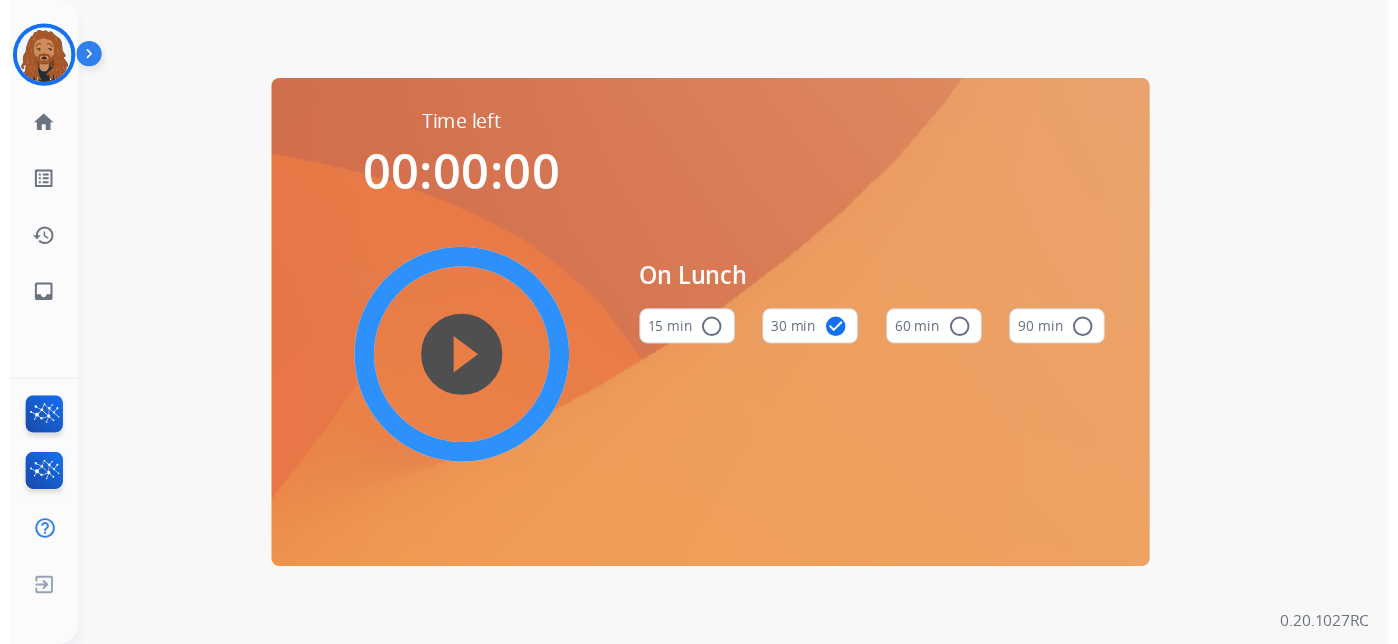 scroll, scrollTop: 0, scrollLeft: 0, axis: both 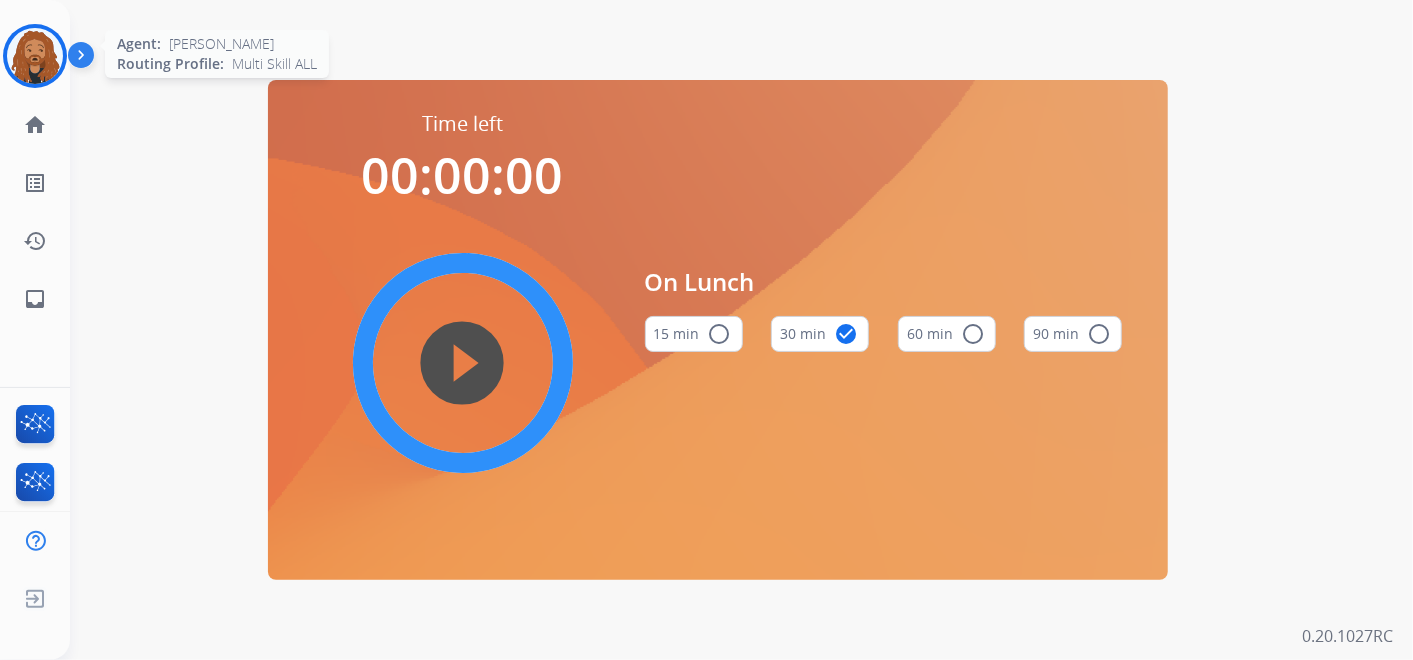 click at bounding box center (35, 56) 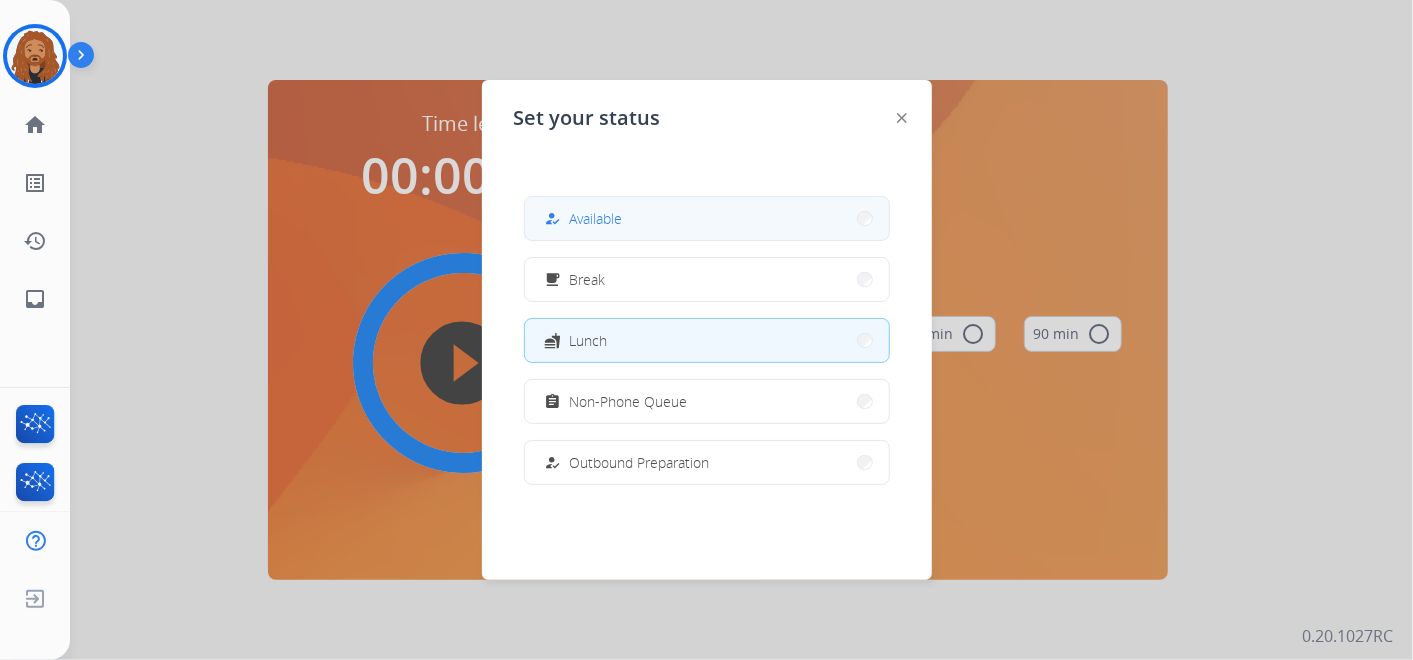 click on "how_to_reg Available" at bounding box center (707, 218) 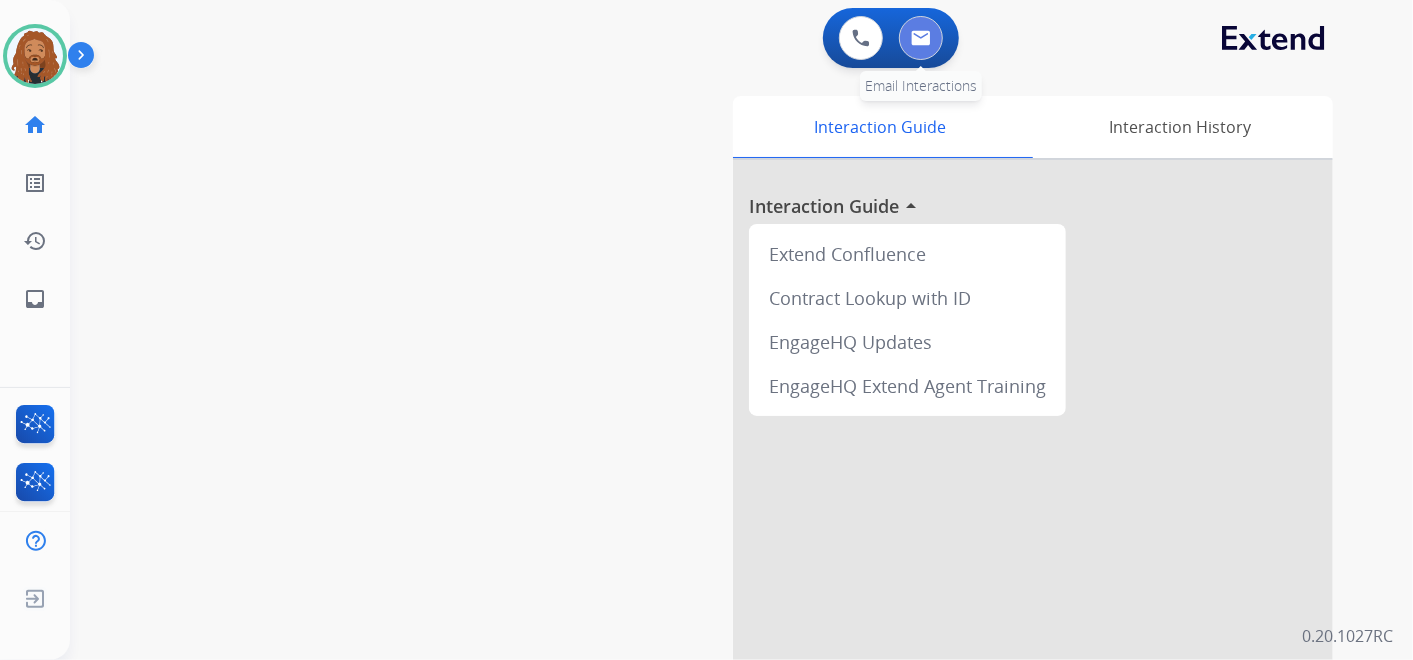 click at bounding box center (921, 38) 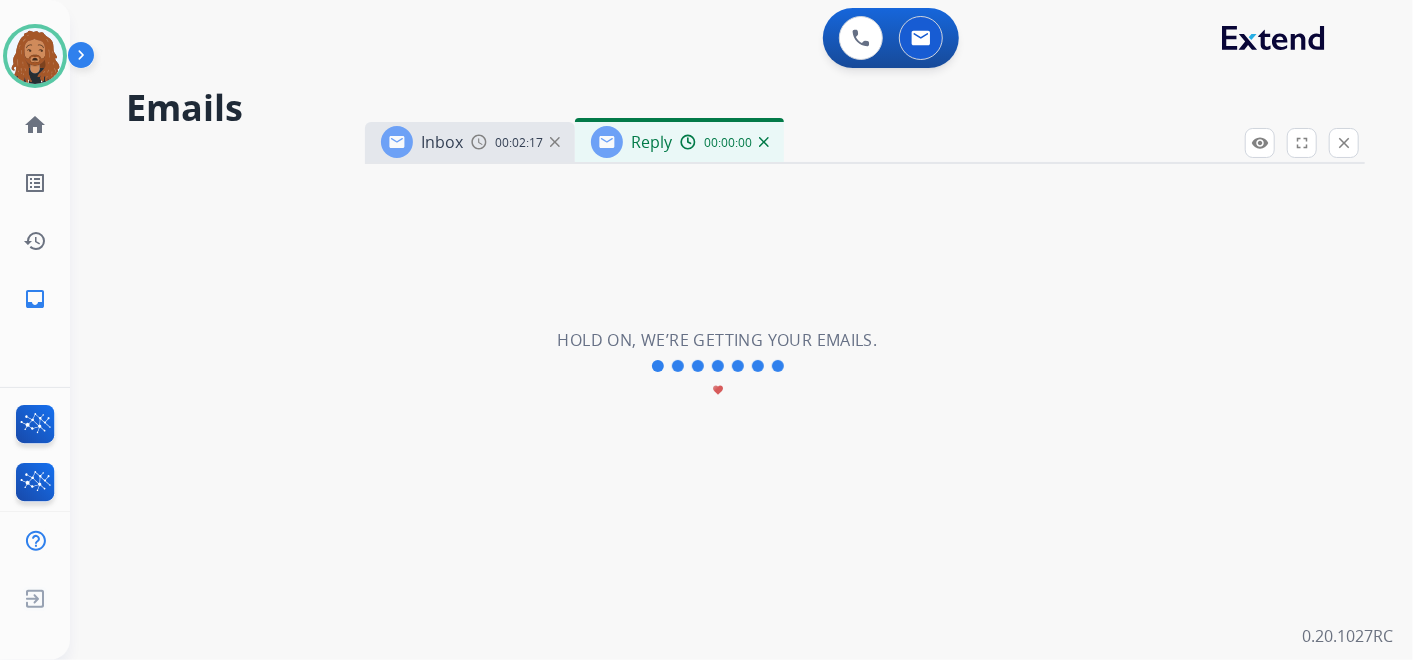 select on "**********" 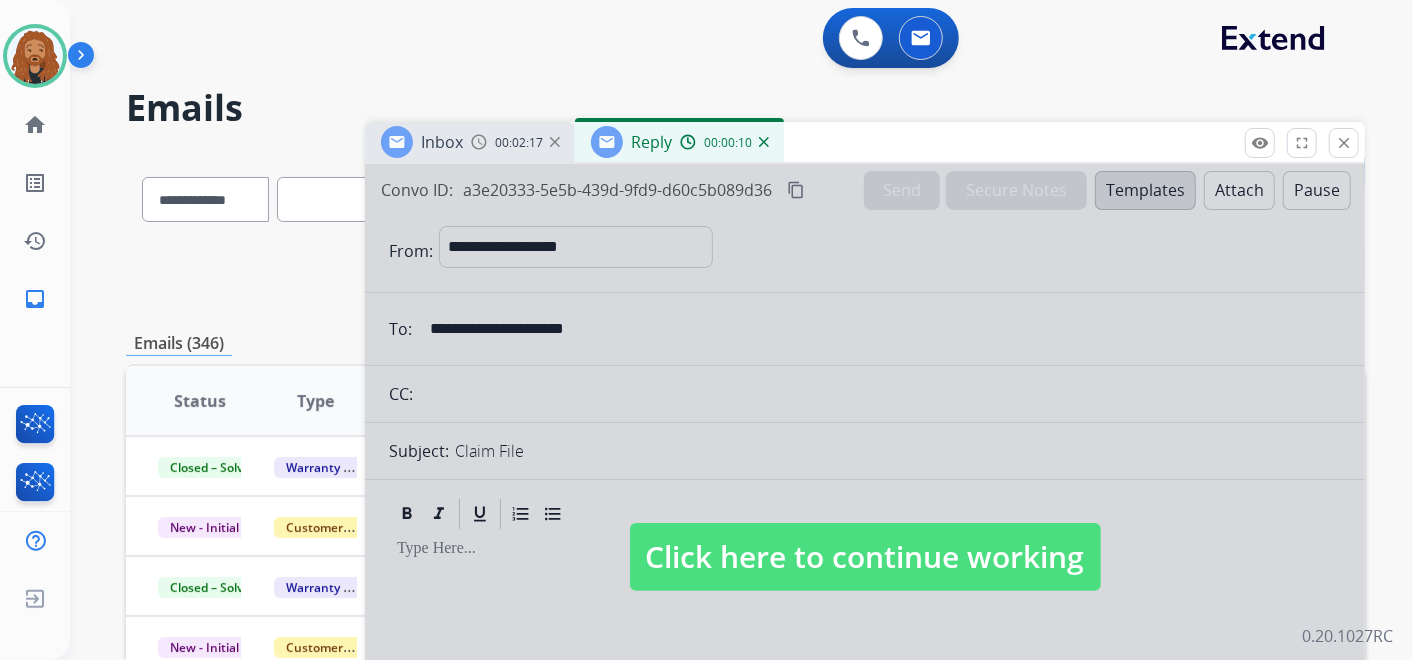 click at bounding box center (764, 142) 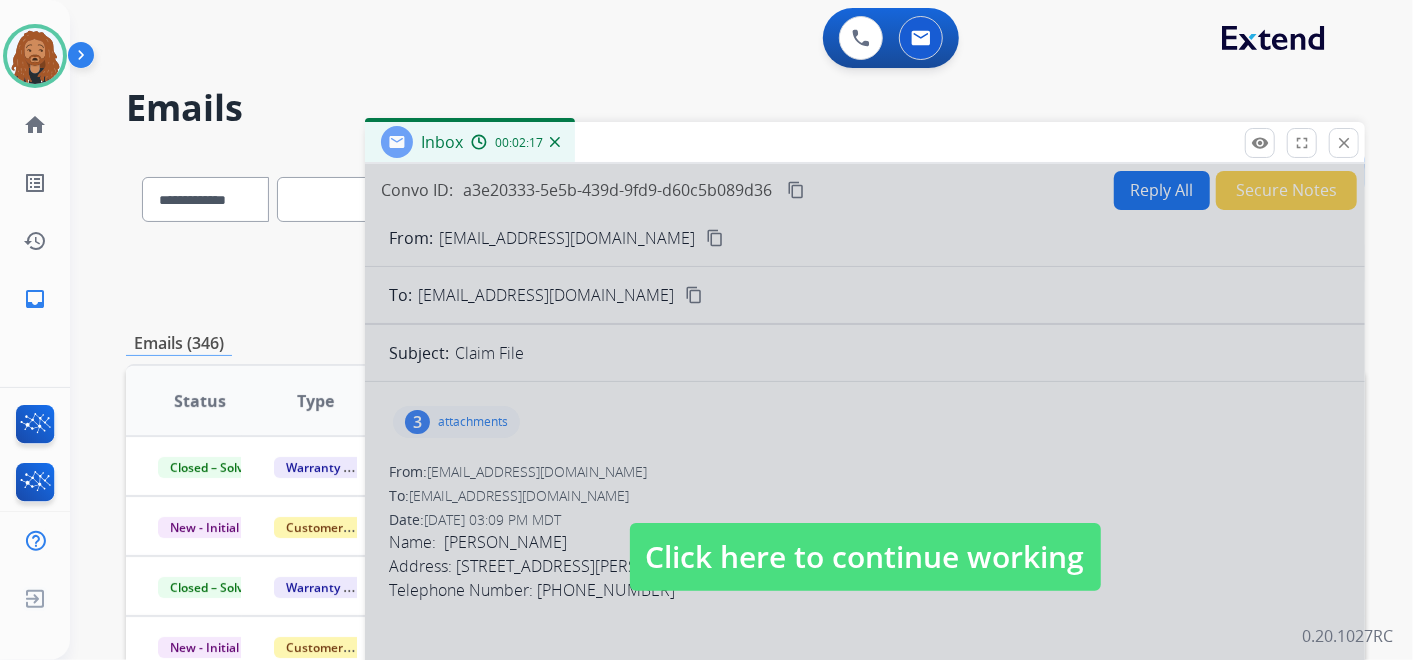 click at bounding box center [555, 142] 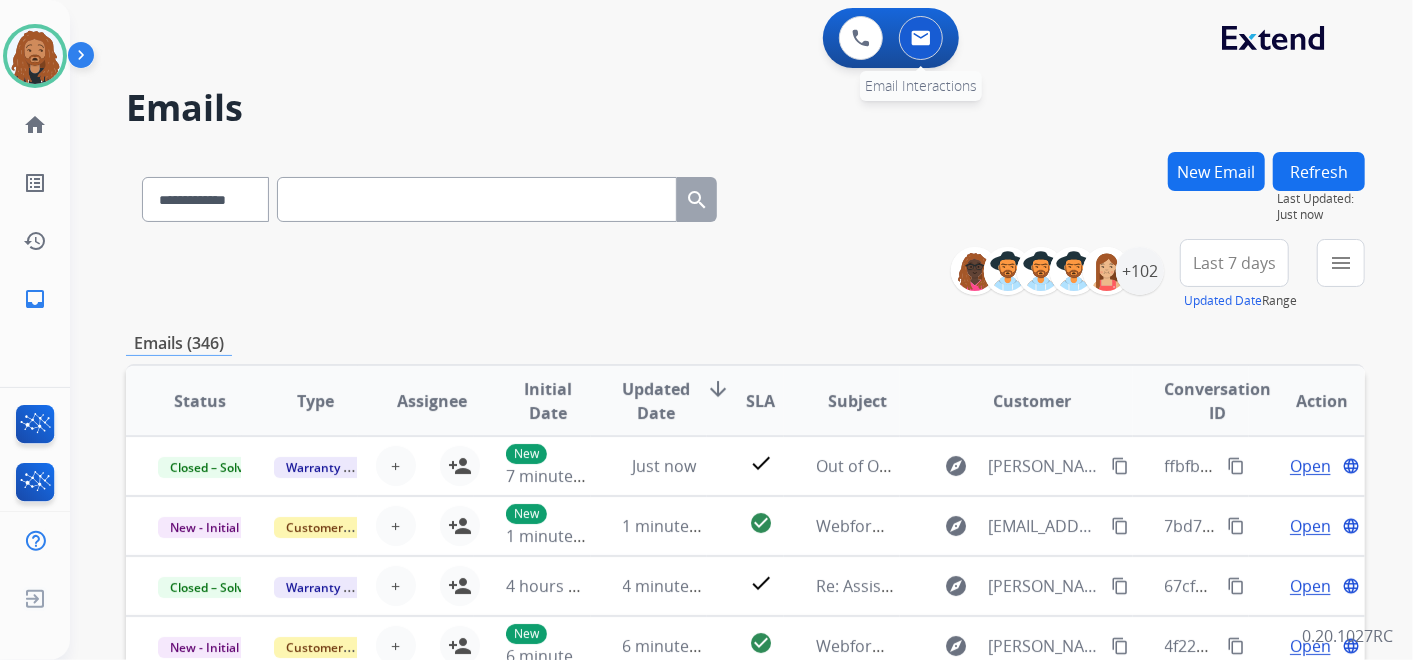 click at bounding box center (921, 38) 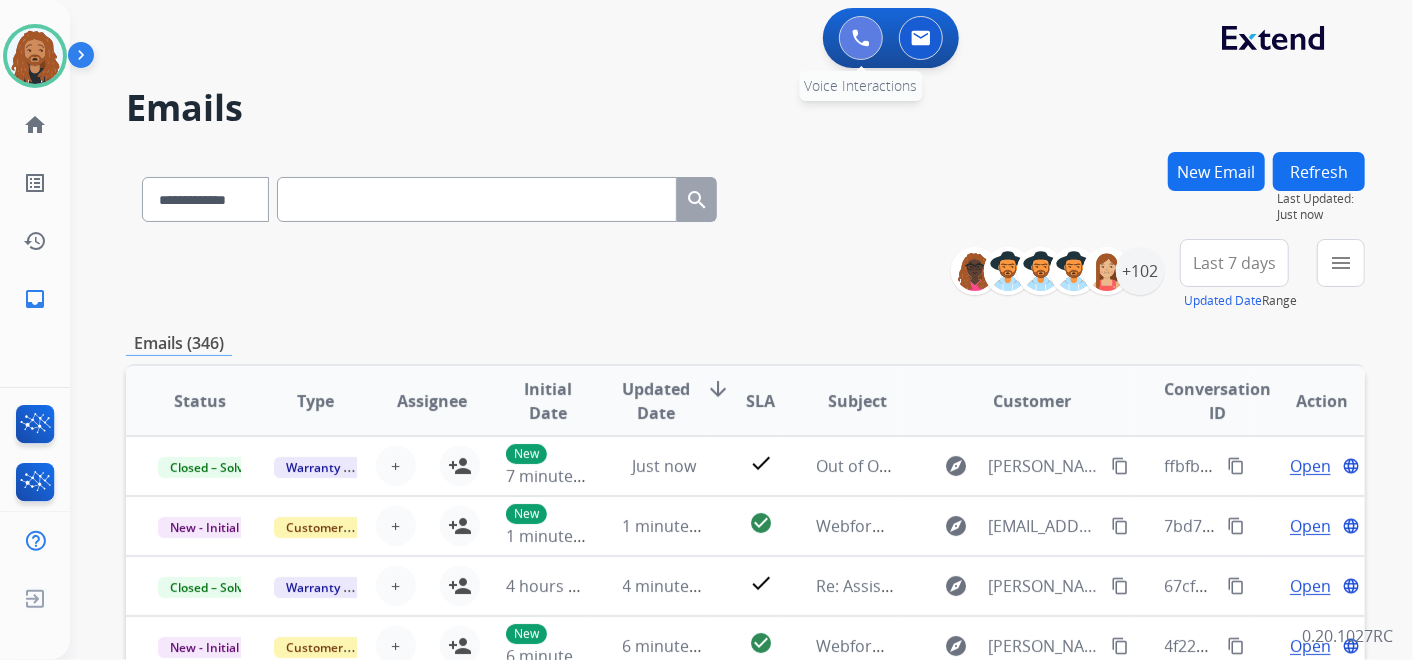 click at bounding box center (861, 38) 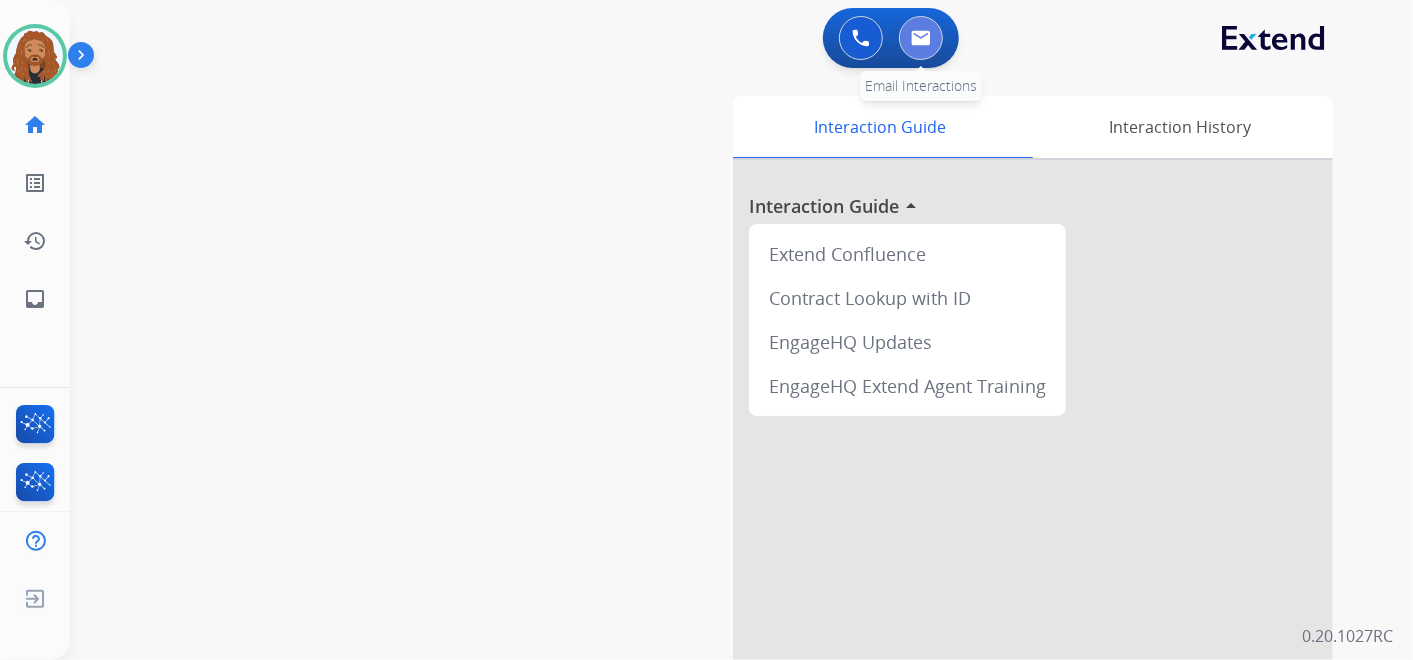 click at bounding box center [921, 38] 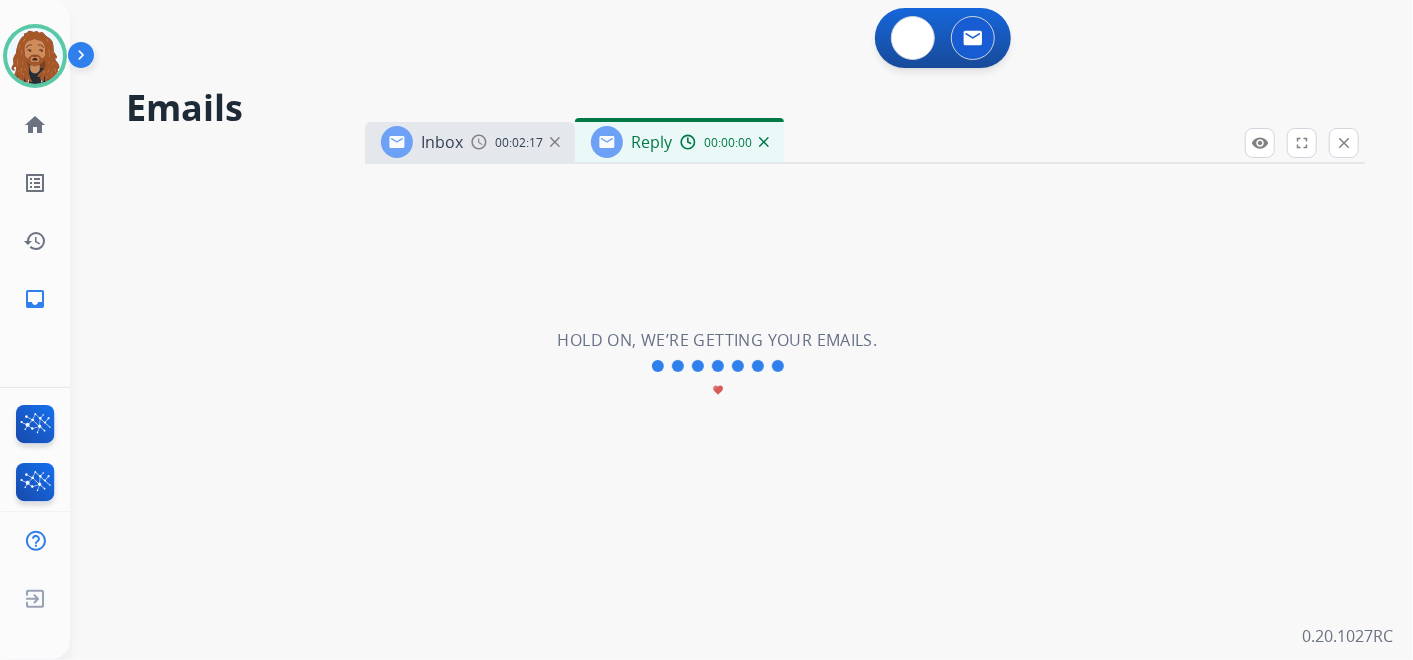 select on "**********" 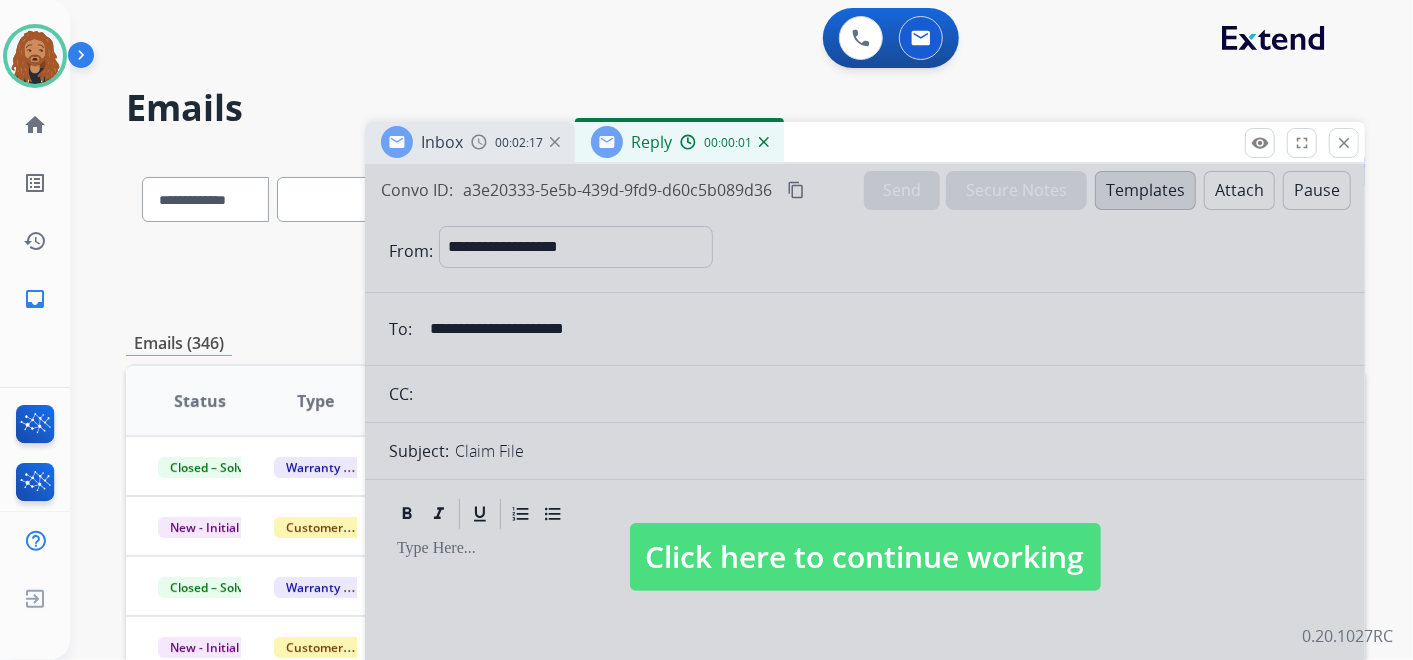 click at bounding box center (764, 142) 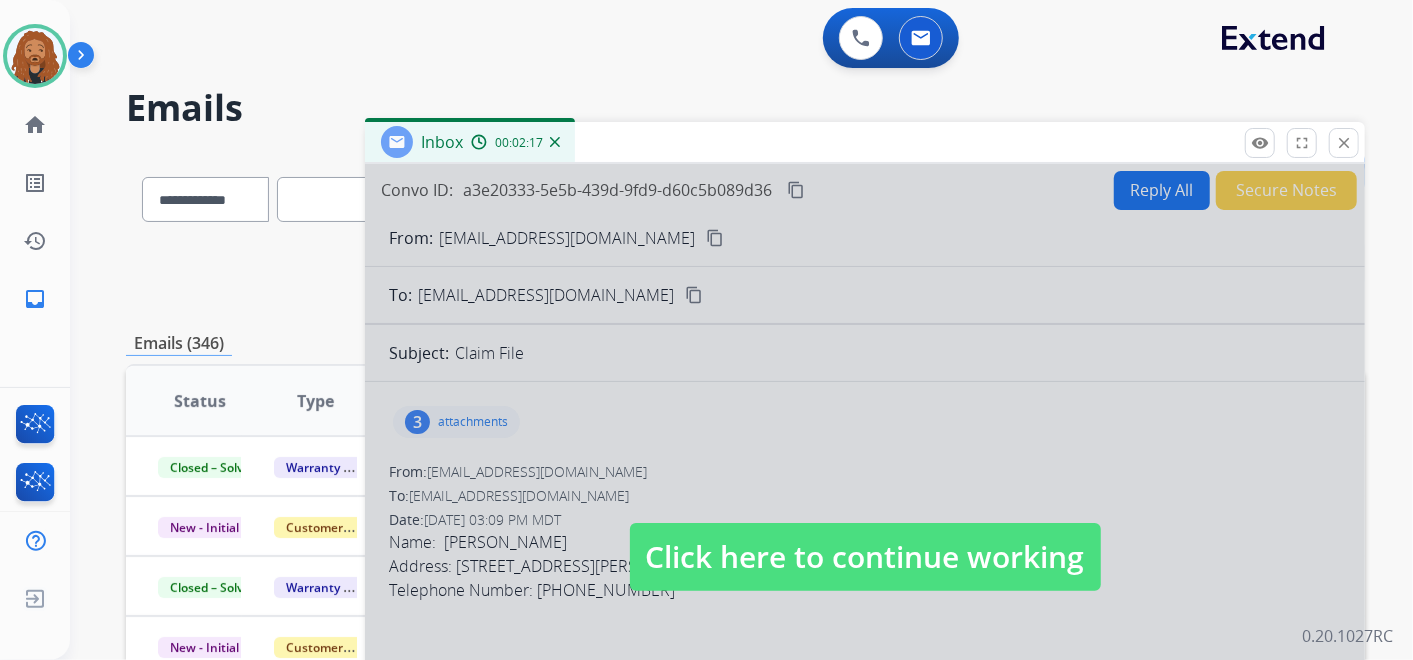 click on "Inbox  00:02:17" at bounding box center (470, 142) 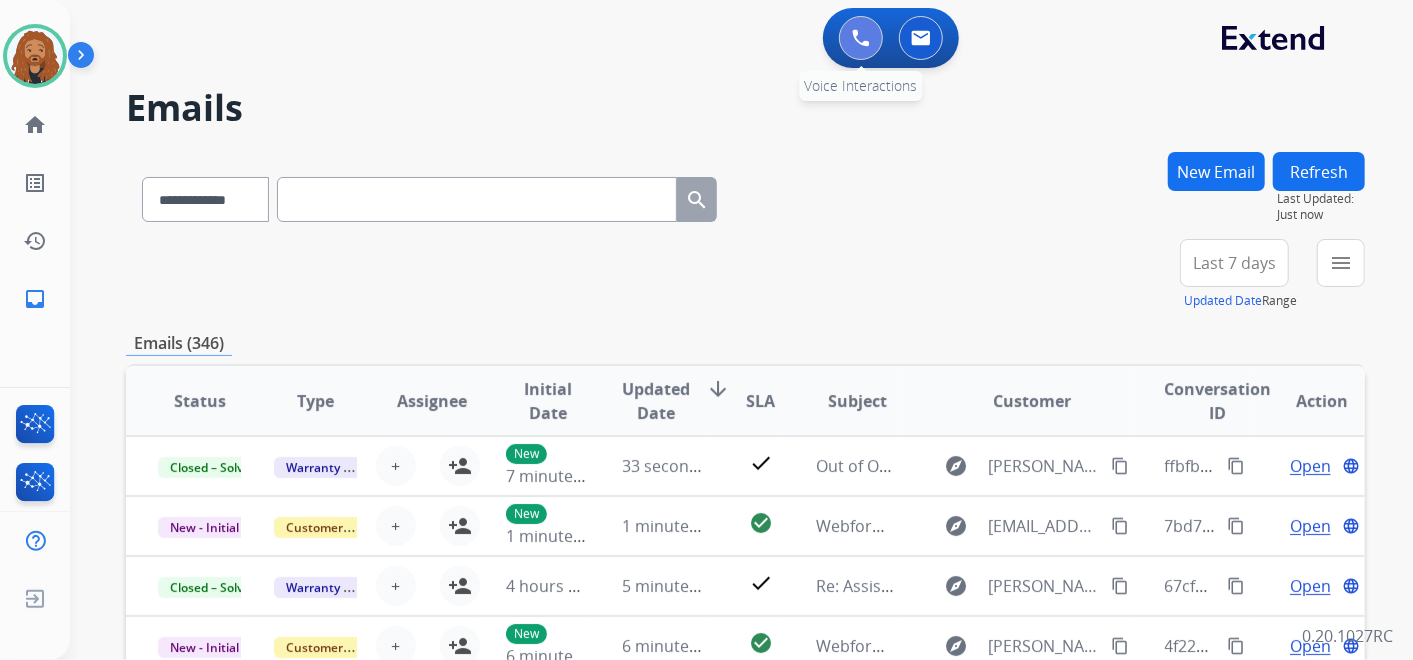 click at bounding box center (861, 38) 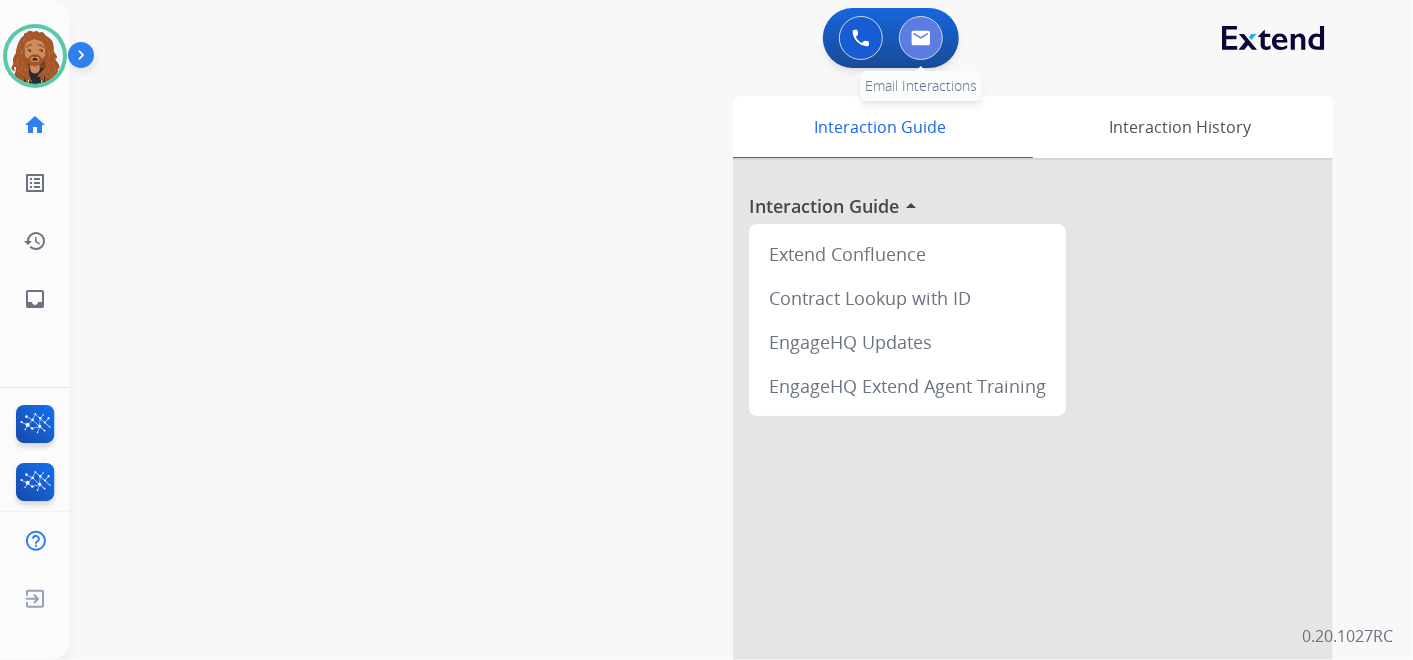 click at bounding box center (921, 38) 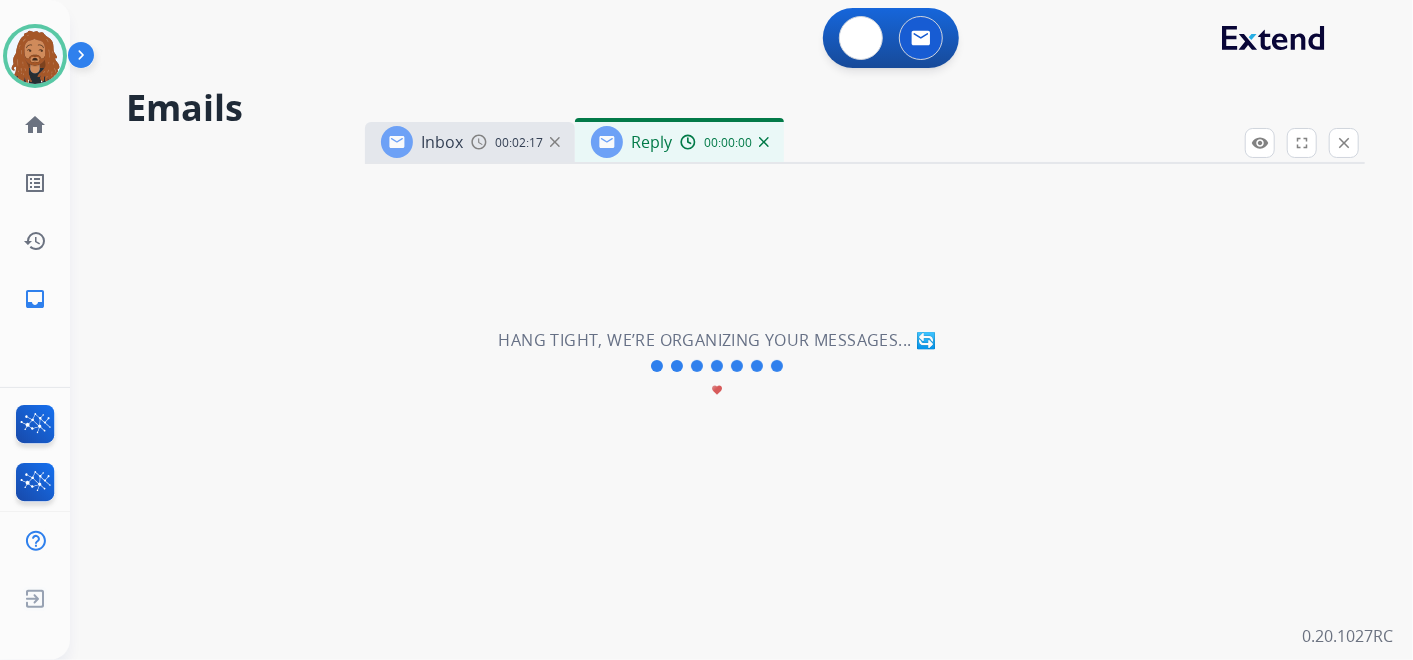 select on "**********" 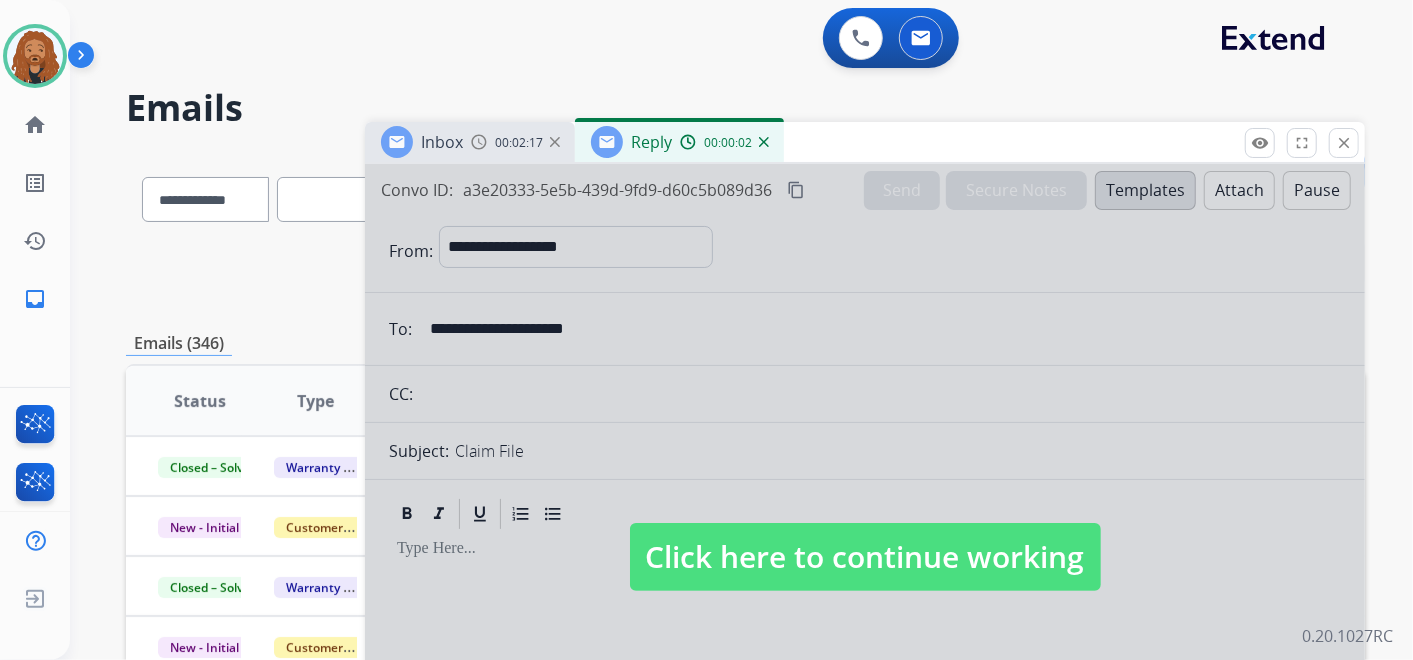 click on "Click here to continue working" at bounding box center [865, 557] 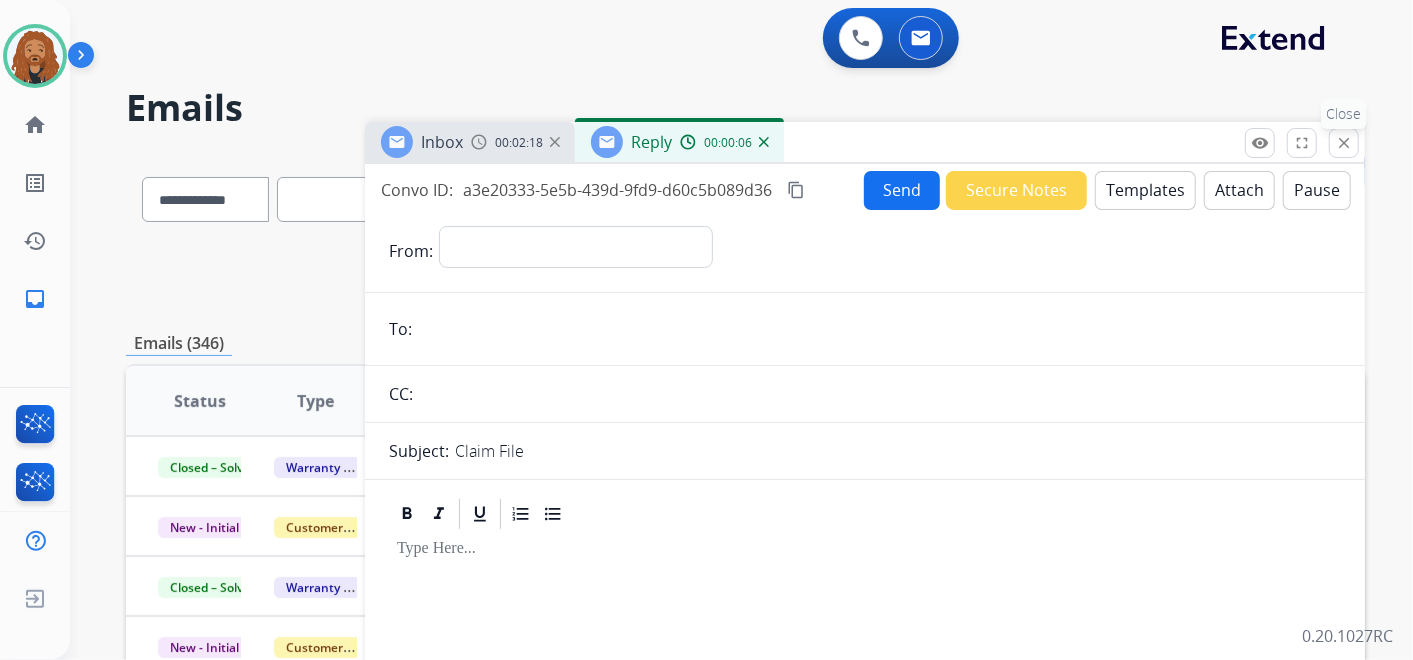 click on "close" at bounding box center (1344, 143) 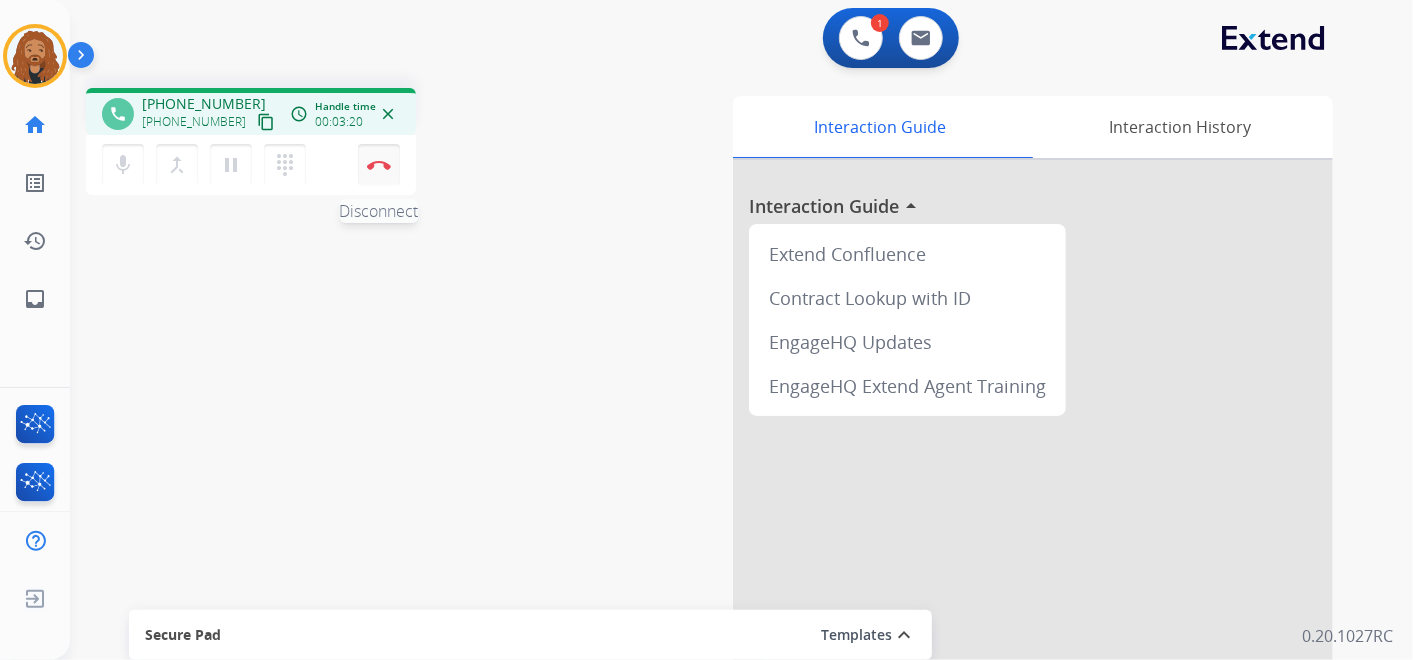 click on "Disconnect" at bounding box center [379, 165] 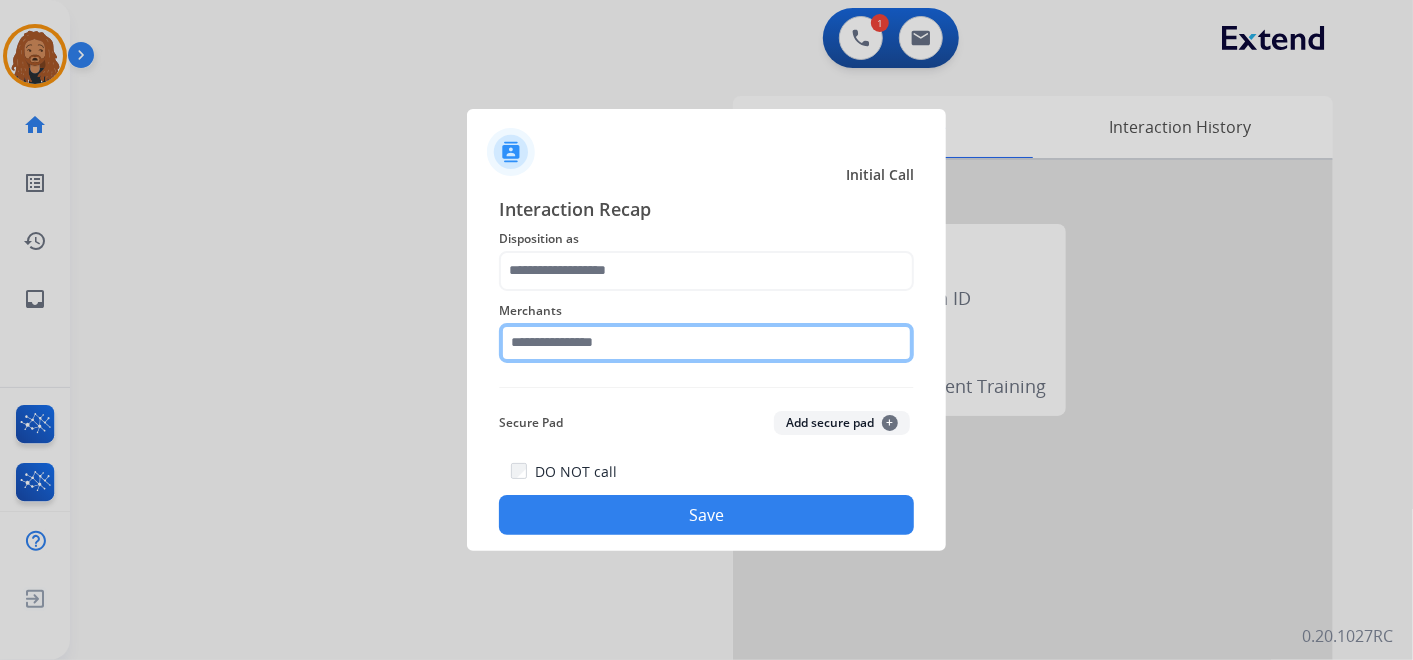 click 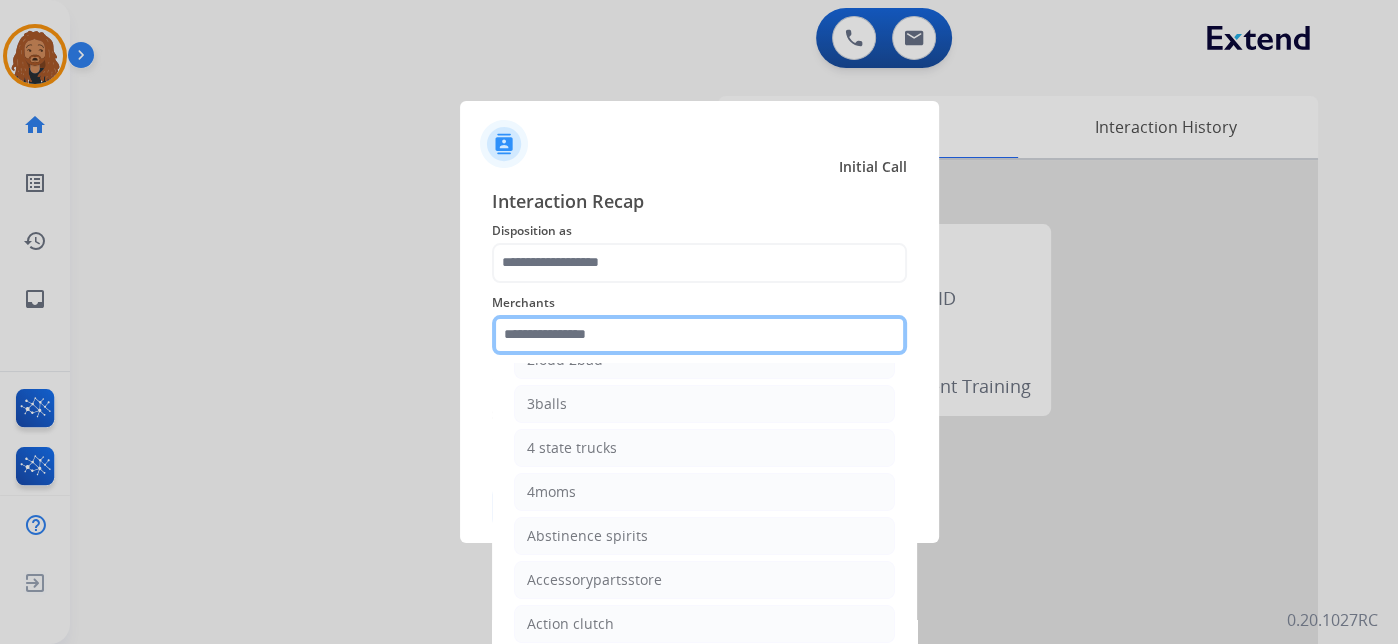 scroll, scrollTop: 0, scrollLeft: 0, axis: both 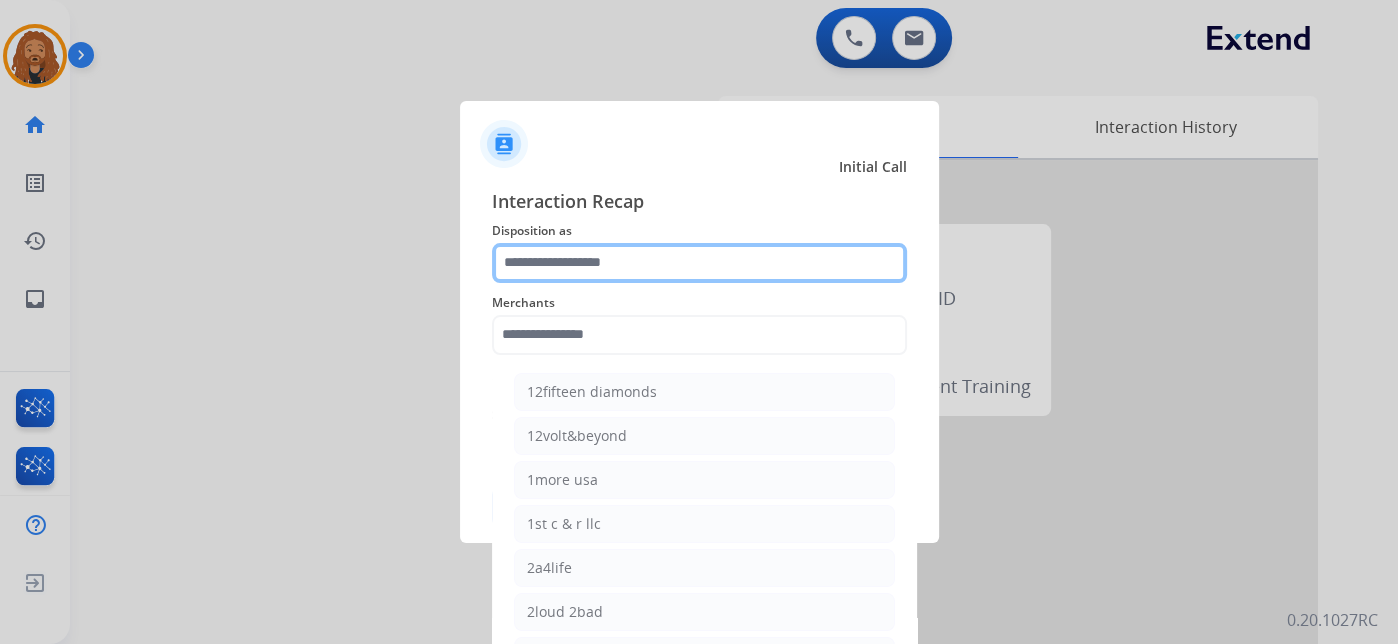 click 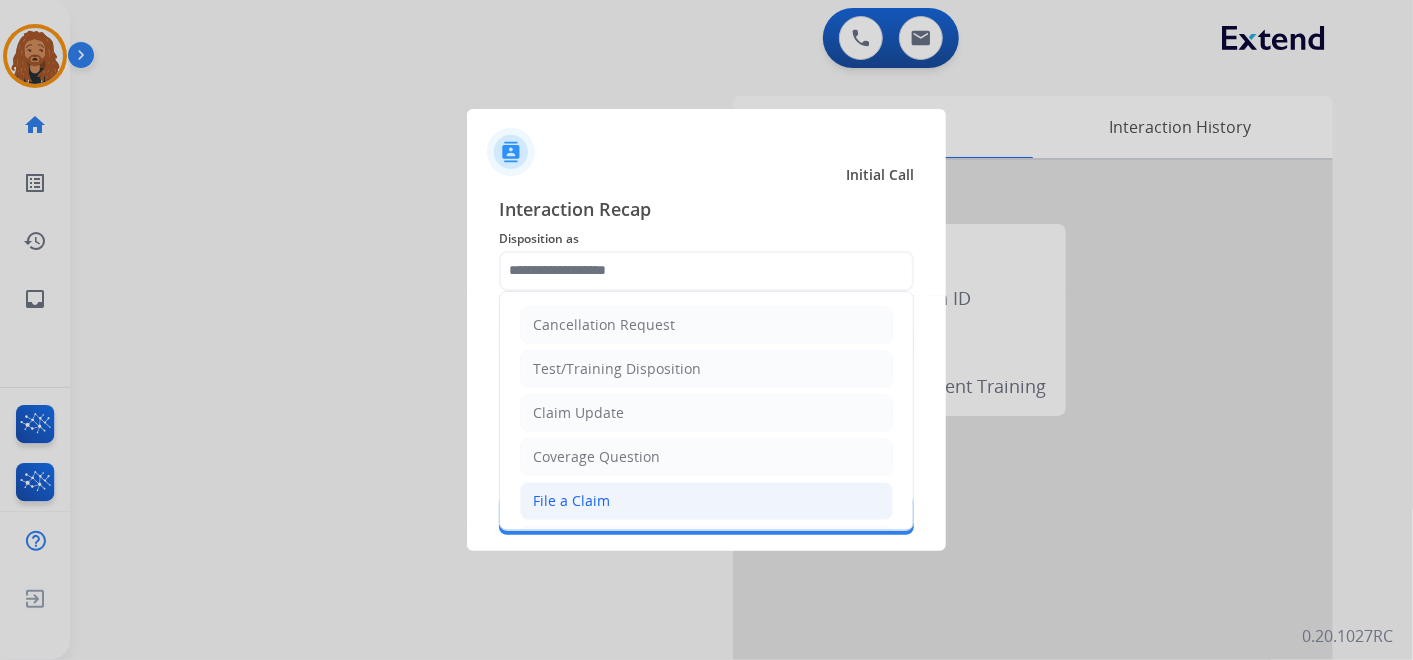 click on "File a Claim" 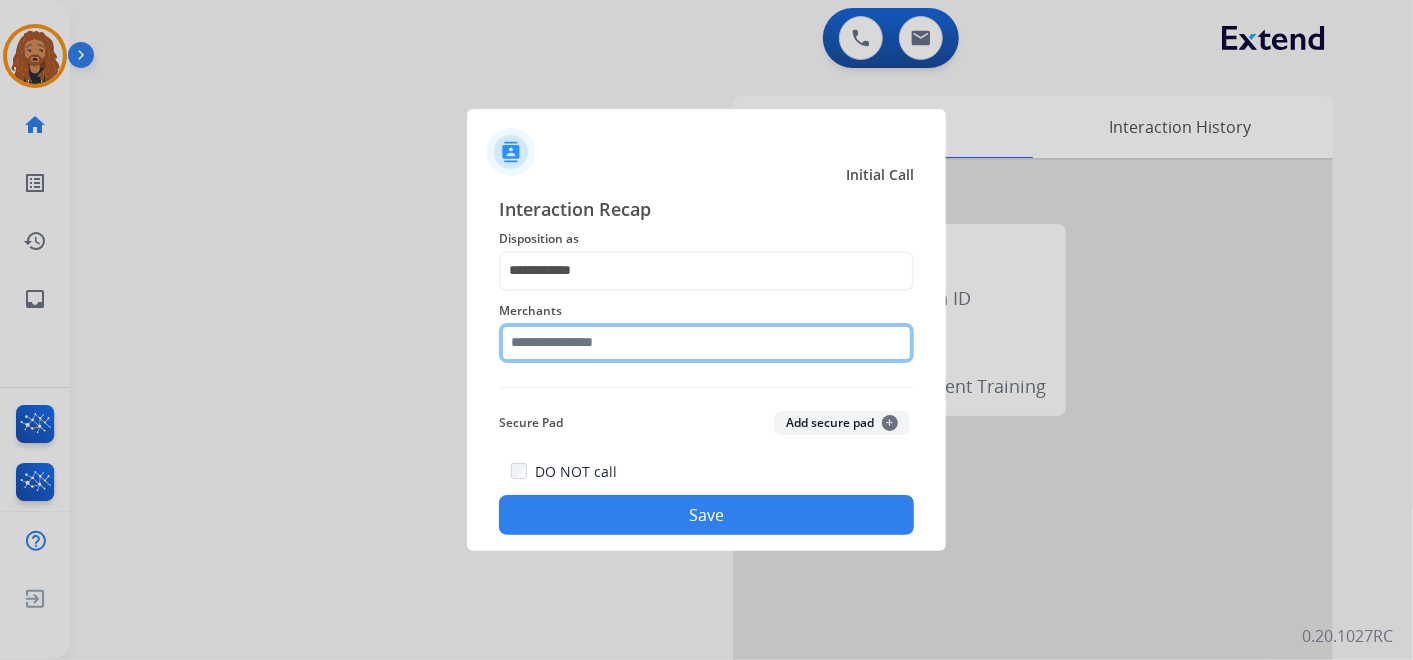 click 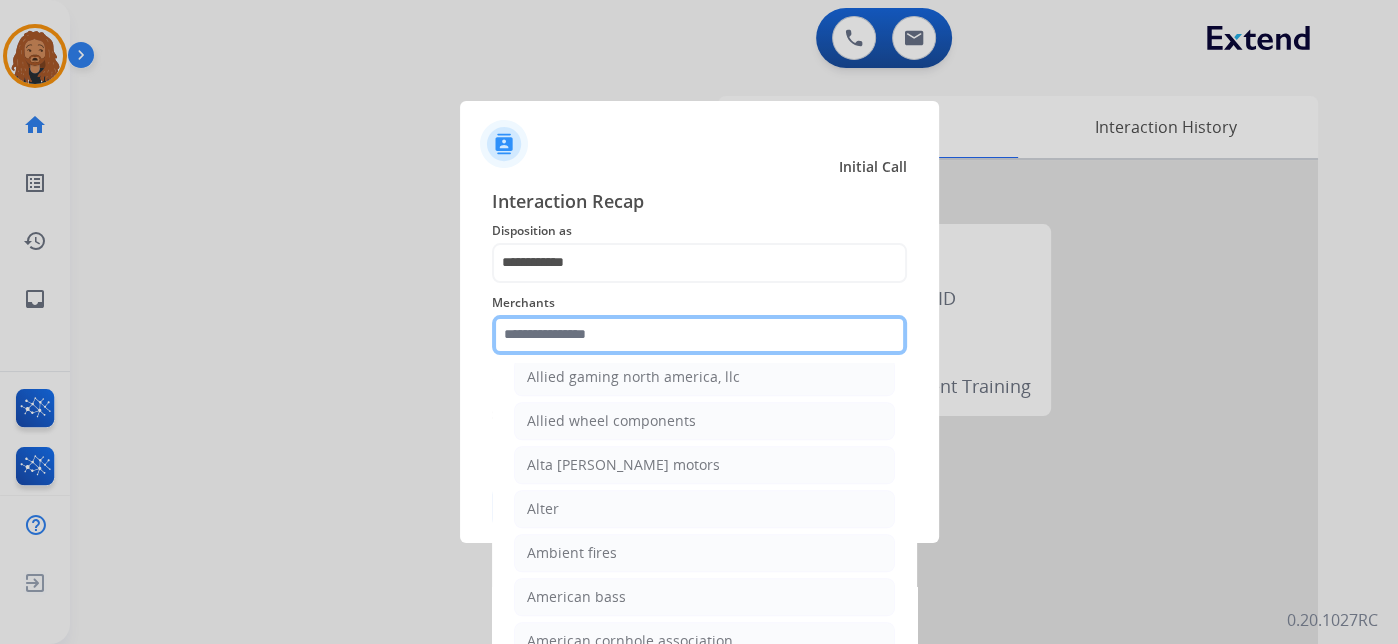 scroll, scrollTop: 1666, scrollLeft: 0, axis: vertical 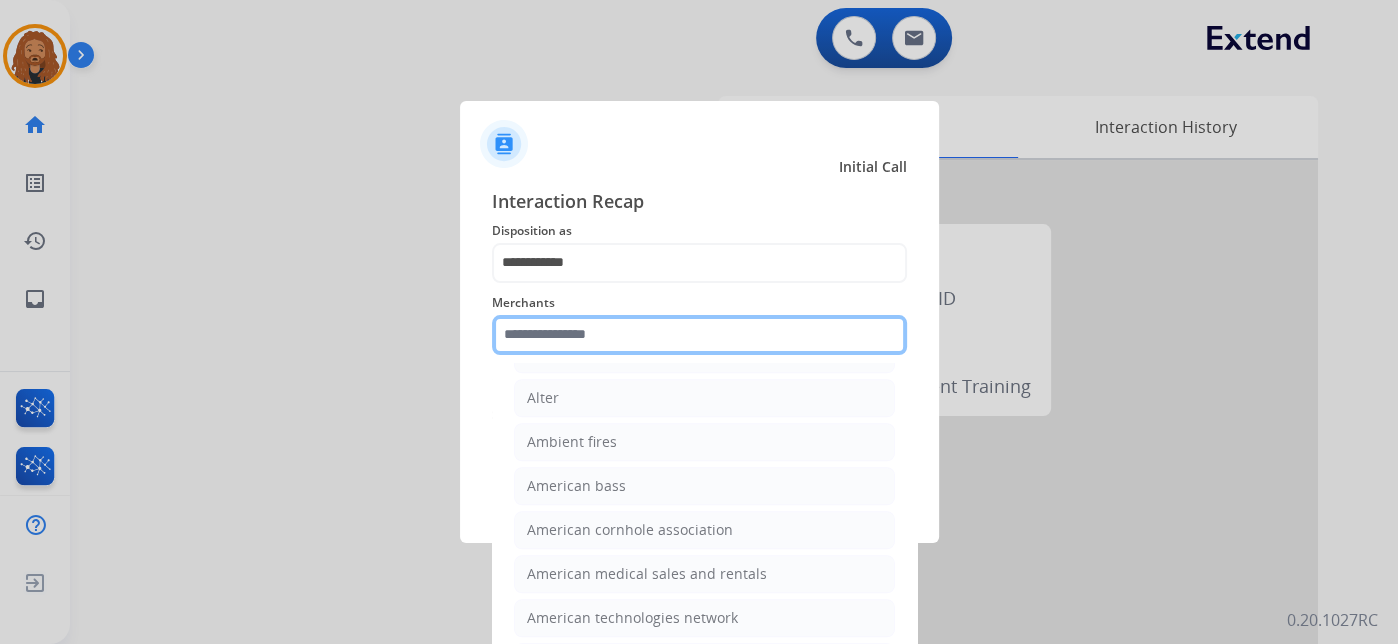 type on "*" 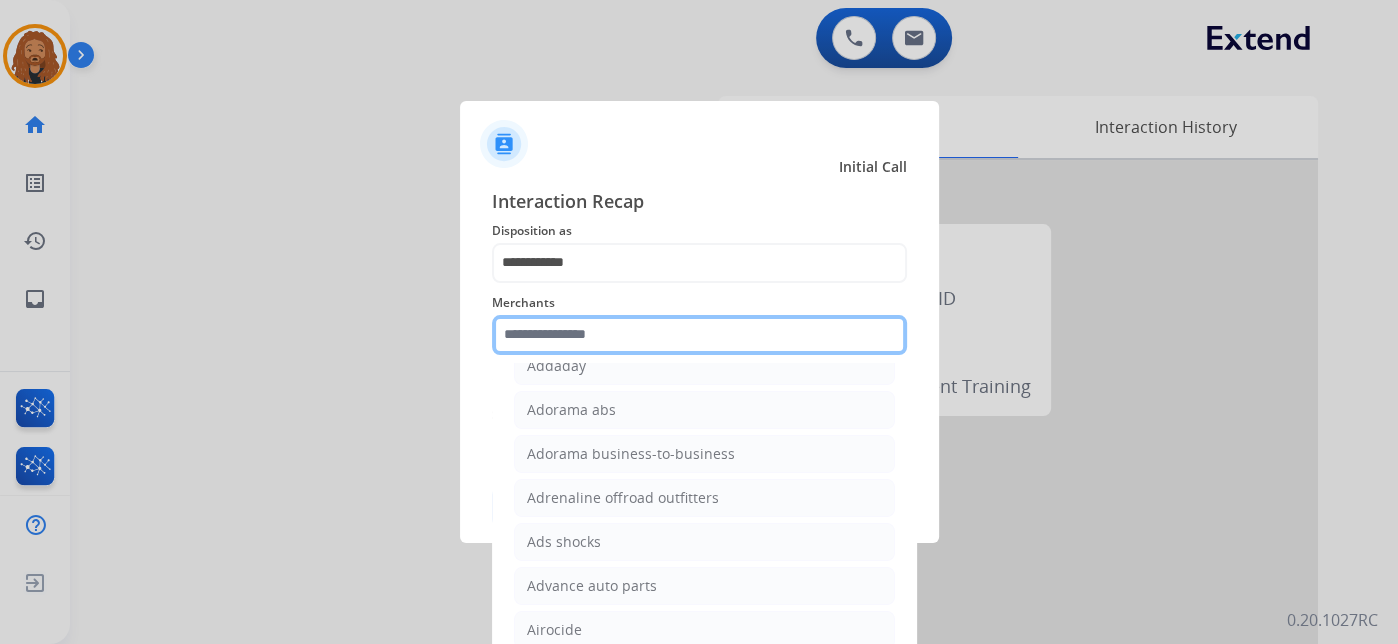 scroll, scrollTop: 1666, scrollLeft: 0, axis: vertical 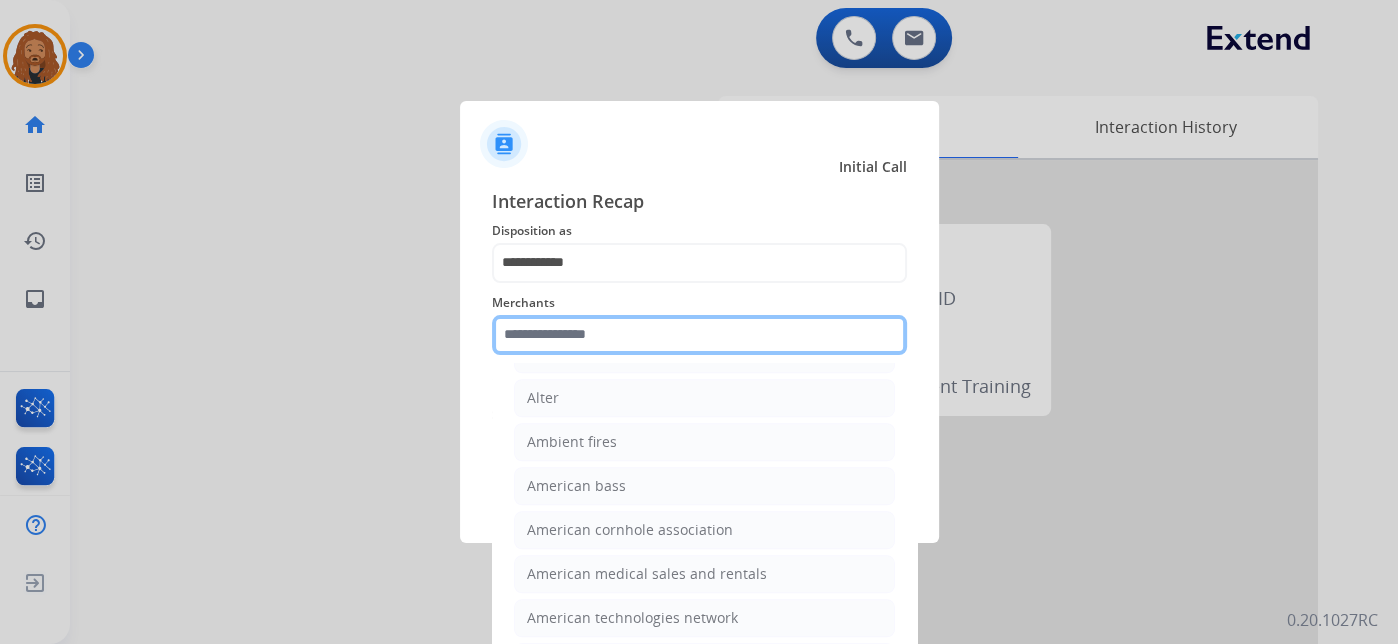 type on "*" 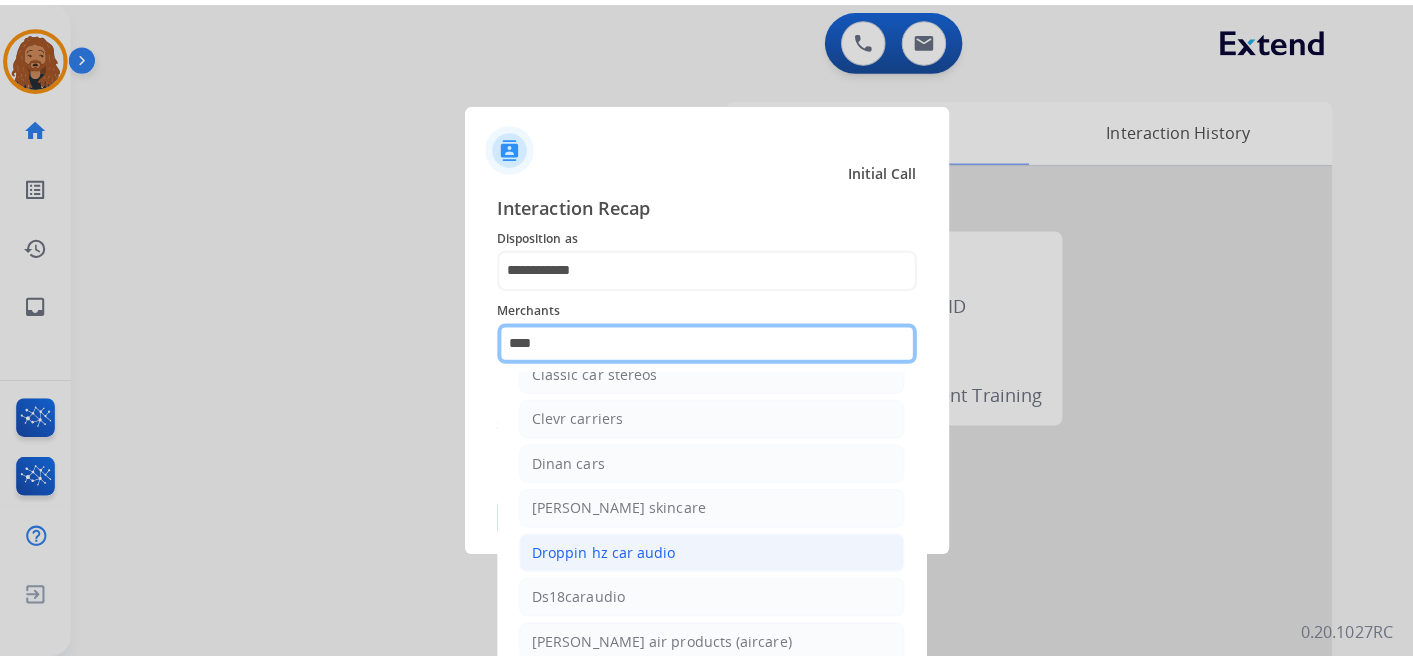 scroll, scrollTop: 0, scrollLeft: 0, axis: both 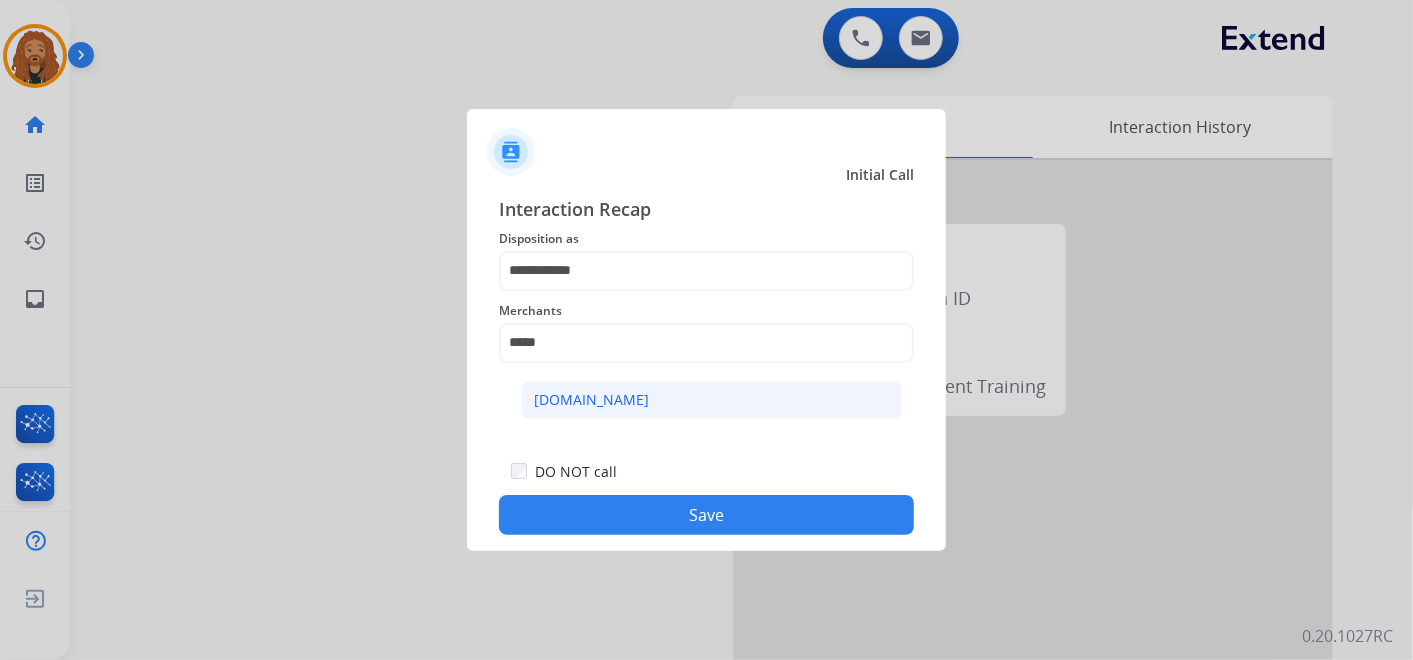 click on "[DOMAIN_NAME]" 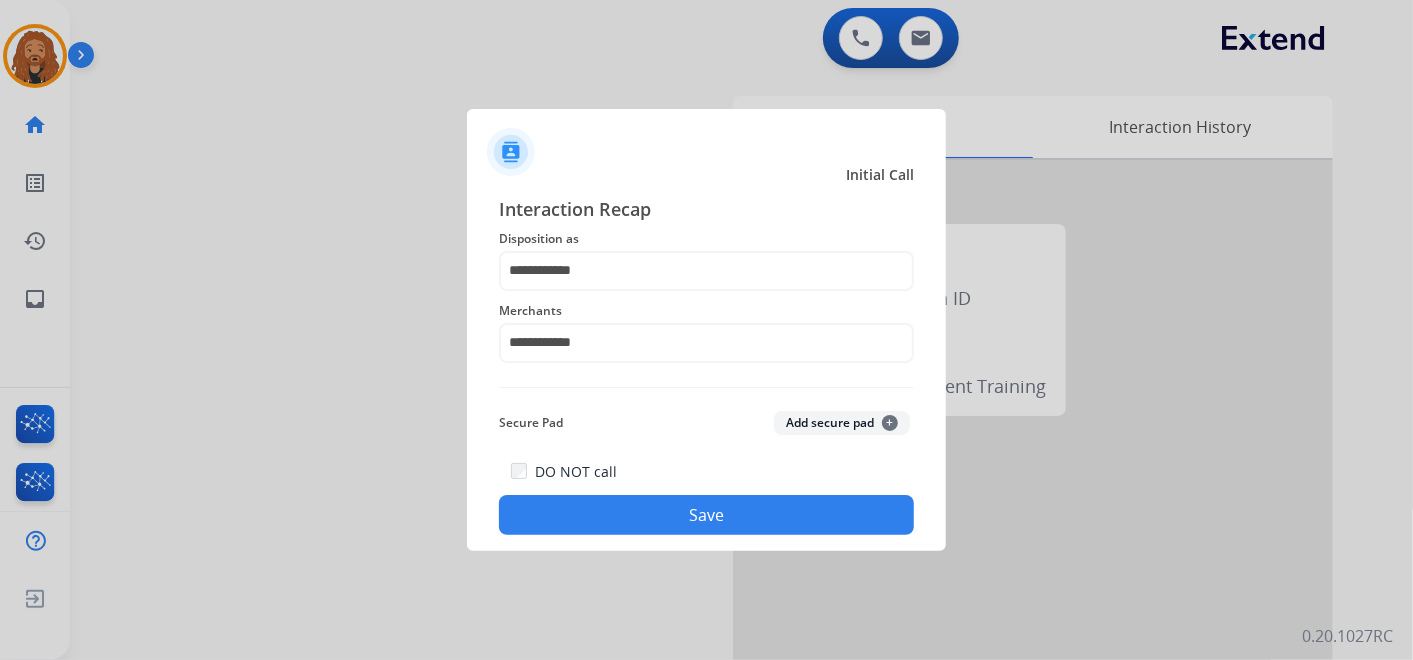 click on "Save" 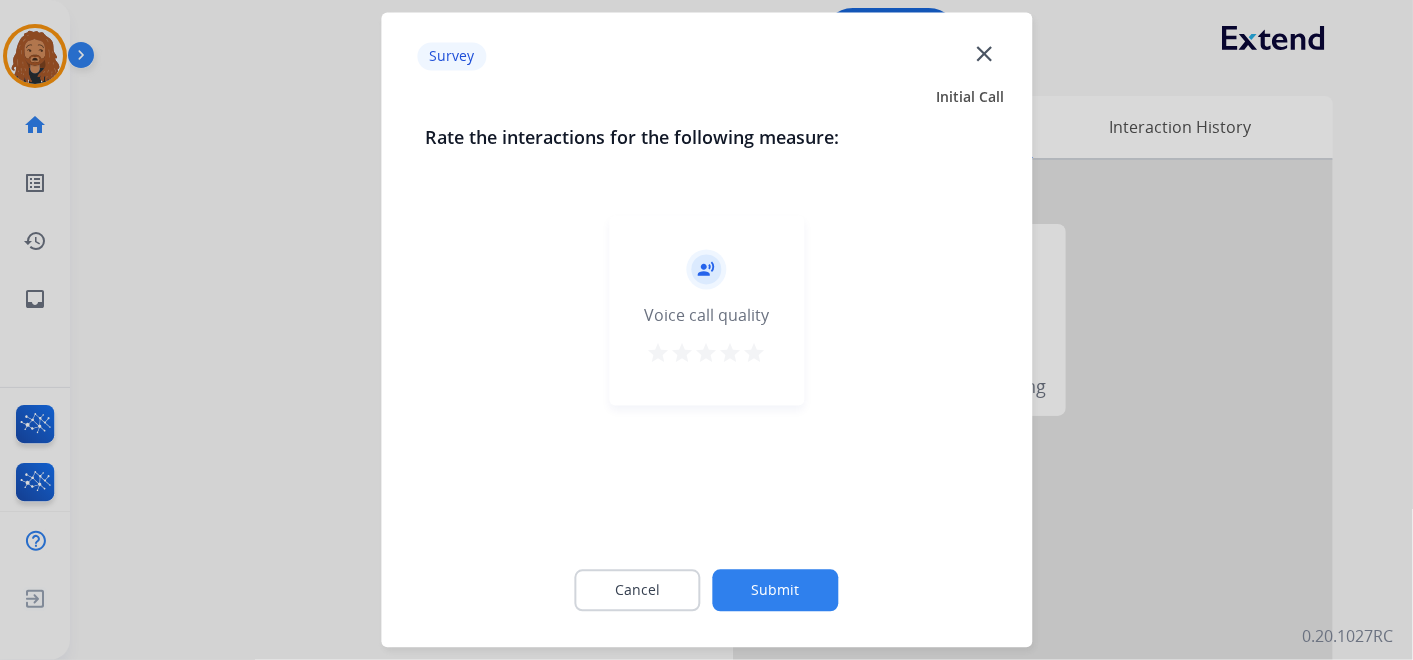 click on "star" at bounding box center [755, 354] 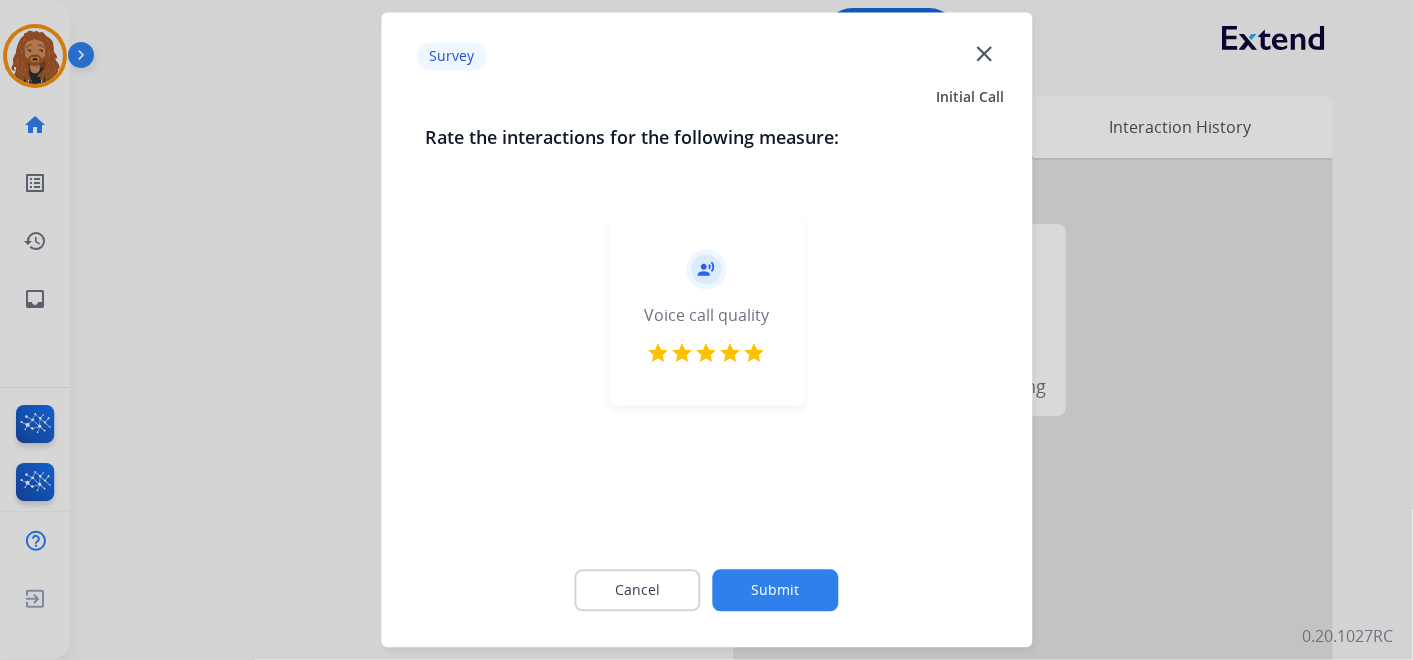 click on "Submit" 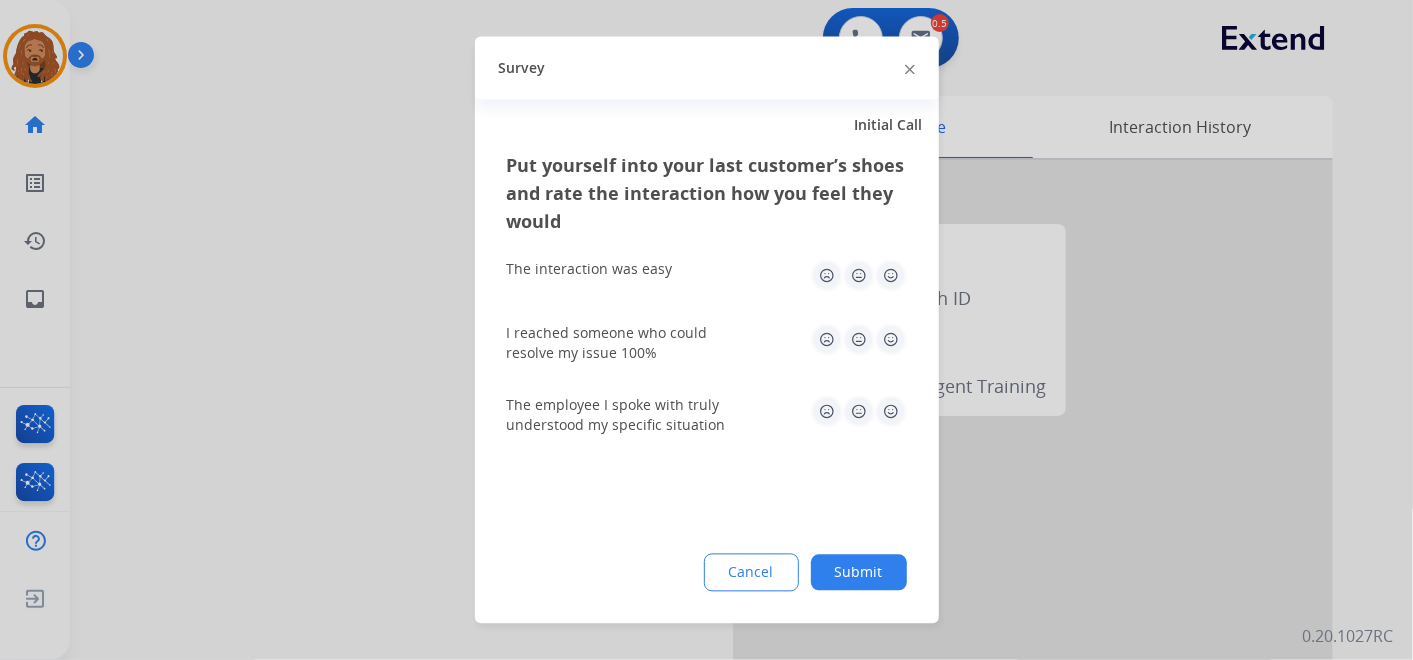 click 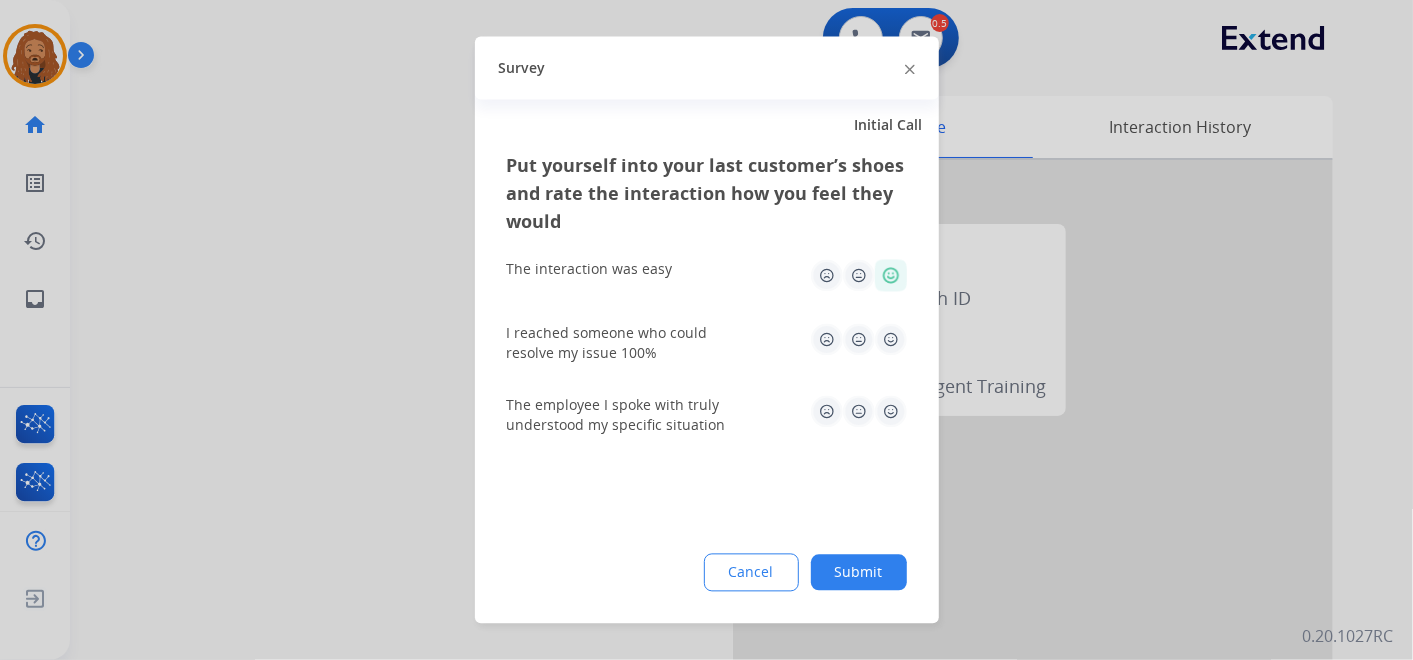 click 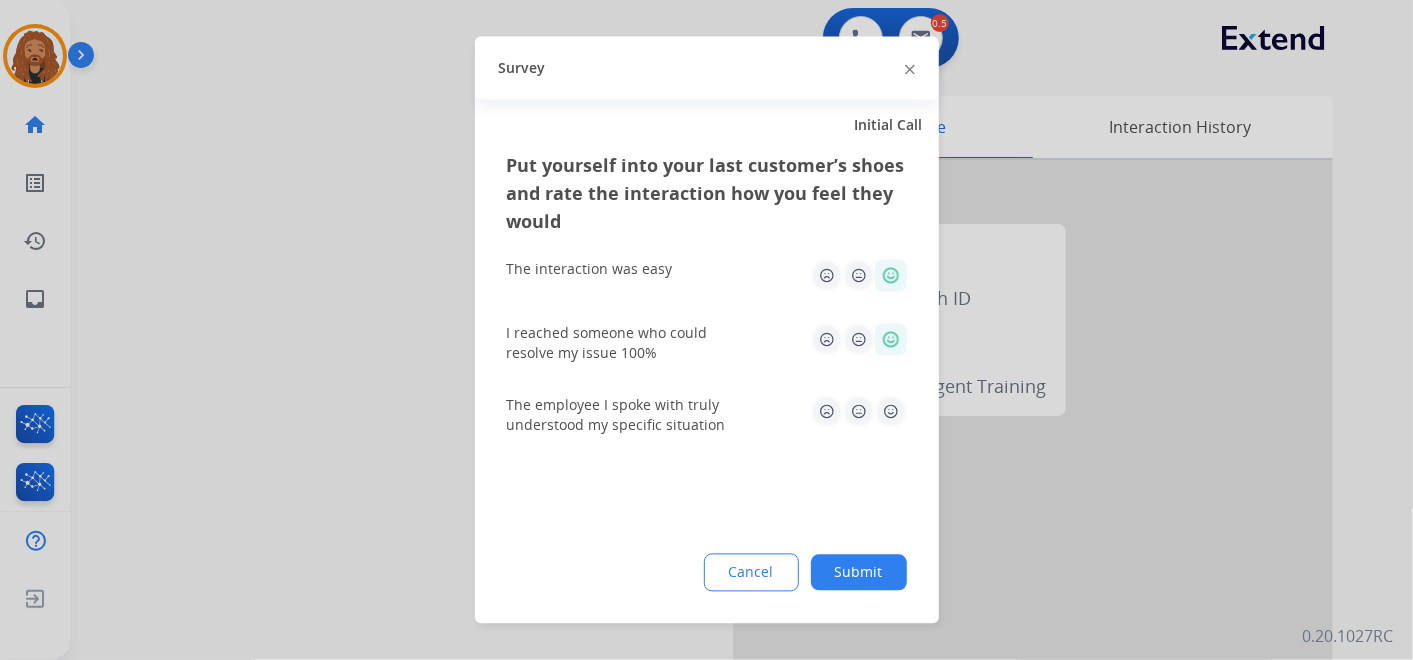 click 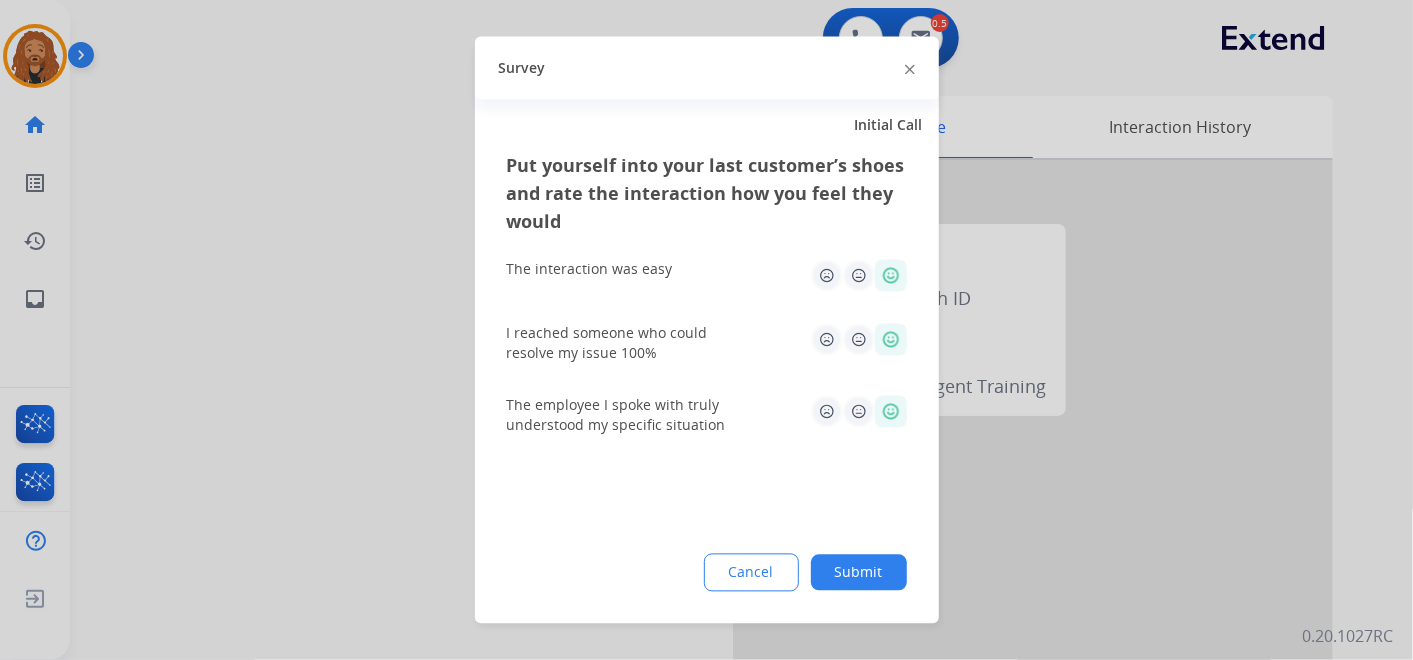 click on "Submit" 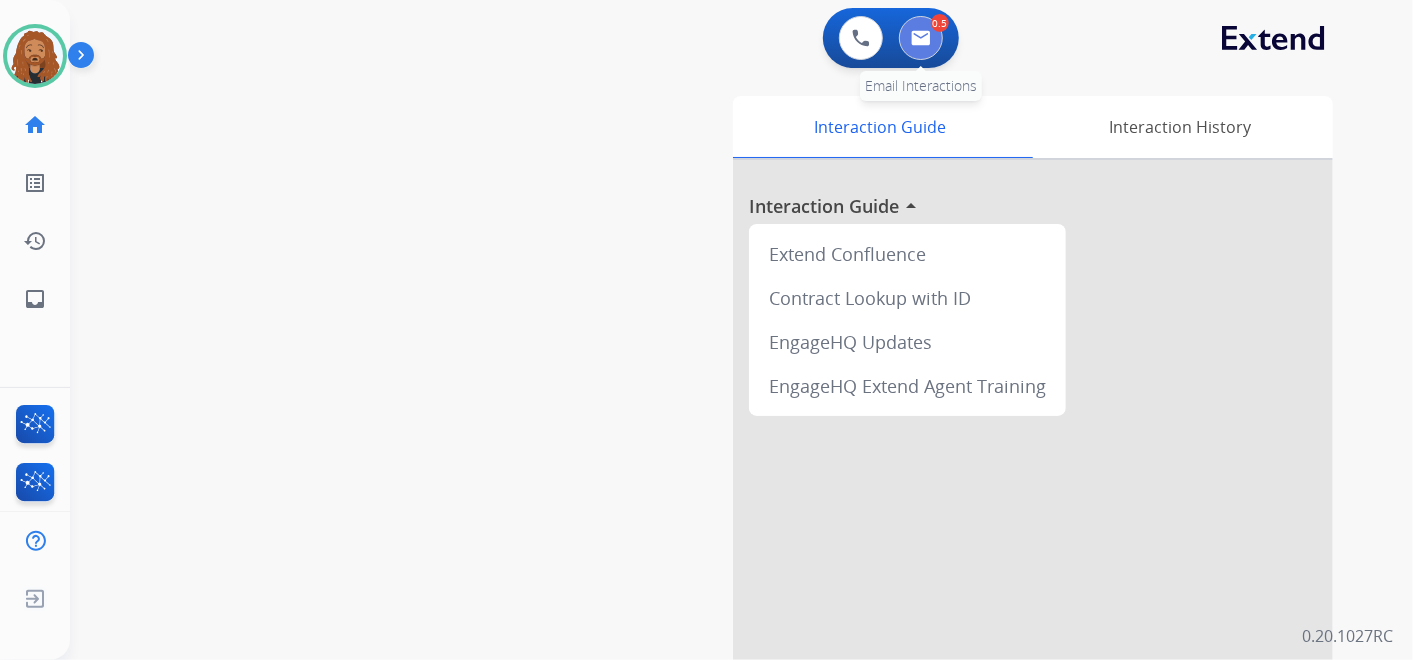 click at bounding box center [921, 38] 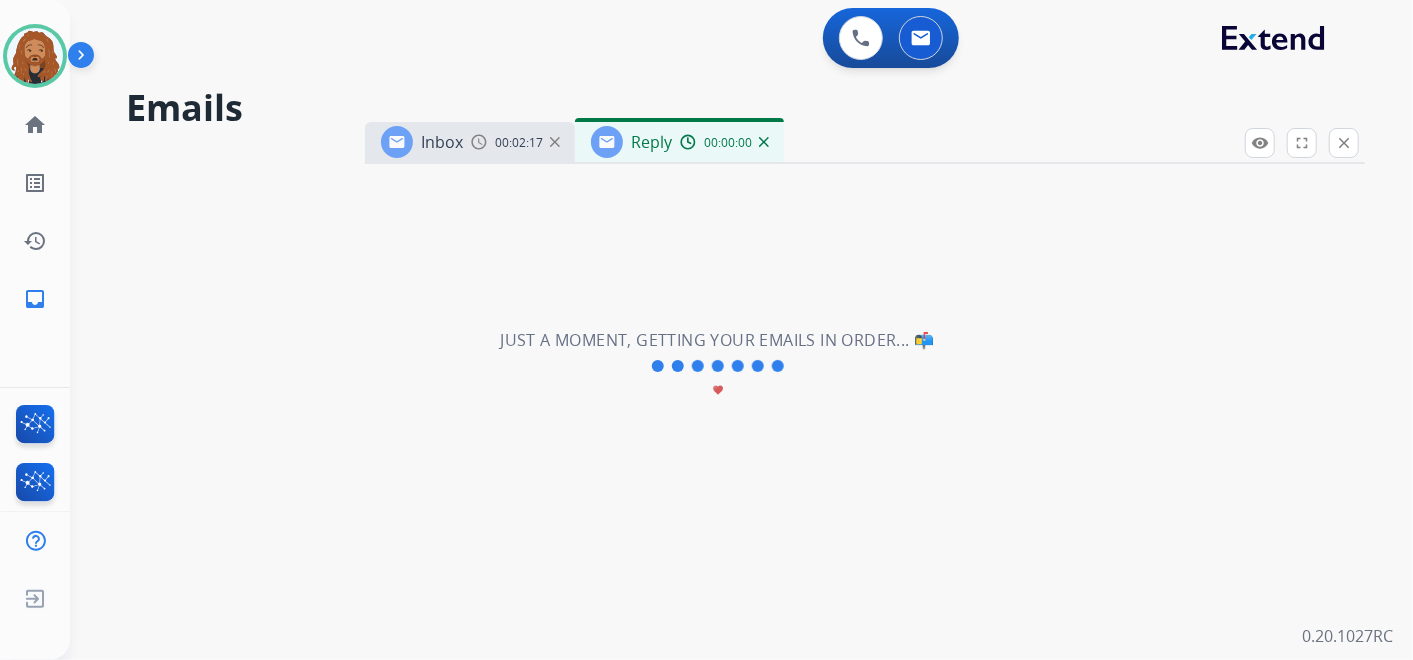 select on "**********" 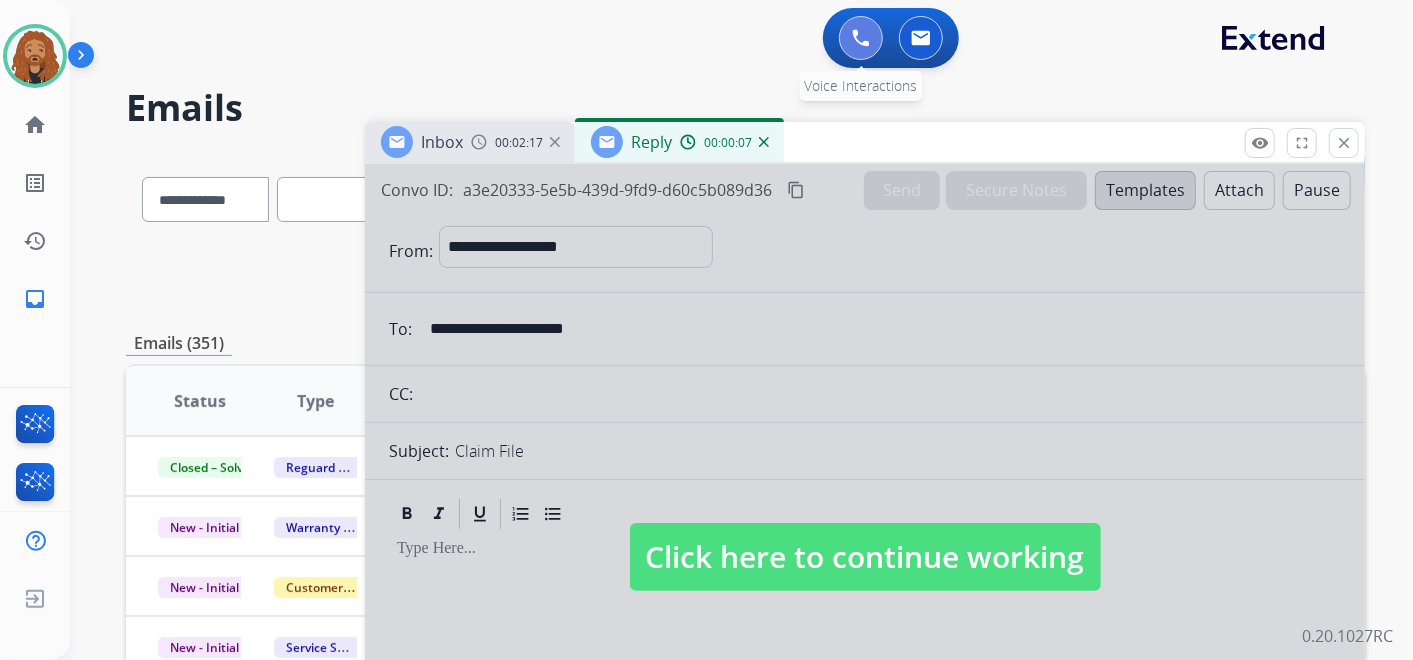 click at bounding box center (861, 38) 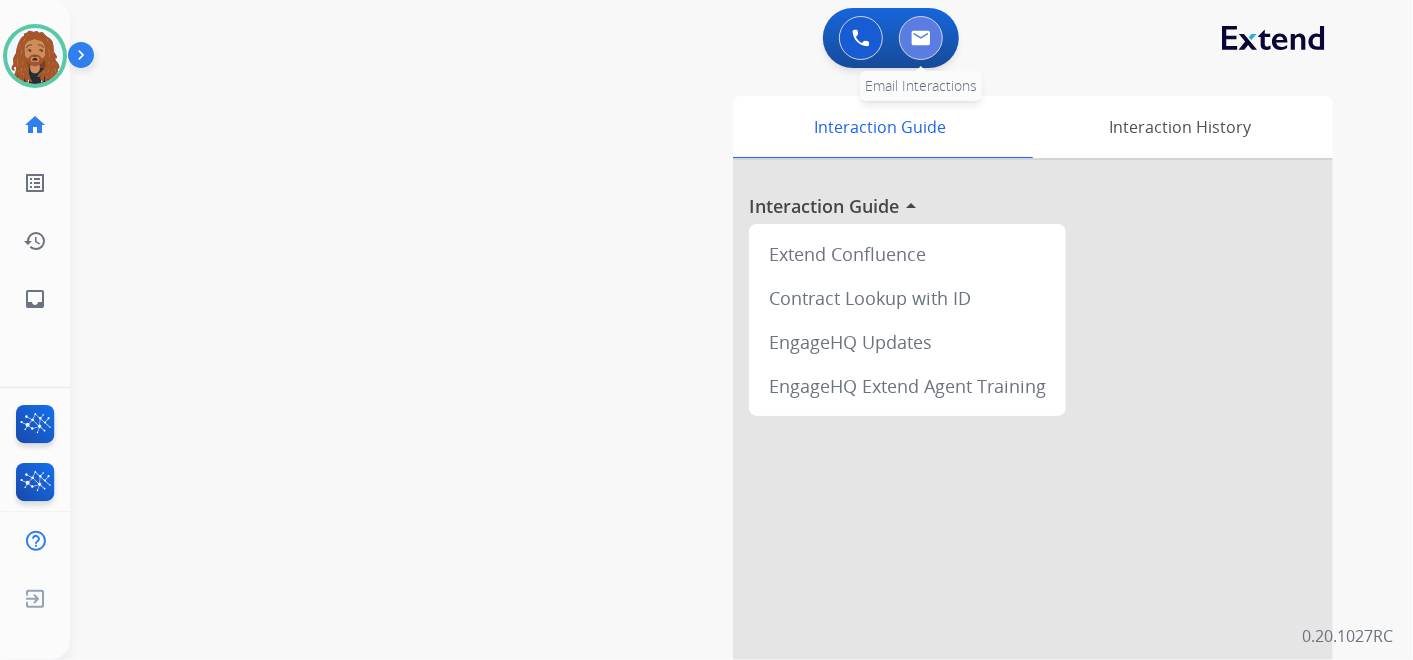 click at bounding box center [921, 38] 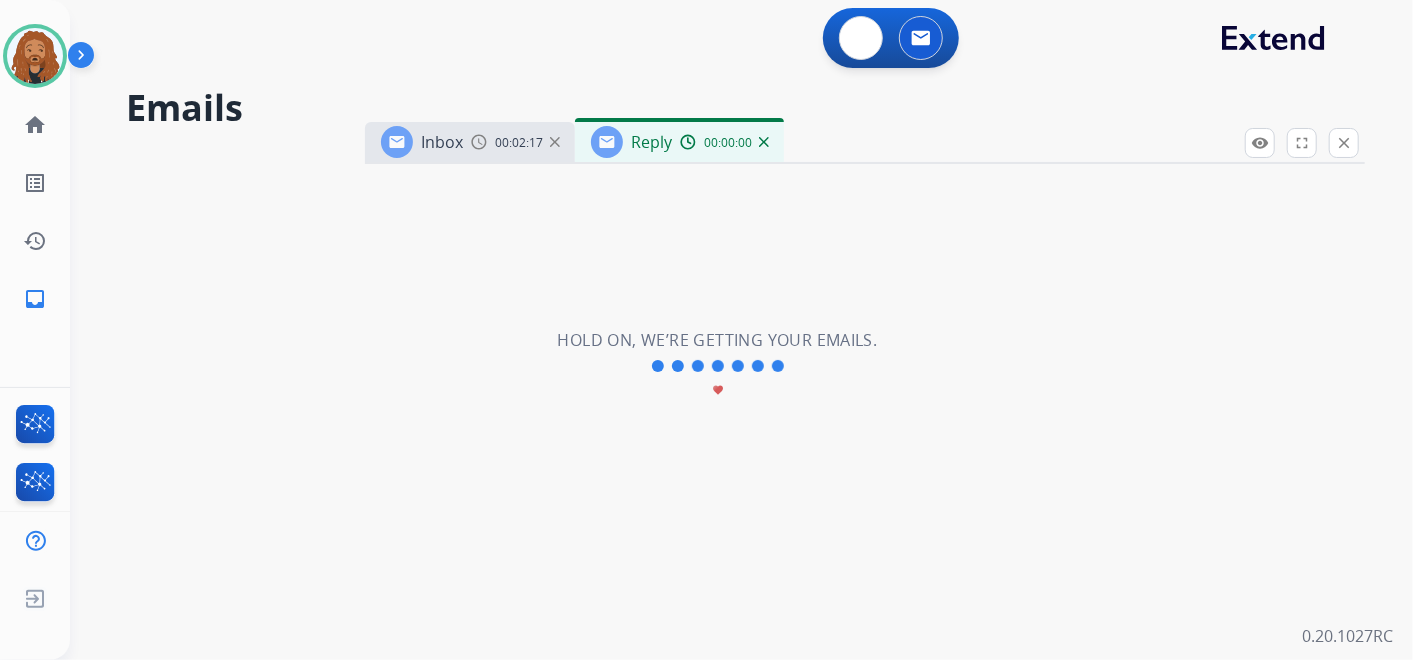 select on "**********" 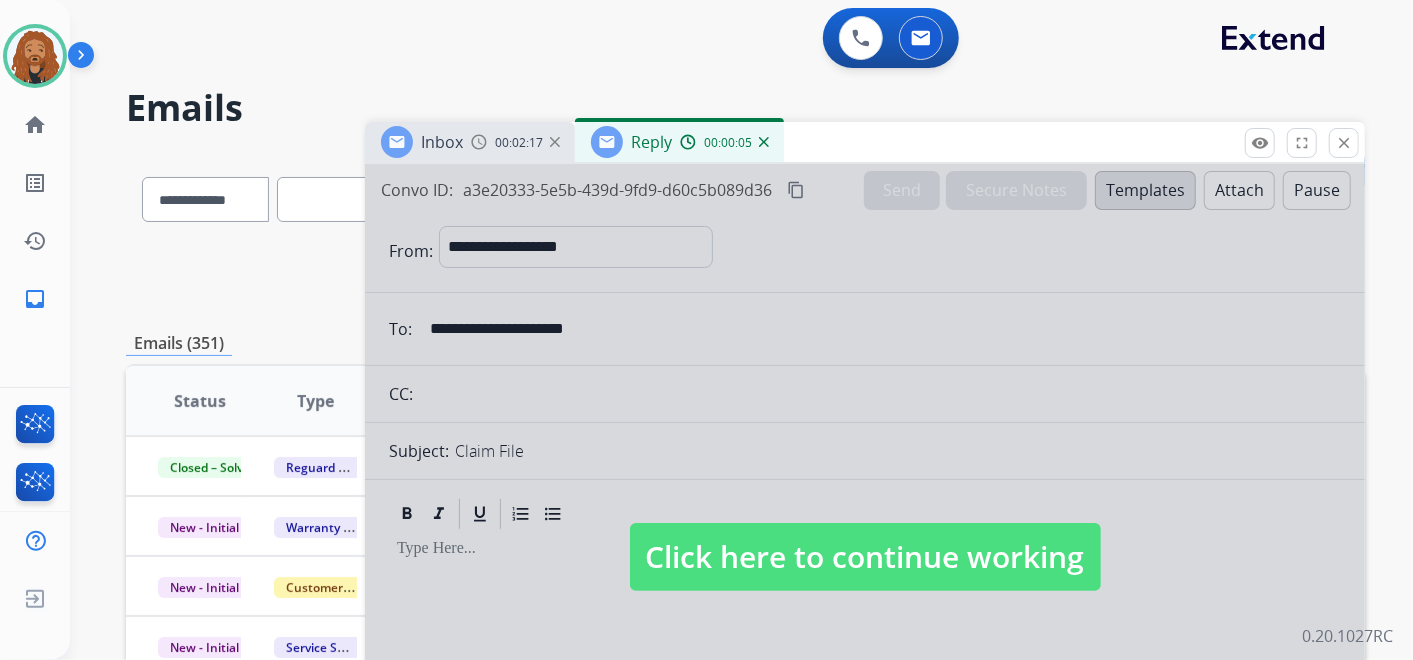 click on "00:00:05" at bounding box center [724, 142] 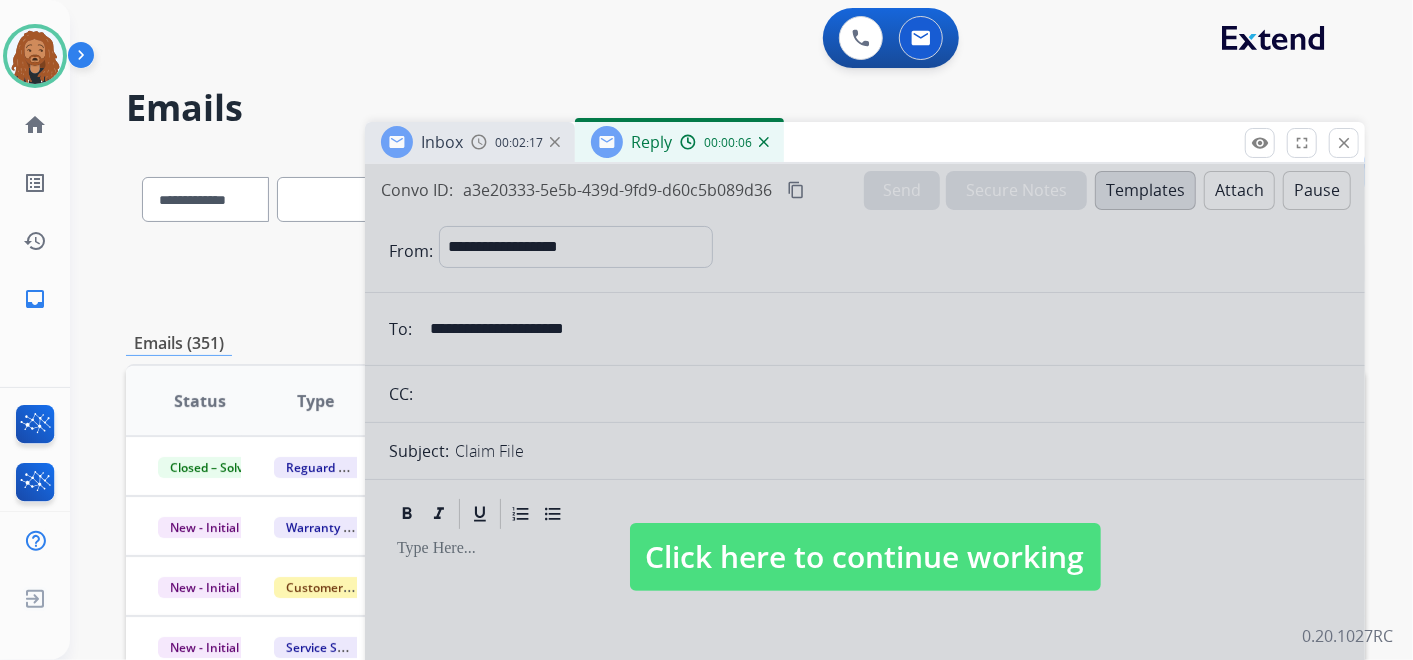 click at bounding box center (764, 142) 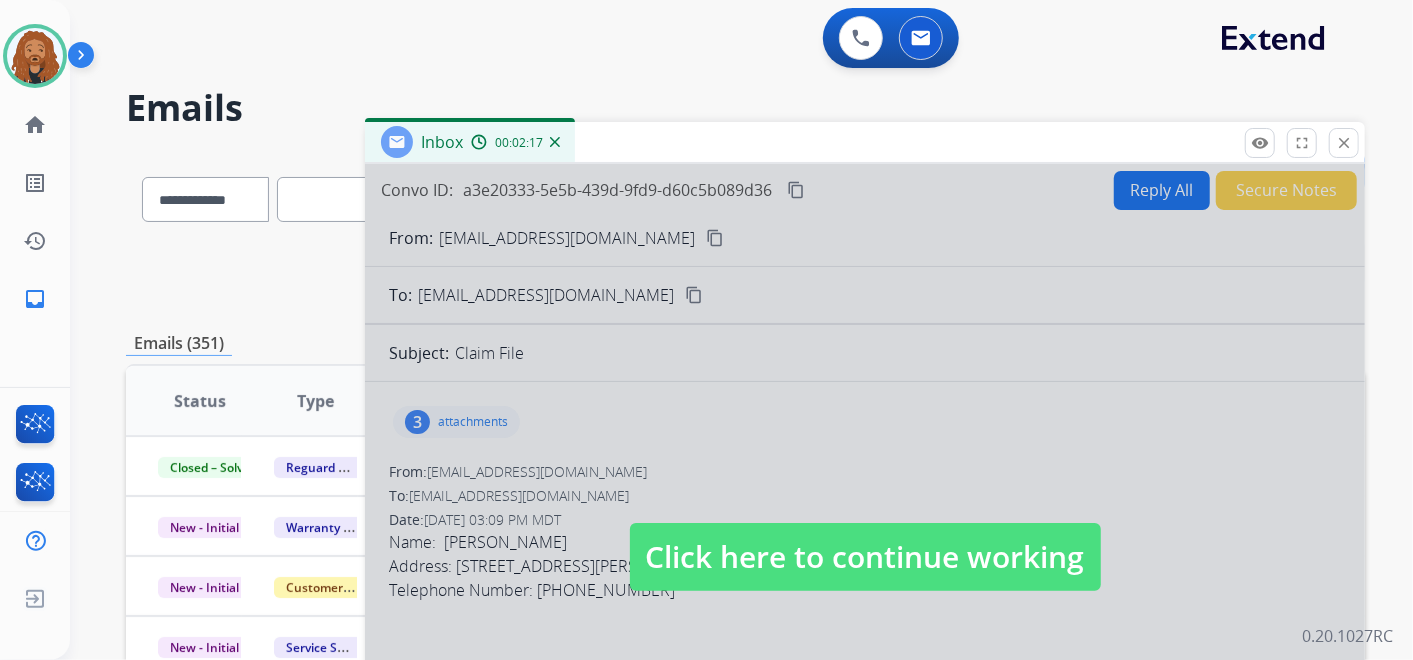click at bounding box center [555, 142] 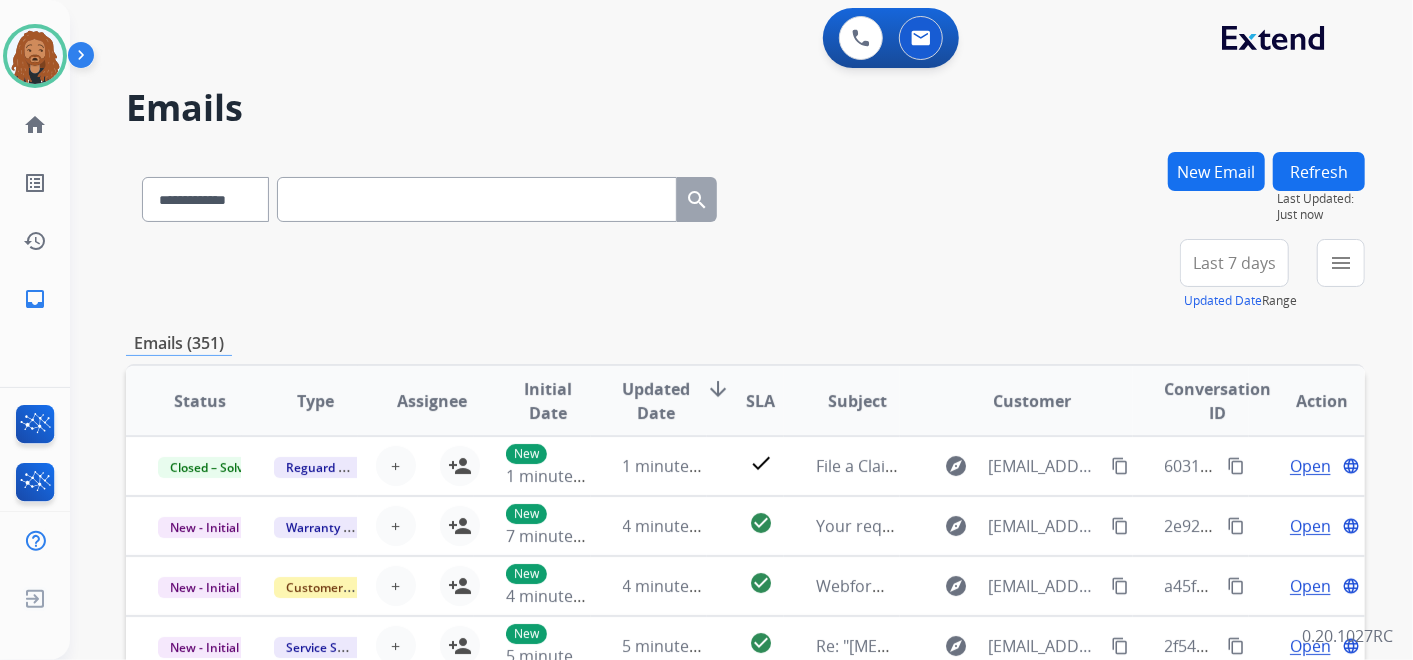 click on "Last 7 days" at bounding box center [1234, 263] 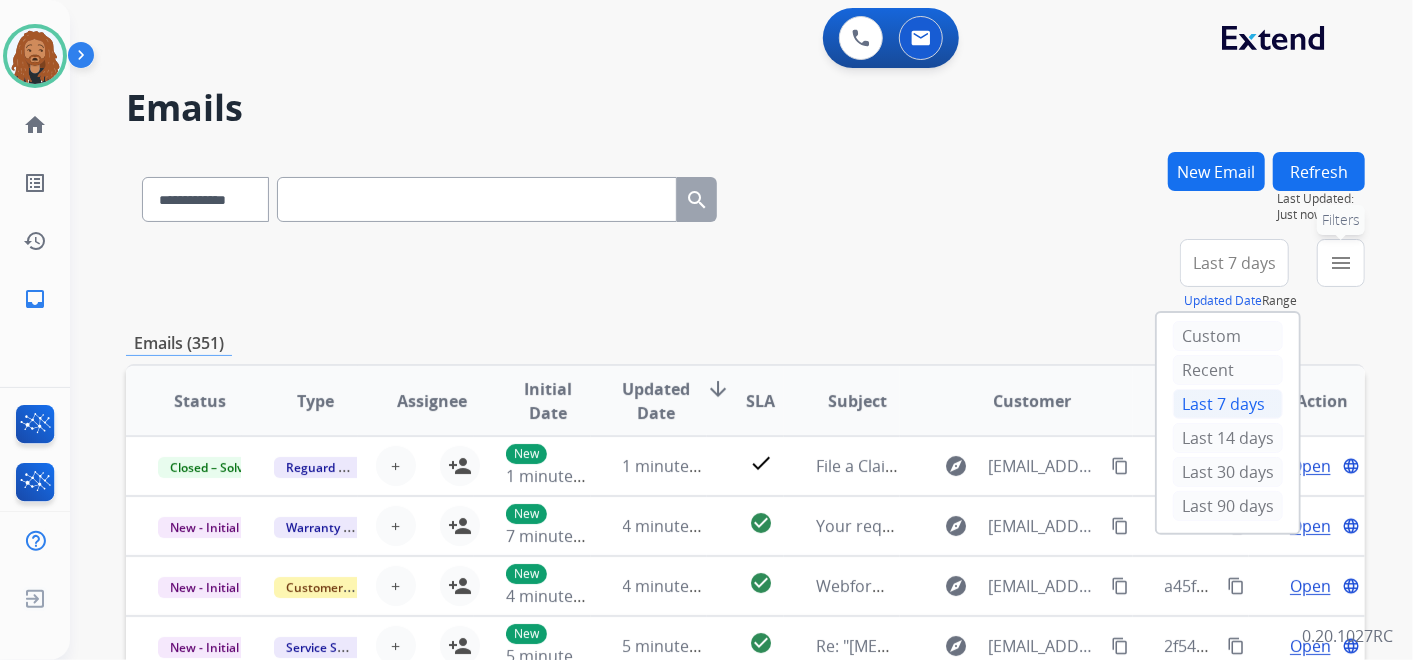 click on "menu  Filters" at bounding box center (1341, 263) 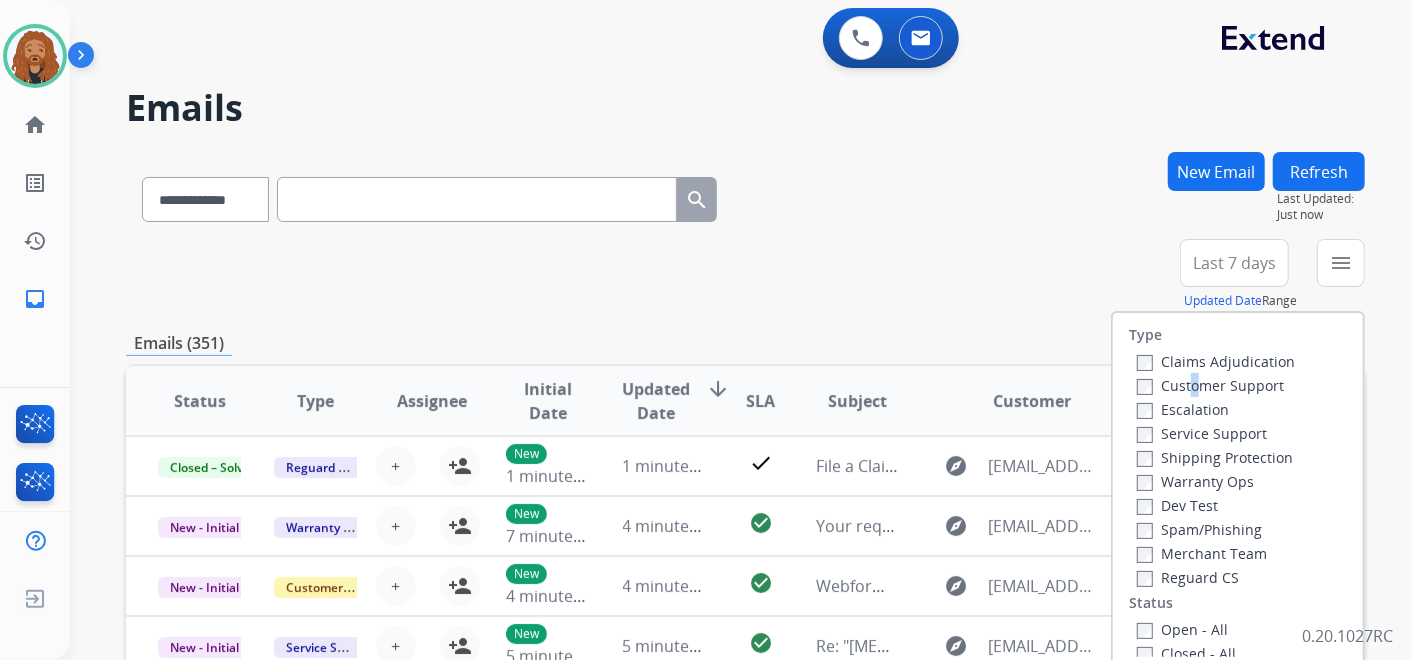 click on "Customer Support" at bounding box center [1210, 385] 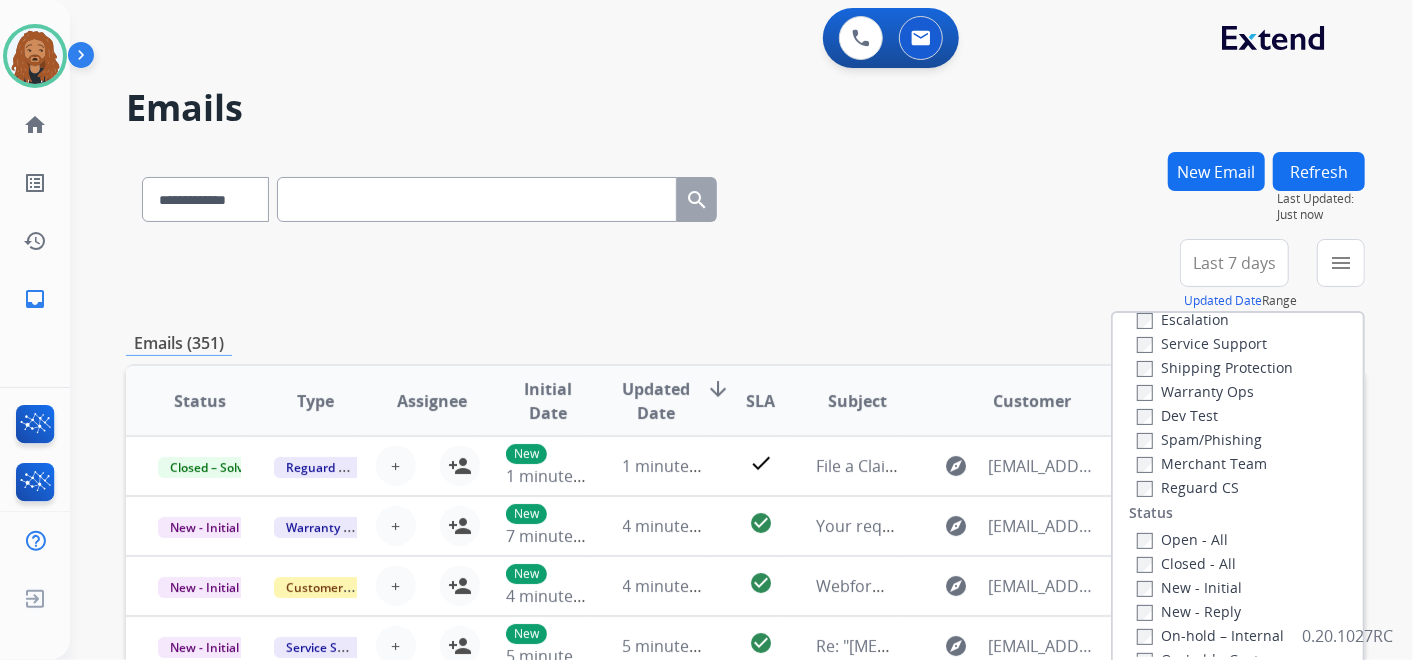 scroll, scrollTop: 222, scrollLeft: 0, axis: vertical 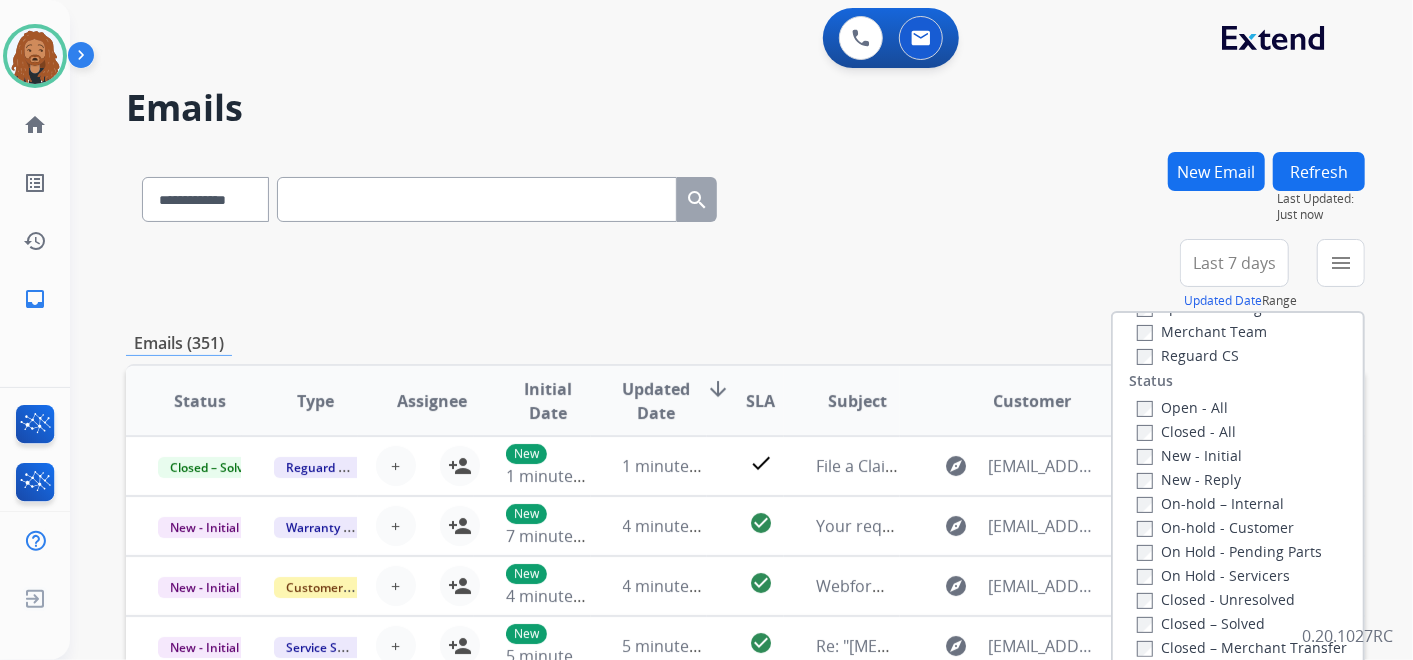 click on "Open - All" at bounding box center (1182, 407) 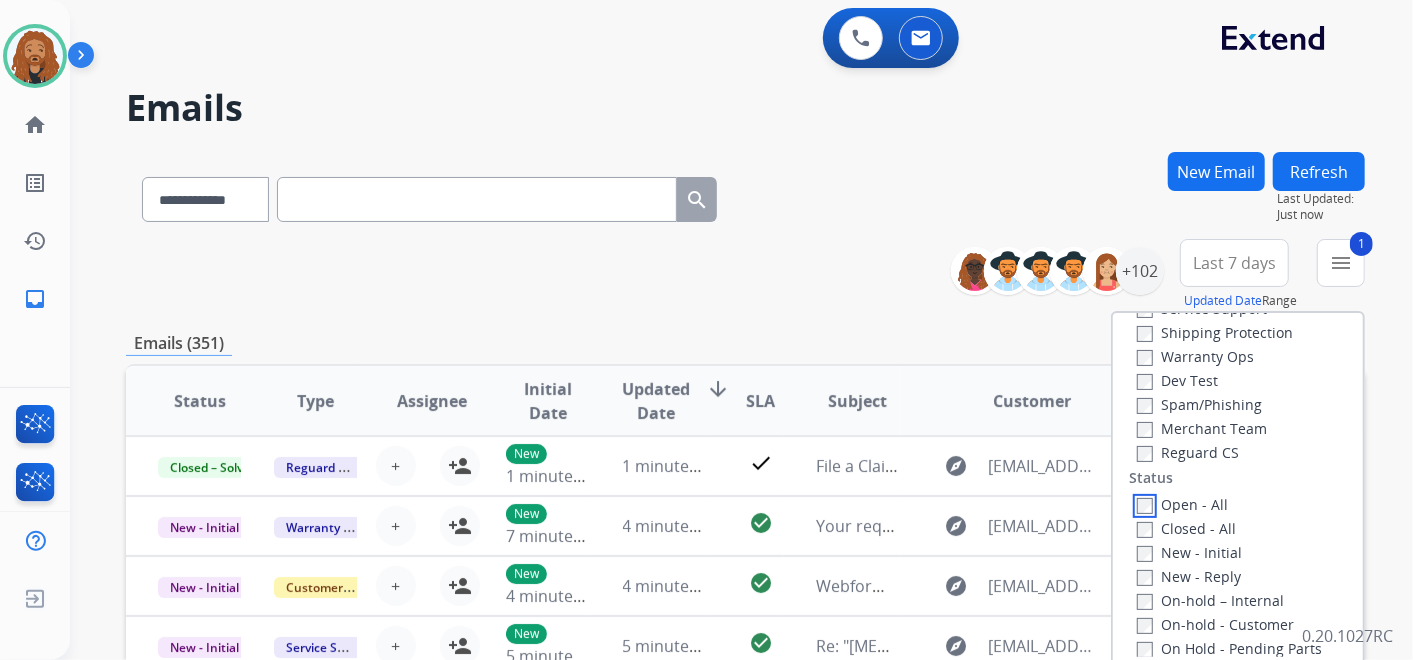 scroll, scrollTop: 0, scrollLeft: 0, axis: both 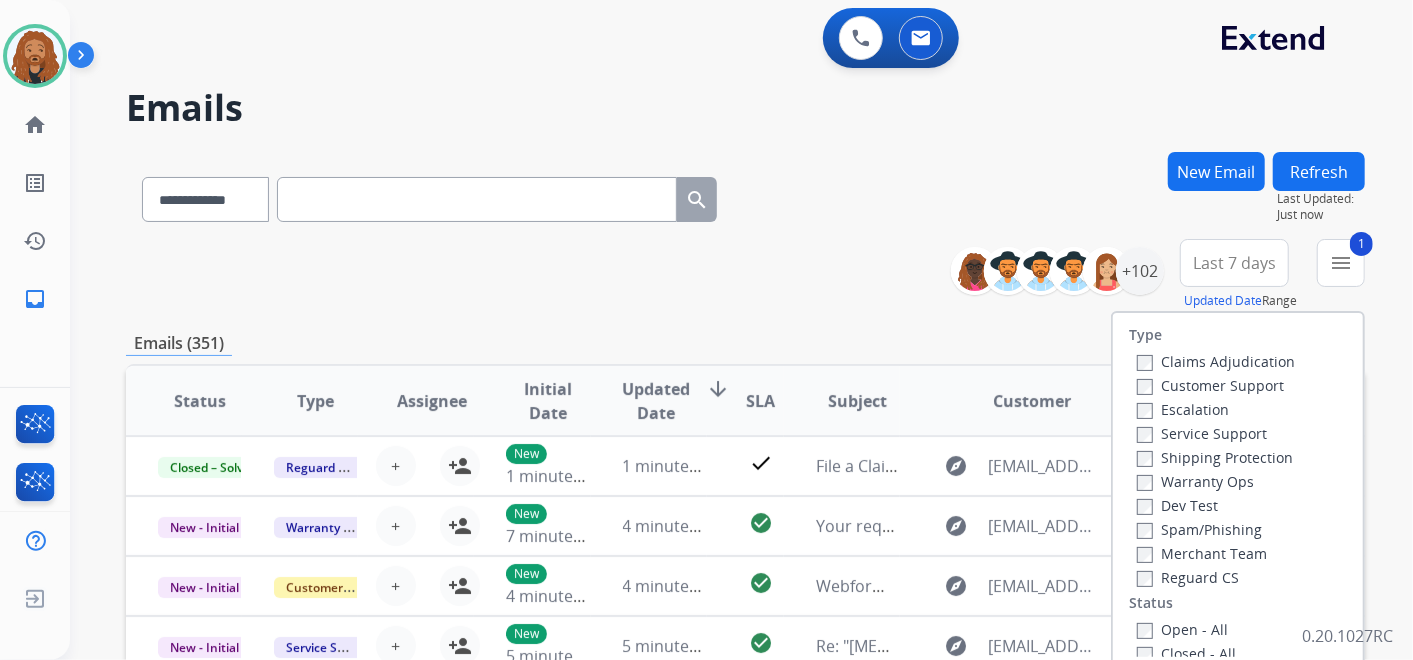 click on "Reguard CS" at bounding box center (1188, 577) 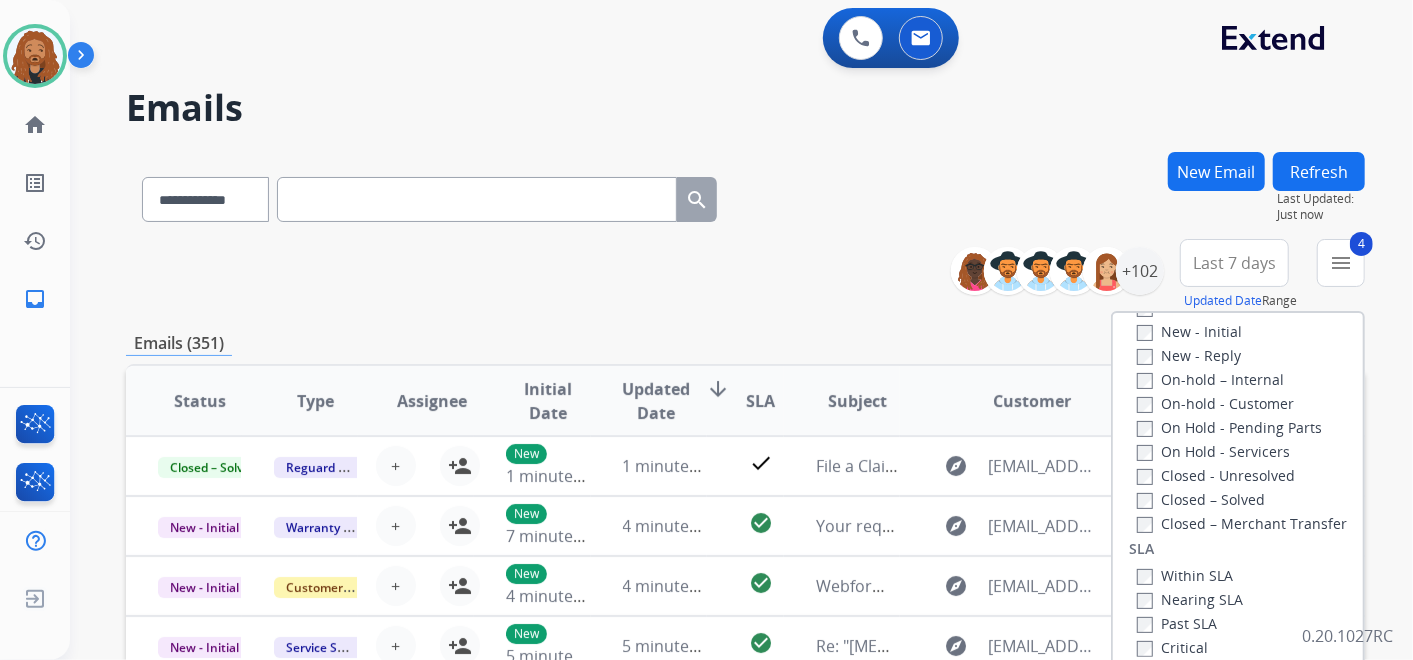 scroll, scrollTop: 526, scrollLeft: 0, axis: vertical 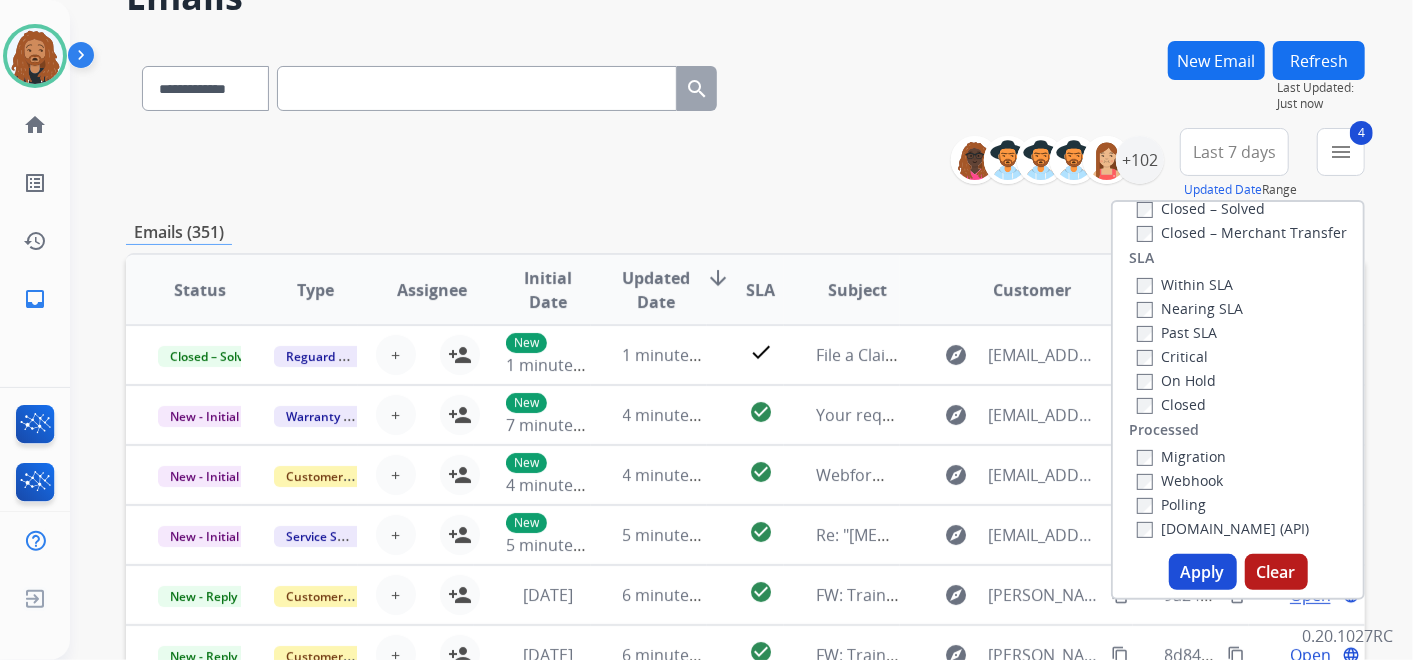 click on "Apply" at bounding box center [1203, 572] 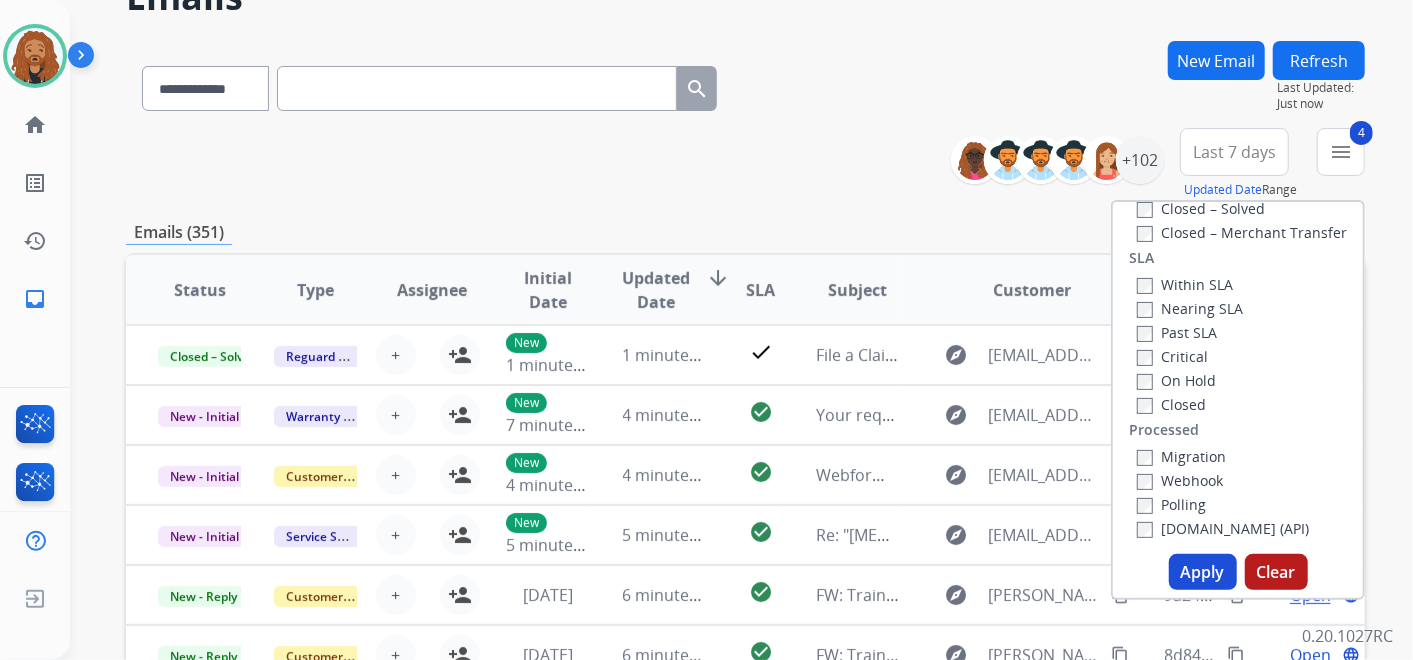 scroll, scrollTop: 0, scrollLeft: 0, axis: both 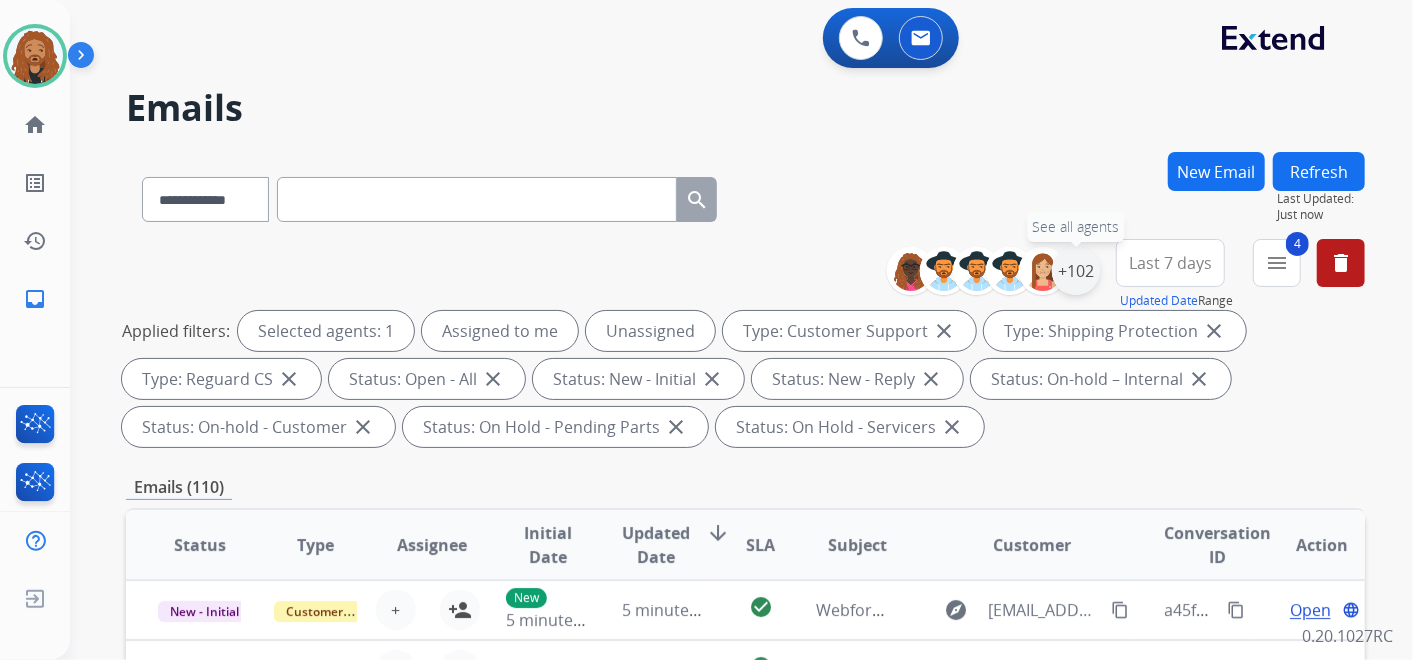 click on "+102" at bounding box center (1076, 271) 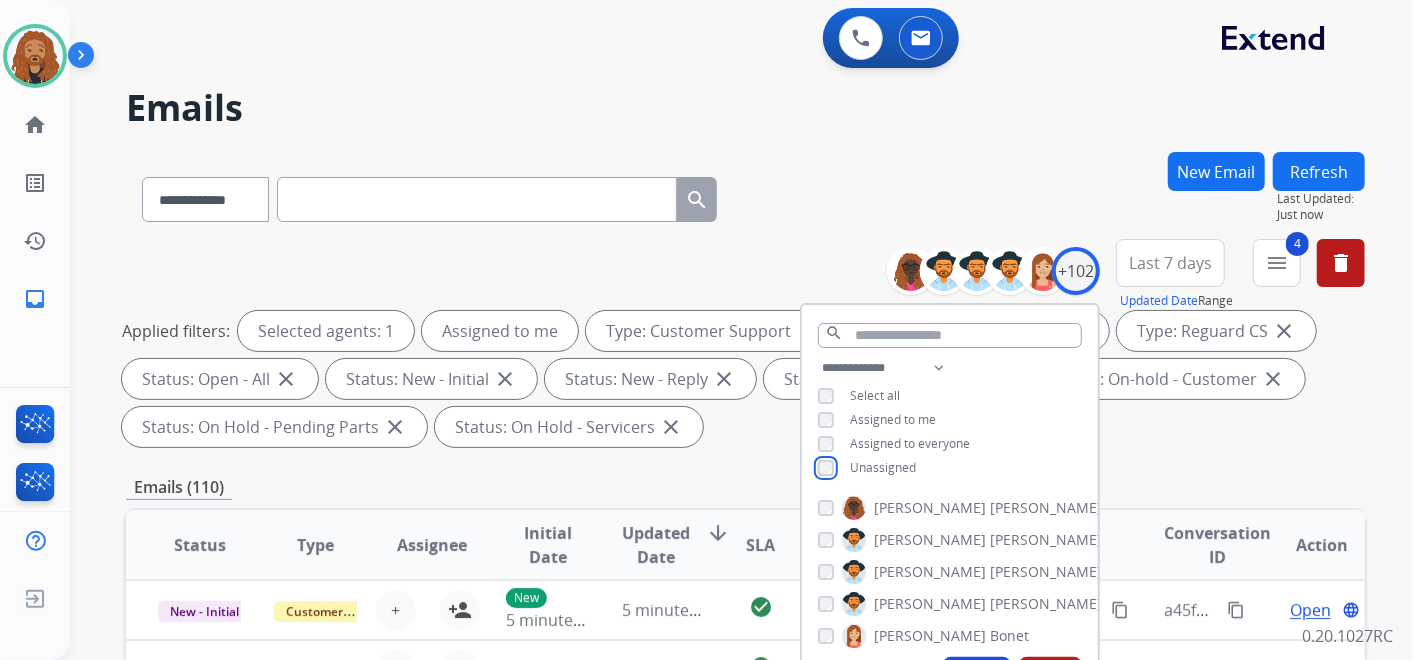 scroll, scrollTop: 111, scrollLeft: 0, axis: vertical 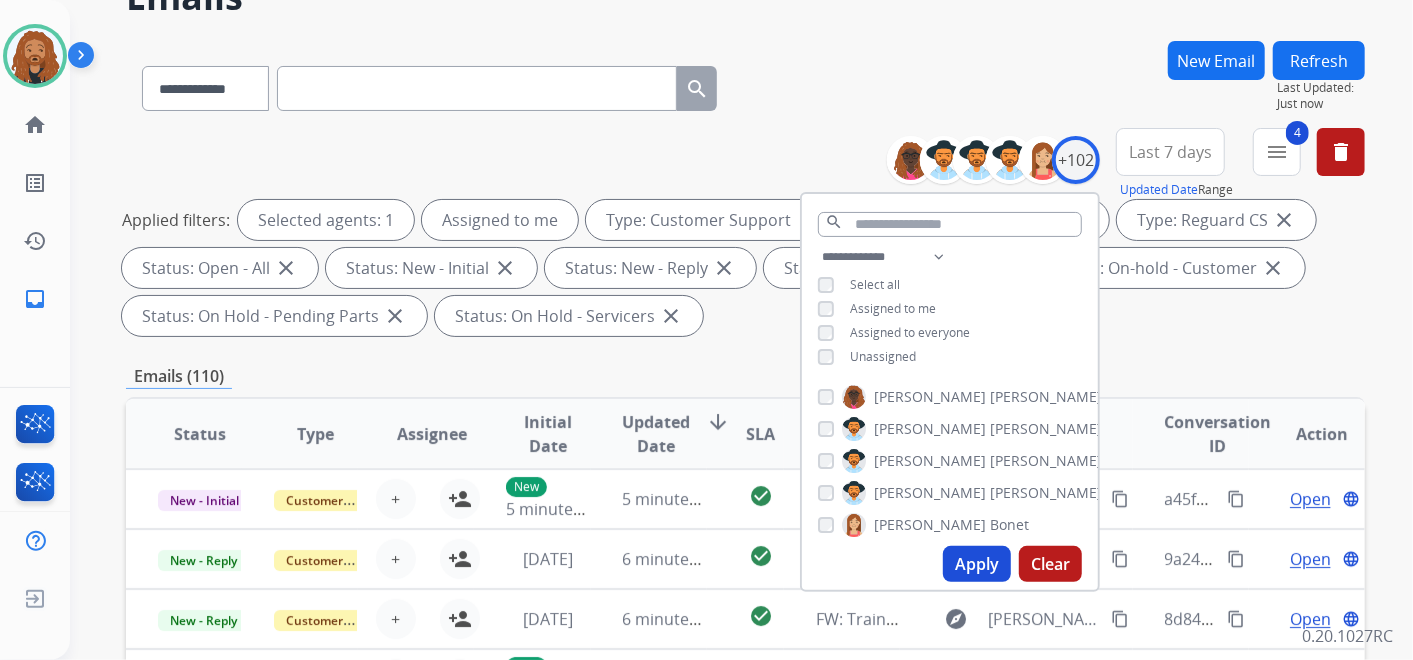 click on "Apply" at bounding box center (977, 564) 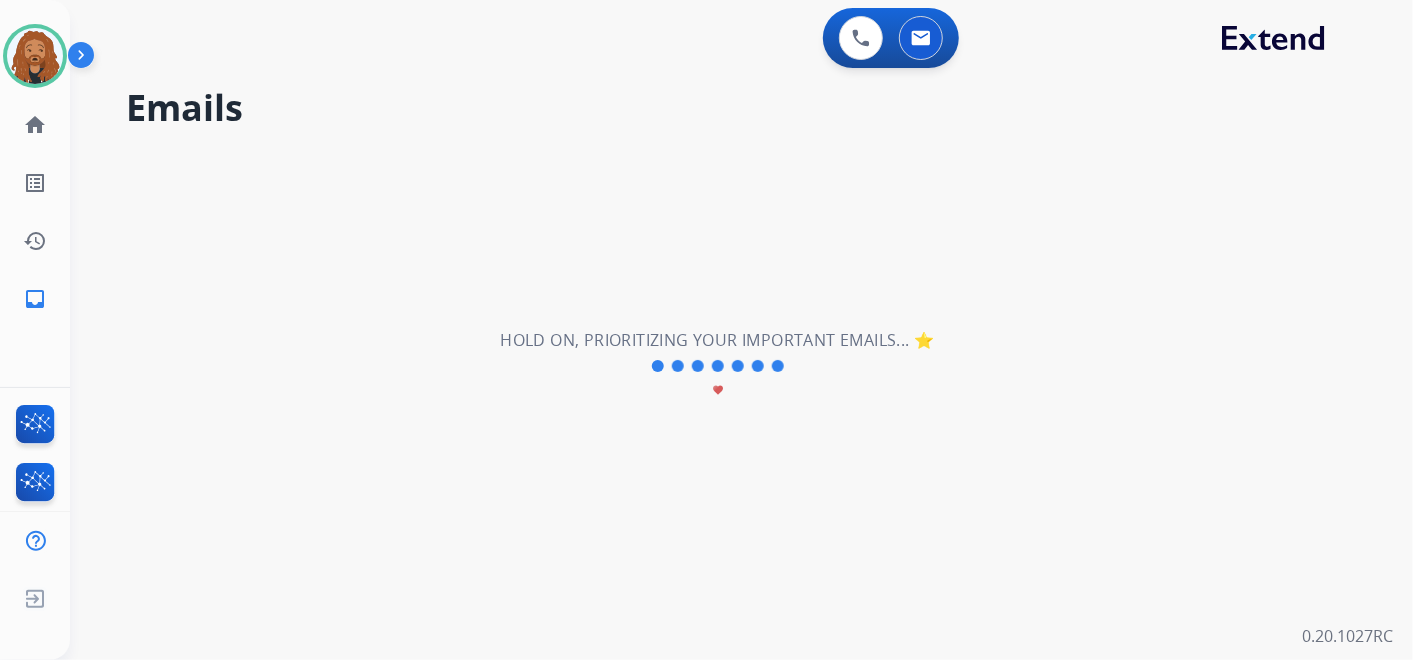 scroll, scrollTop: 0, scrollLeft: 0, axis: both 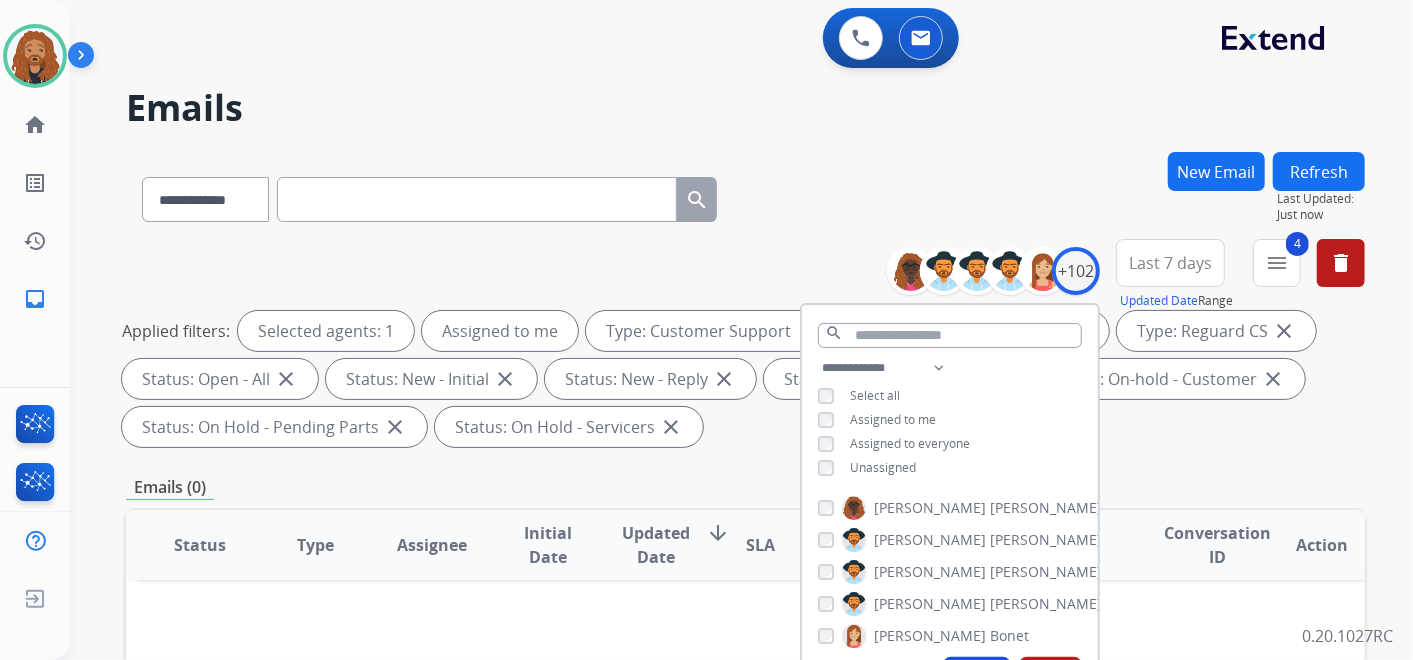 click on "Last 7 days" at bounding box center [1170, 263] 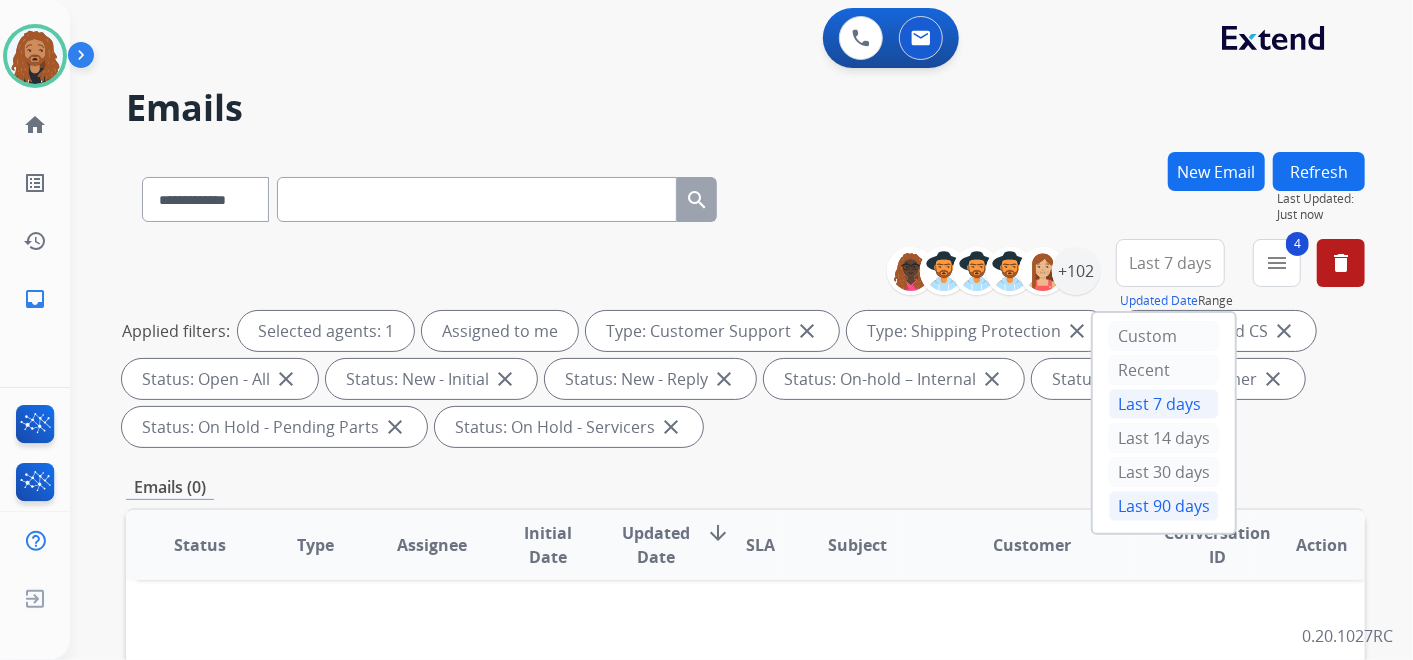 click on "Last 90 days" at bounding box center (1164, 506) 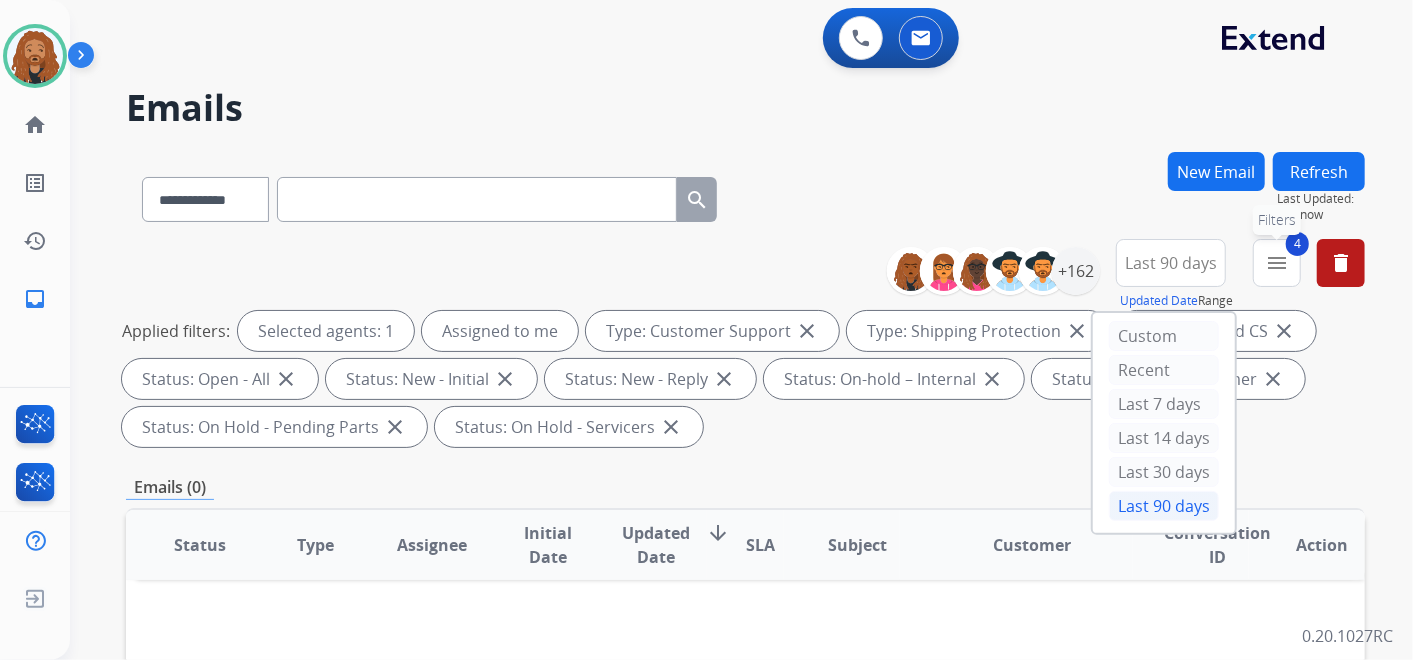 click on "menu" at bounding box center (1277, 263) 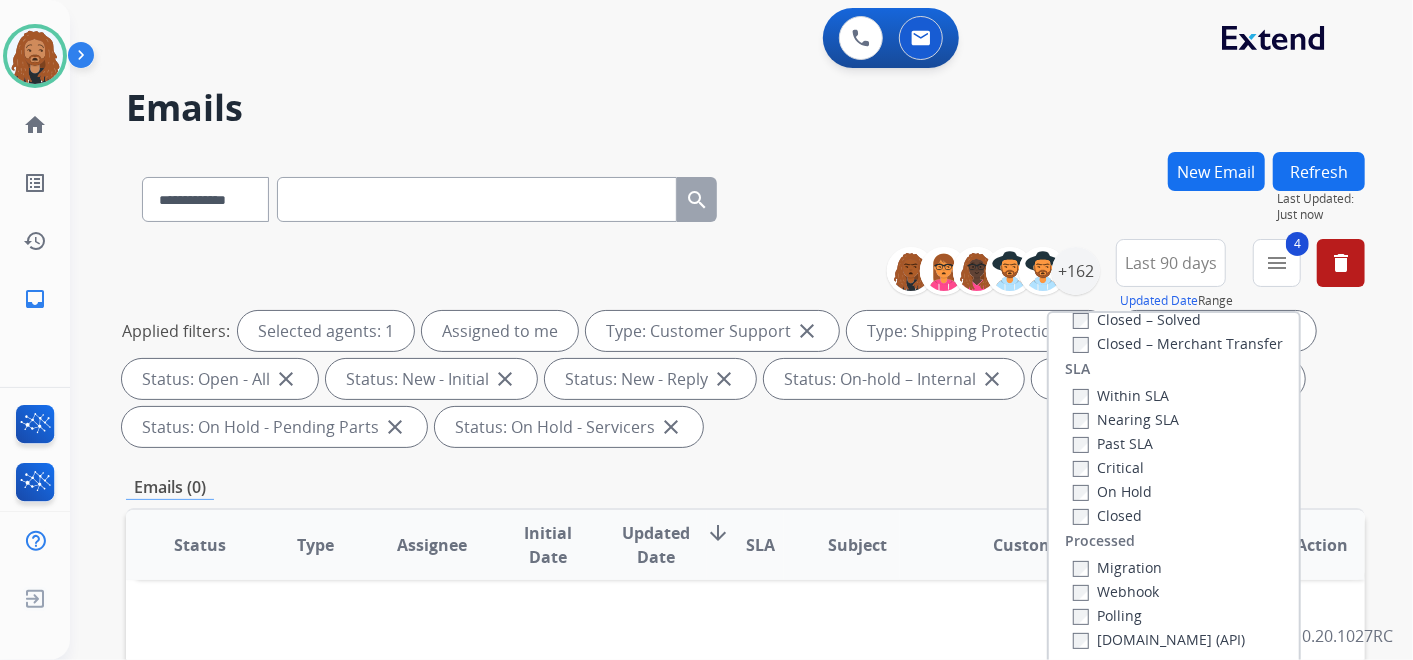 click on "Last 90 days" at bounding box center (1171, 263) 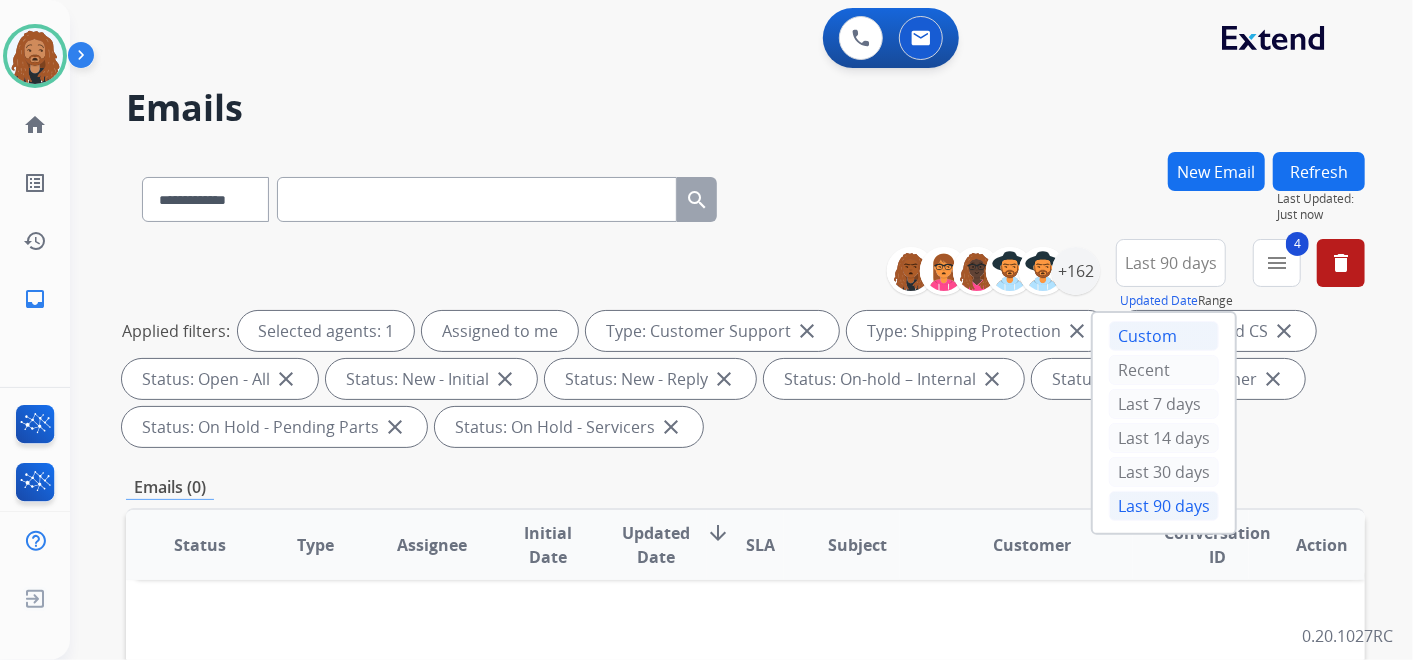 click on "Custom" at bounding box center (1164, 336) 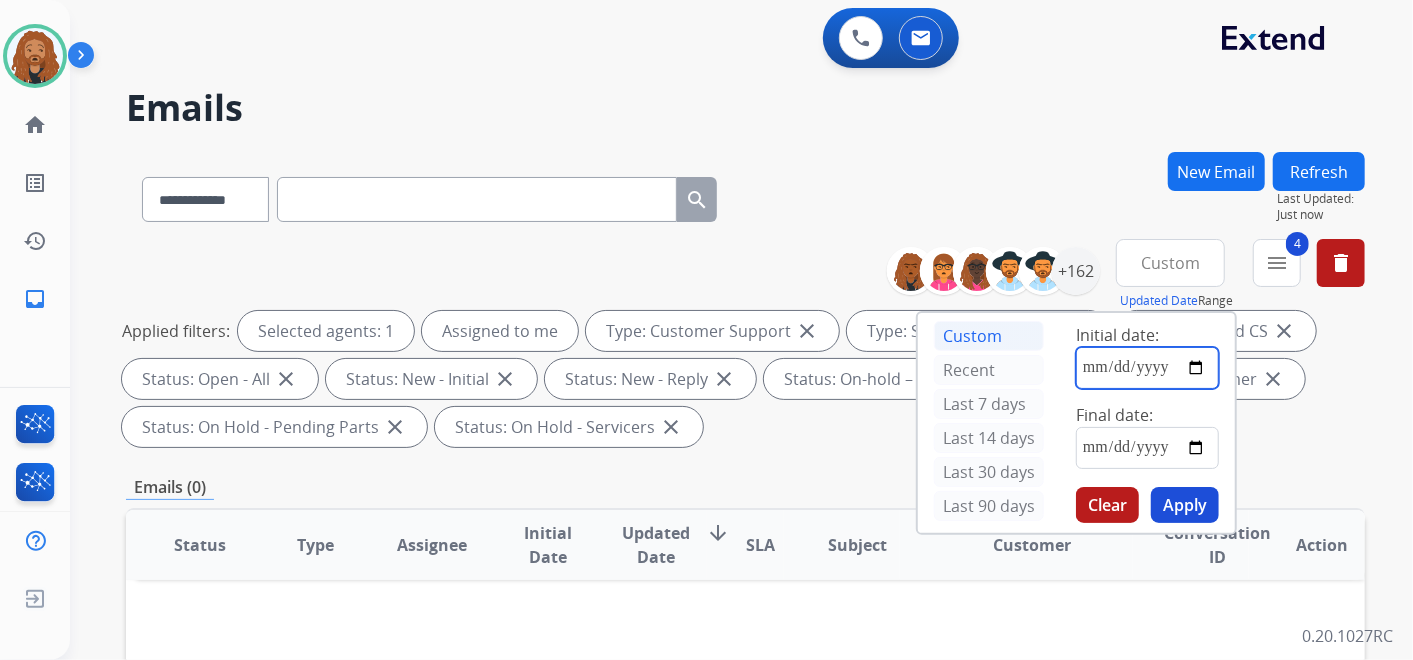 click at bounding box center [1147, 368] 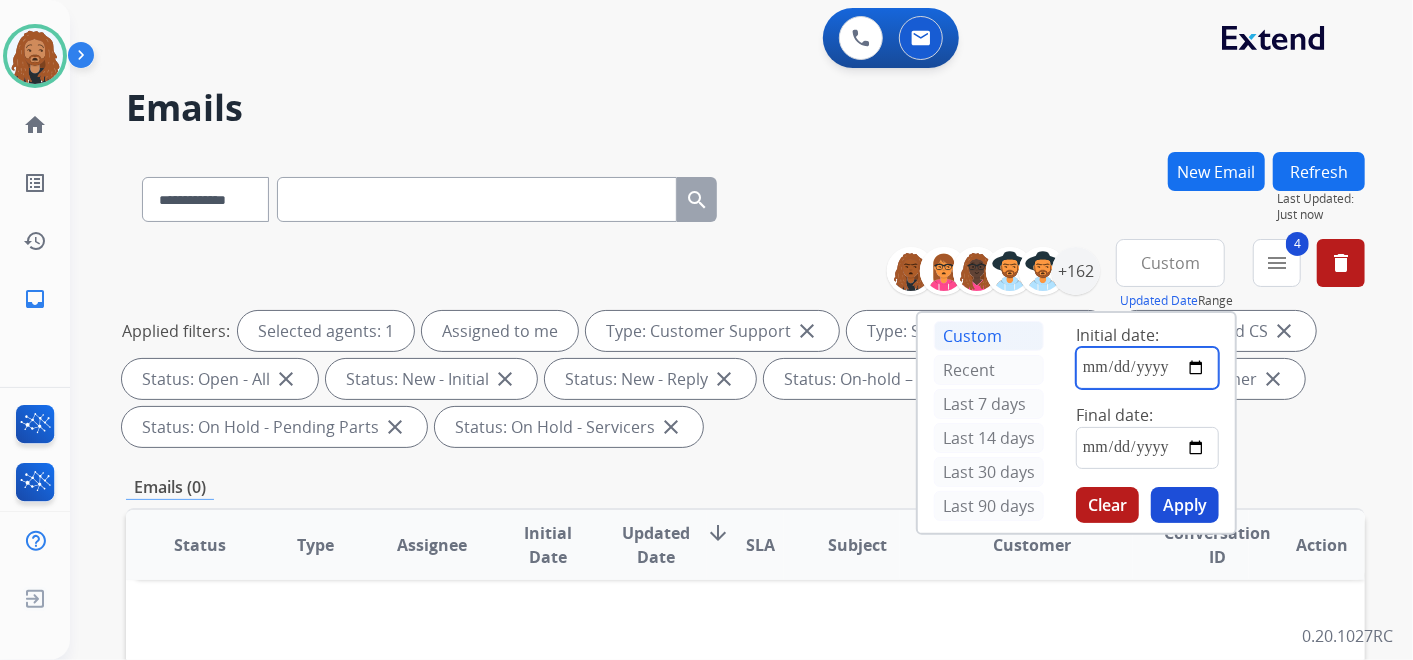 type on "**********" 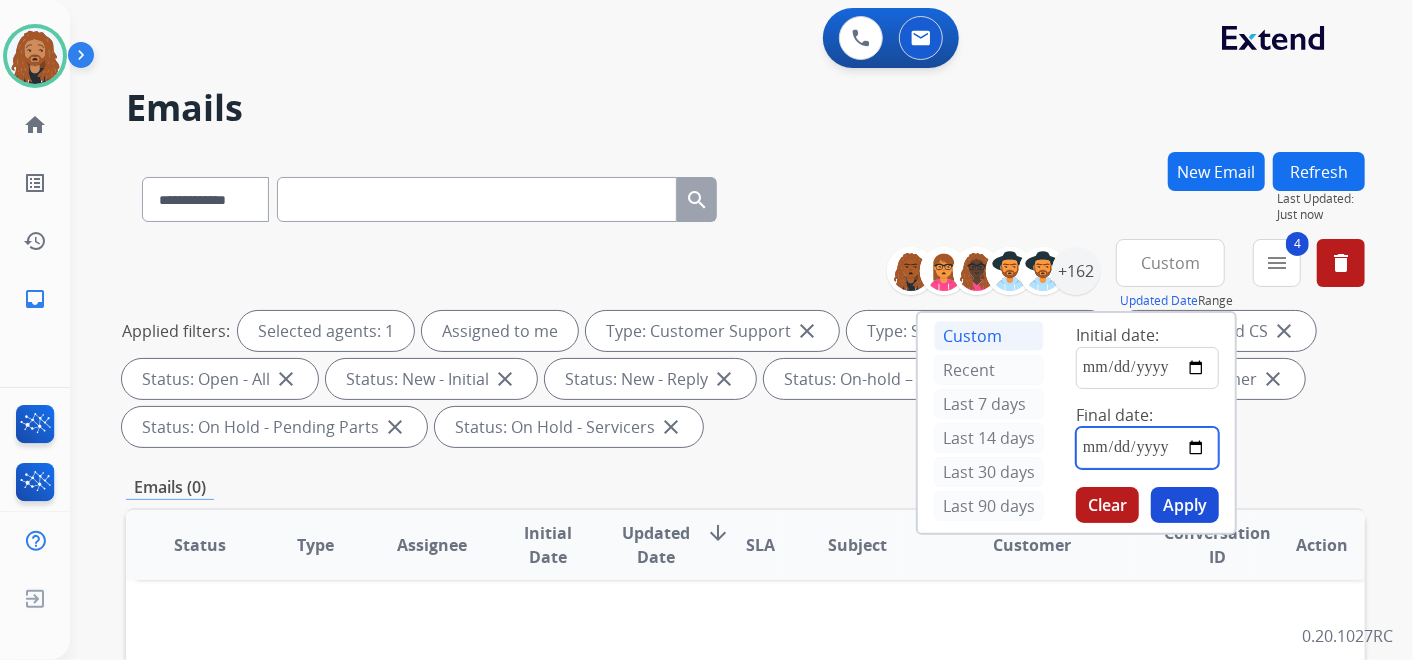 click at bounding box center (1147, 448) 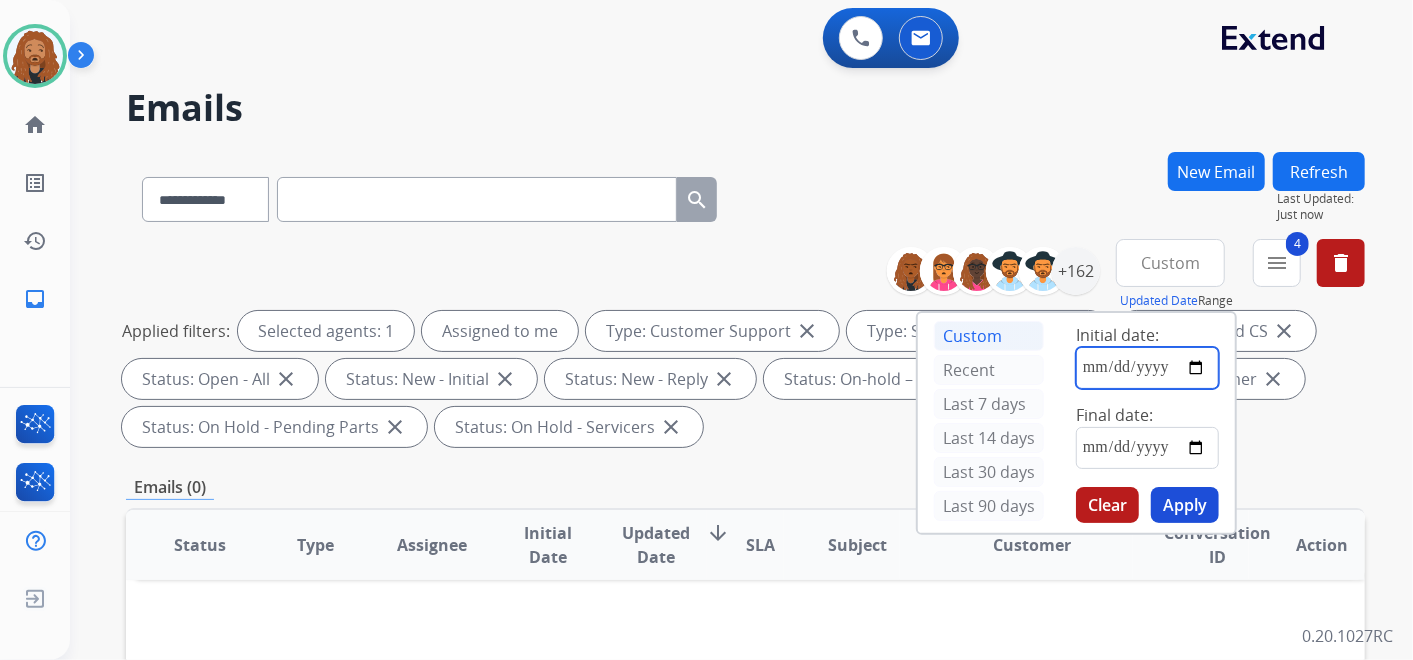 click on "**********" at bounding box center [1147, 368] 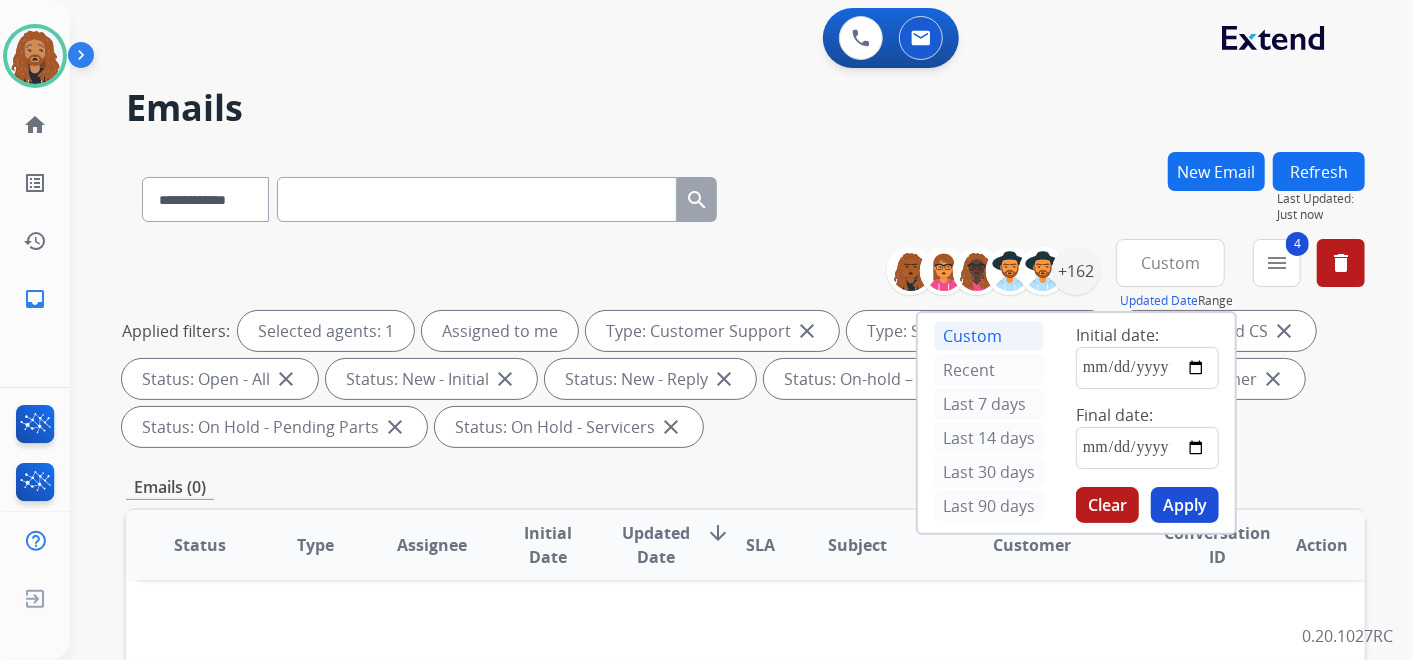 click on "Apply" at bounding box center (1185, 505) 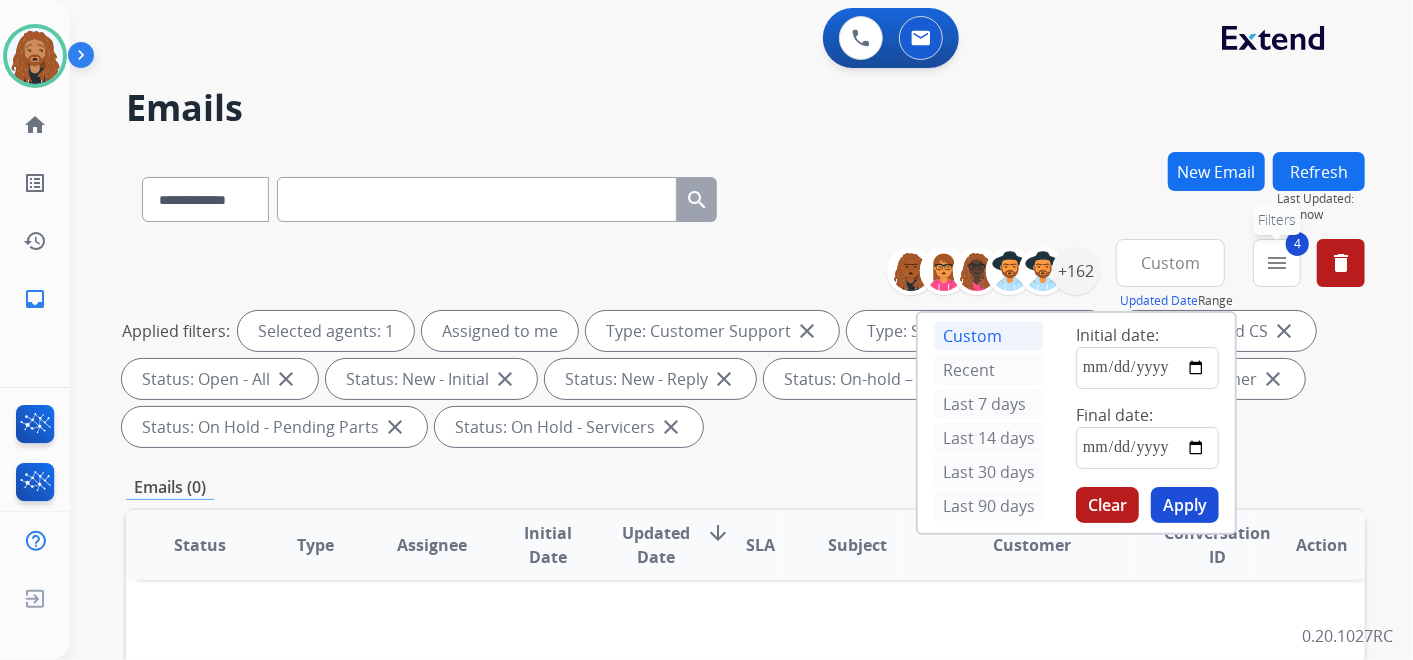 click on "menu" at bounding box center [1277, 263] 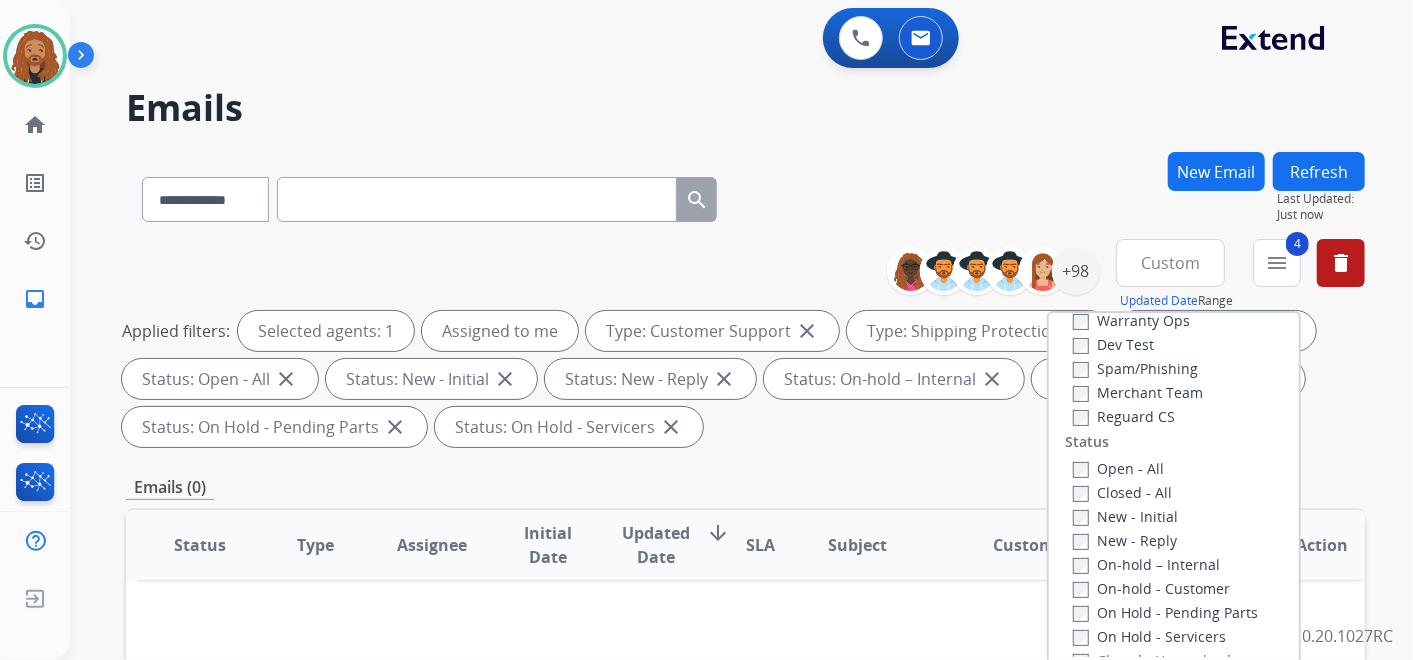 scroll, scrollTop: 82, scrollLeft: 0, axis: vertical 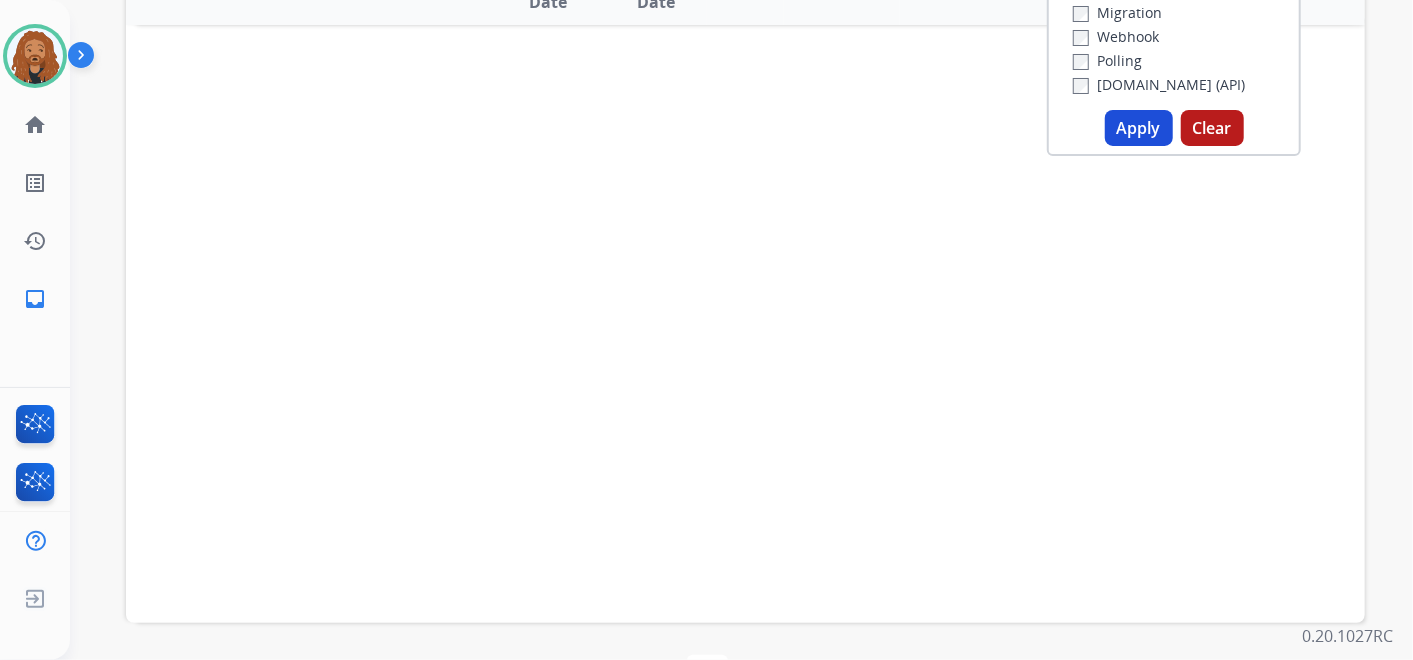 click on "Apply" at bounding box center [1139, 128] 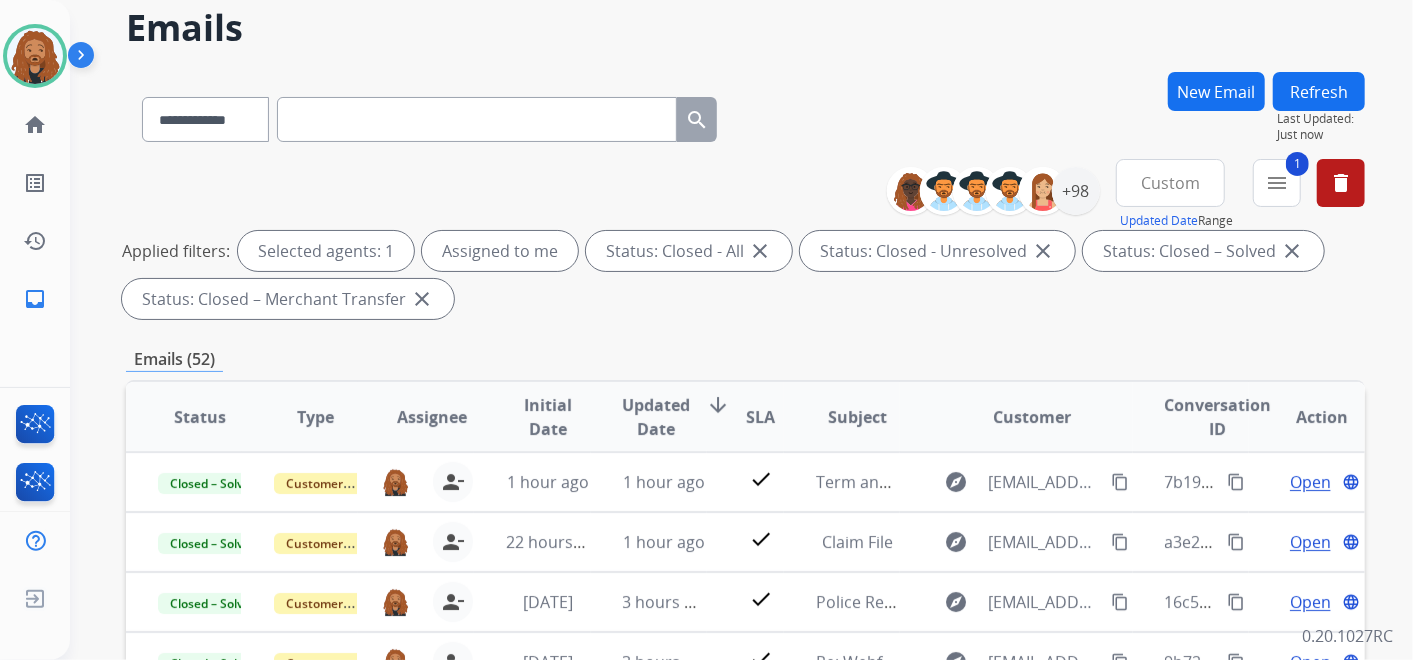 scroll, scrollTop: 222, scrollLeft: 0, axis: vertical 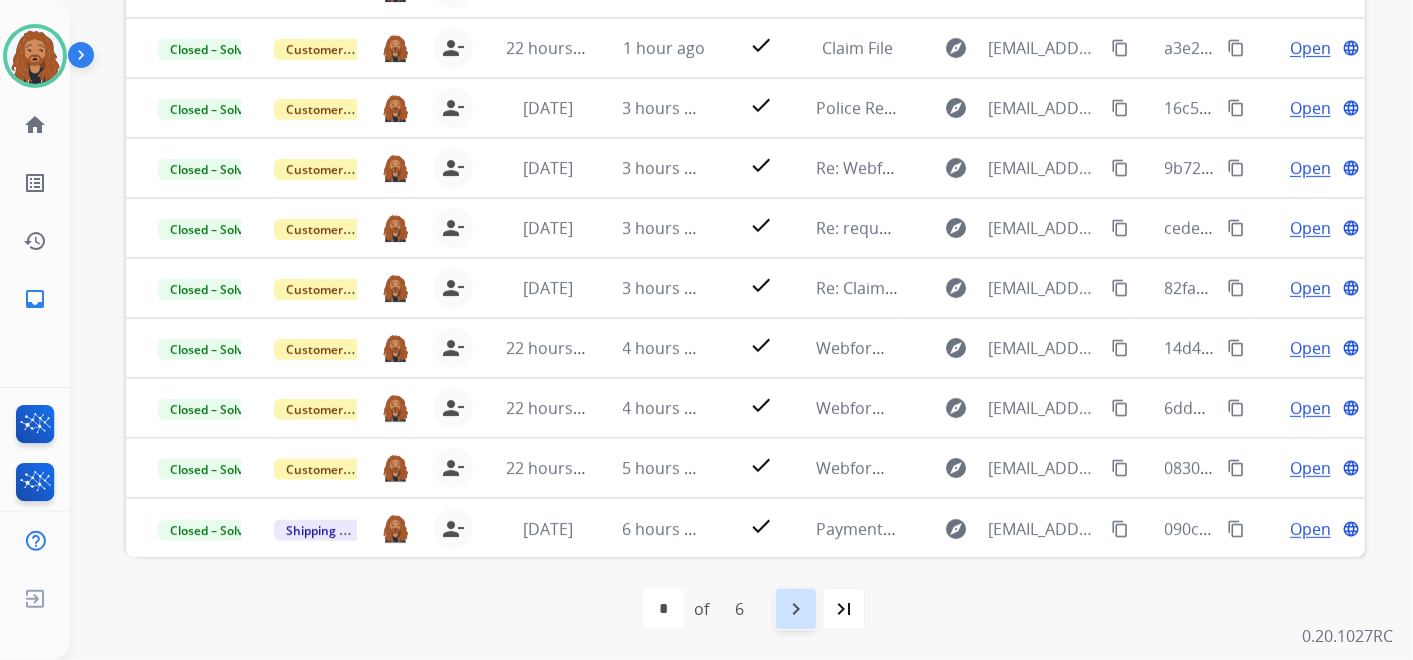 click on "navigate_next" at bounding box center [796, 609] 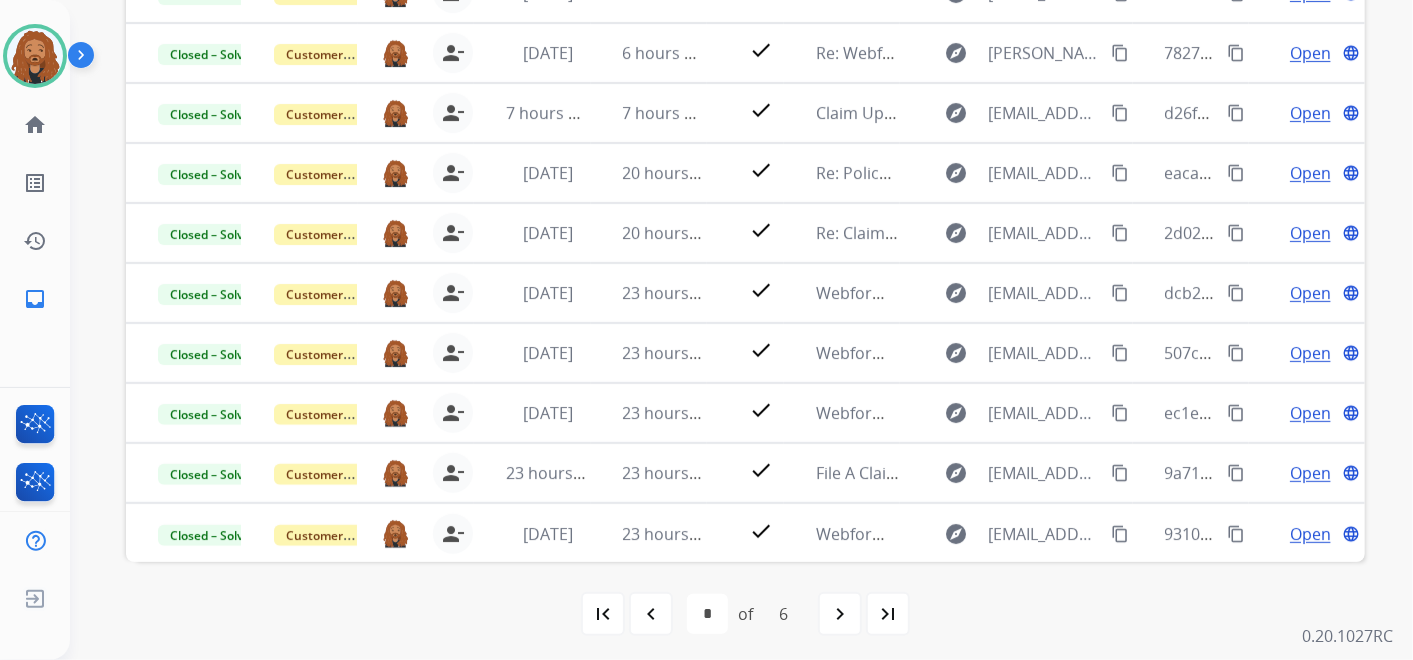 scroll, scrollTop: 573, scrollLeft: 0, axis: vertical 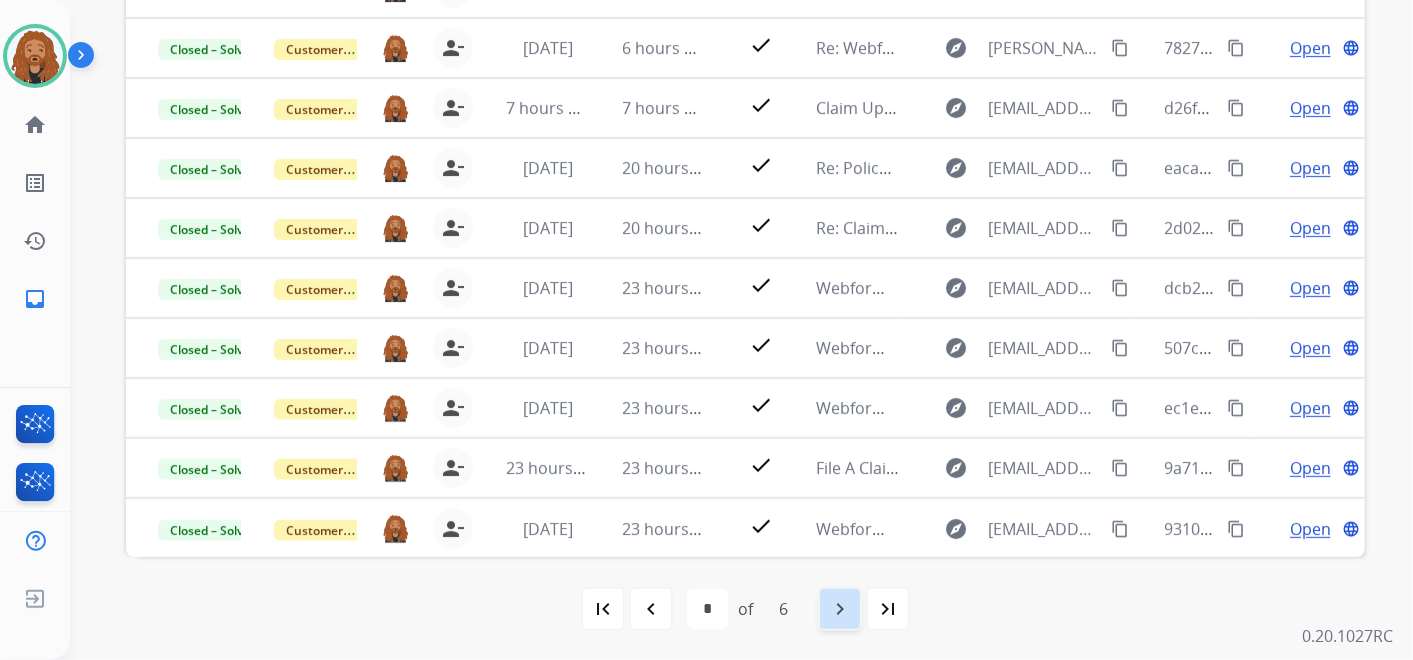 click on "navigate_next" at bounding box center (840, 609) 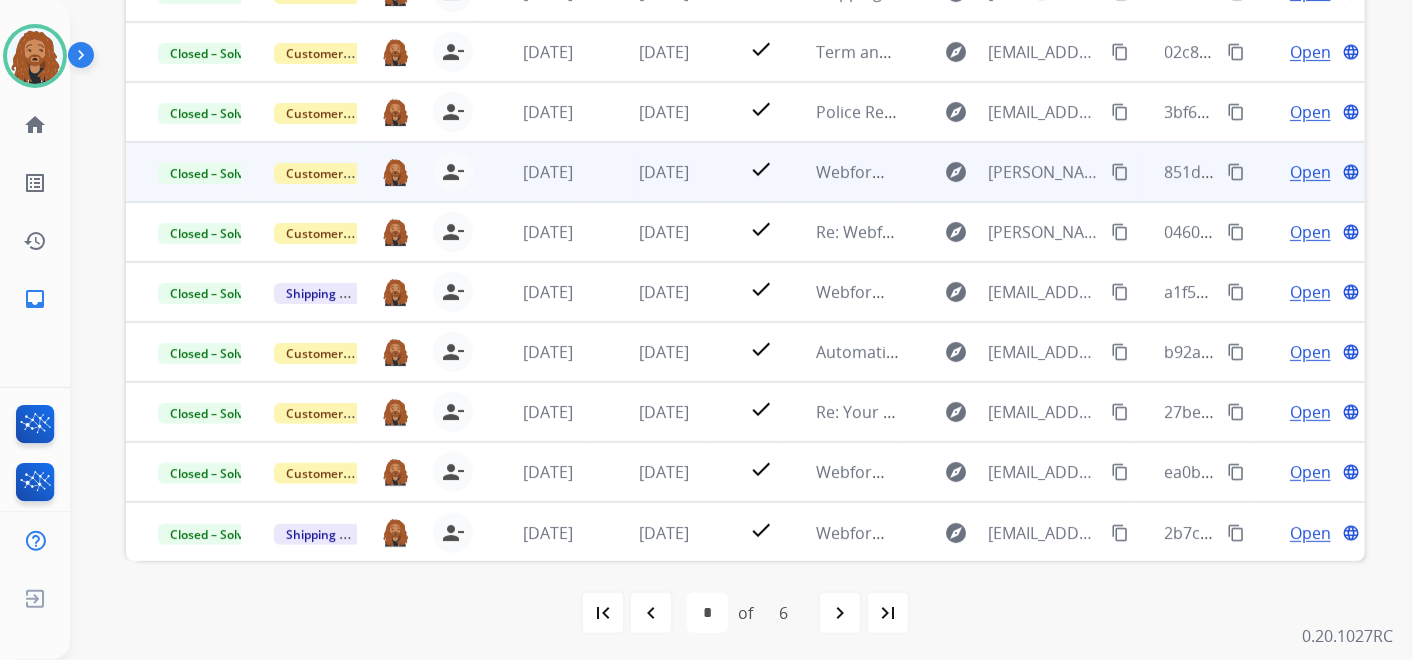 scroll, scrollTop: 573, scrollLeft: 0, axis: vertical 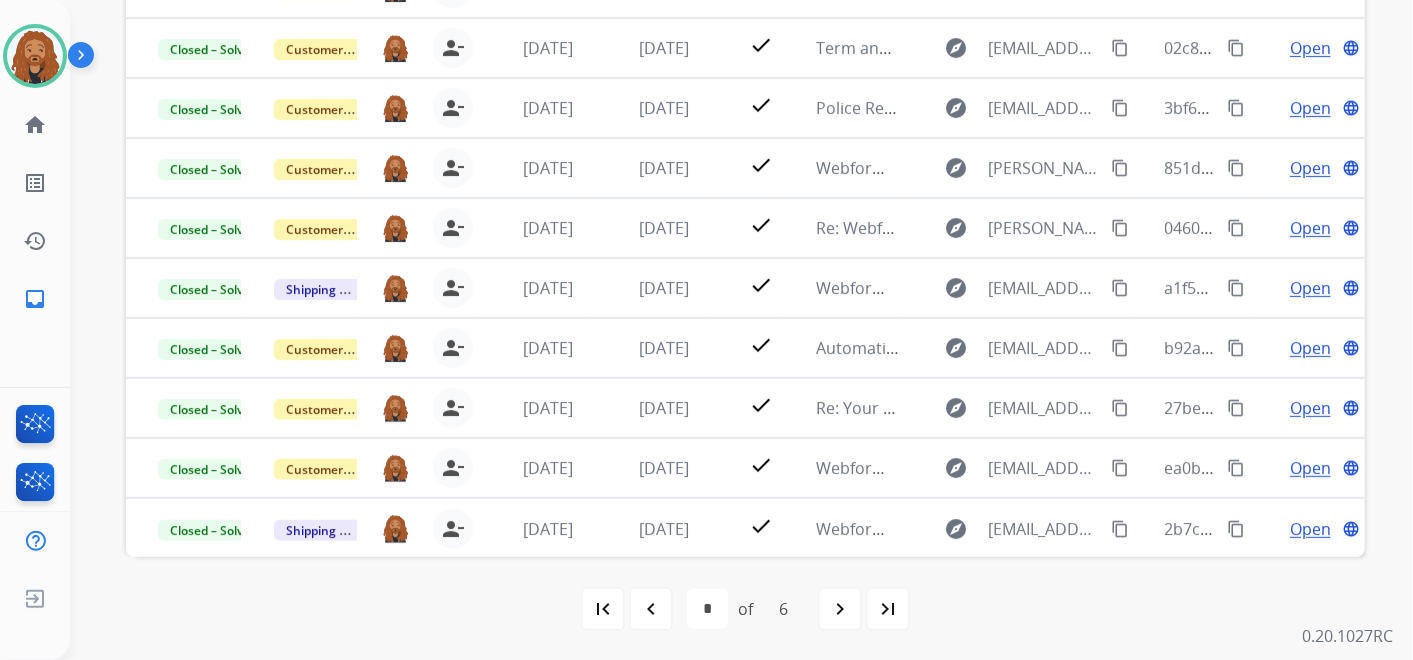 click on "navigate_next" at bounding box center (840, 609) 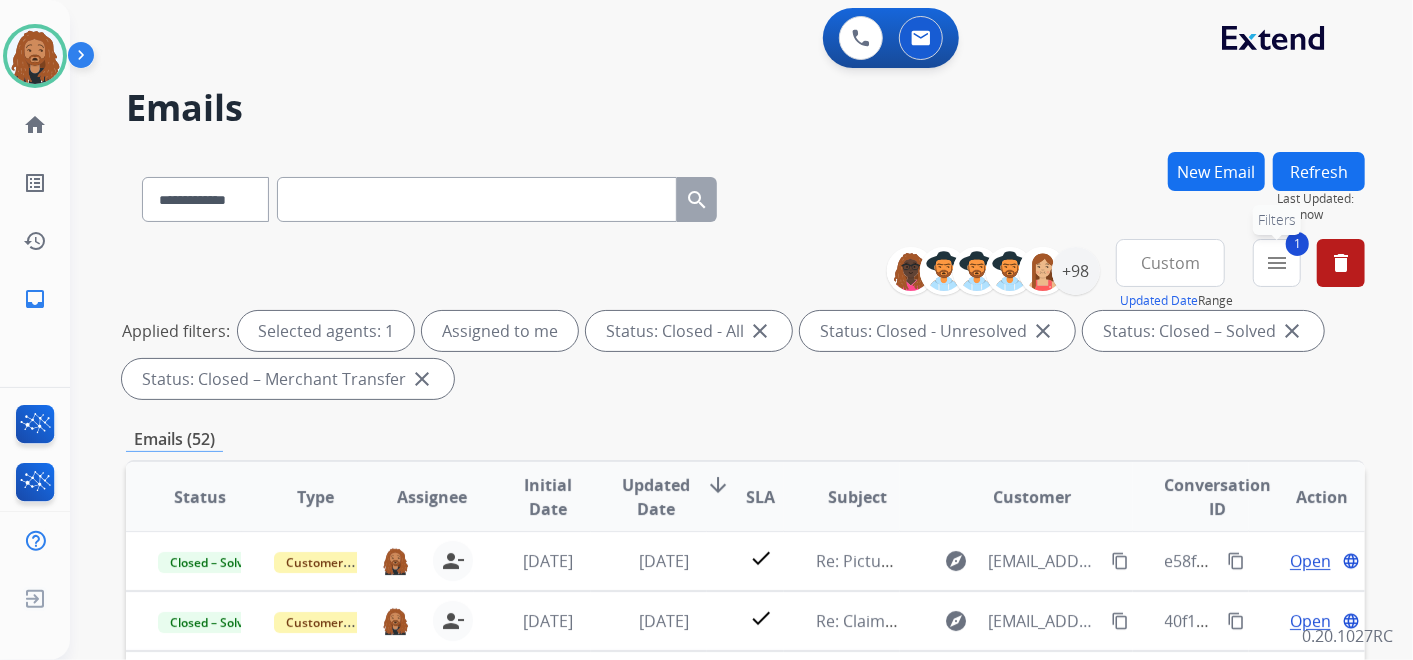 click on "menu" at bounding box center (1277, 263) 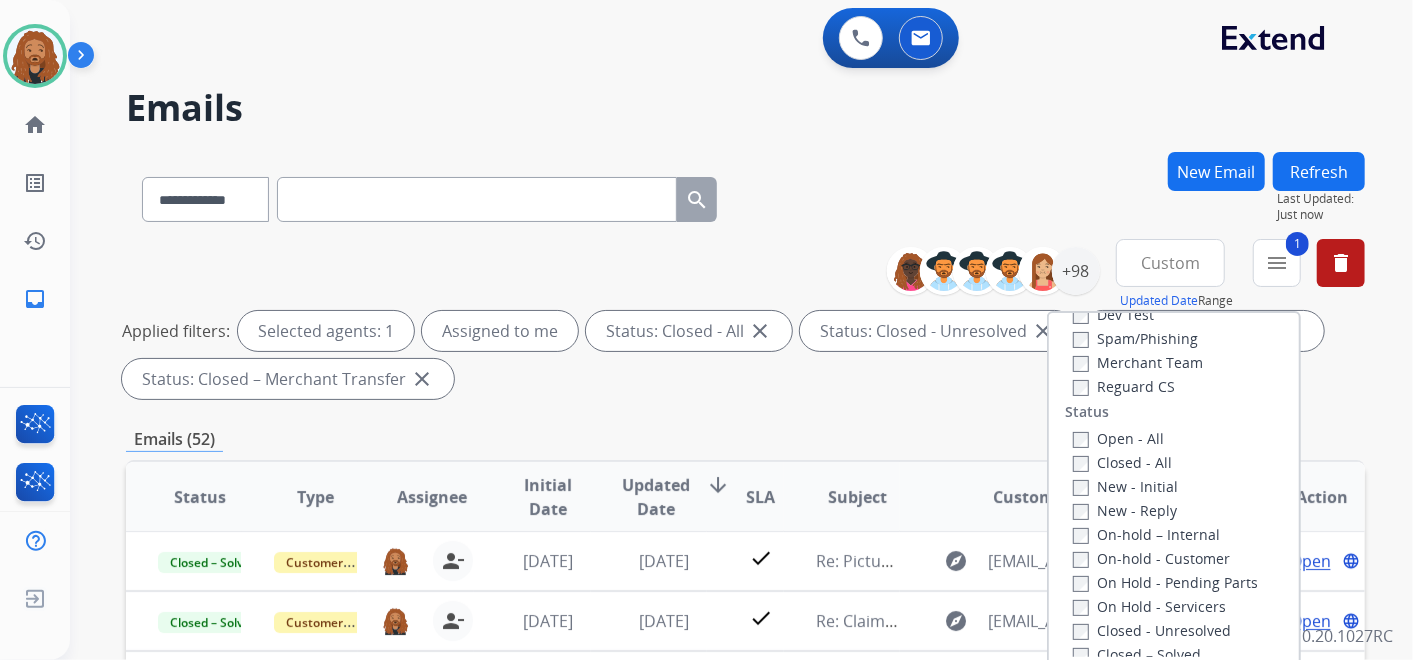 scroll, scrollTop: 82, scrollLeft: 0, axis: vertical 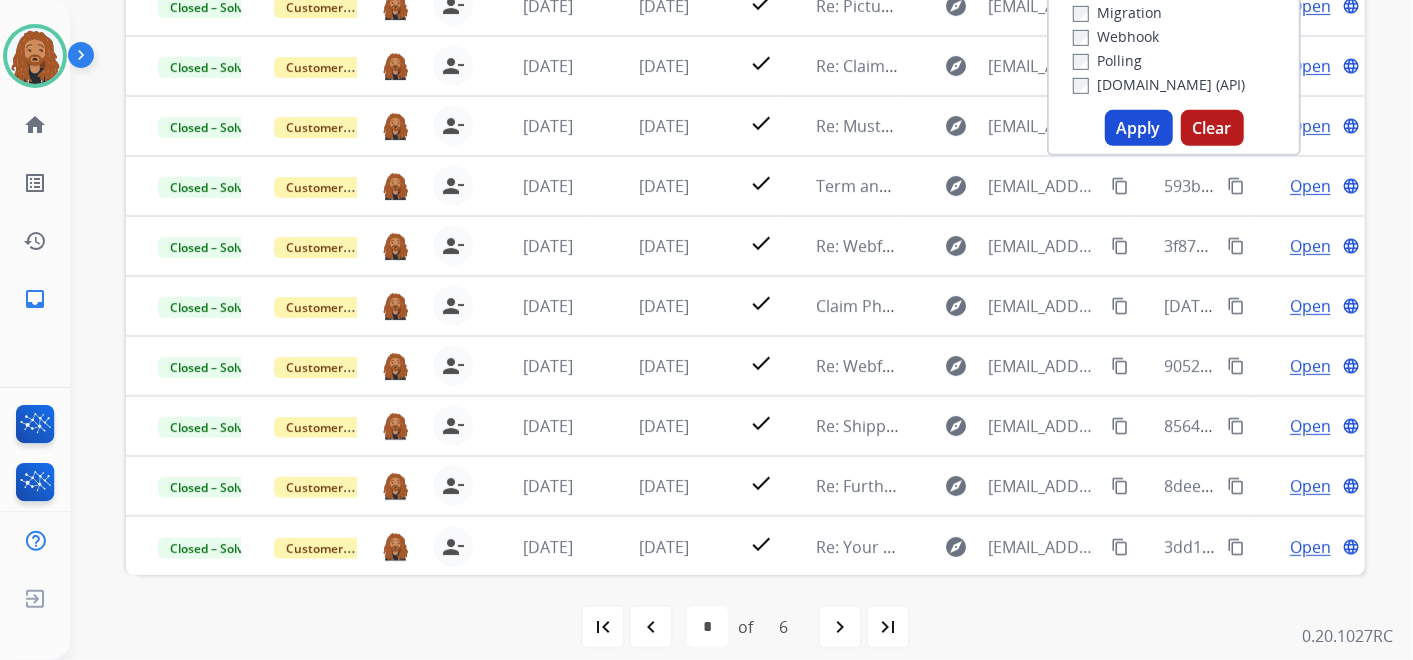 click on "Apply" at bounding box center [1139, 128] 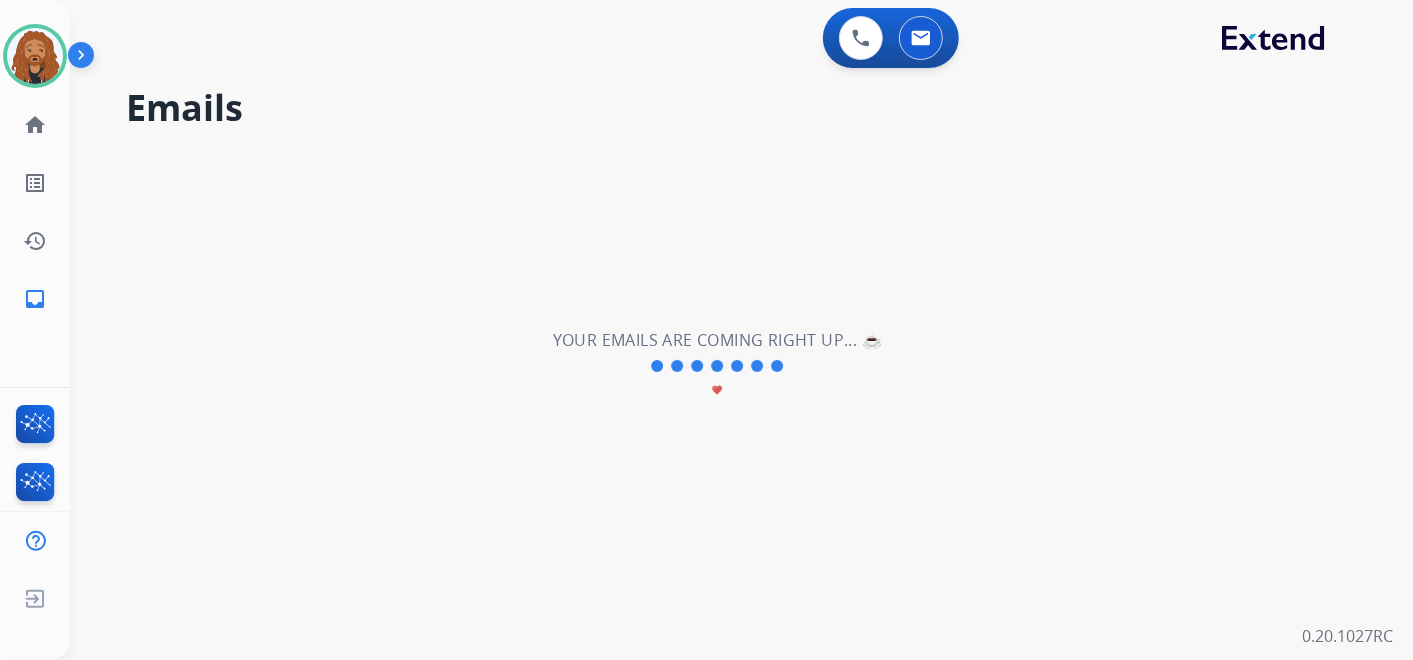 scroll, scrollTop: 0, scrollLeft: 0, axis: both 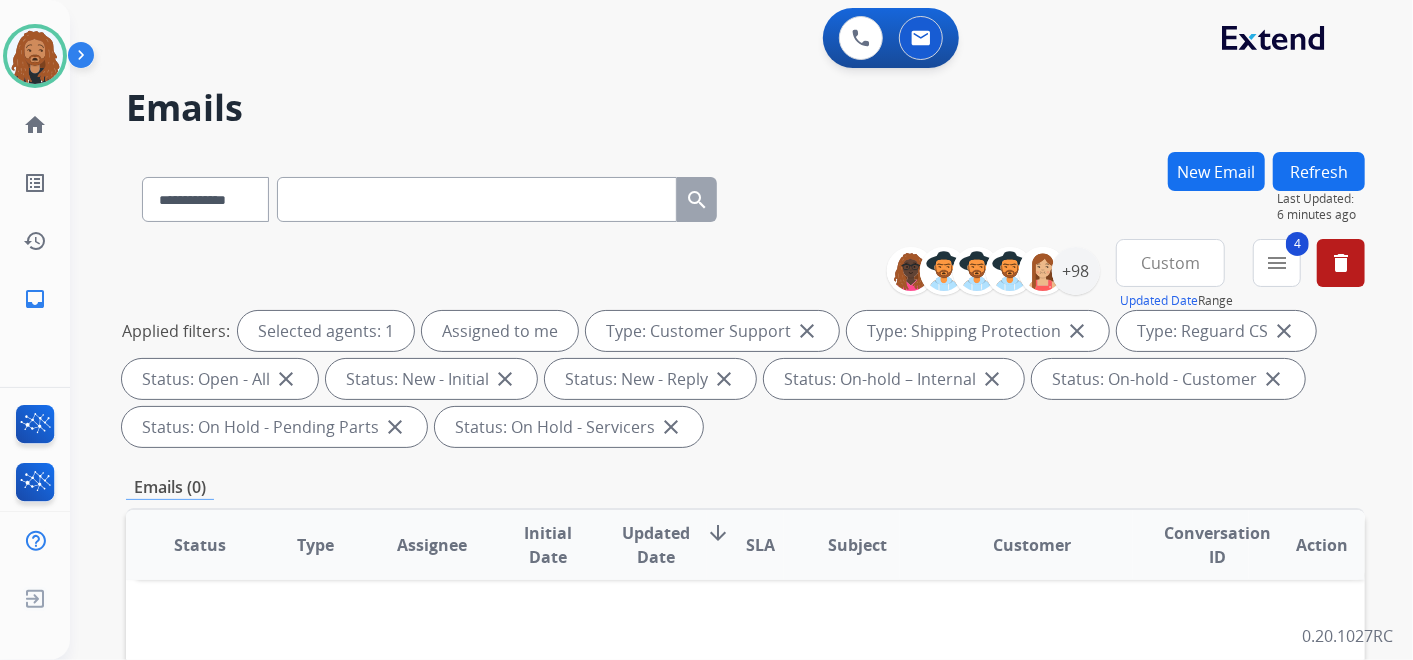 click on "New Email" at bounding box center [1216, 171] 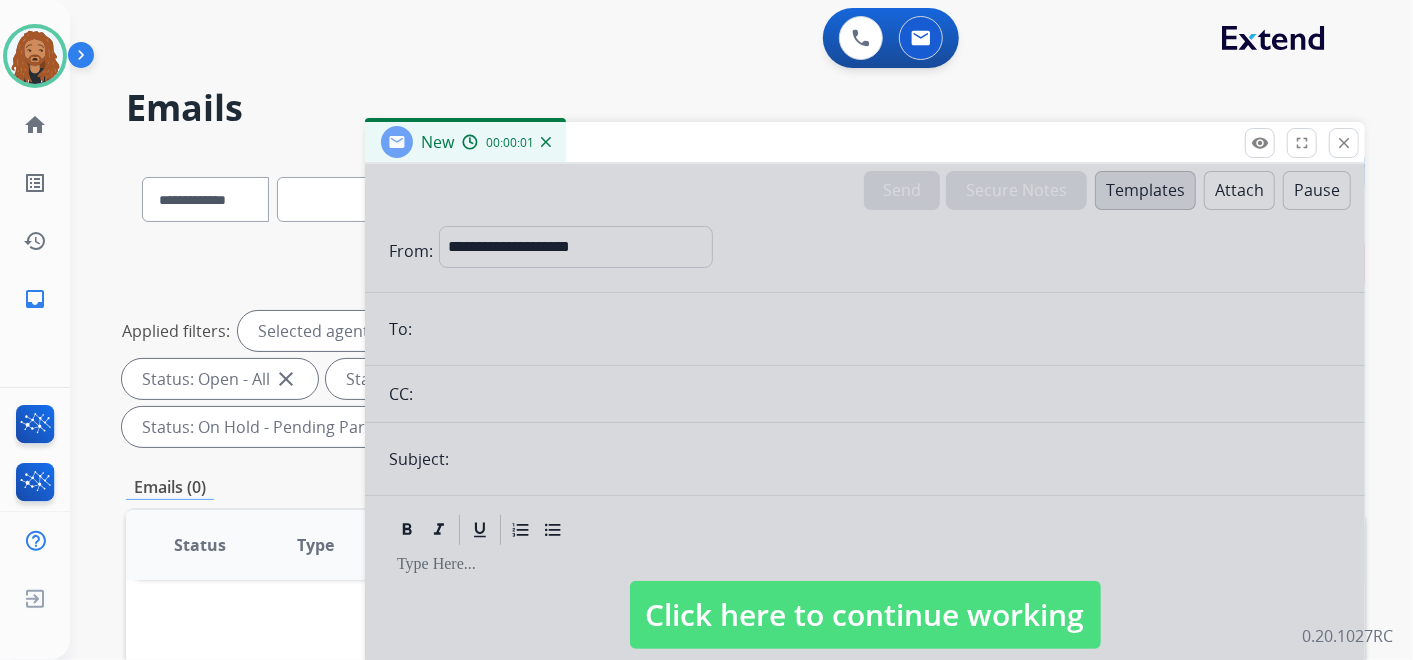 click on "Click here to continue working" at bounding box center [865, 615] 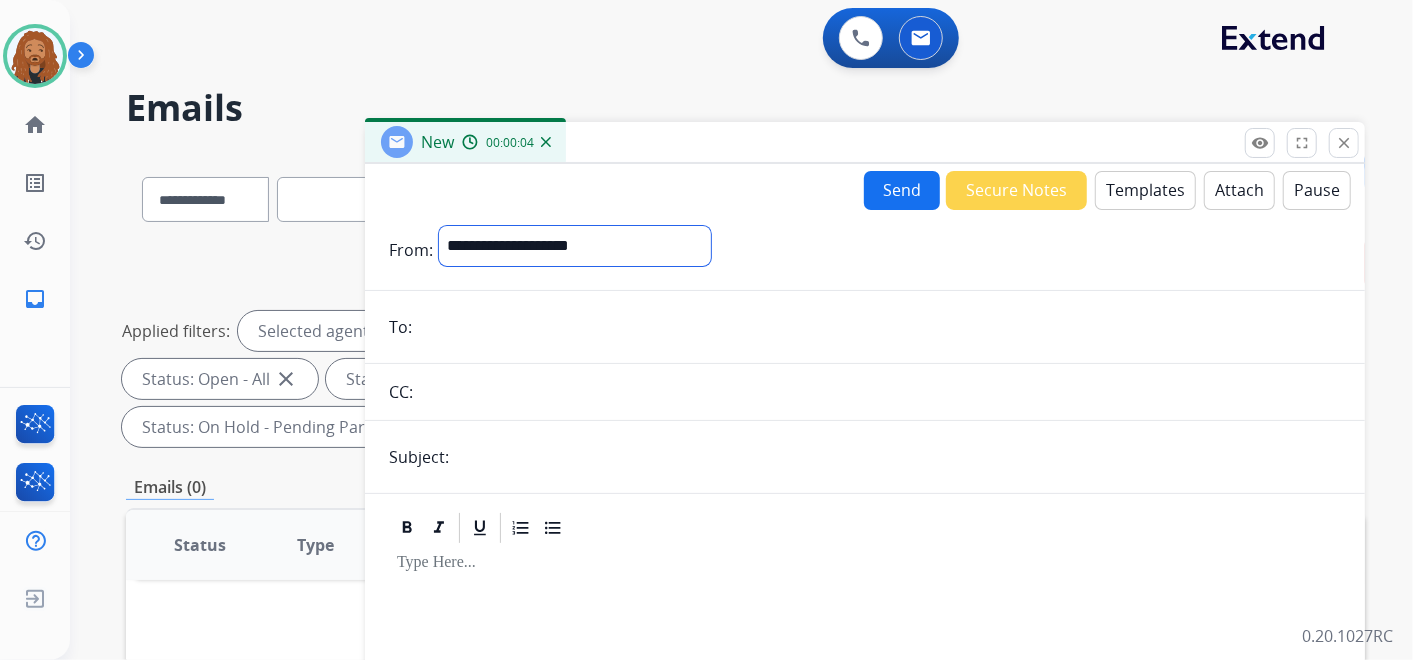 click on "**********" at bounding box center (575, 246) 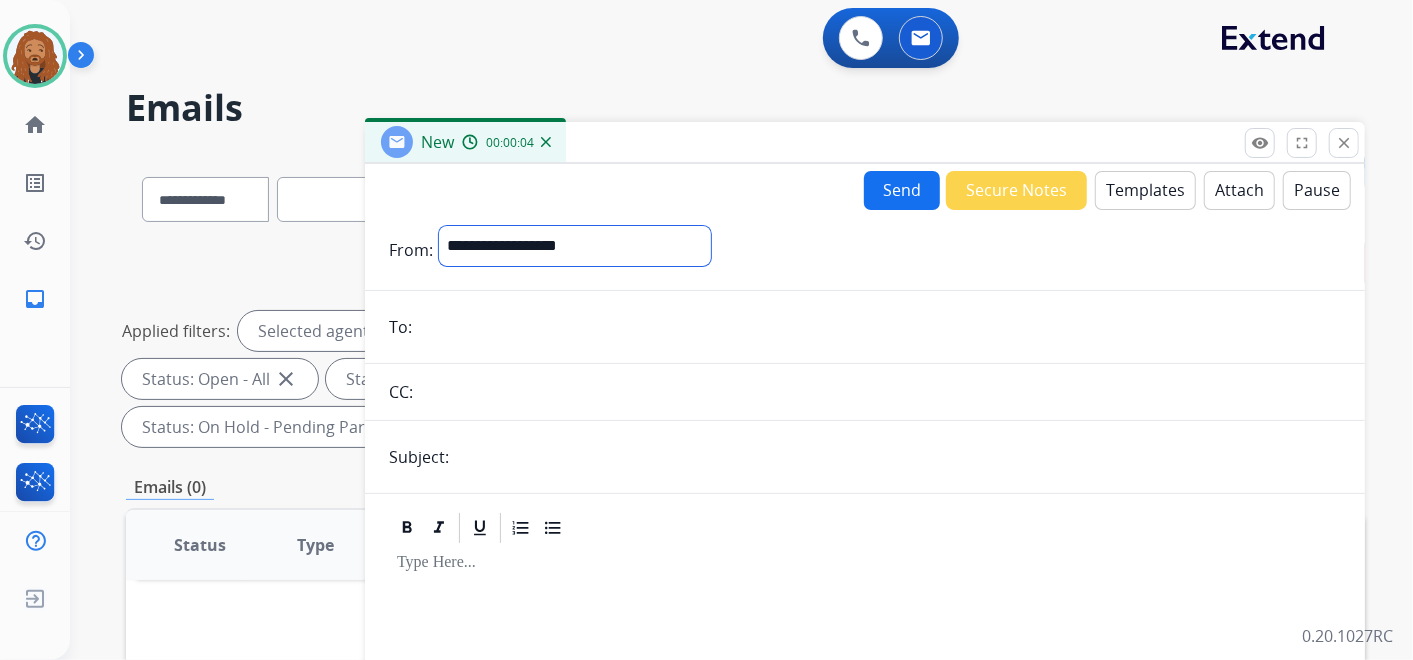 click on "**********" at bounding box center (575, 246) 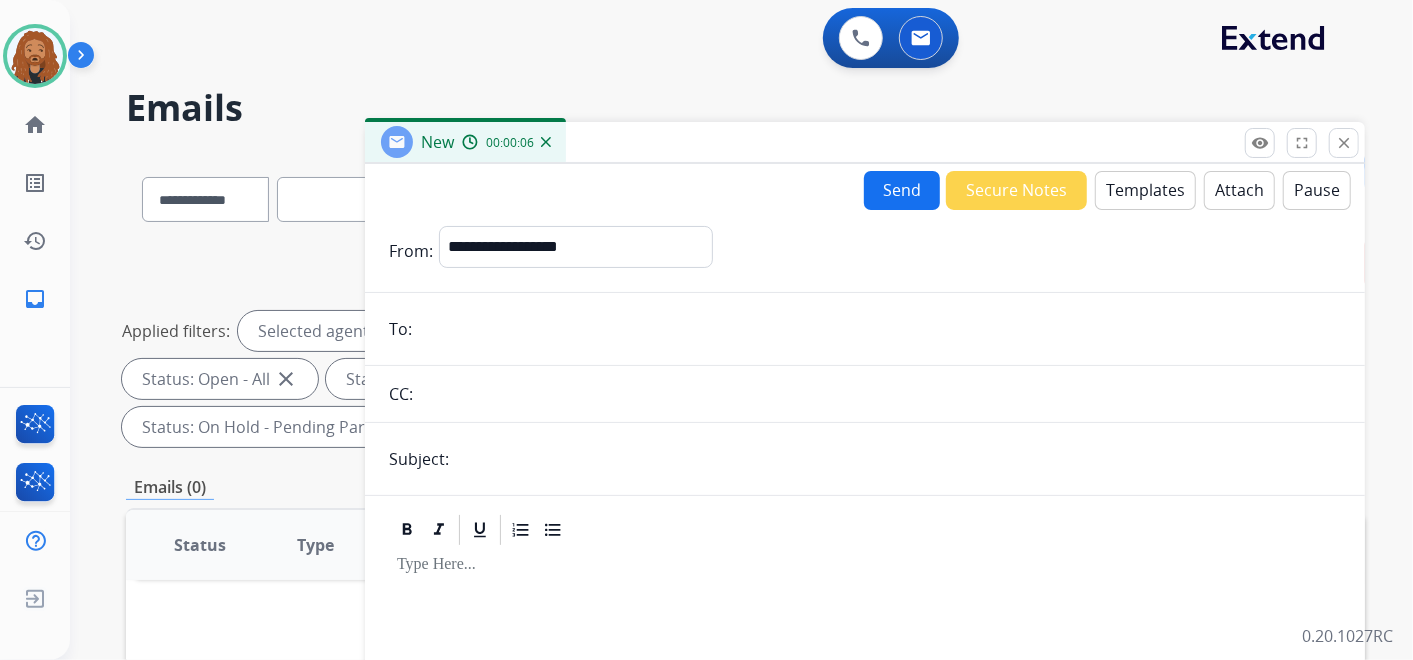 click at bounding box center [879, 329] 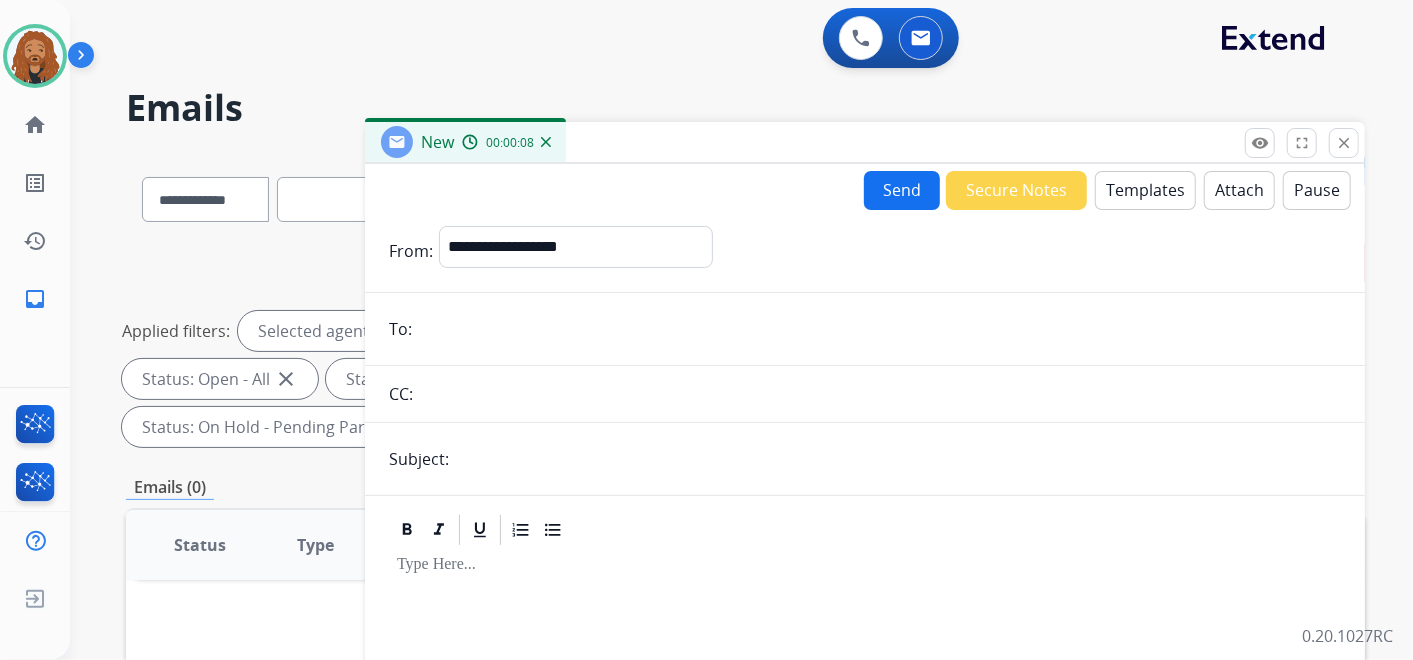 paste on "**********" 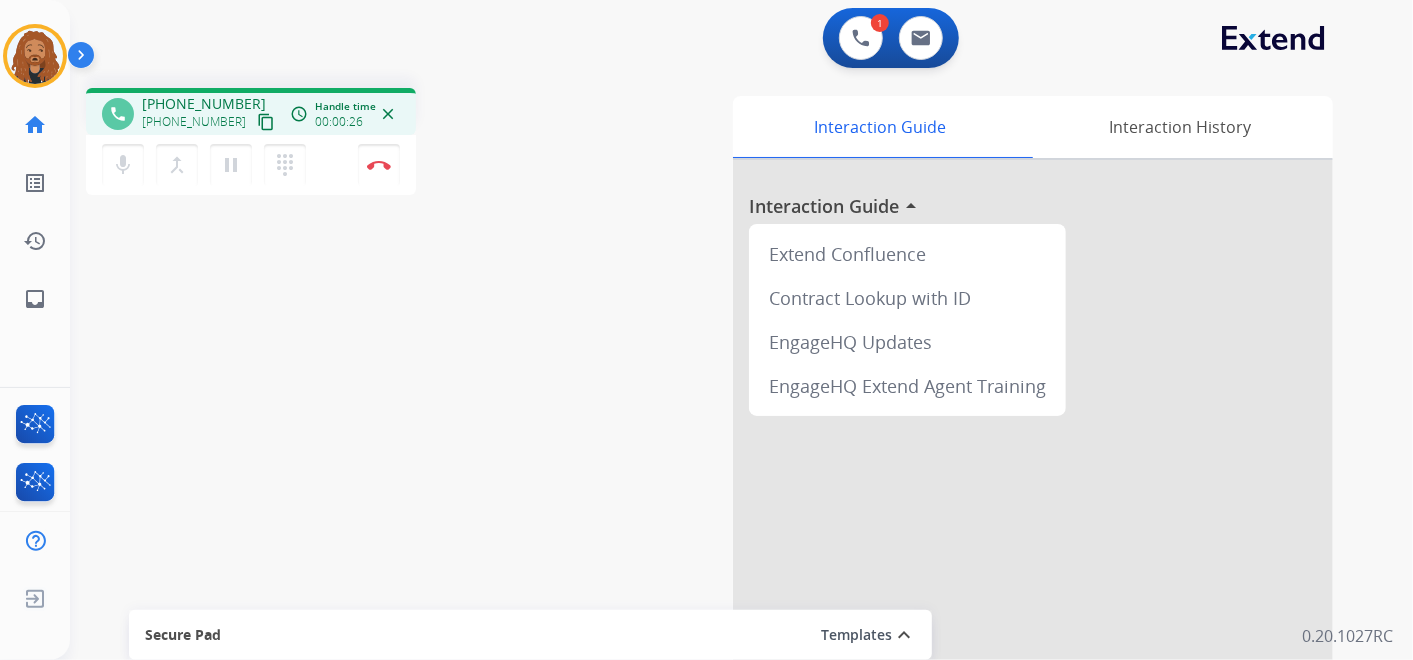 click on "content_copy" at bounding box center (266, 122) 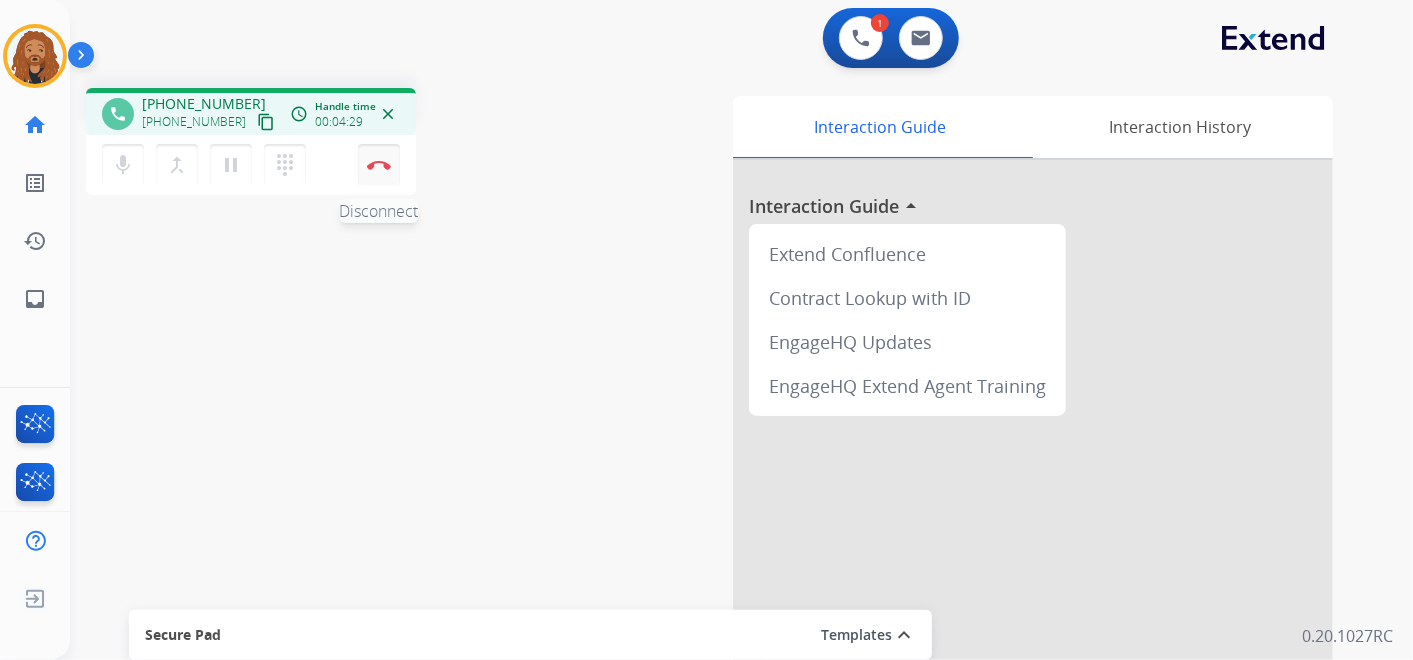 click on "Disconnect" at bounding box center [379, 165] 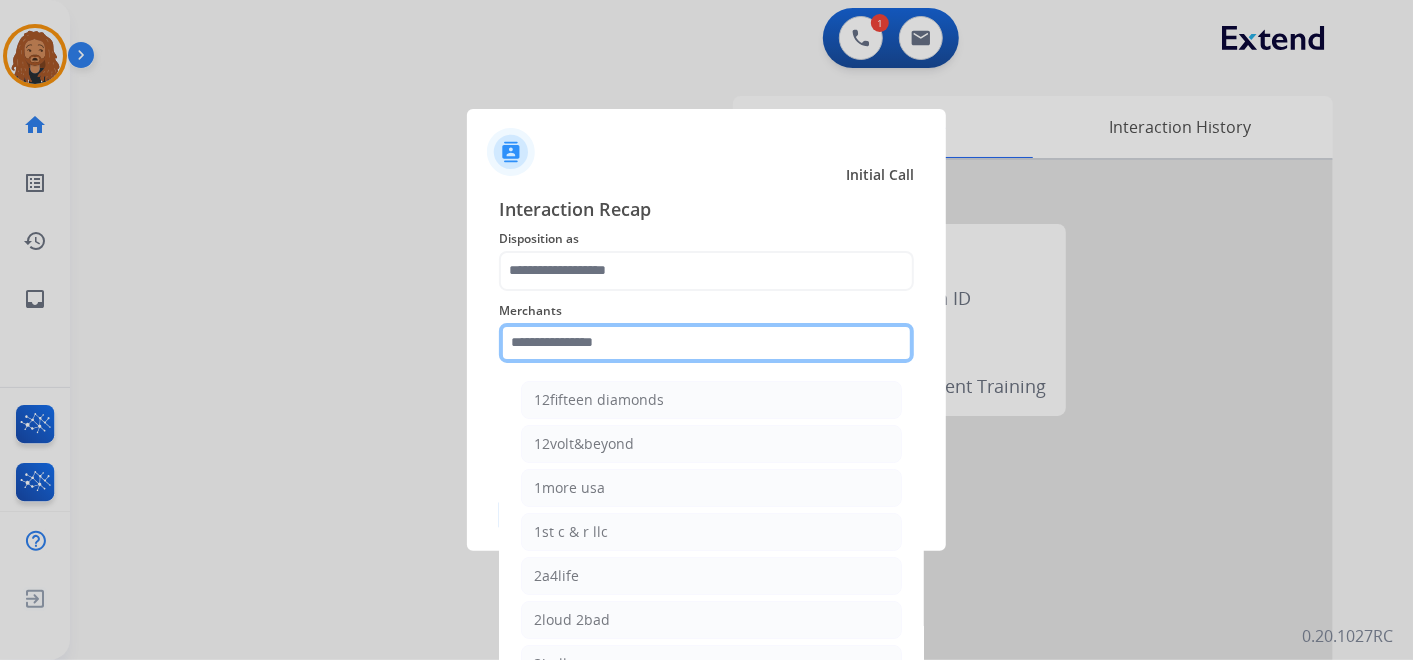 click 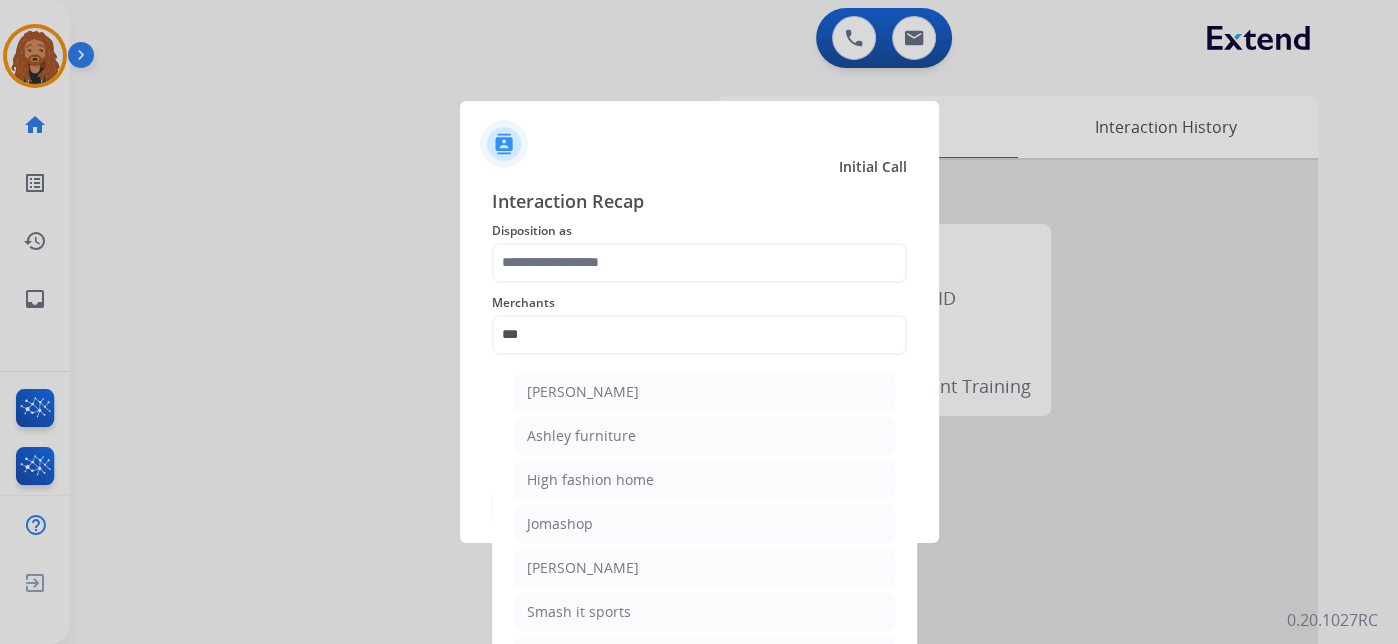click on "Ashley furniture" 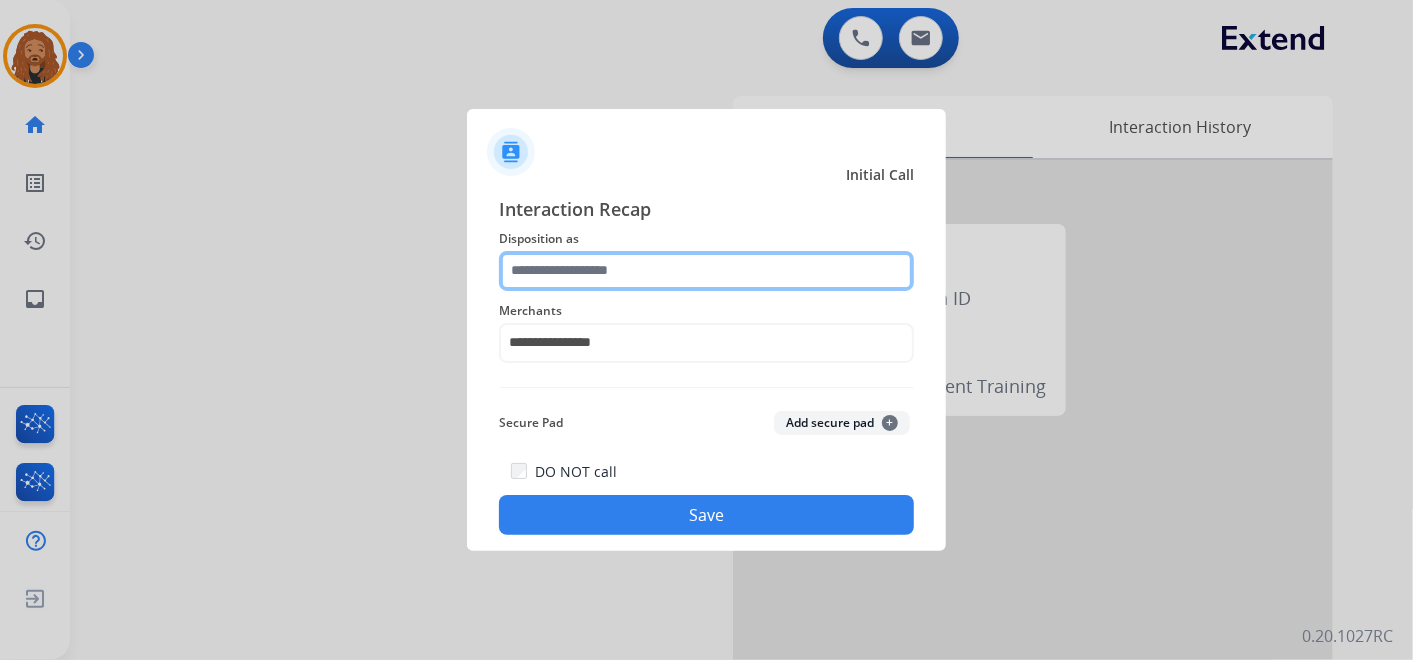 click 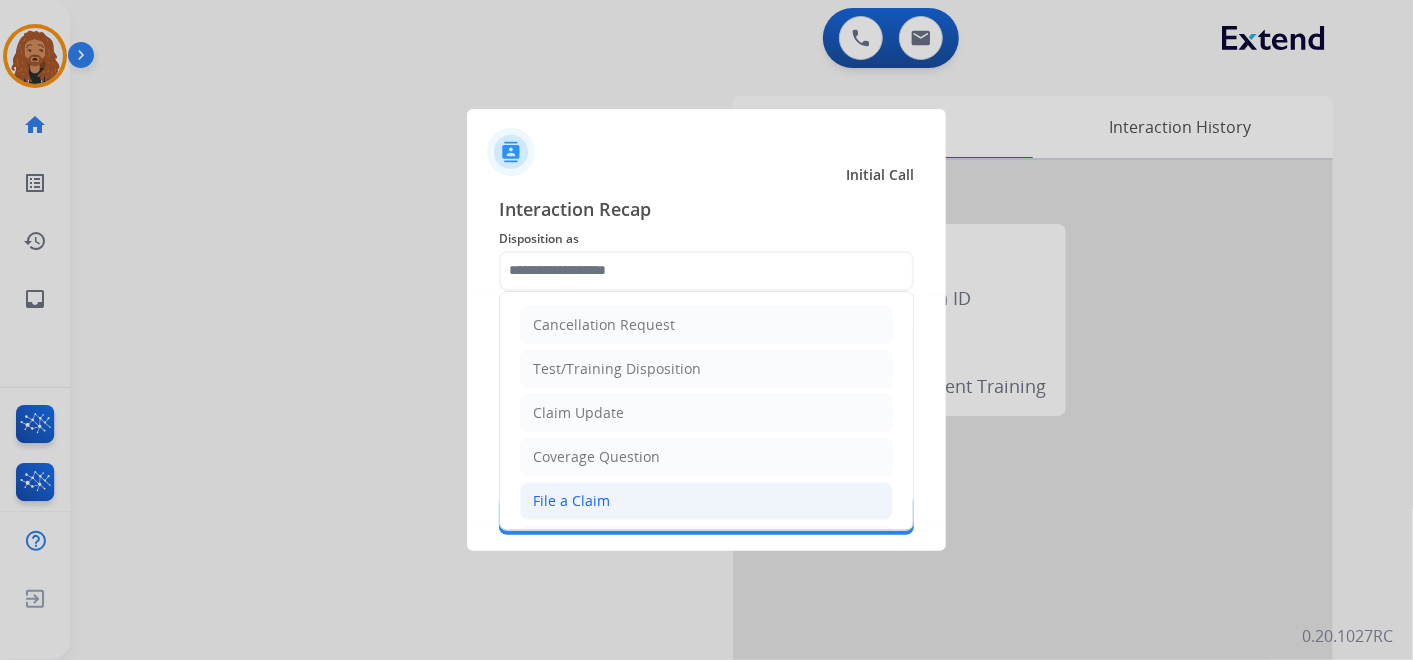 click on "File a Claim" 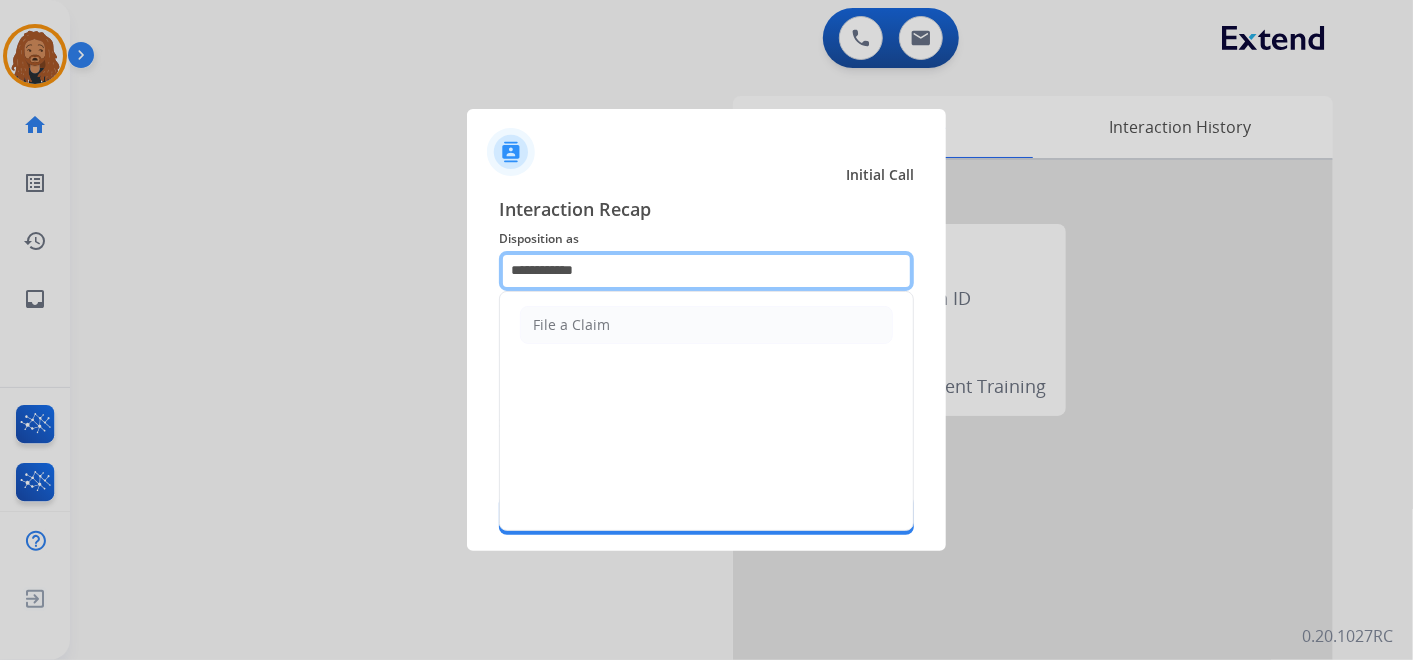 drag, startPoint x: 586, startPoint y: 268, endPoint x: 315, endPoint y: 222, distance: 274.87634 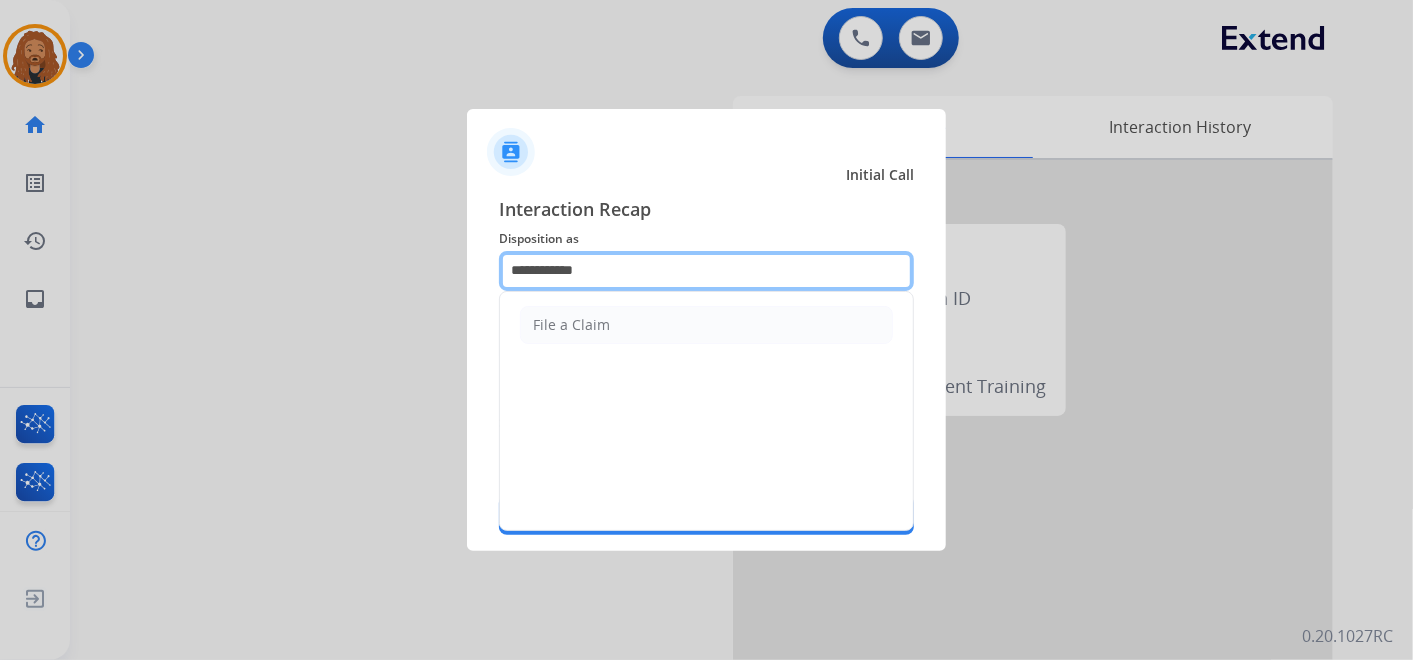 click on "**********" 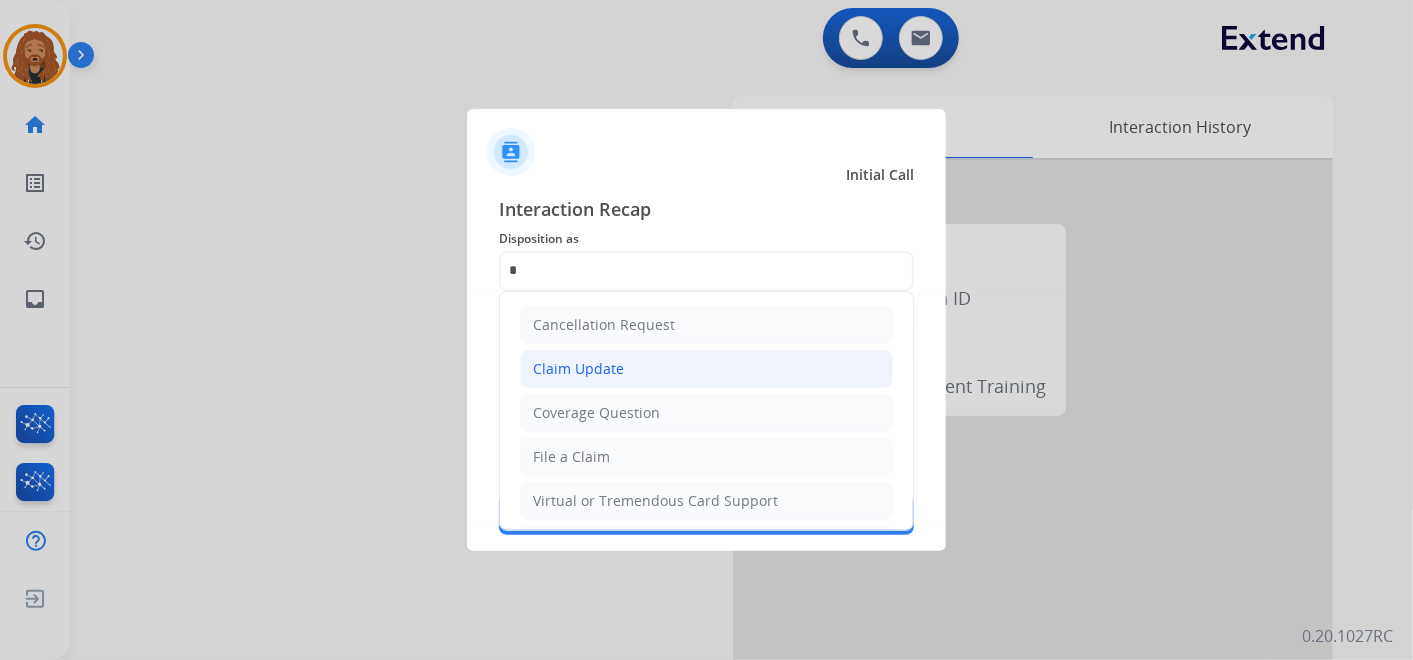 click on "Claim Update" 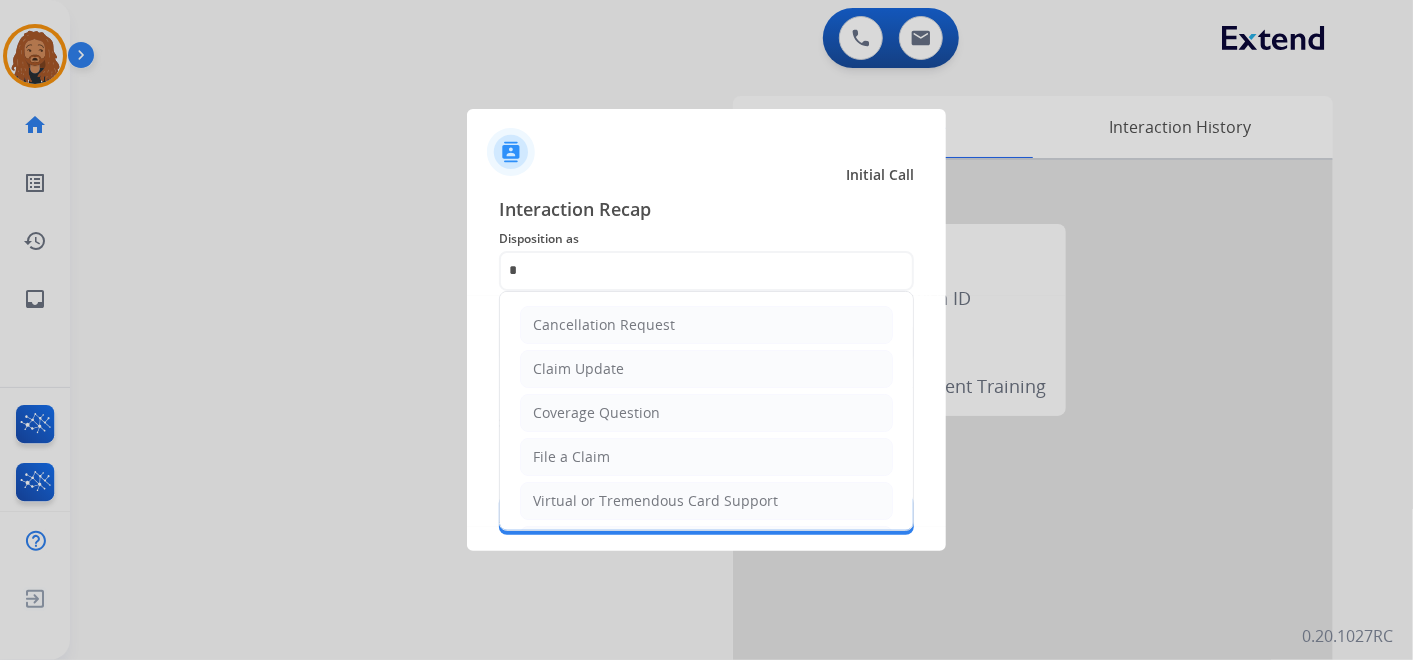 type on "**********" 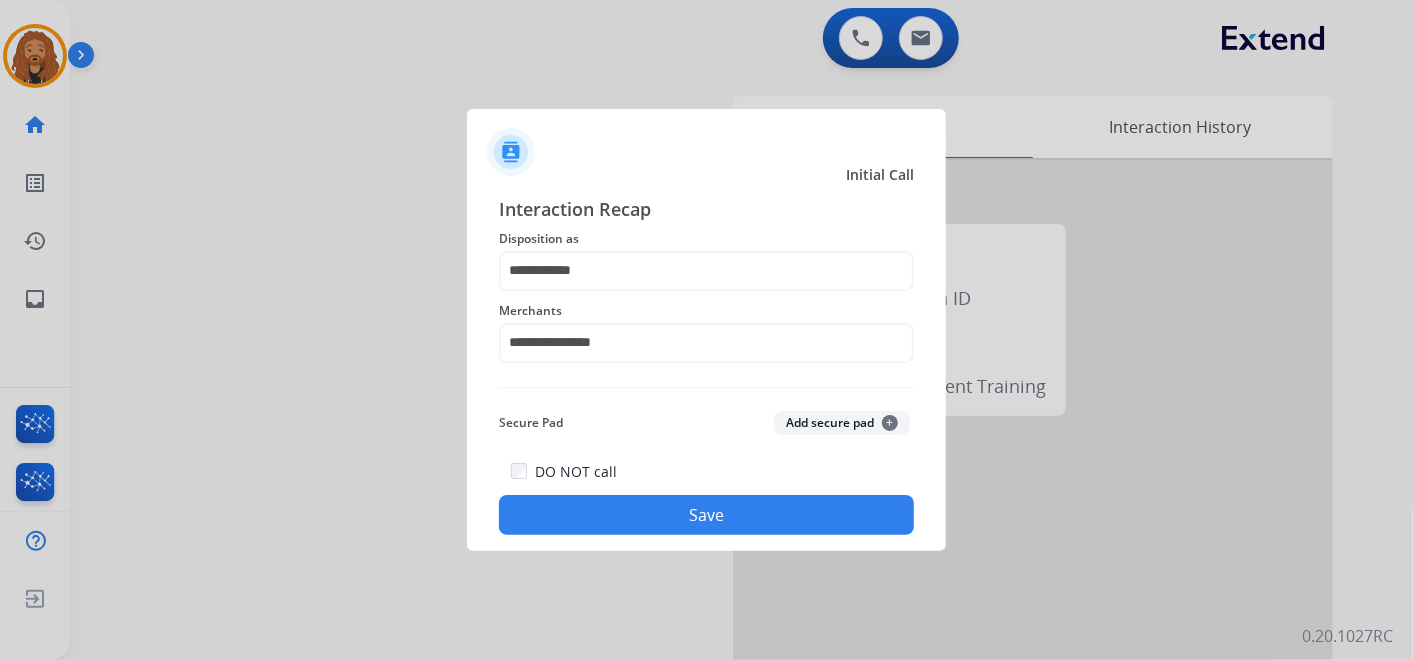 click on "Save" 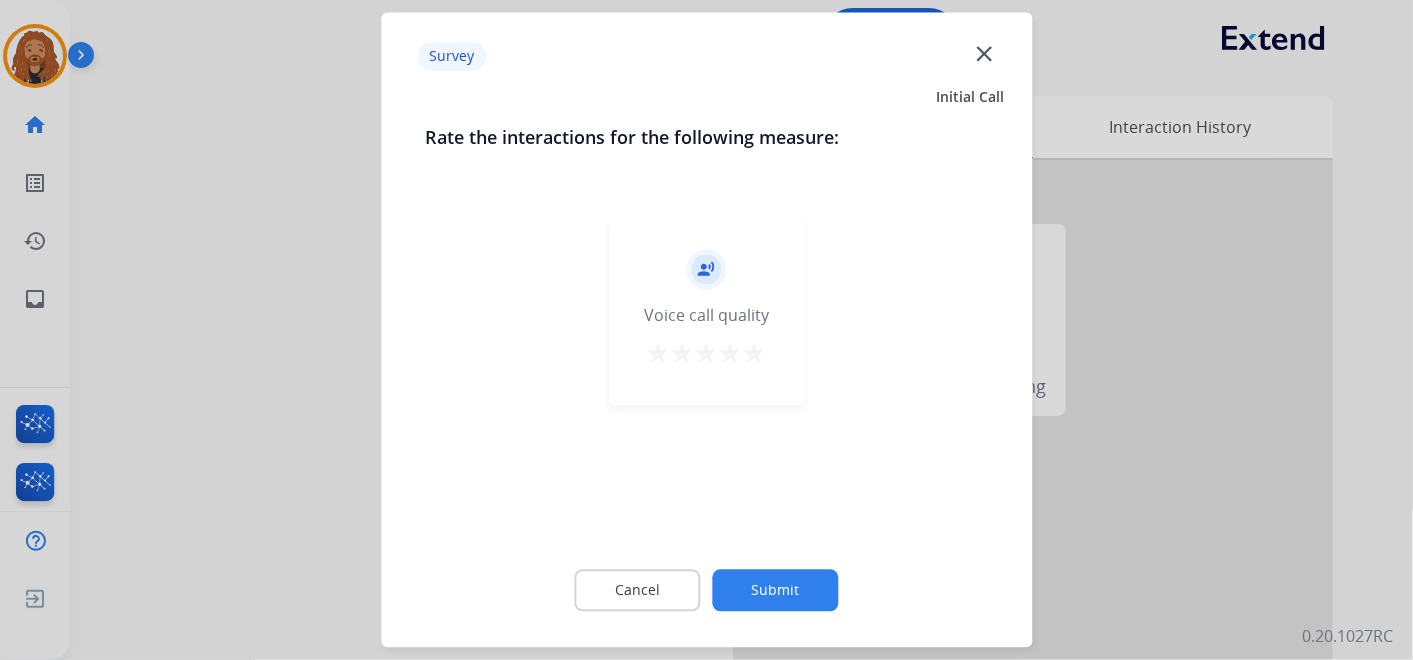 drag, startPoint x: 751, startPoint y: 358, endPoint x: 735, endPoint y: 425, distance: 68.88396 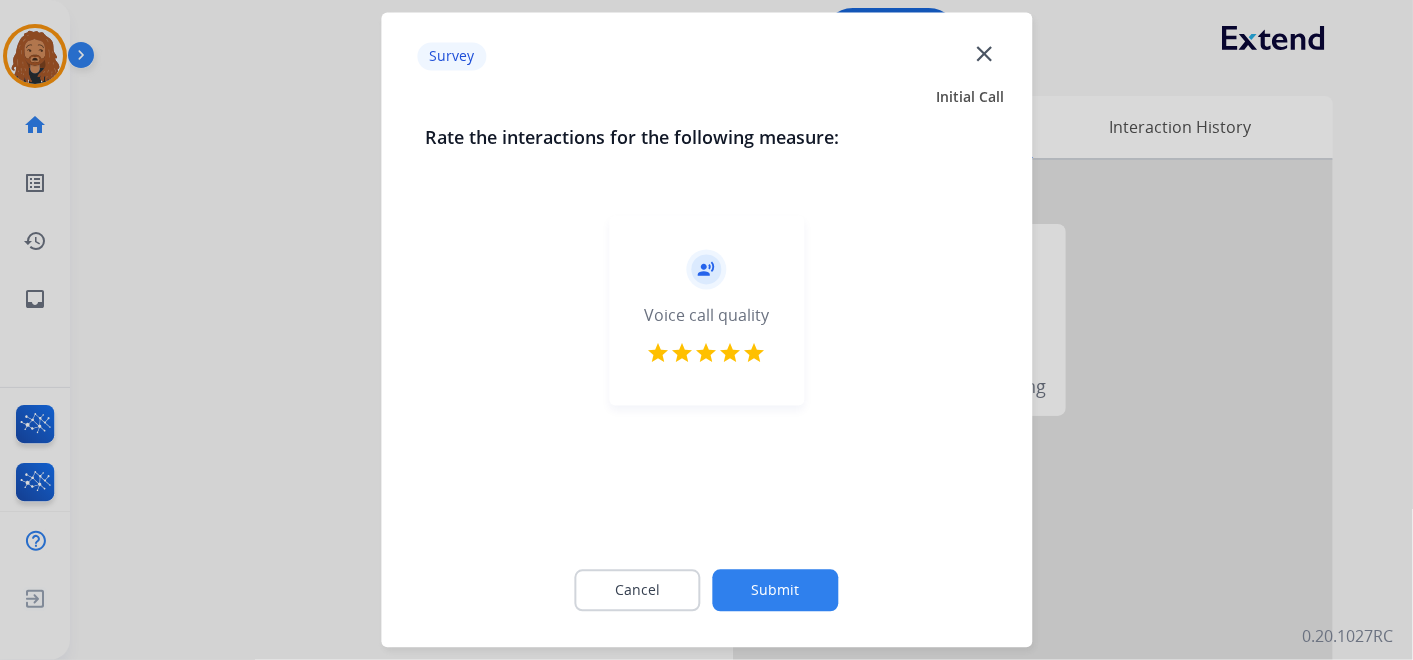 click on "Submit" 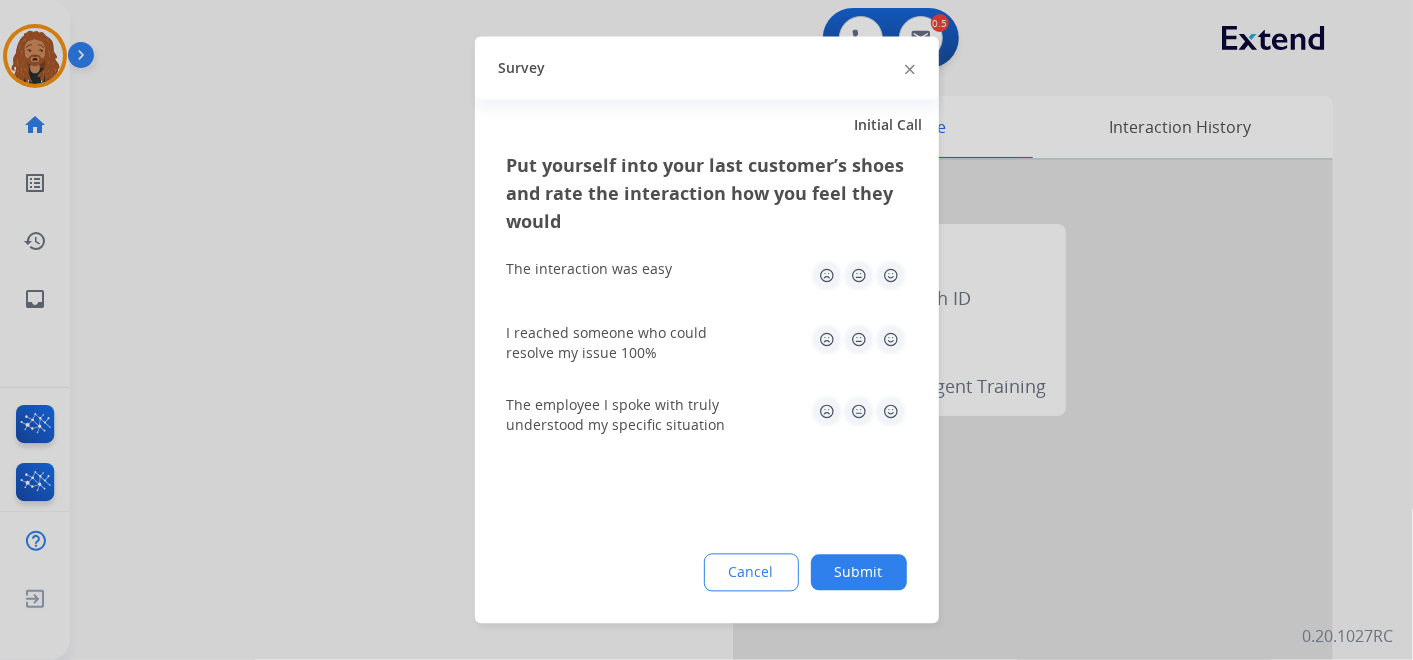 drag, startPoint x: 893, startPoint y: 412, endPoint x: 897, endPoint y: 382, distance: 30.265491 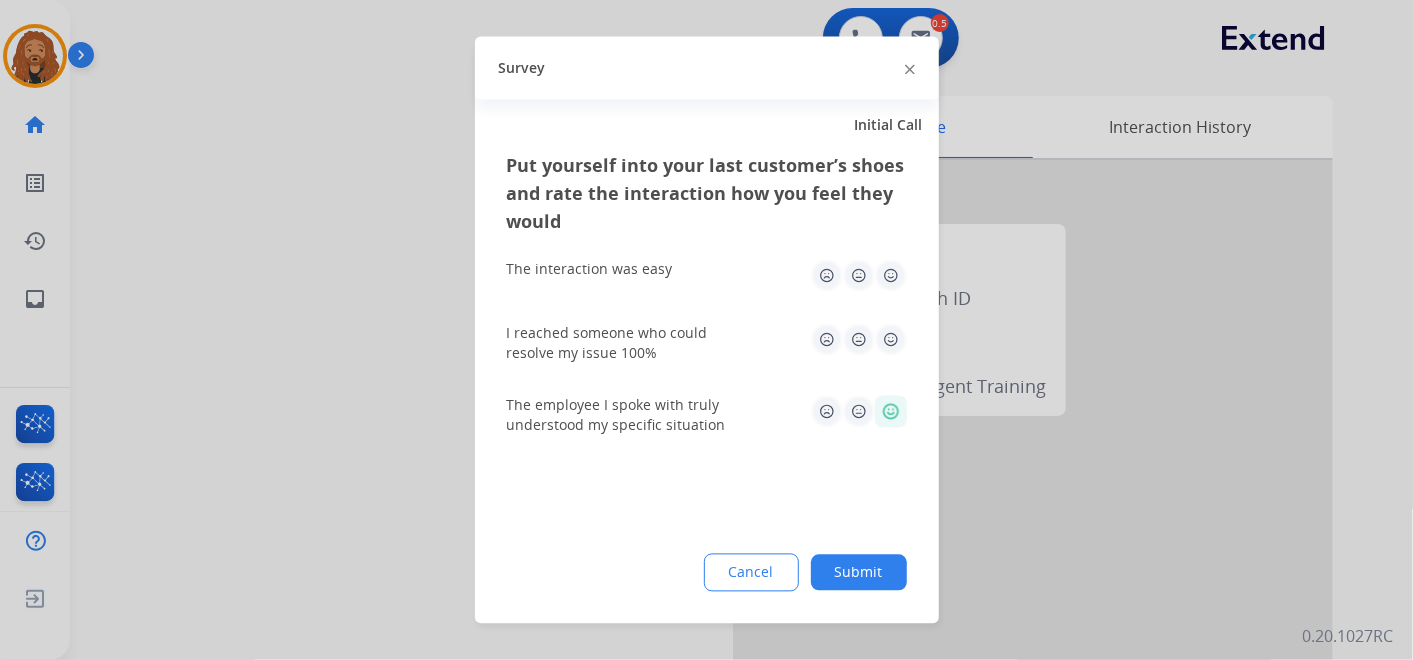 drag, startPoint x: 897, startPoint y: 348, endPoint x: 894, endPoint y: 332, distance: 16.27882 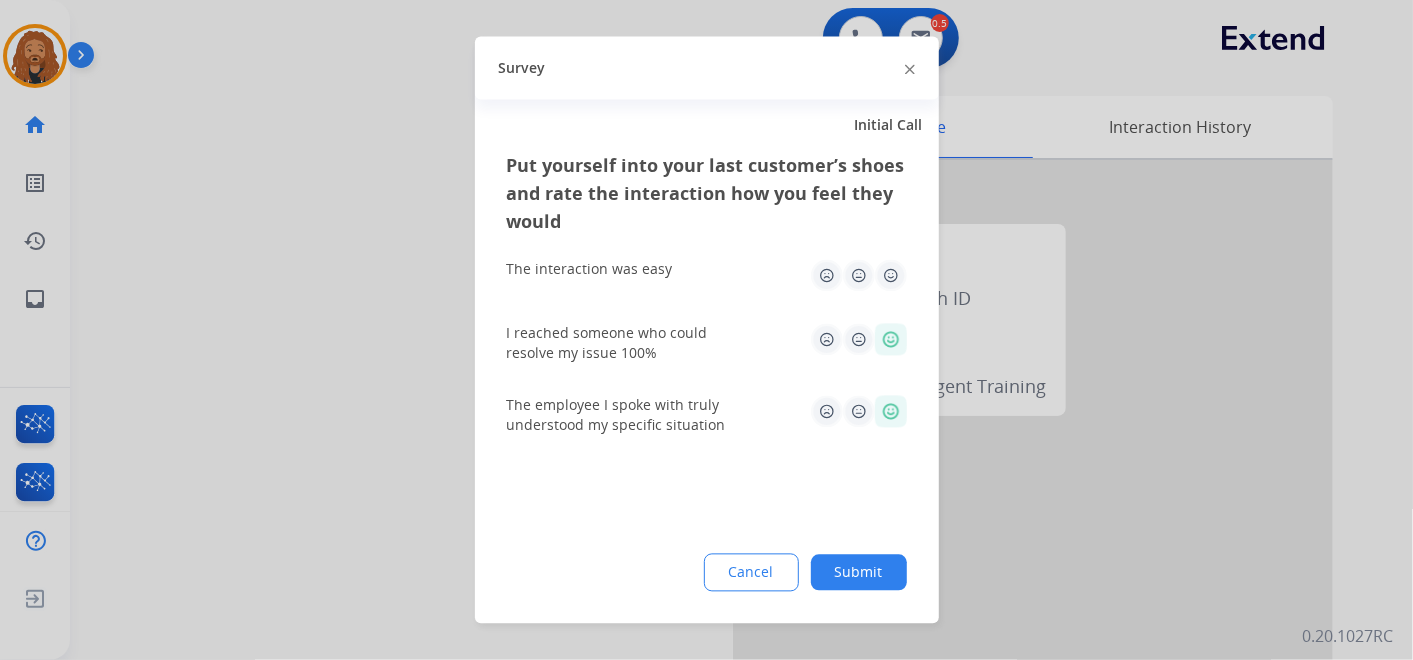 click 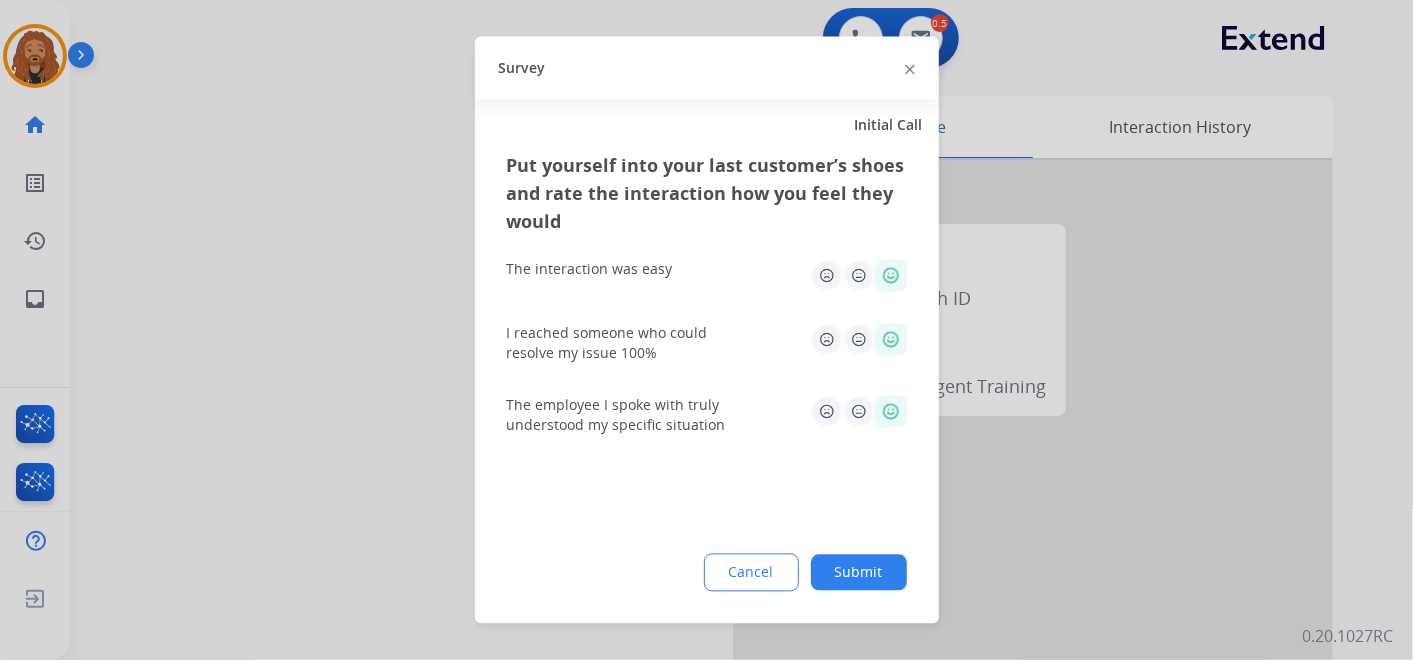 click on "Submit" 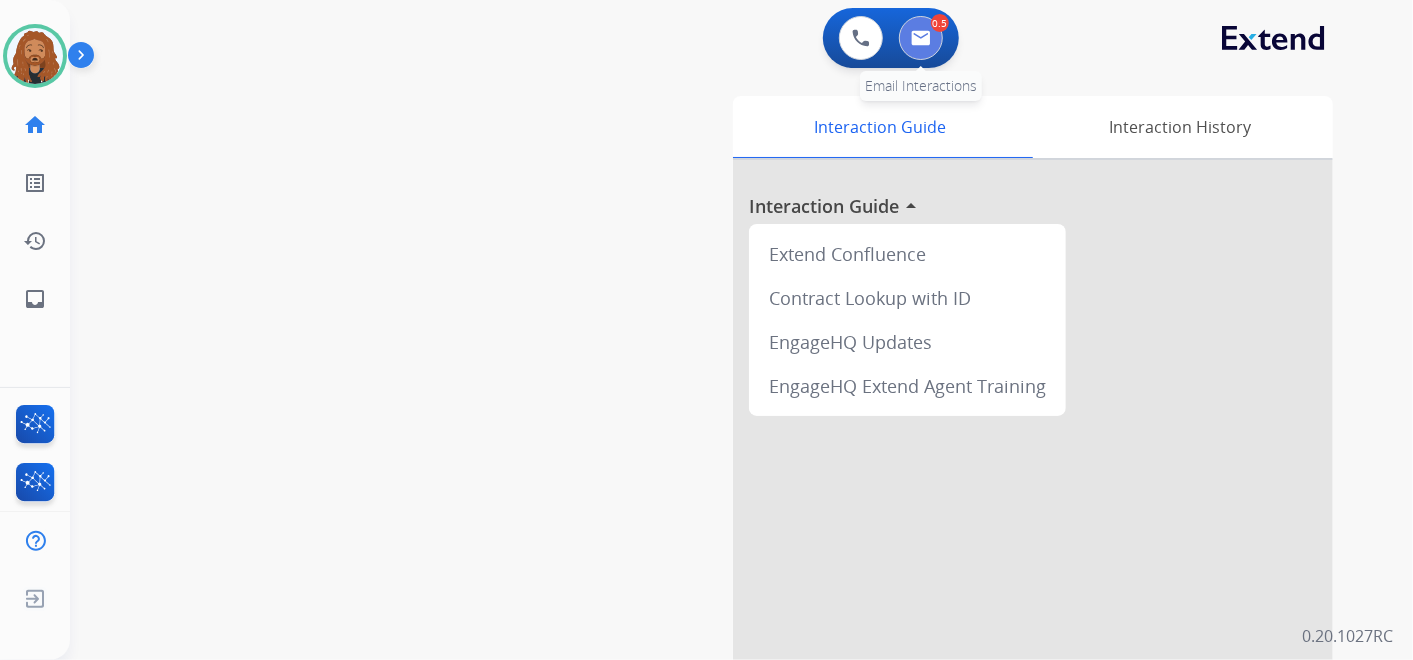 click at bounding box center (921, 38) 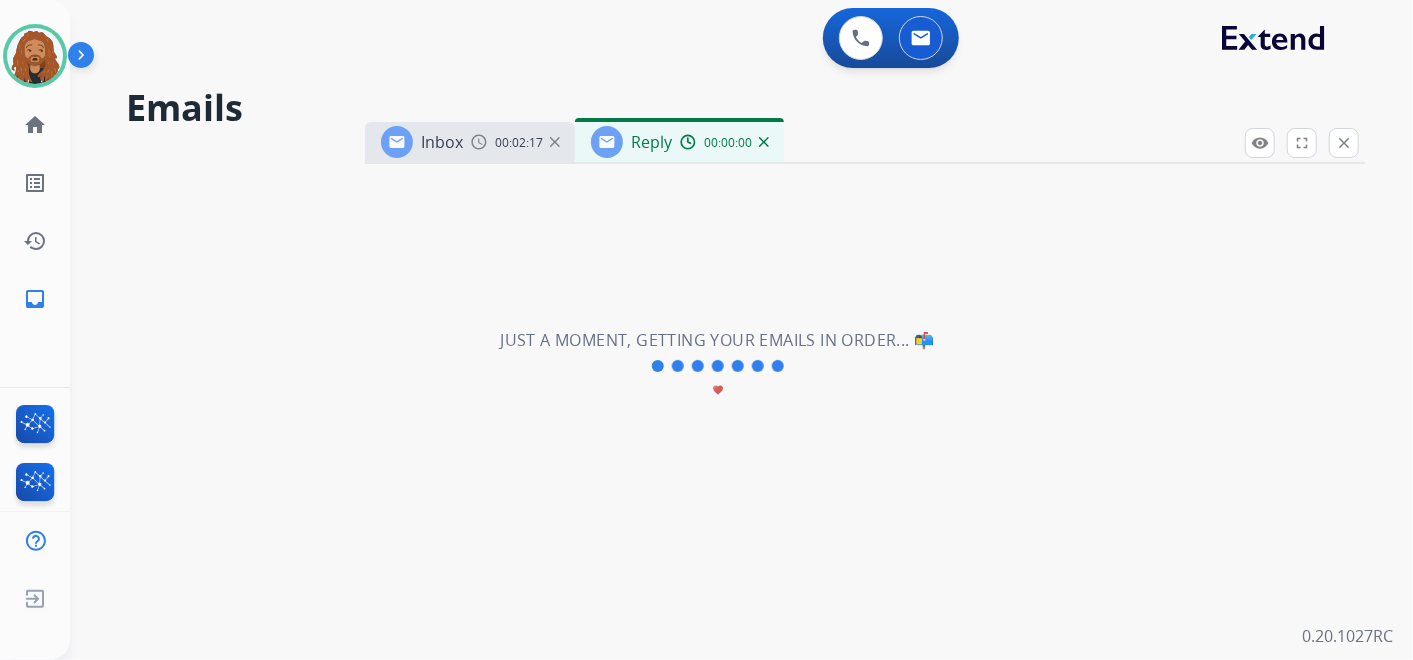 select on "**********" 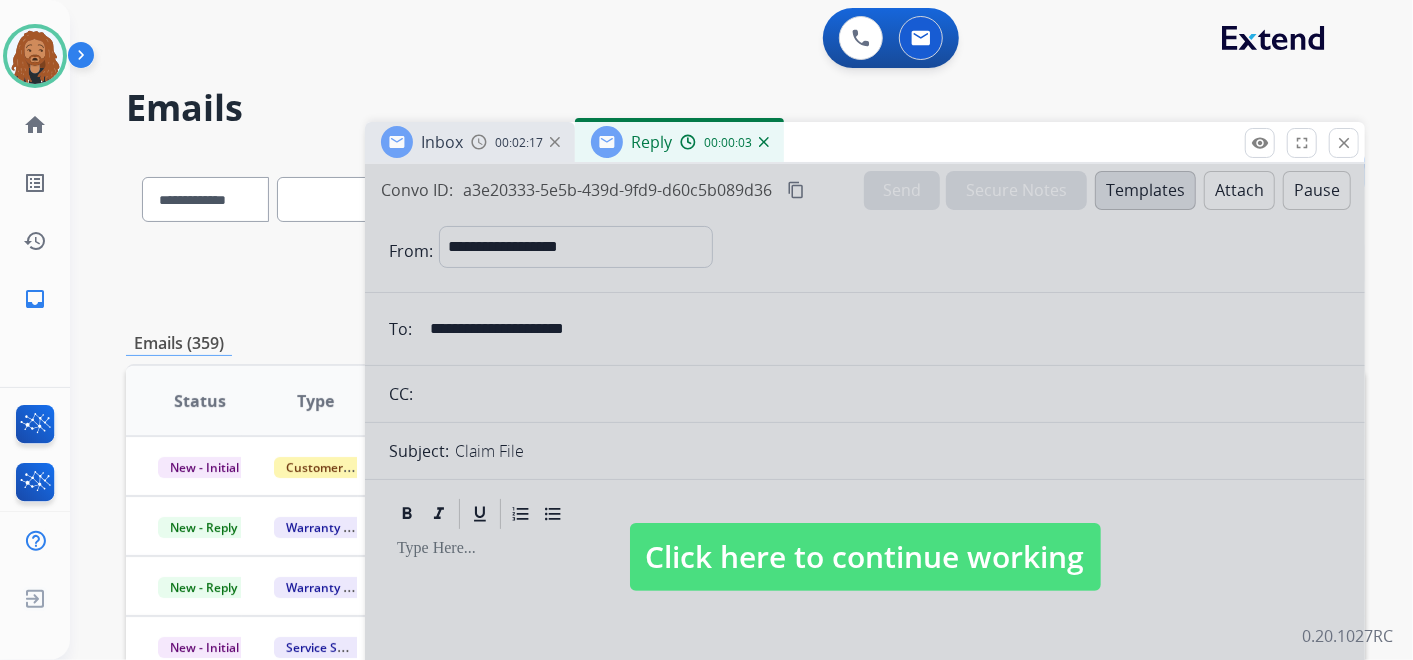 click at bounding box center (764, 142) 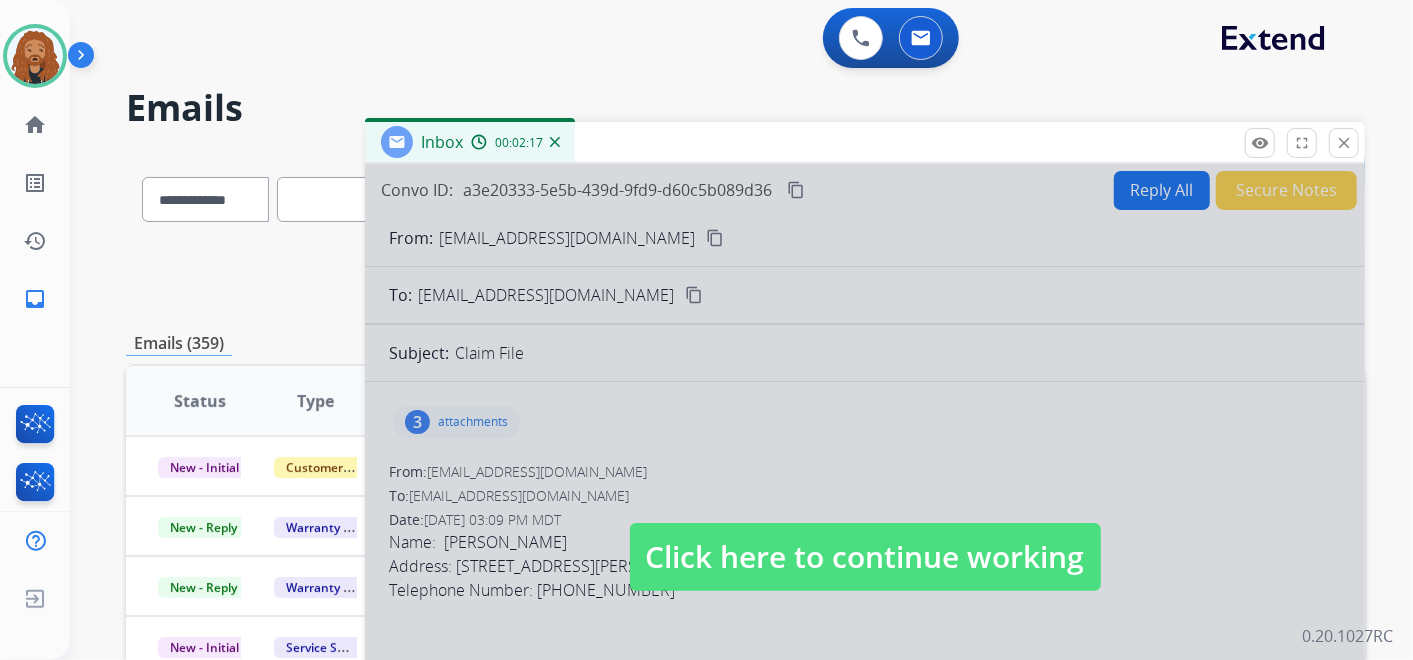 click at bounding box center [865, 537] 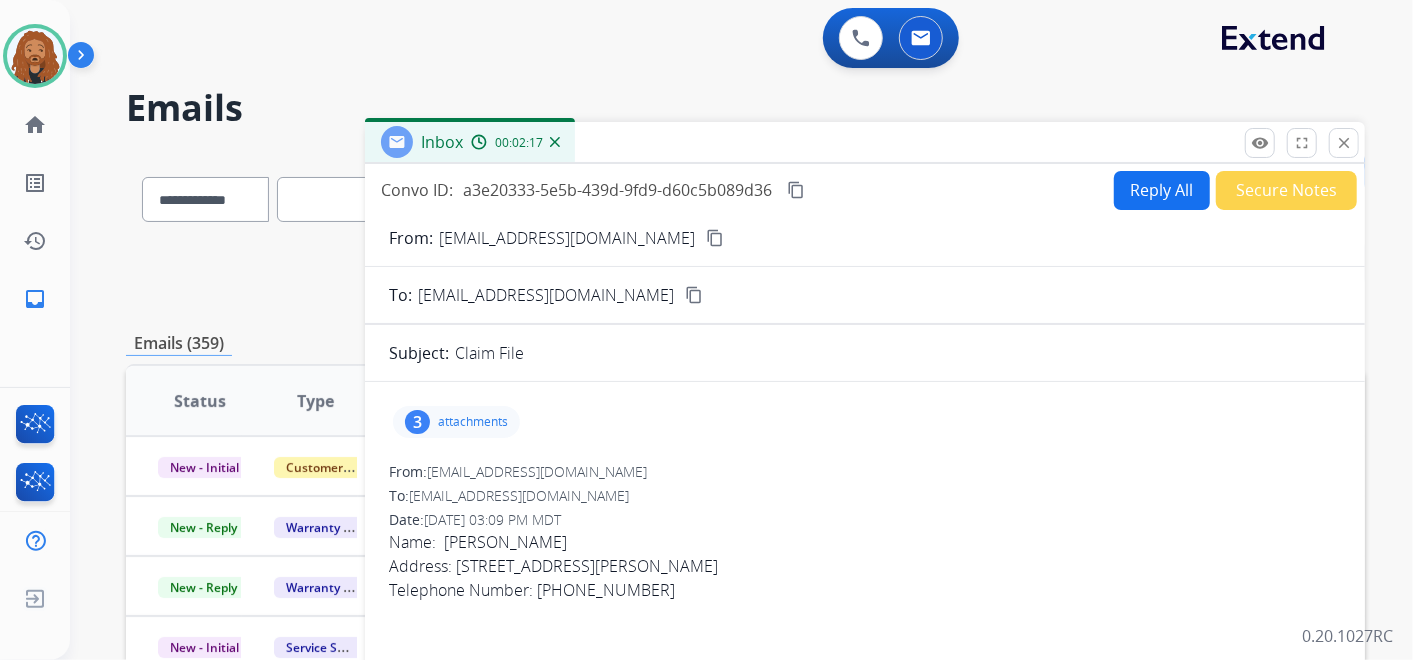 click at bounding box center (555, 142) 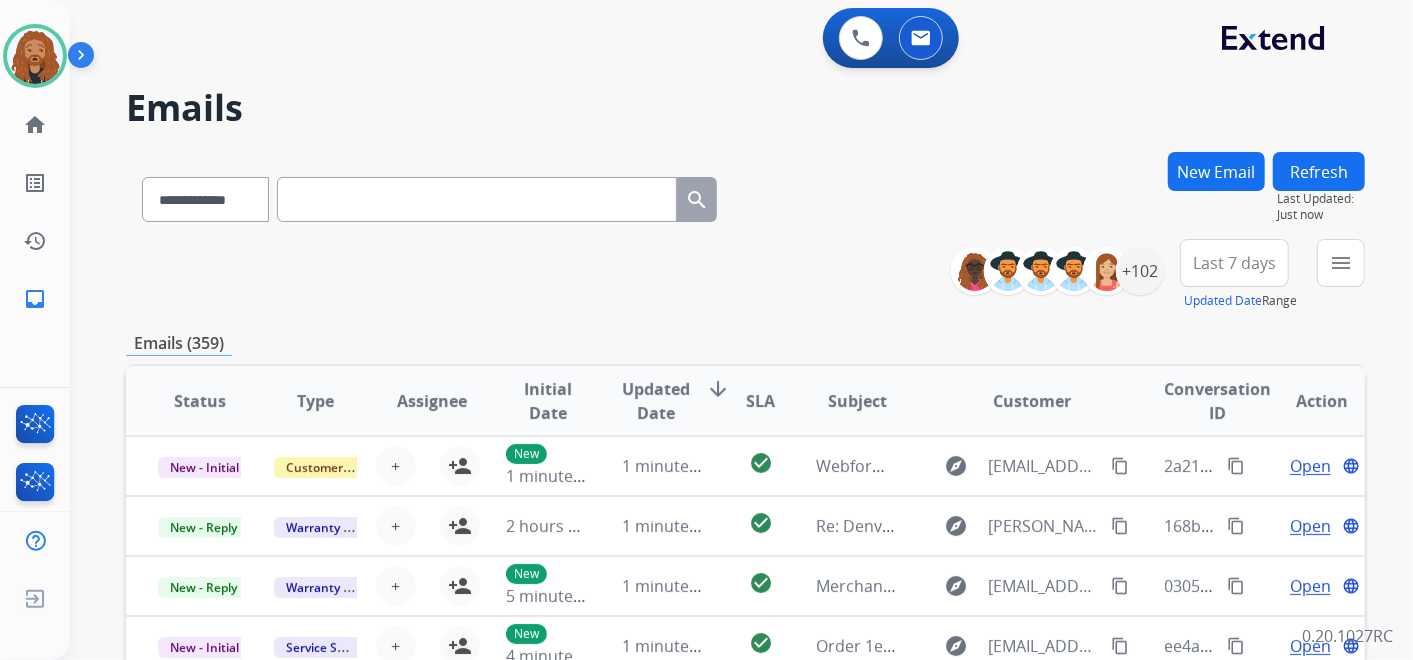 click on "New Email" at bounding box center [1216, 171] 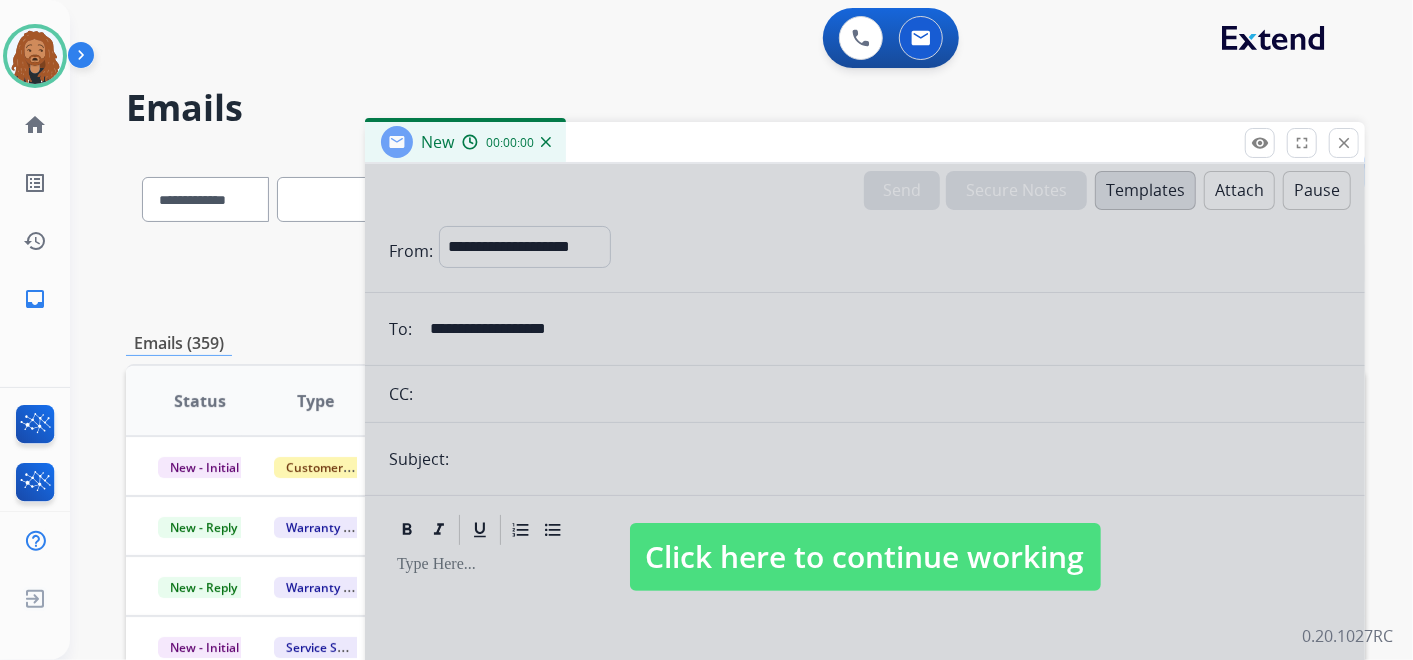 select on "**********" 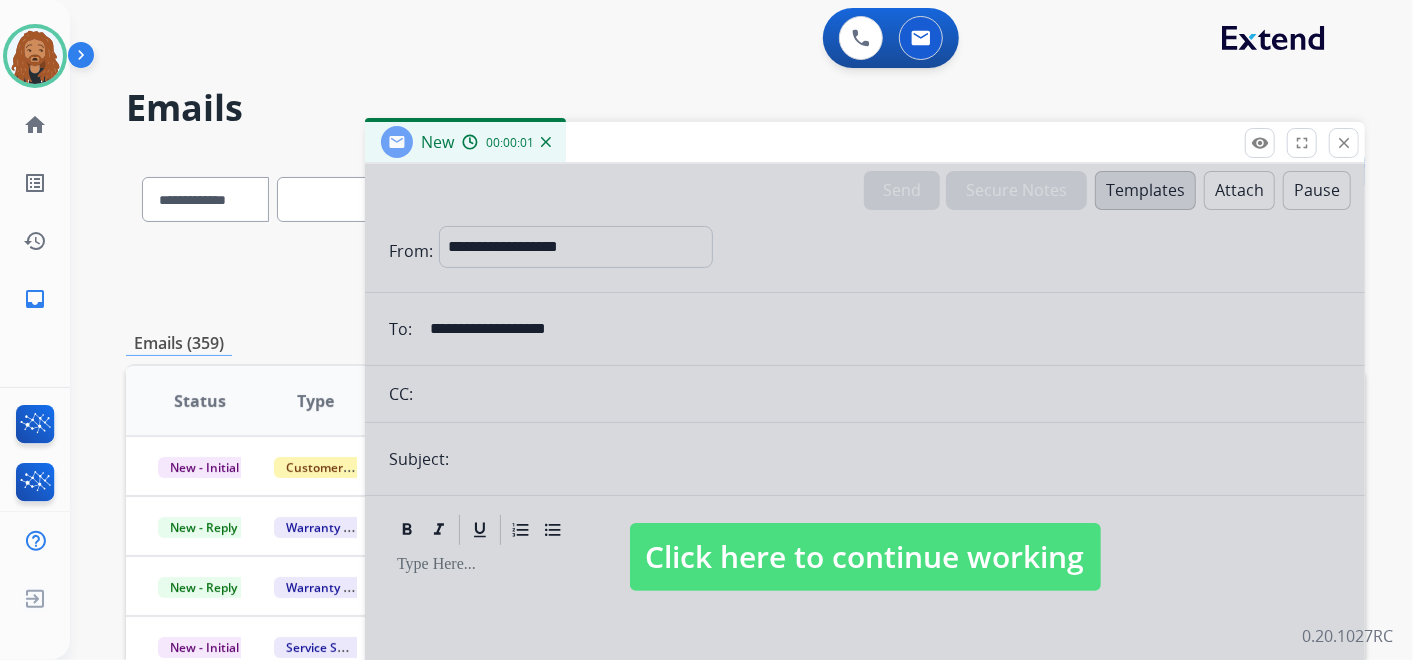 click on "Click here to continue working" at bounding box center [865, 557] 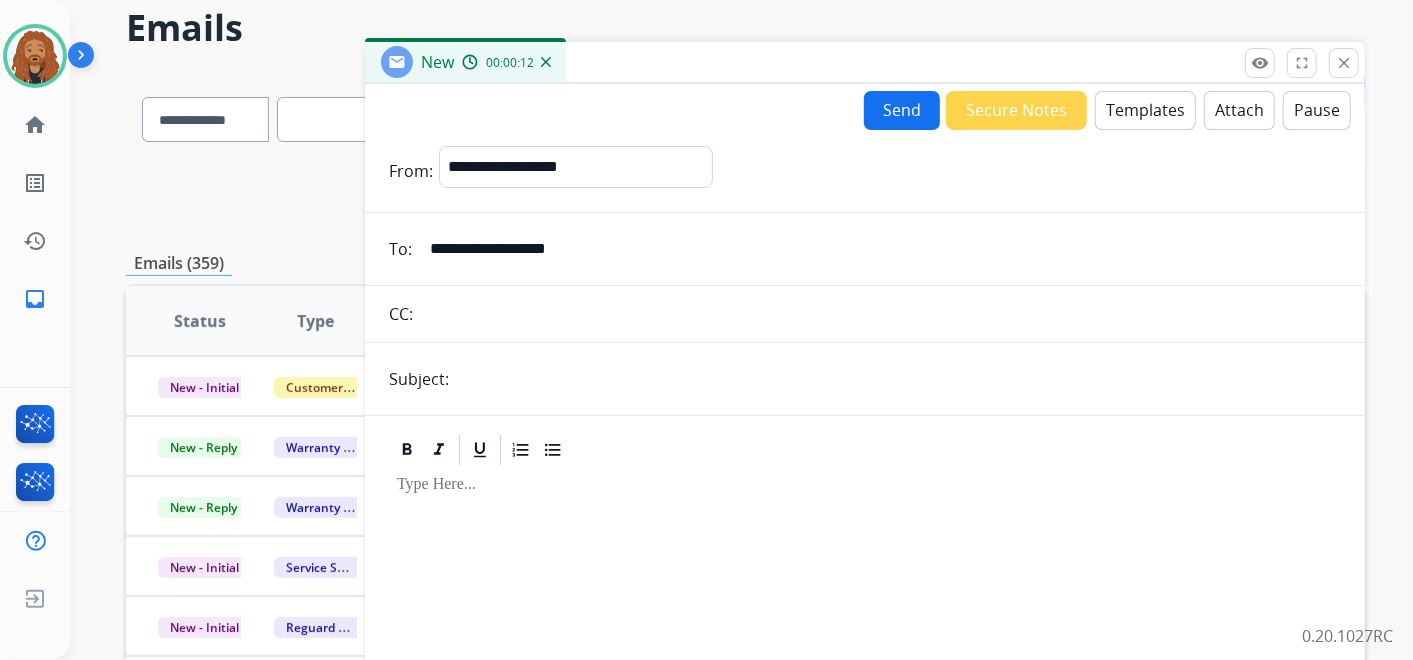 scroll, scrollTop: 0, scrollLeft: 0, axis: both 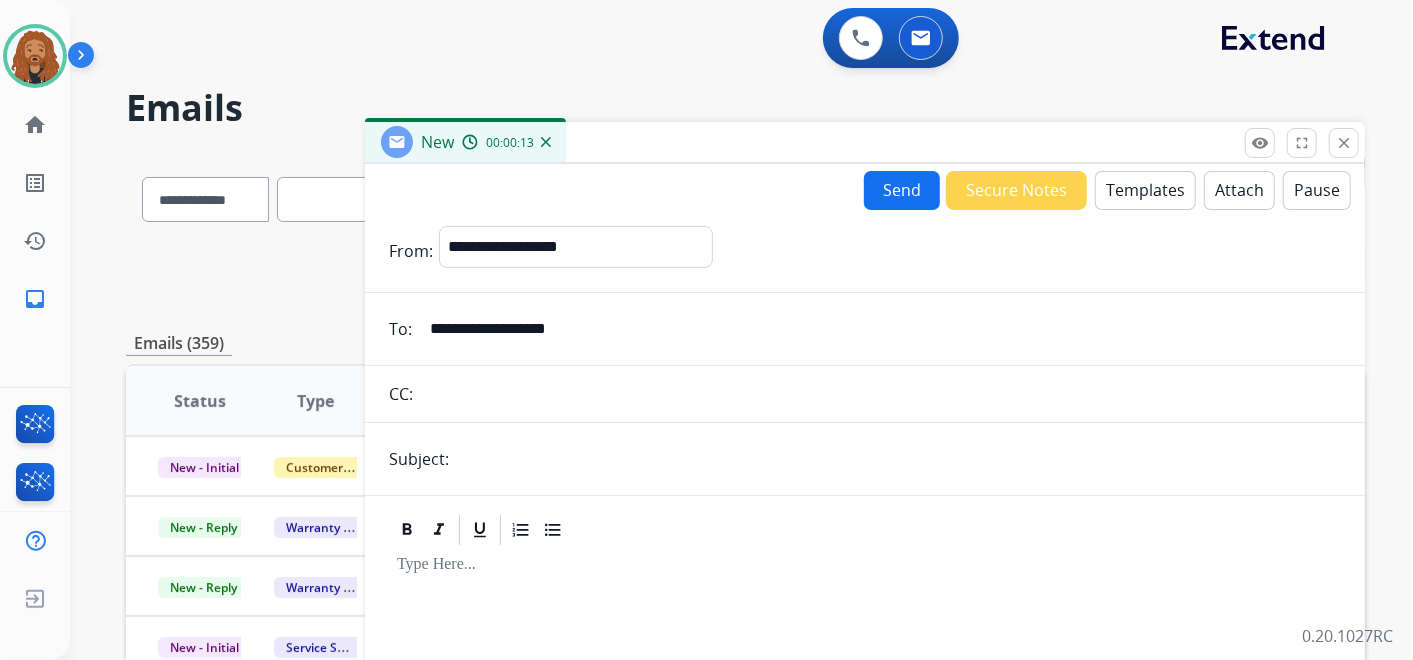 click on "Templates" at bounding box center (1145, 190) 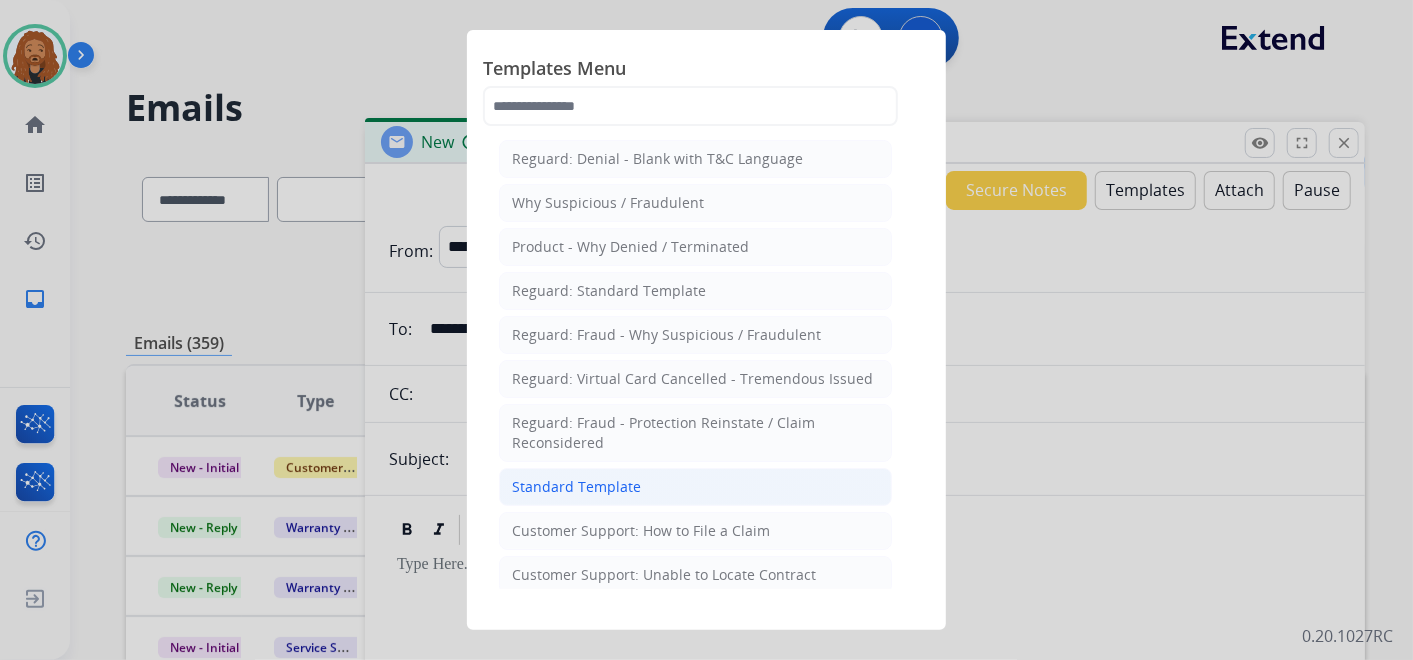 click on "Standard Template" 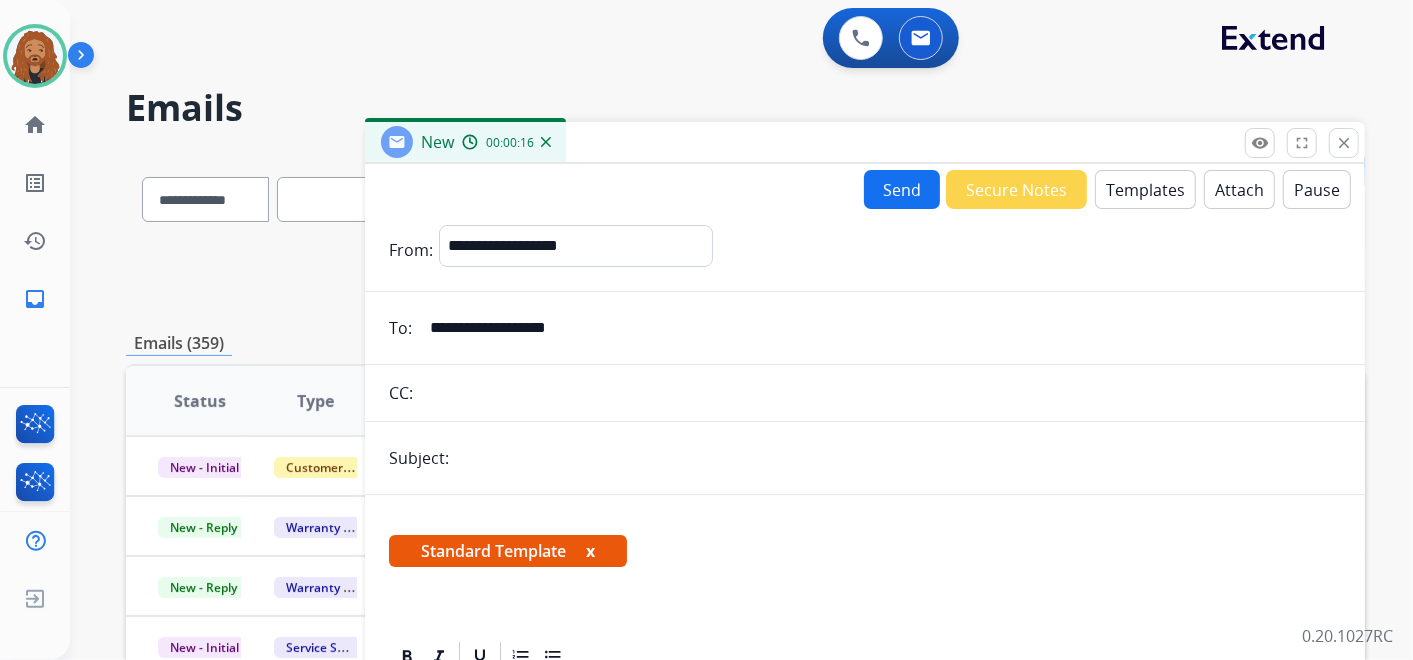scroll, scrollTop: 444, scrollLeft: 0, axis: vertical 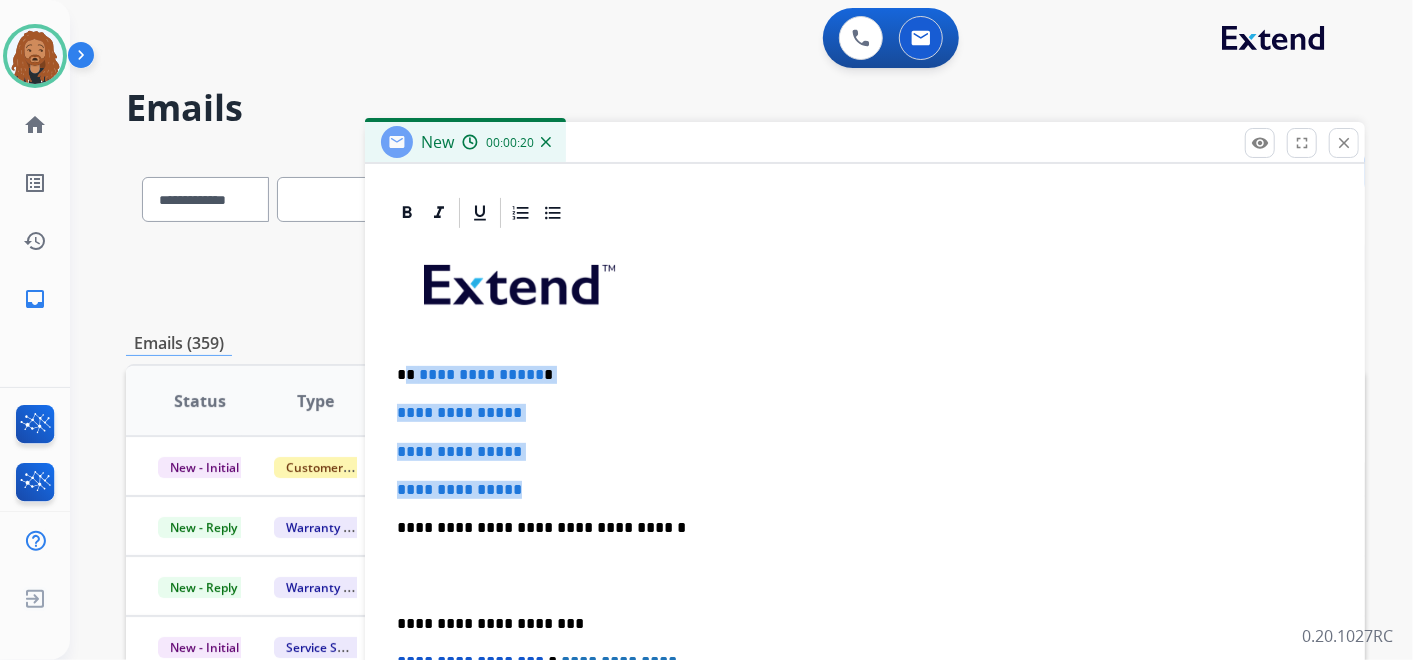 drag, startPoint x: 553, startPoint y: 481, endPoint x: 409, endPoint y: 360, distance: 188.08774 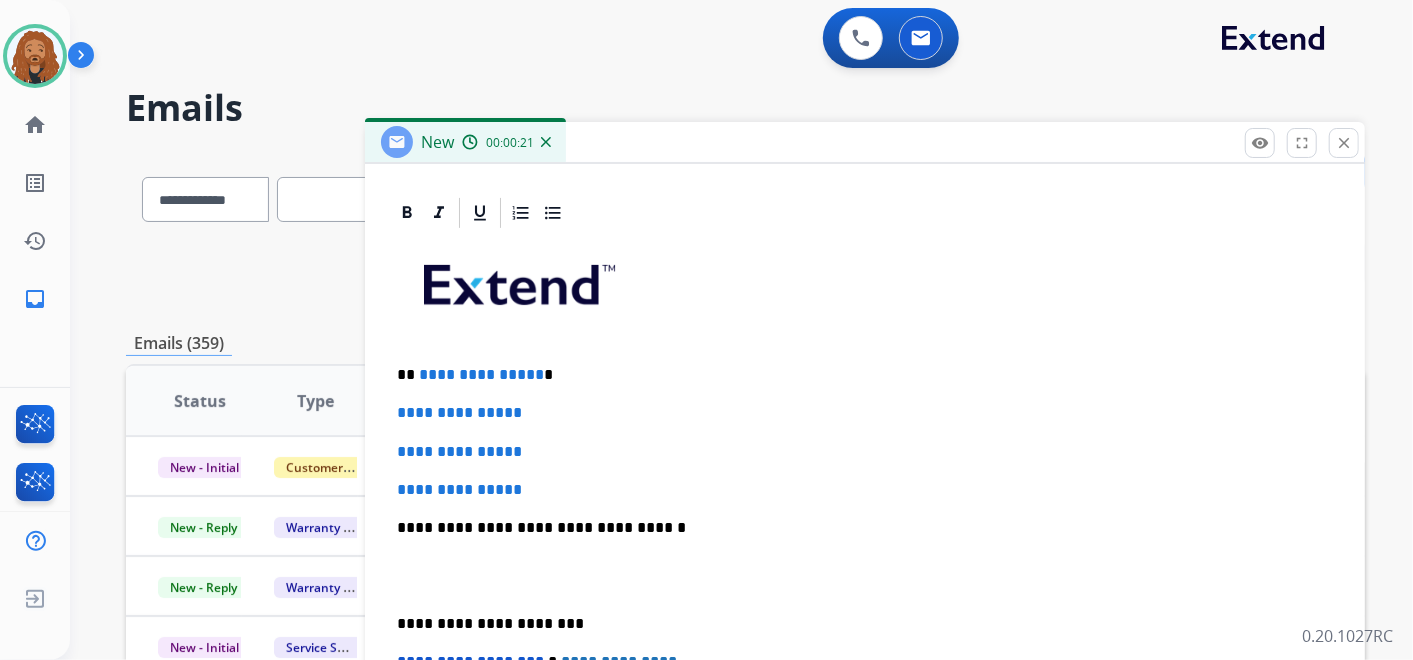 scroll, scrollTop: 344, scrollLeft: 0, axis: vertical 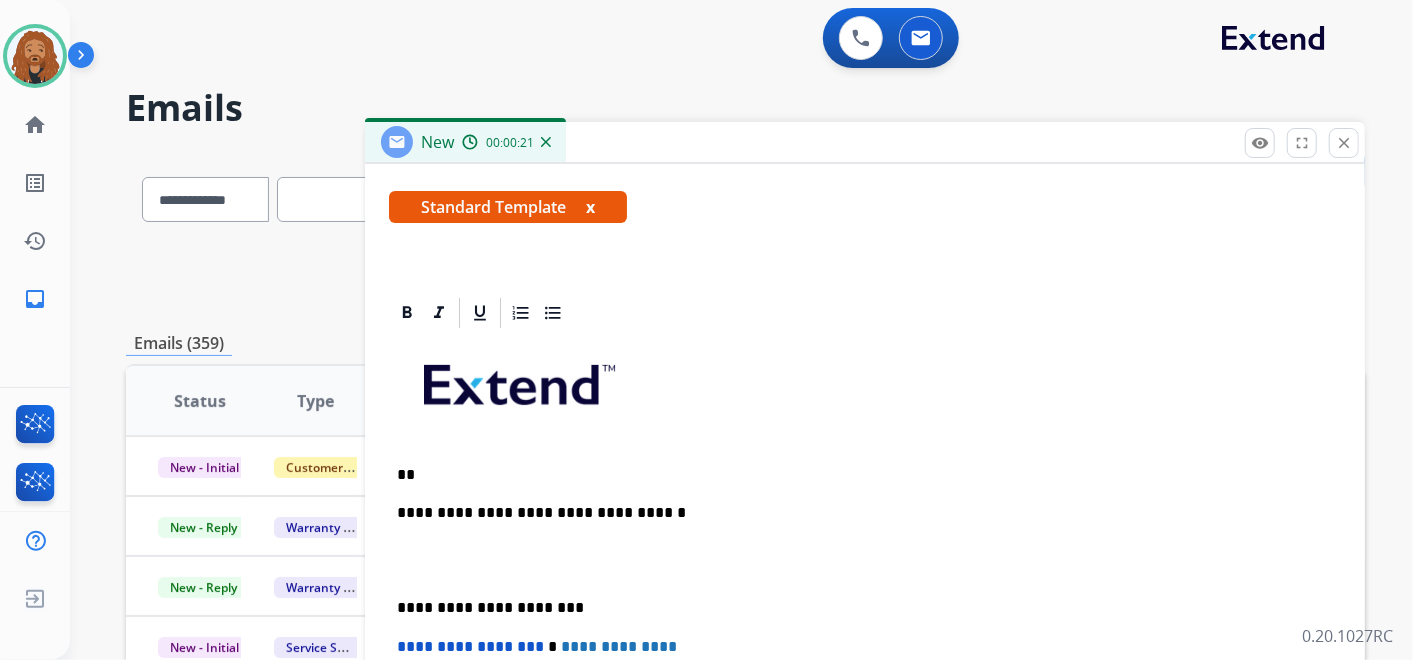 type 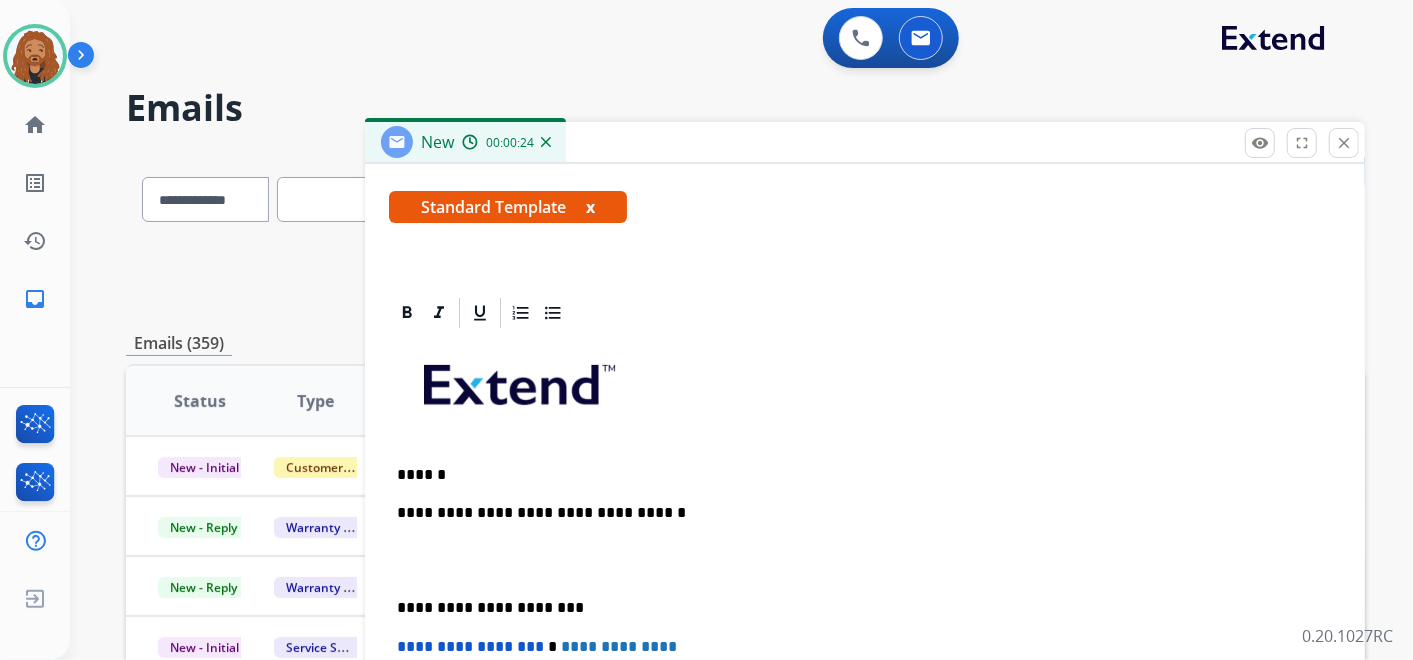 scroll, scrollTop: 382, scrollLeft: 0, axis: vertical 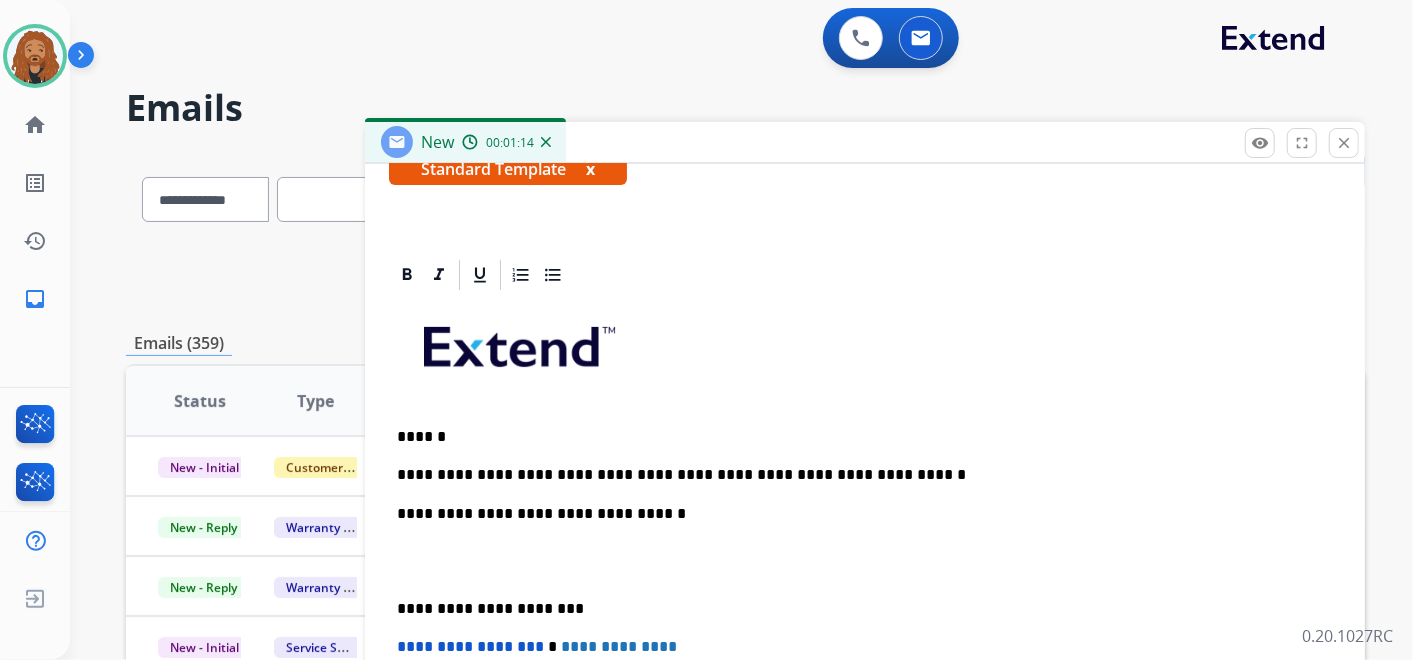 click on "**********" at bounding box center (865, 598) 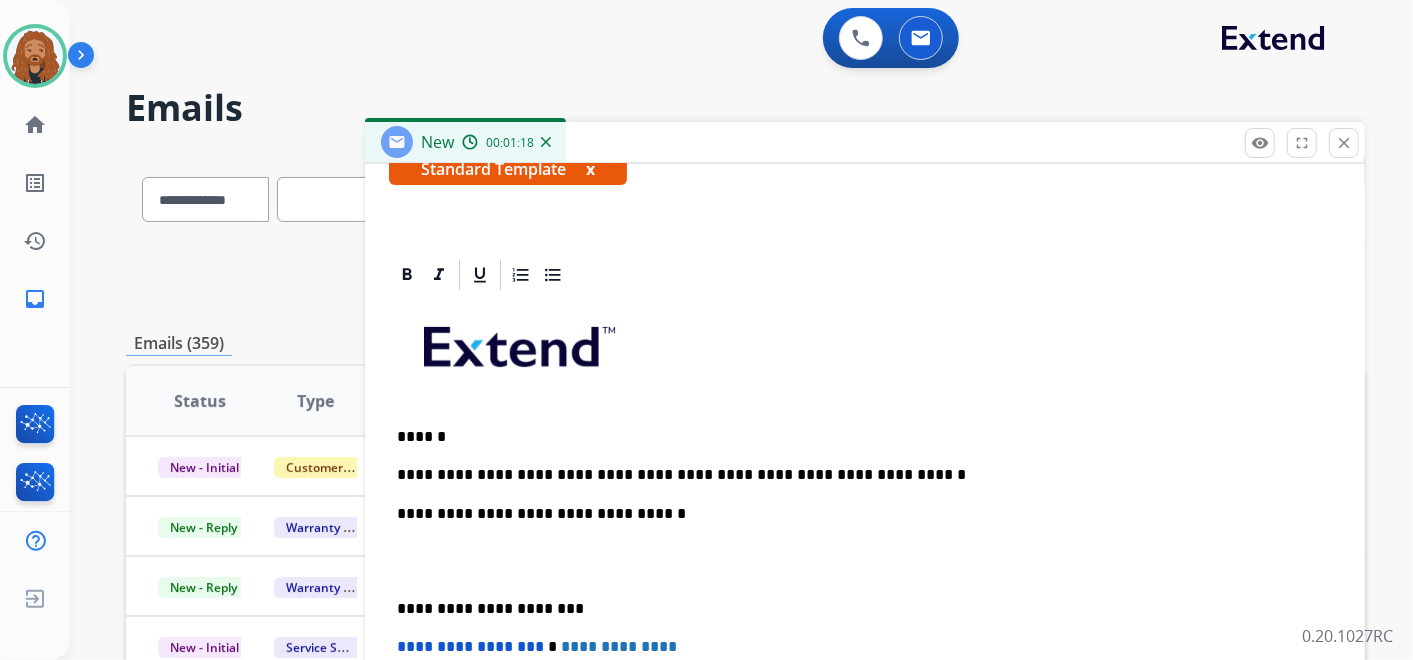 click on "**********" at bounding box center (857, 475) 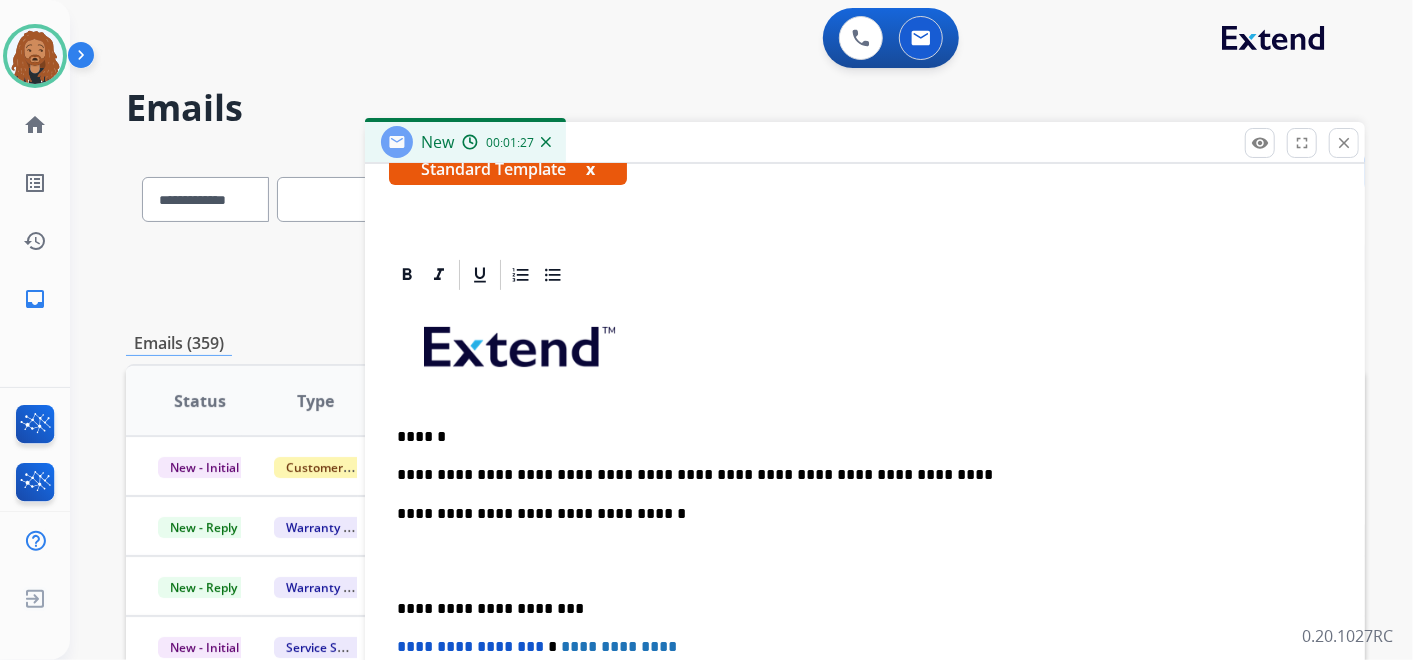 click on "**********" at bounding box center (857, 475) 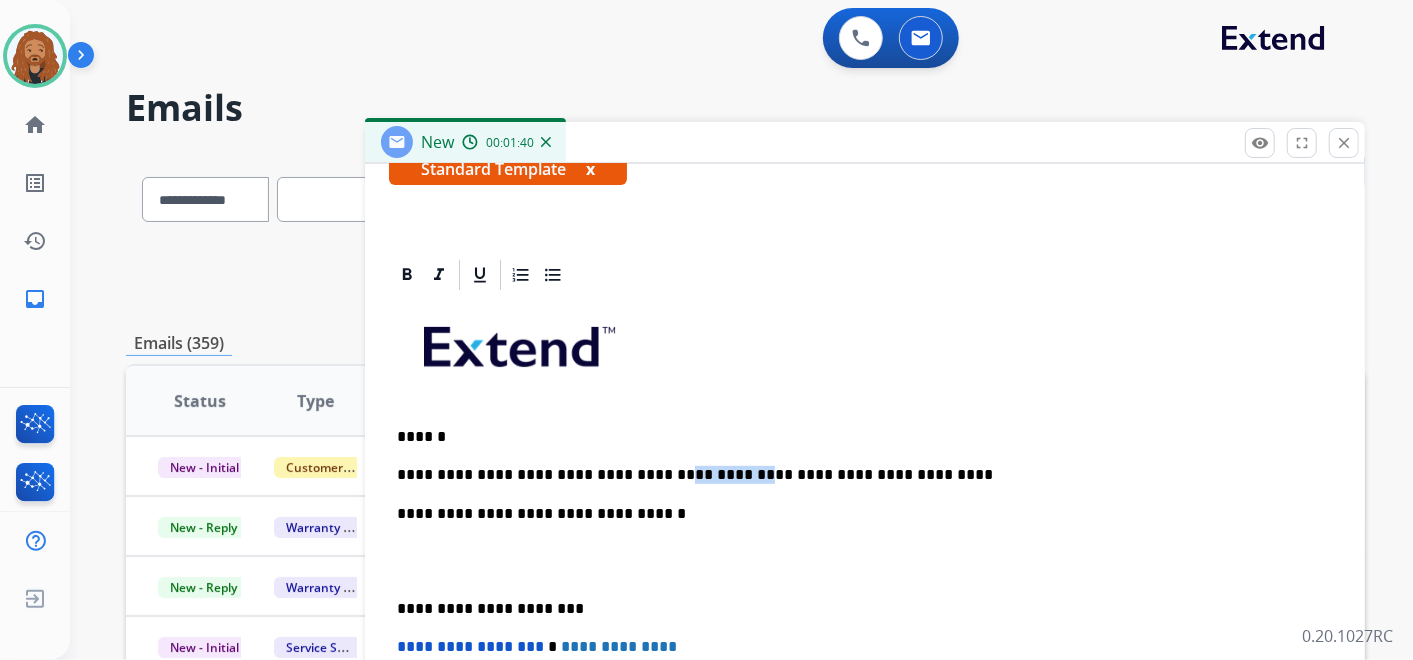drag, startPoint x: 707, startPoint y: 467, endPoint x: 640, endPoint y: 468, distance: 67.00746 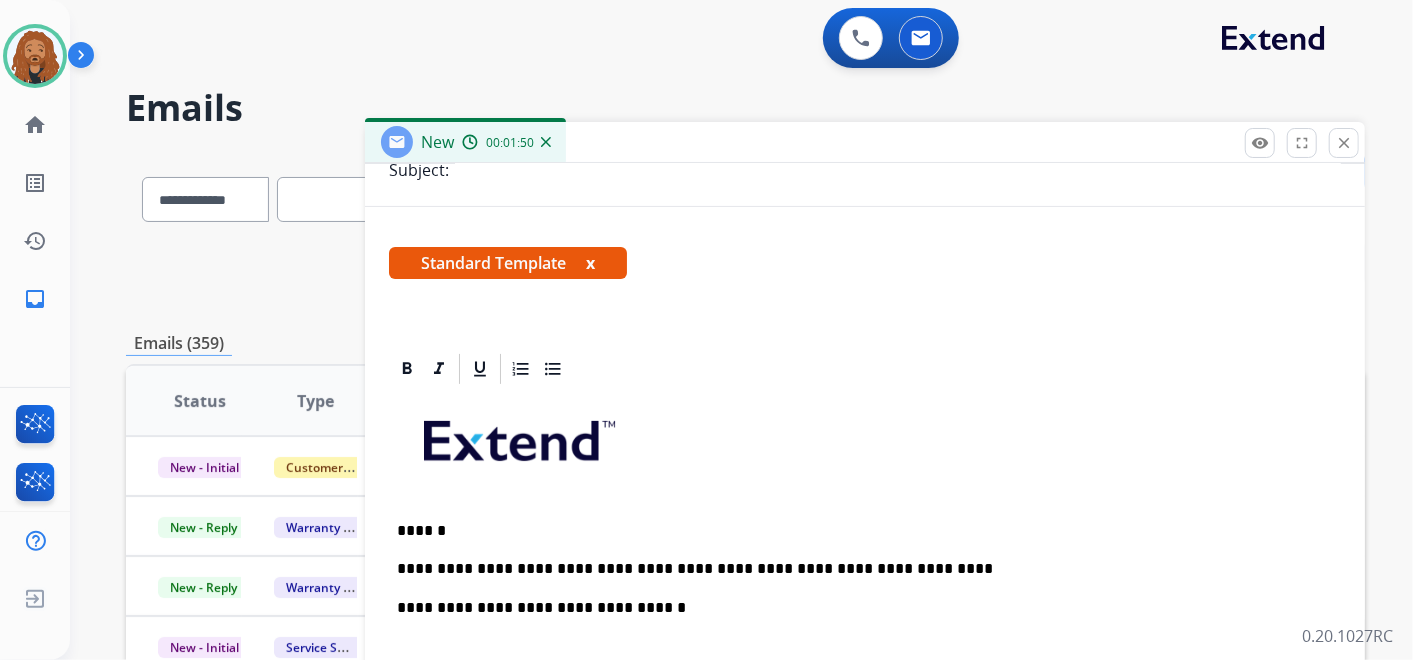 scroll, scrollTop: 160, scrollLeft: 0, axis: vertical 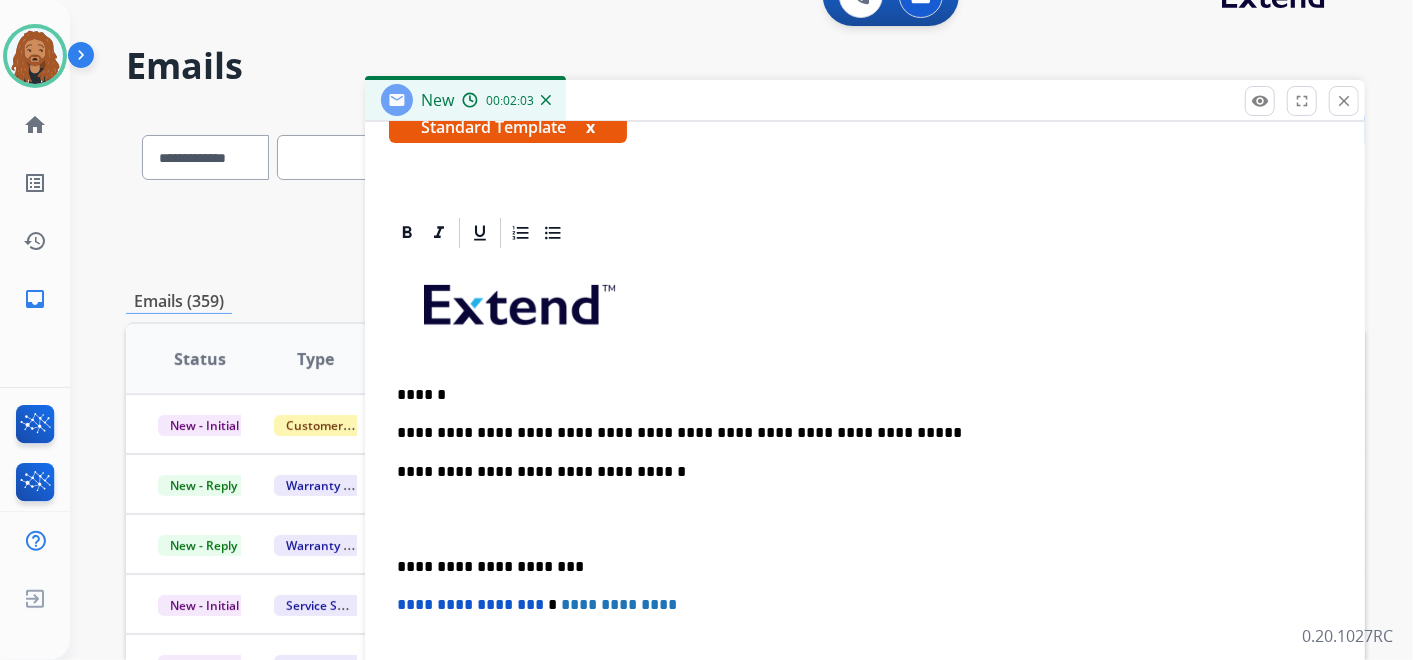 click on "**********" at bounding box center (857, 433) 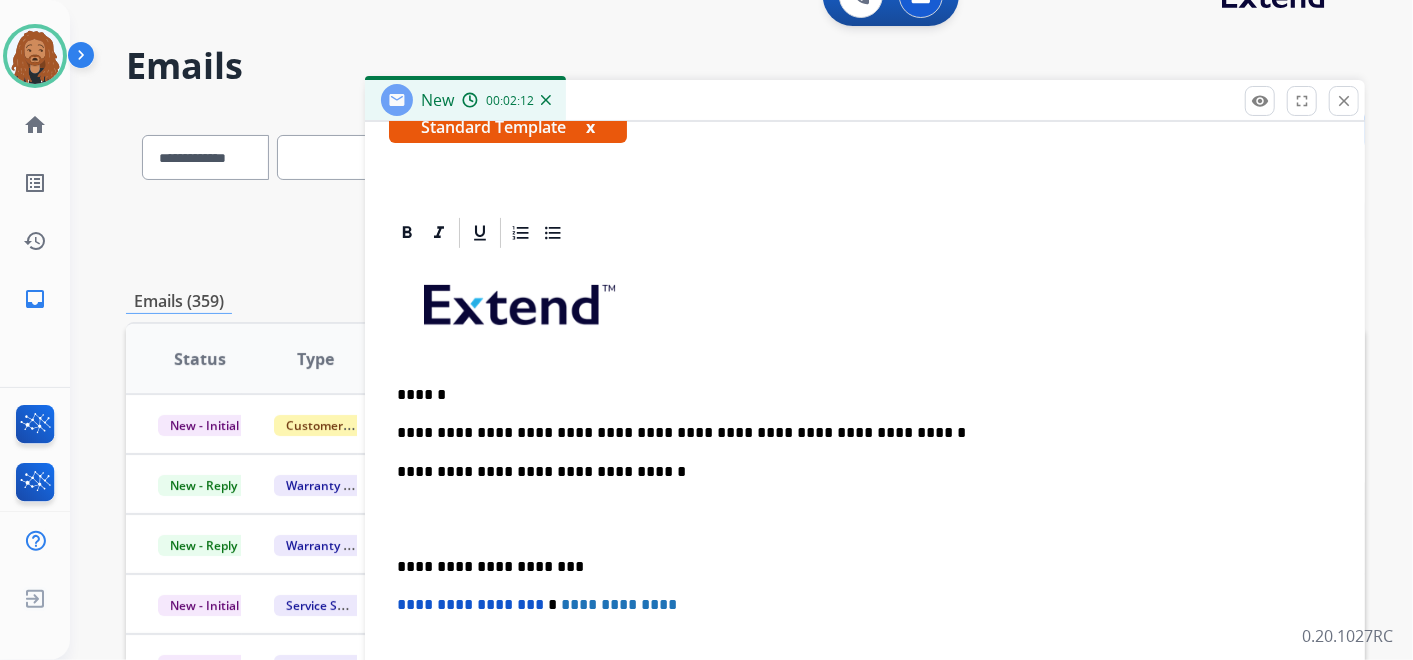 click on "**********" at bounding box center (865, 556) 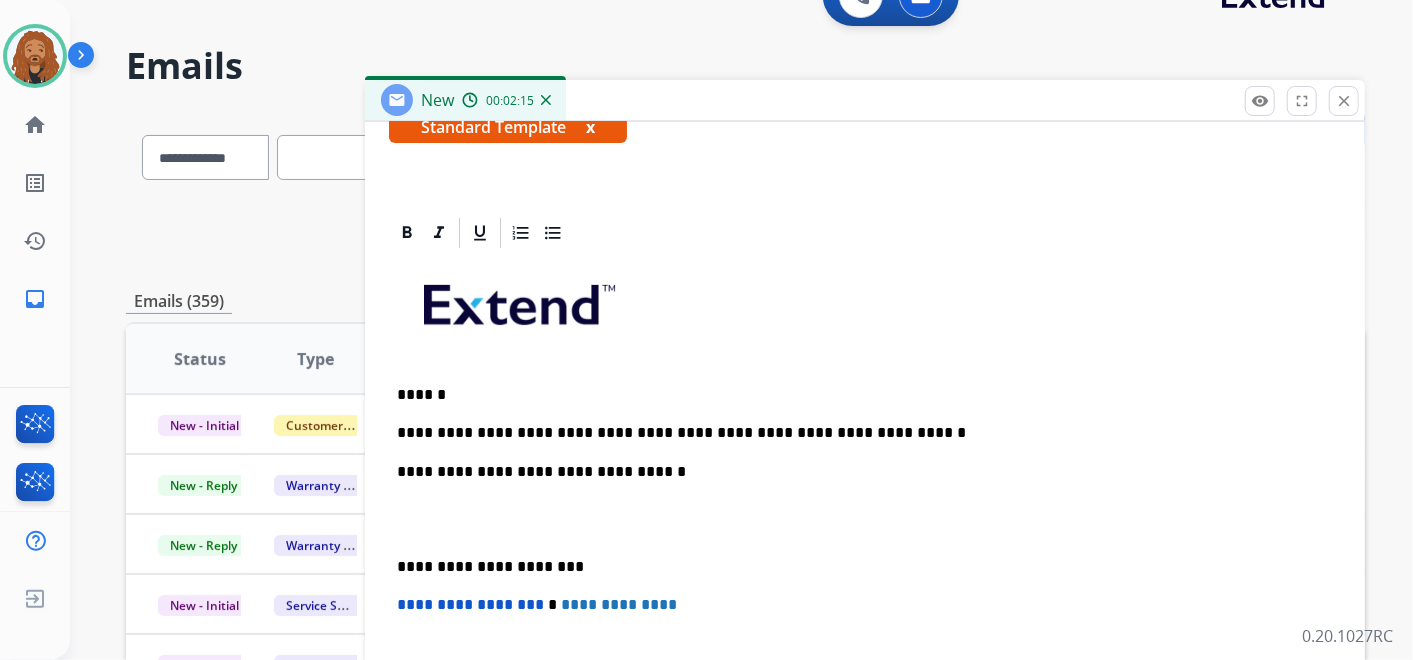 click at bounding box center [865, 519] 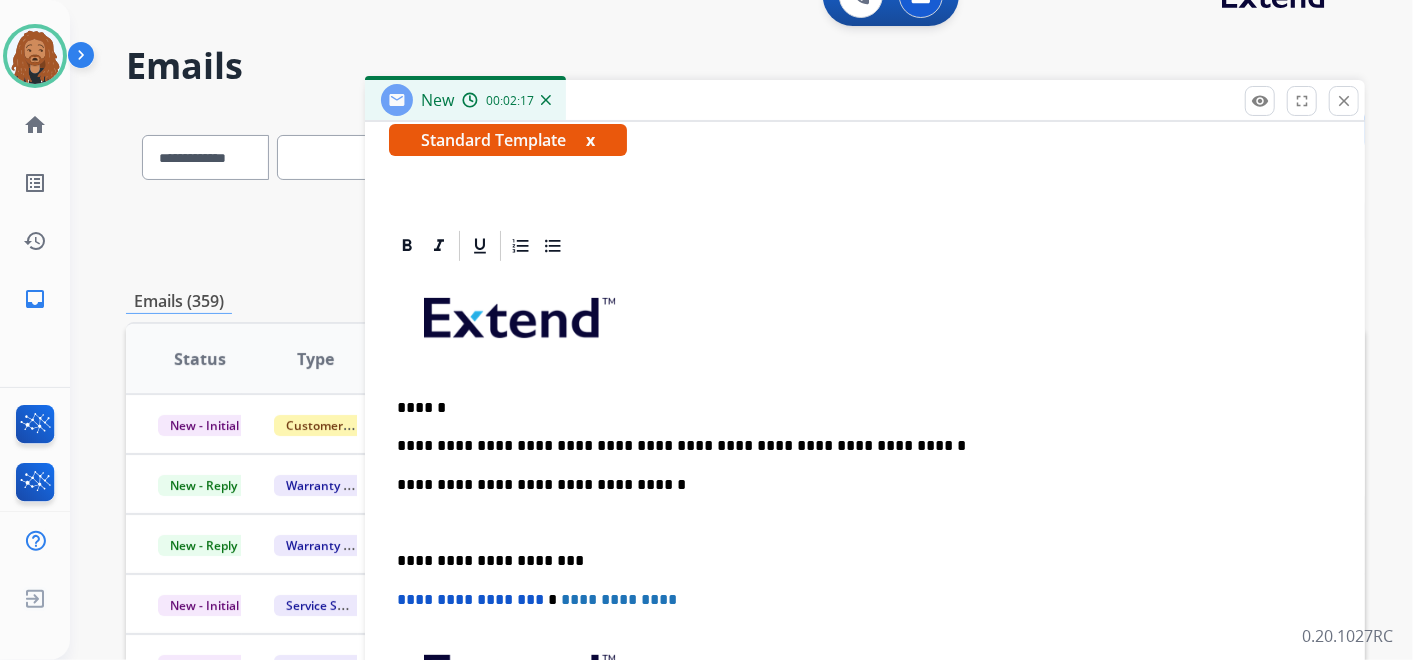 scroll, scrollTop: 364, scrollLeft: 0, axis: vertical 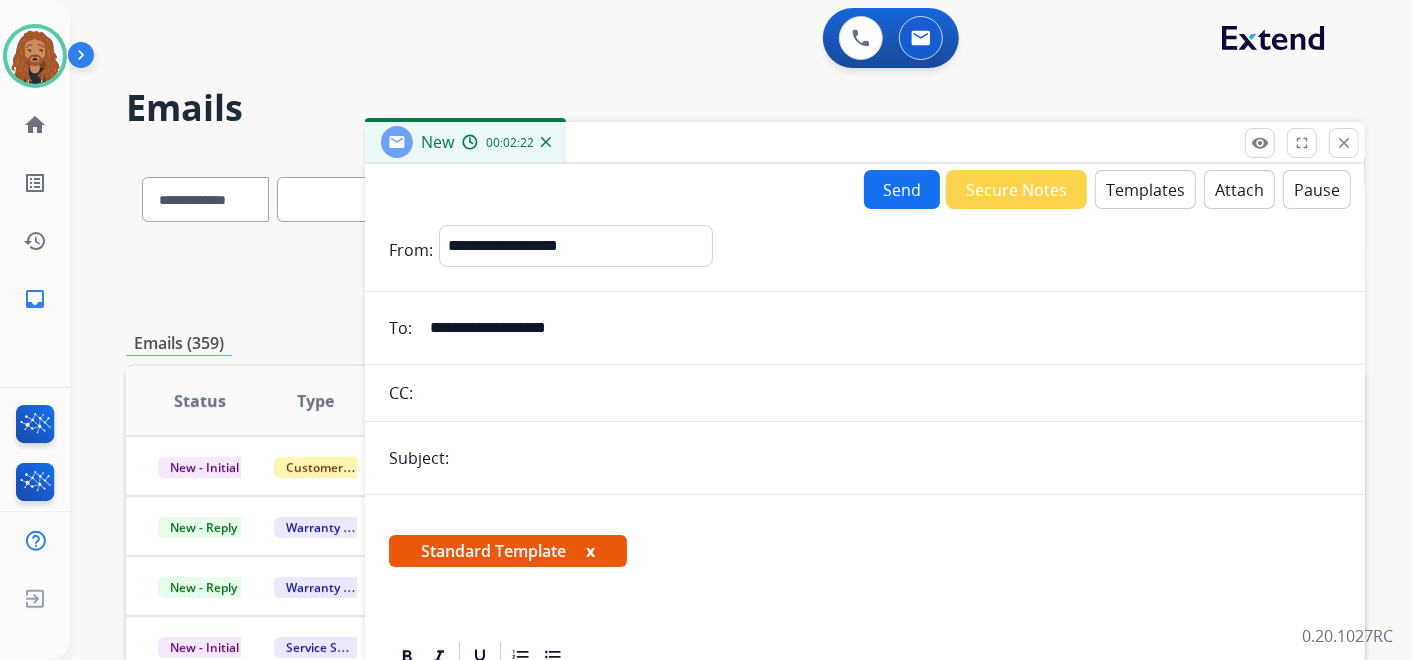 click on "**********" at bounding box center (865, 725) 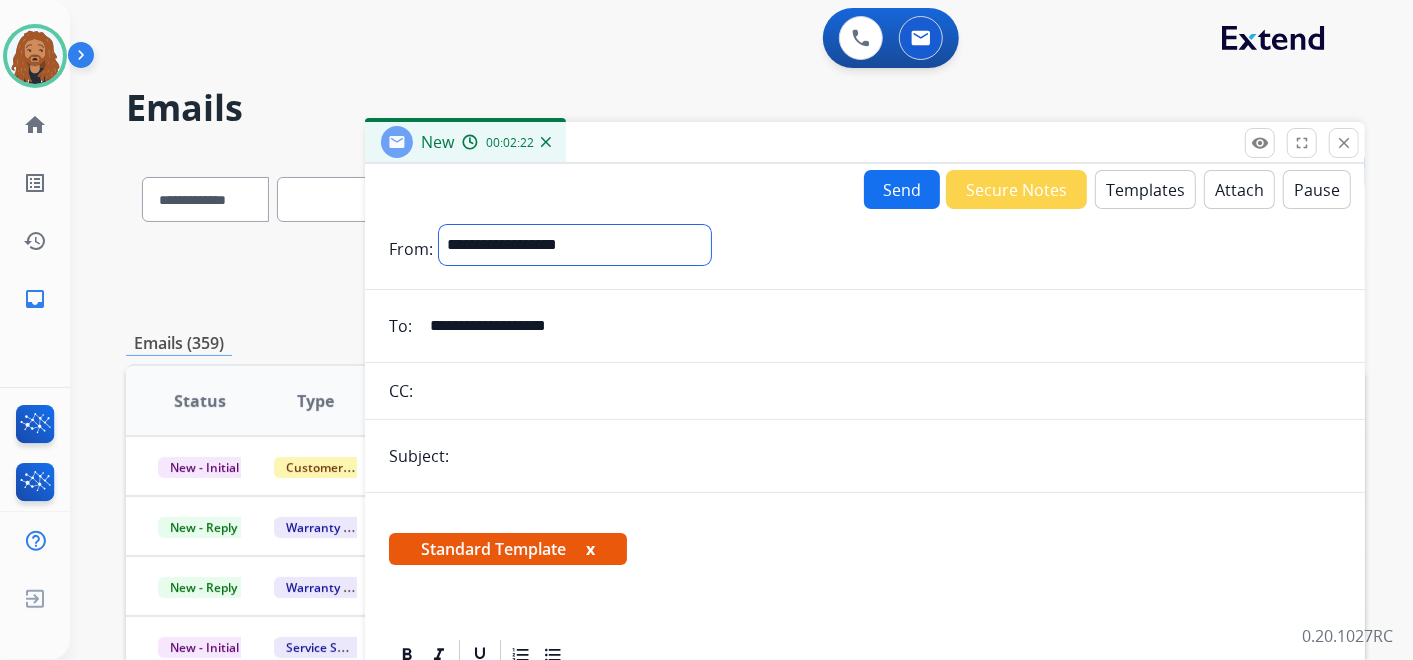 click on "**********" at bounding box center [575, 245] 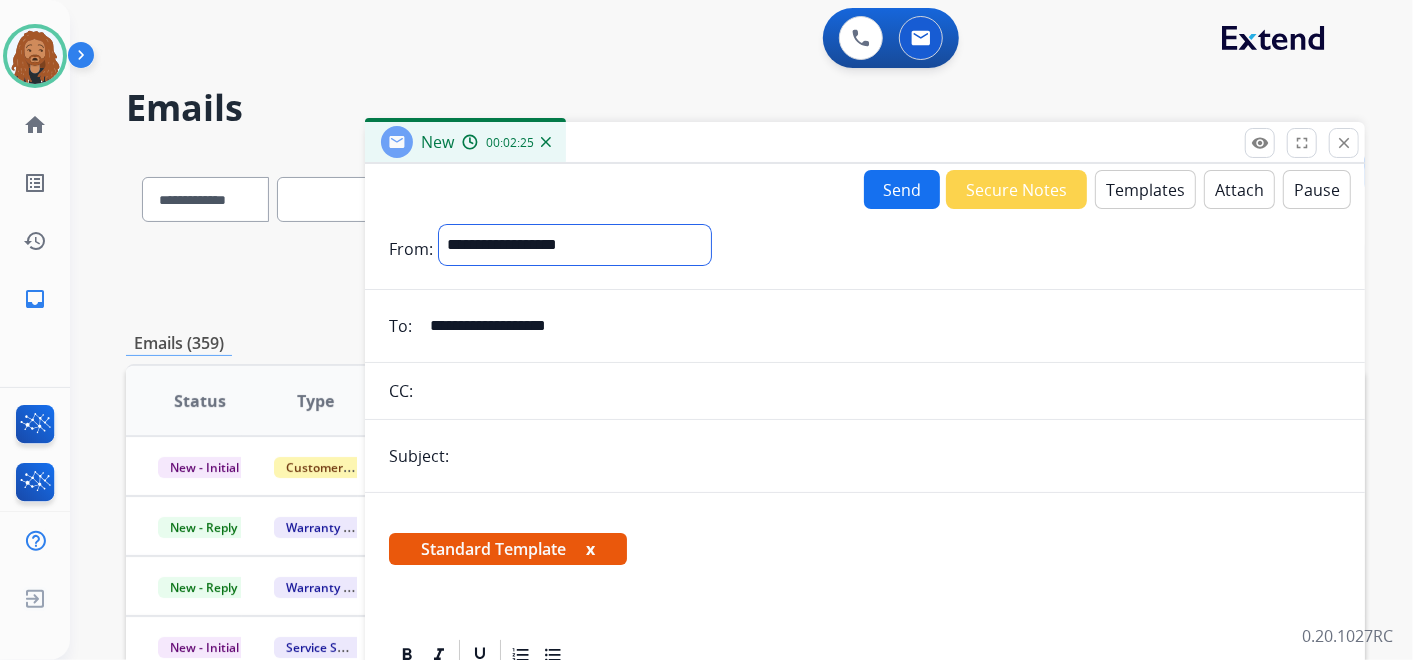 click on "**********" at bounding box center [575, 245] 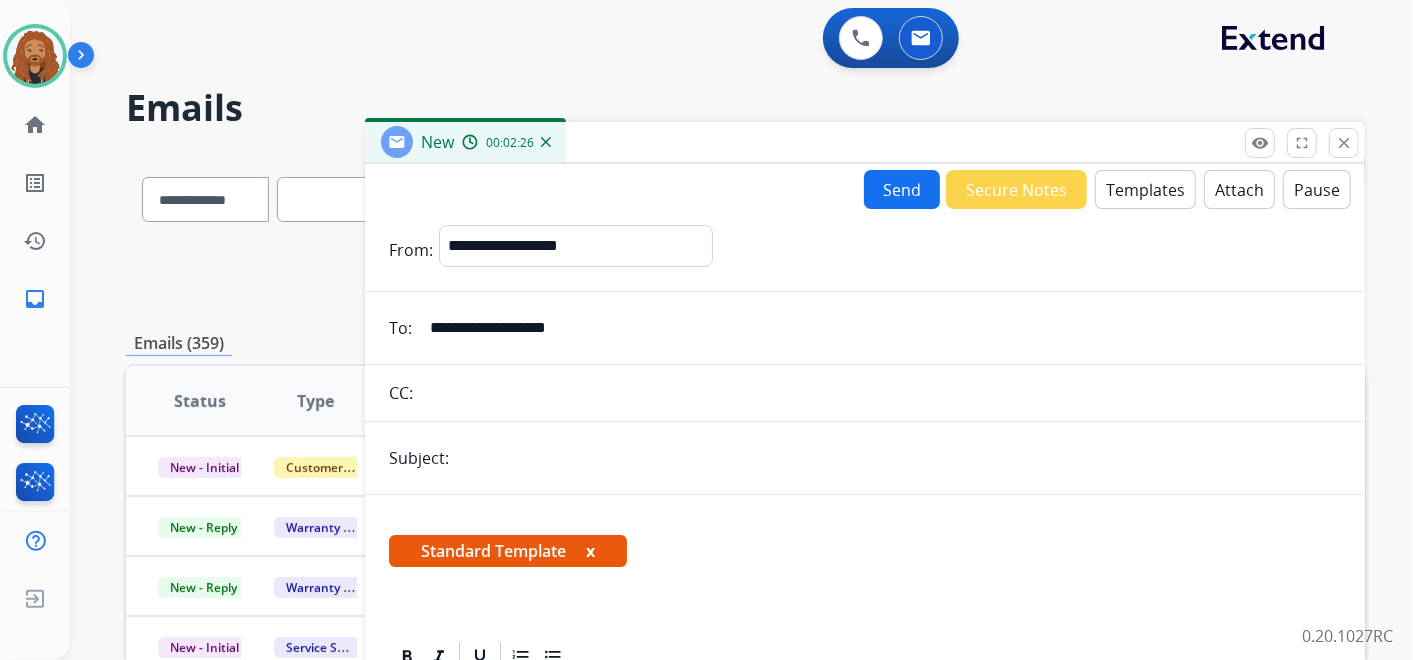 click on "**********" at bounding box center [879, 328] 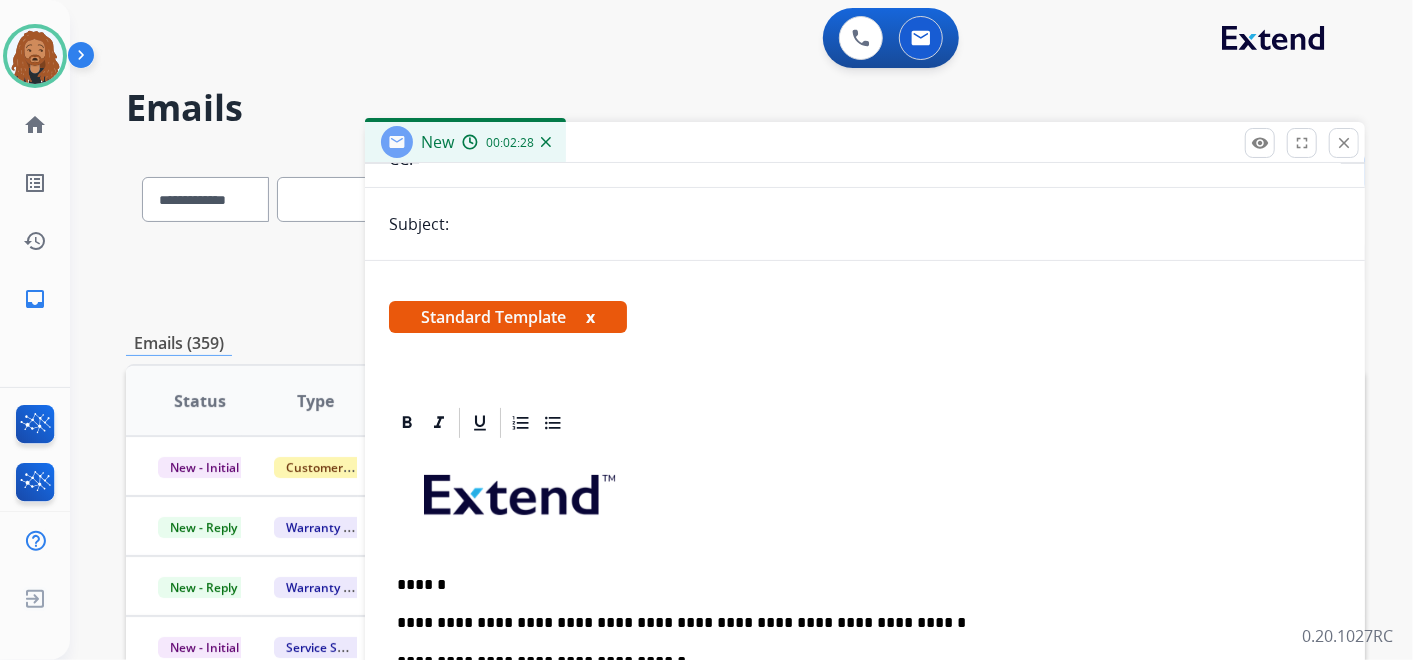 scroll, scrollTop: 325, scrollLeft: 0, axis: vertical 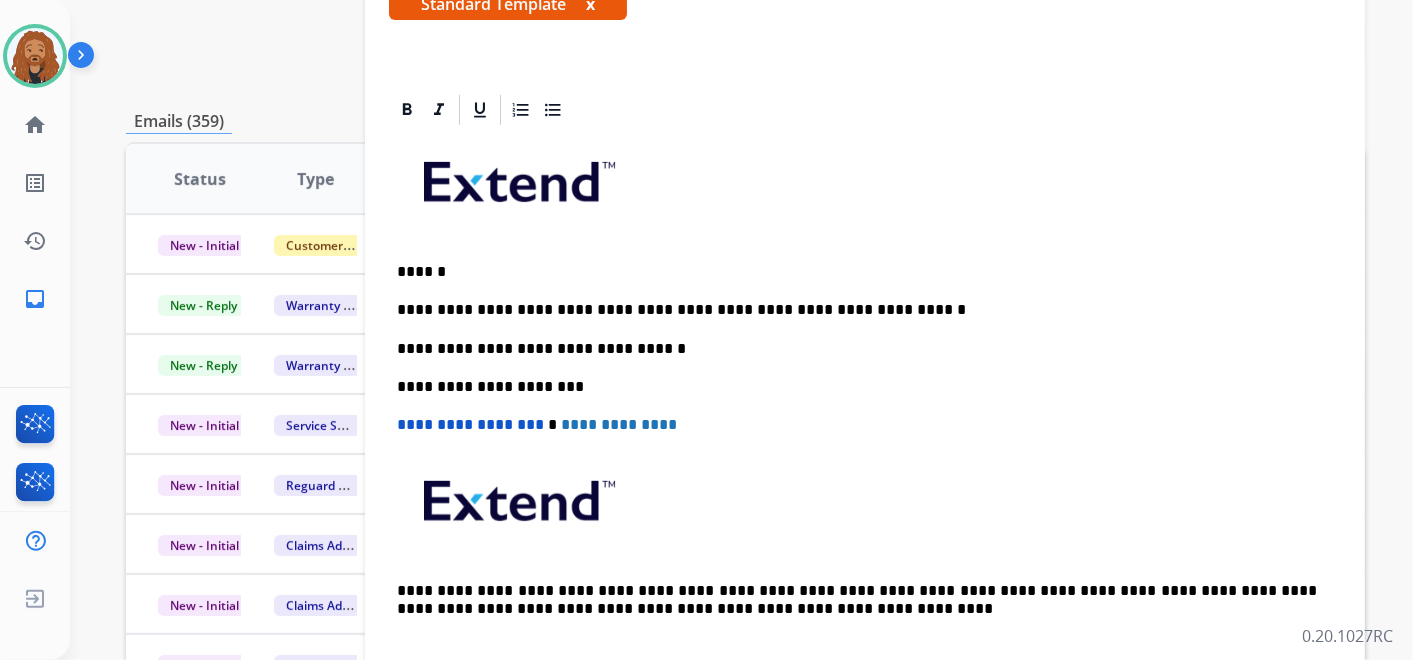 click on "**********" at bounding box center [857, 310] 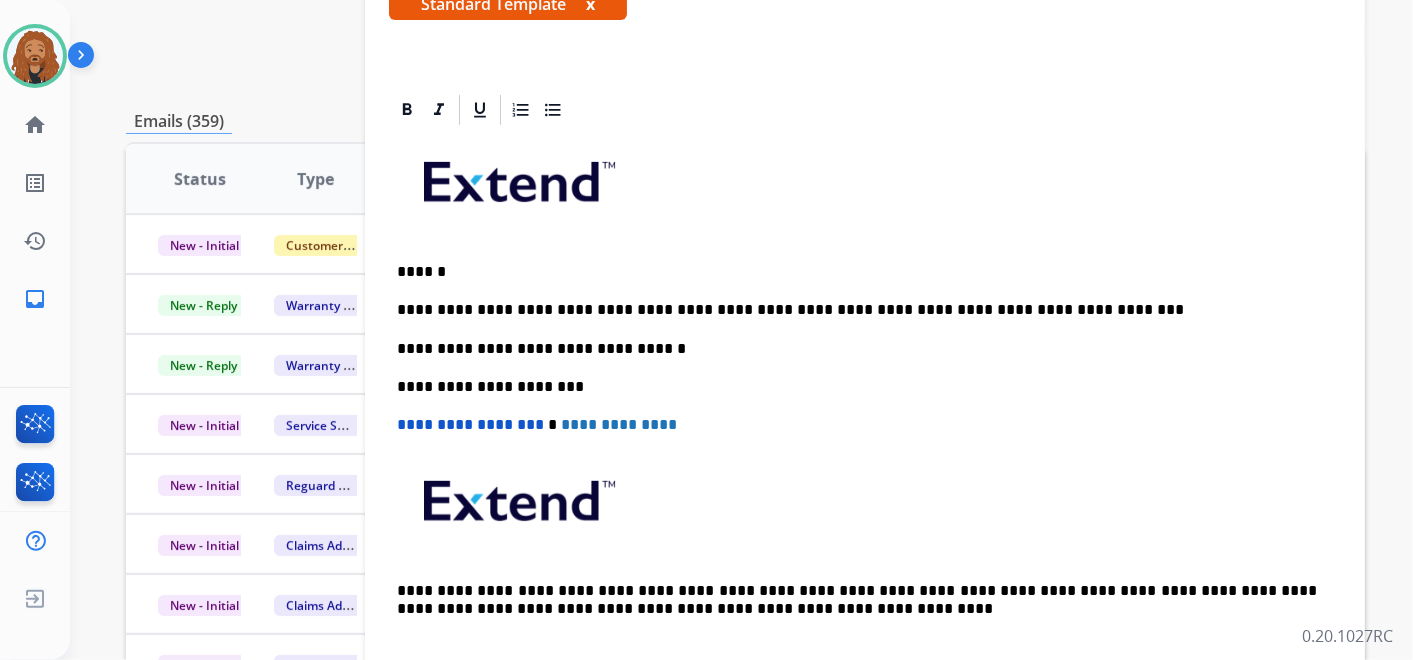 drag, startPoint x: 1016, startPoint y: 308, endPoint x: 1034, endPoint y: 381, distance: 75.18643 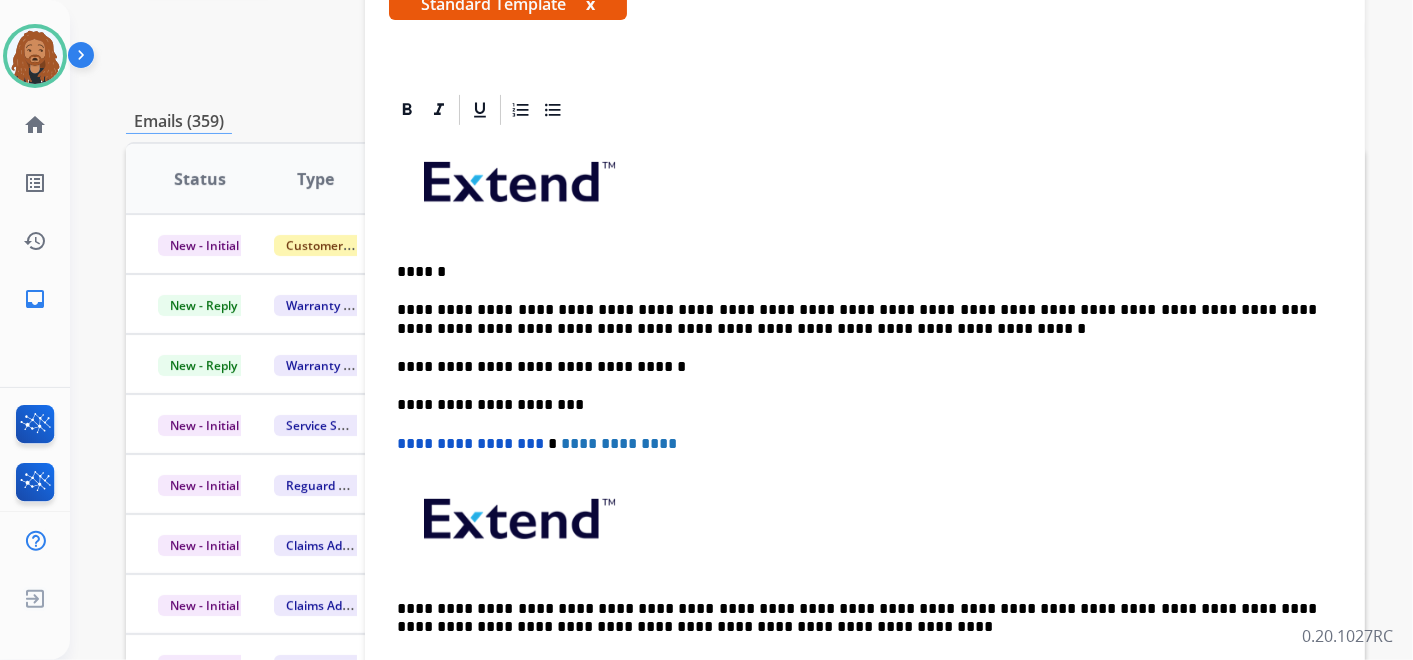 click on "**********" at bounding box center (857, 319) 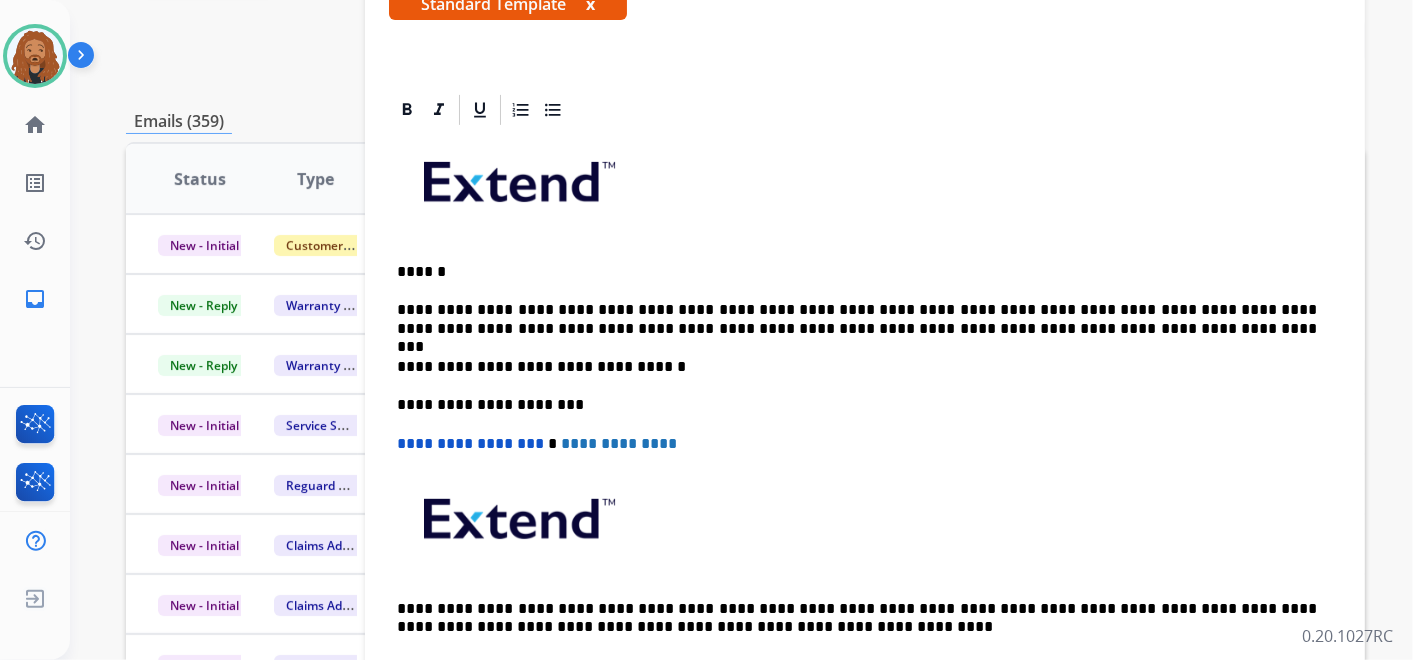 click on "**********" at bounding box center [857, 319] 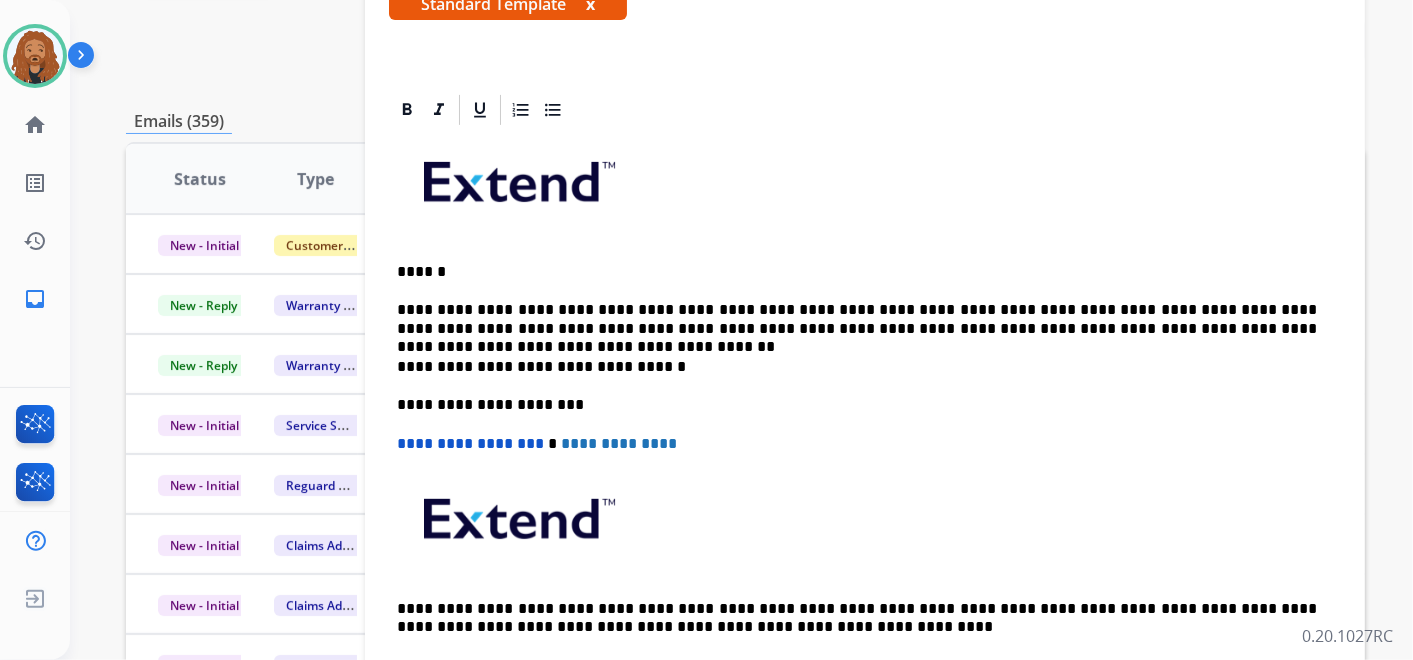 click on "**********" at bounding box center (857, 319) 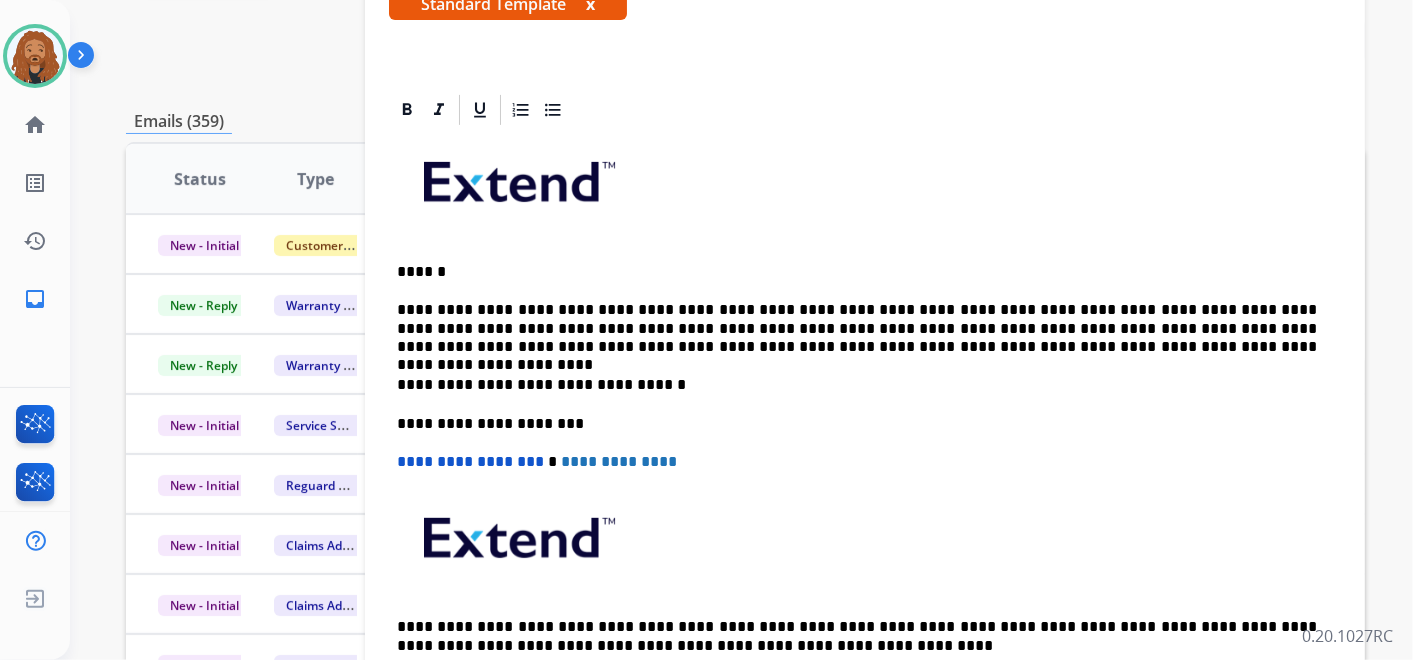 click on "**********" at bounding box center (857, 328) 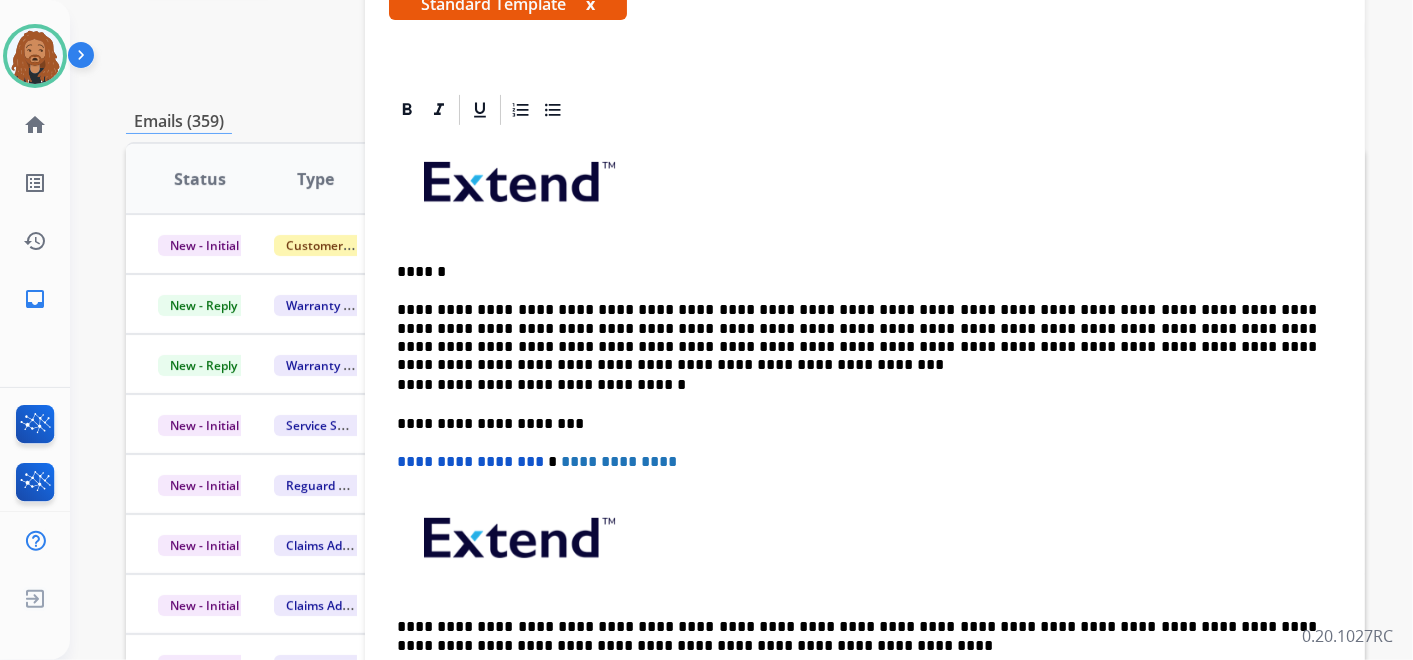 click on "**********" at bounding box center (857, 328) 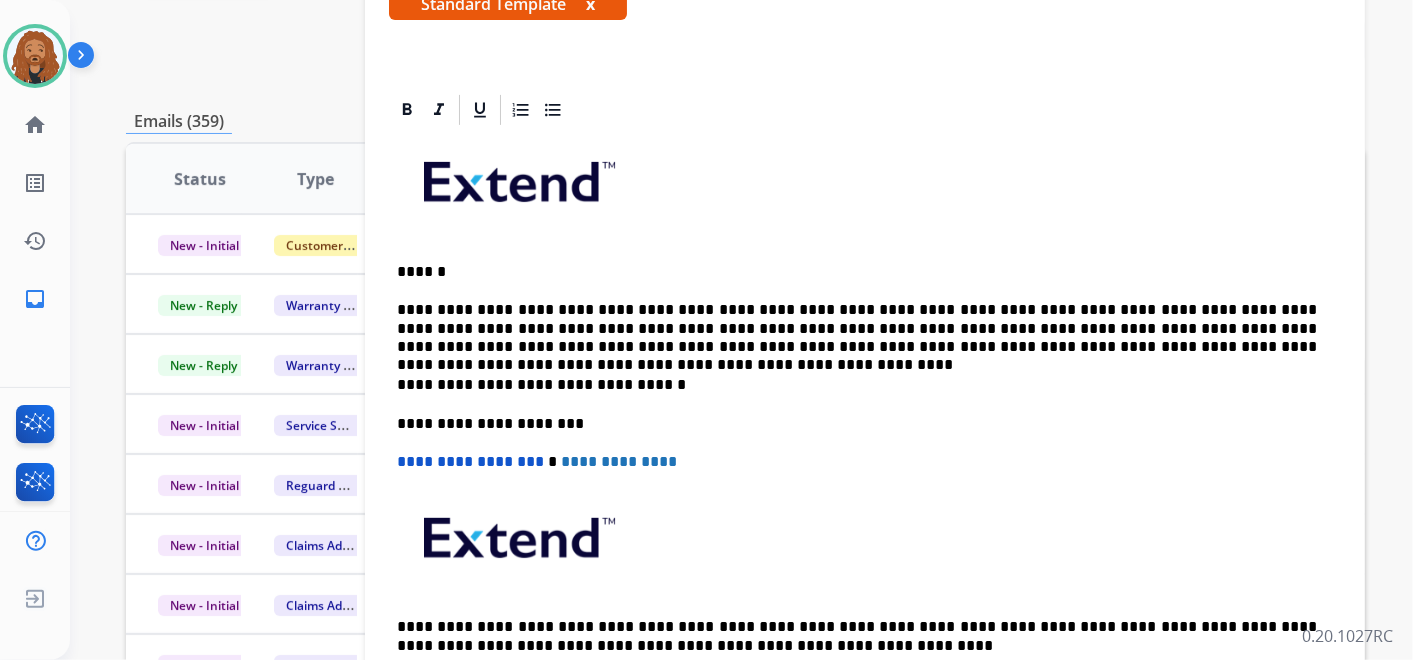 click on "**********" at bounding box center (857, 328) 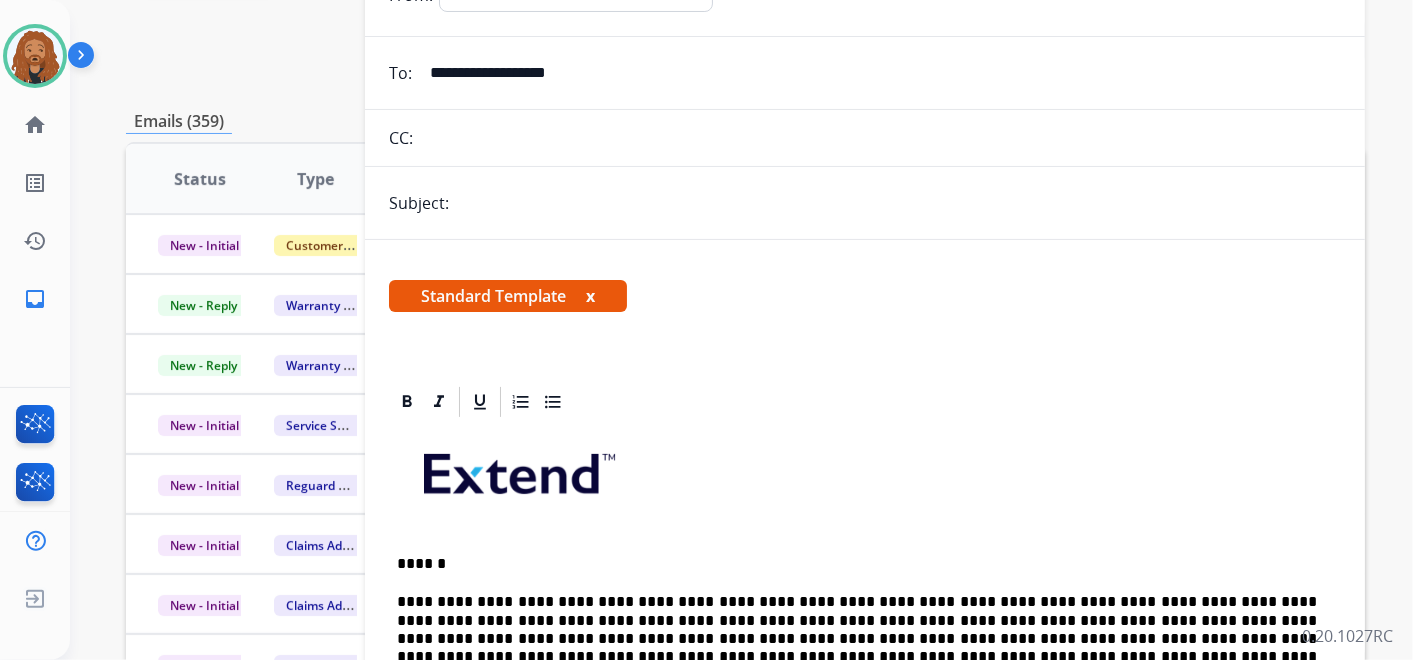 scroll, scrollTop: 0, scrollLeft: 0, axis: both 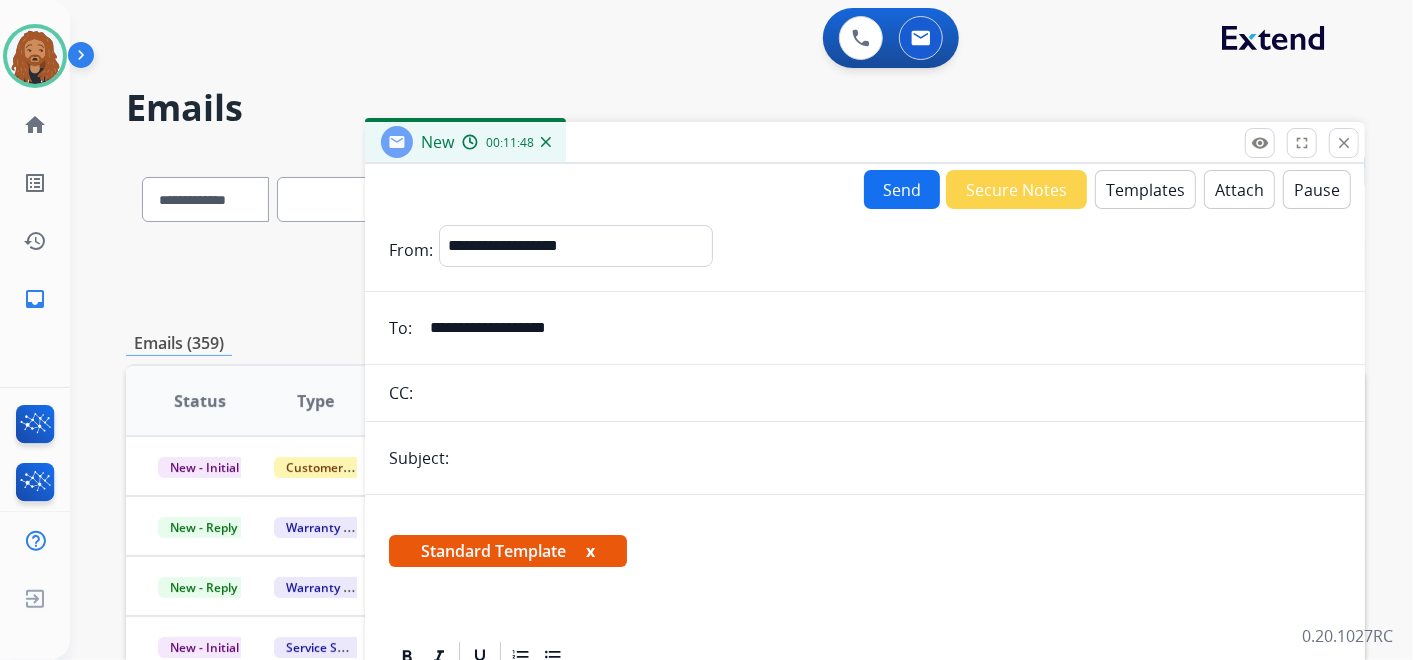 click on "Send" at bounding box center (902, 189) 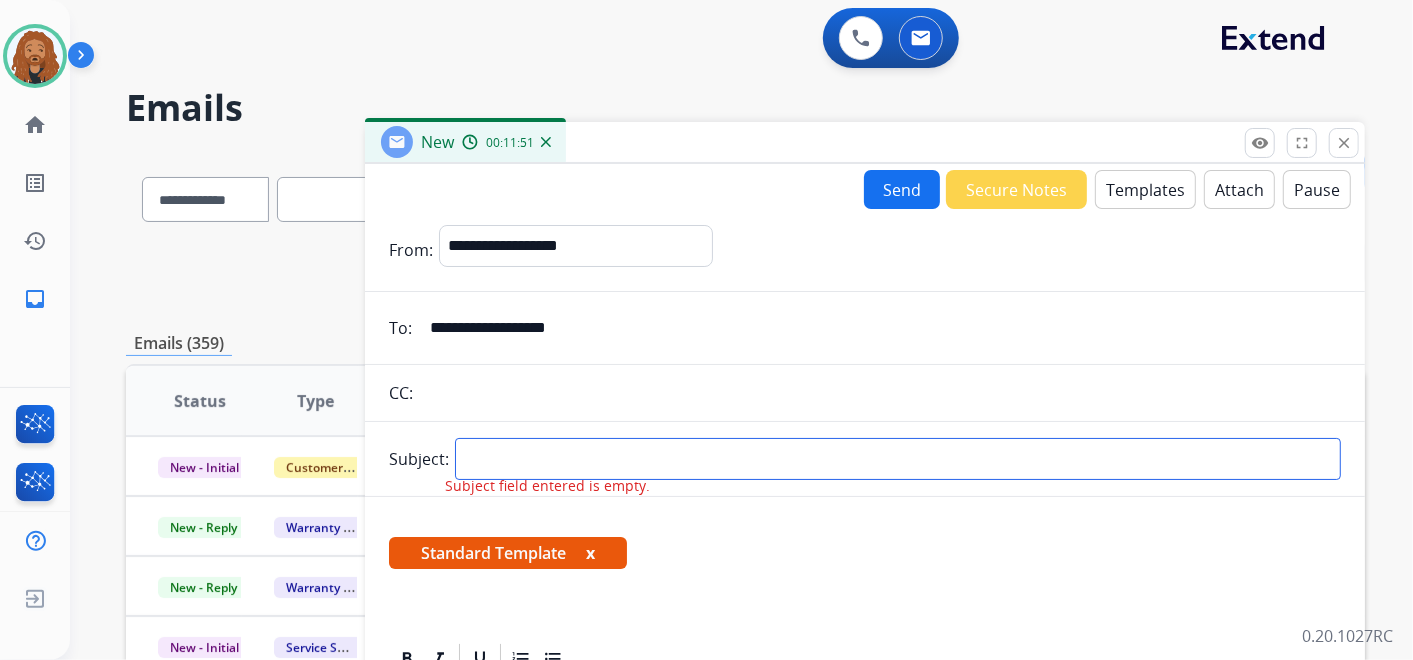 click at bounding box center (898, 459) 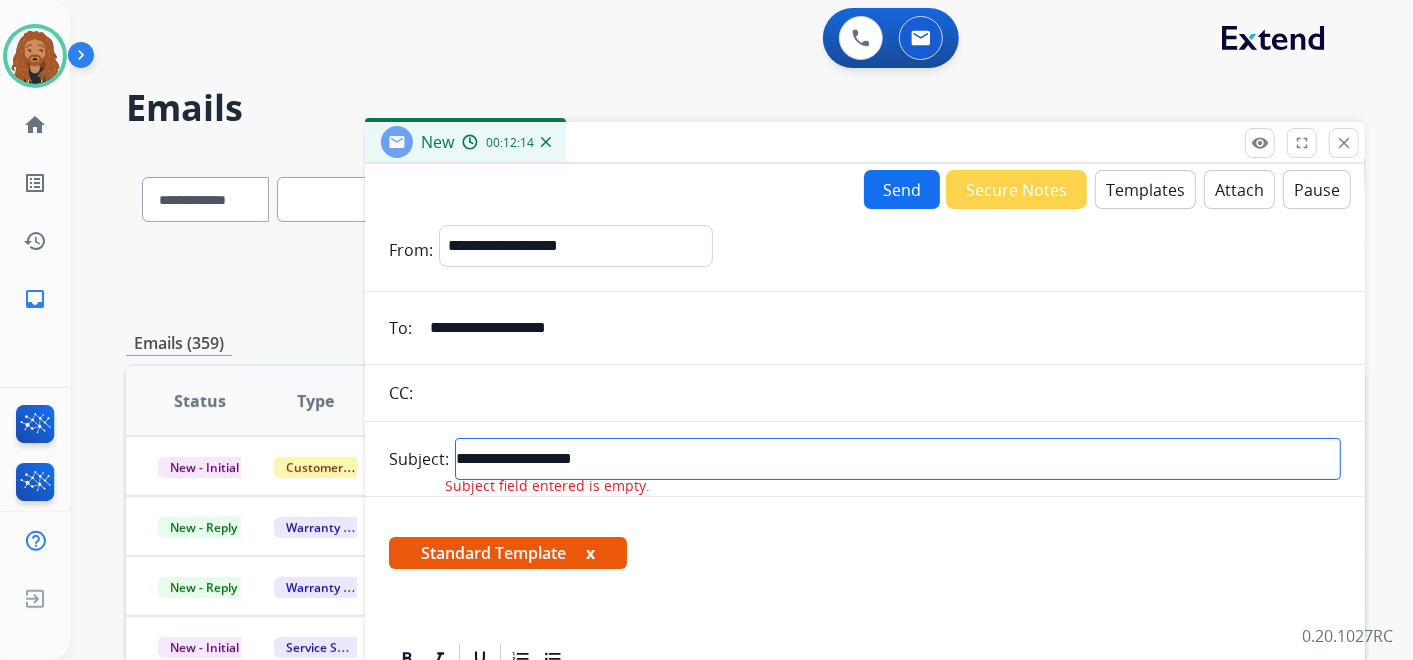 click on "**********" at bounding box center [898, 459] 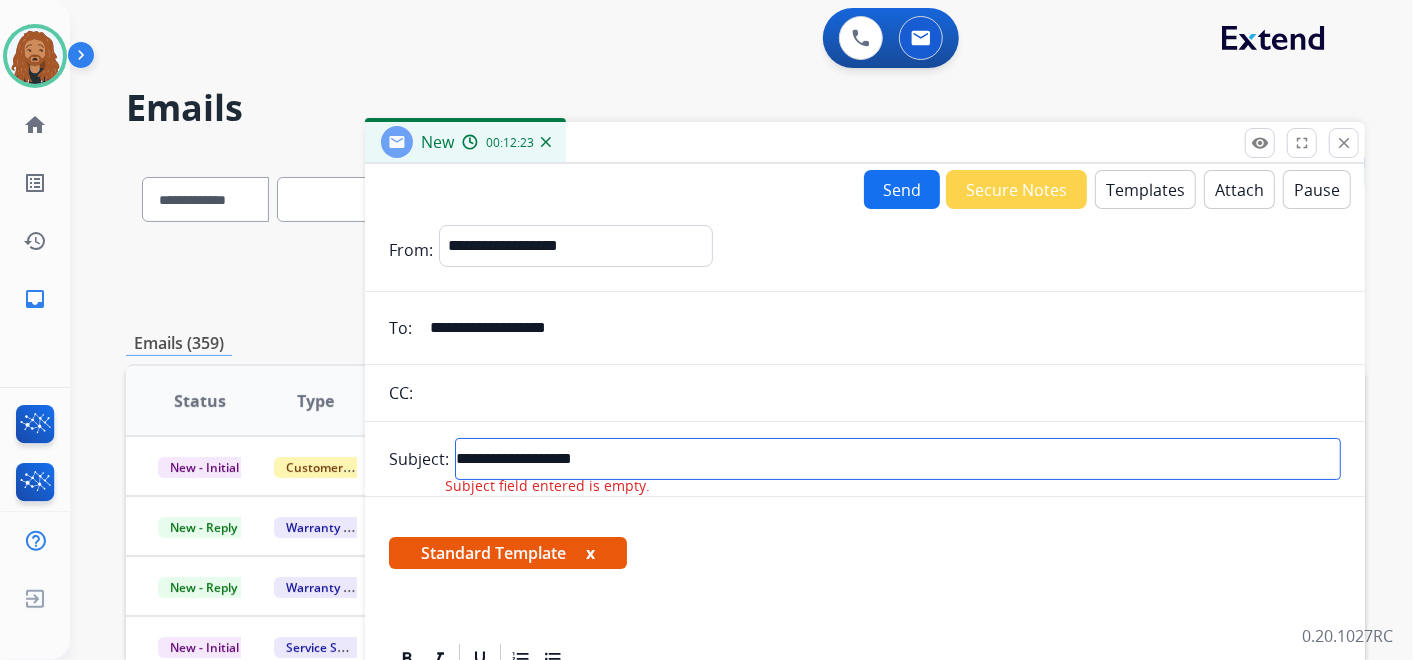 click on "**********" at bounding box center [898, 459] 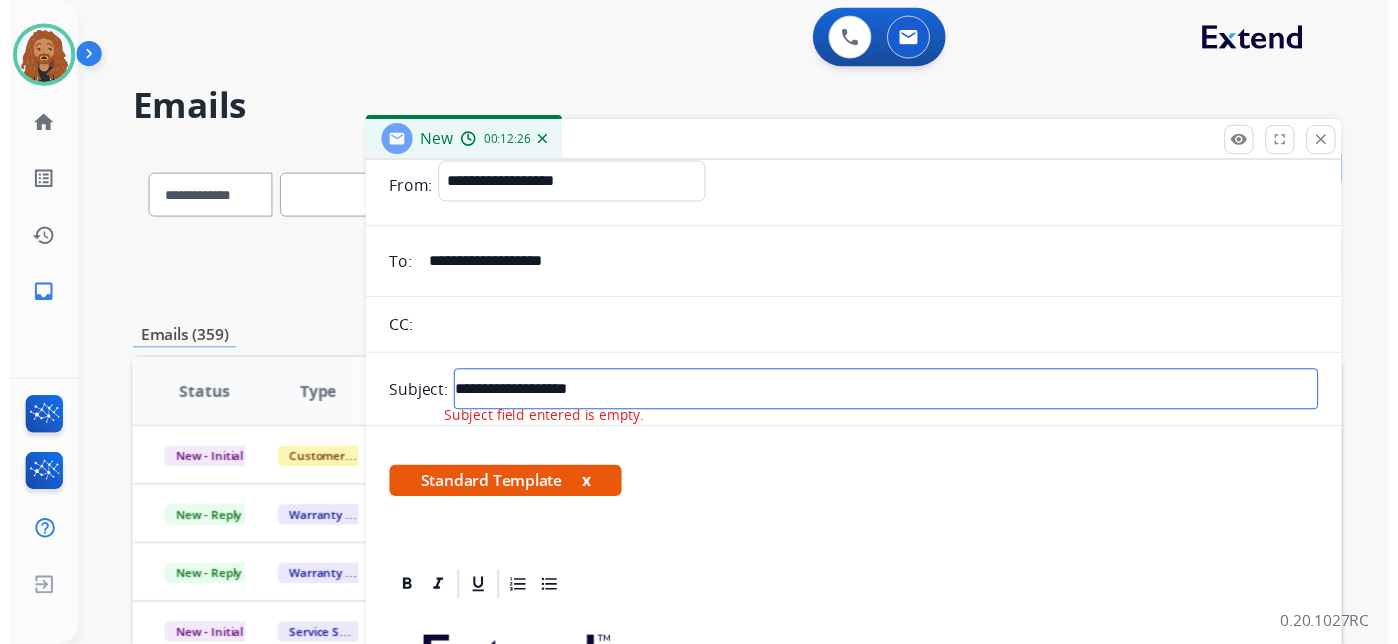 scroll, scrollTop: 0, scrollLeft: 0, axis: both 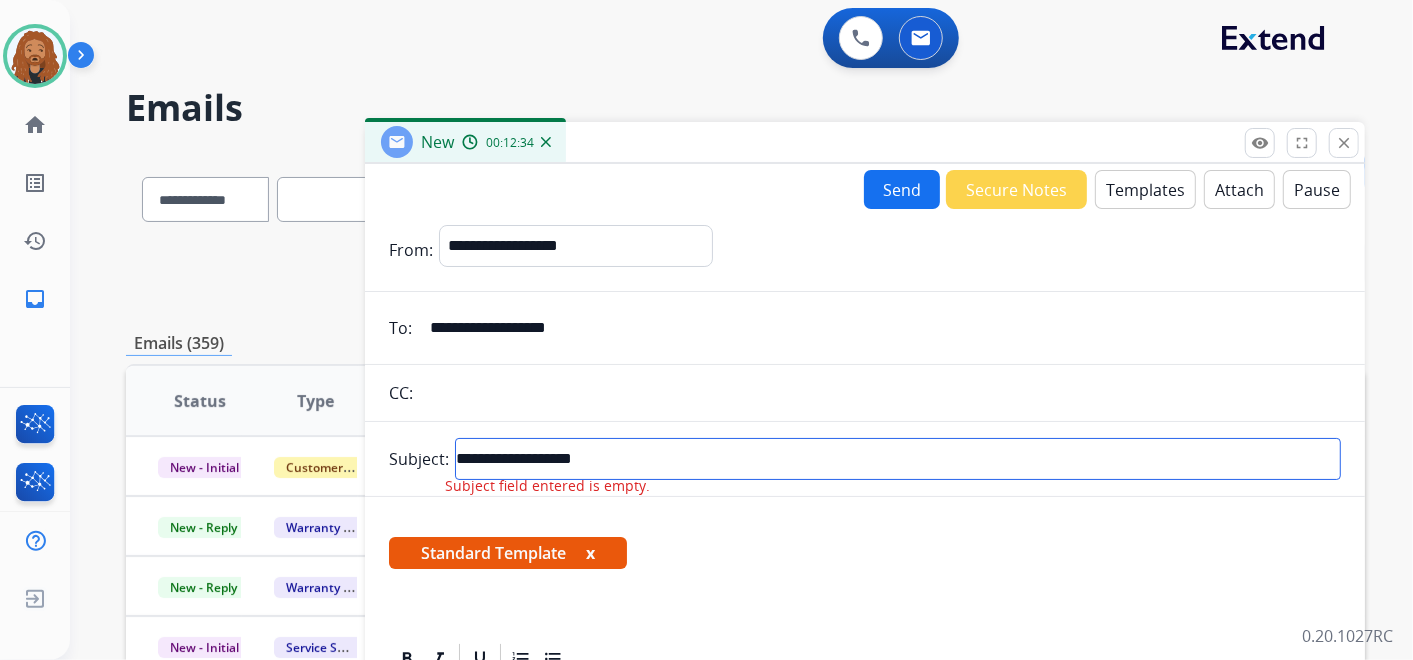 type on "**********" 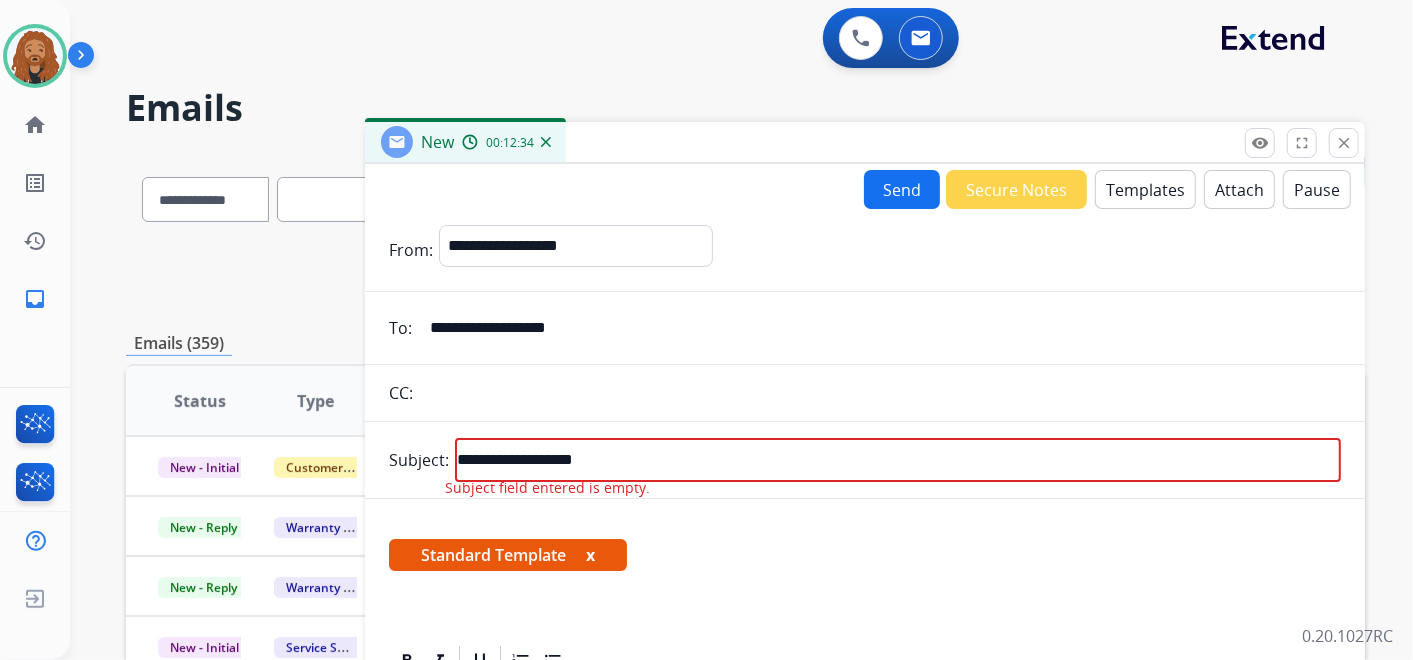 click on "Send" at bounding box center [902, 189] 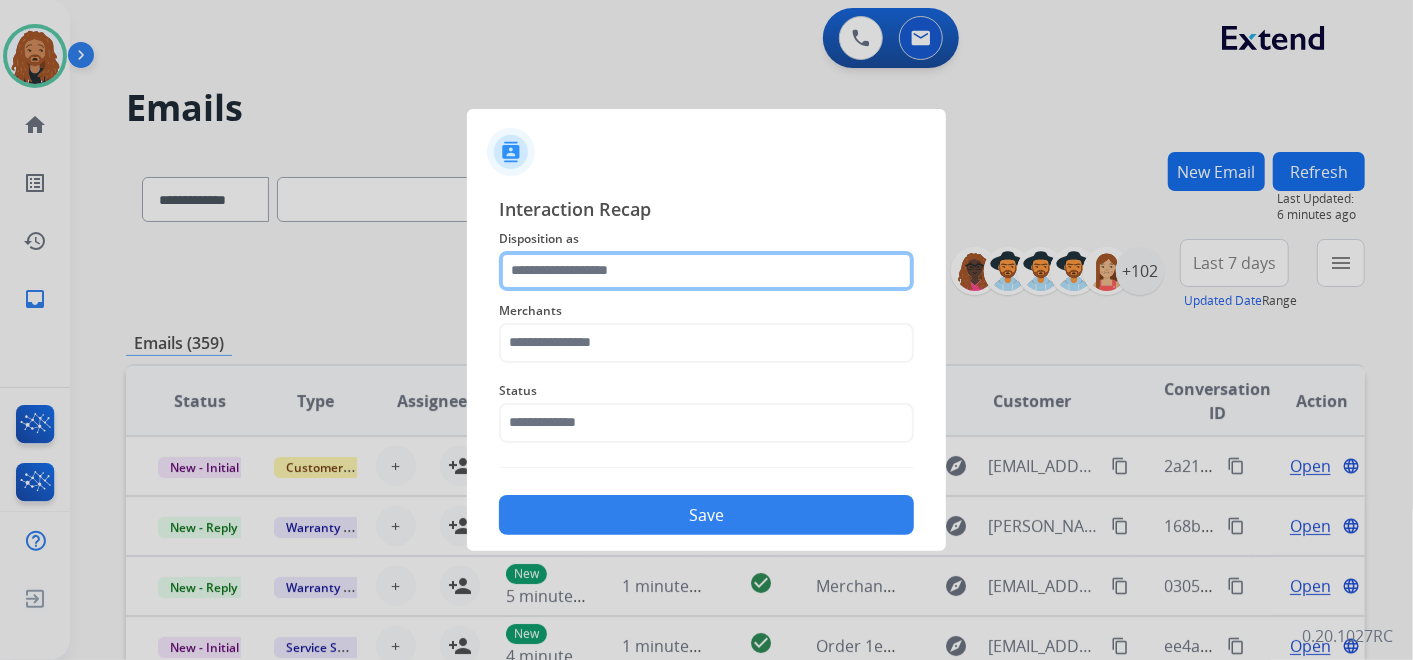 click 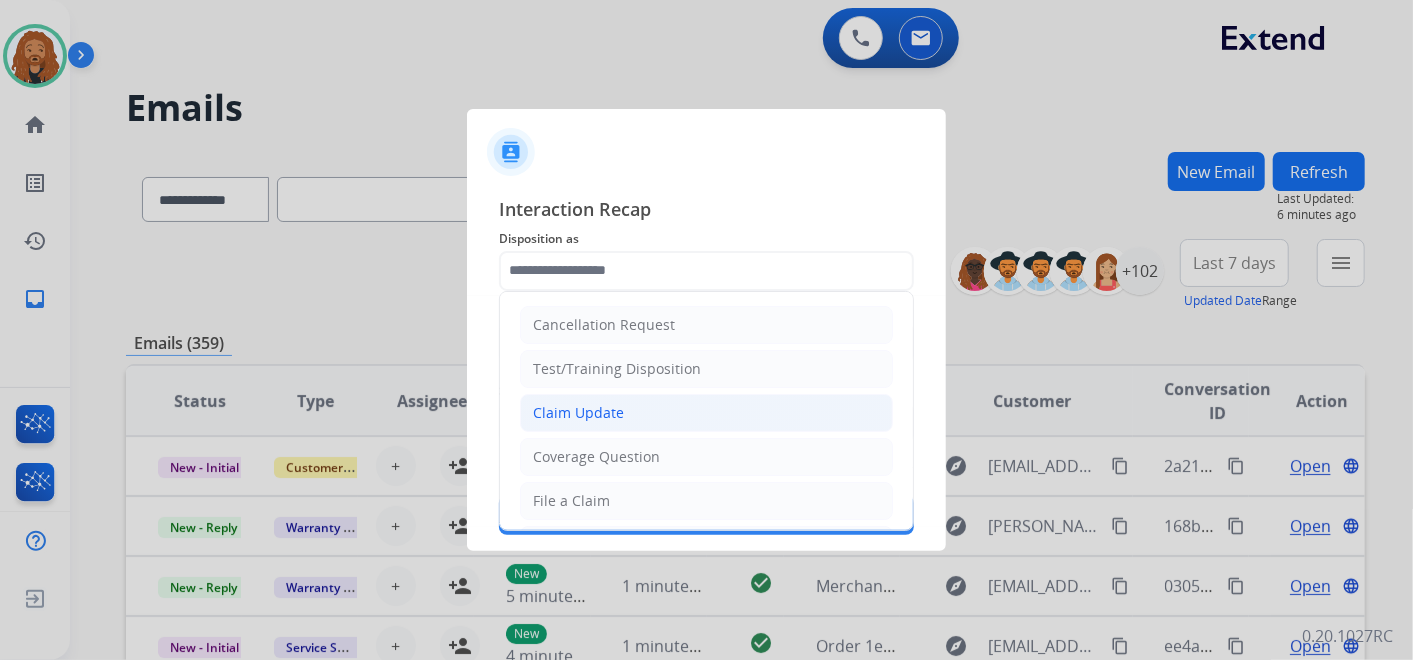 click on "Claim Update" 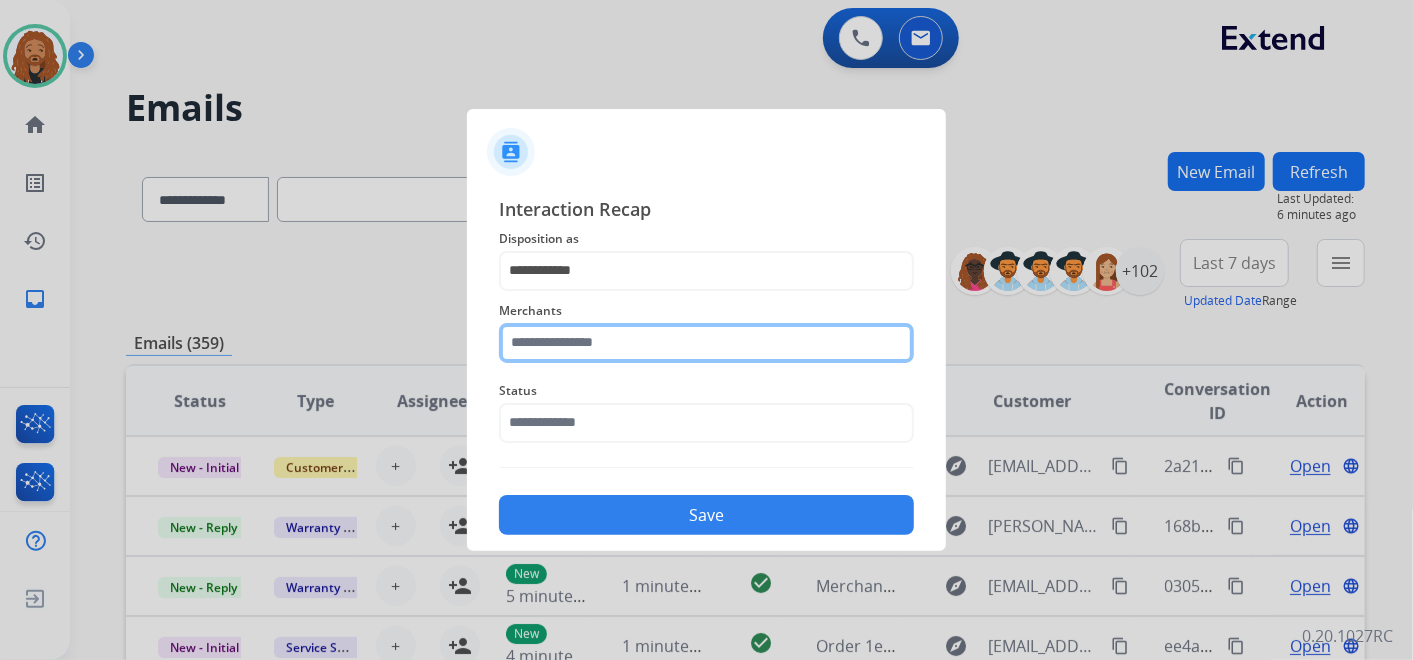 click 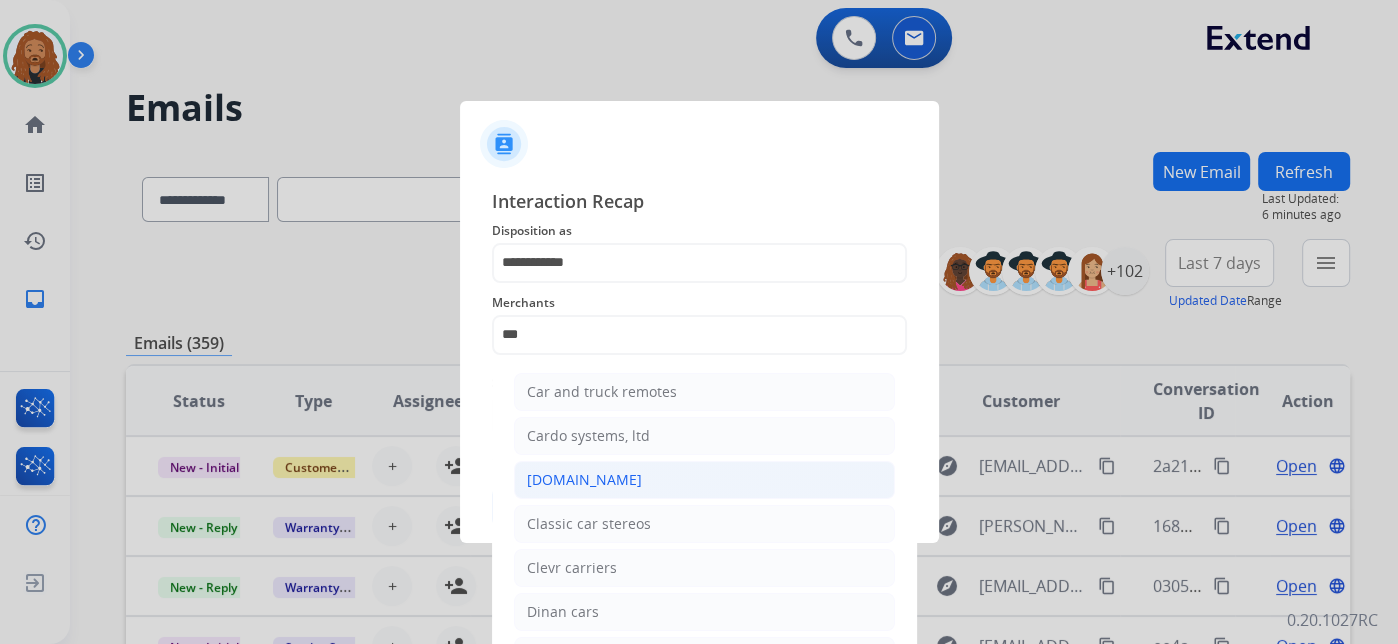 click on "[DOMAIN_NAME]" 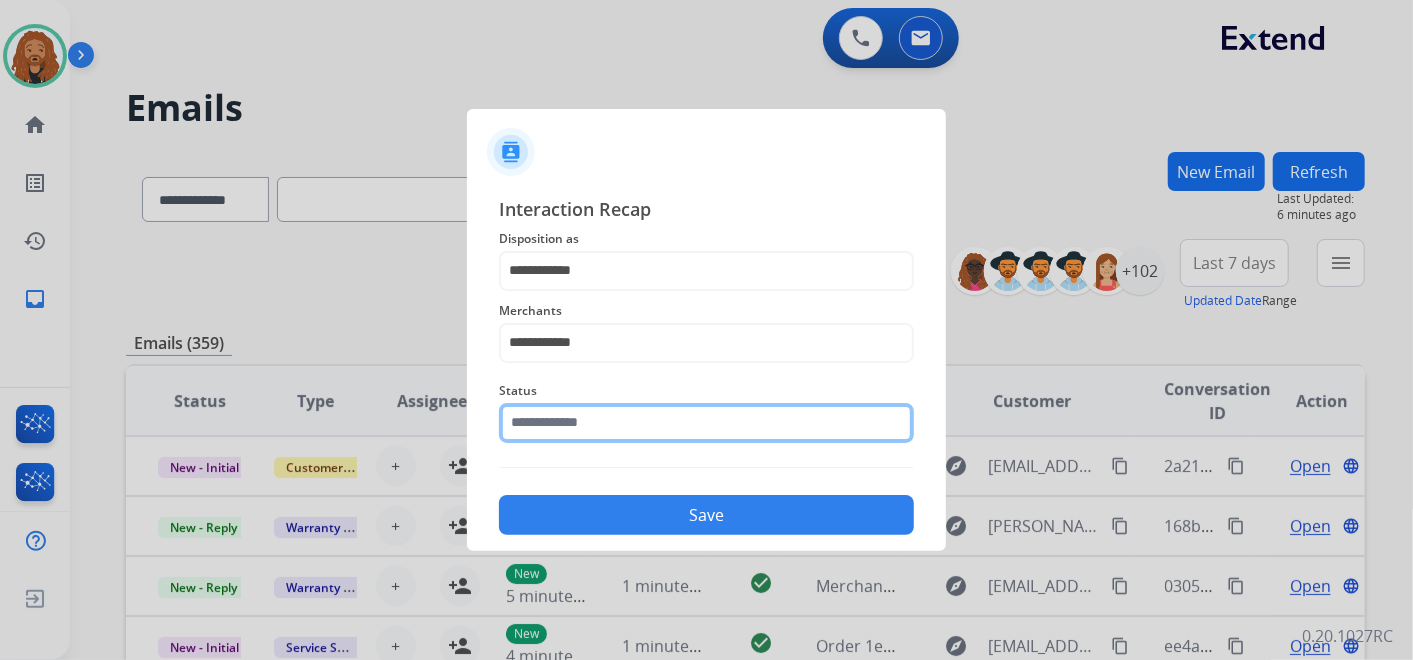 click 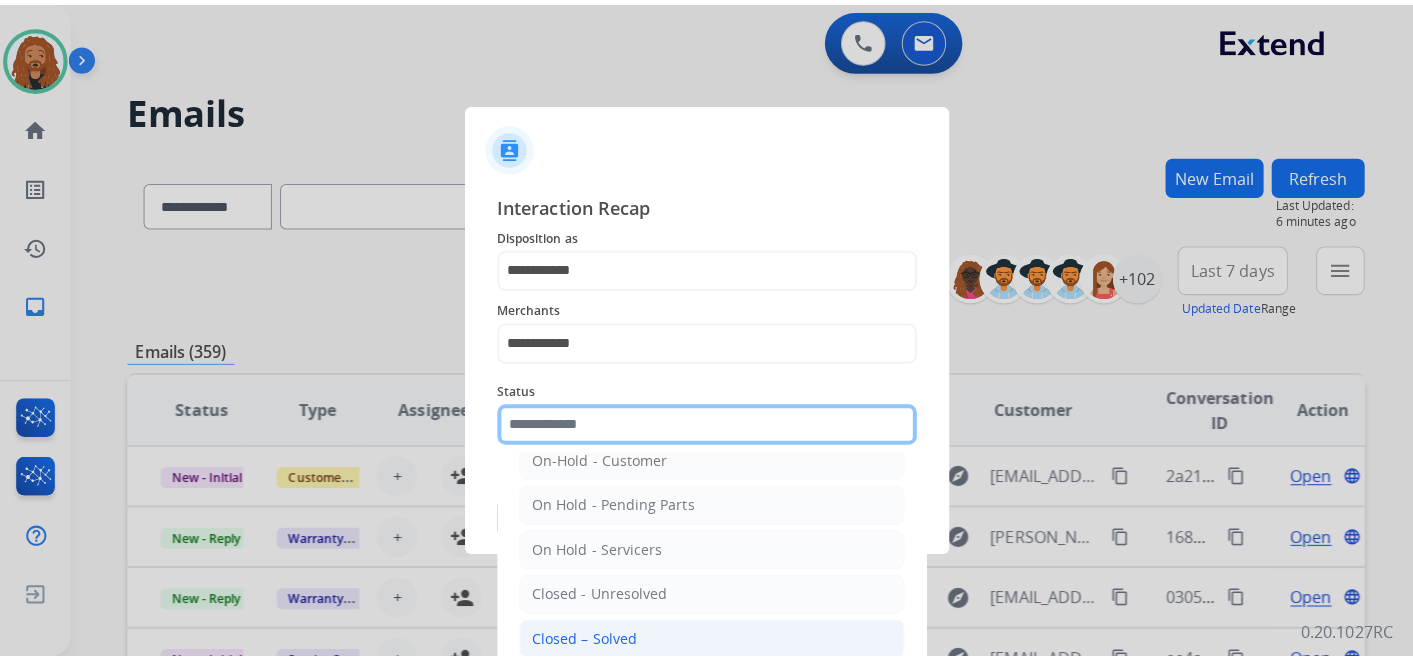 scroll, scrollTop: 111, scrollLeft: 0, axis: vertical 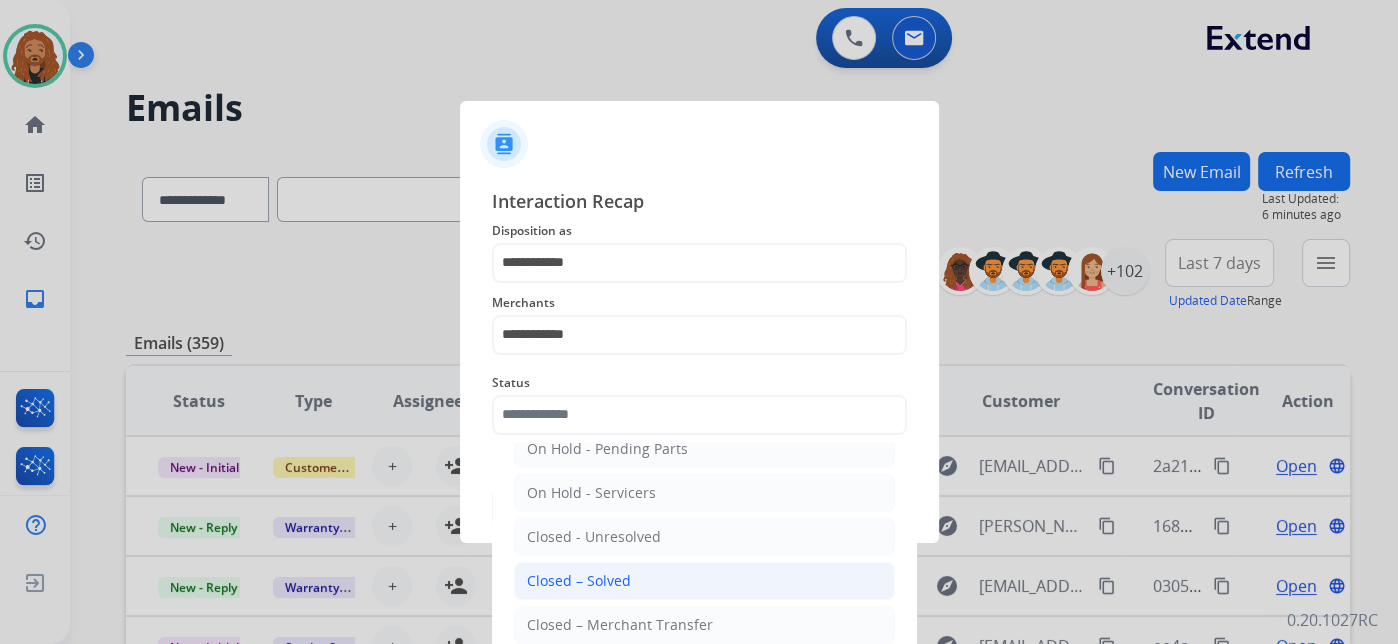 click on "Closed – Solved" 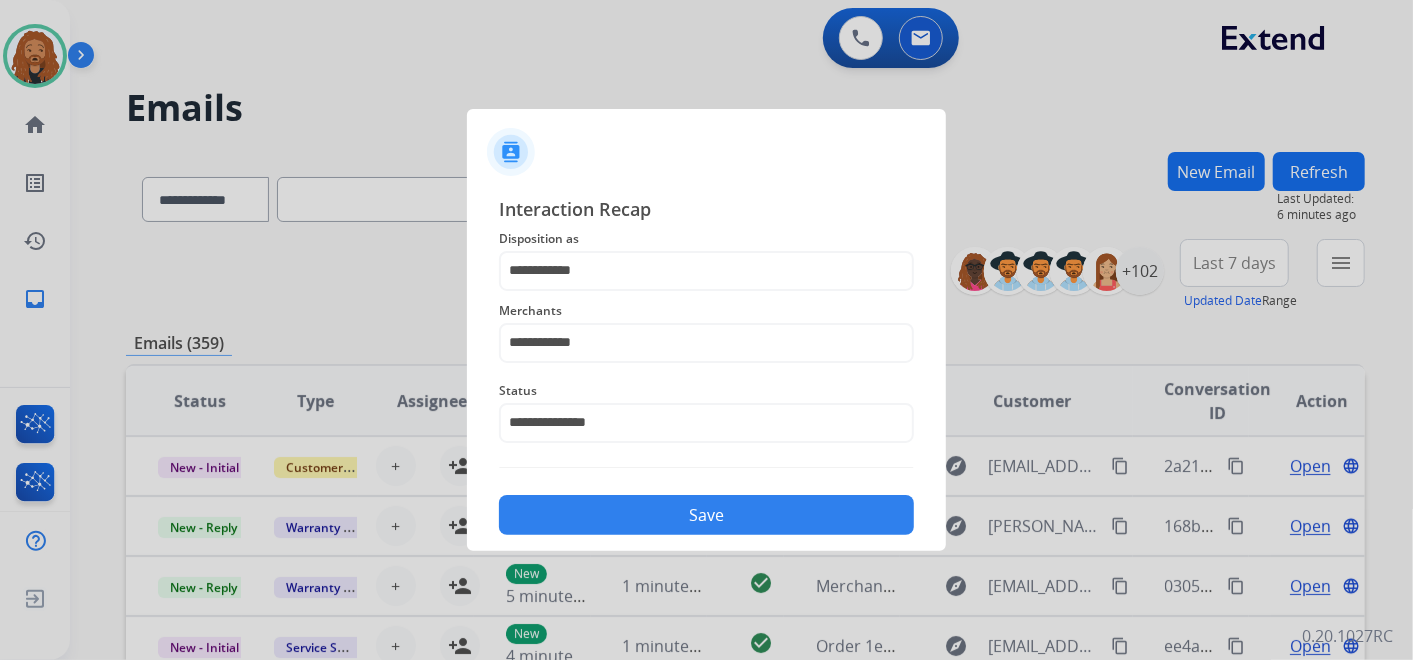 click on "Save" 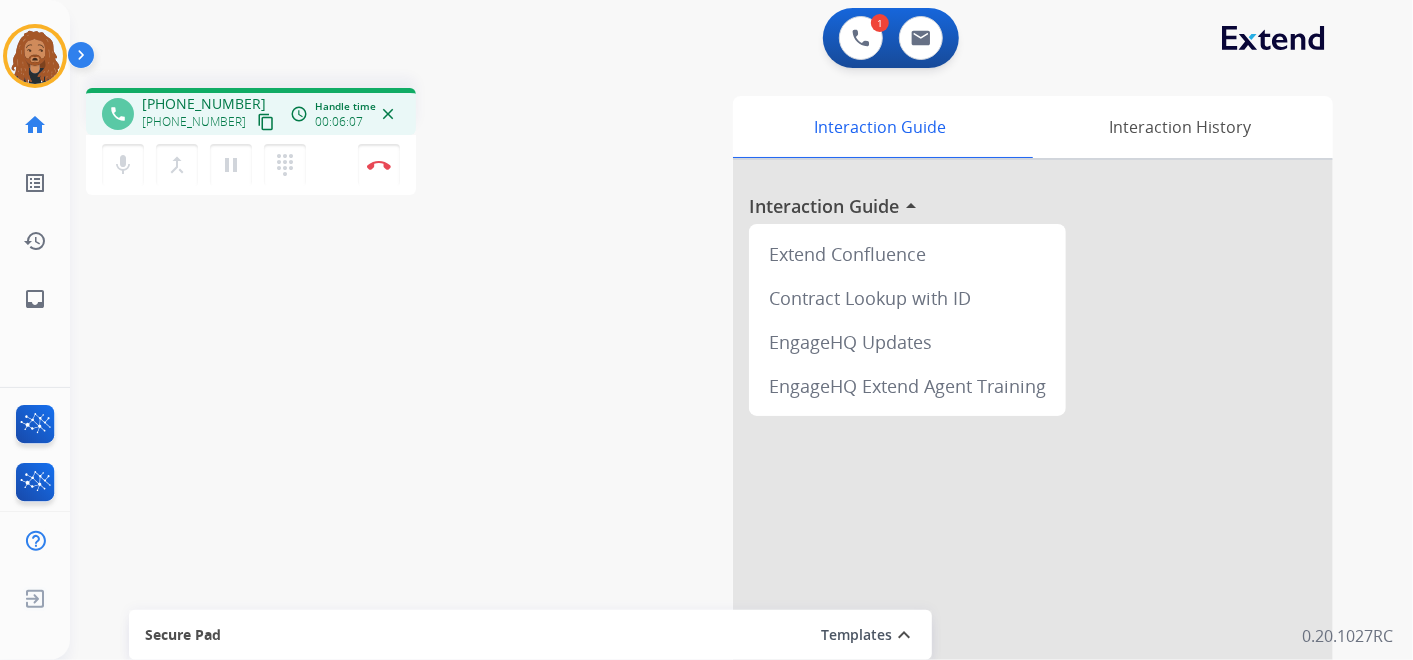 click on "content_copy" at bounding box center (266, 122) 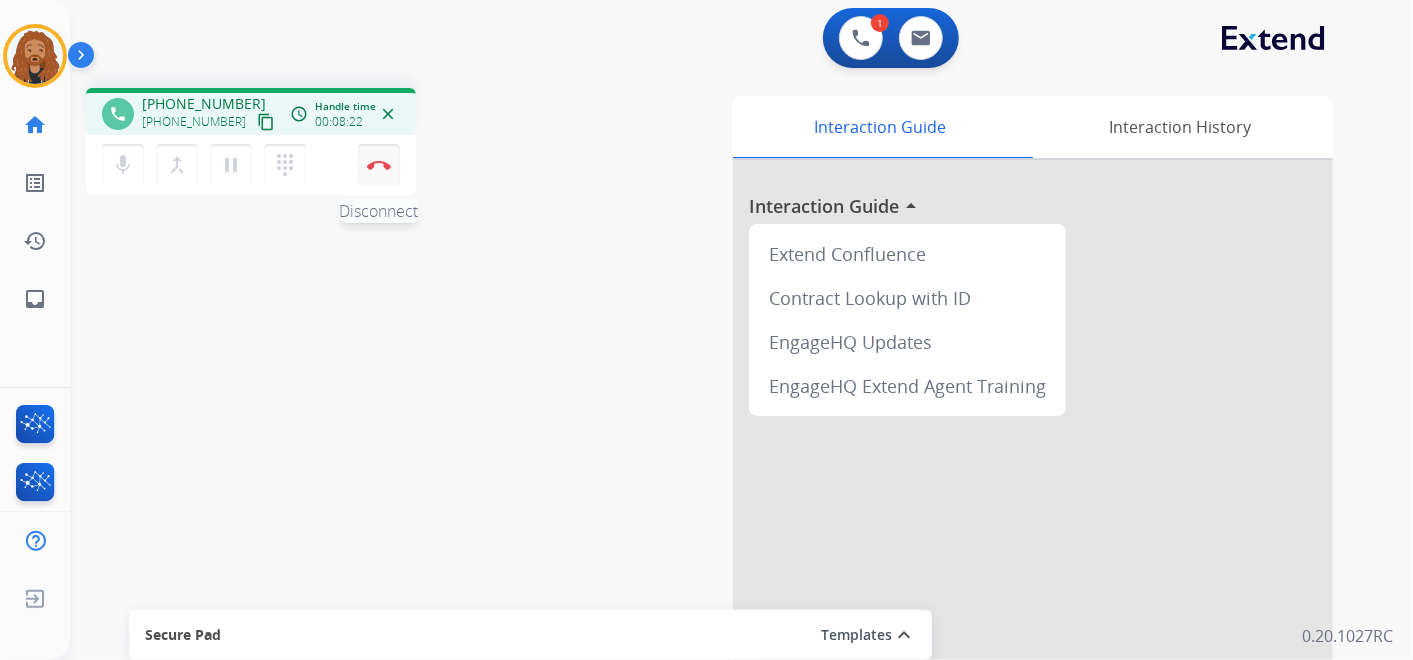 click on "Disconnect" at bounding box center [379, 165] 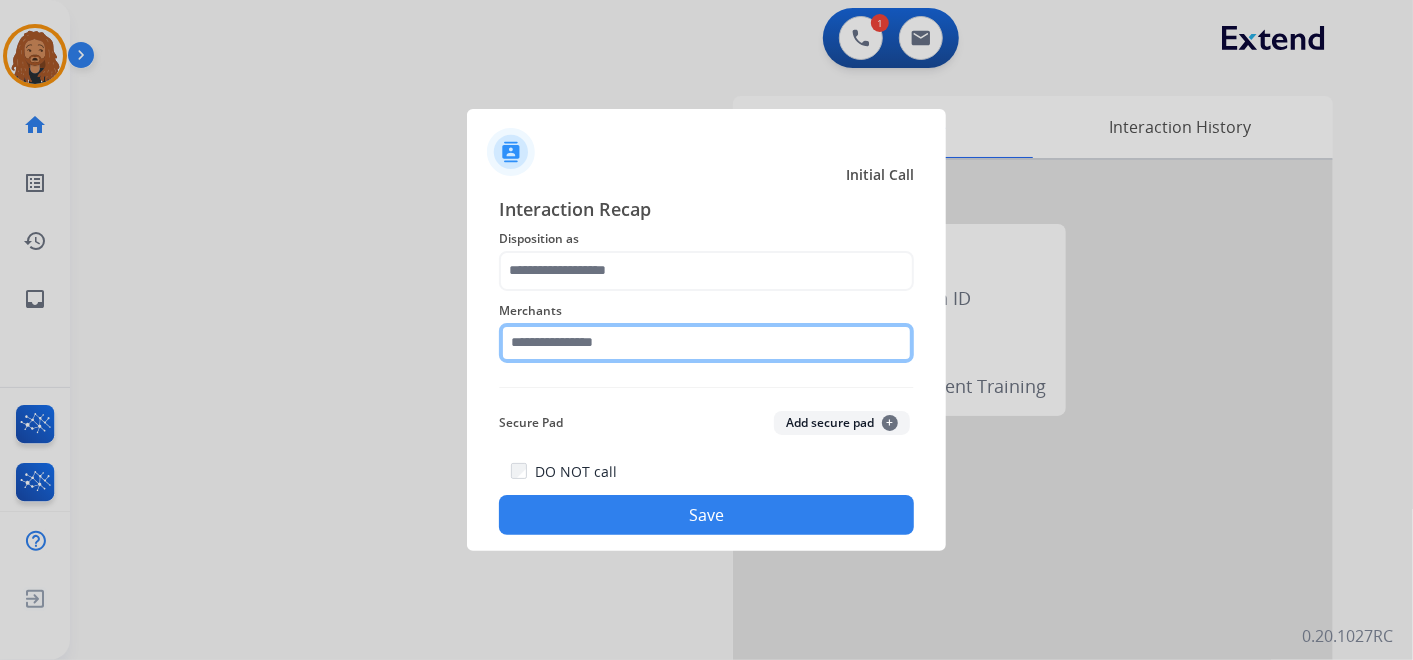 click 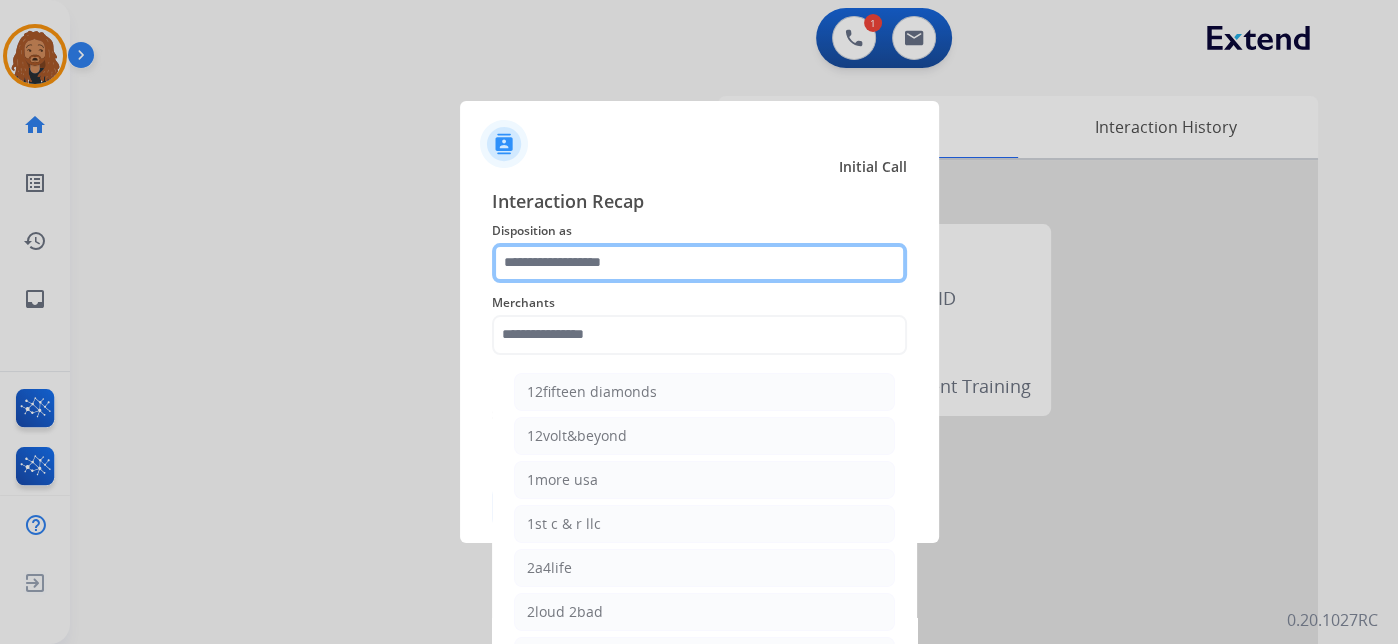 click 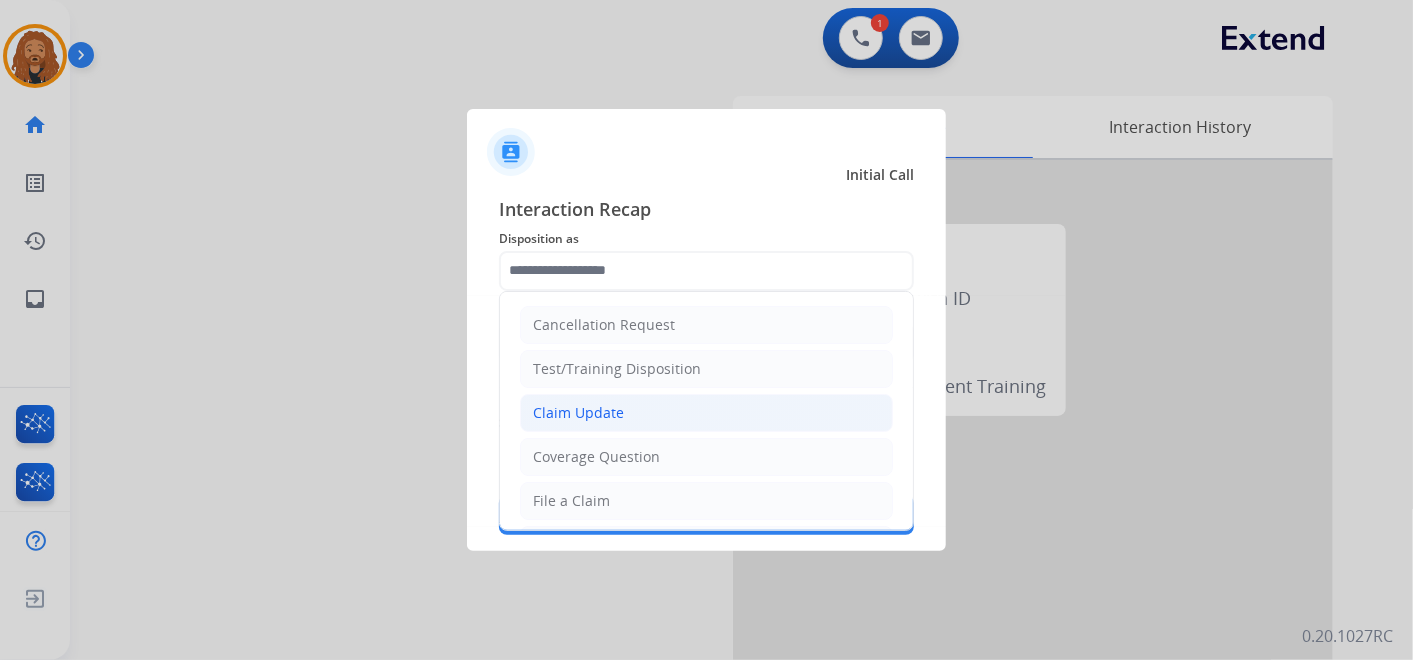 click on "Claim Update" 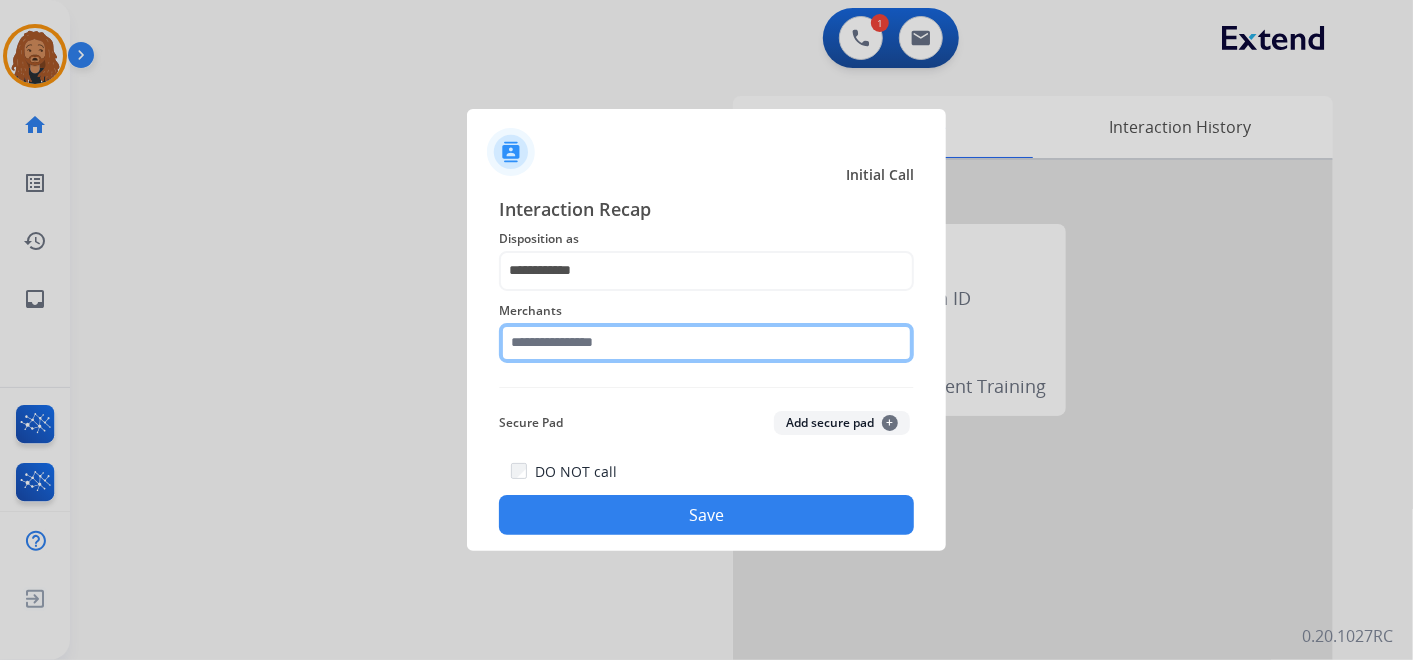 click 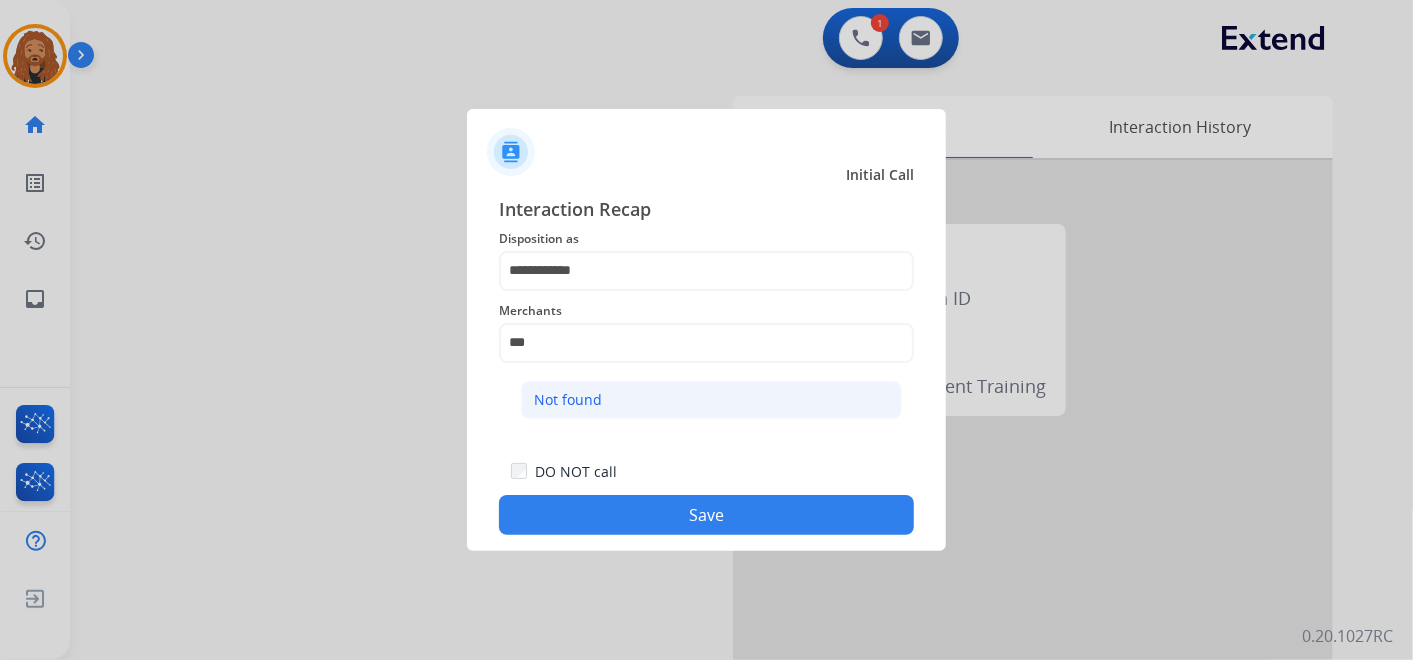 click on "Not found" 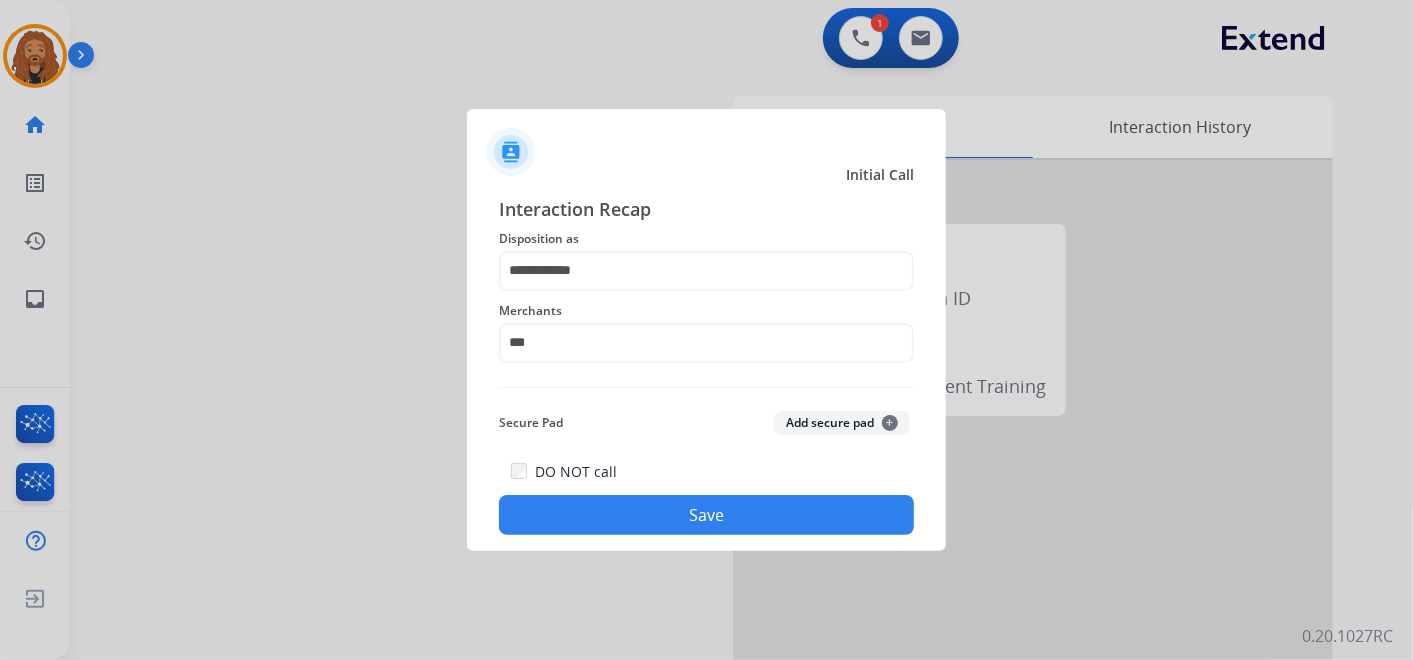 type on "*********" 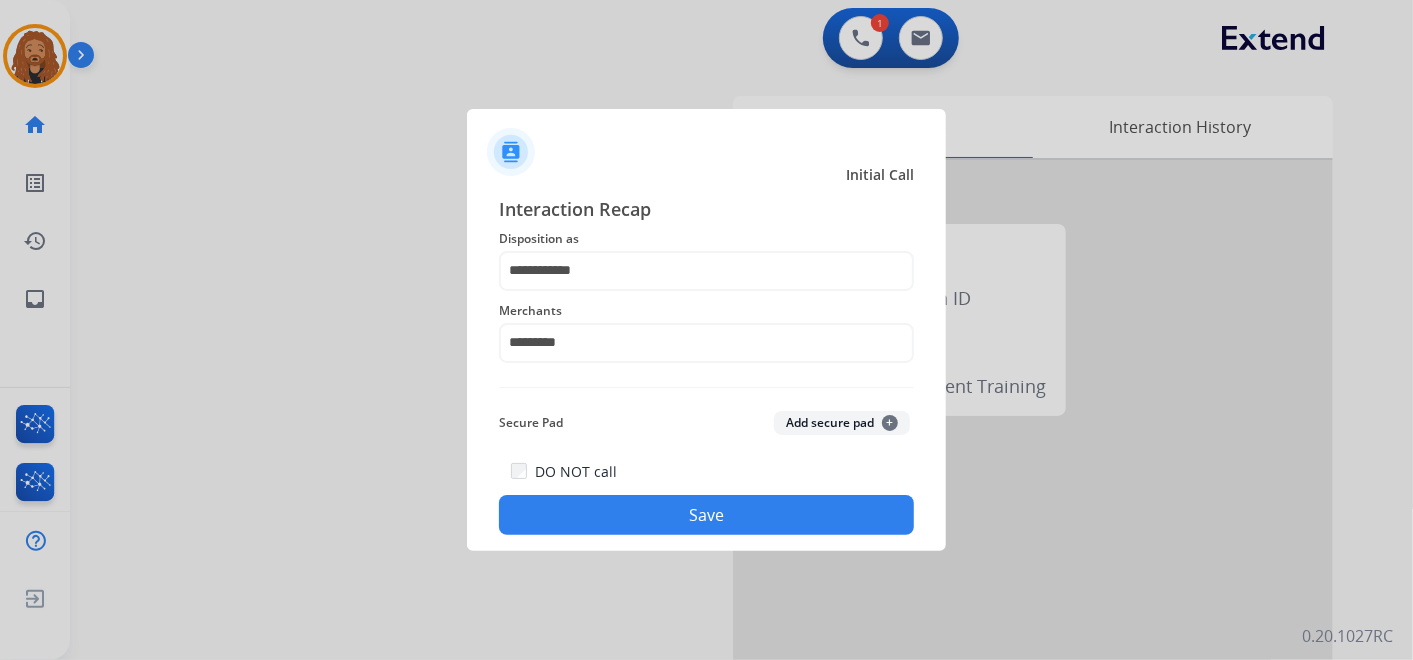 click on "Save" 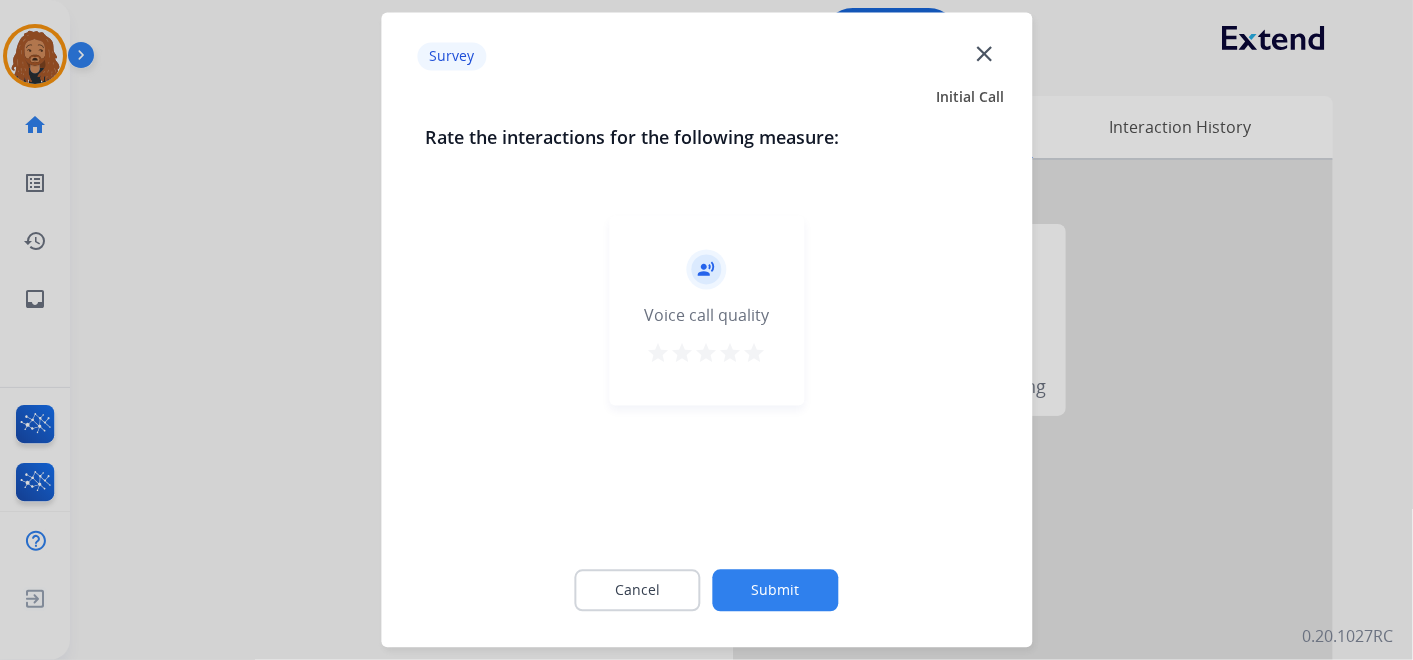 click on "star" at bounding box center (755, 354) 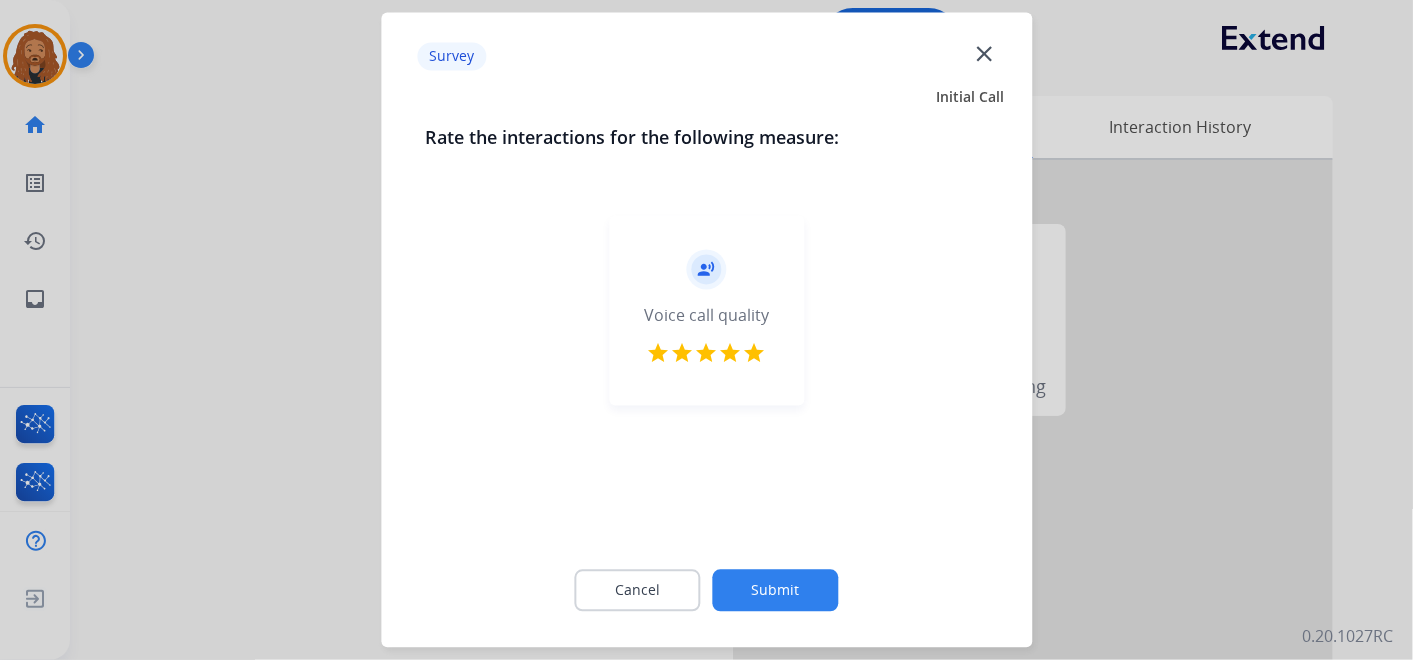click on "Submit" 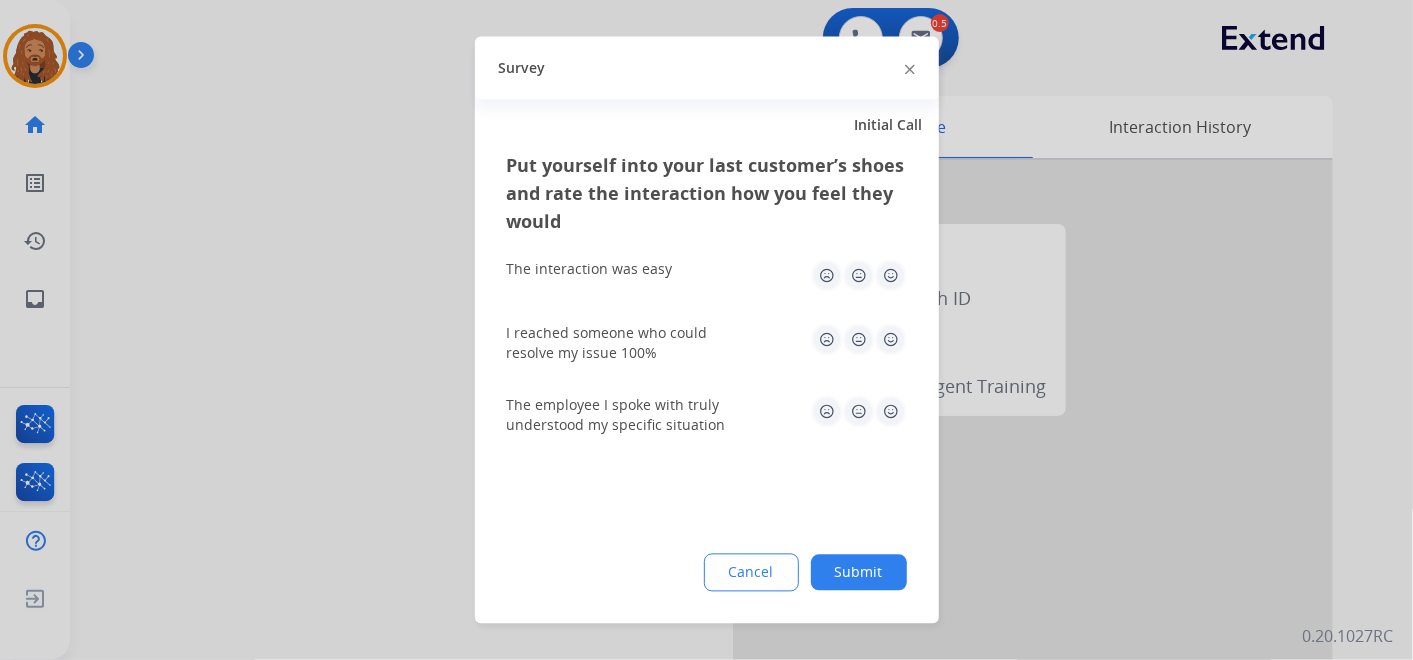 drag, startPoint x: 905, startPoint y: 417, endPoint x: 897, endPoint y: 391, distance: 27.202942 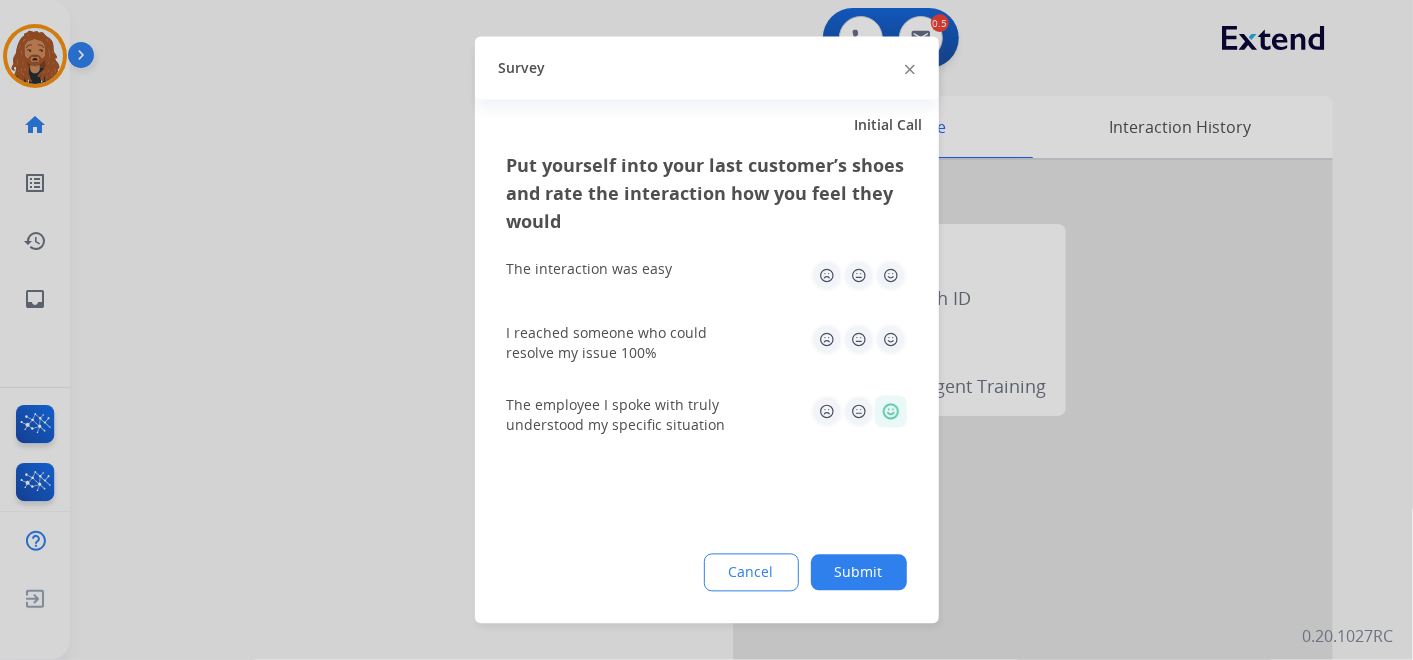 drag, startPoint x: 893, startPoint y: 350, endPoint x: 900, endPoint y: 313, distance: 37.65634 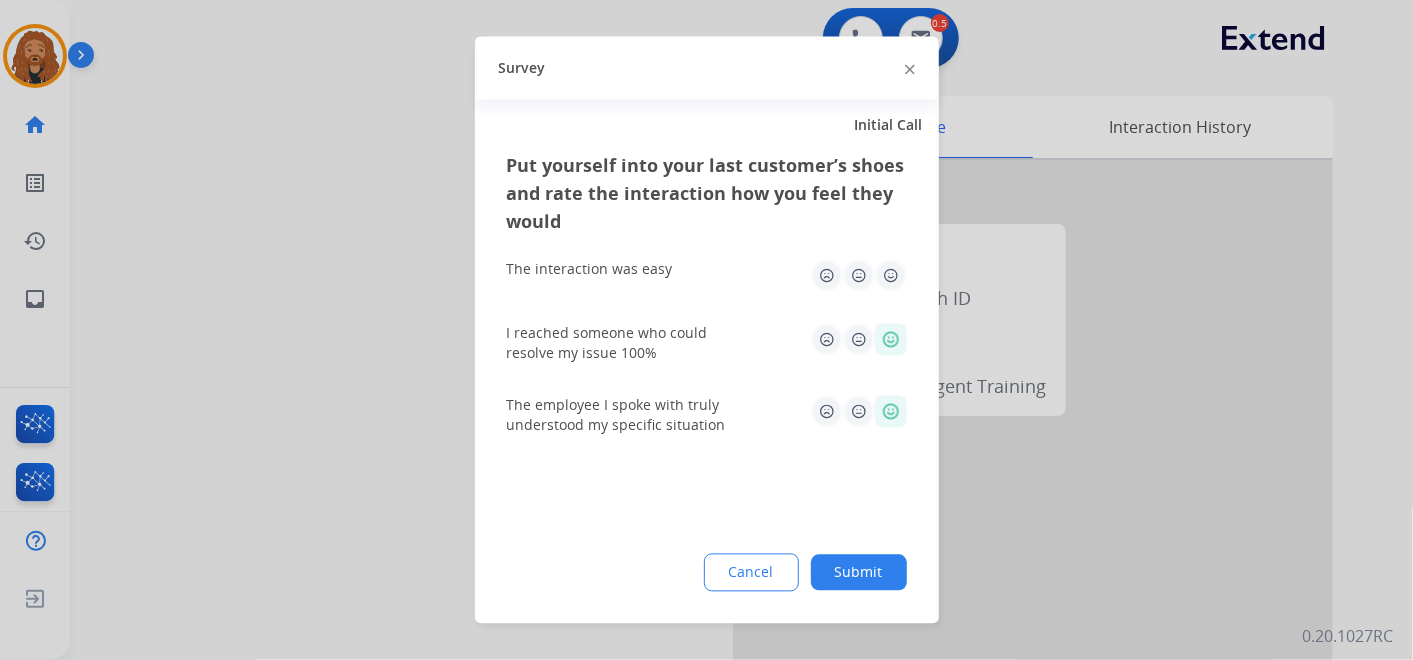 click 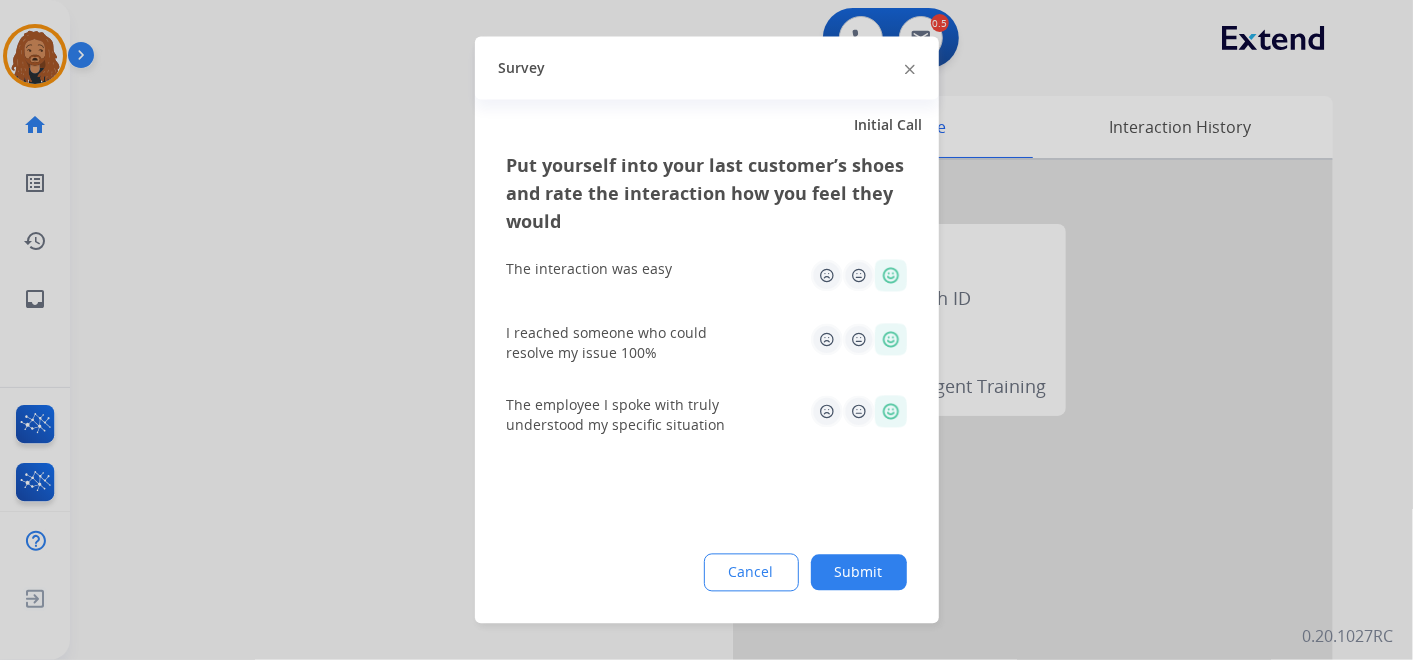 click on "Submit" 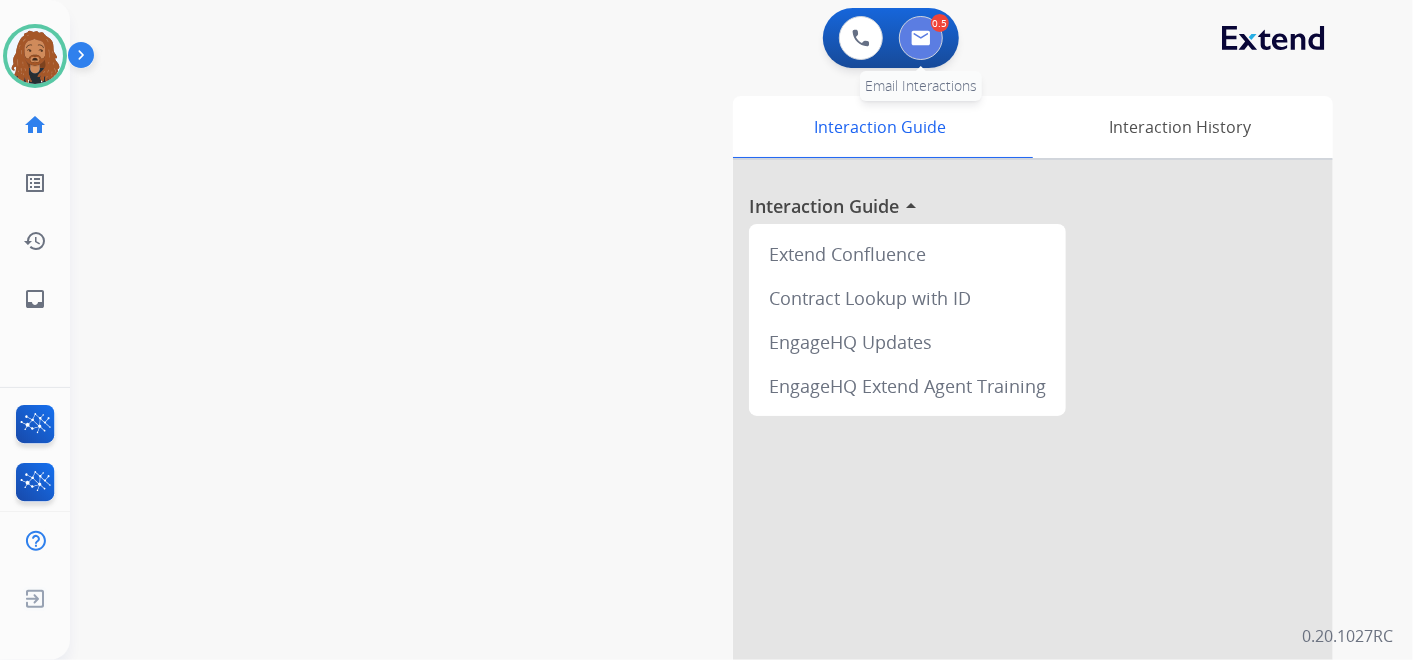 click at bounding box center [921, 38] 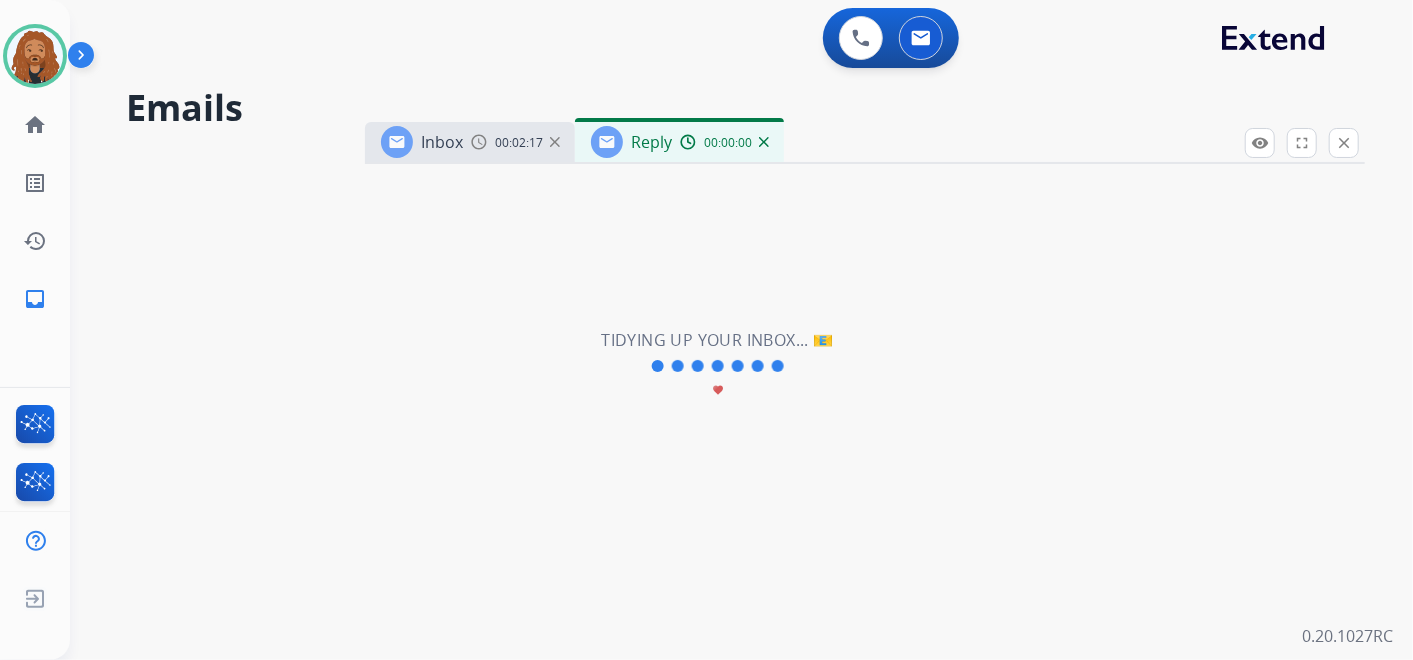 select on "**********" 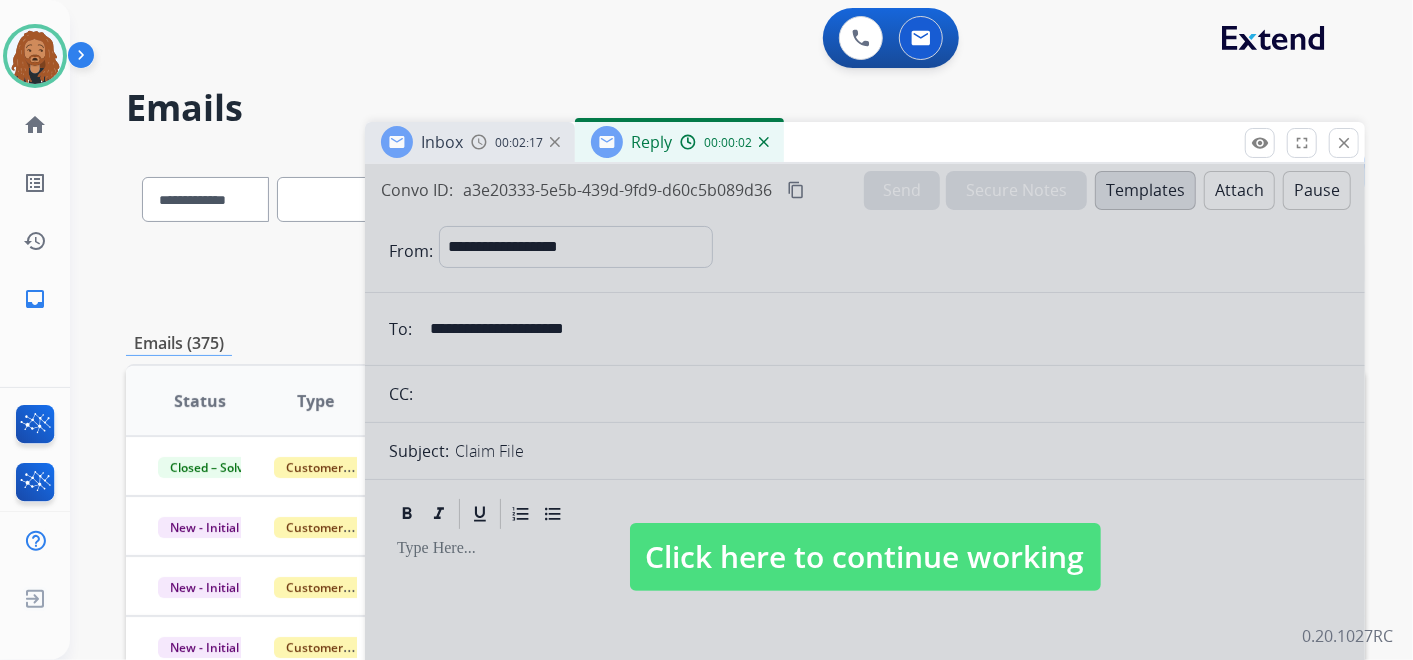 click at bounding box center [764, 142] 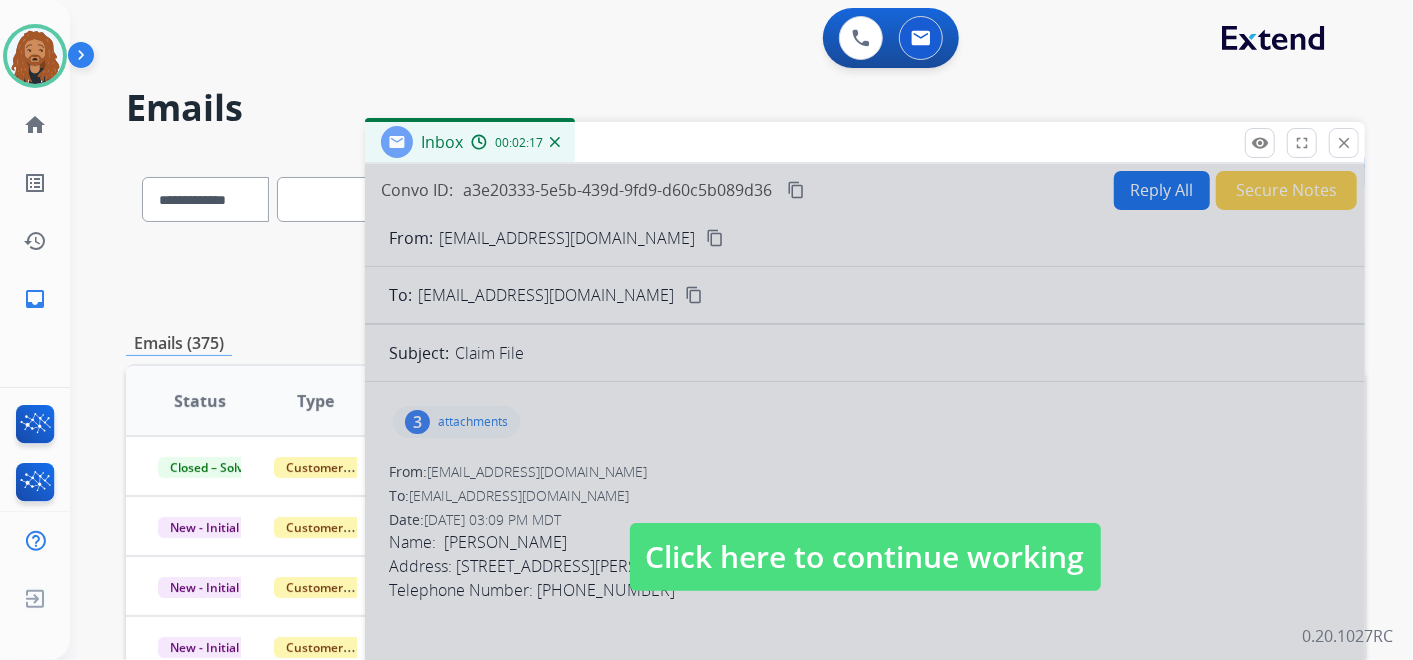 click at bounding box center (865, 537) 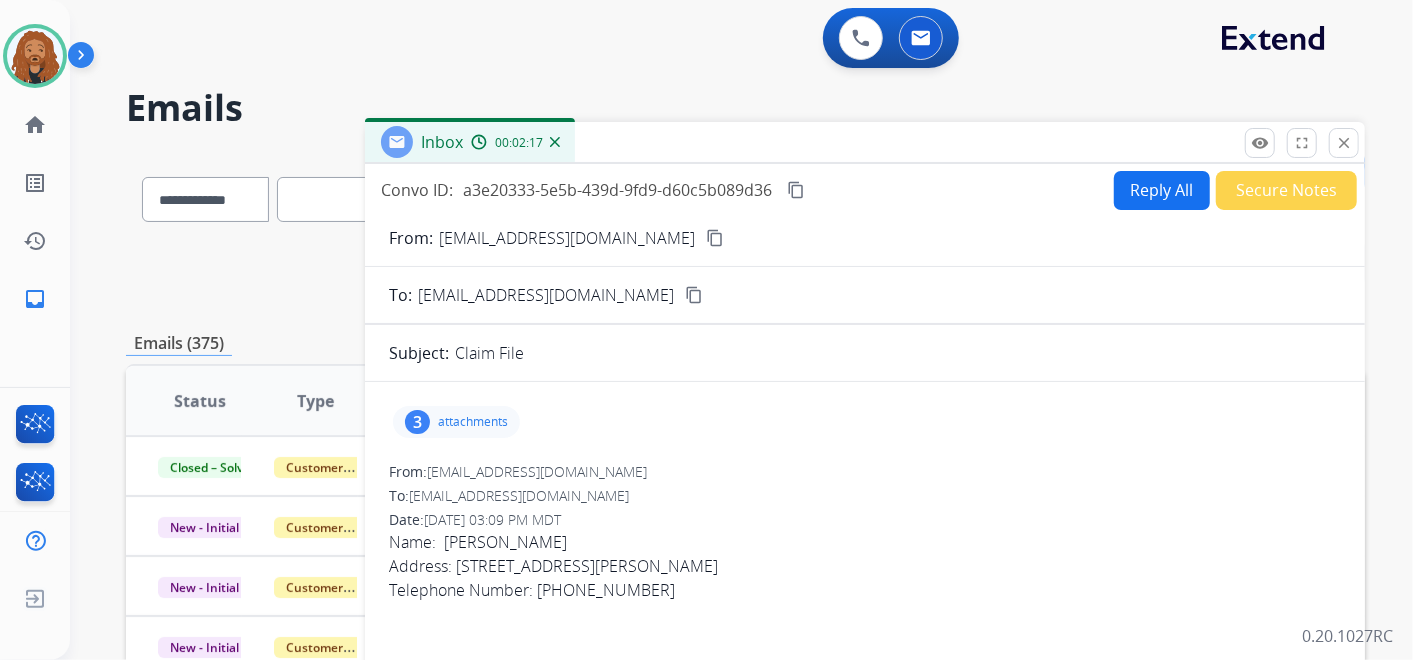 click at bounding box center [555, 142] 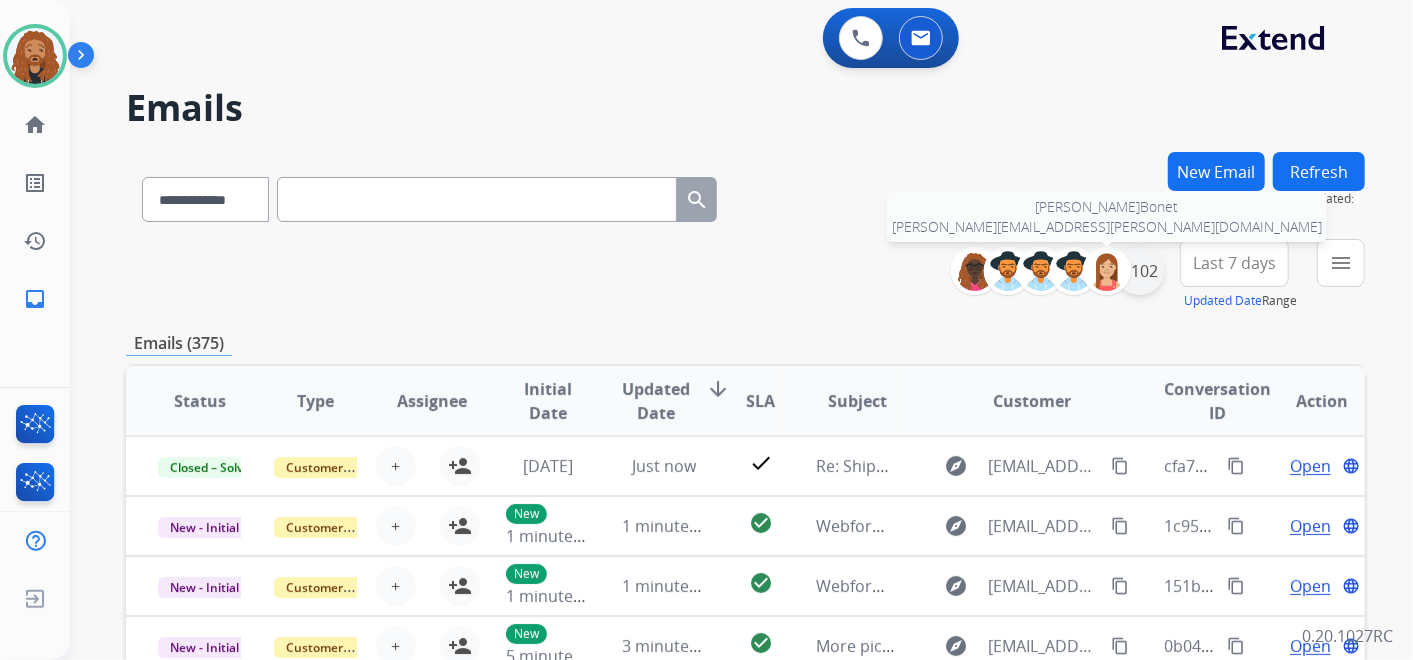 click on "+102" at bounding box center [1140, 271] 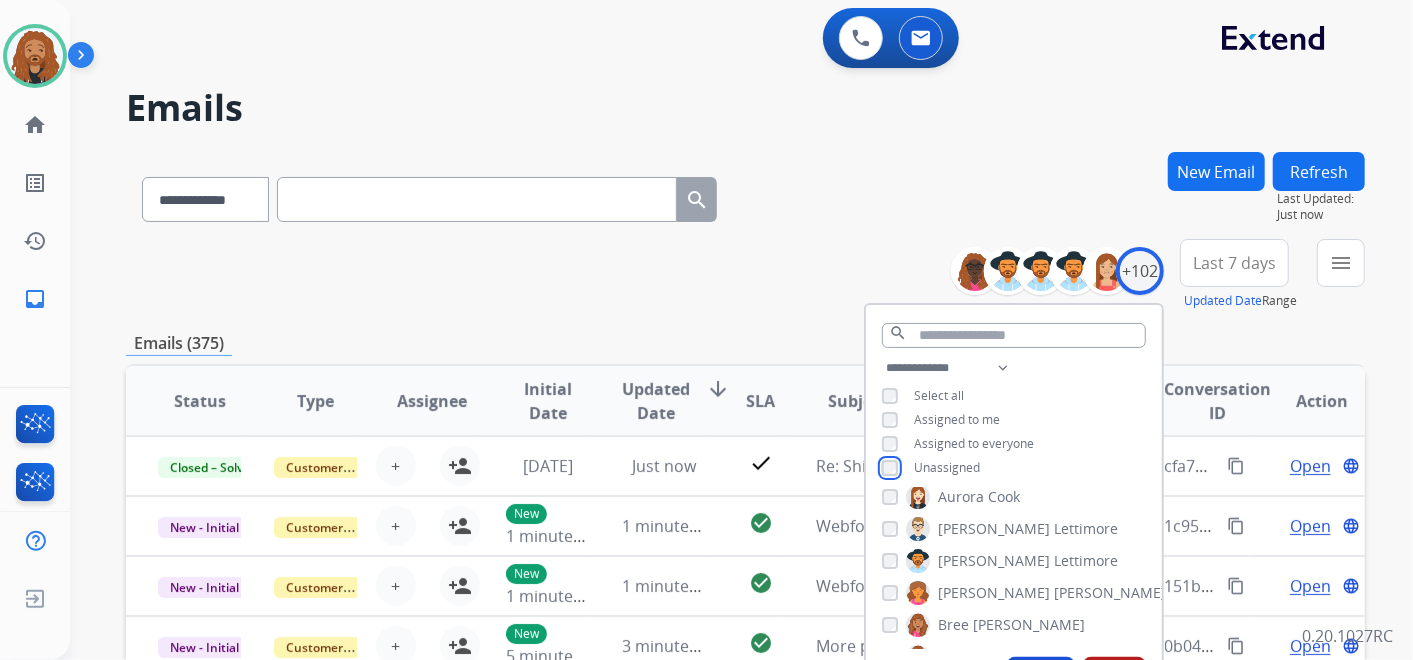 scroll, scrollTop: 333, scrollLeft: 0, axis: vertical 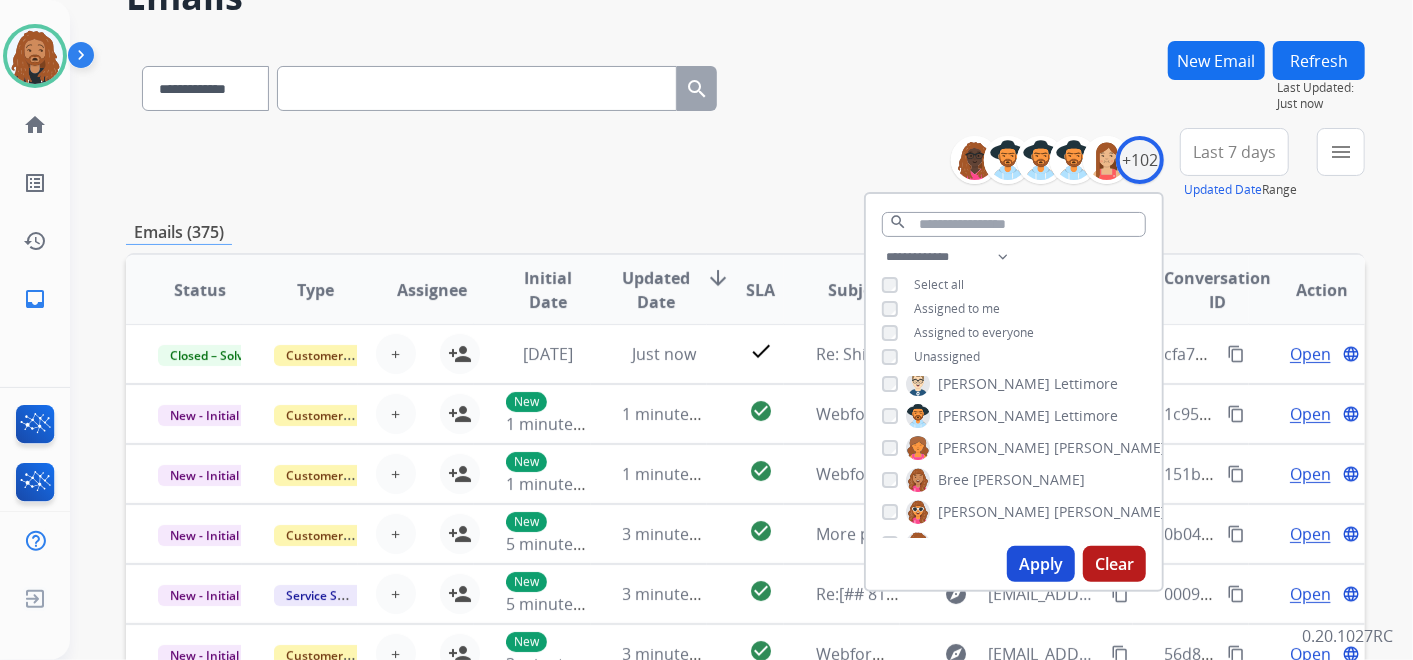 click on "Apply" at bounding box center [1041, 564] 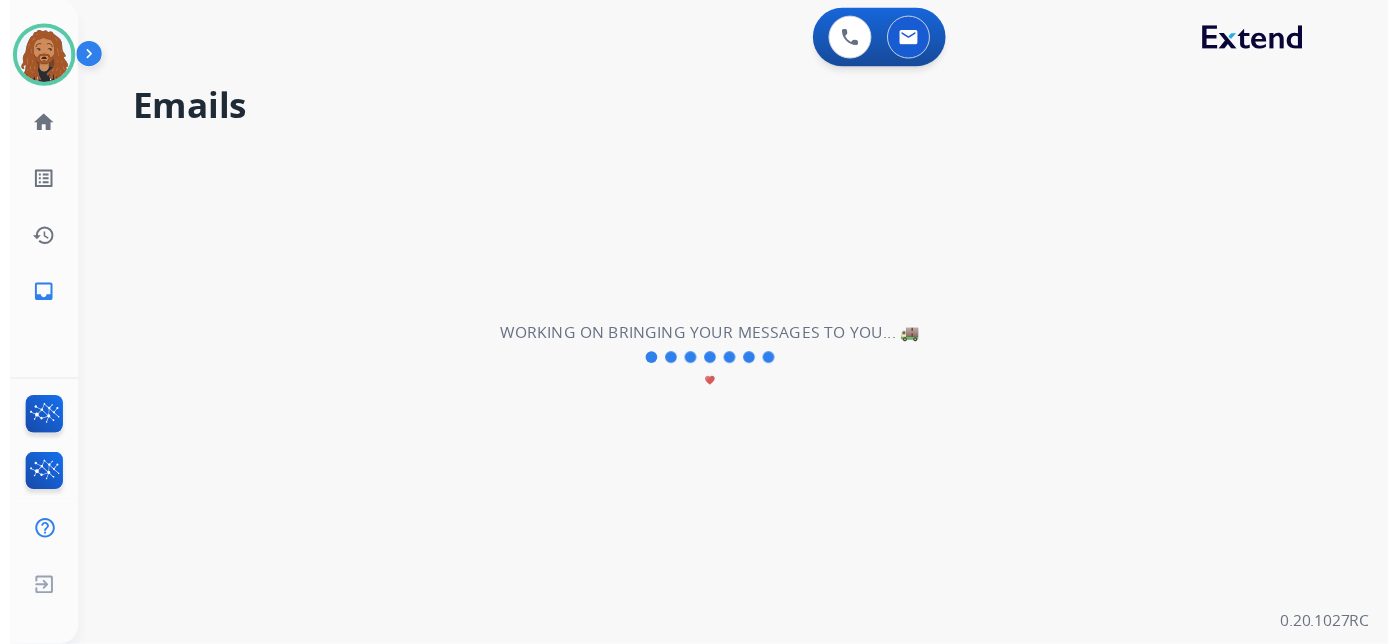 scroll, scrollTop: 0, scrollLeft: 0, axis: both 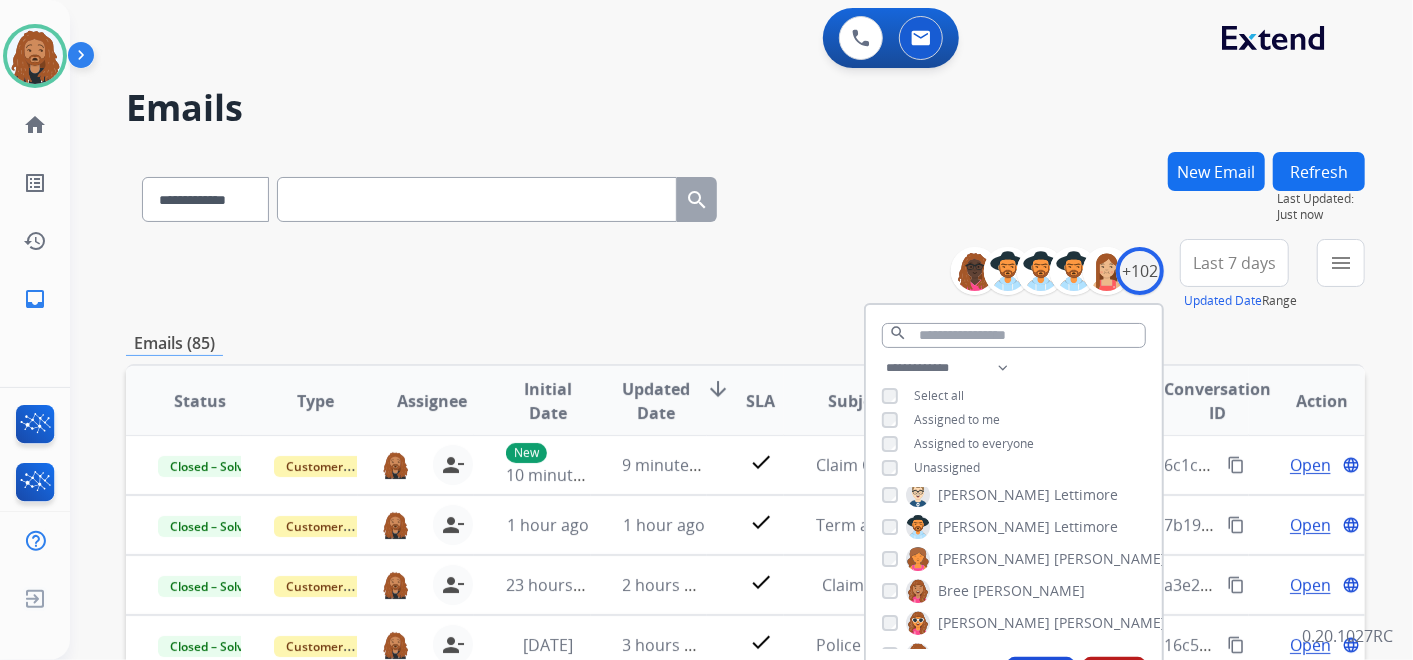 click on "**********" at bounding box center (745, 275) 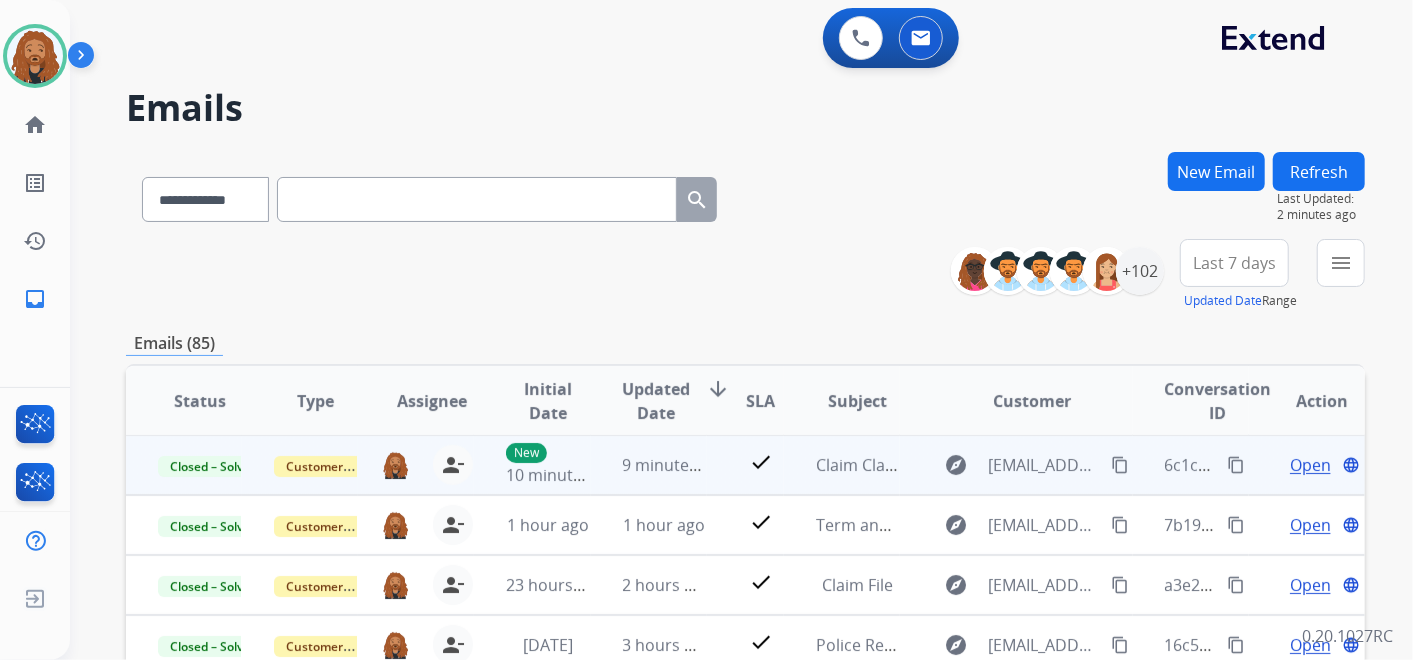 click on "content_copy" at bounding box center [1236, 465] 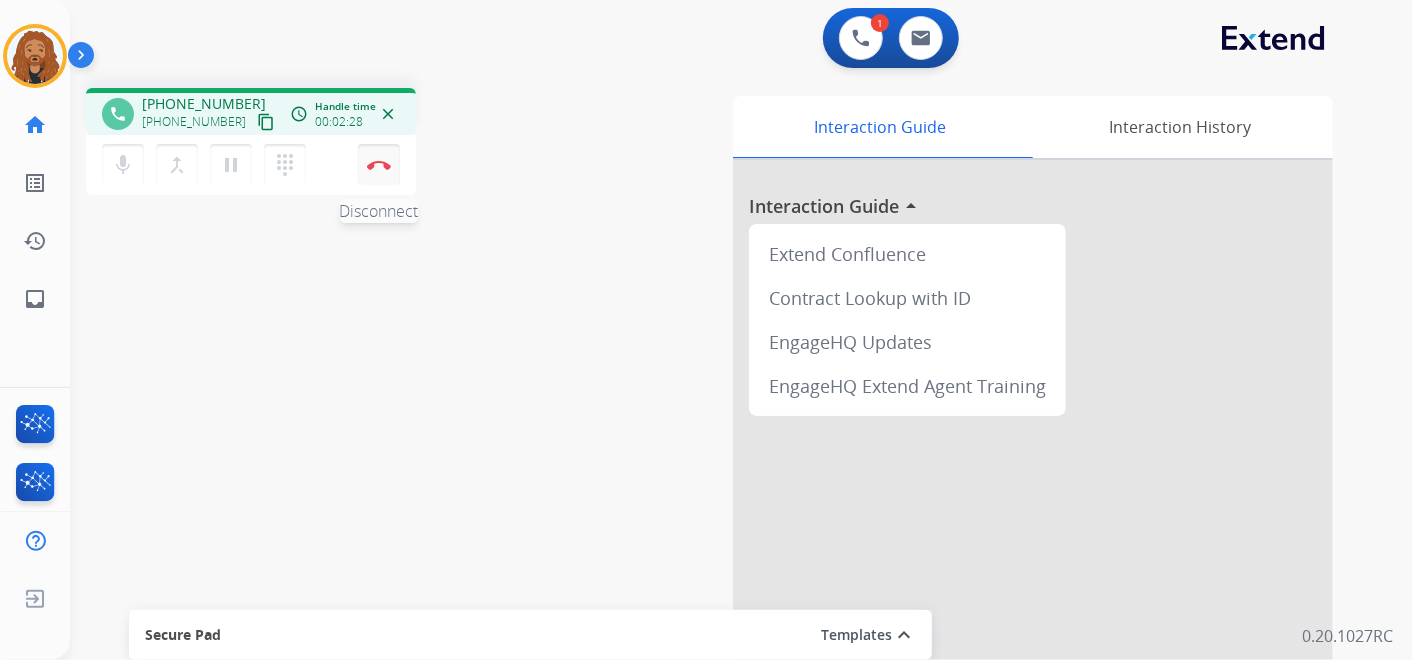 click on "Disconnect" at bounding box center [379, 165] 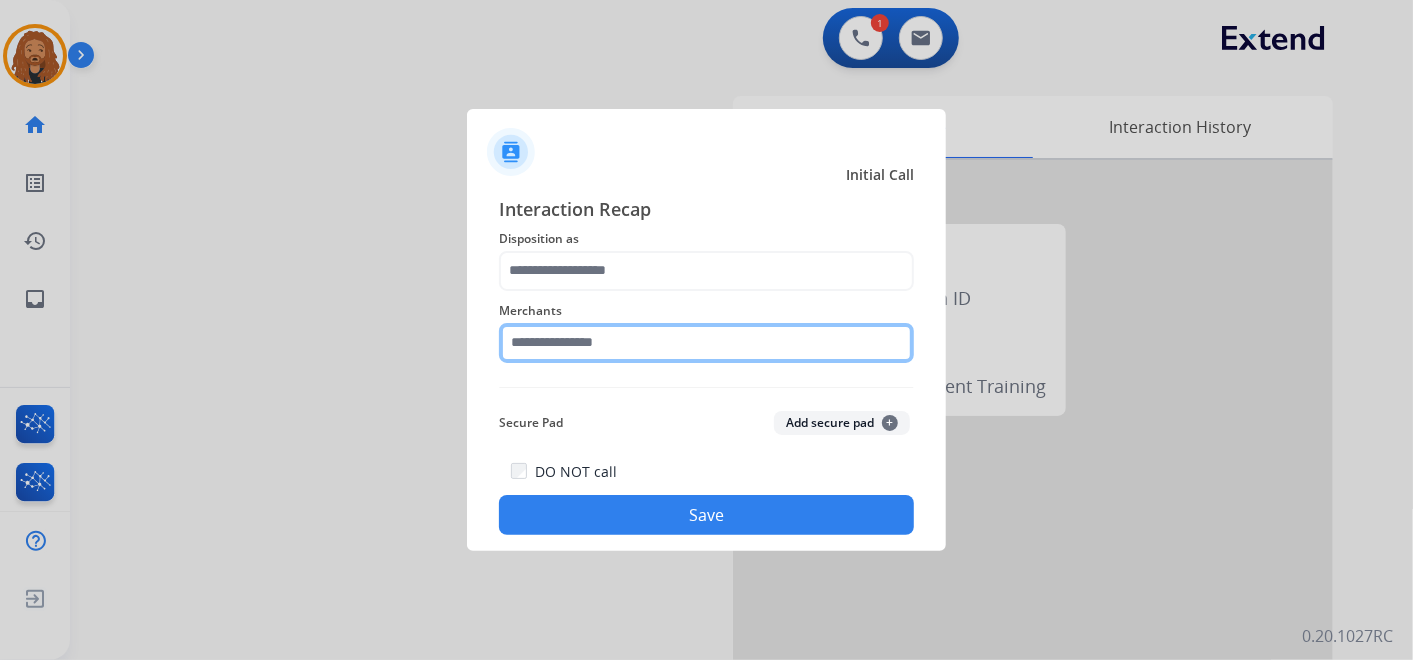 click 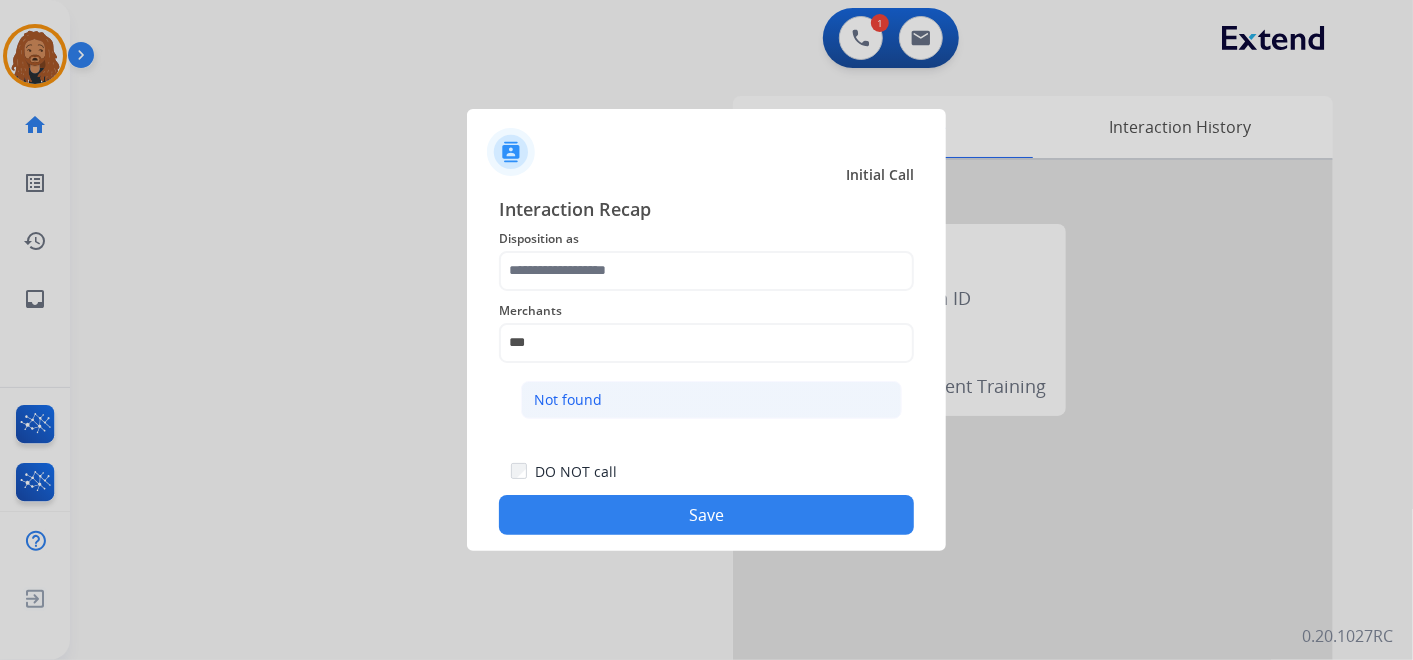 click on "Not found" 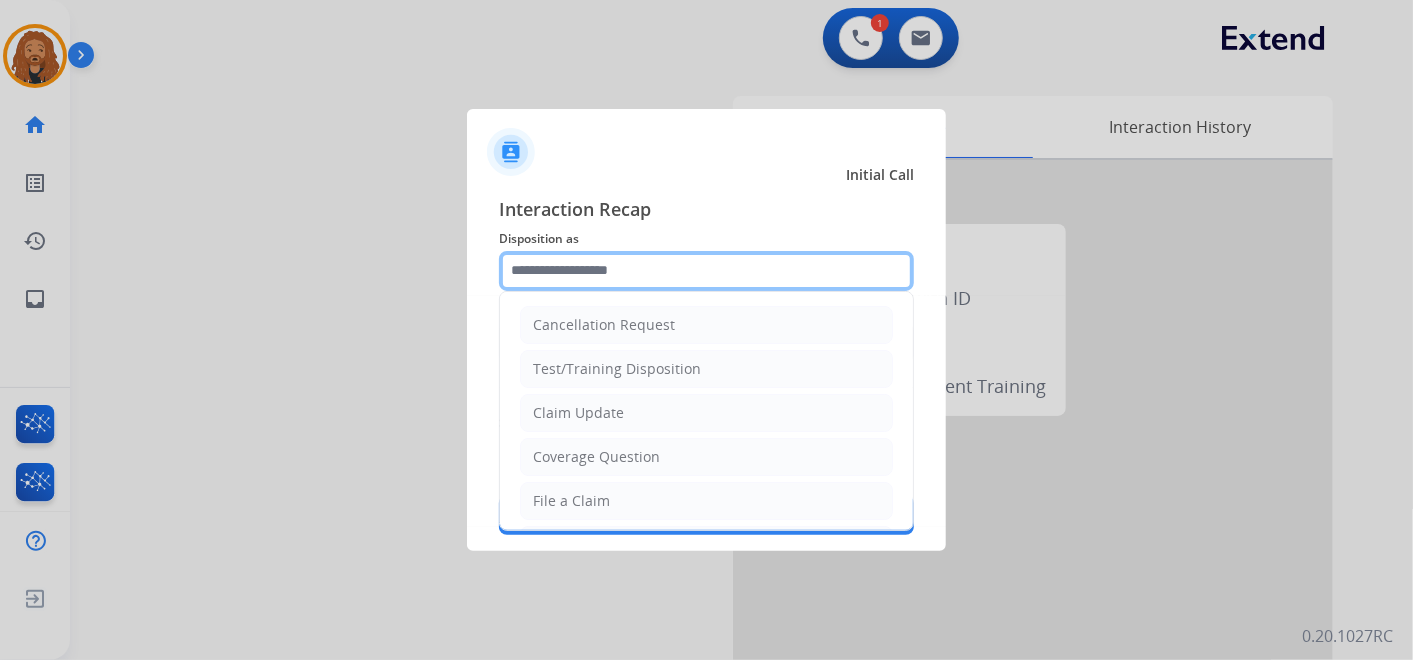 click 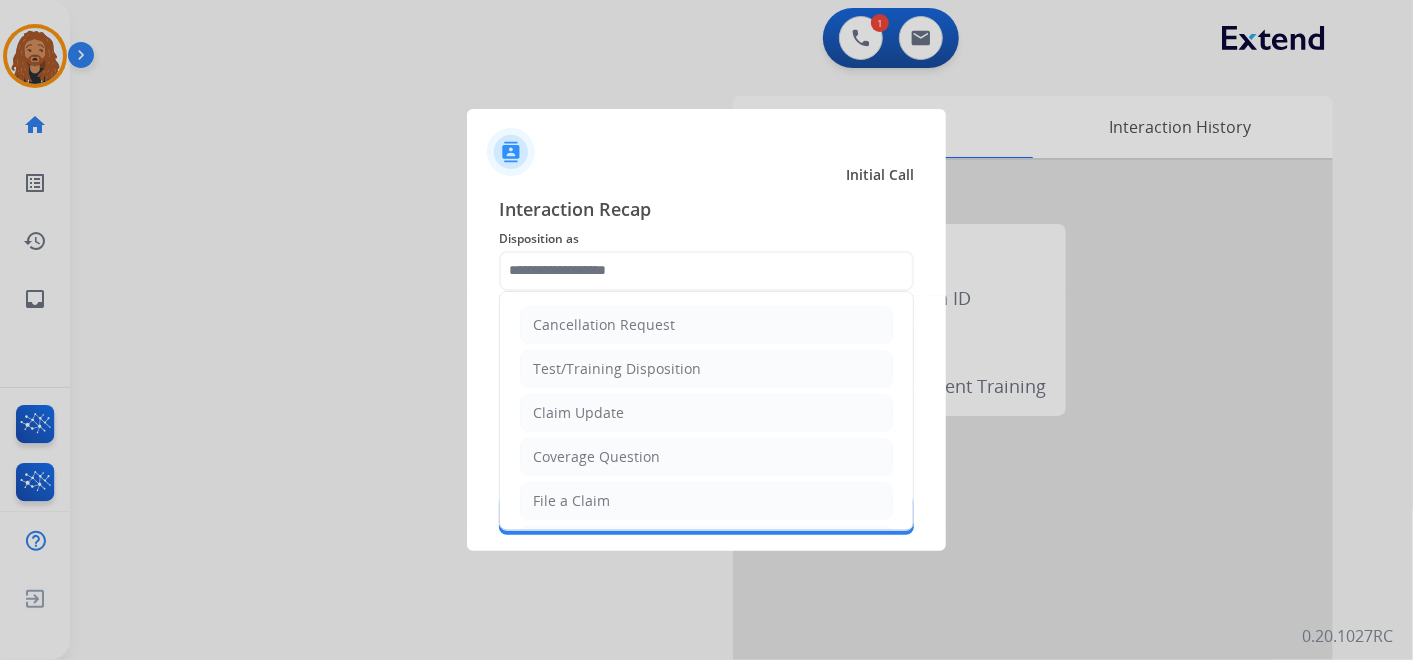 click on "File a Claim" 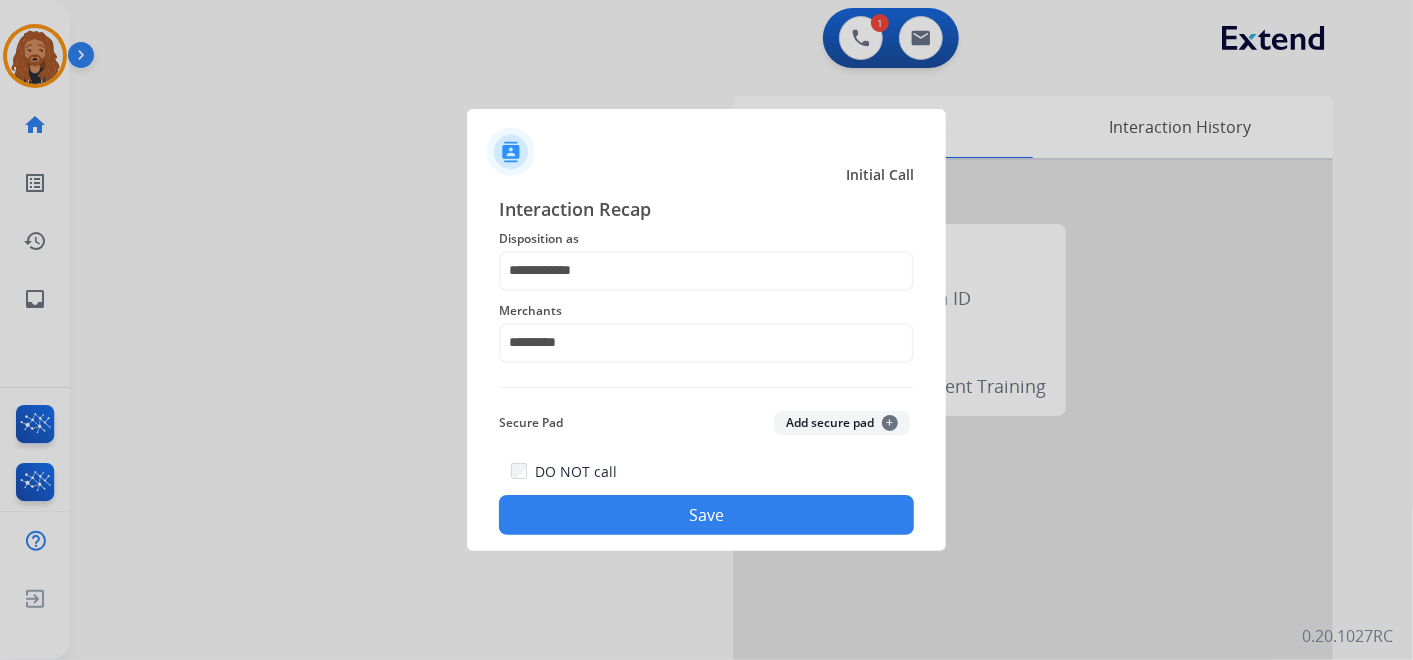 click on "Save" 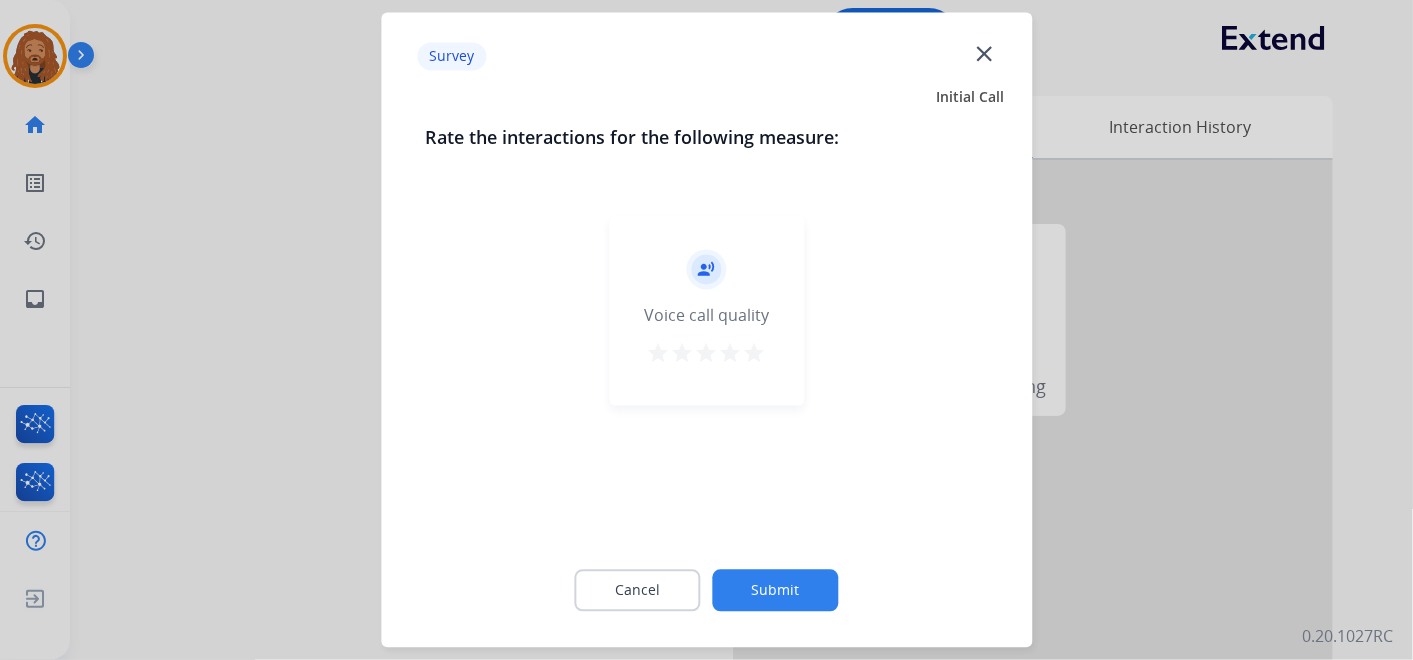click on "star" at bounding box center [755, 354] 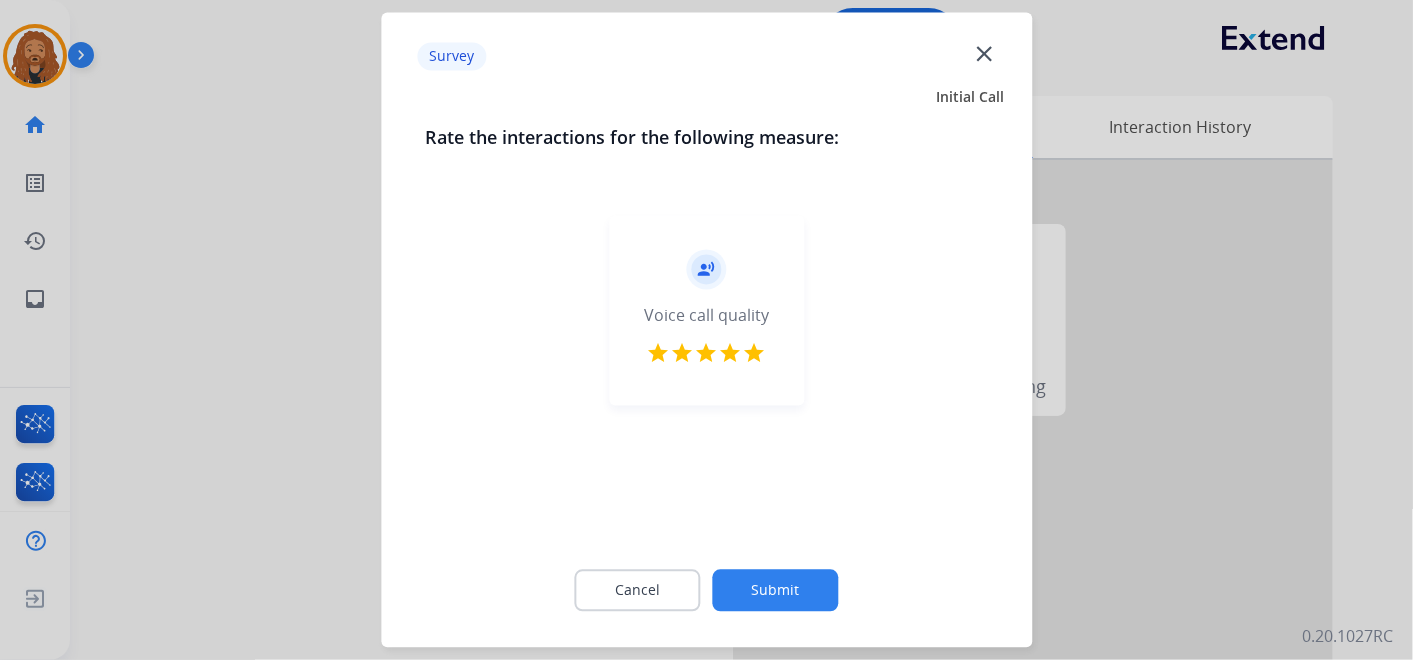 click on "Submit" 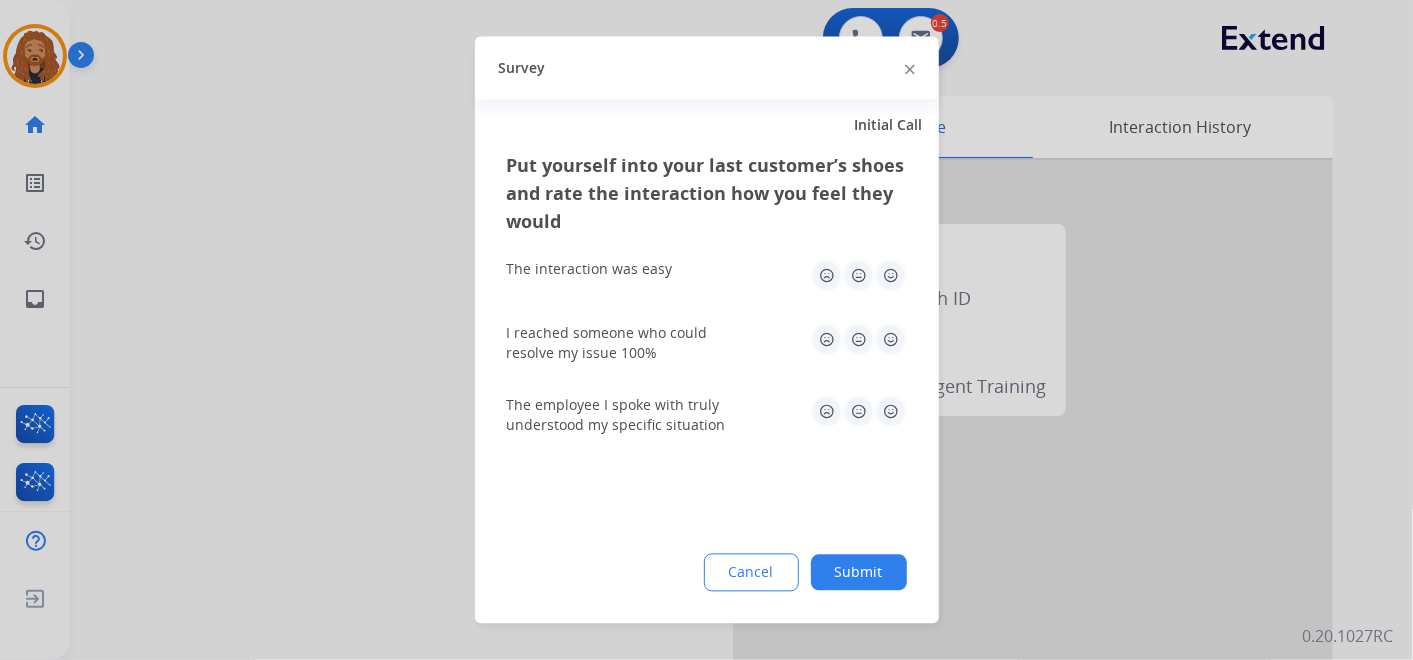 drag, startPoint x: 899, startPoint y: 409, endPoint x: 883, endPoint y: 380, distance: 33.12099 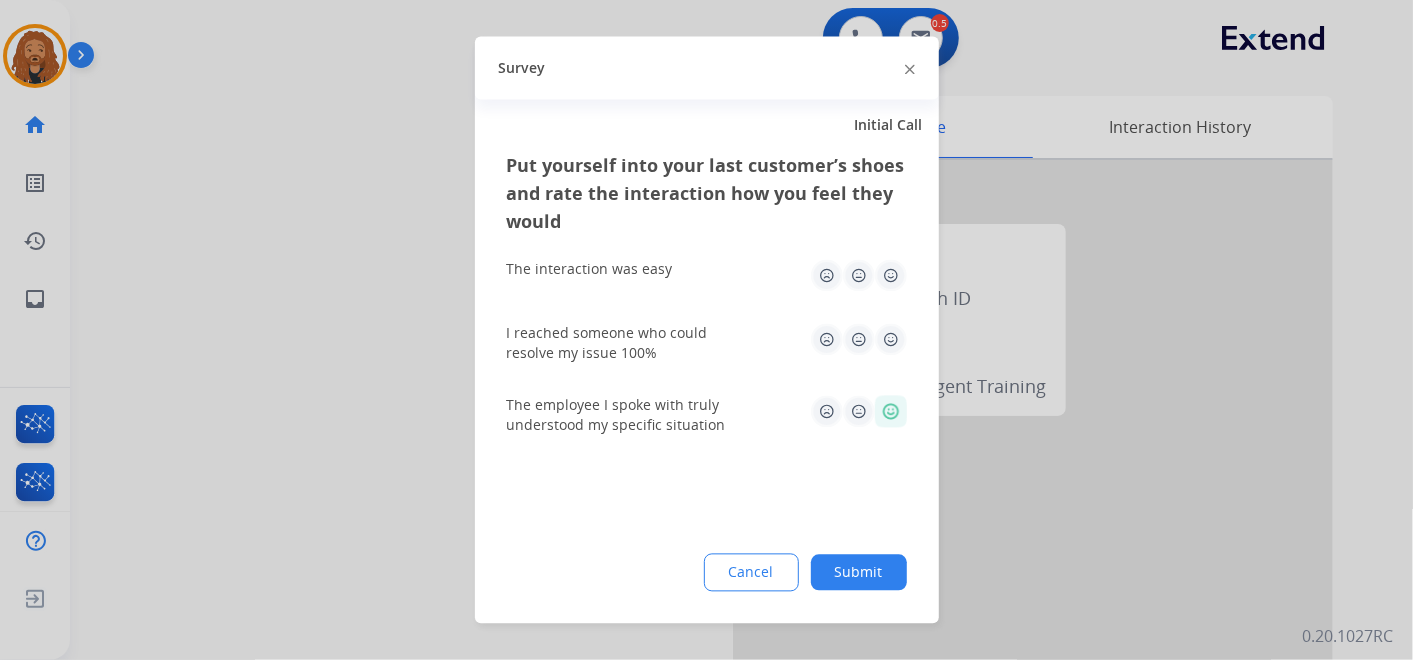 click 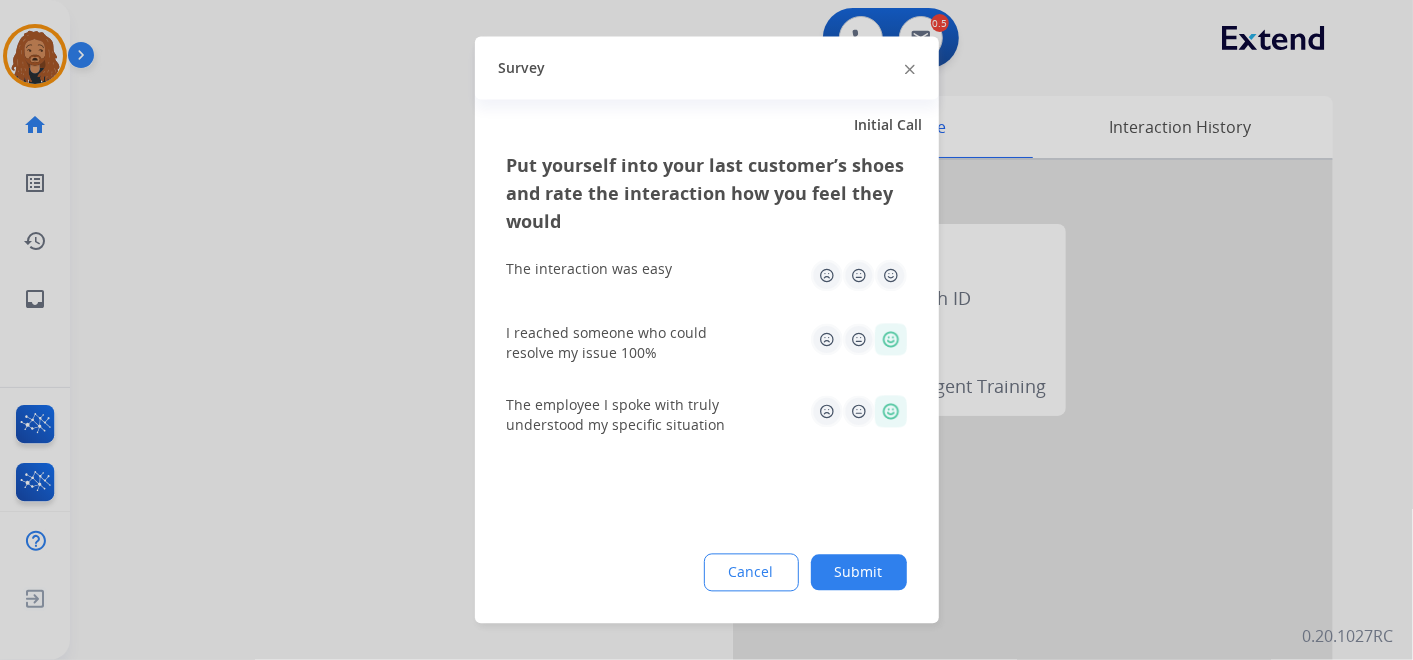 click 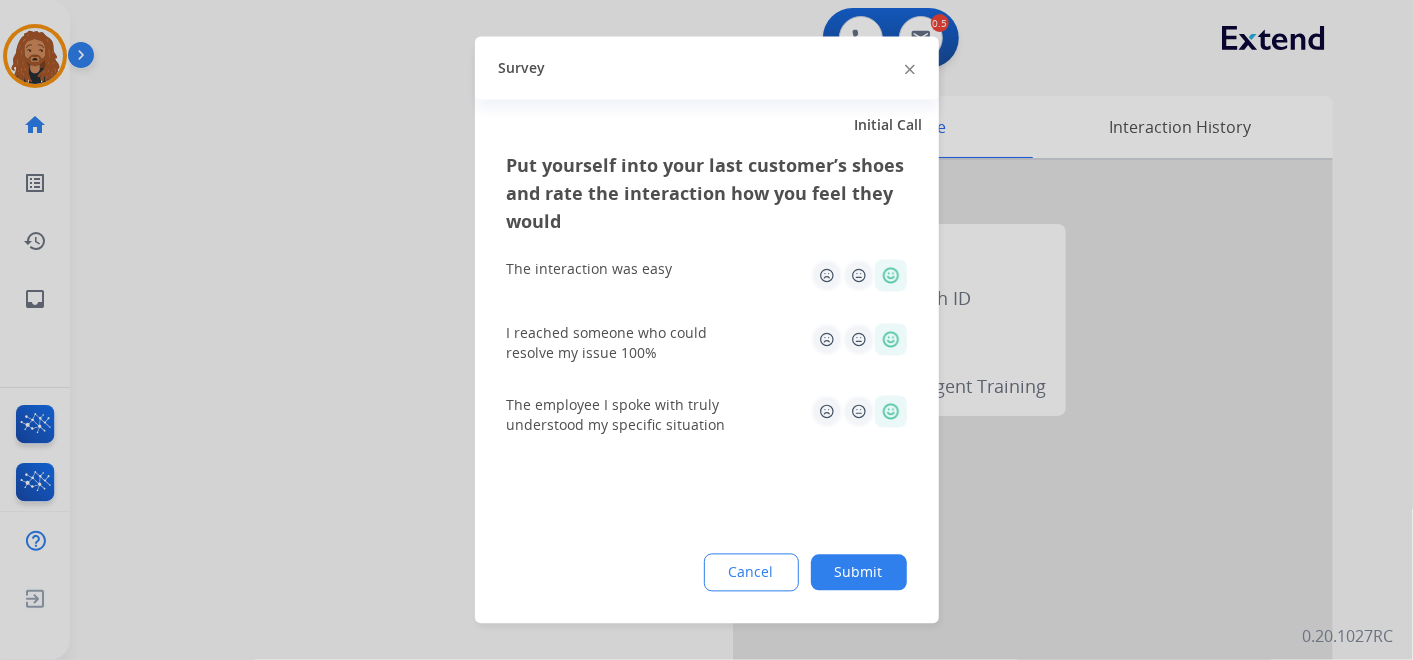 click on "Submit" 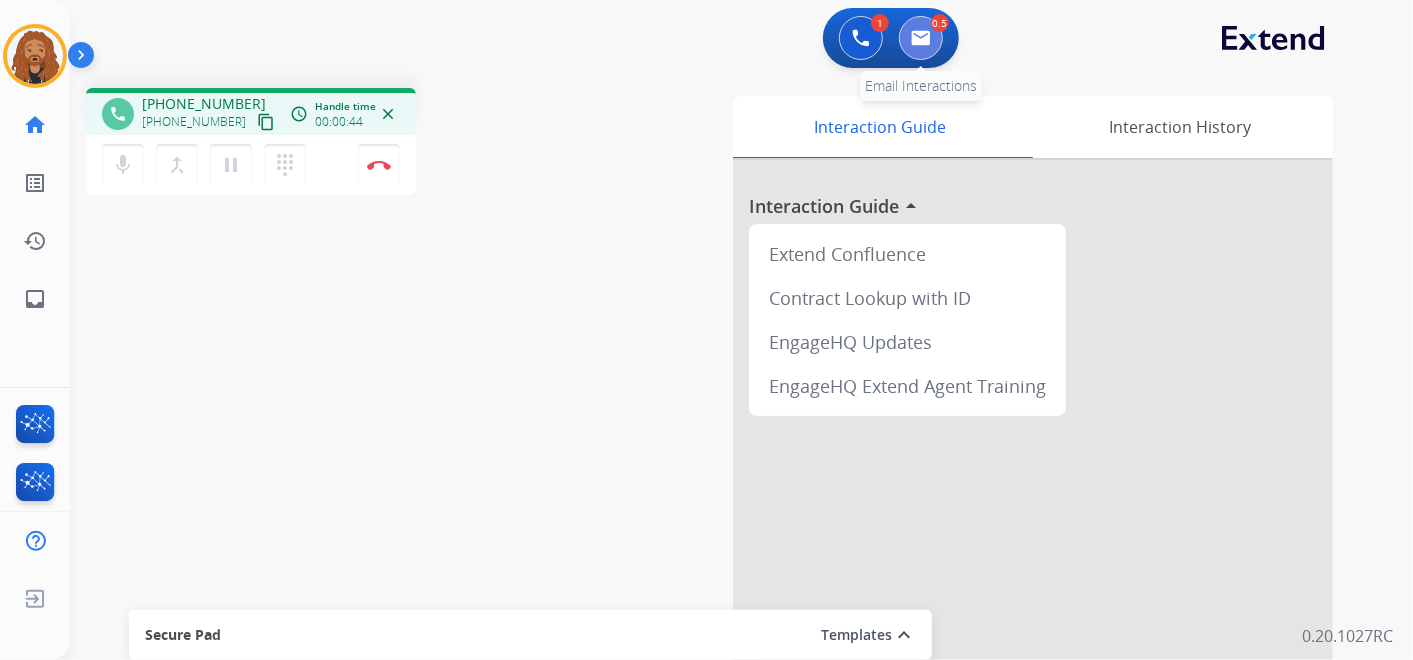 click at bounding box center (921, 38) 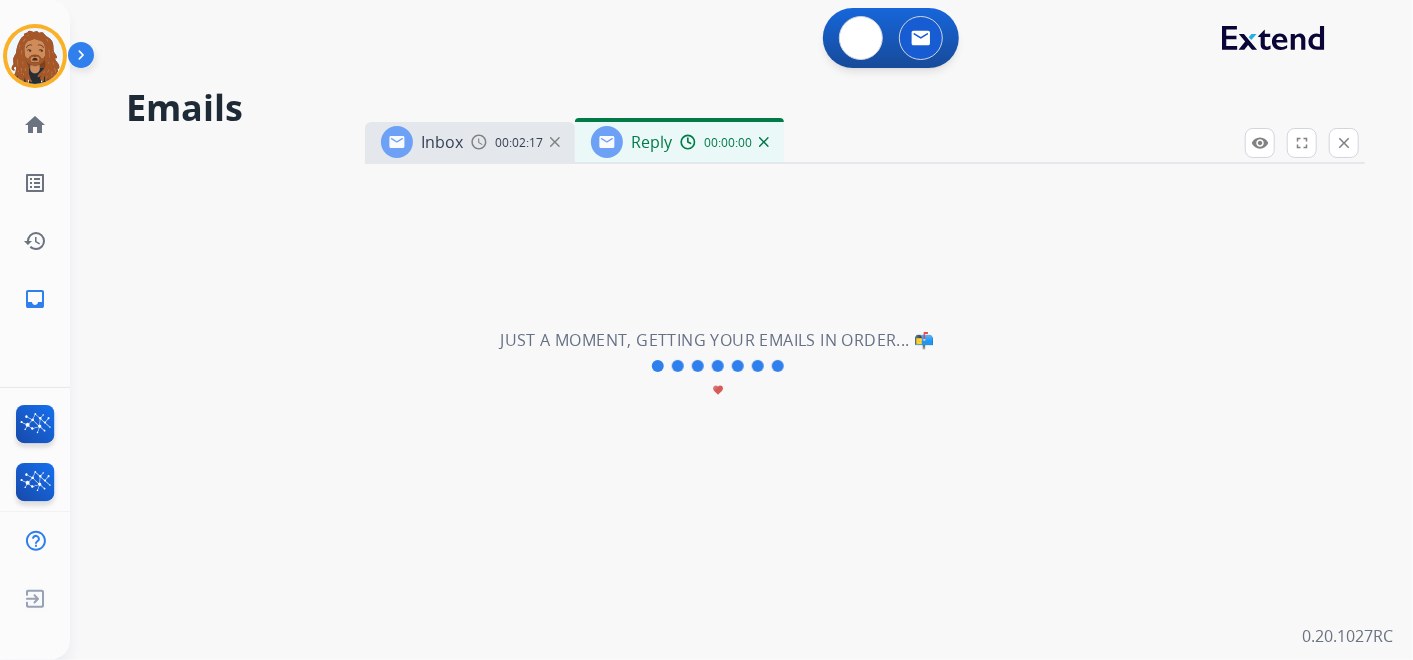 select on "**********" 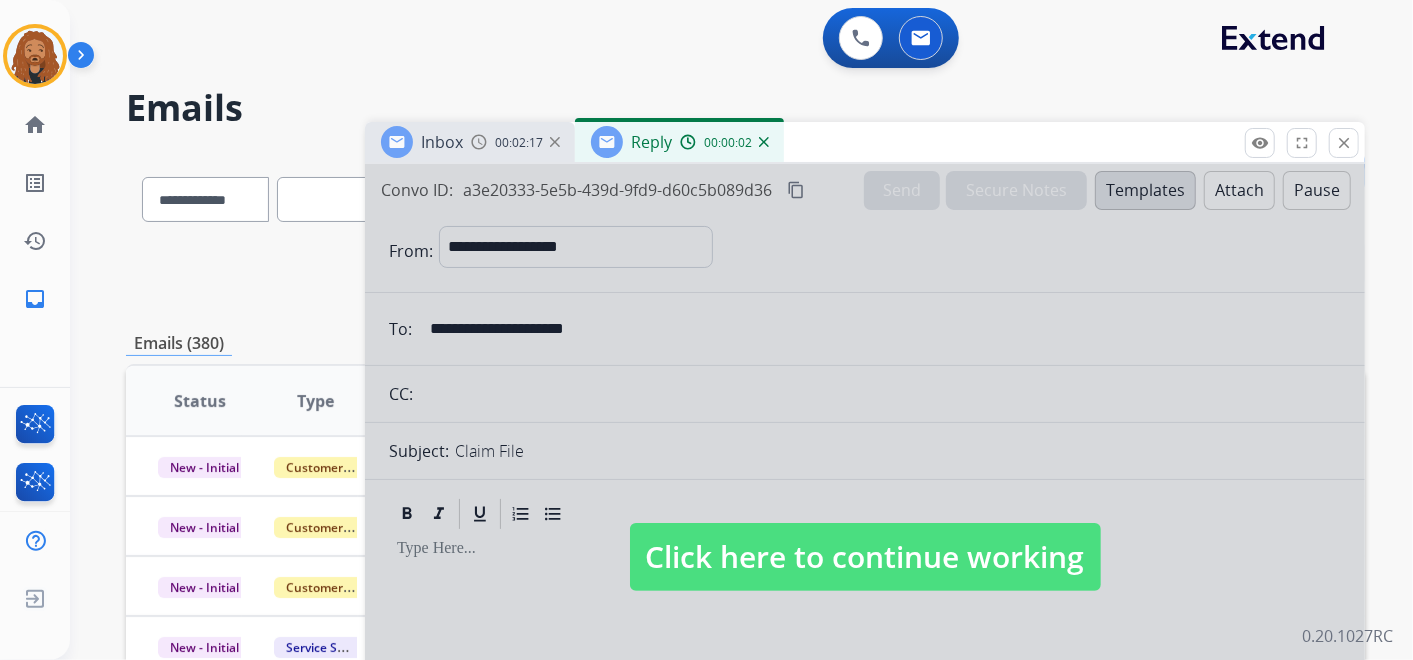 click on "Reply  00:00:02" at bounding box center (679, 142) 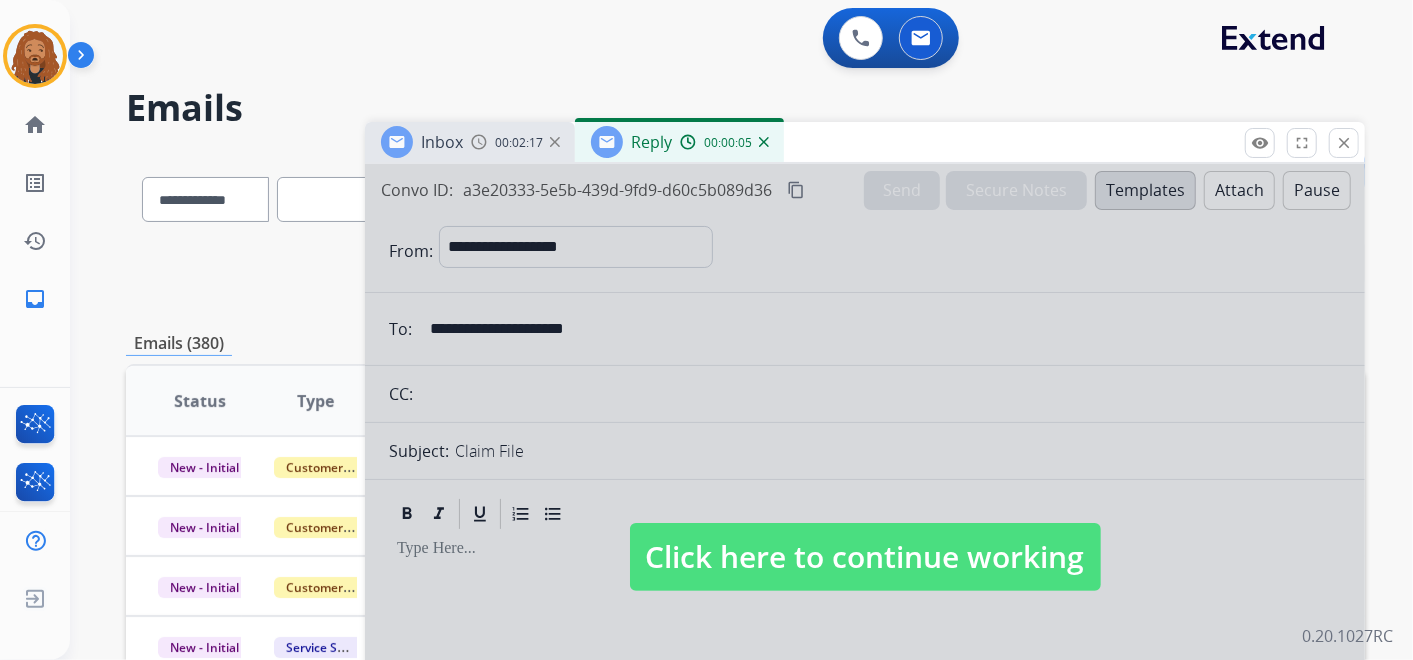 click at bounding box center [764, 142] 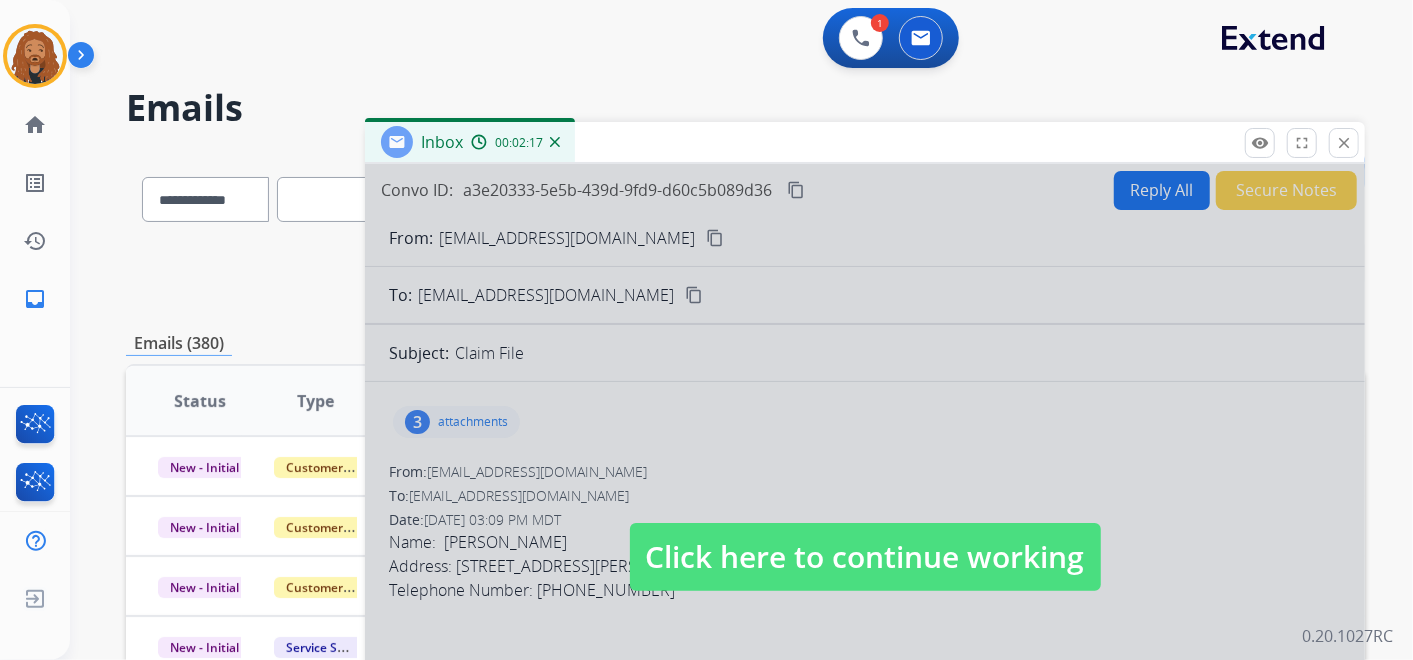 click at bounding box center (555, 142) 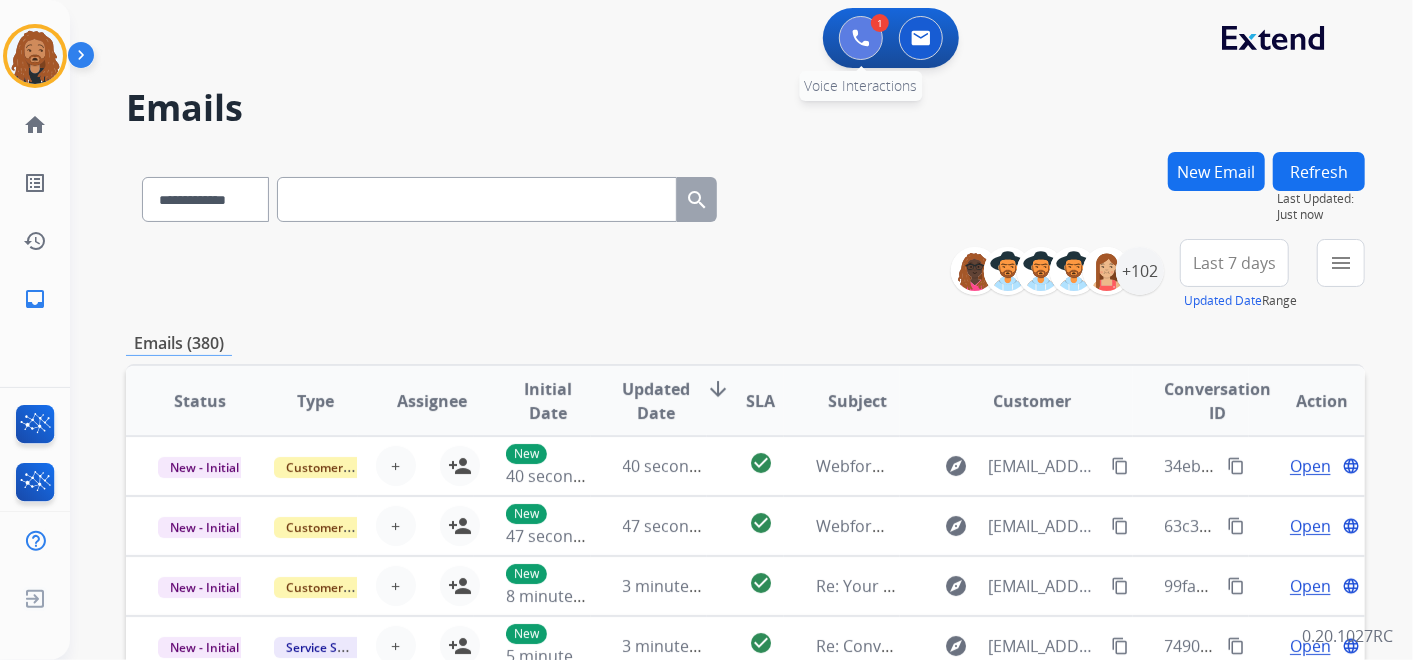 click at bounding box center [861, 38] 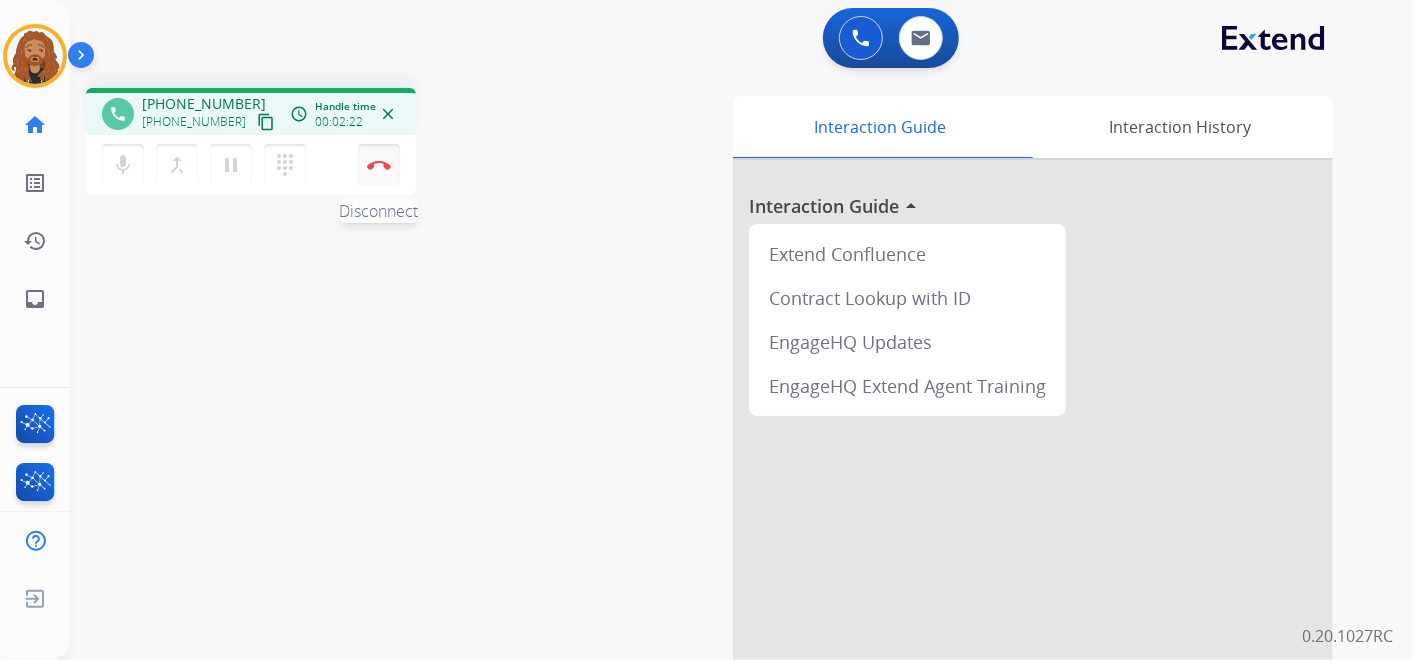 click on "Disconnect" at bounding box center (379, 165) 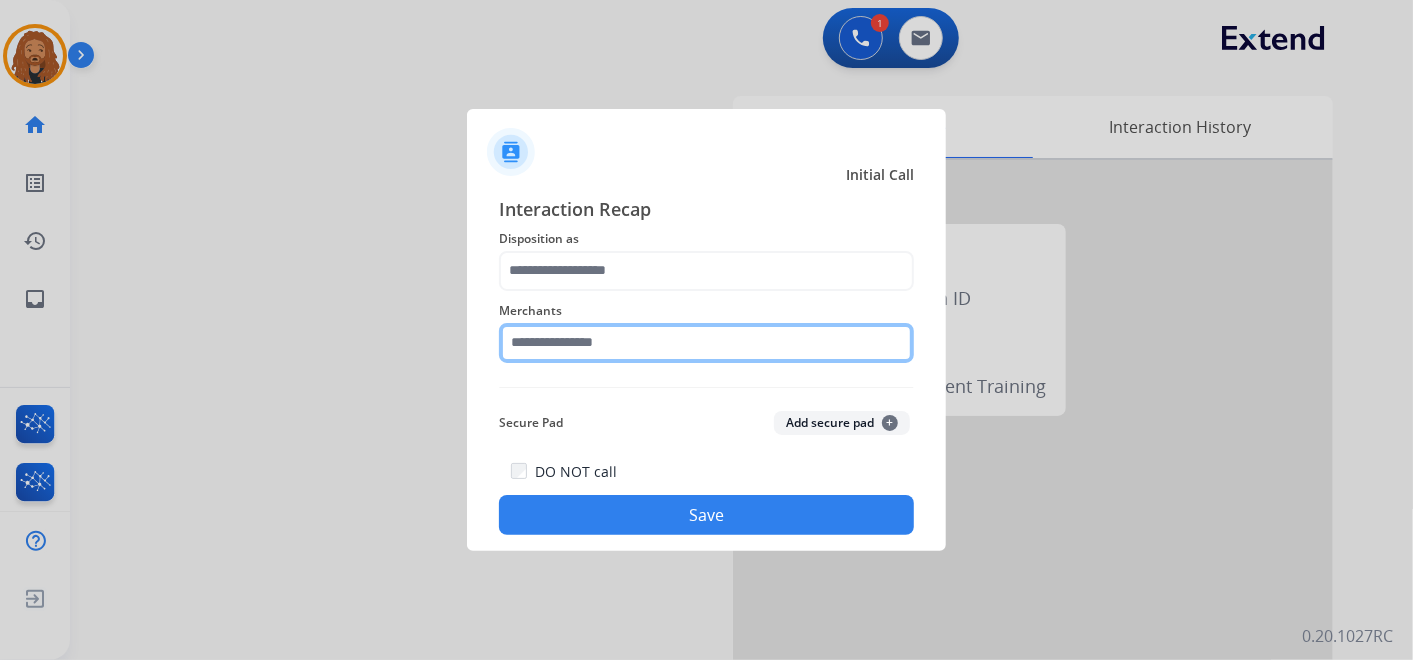 click 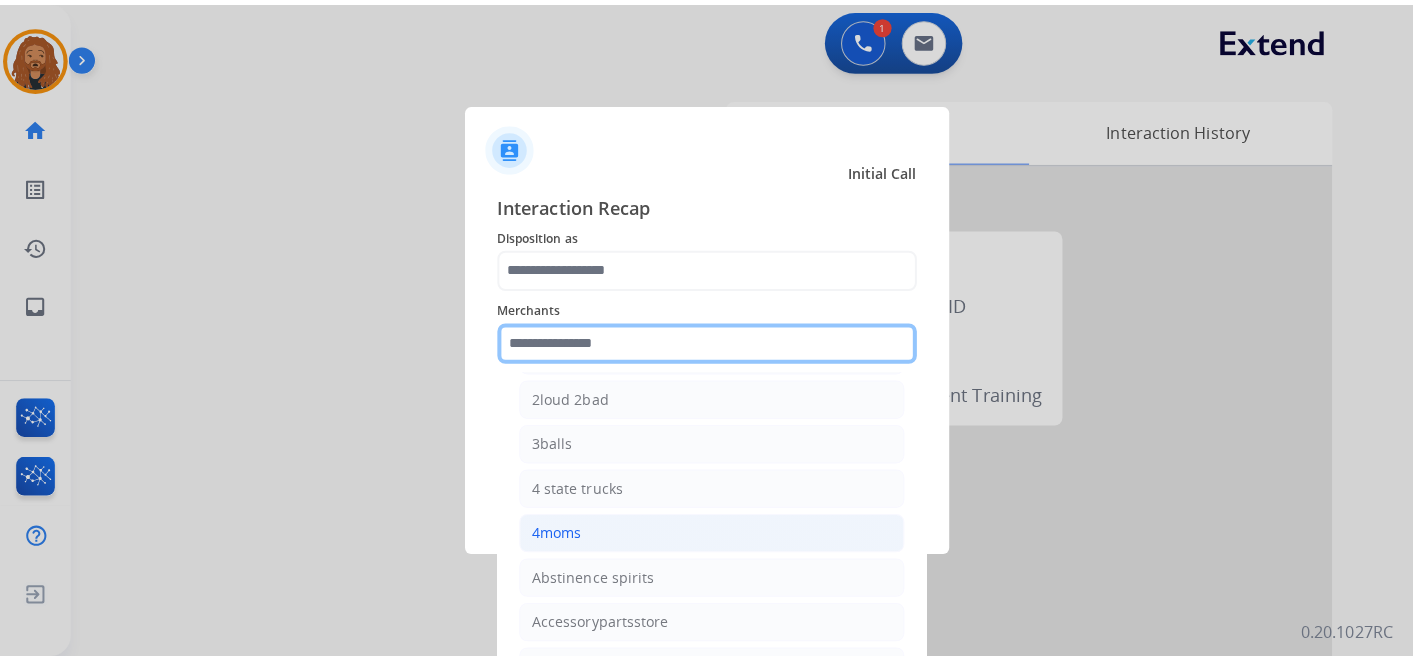 scroll, scrollTop: 666, scrollLeft: 0, axis: vertical 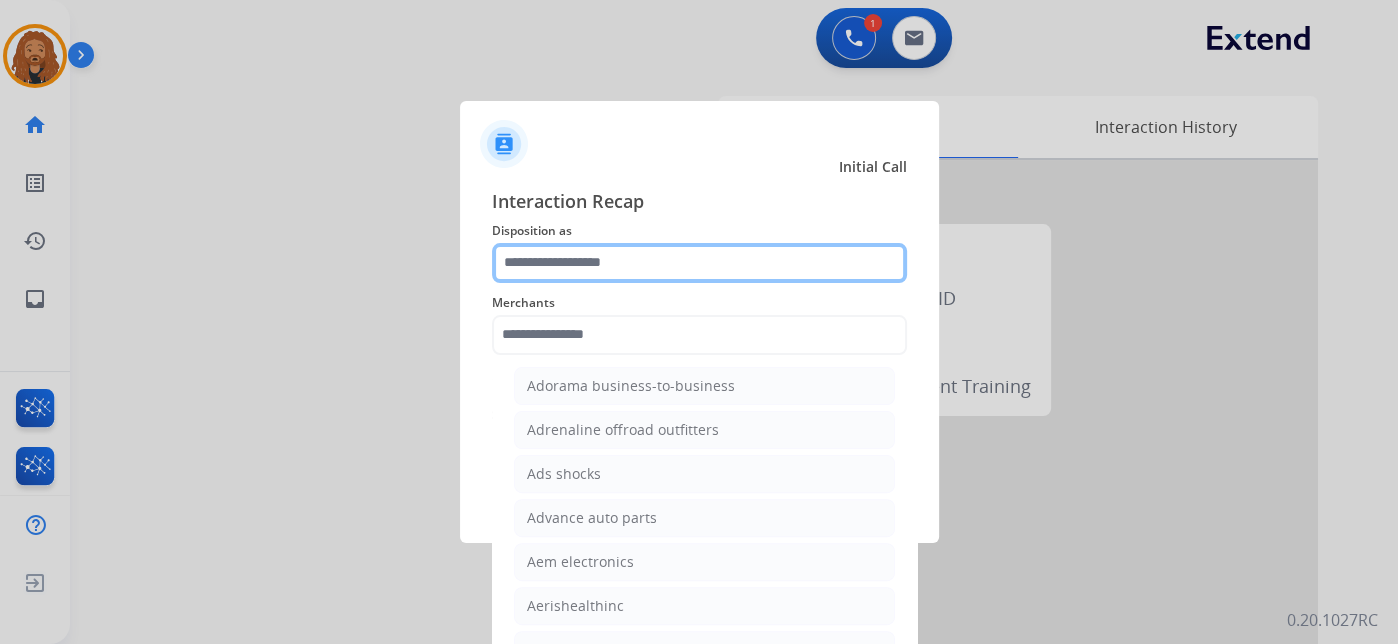 click 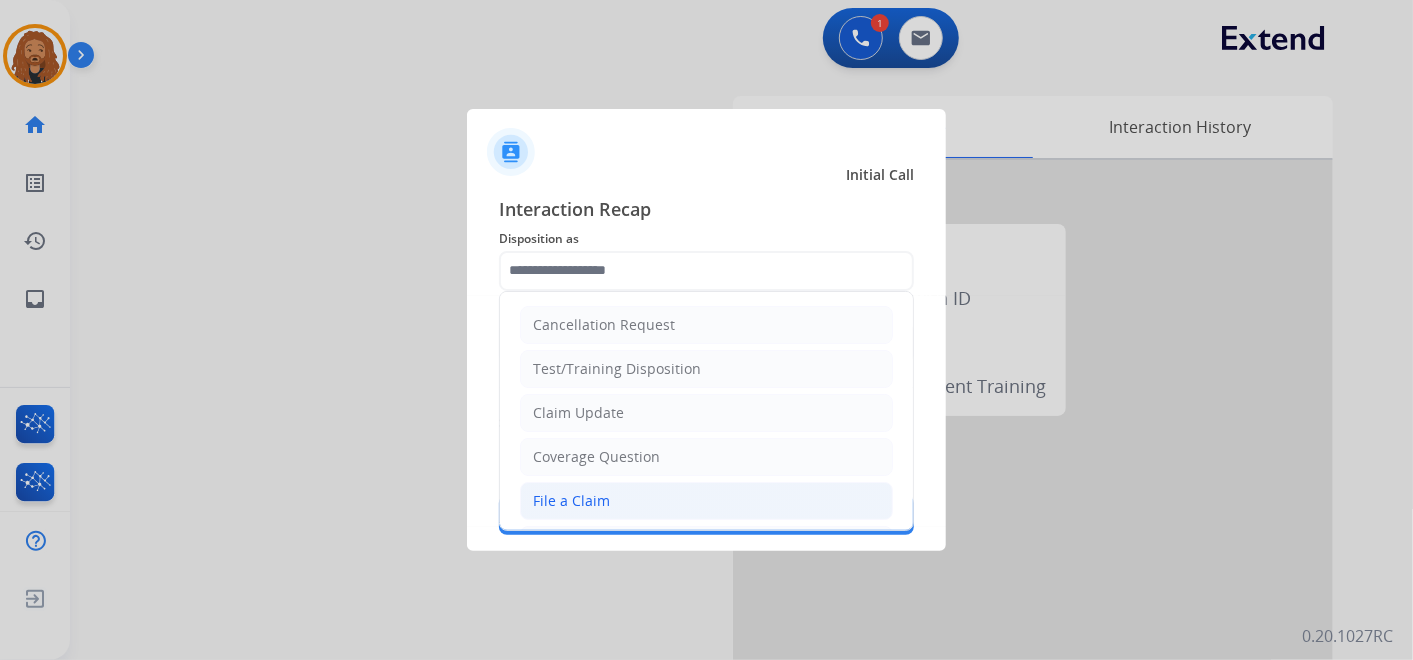 click on "File a Claim" 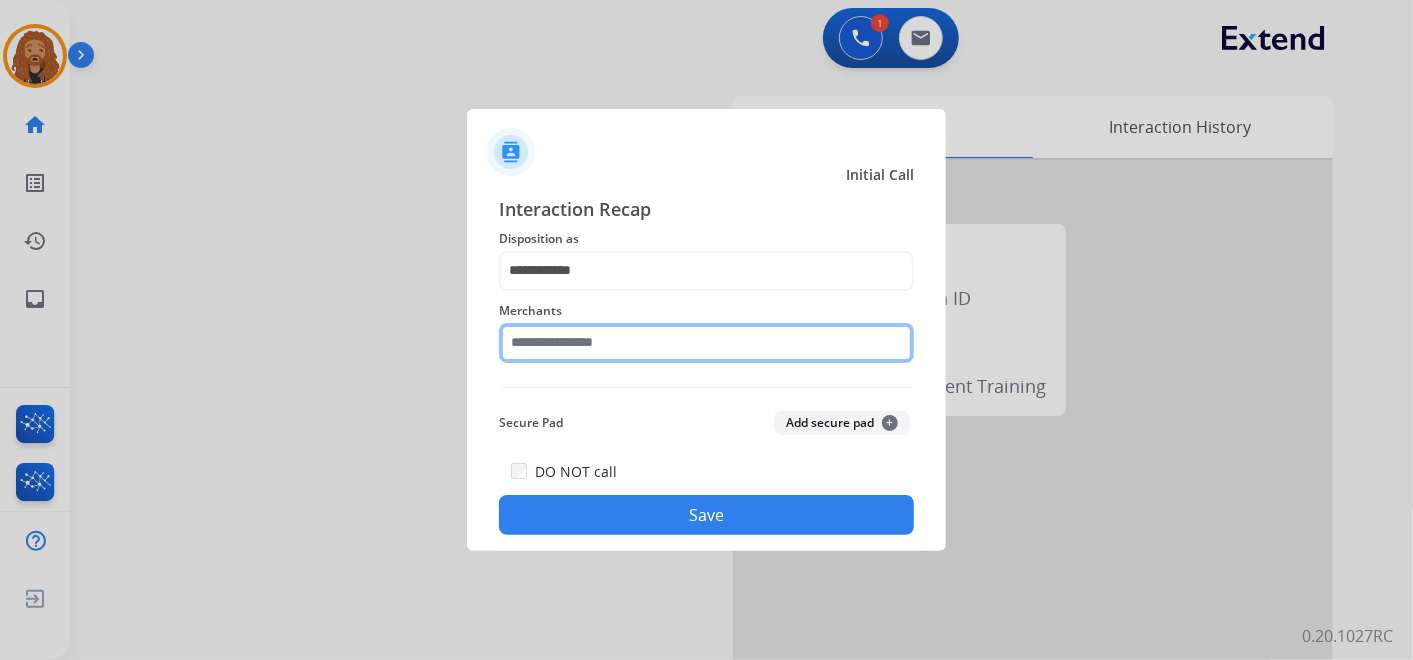 click 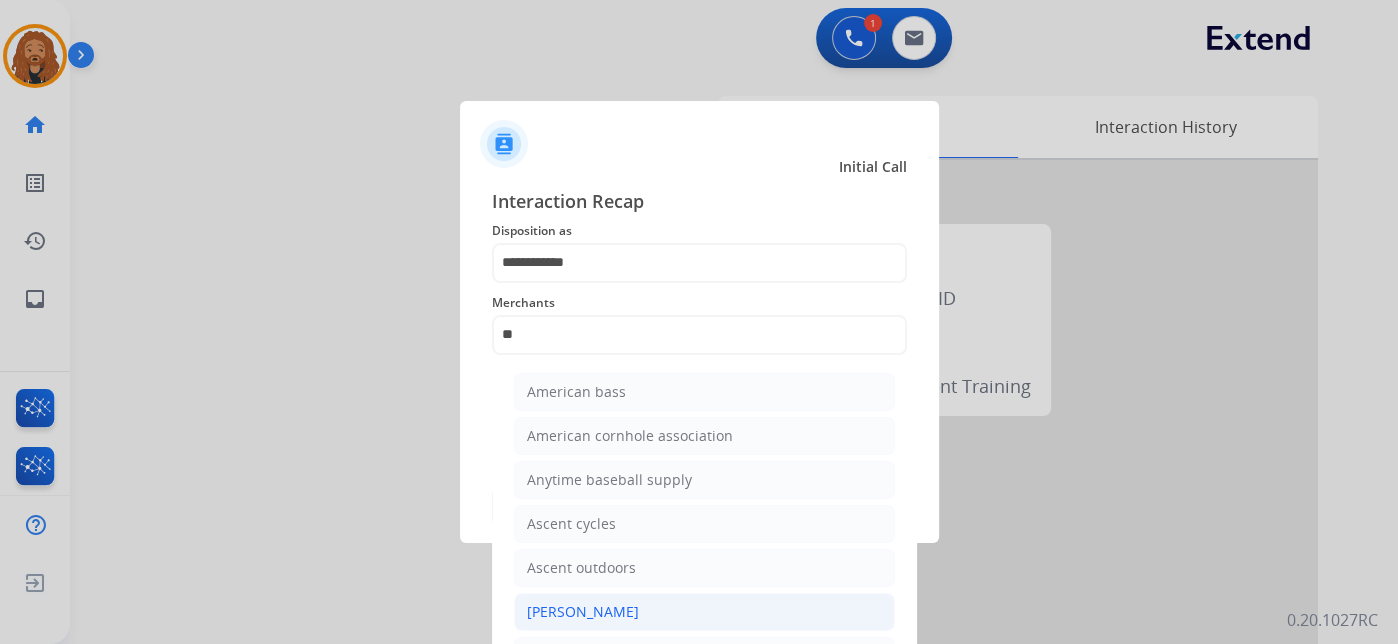 click on "[PERSON_NAME]" 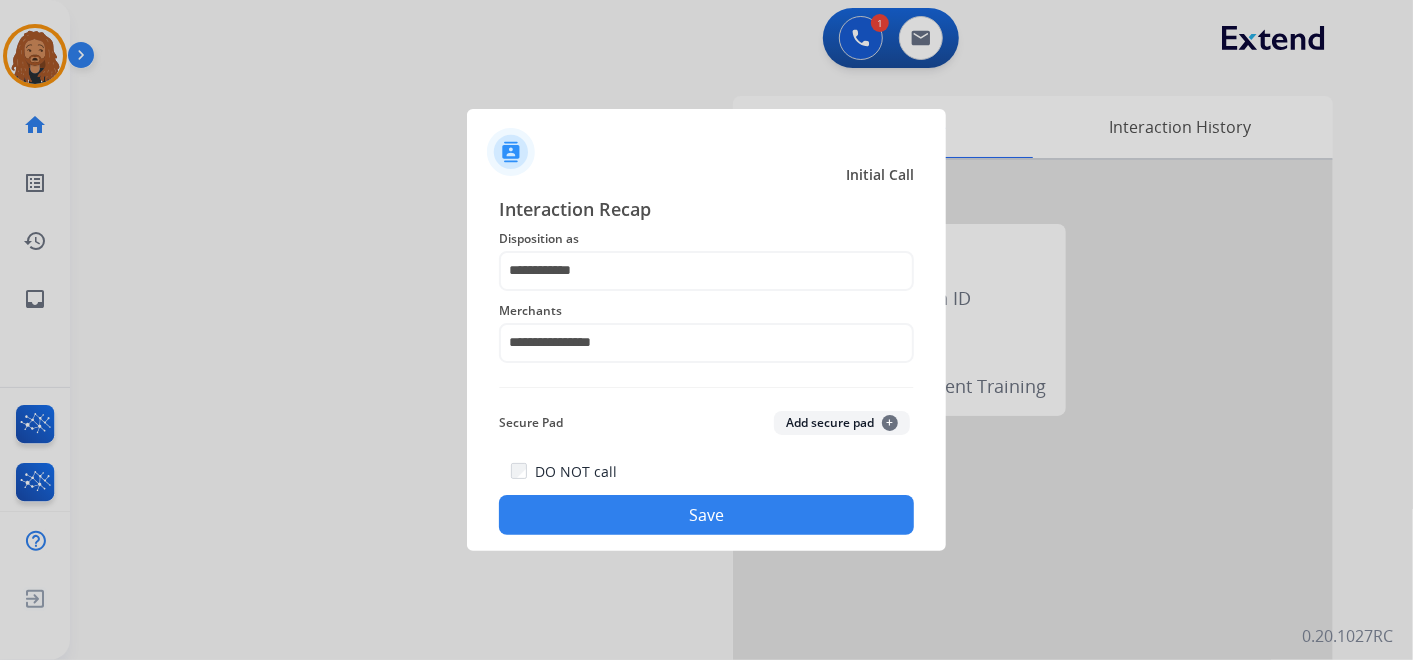 click on "Save" 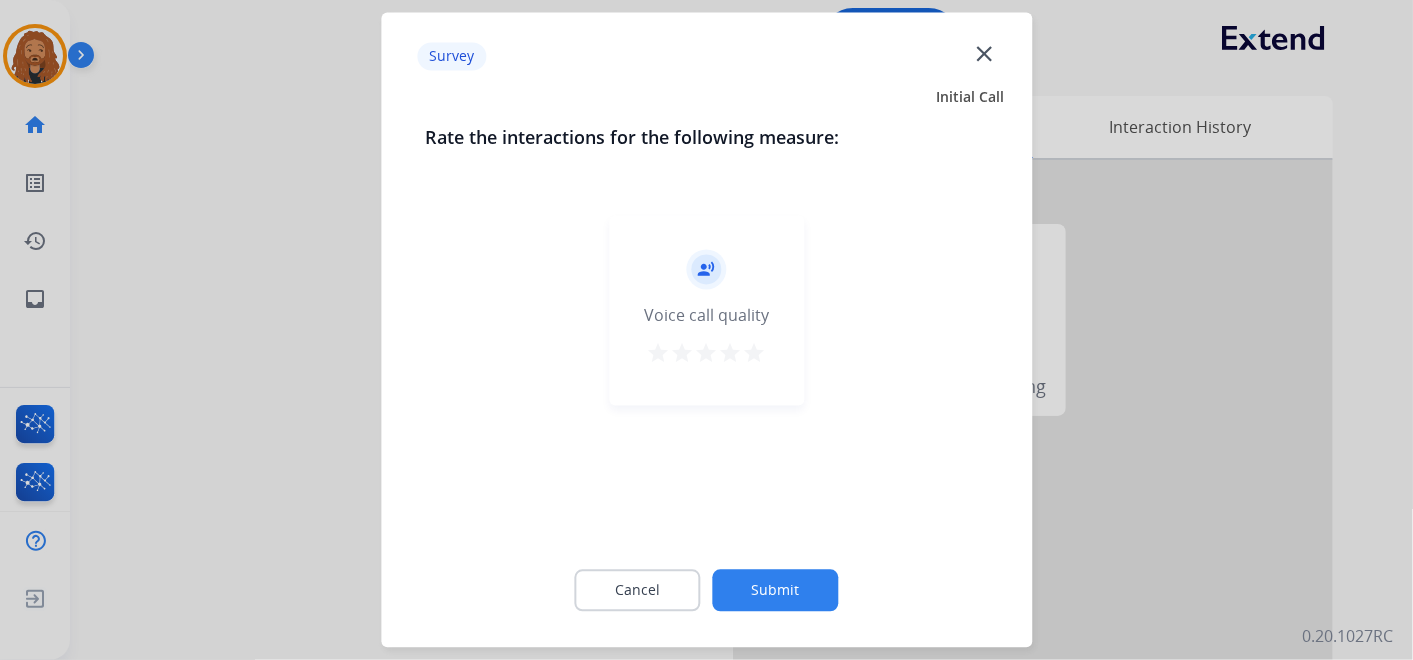 click on "star" at bounding box center (755, 354) 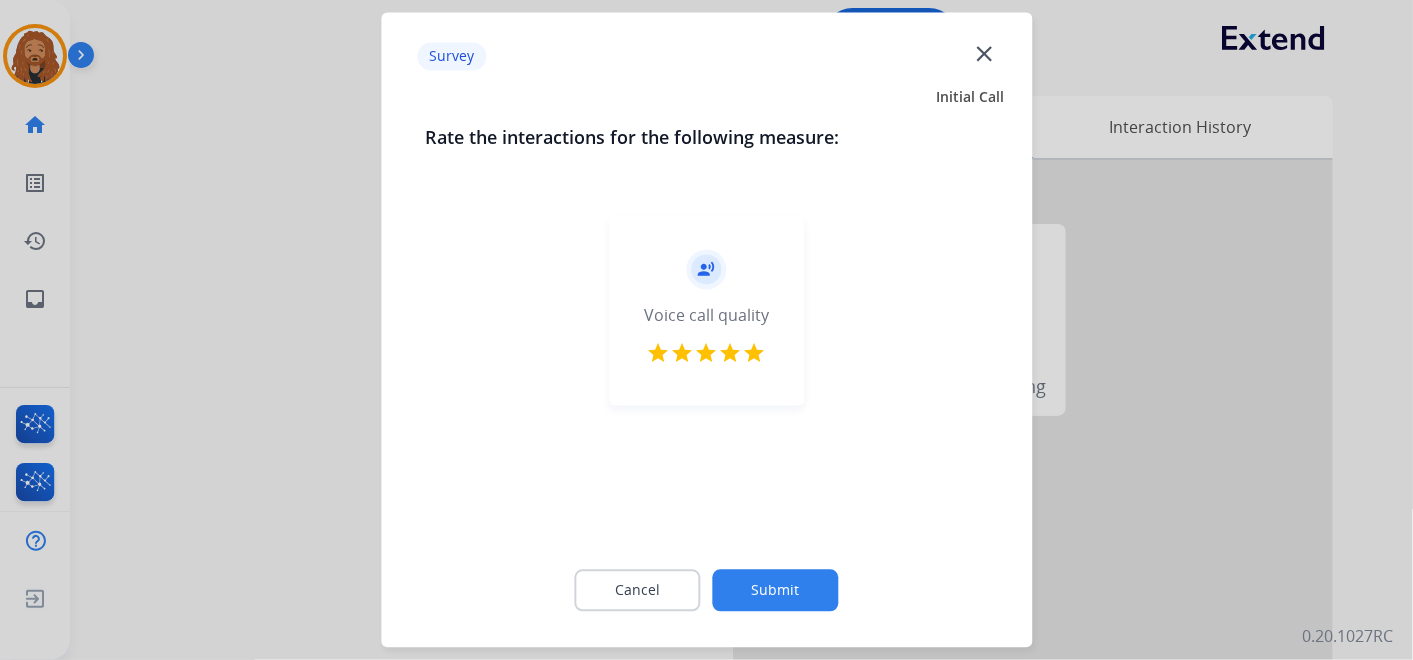 click on "Submit" 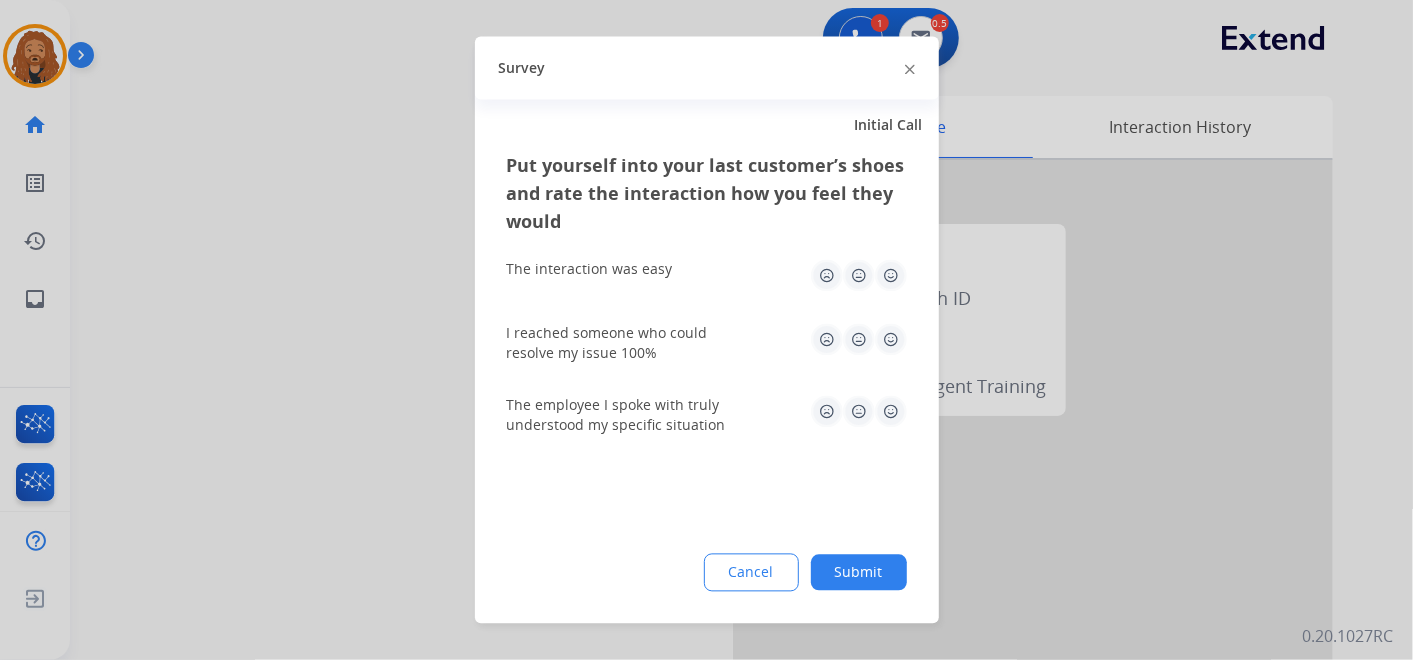 click 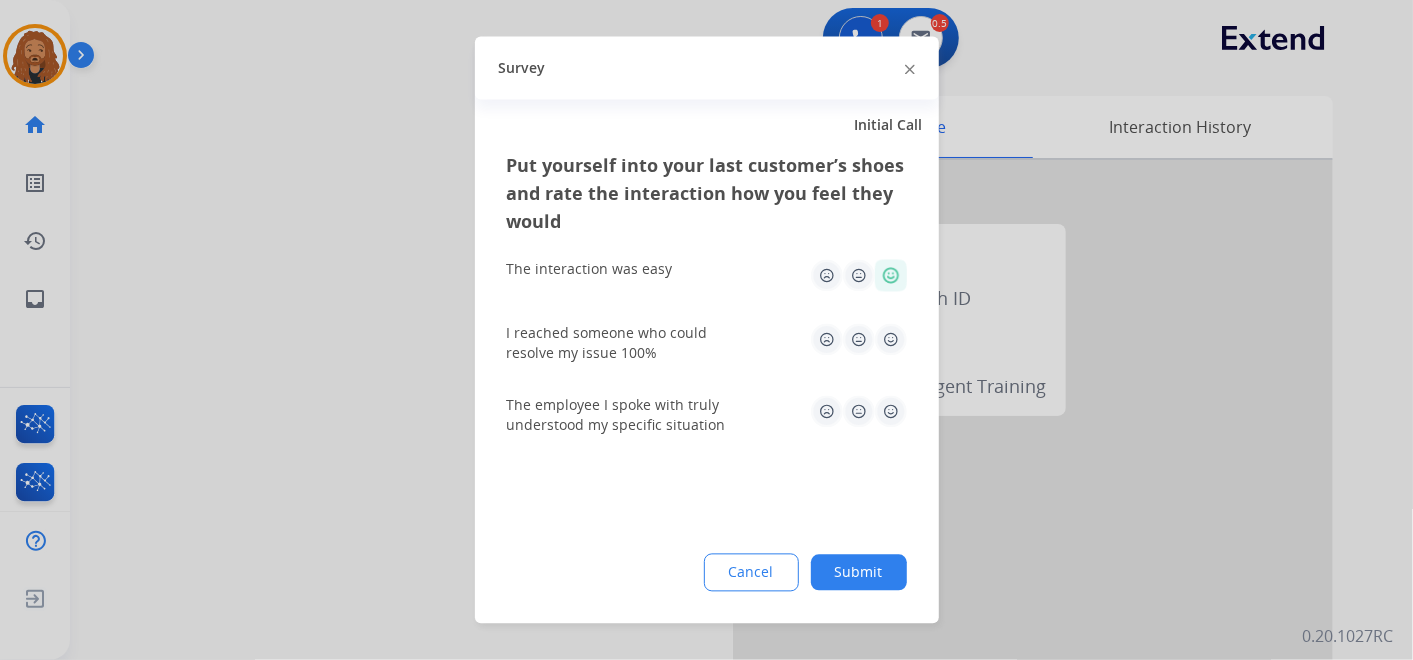 click 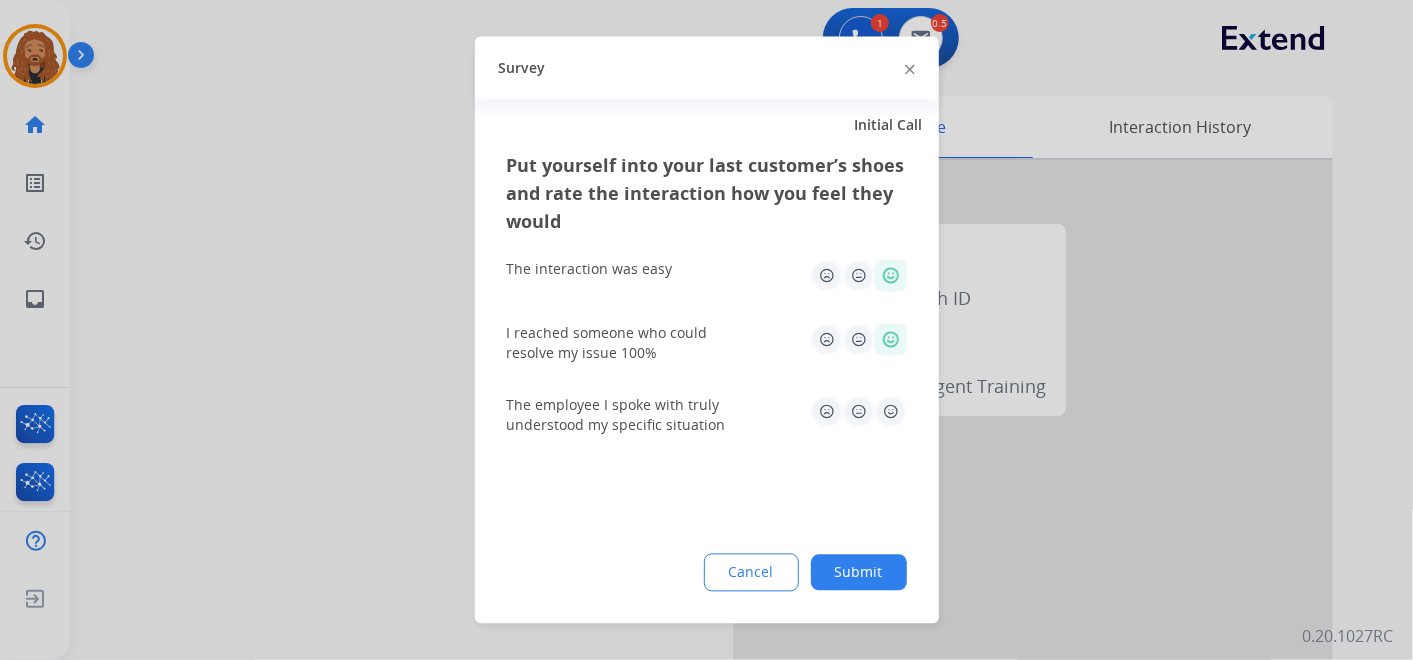 click 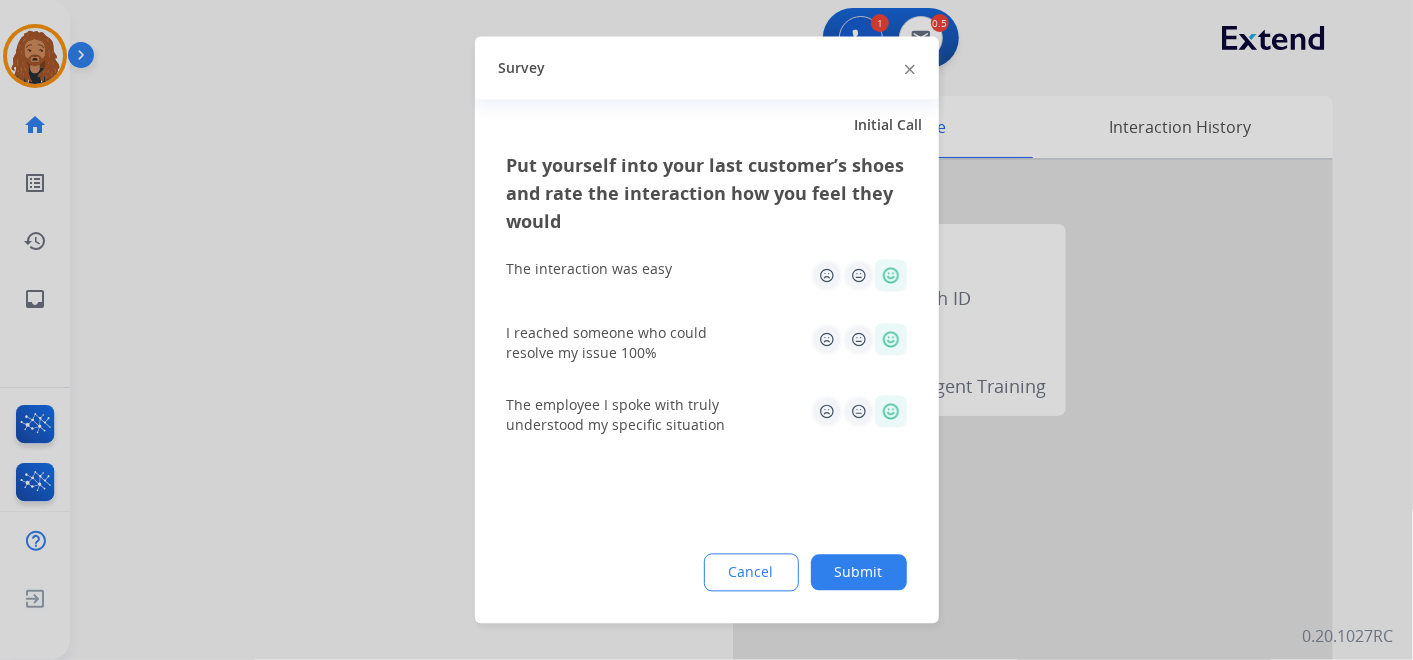 click on "Submit" 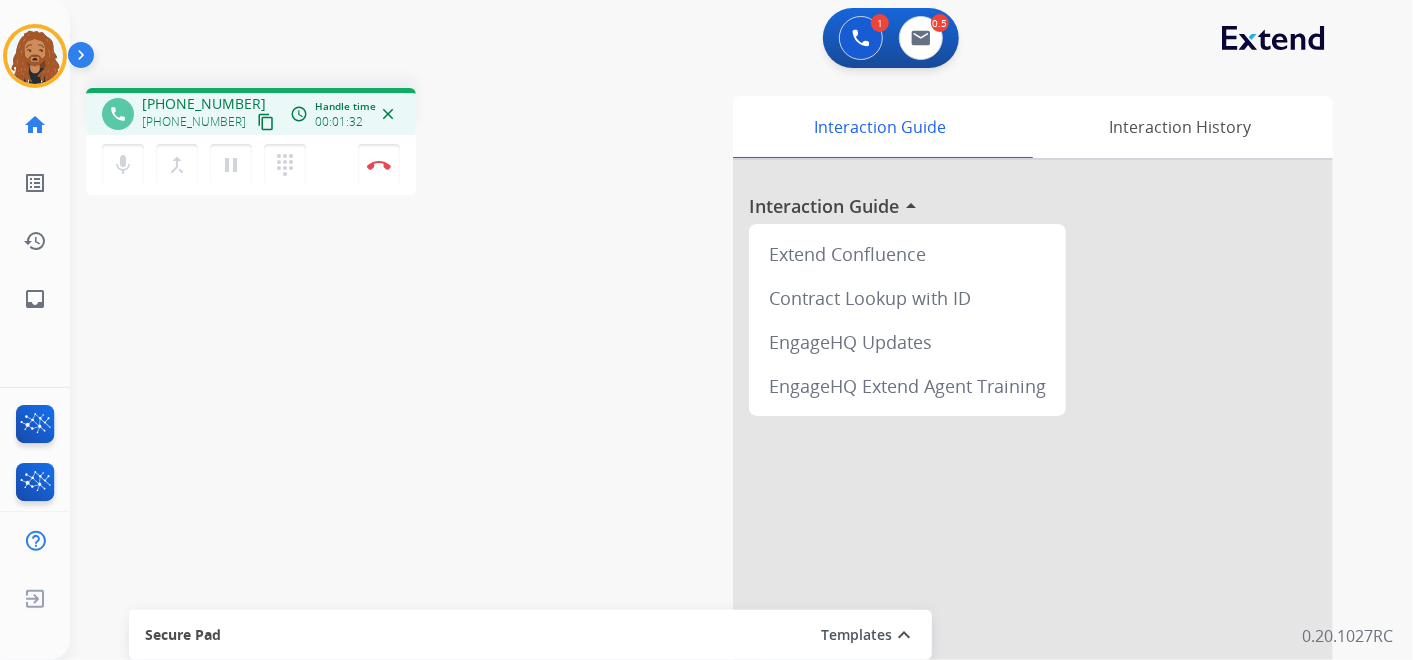 click on "content_copy" at bounding box center [266, 122] 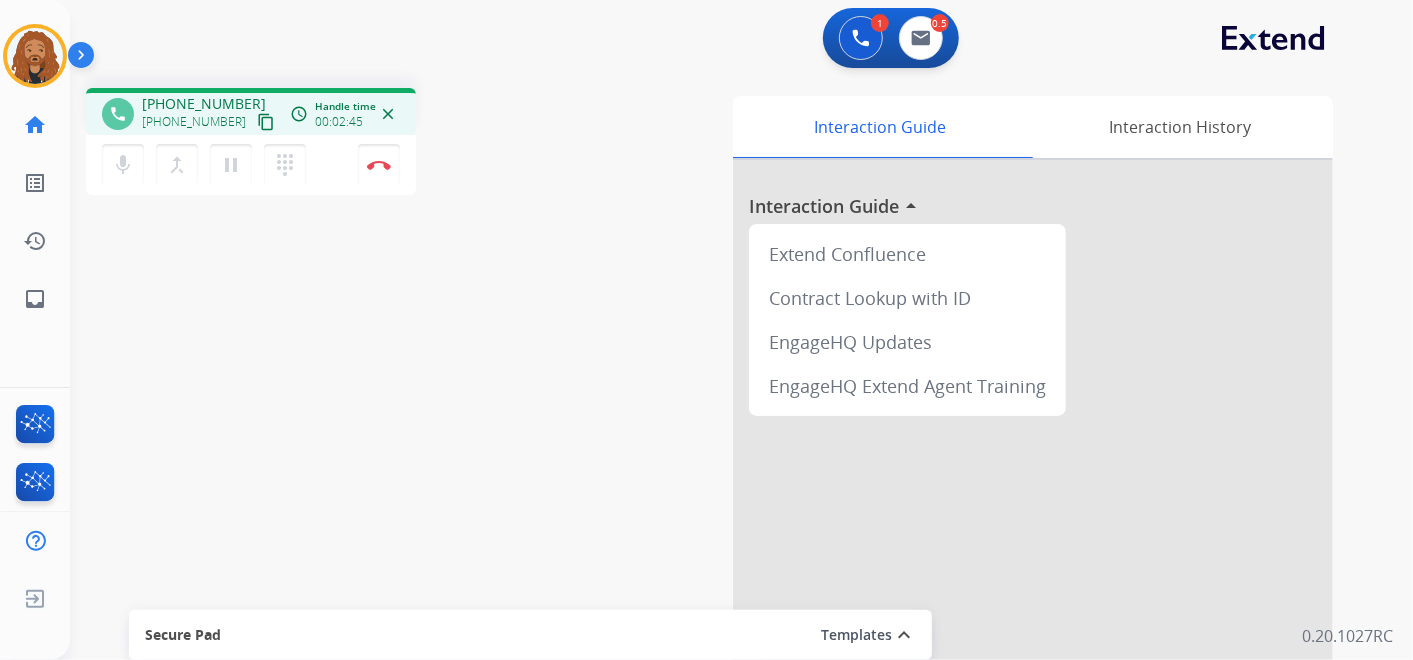 click on "content_copy" at bounding box center [266, 122] 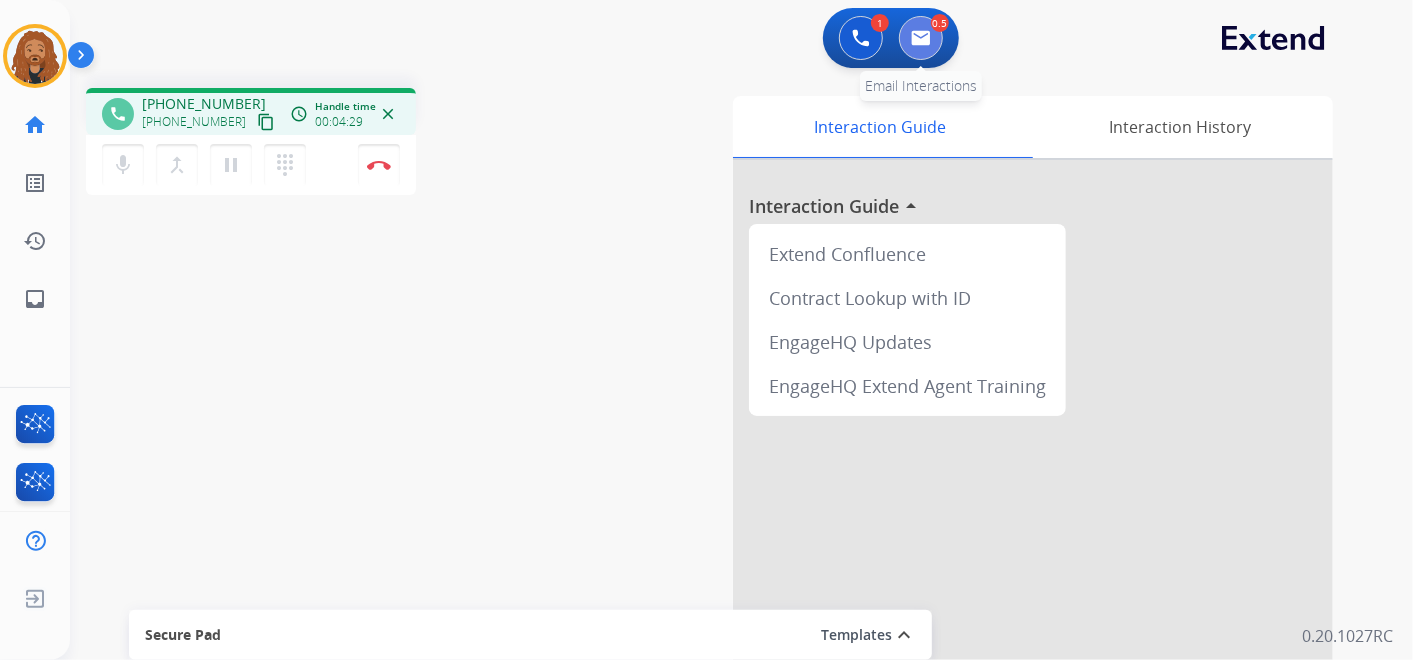 click at bounding box center [921, 38] 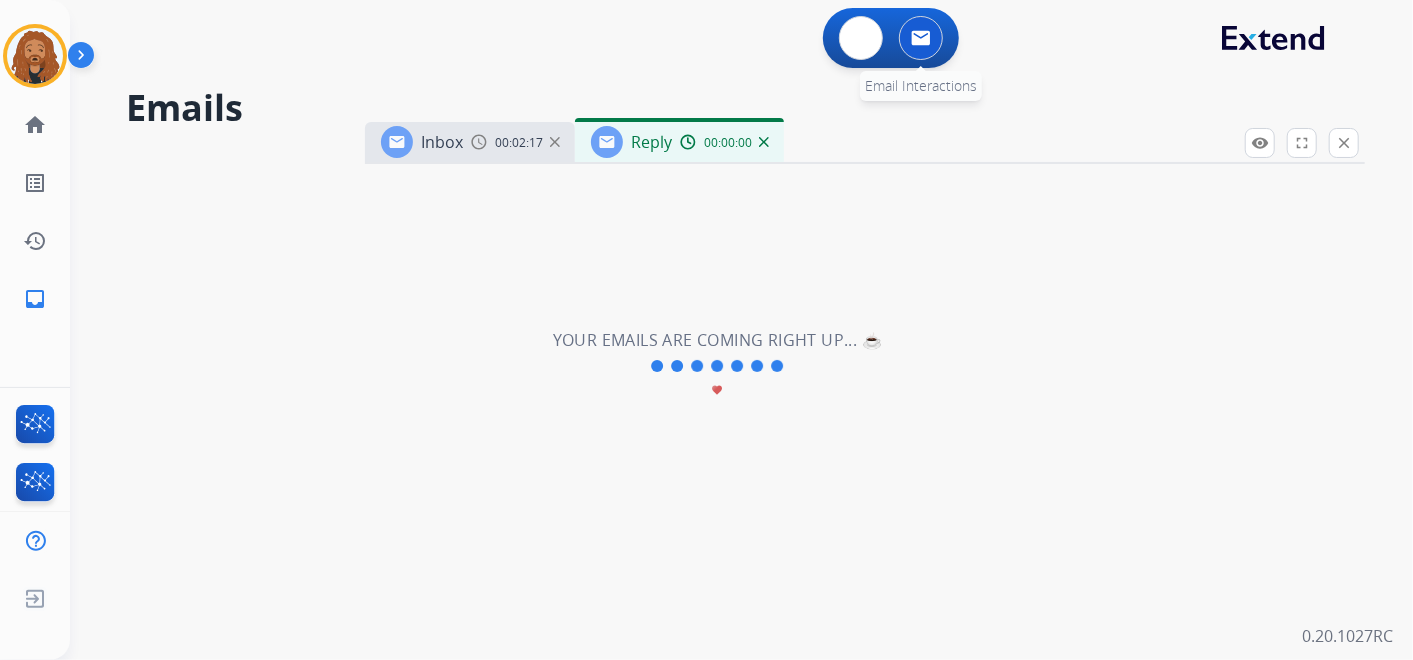select on "**********" 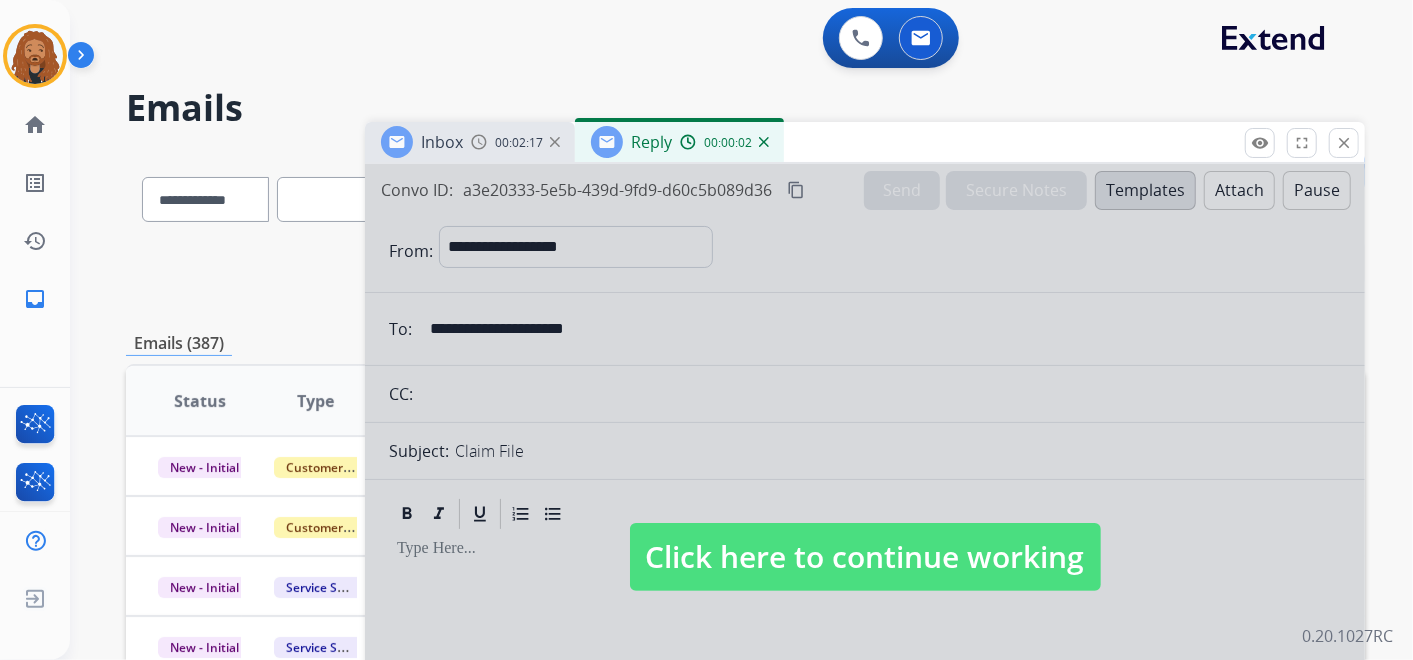 click at bounding box center [764, 142] 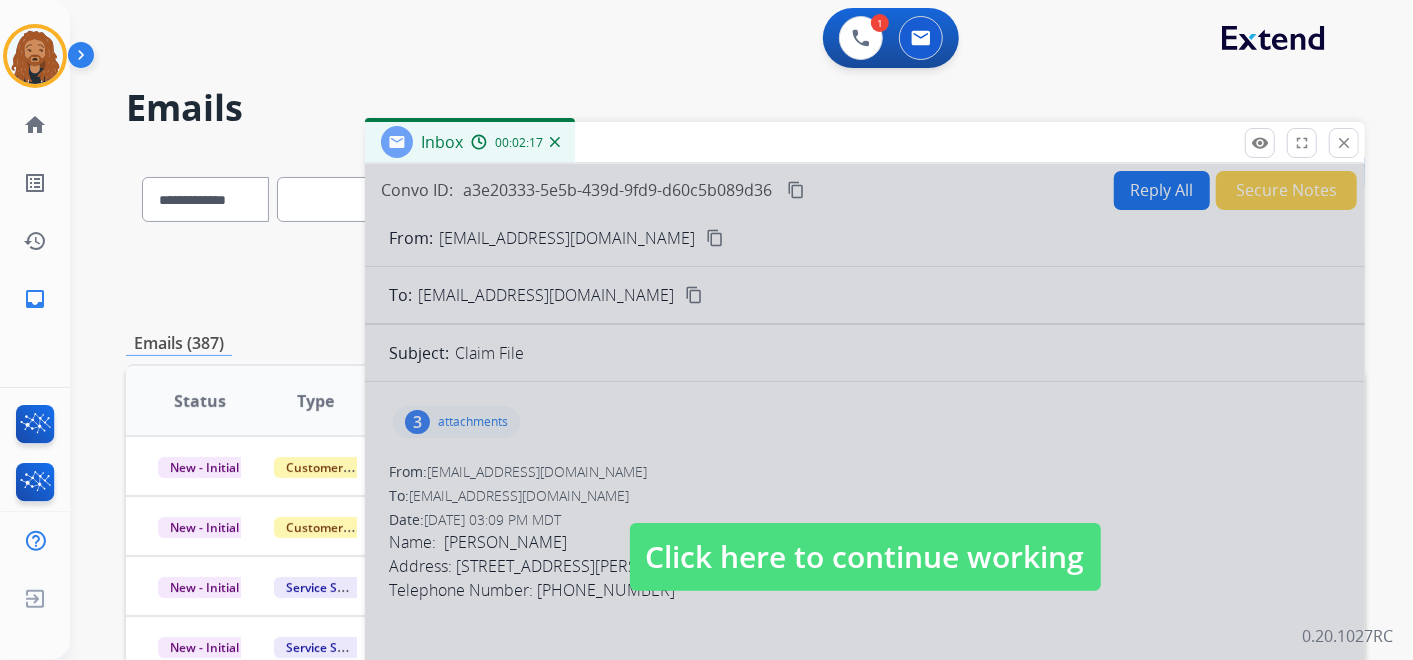 click at bounding box center [555, 142] 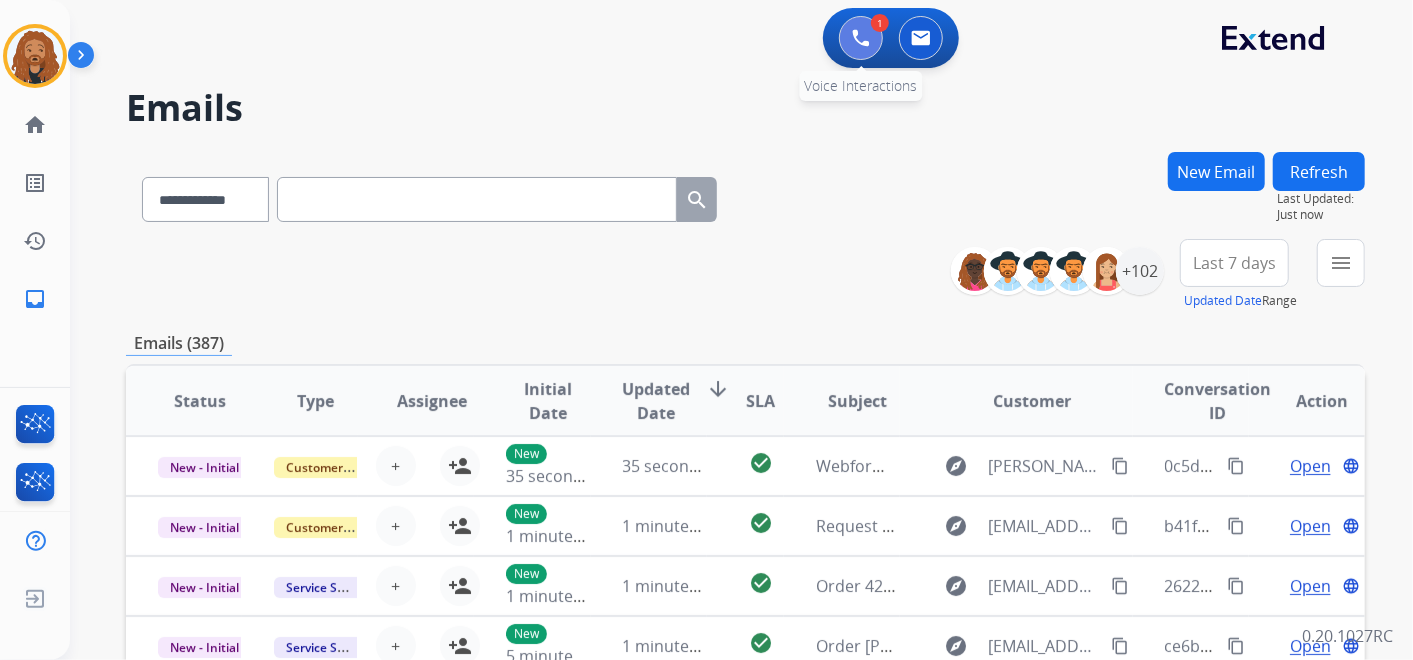 click at bounding box center [861, 38] 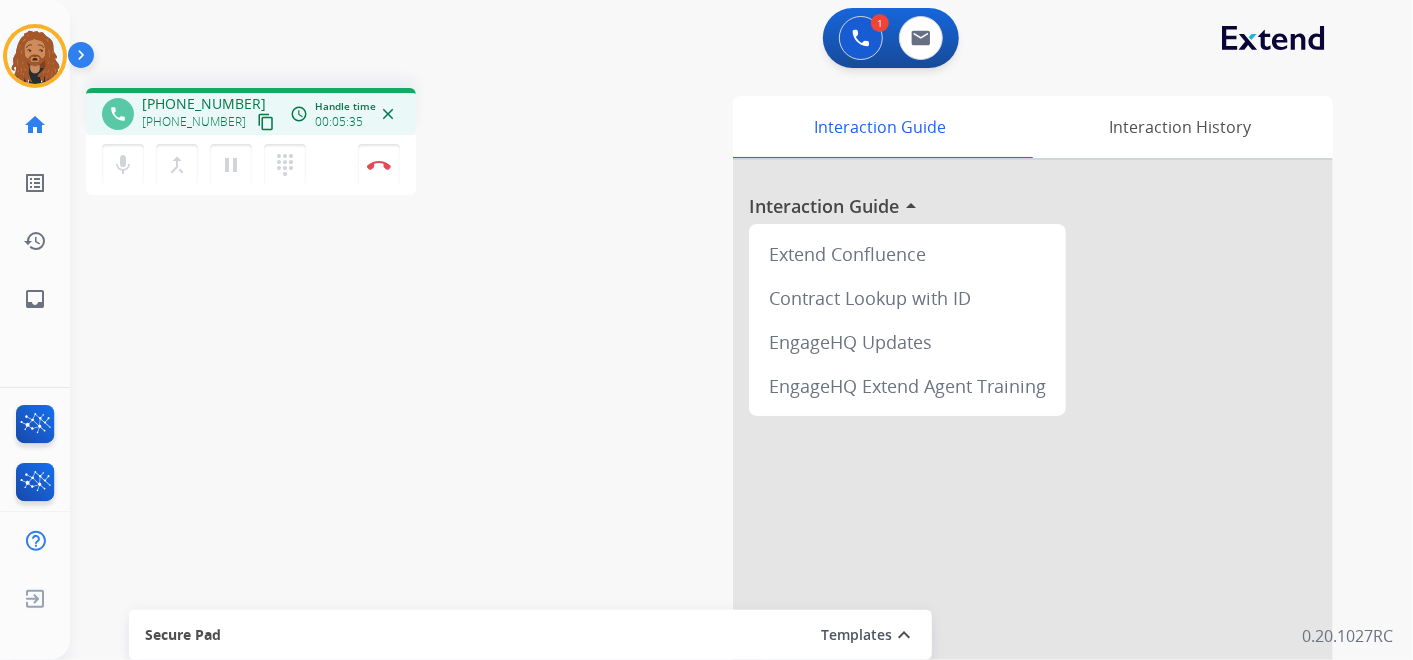 click on "content_copy" at bounding box center (266, 122) 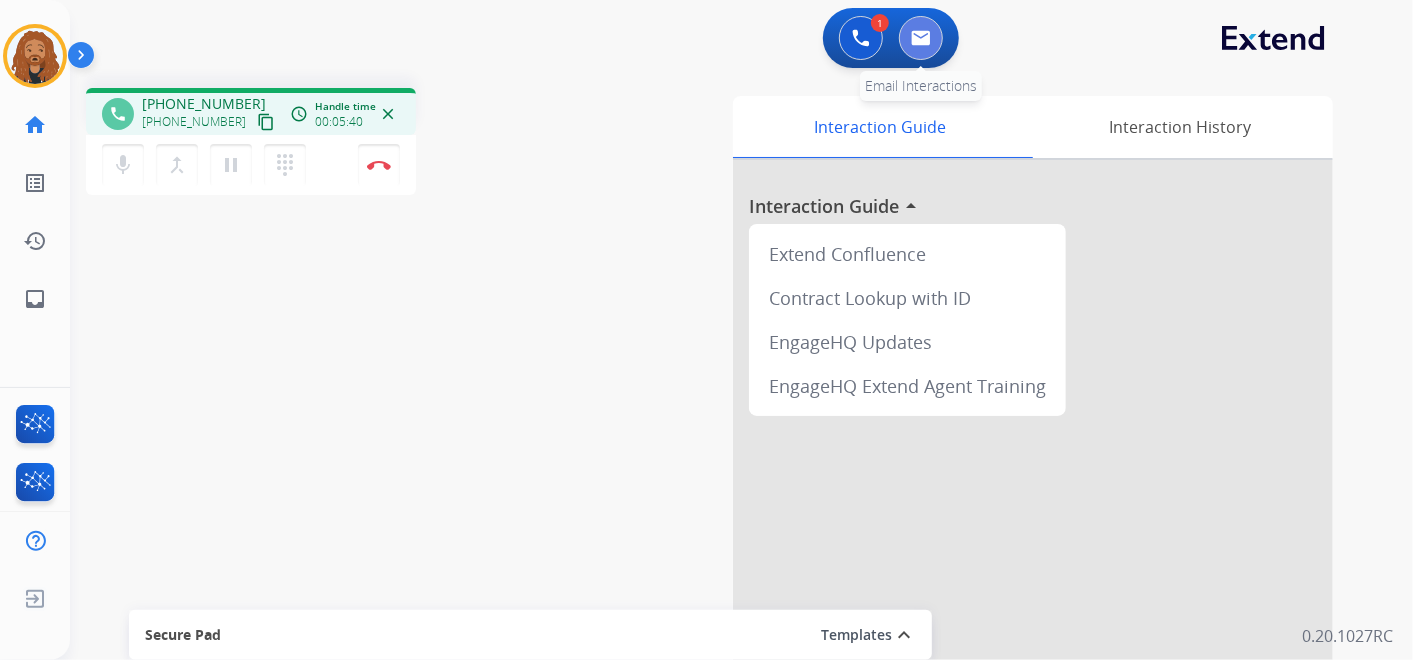 click at bounding box center [921, 38] 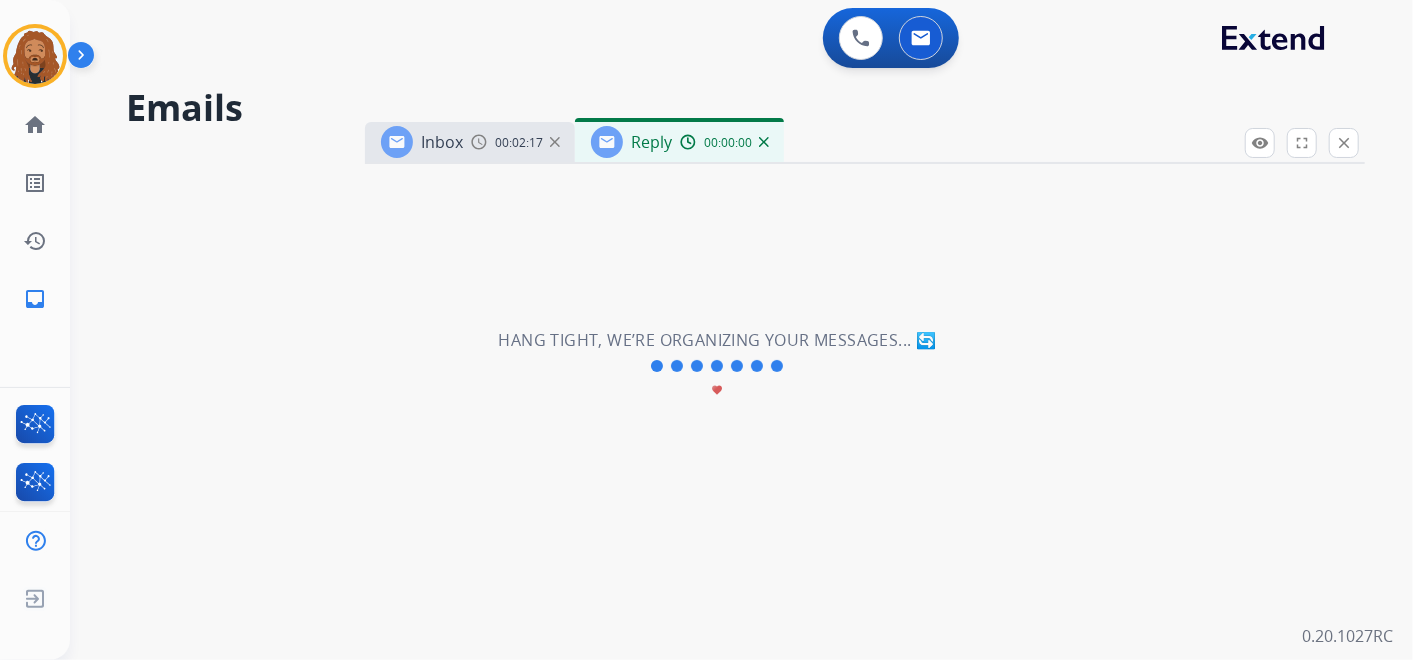 select on "**********" 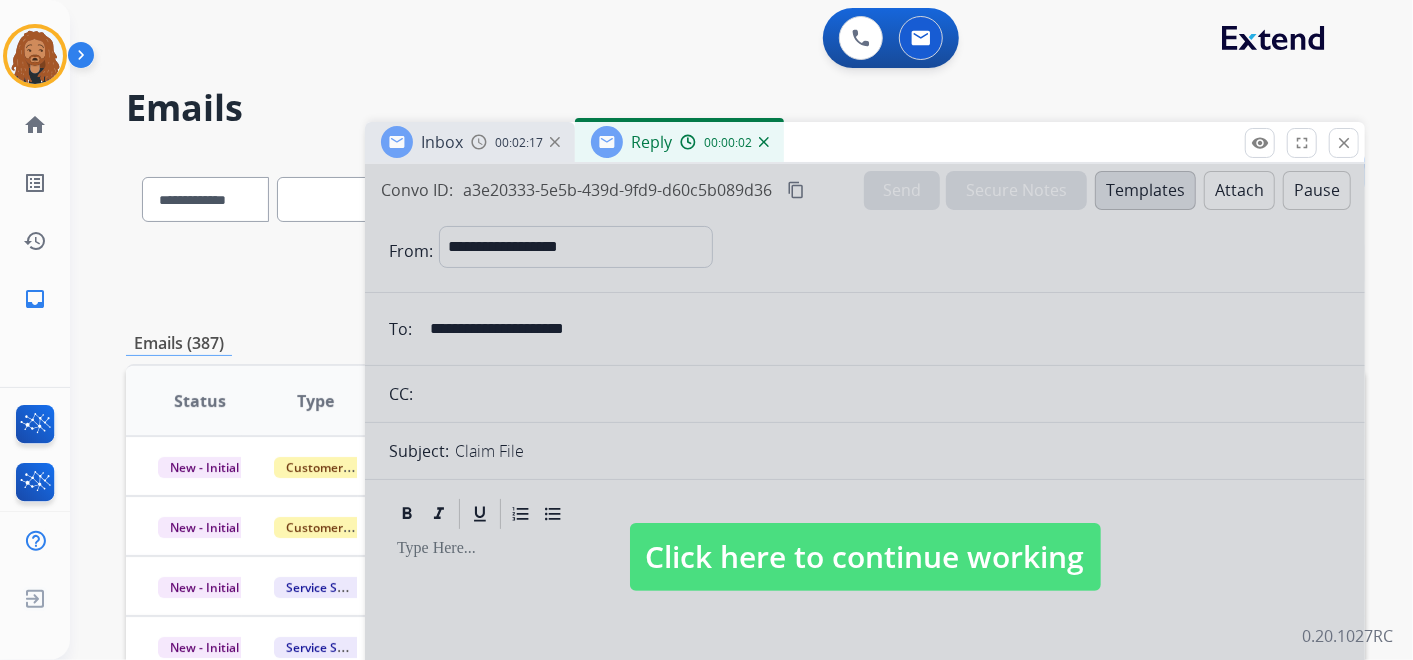 click at bounding box center [764, 142] 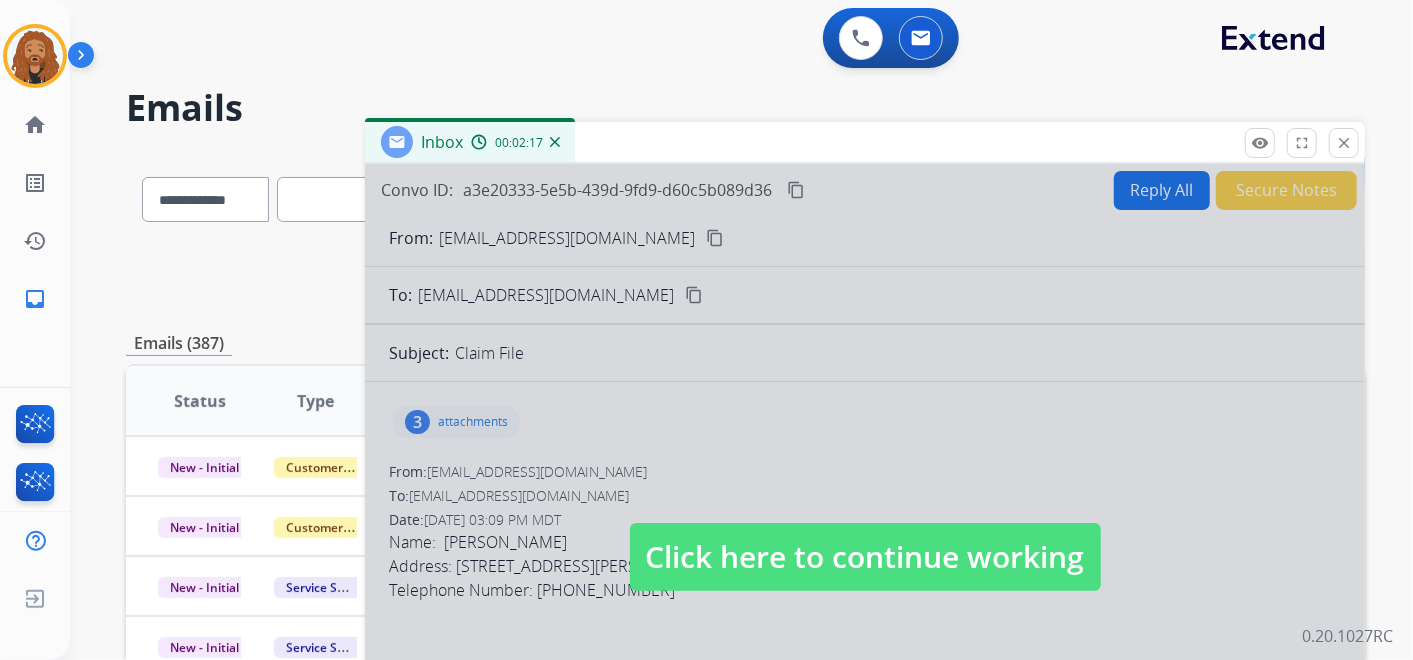 click at bounding box center (555, 142) 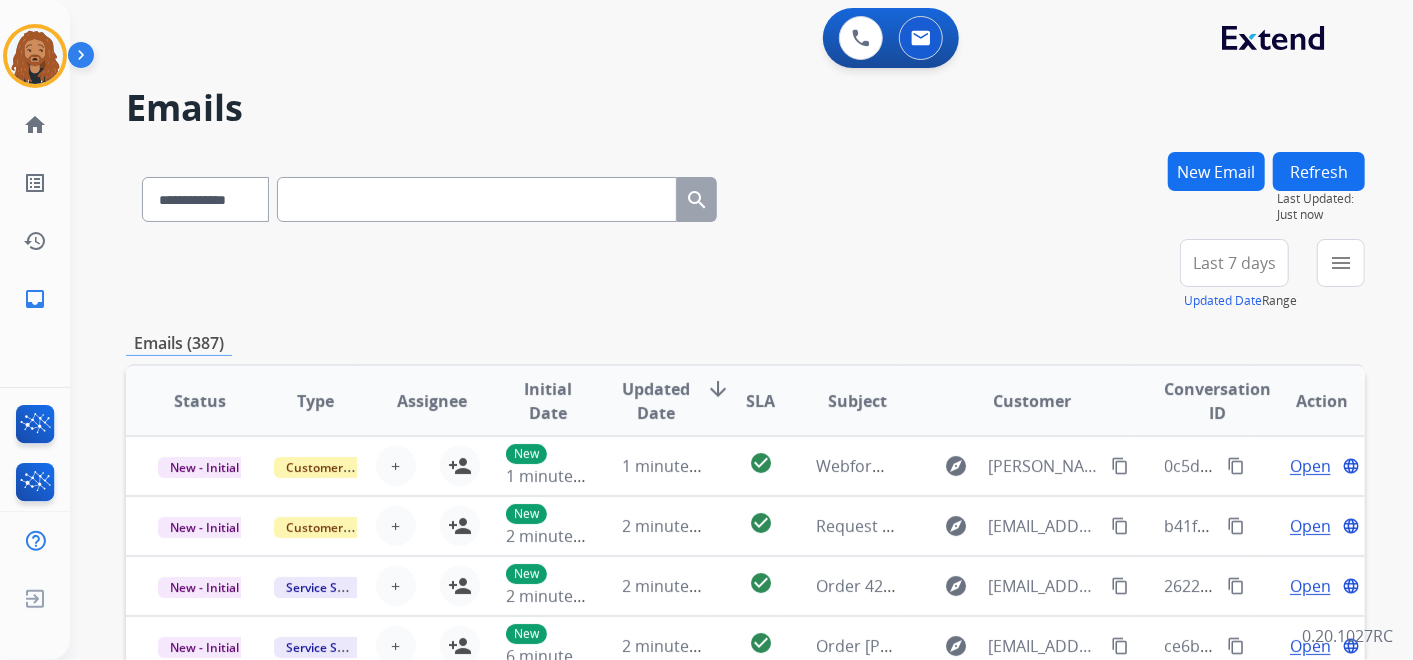 click at bounding box center (477, 199) 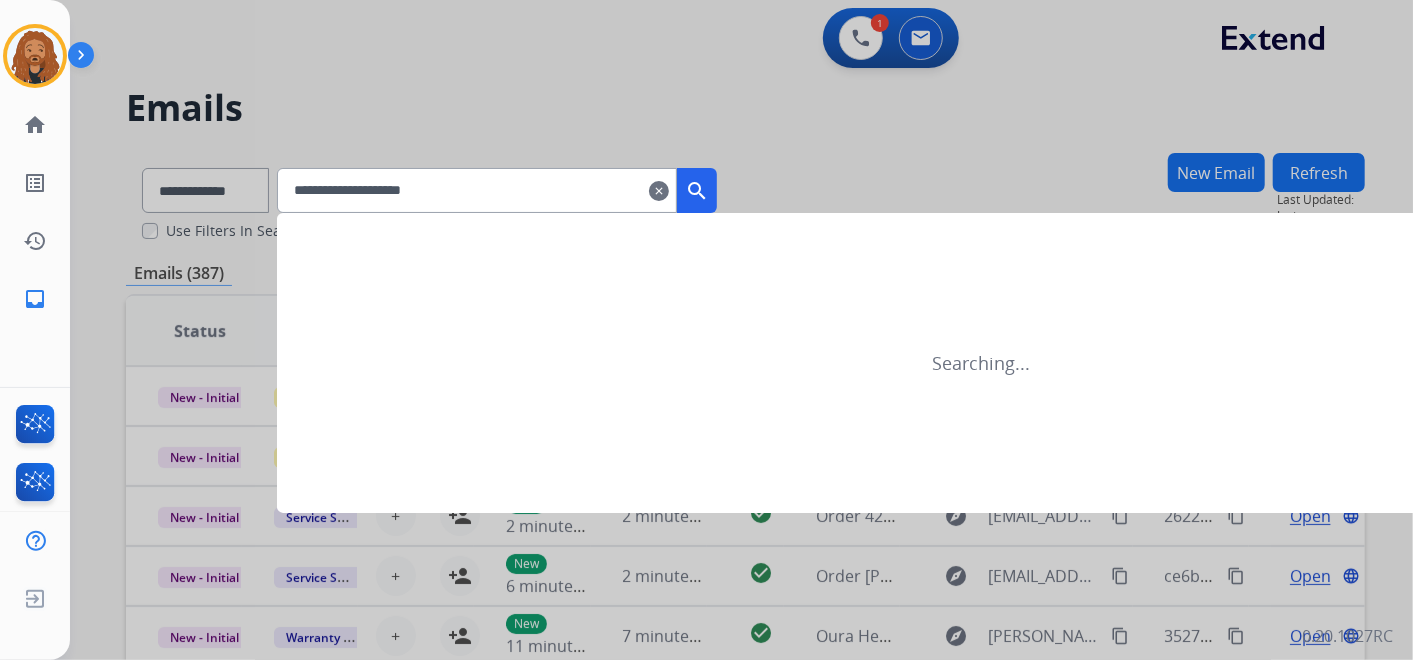 drag, startPoint x: 349, startPoint y: 187, endPoint x: 444, endPoint y: 214, distance: 98.762344 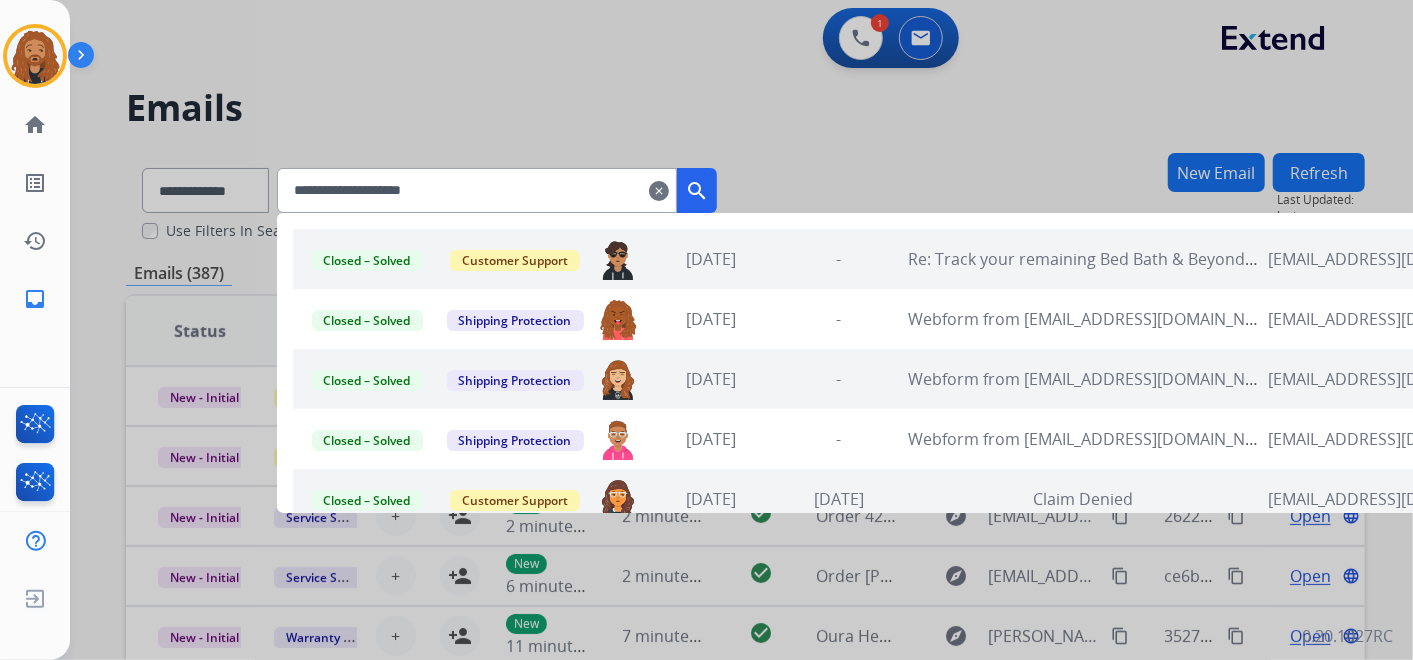 click on "**********" at bounding box center [477, 190] 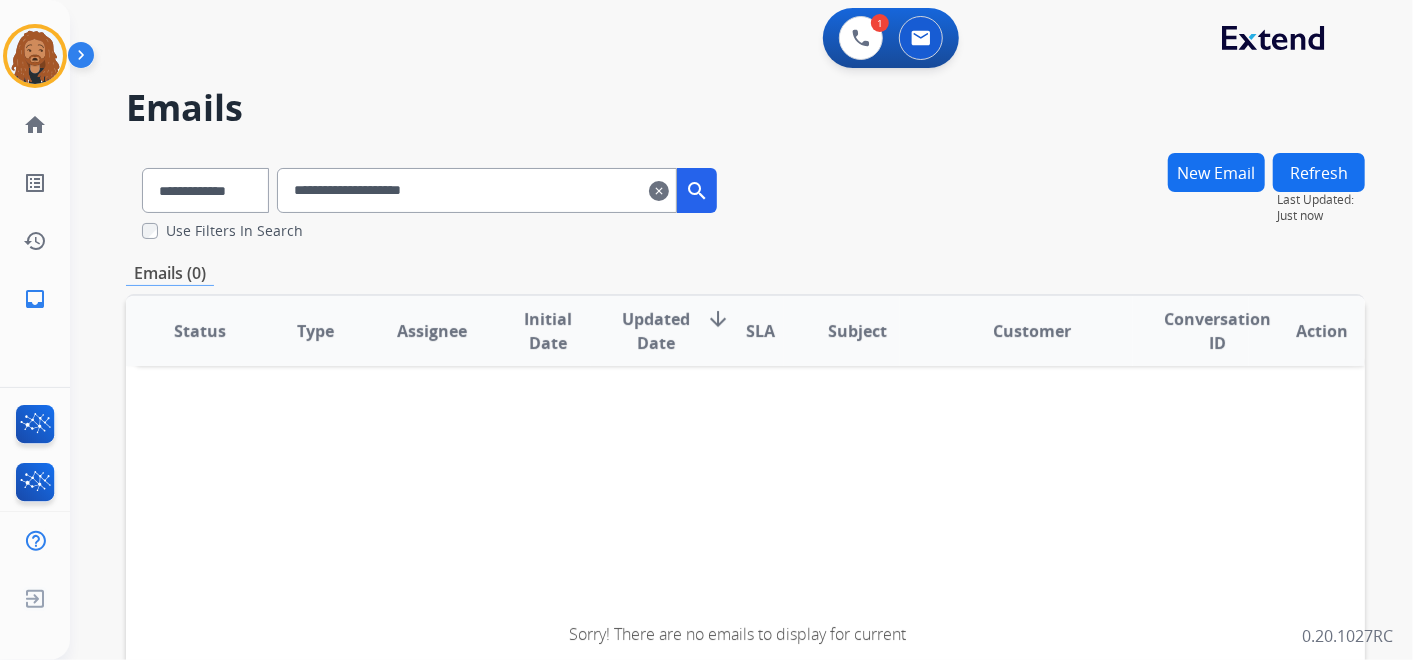 click on "search" at bounding box center (697, 191) 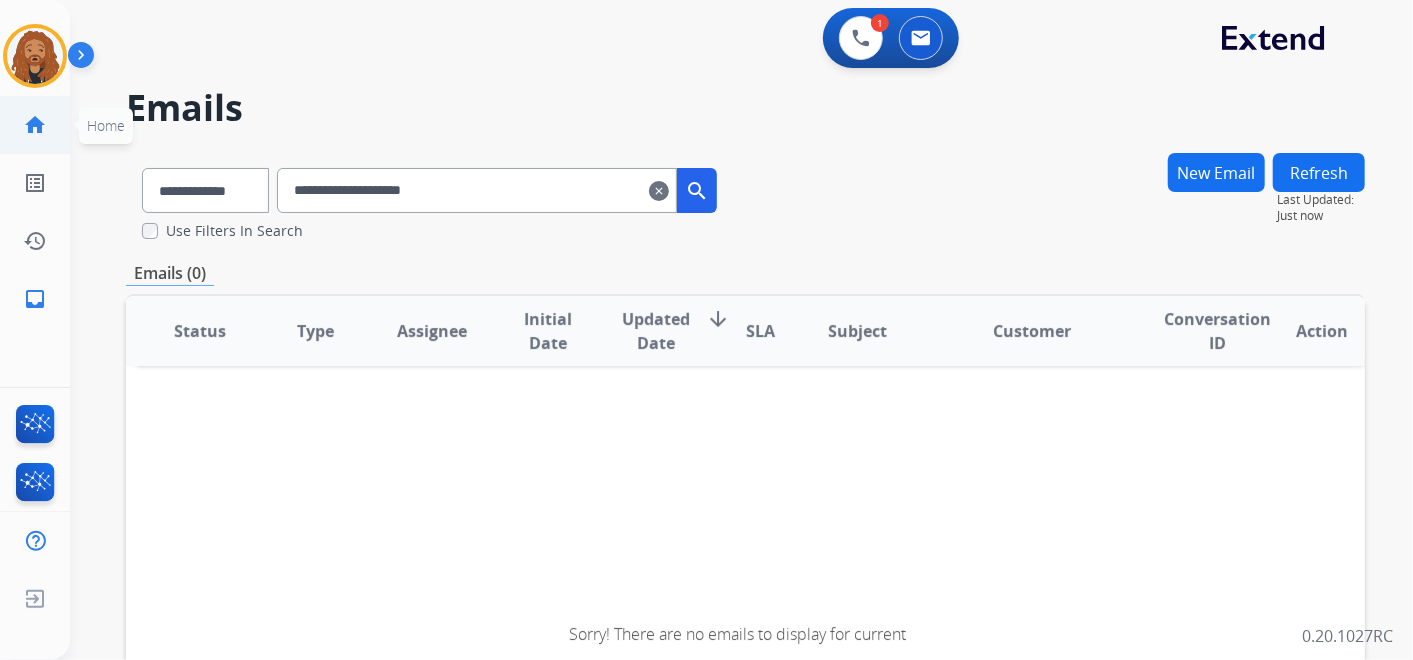 drag, startPoint x: 561, startPoint y: 177, endPoint x: 0, endPoint y: 140, distance: 562.2188 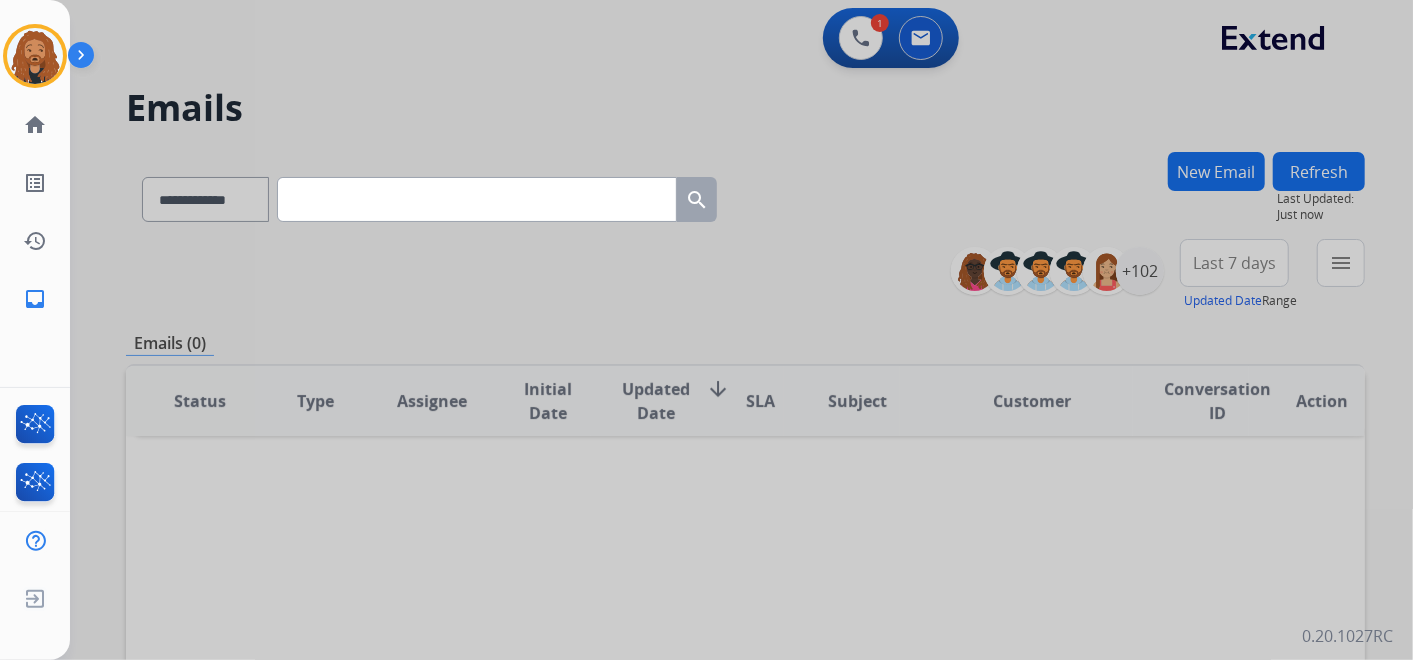 click 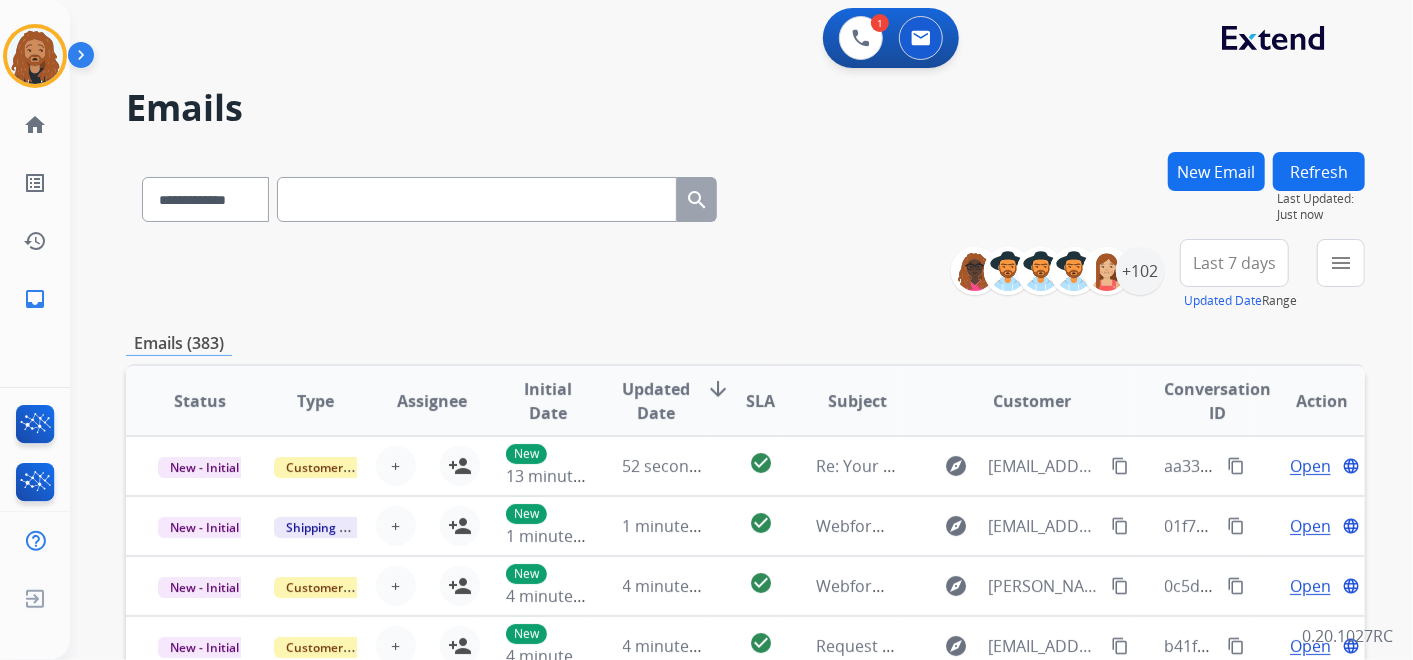 click on "**********" at bounding box center (745, 195) 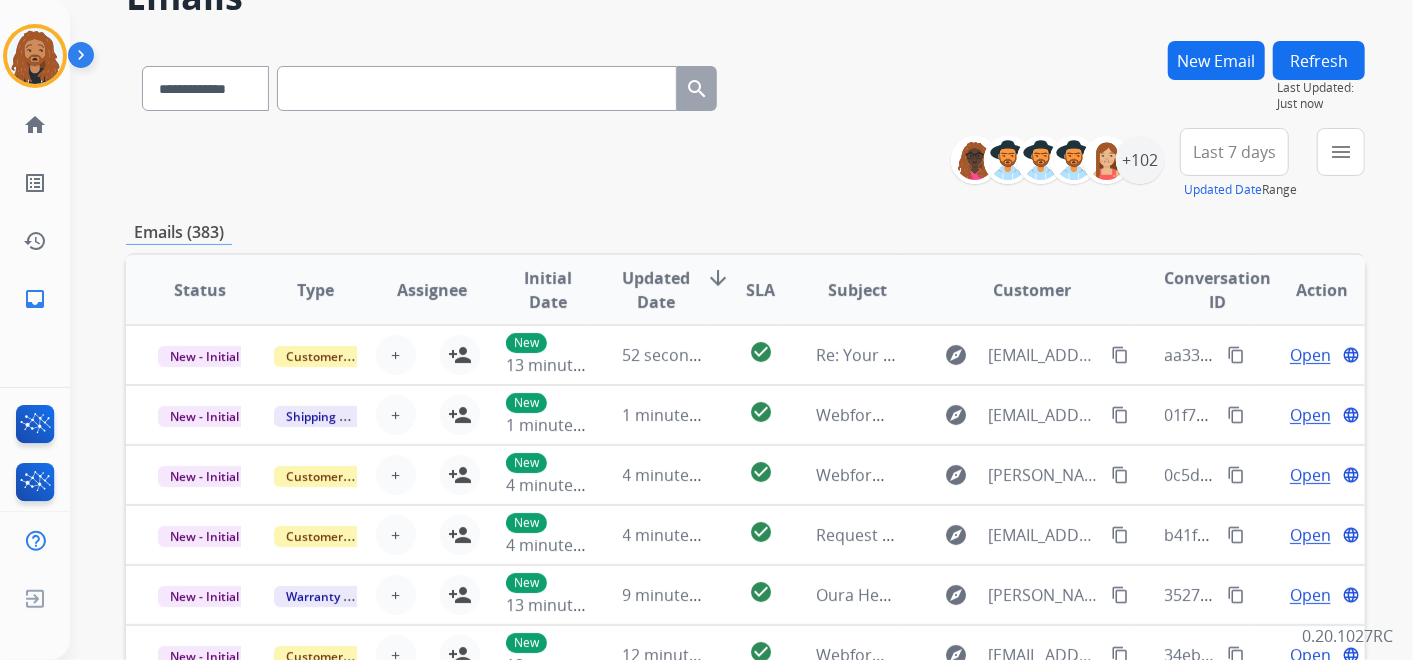 scroll, scrollTop: 222, scrollLeft: 0, axis: vertical 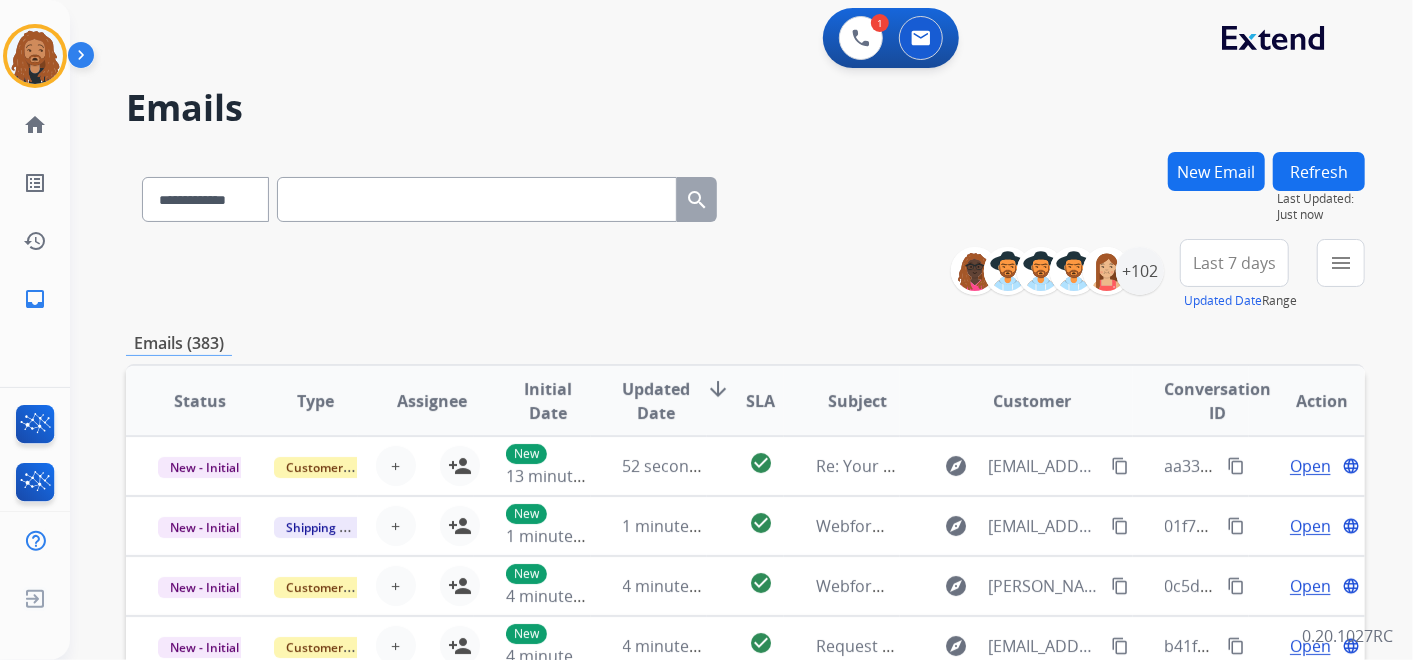 click at bounding box center (477, 199) 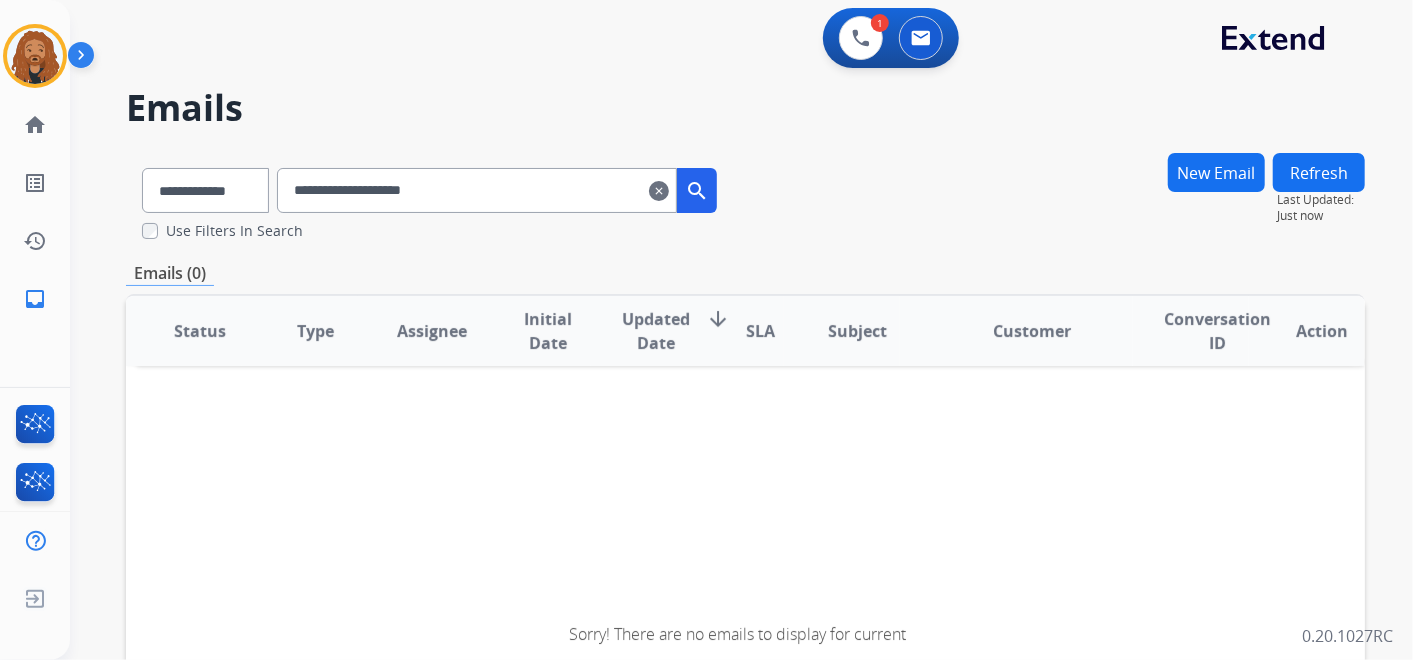 click on "search" at bounding box center (697, 191) 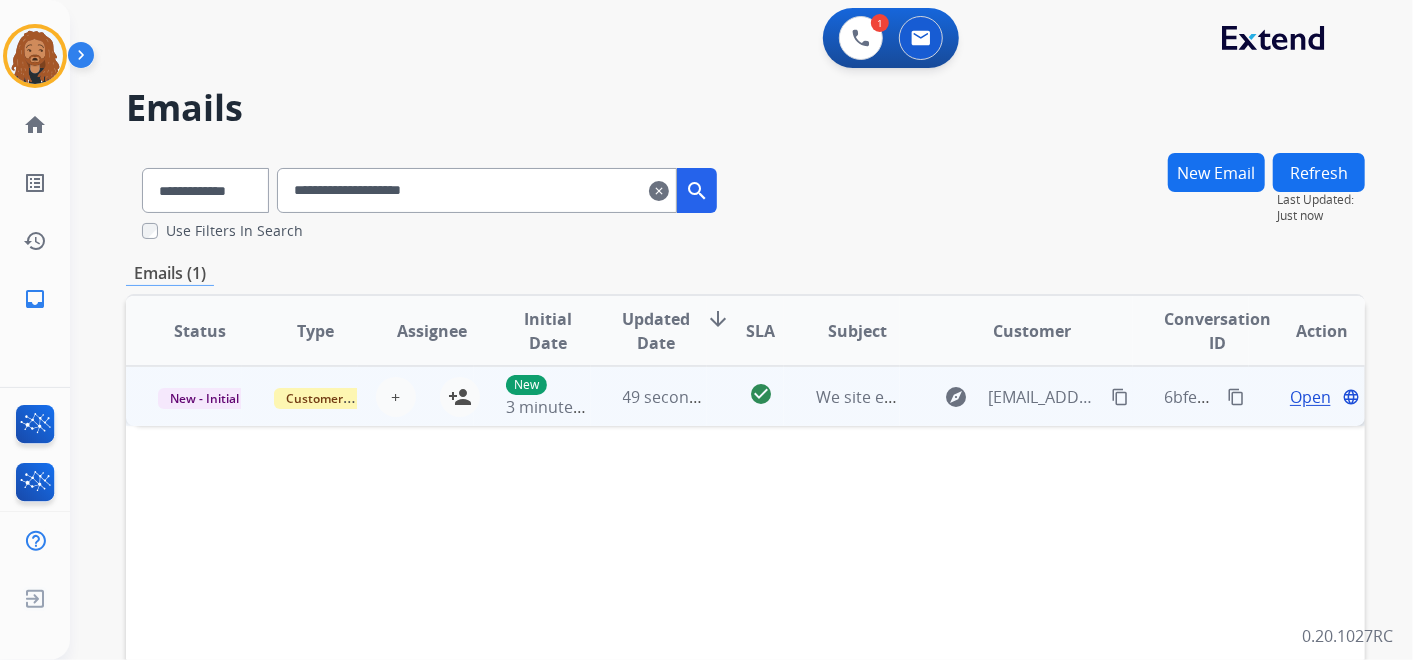 click on "Open" at bounding box center [1310, 397] 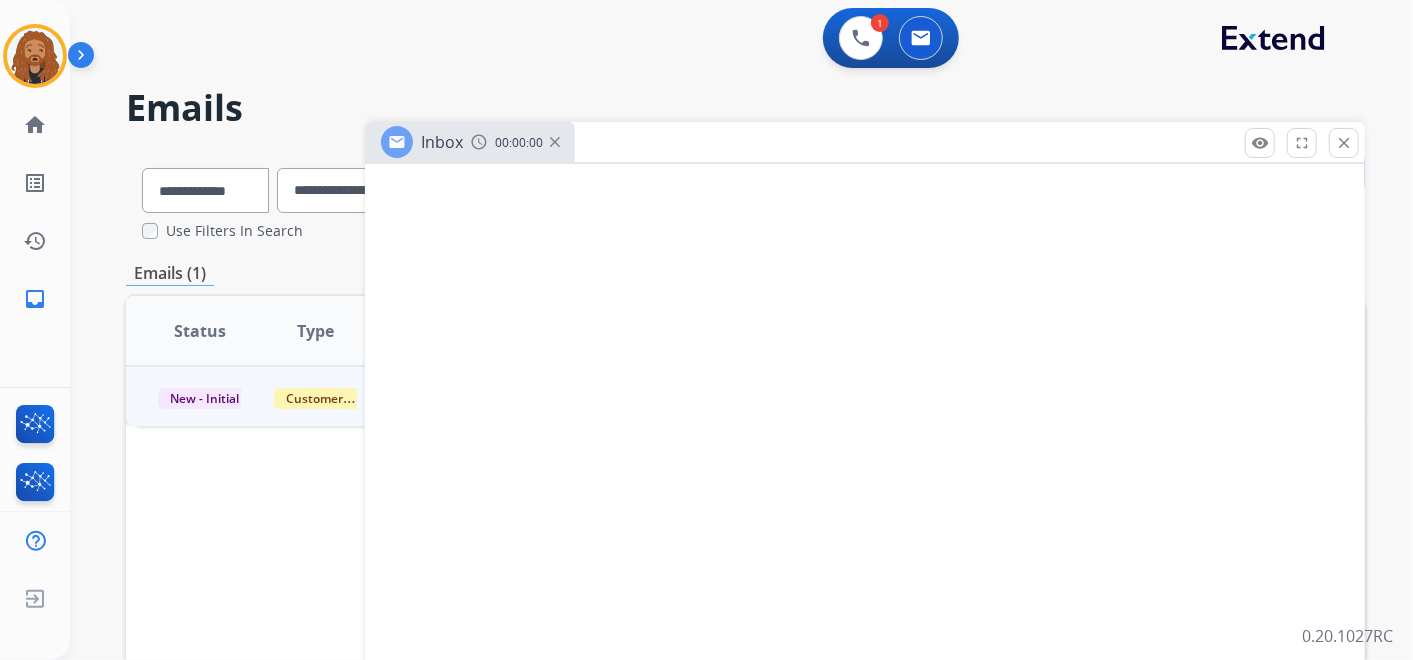 select on "**********" 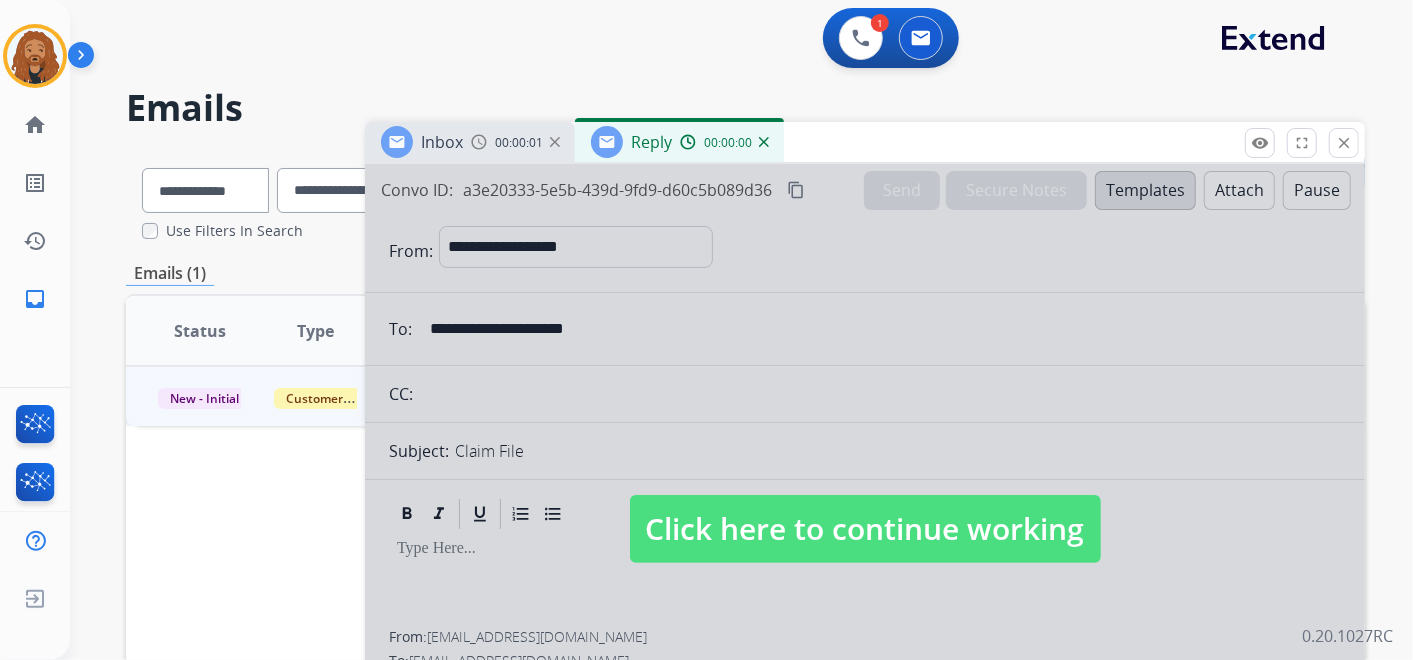 click on "Click here to continue working" at bounding box center (865, 529) 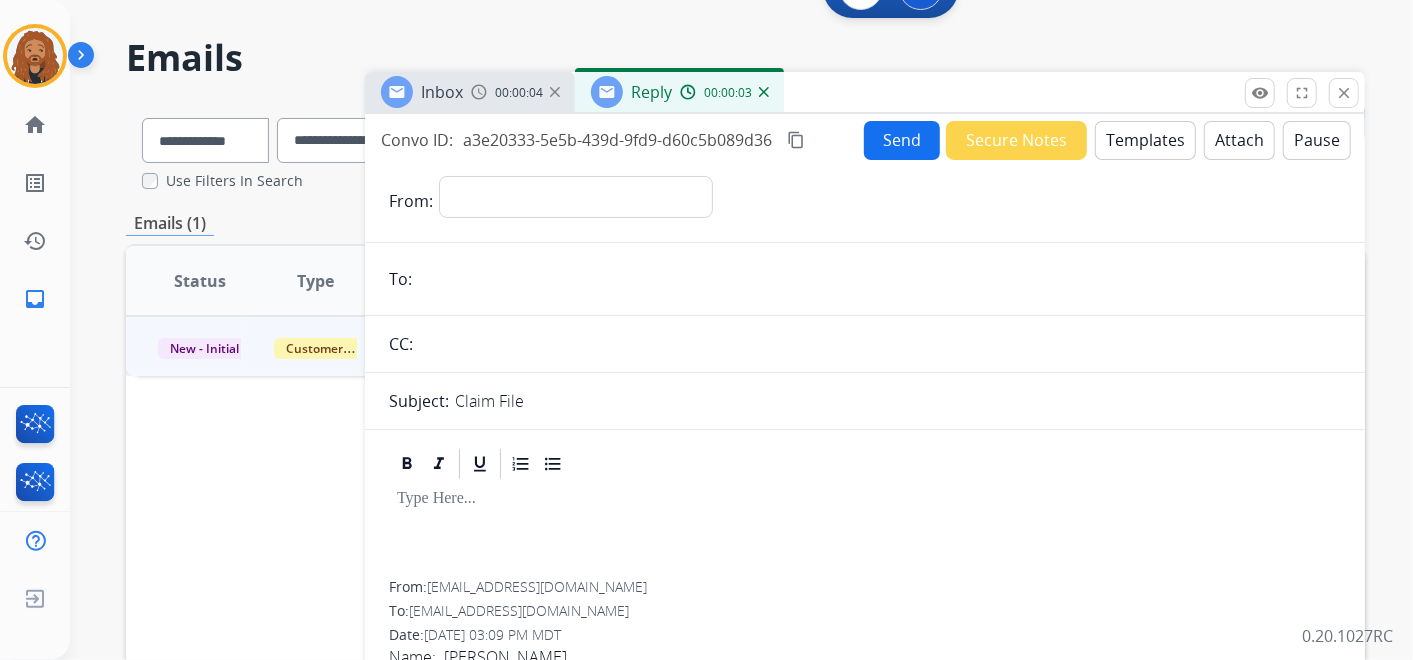 scroll, scrollTop: 0, scrollLeft: 0, axis: both 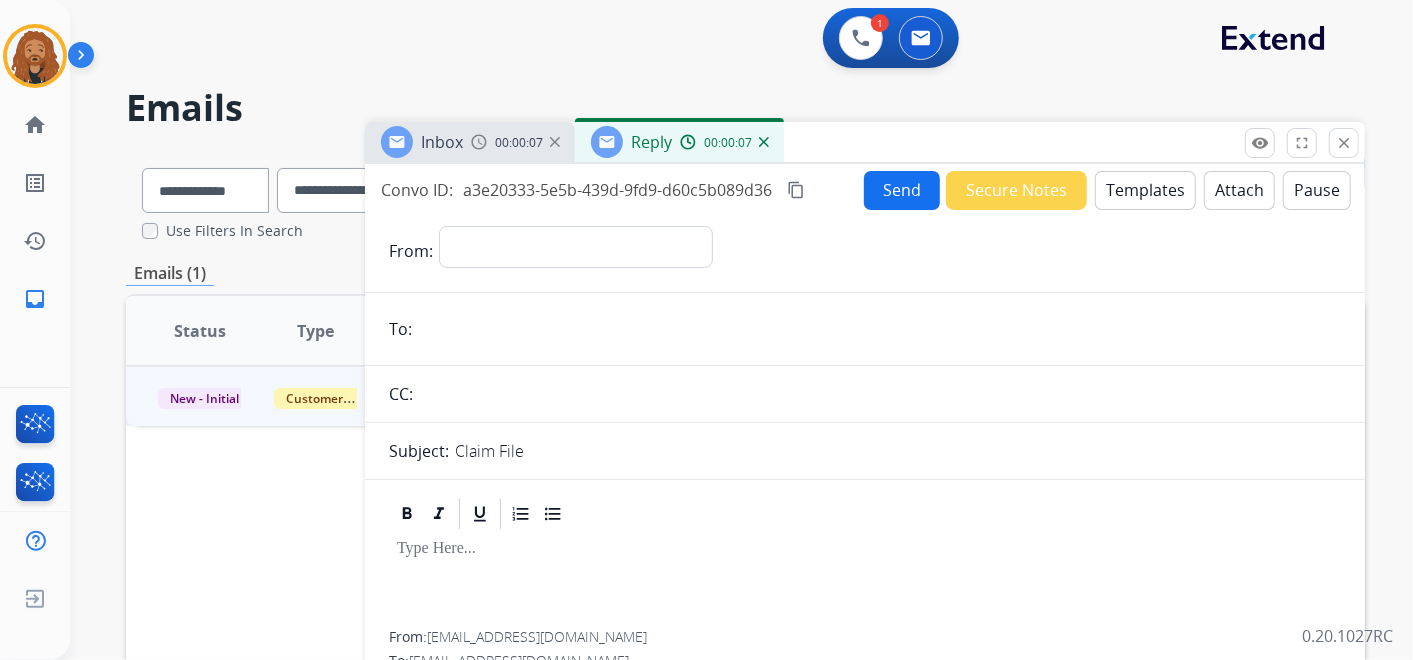 click at bounding box center [764, 142] 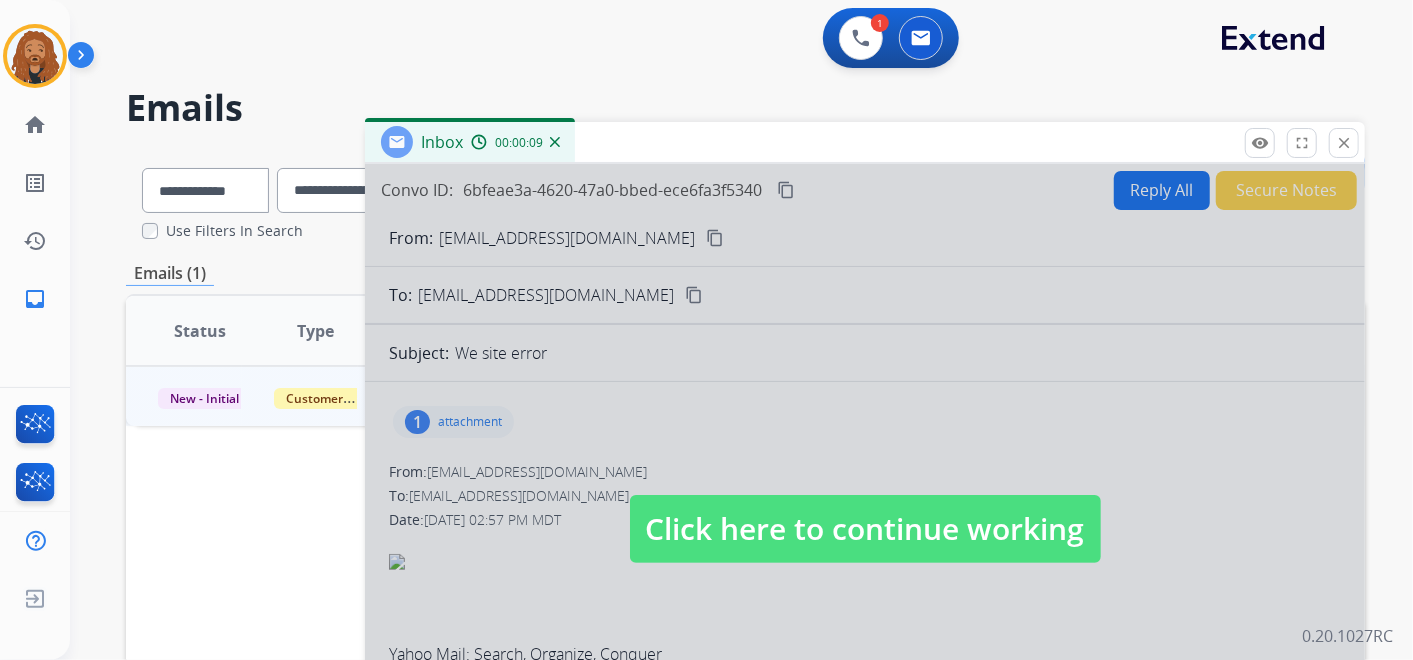 drag, startPoint x: 591, startPoint y: 403, endPoint x: 594, endPoint y: 382, distance: 21.213203 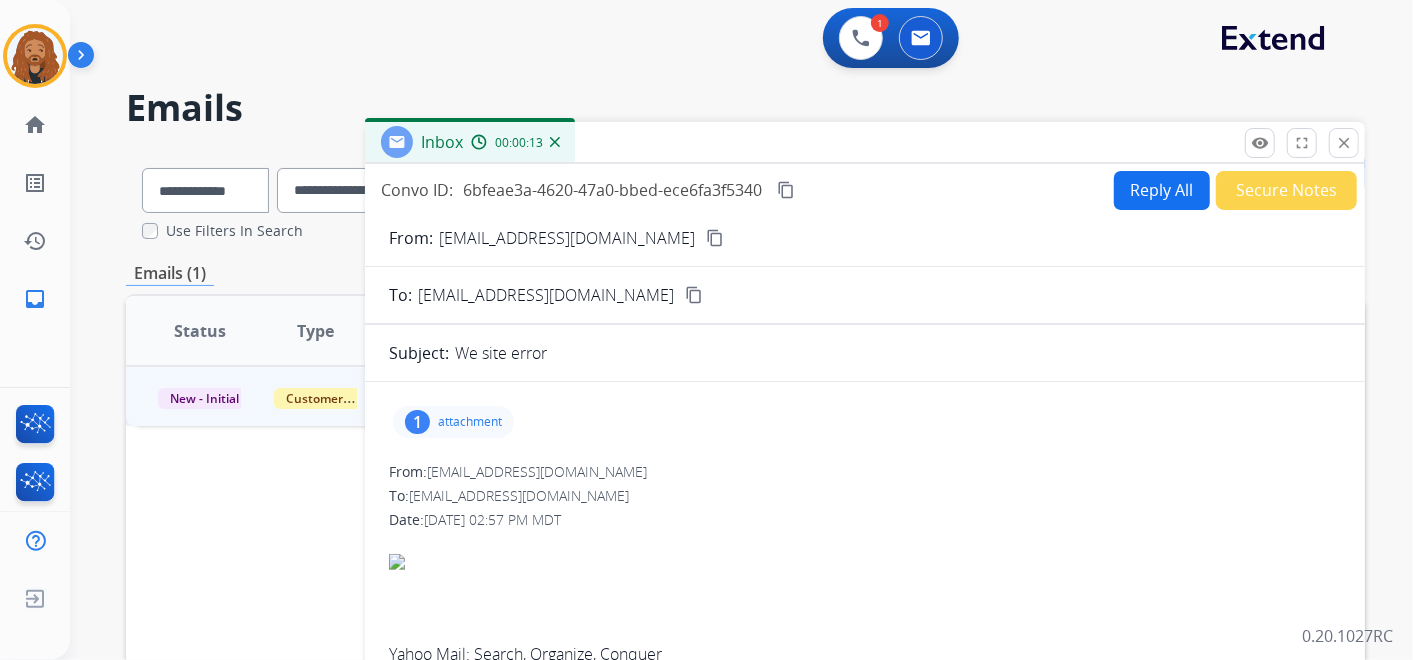 click at bounding box center (555, 142) 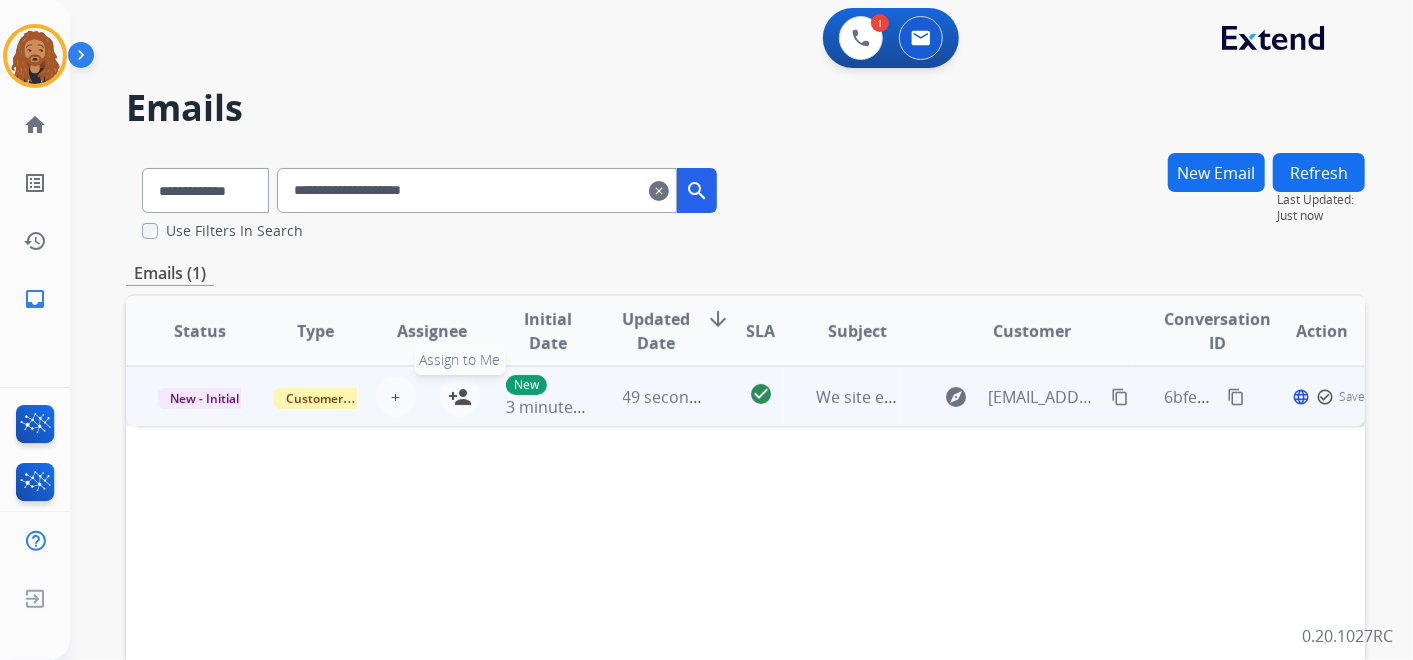 click on "person_add" at bounding box center (460, 397) 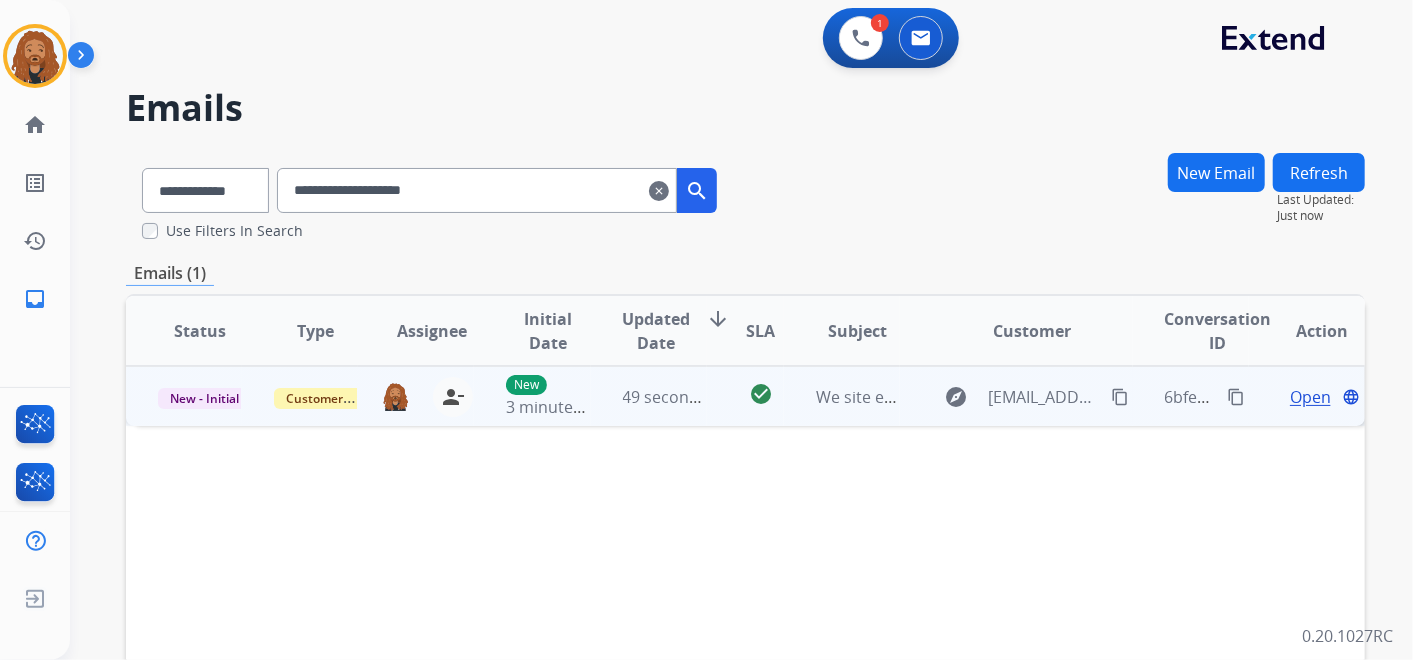 click on "Open" at bounding box center (1310, 397) 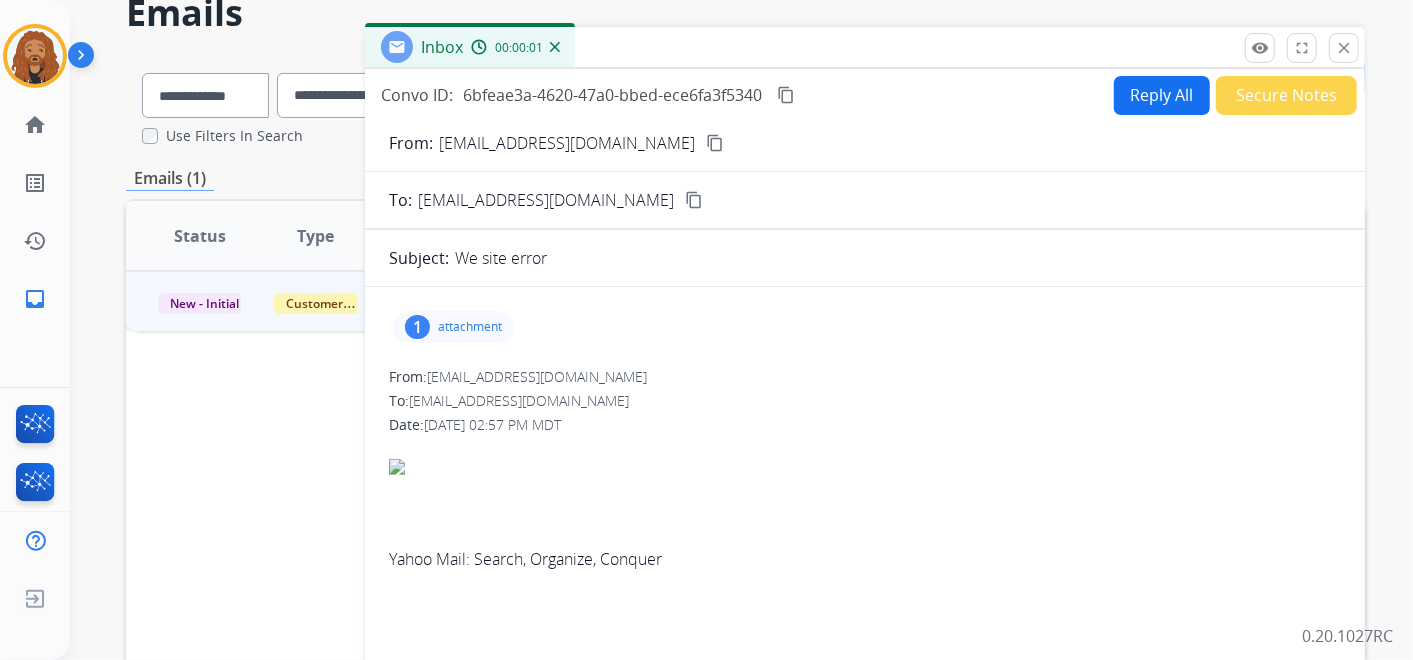 scroll, scrollTop: 222, scrollLeft: 0, axis: vertical 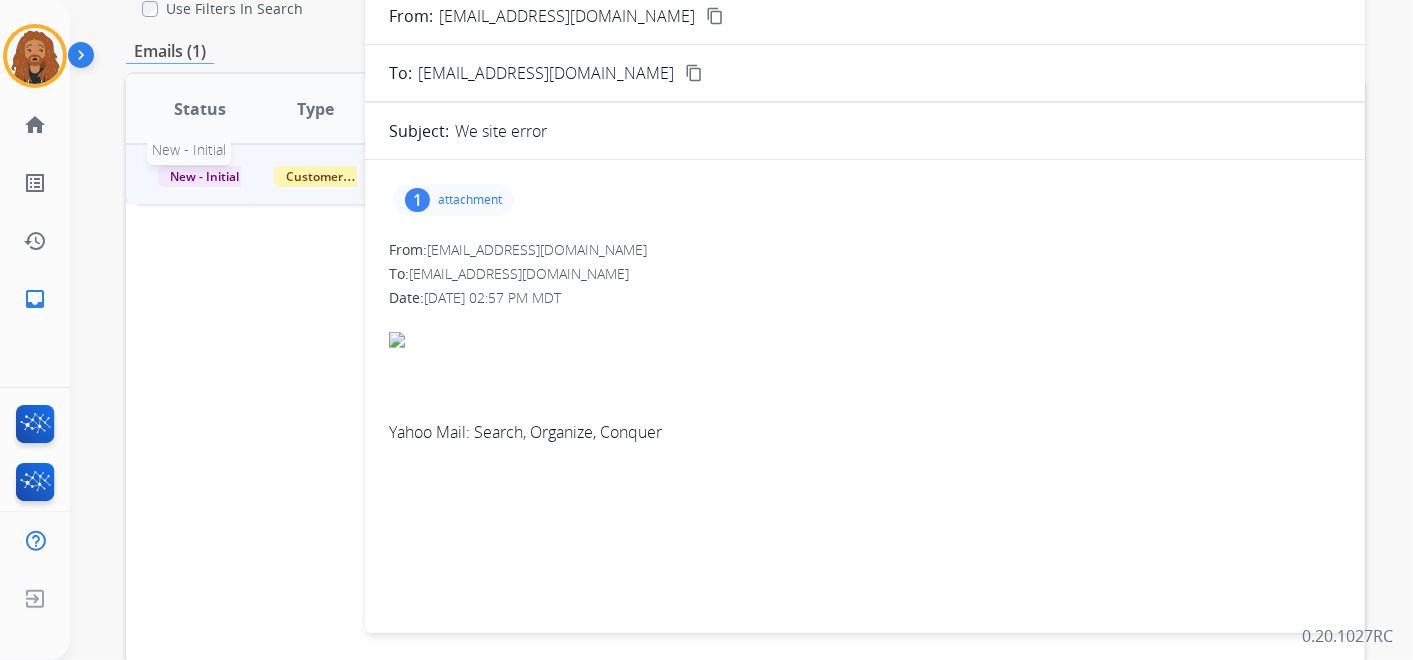 click on "New - Initial" at bounding box center (204, 176) 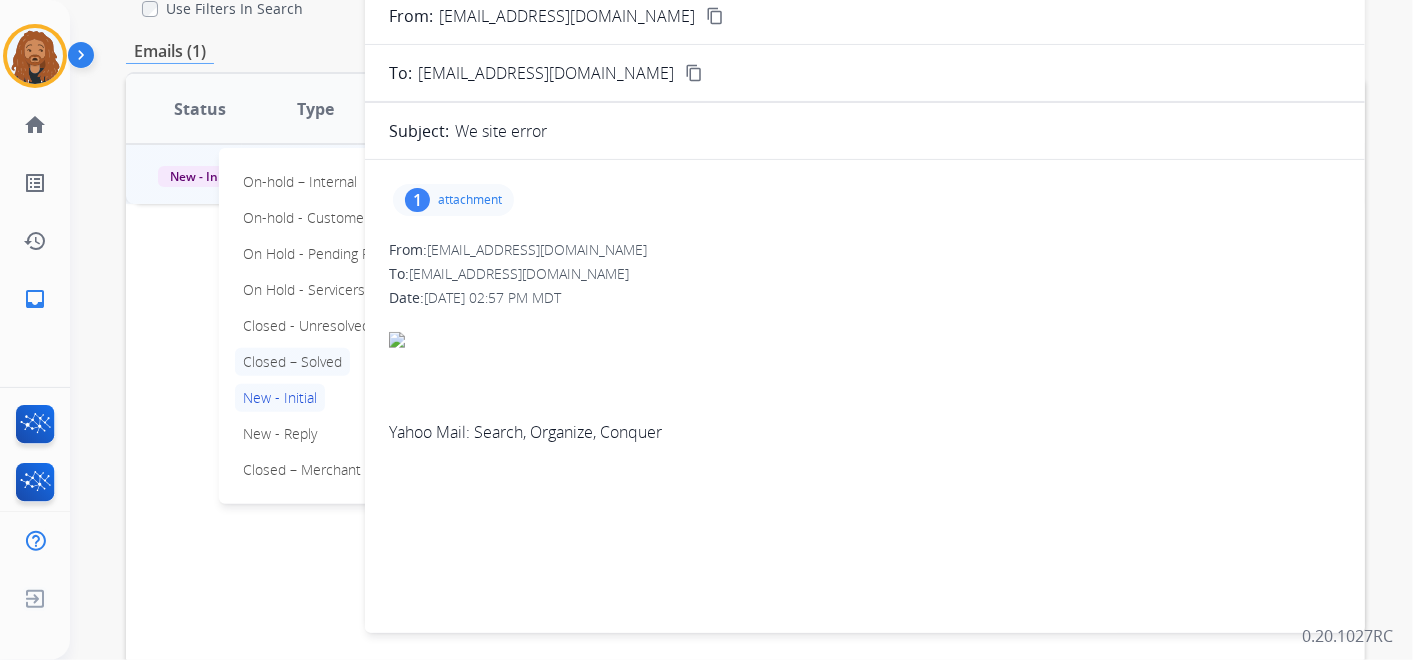 click on "Closed – Solved" at bounding box center [292, 362] 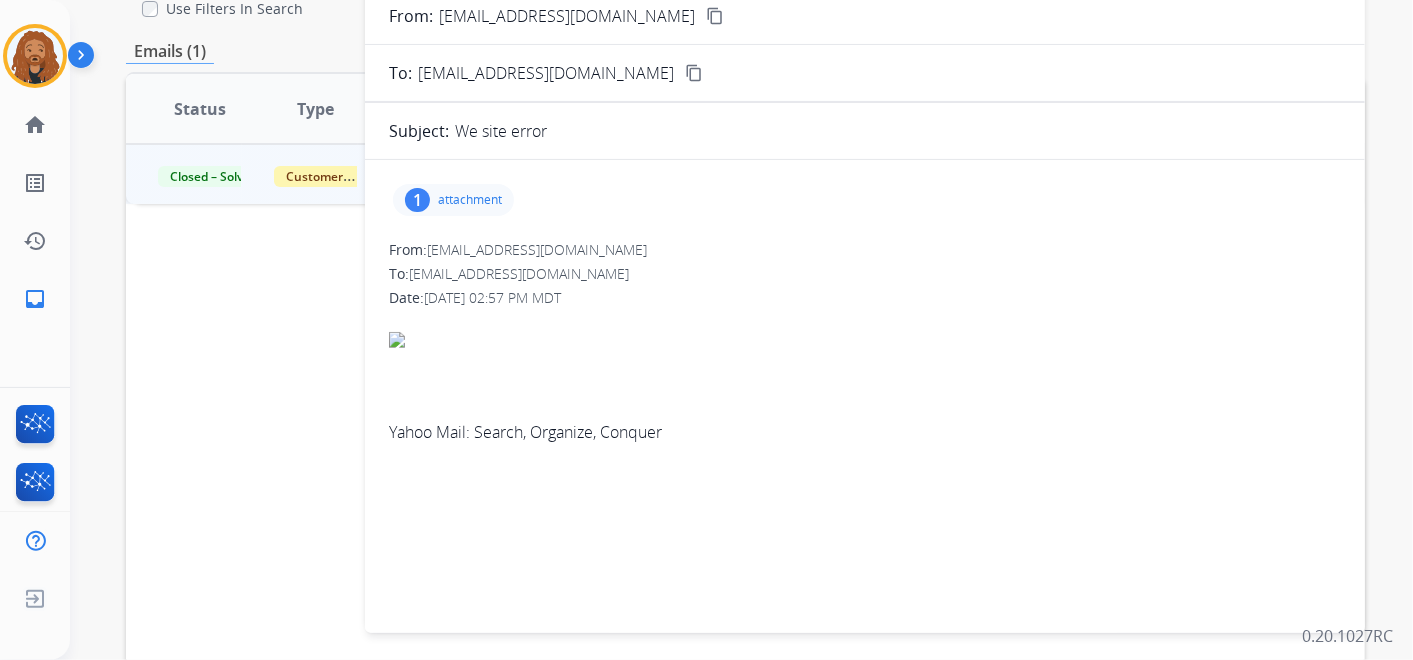 scroll, scrollTop: 0, scrollLeft: 0, axis: both 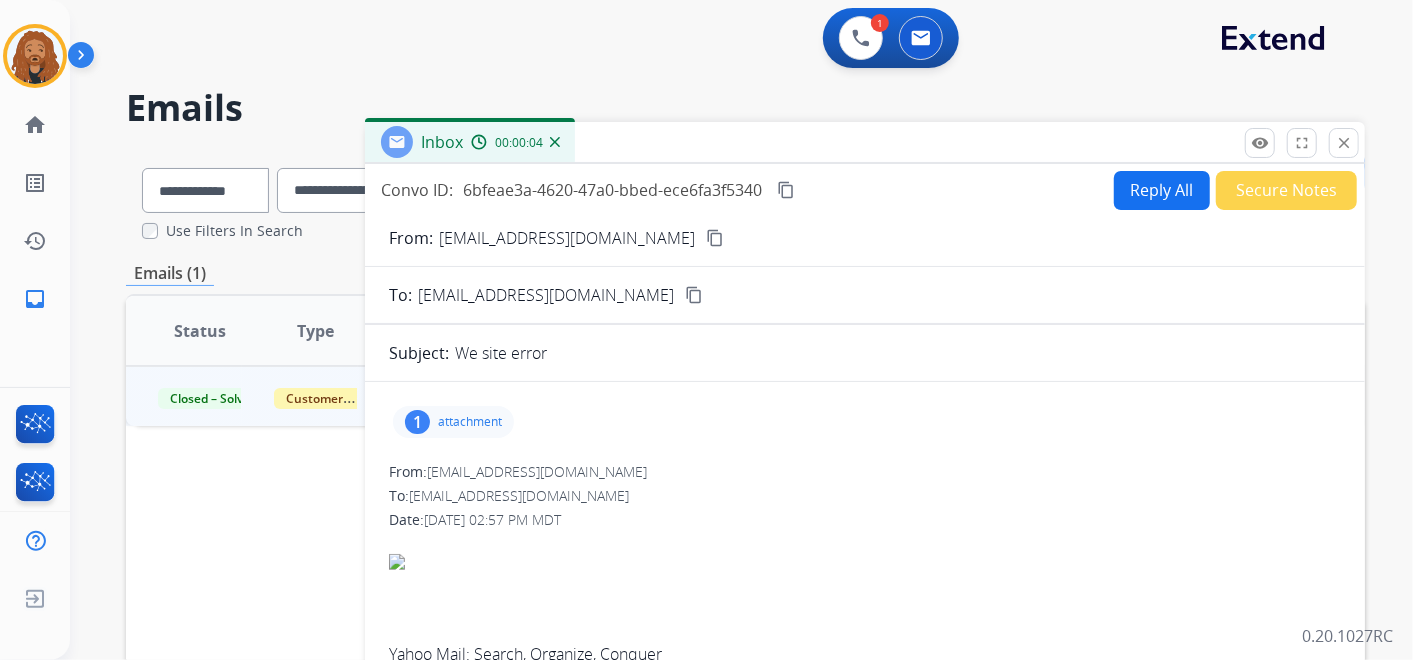 click on "Secure Notes" at bounding box center [1286, 190] 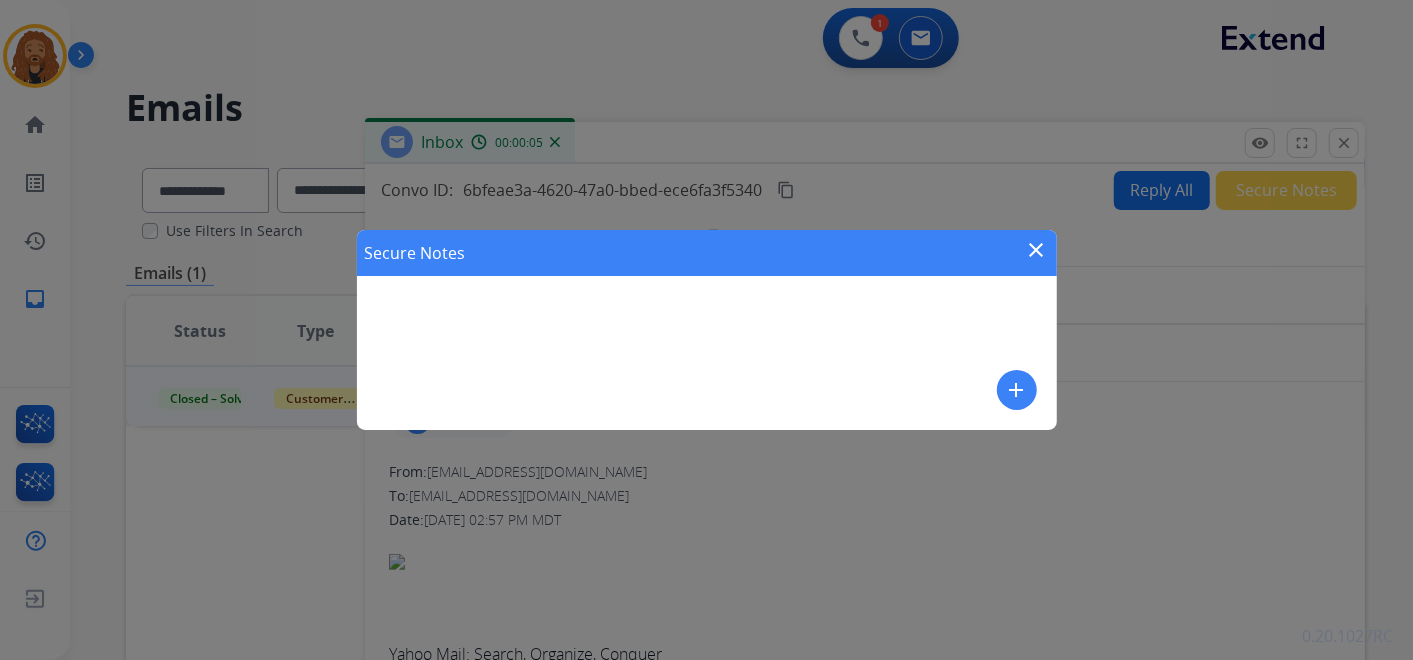 click on "add" at bounding box center (1017, 390) 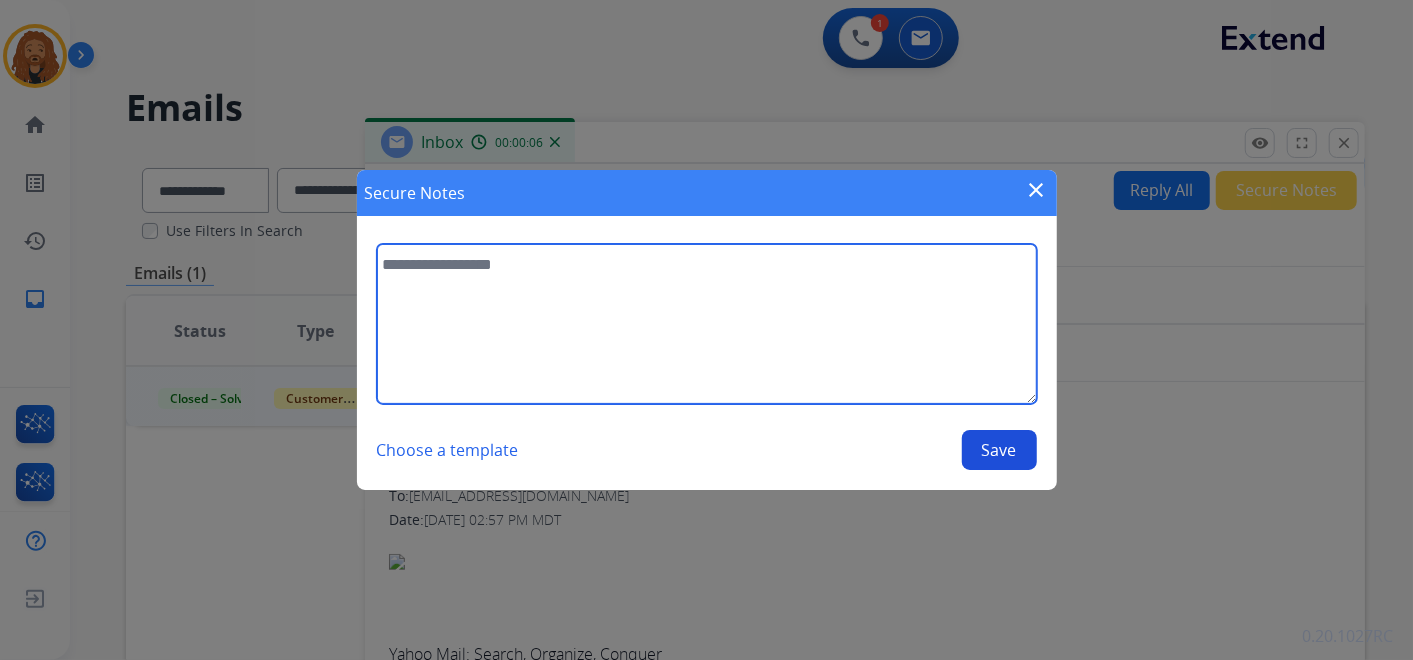 click at bounding box center [707, 324] 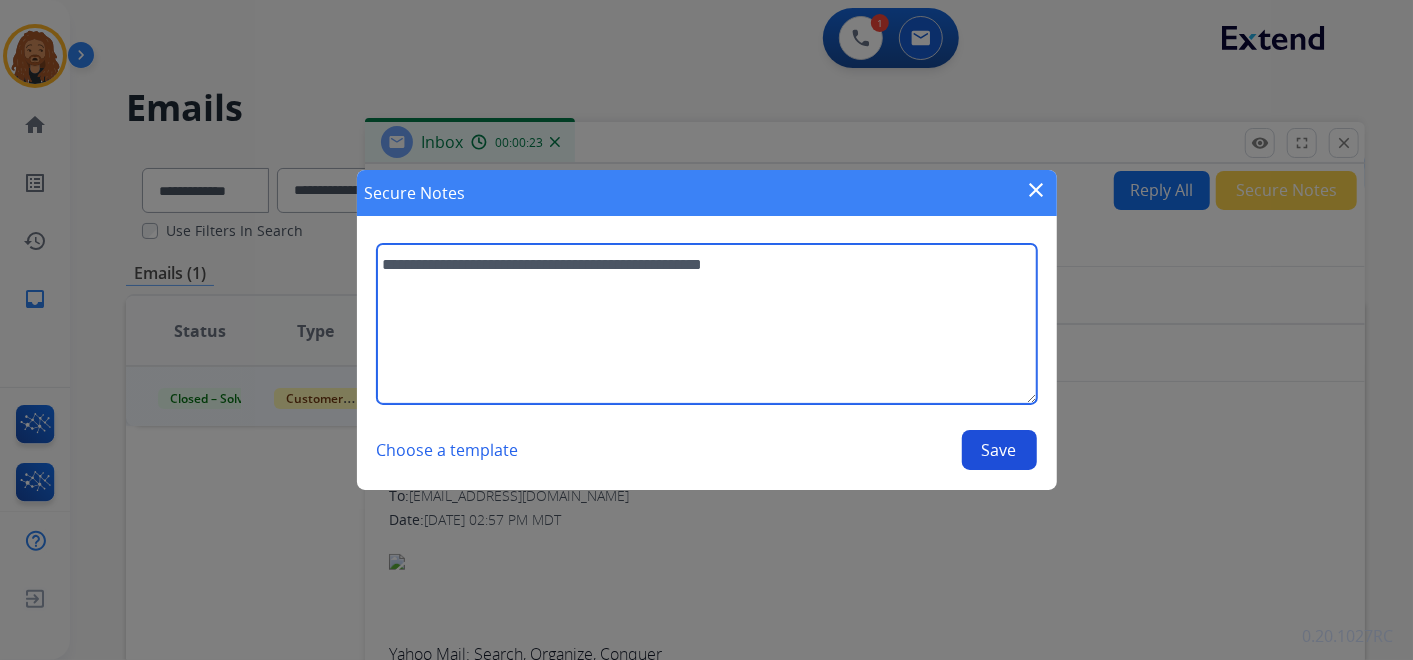 type on "**********" 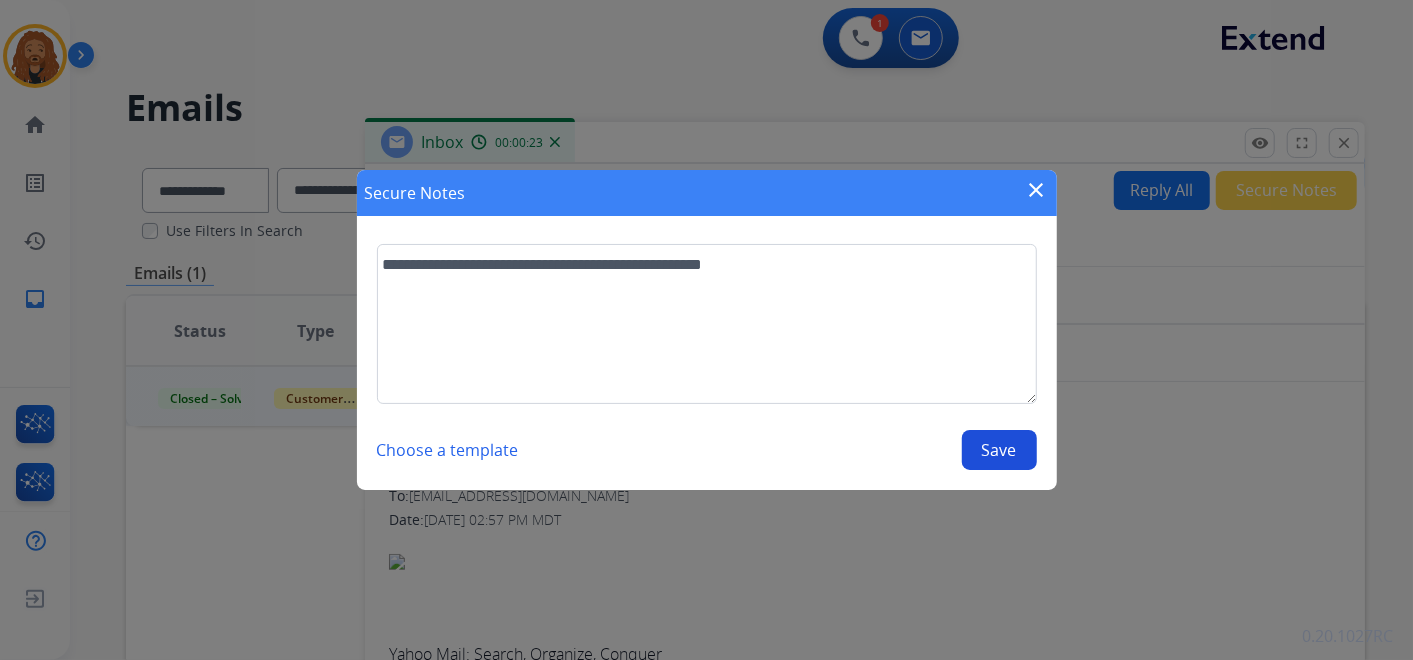 click on "Save" at bounding box center [999, 450] 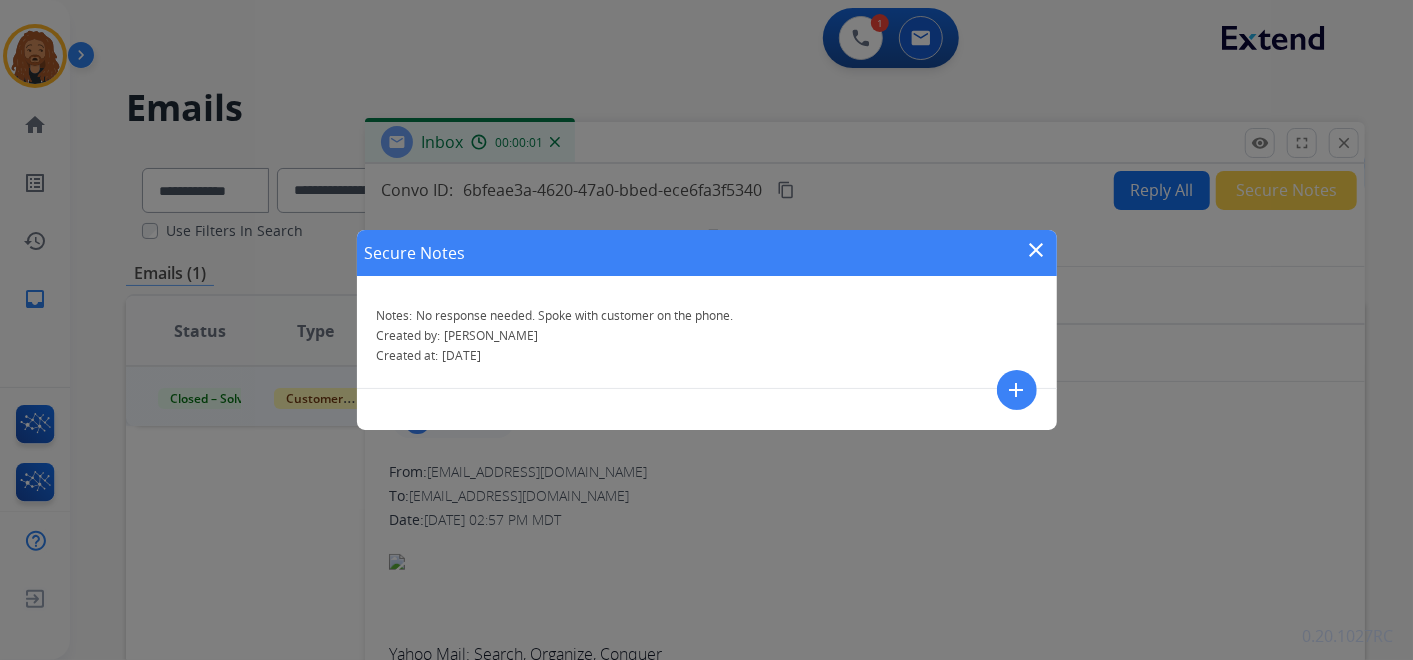 click on "close" at bounding box center (1037, 250) 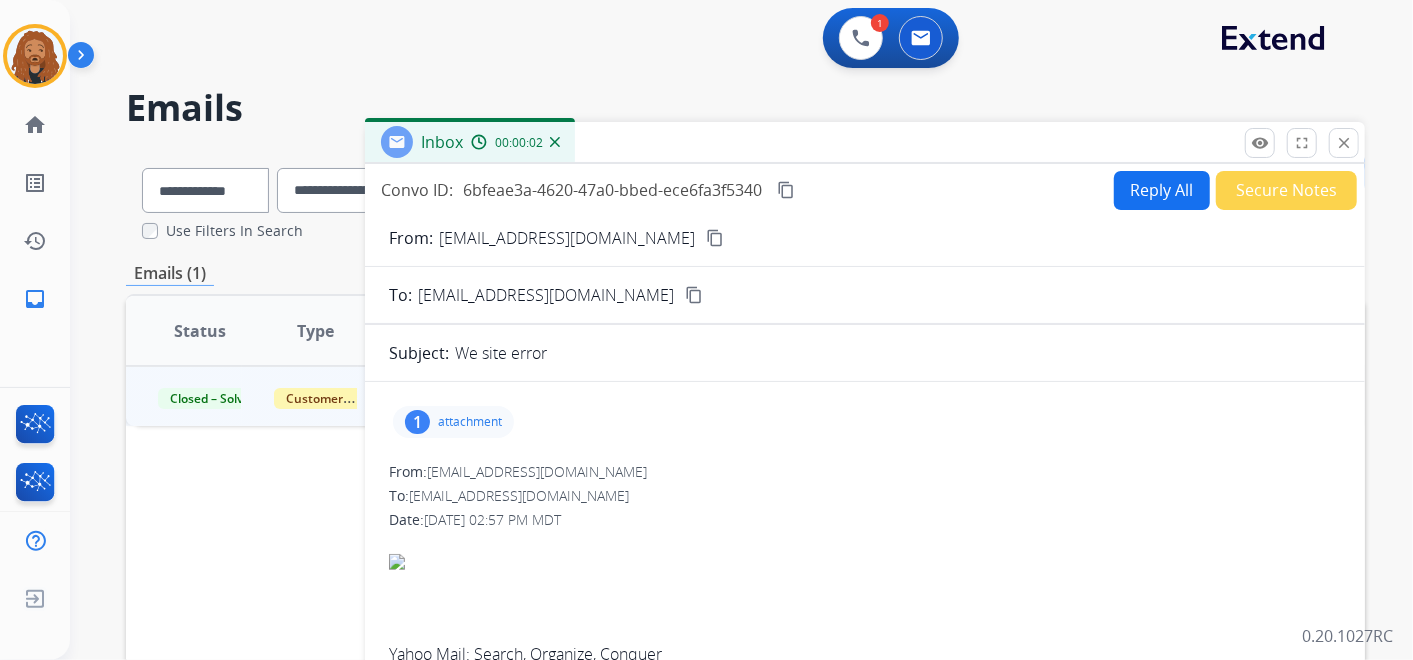 click on "attachment" at bounding box center [470, 422] 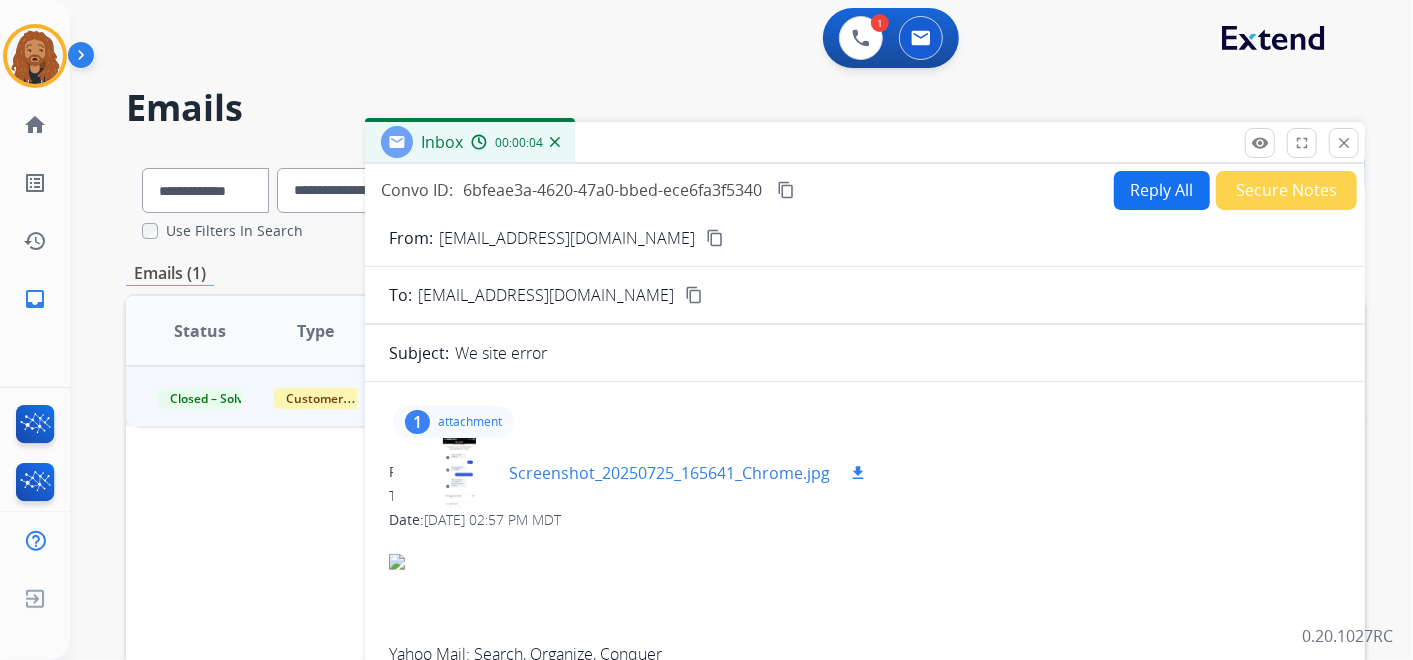 click on "Screenshot_20250725_165641_Chrome.jpg" at bounding box center [669, 473] 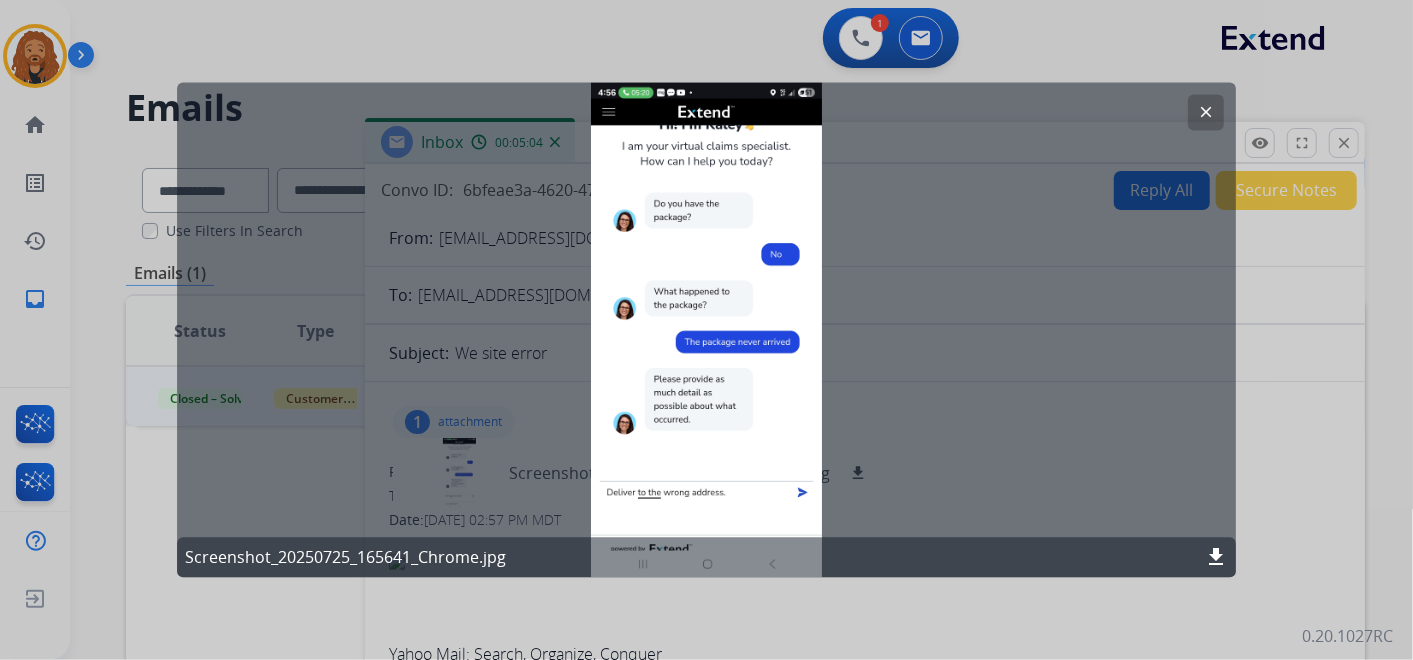 click on "clear" 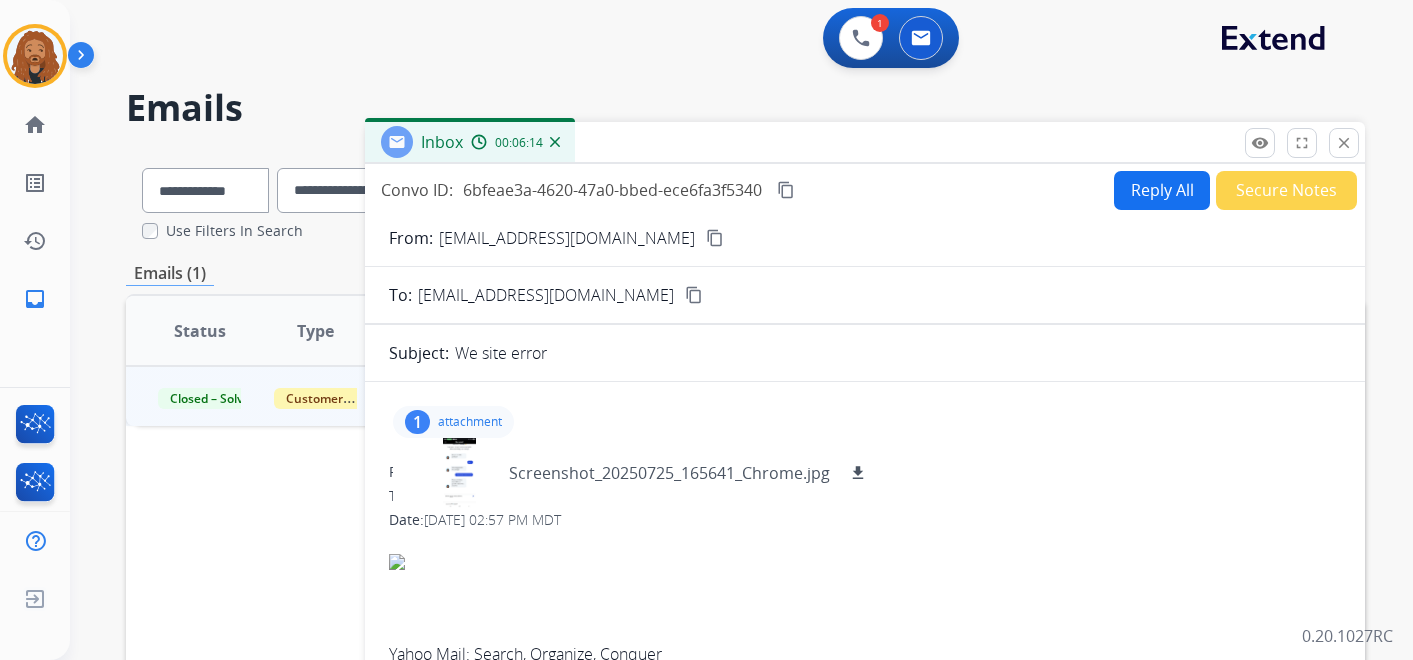 scroll, scrollTop: 0, scrollLeft: 0, axis: both 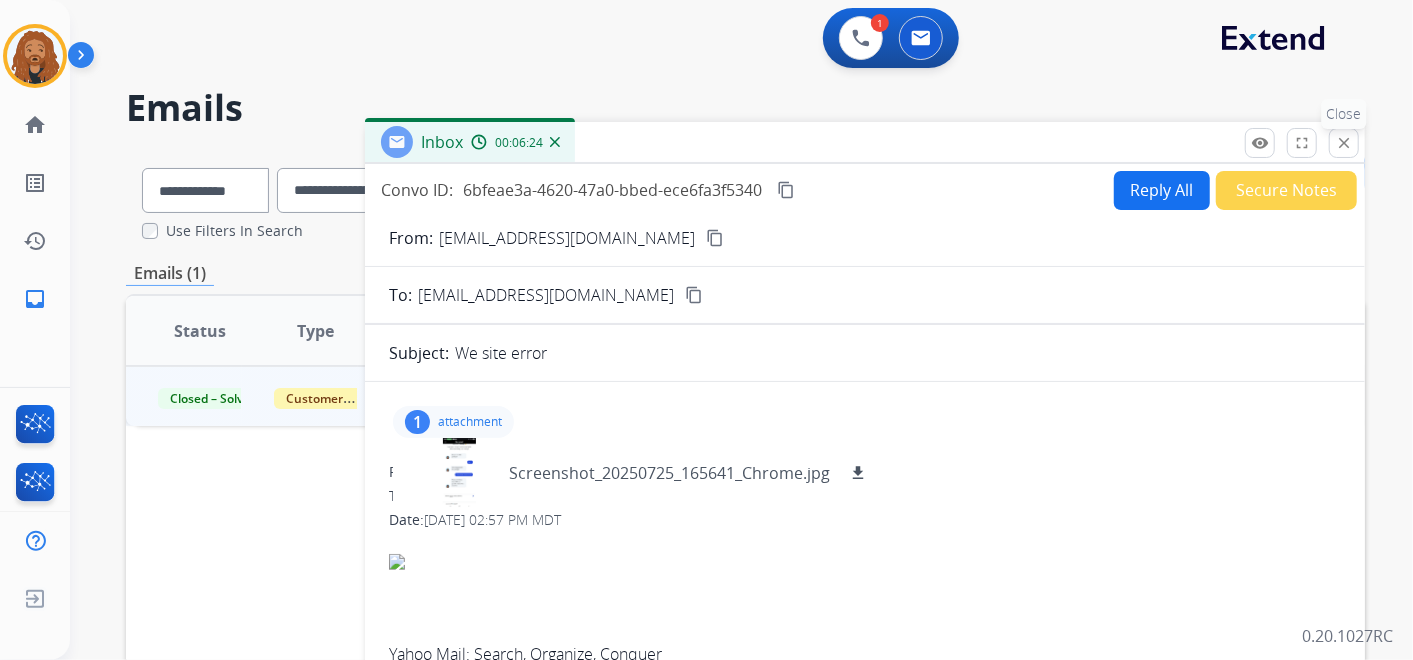 click on "close" at bounding box center (1344, 143) 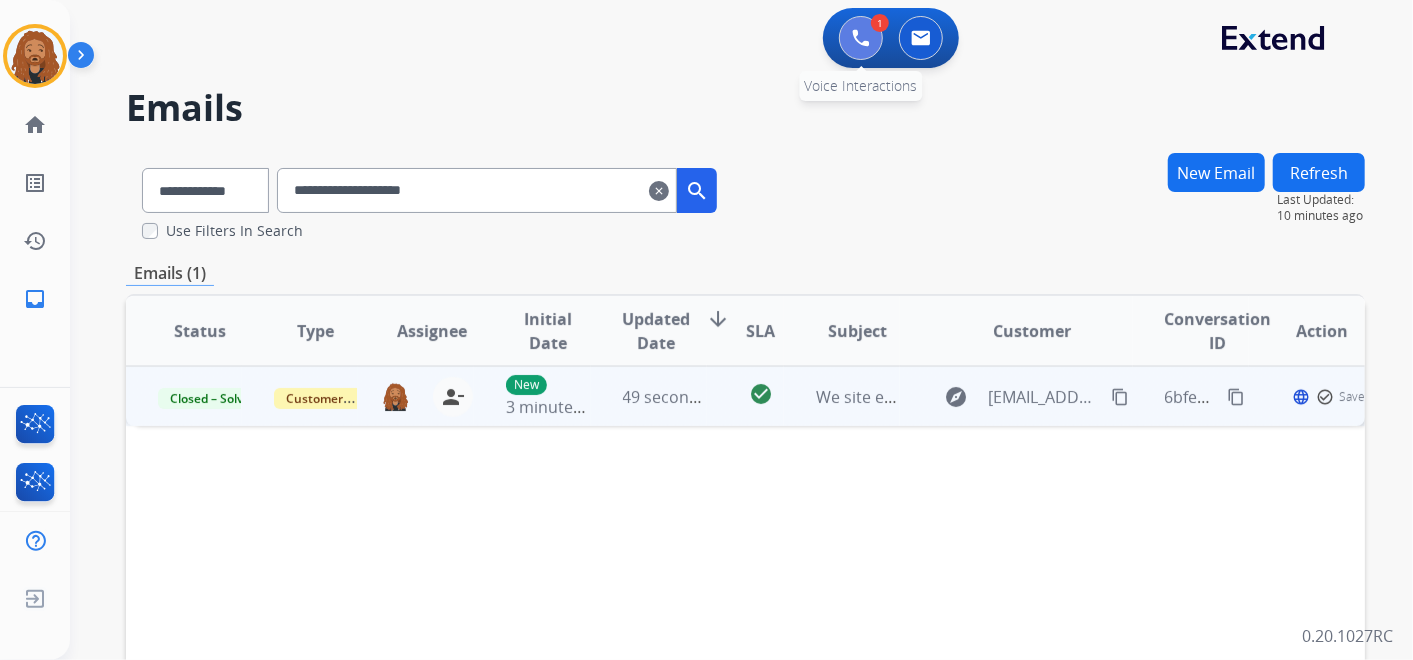 click at bounding box center [861, 38] 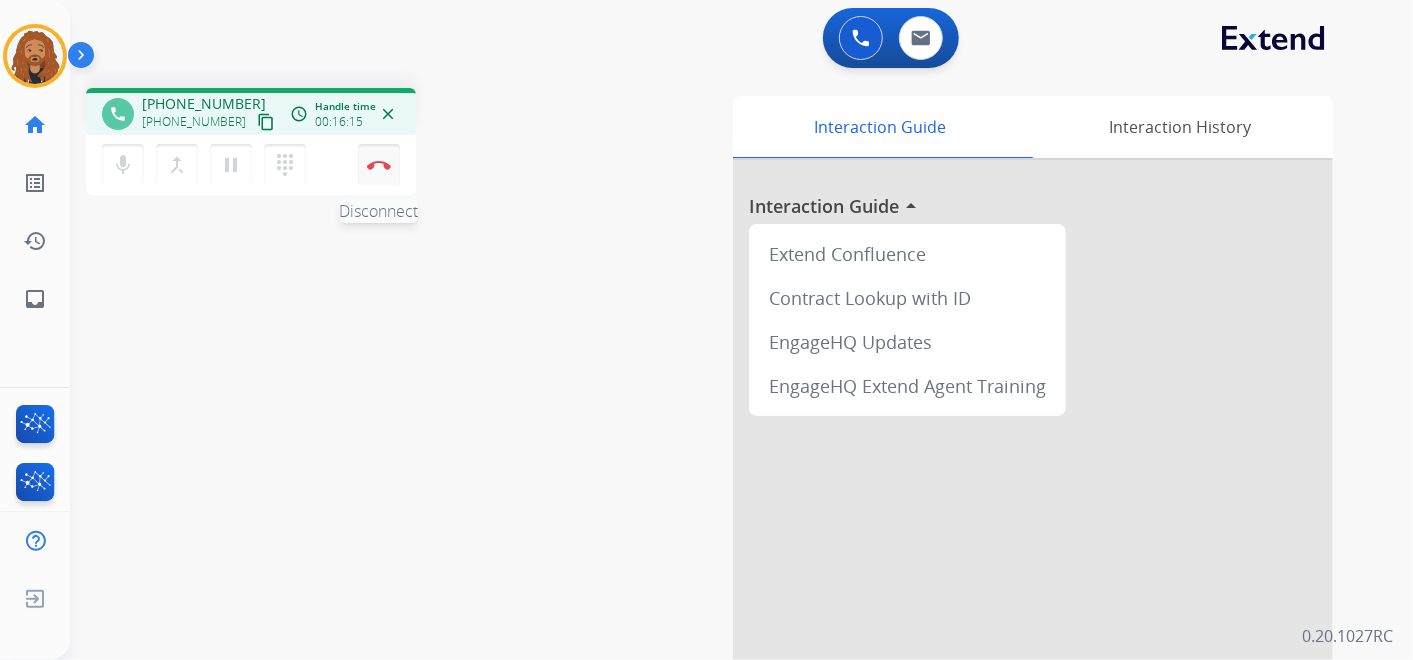 click at bounding box center [379, 165] 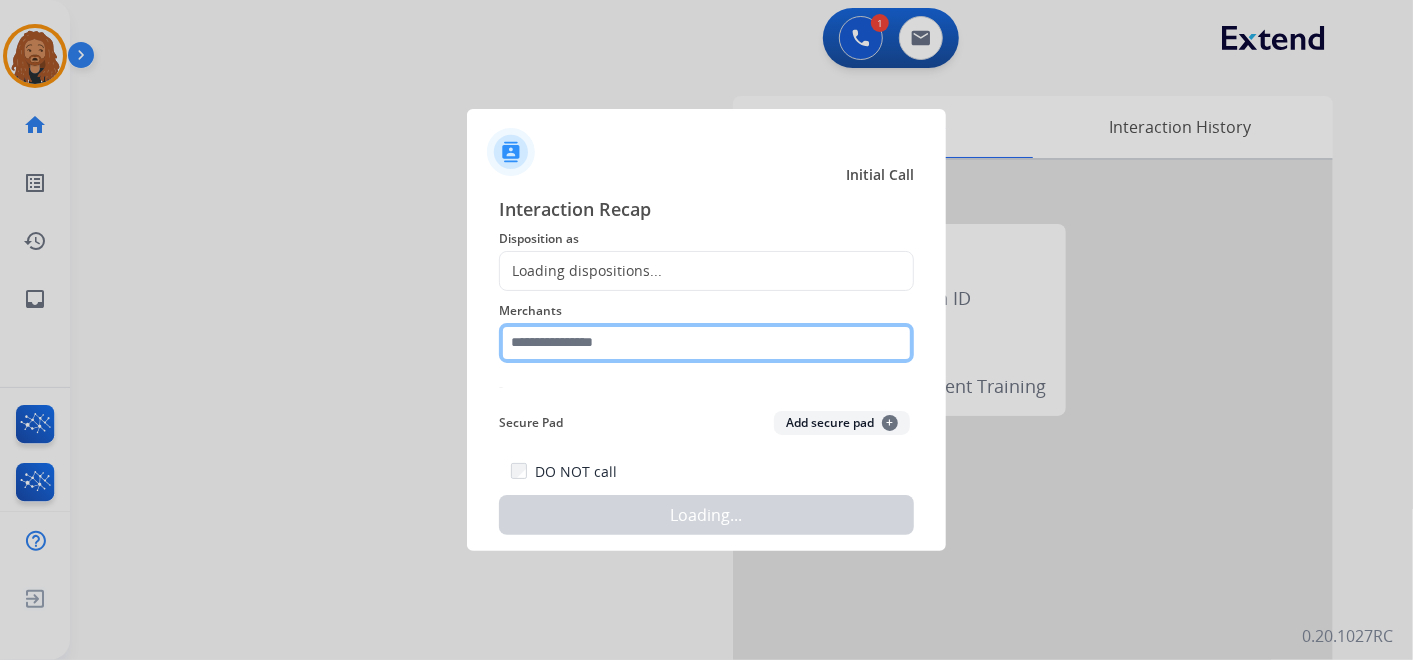 click 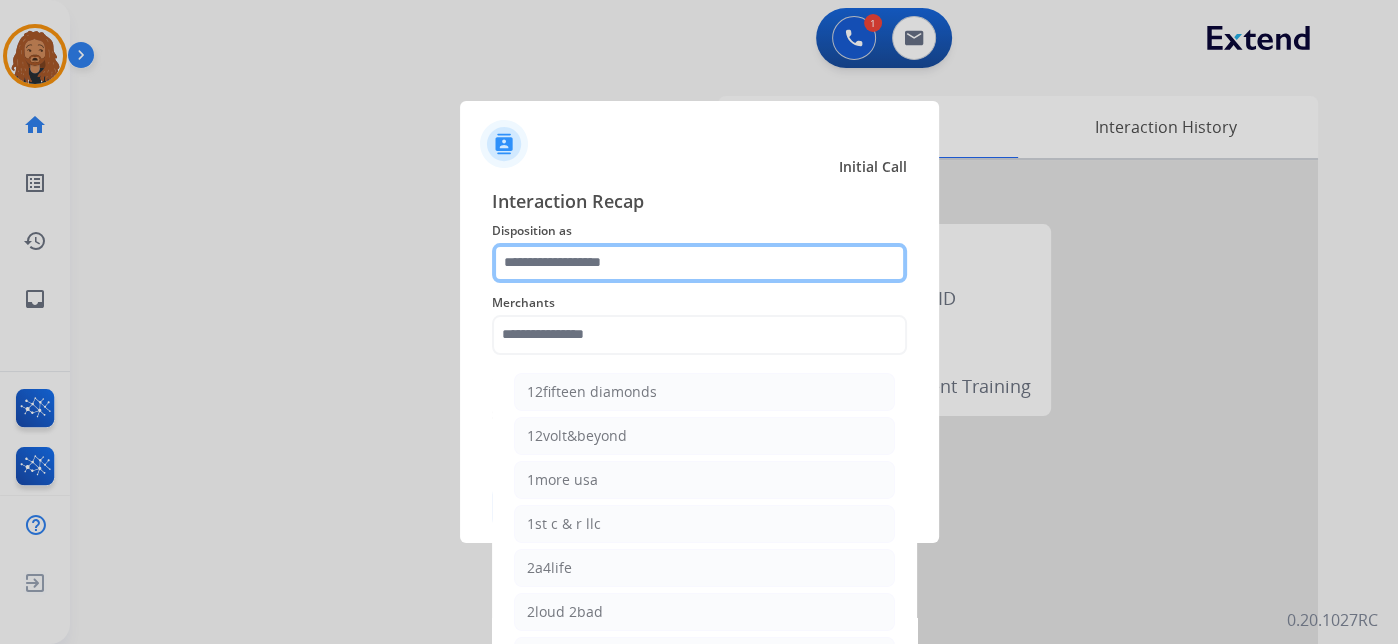 click 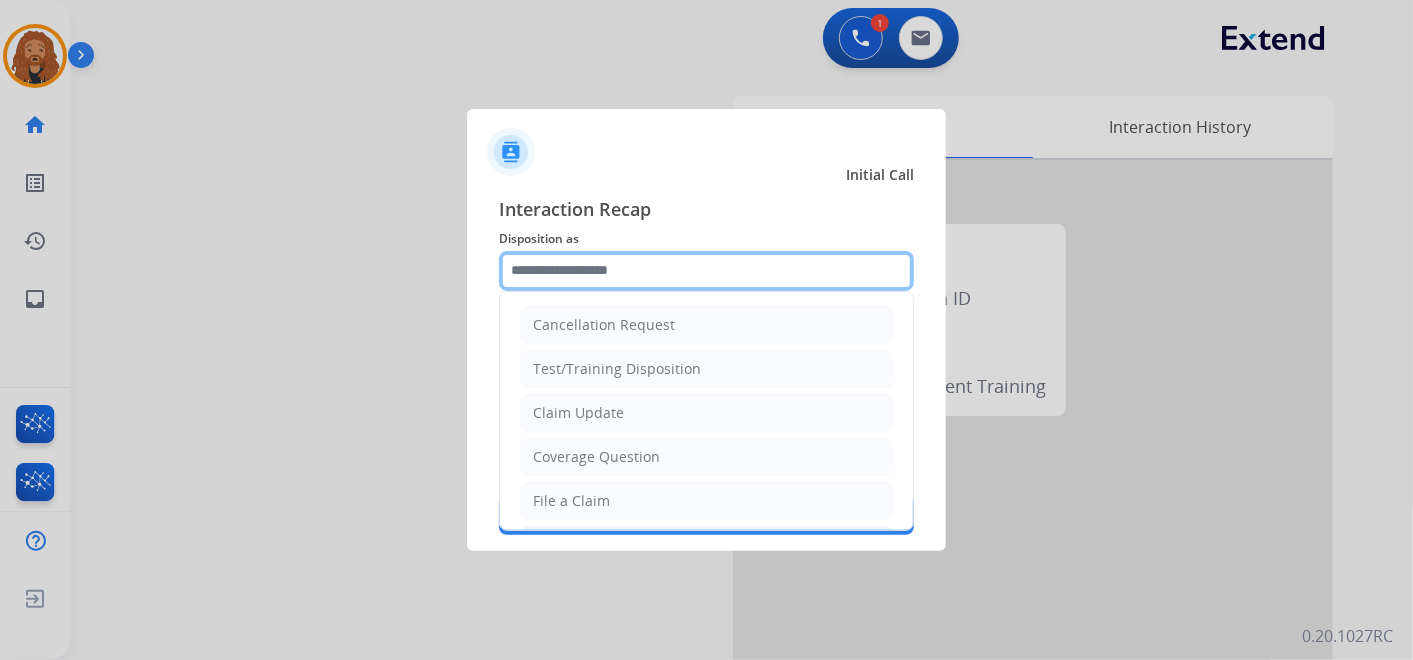 type on "*" 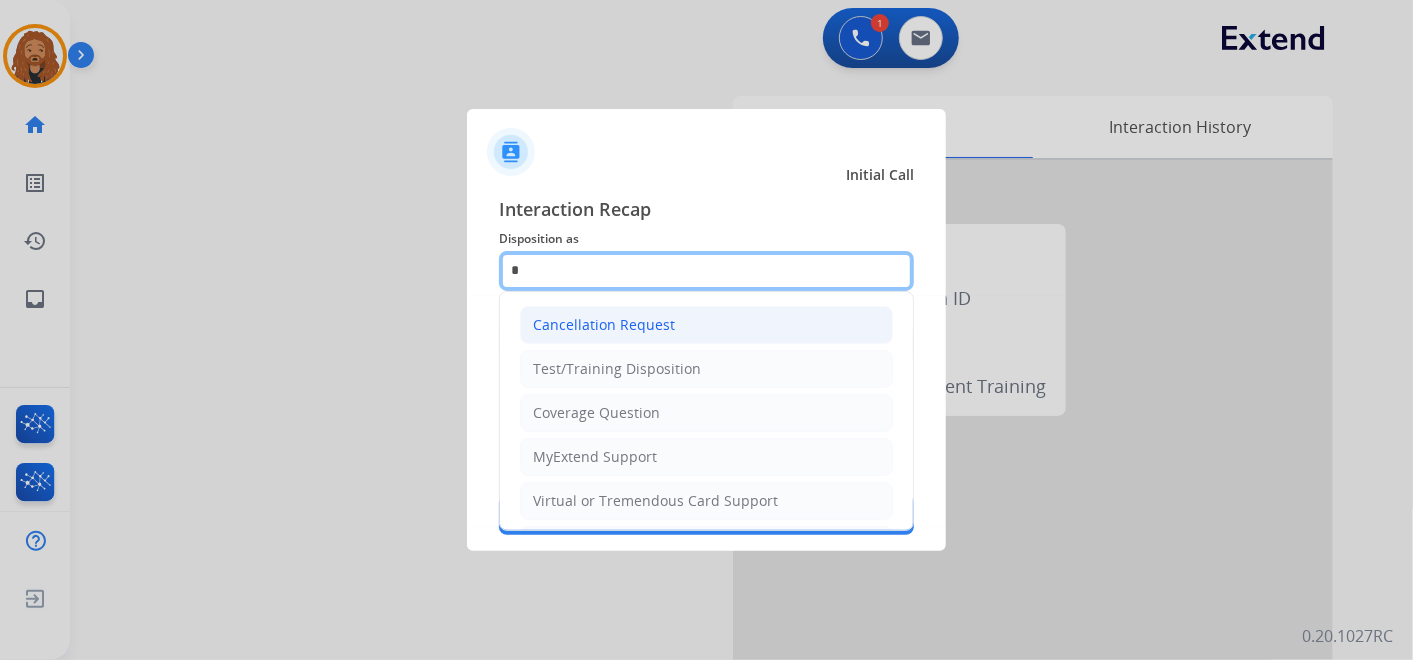 type 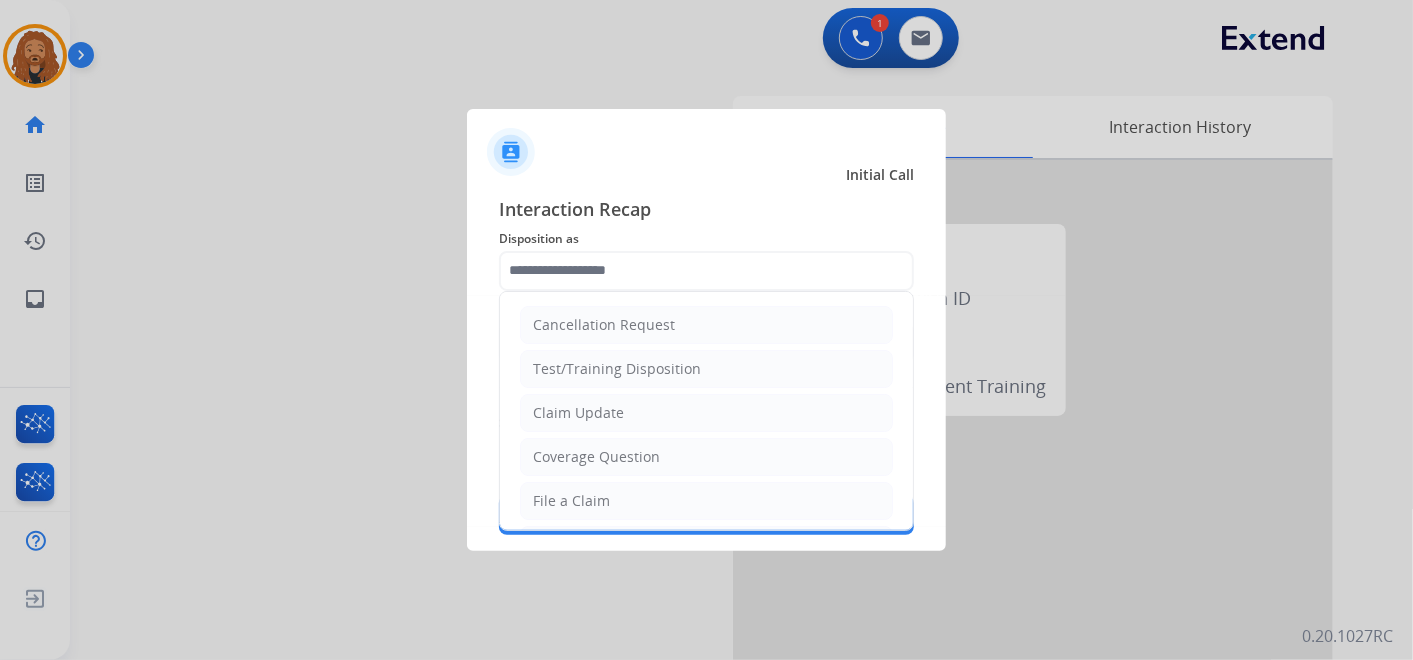 click on "Interaction Recap" 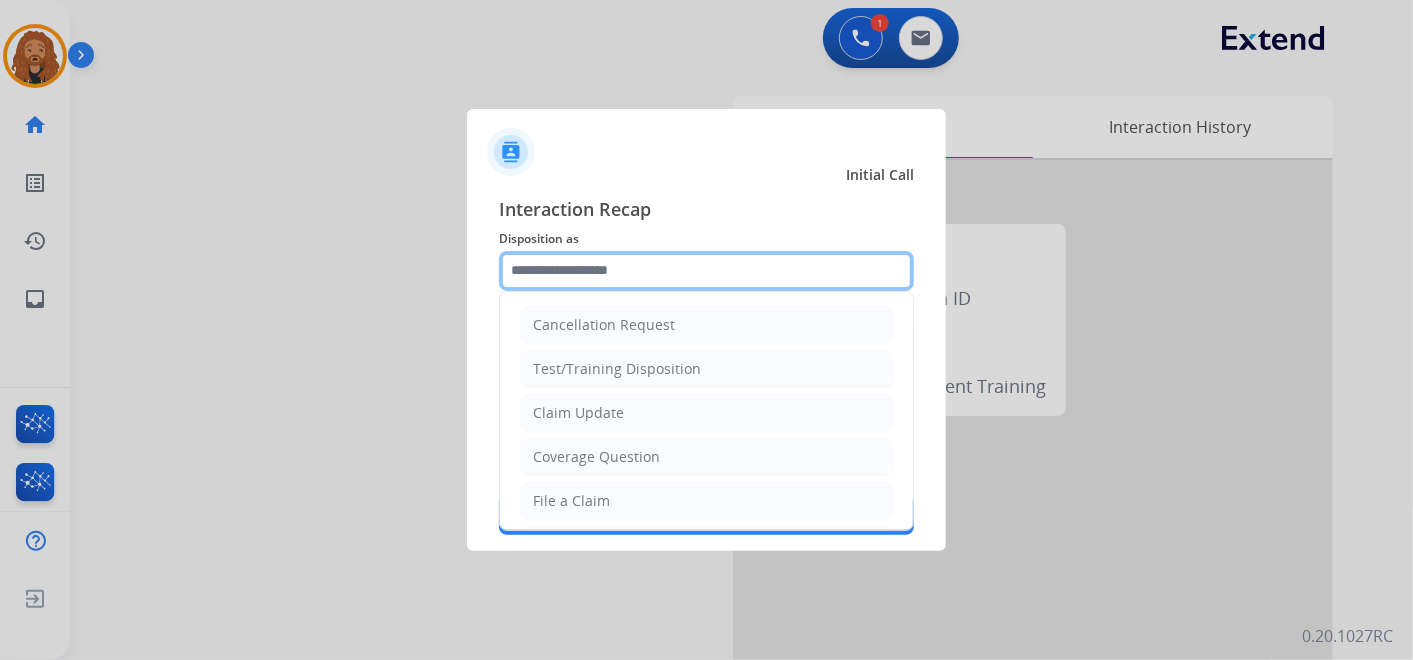 click 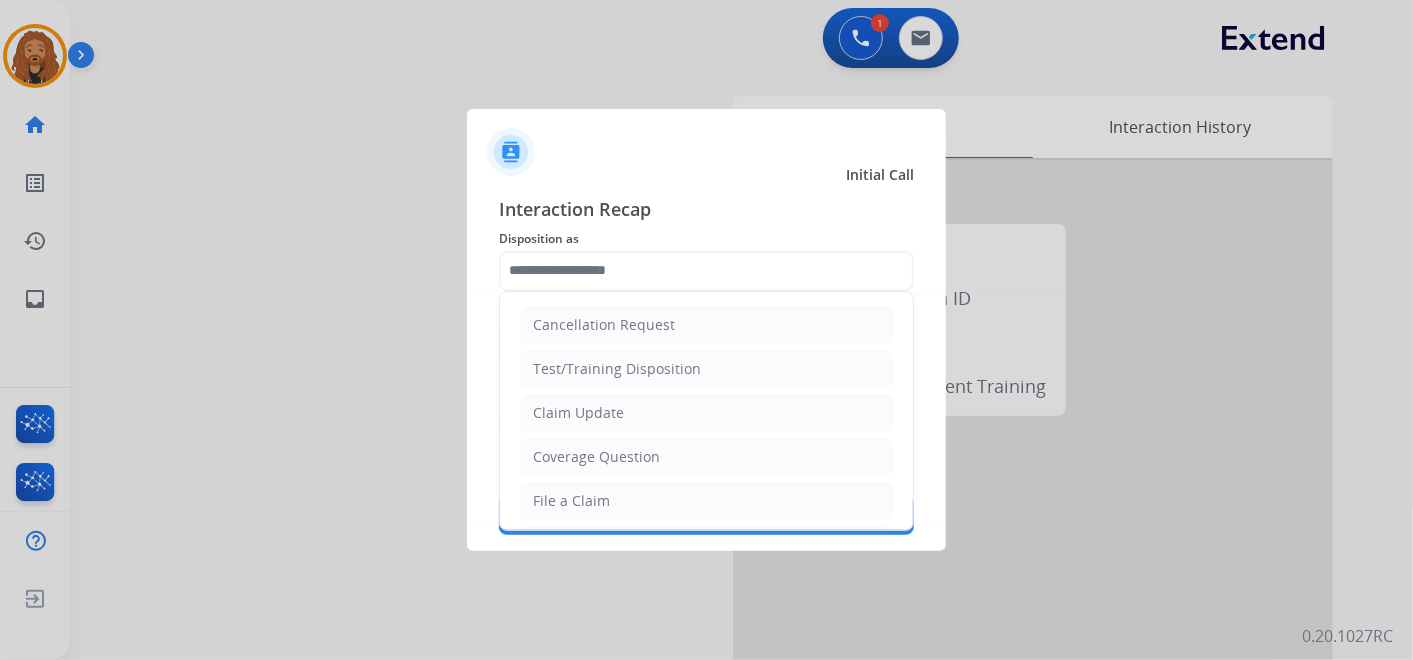 click 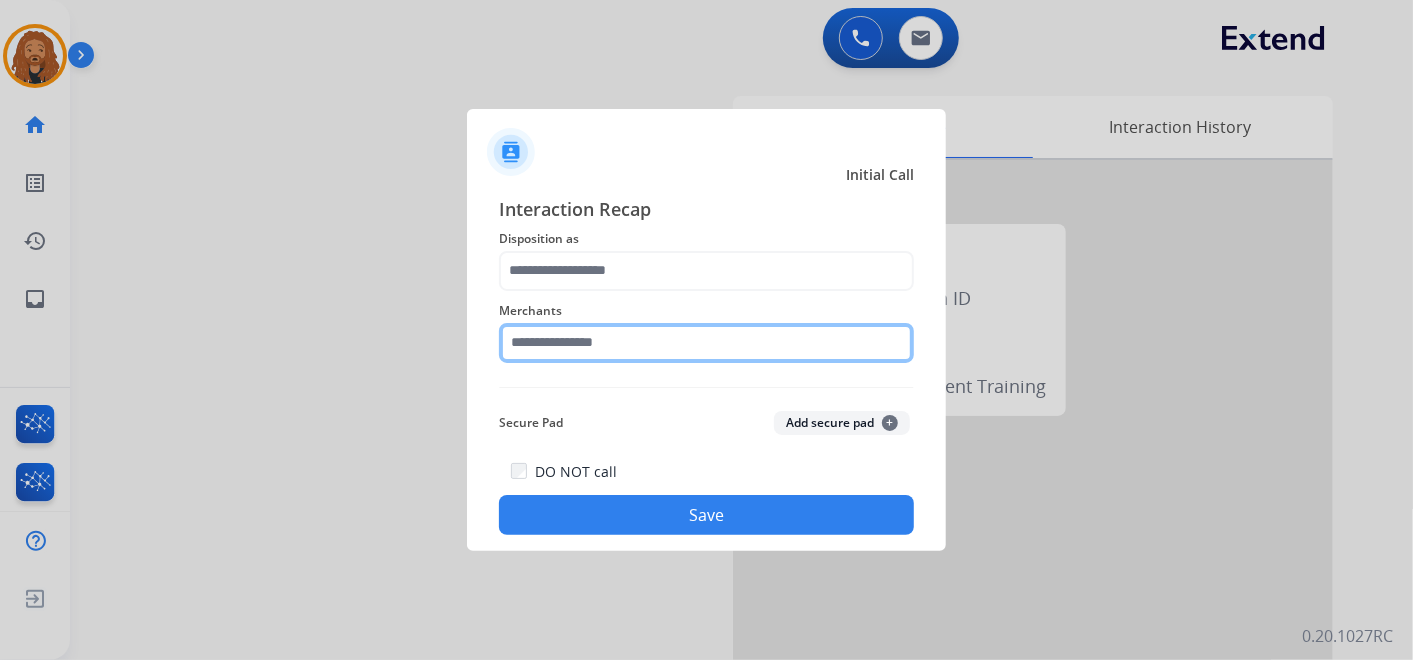 click 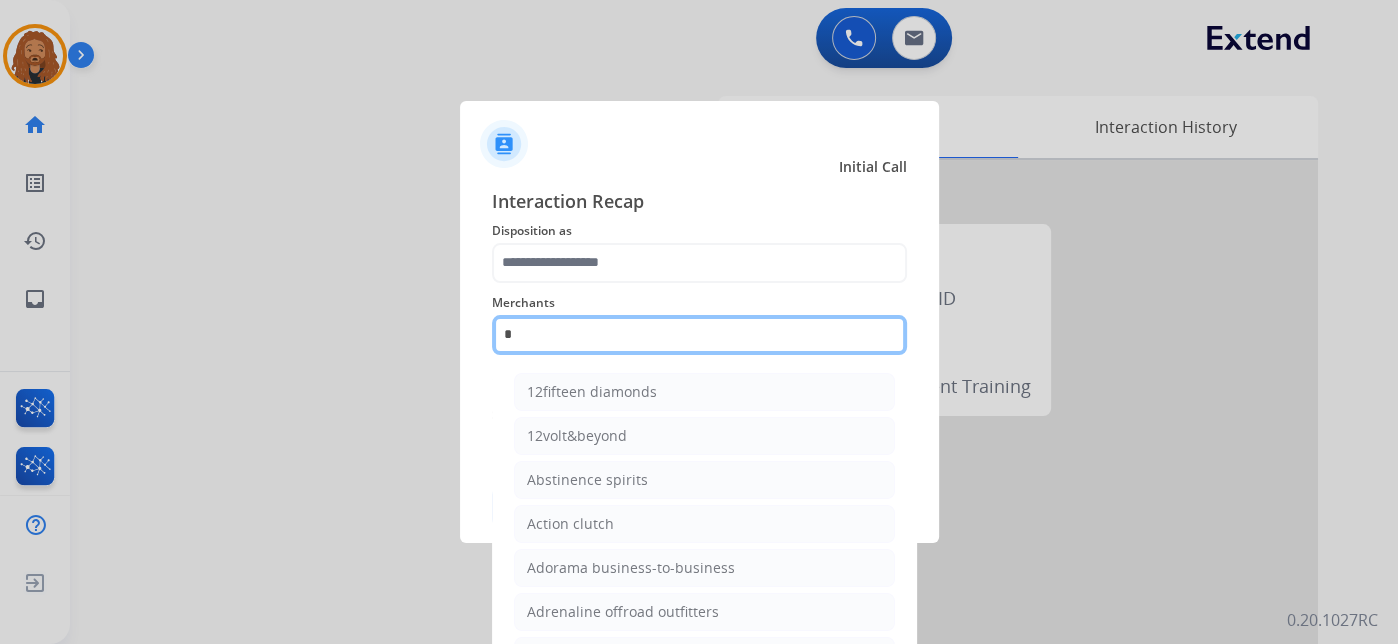type on "*" 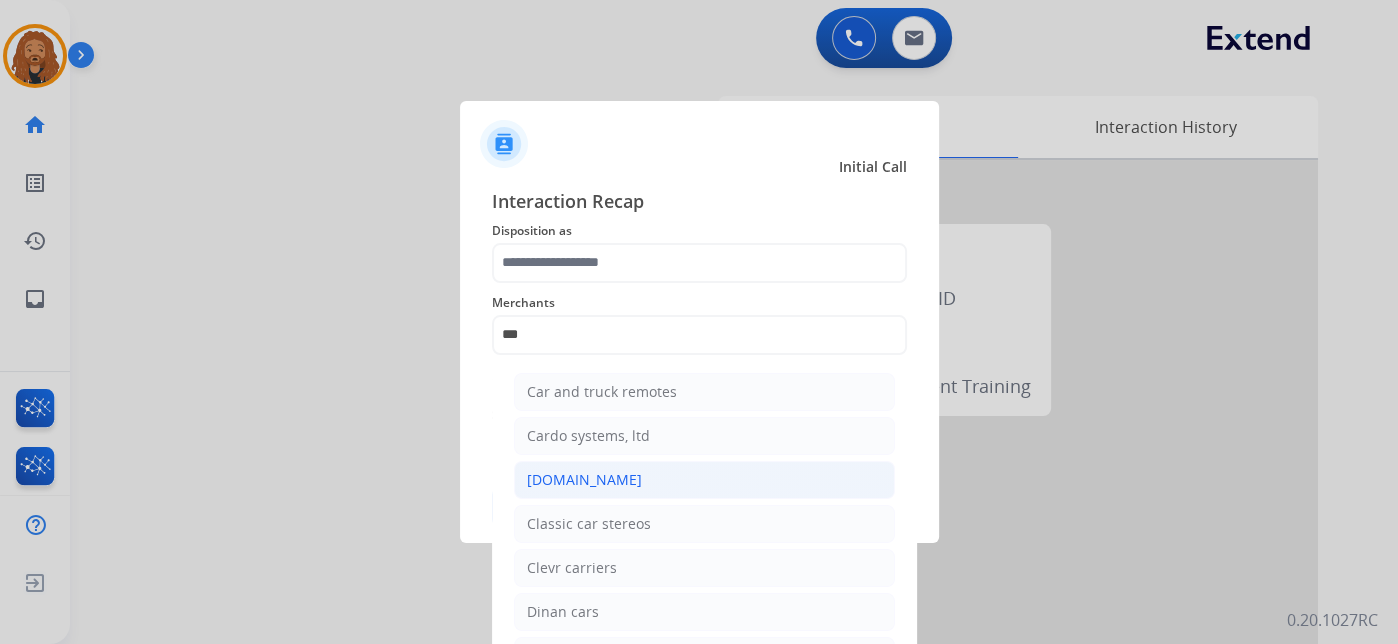 click on "[DOMAIN_NAME]" 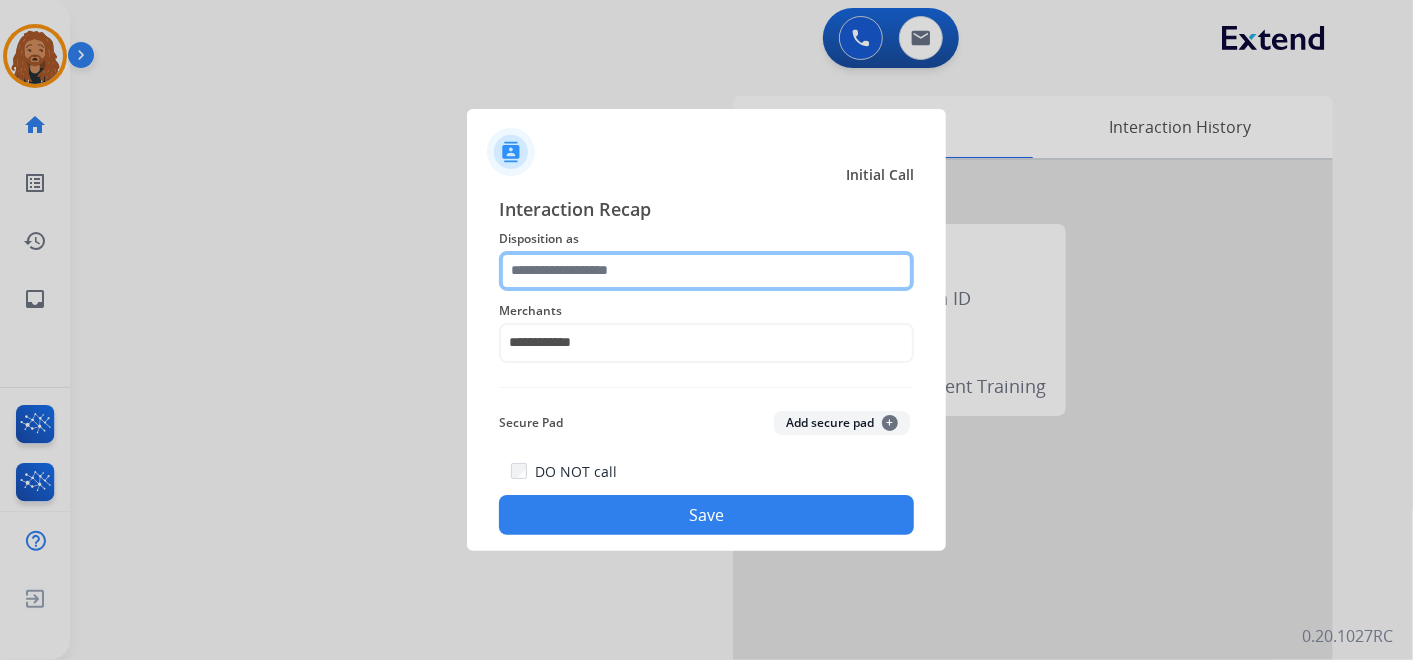 click 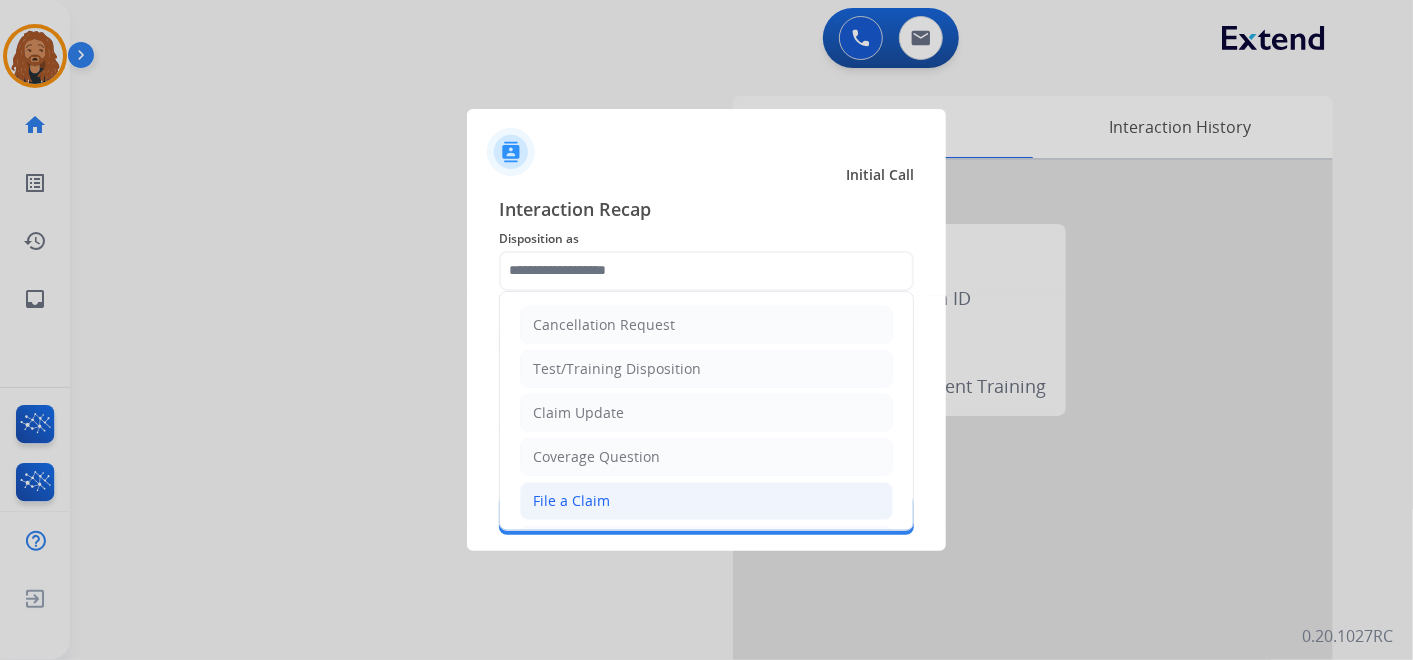 click on "File a Claim" 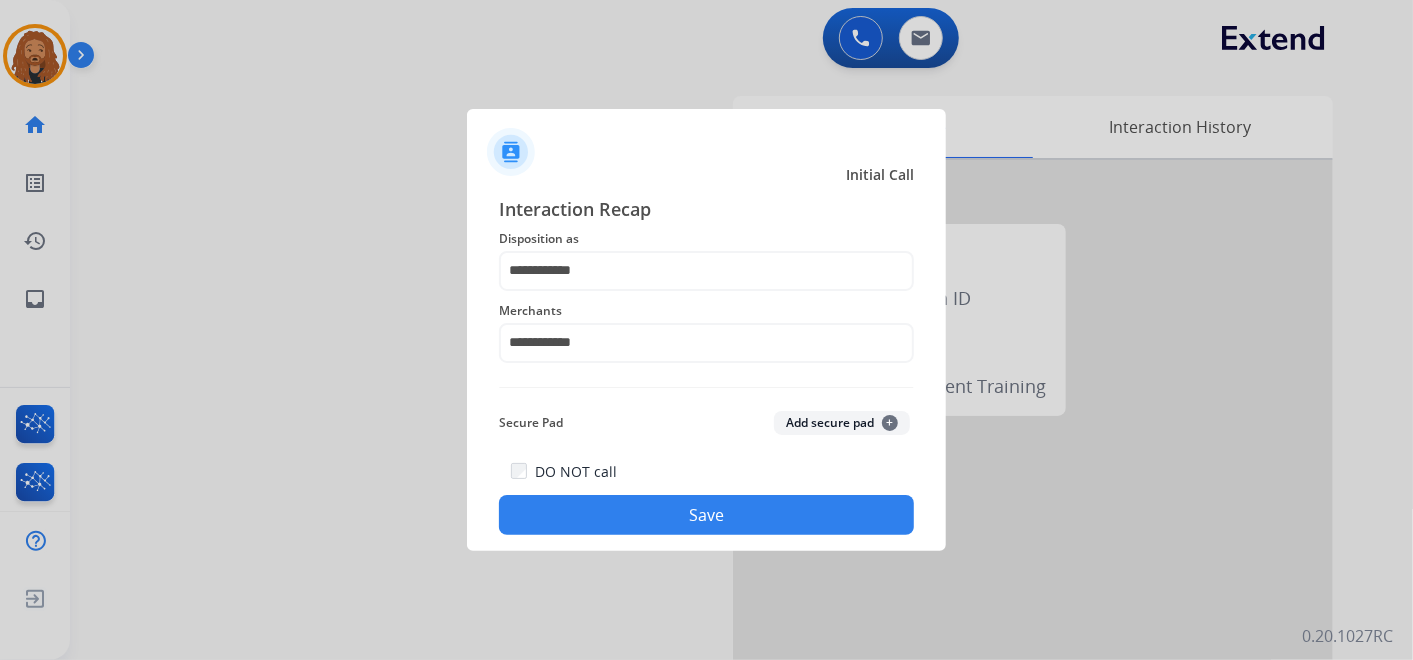 click on "Save" 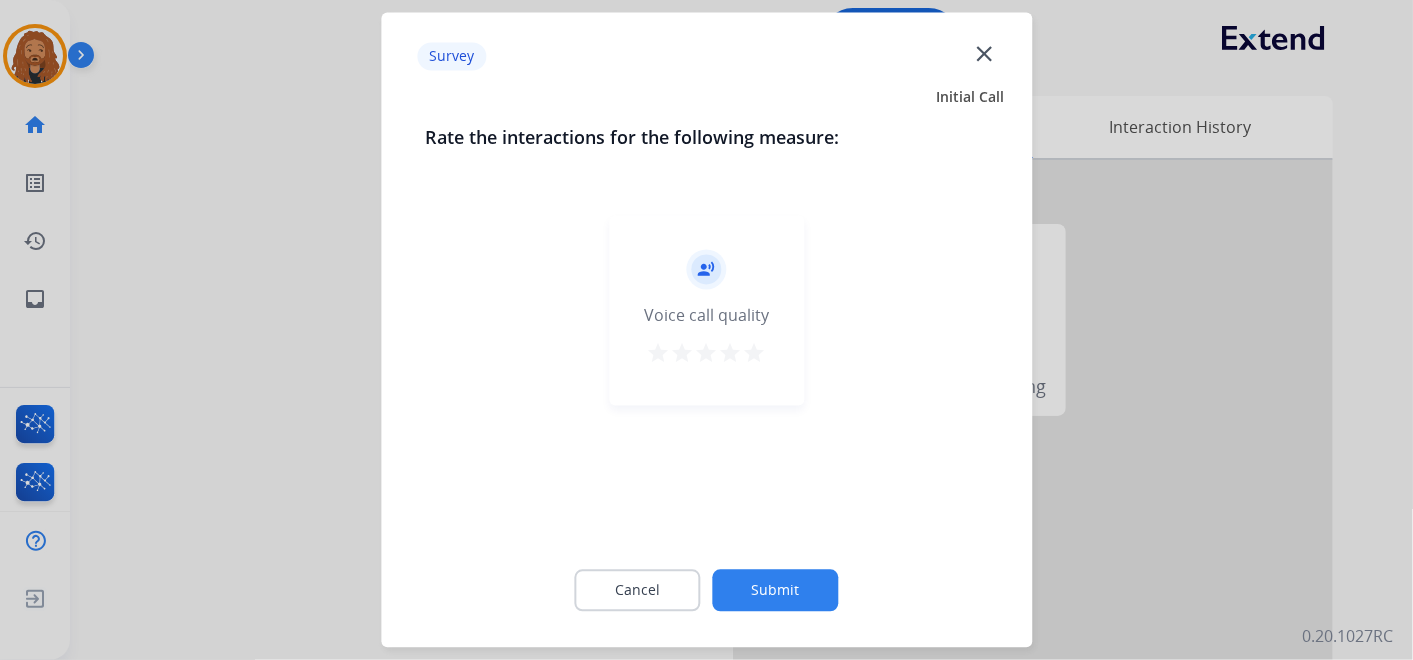 click on "star" at bounding box center [755, 354] 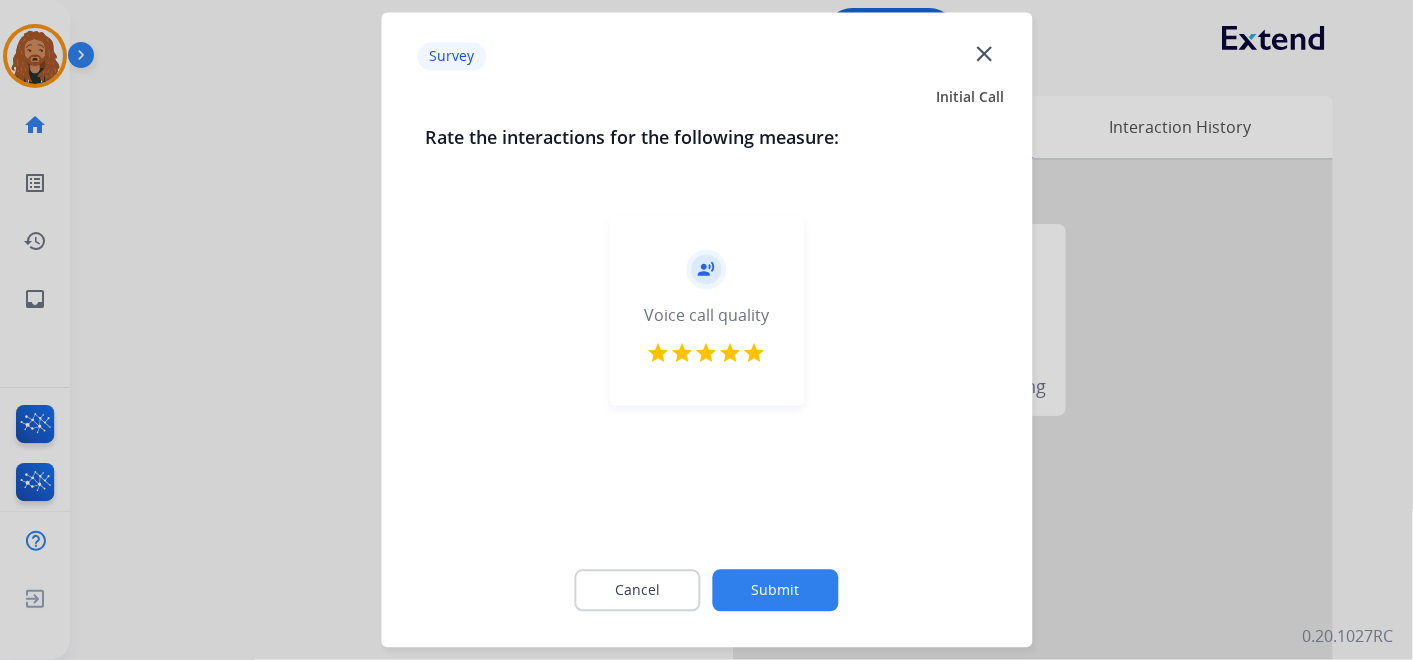 click on "Submit" 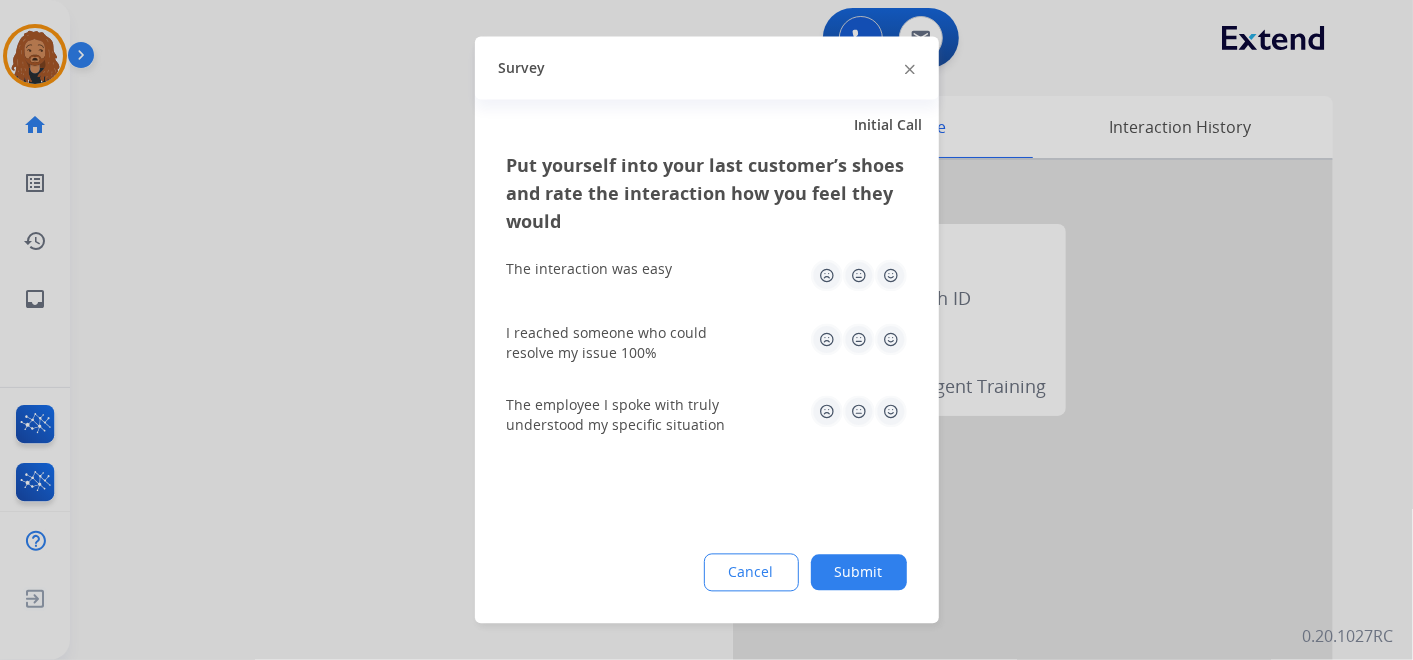 drag, startPoint x: 884, startPoint y: 422, endPoint x: 903, endPoint y: 344, distance: 80.280754 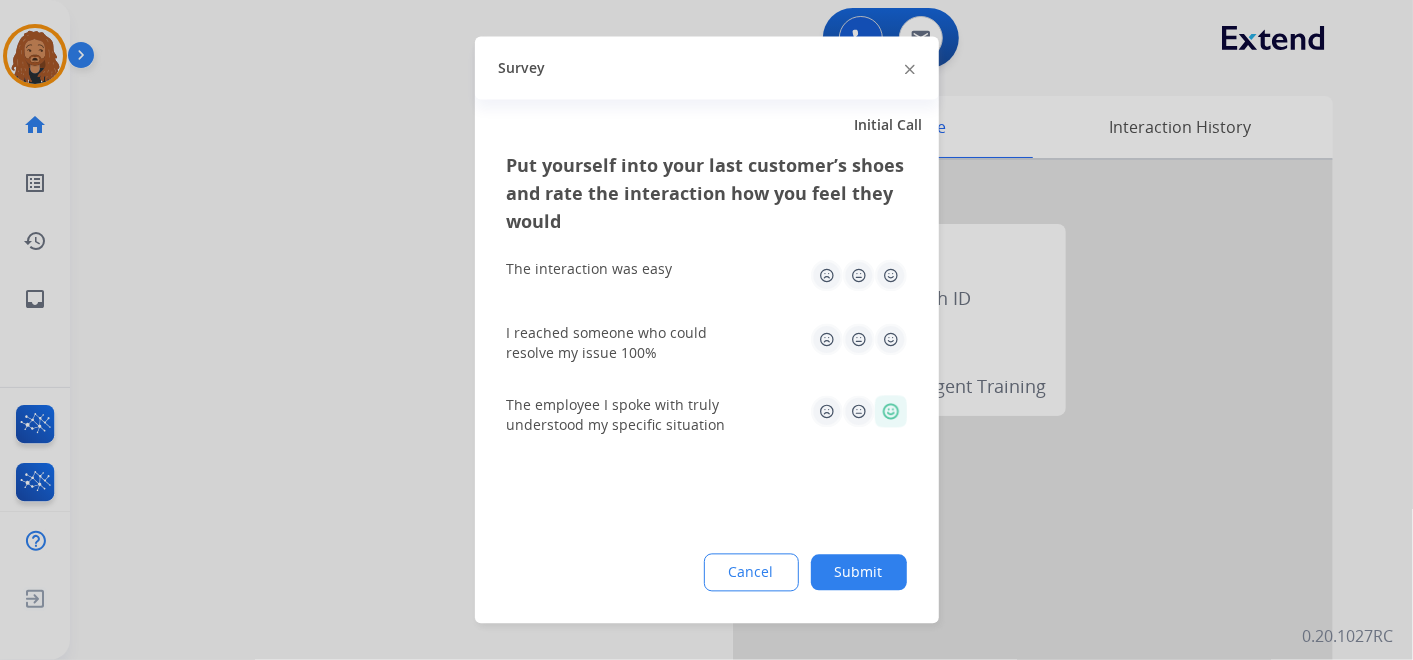 drag, startPoint x: 903, startPoint y: 341, endPoint x: 868, endPoint y: 273, distance: 76.47875 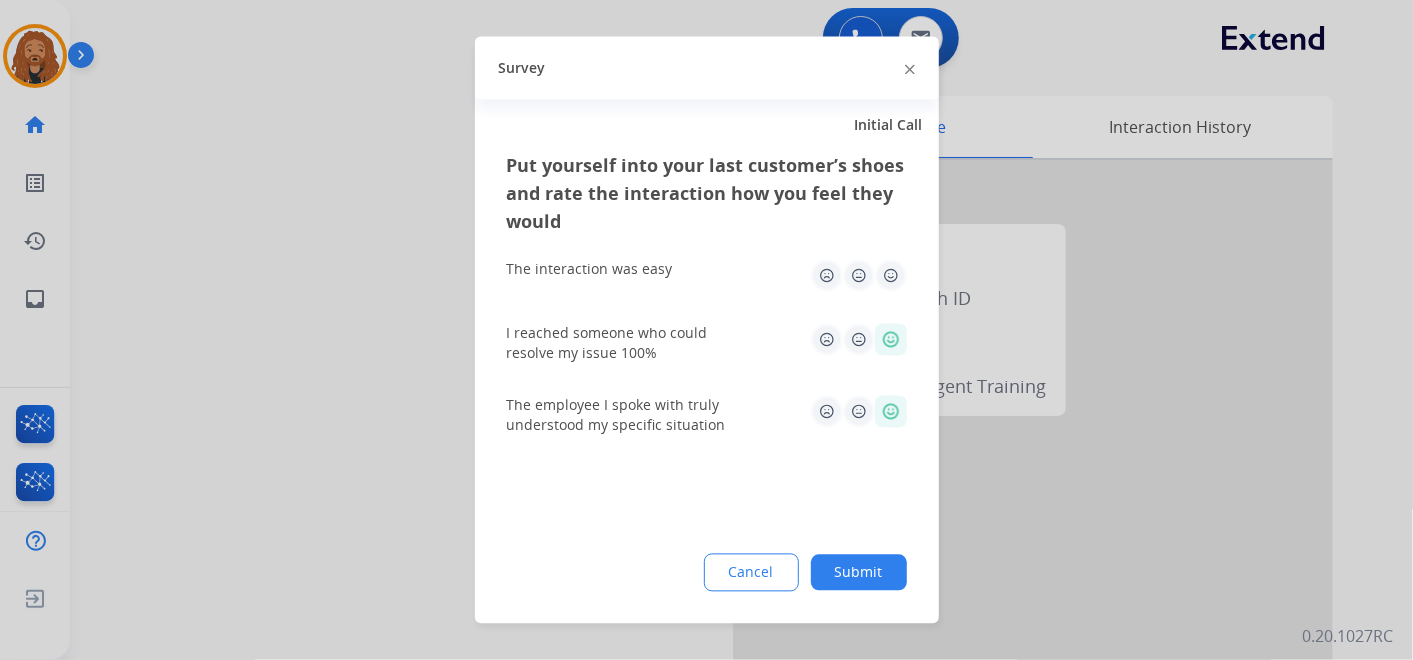 drag, startPoint x: 886, startPoint y: 271, endPoint x: 884, endPoint y: 315, distance: 44.04543 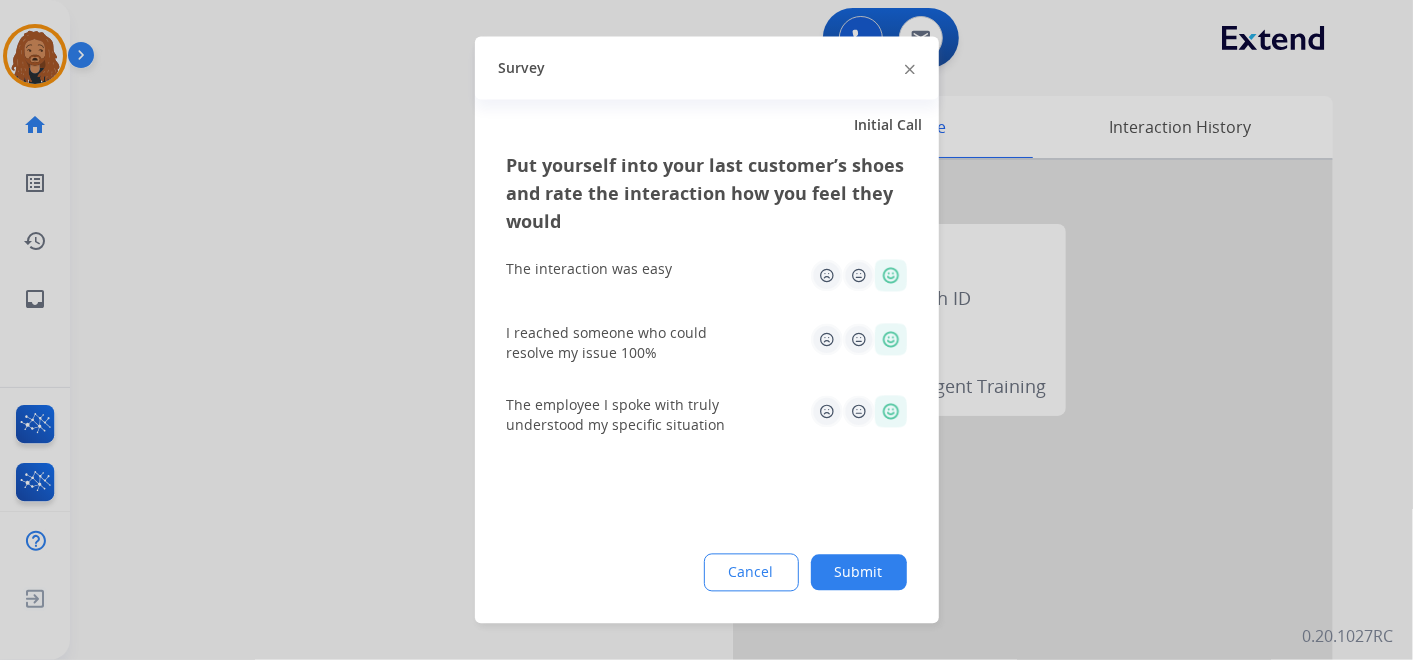 click on "Submit" 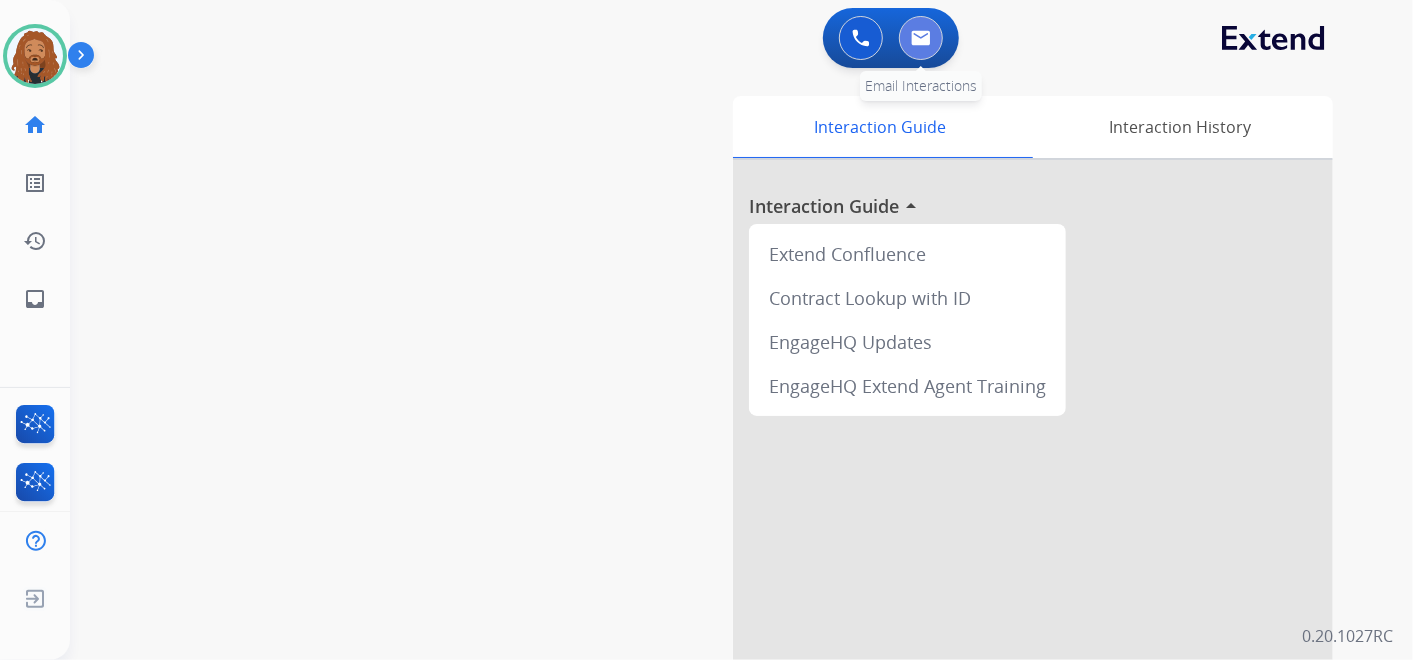 click at bounding box center [921, 38] 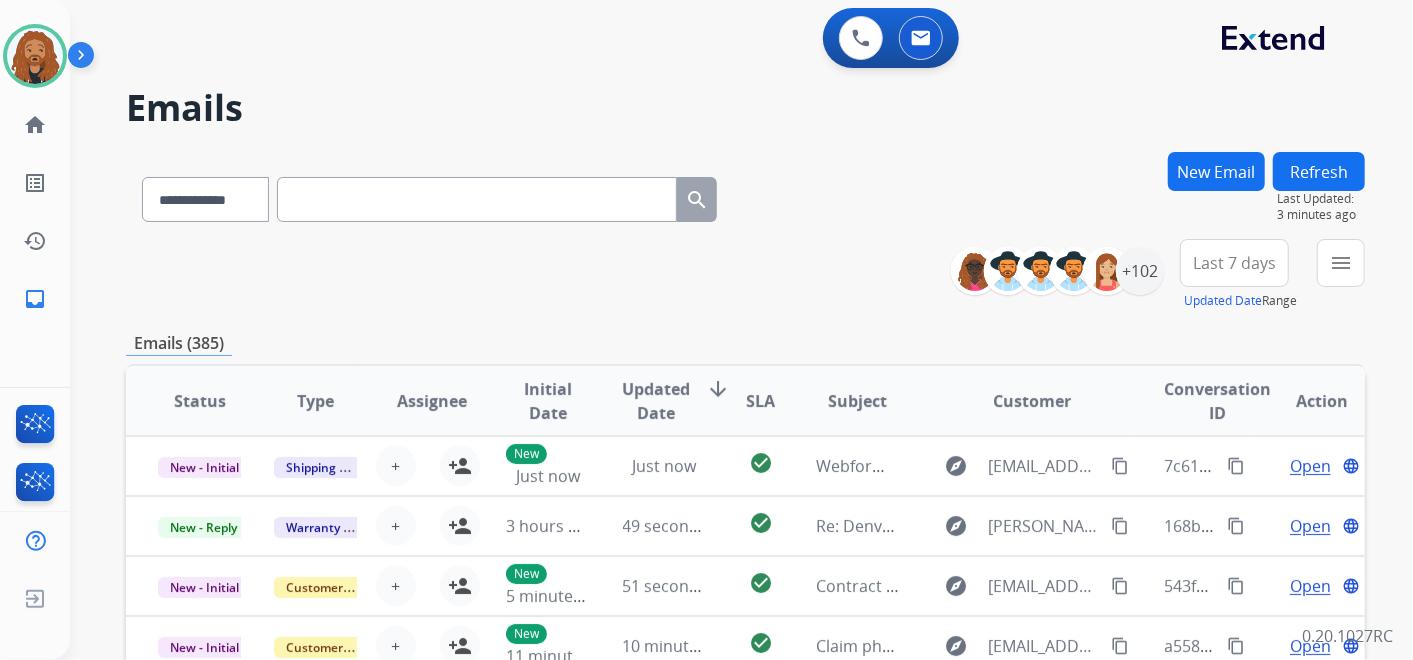 click at bounding box center (477, 199) 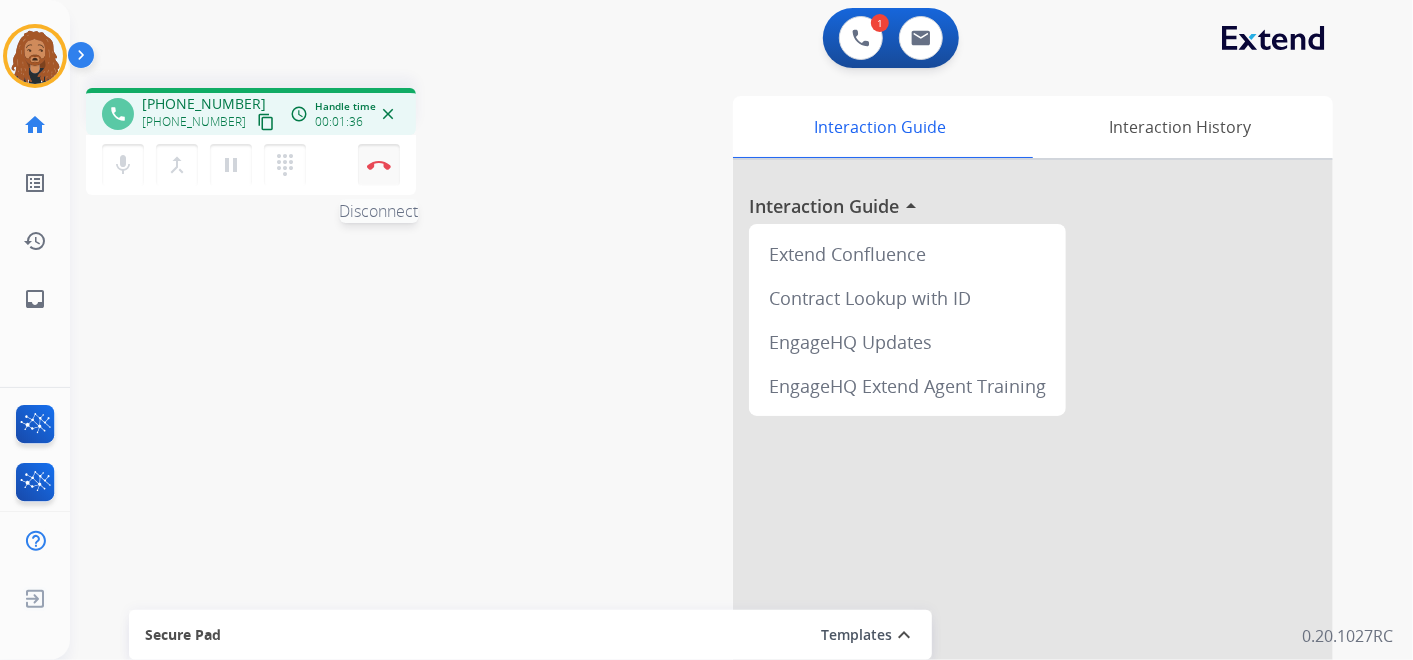 click at bounding box center (379, 165) 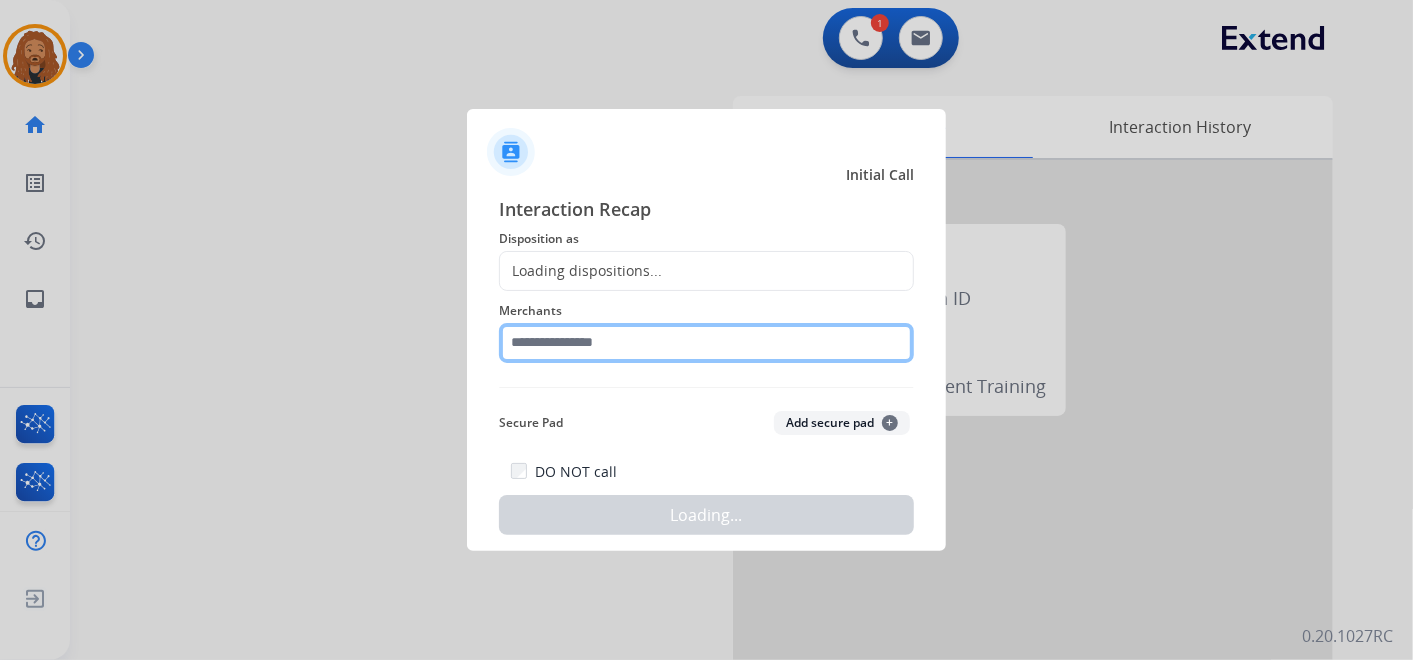 click 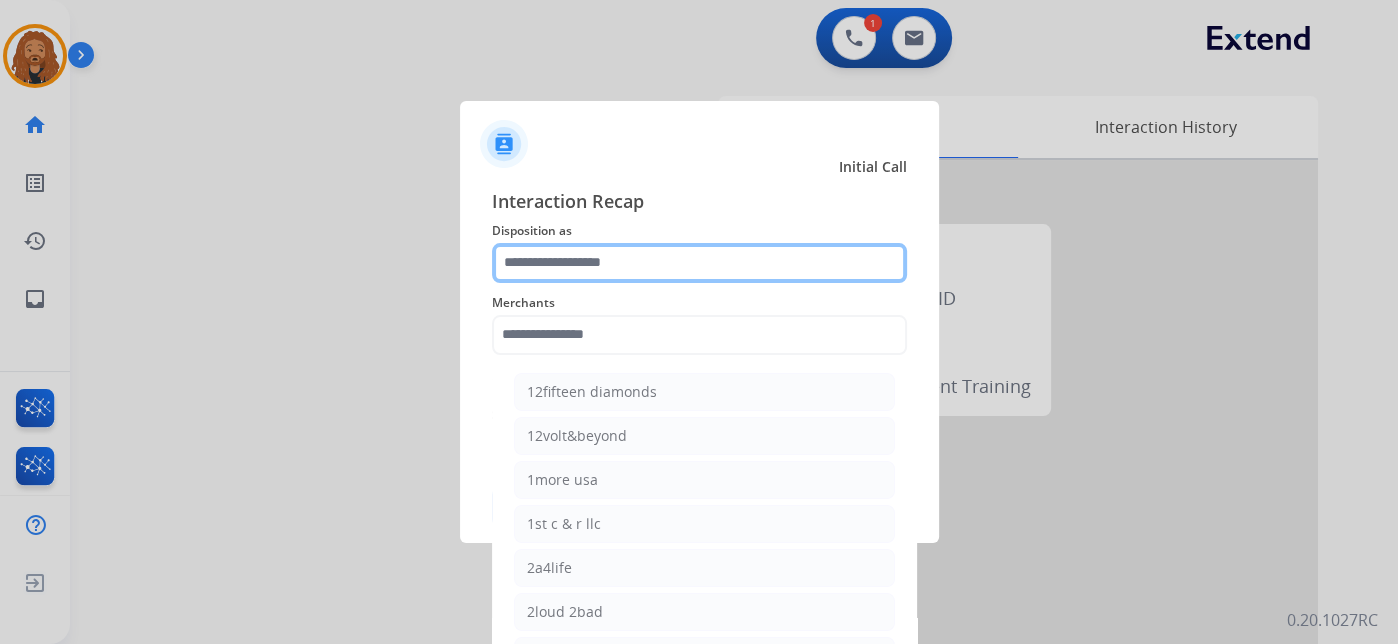 click 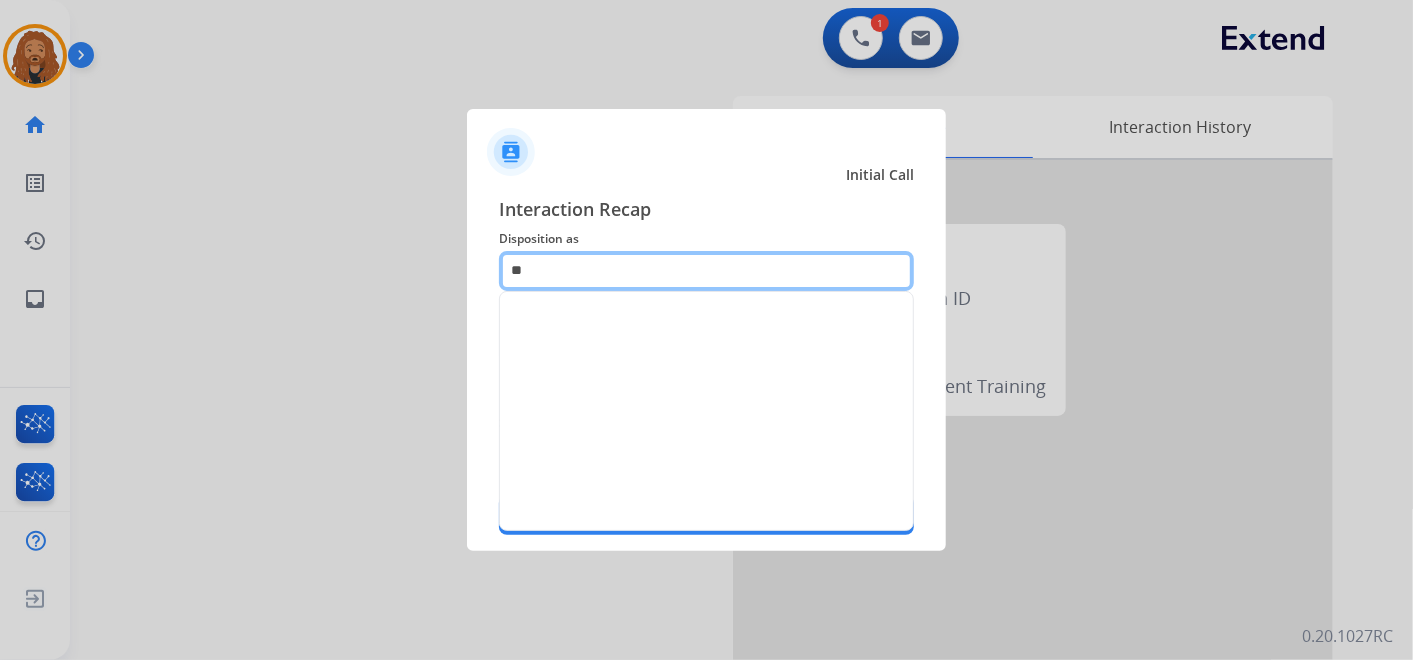 type on "*" 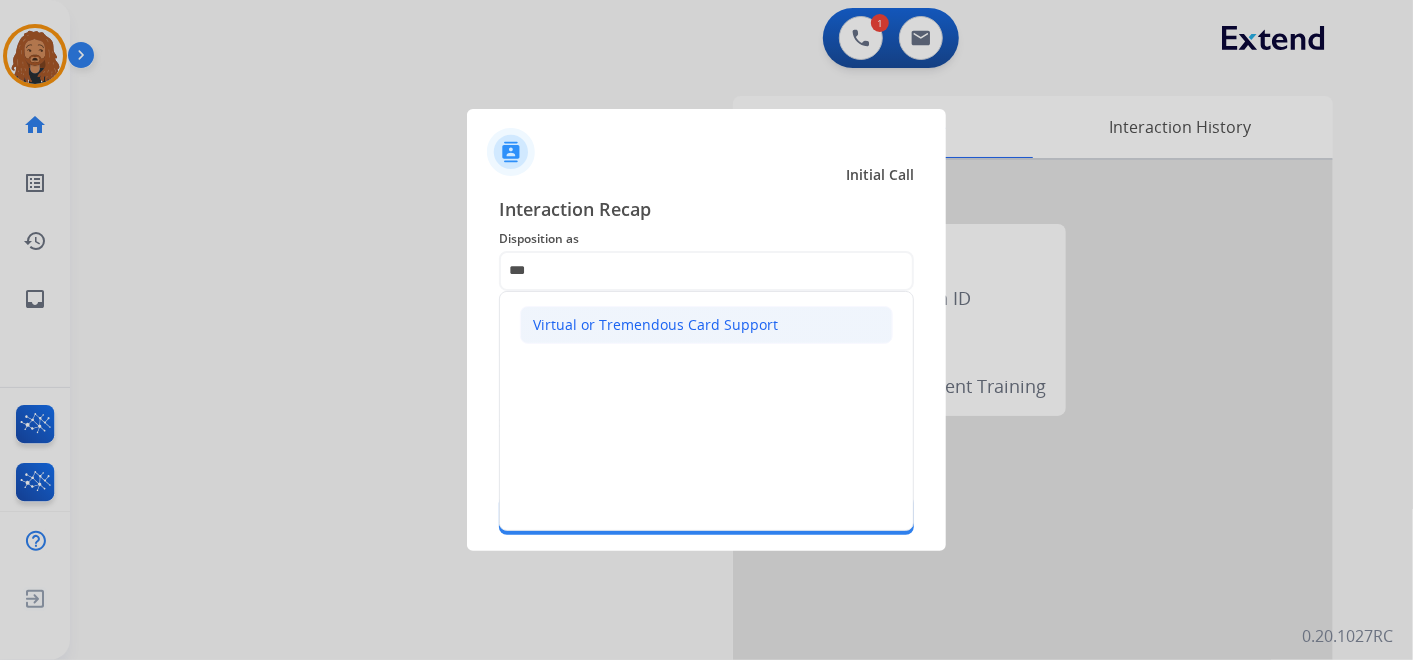 click on "Virtual or Tremendous Card Support" 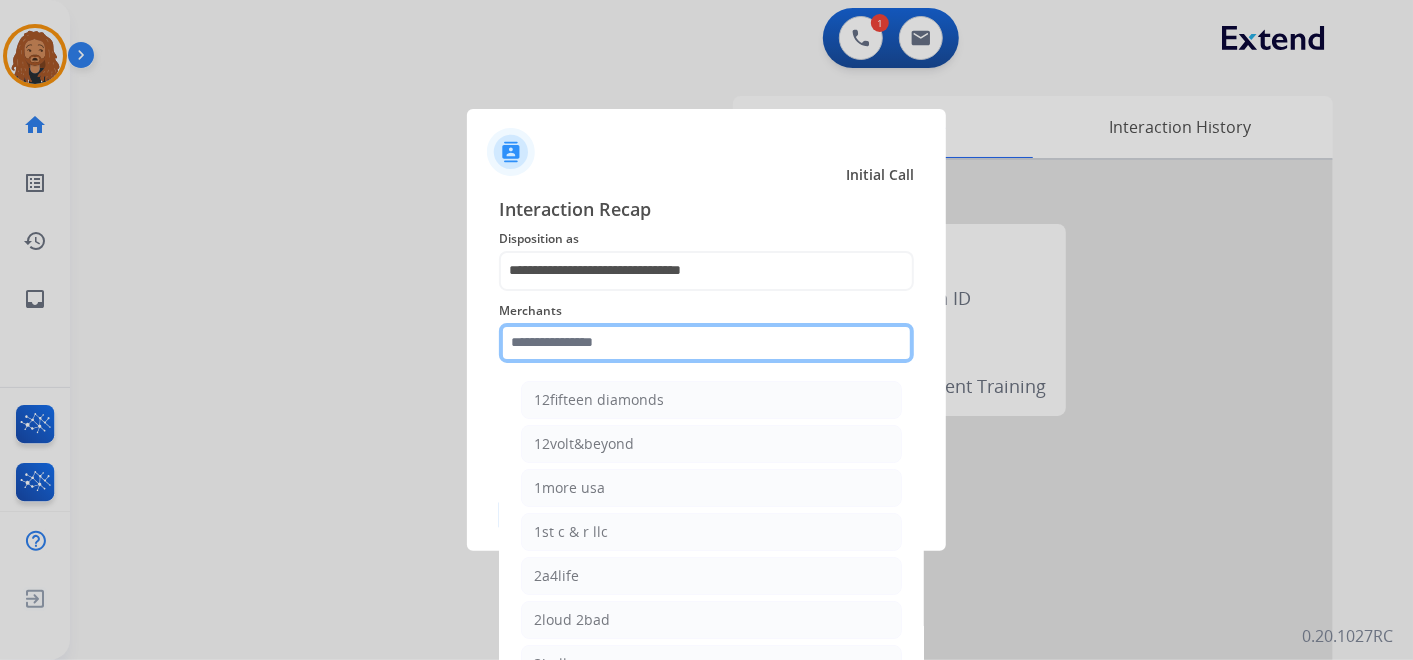 click 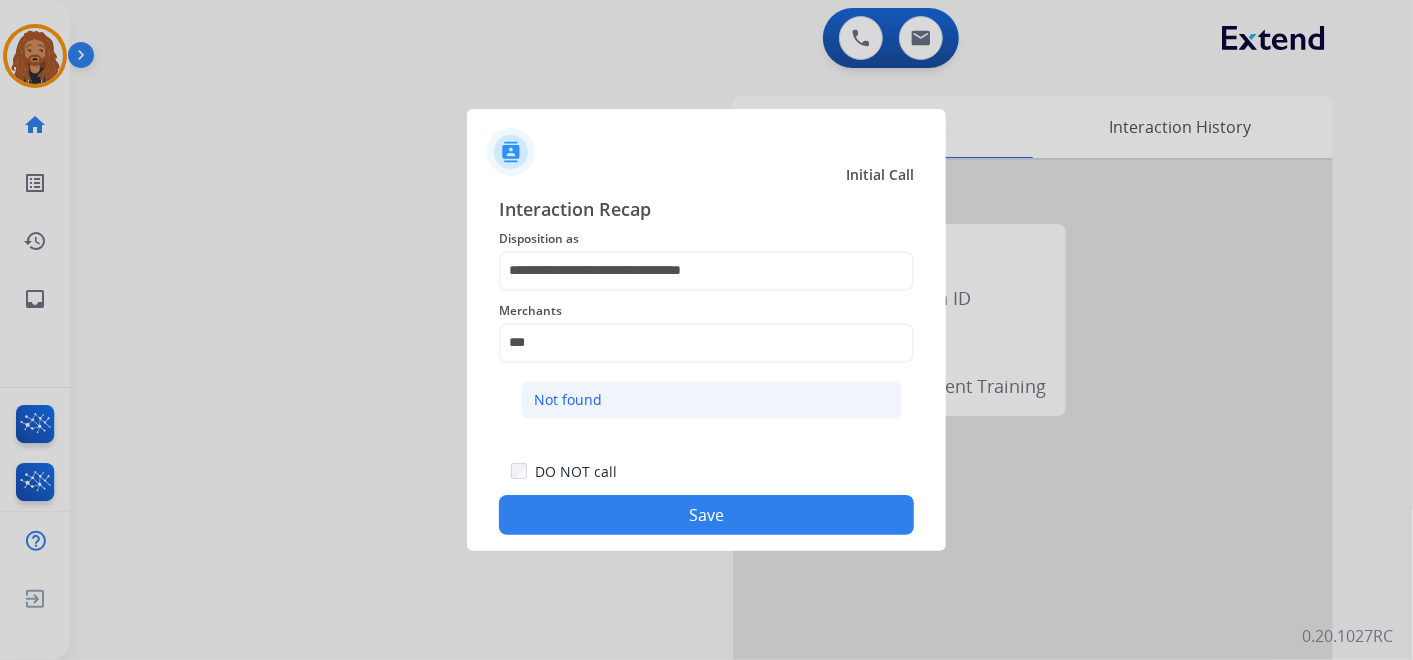 click on "Not found" 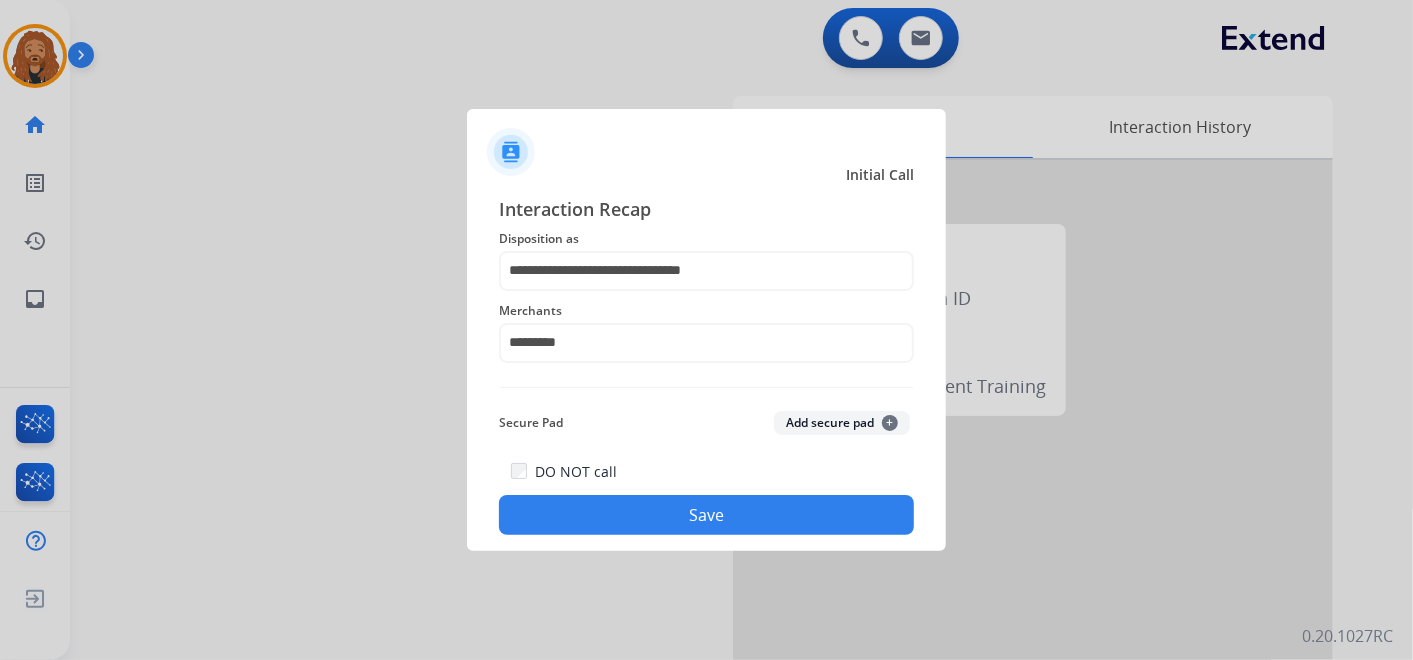 click on "Save" 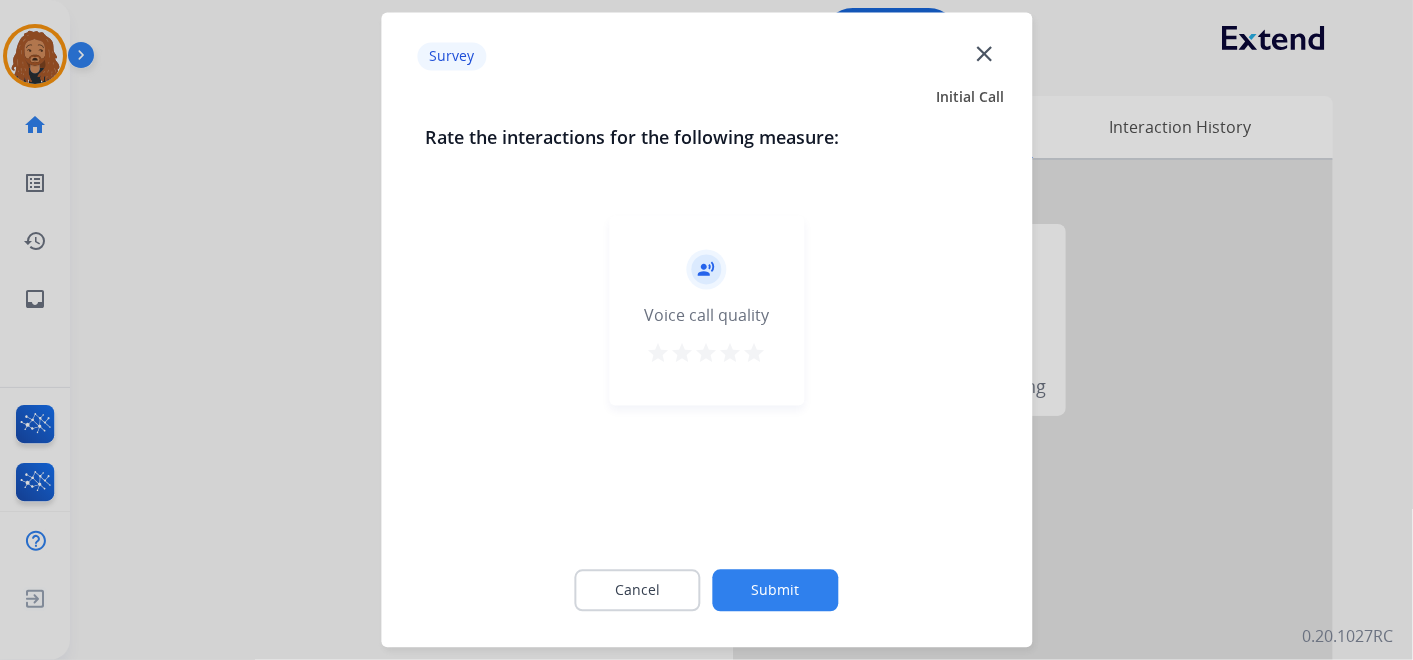 click on "star" at bounding box center (755, 354) 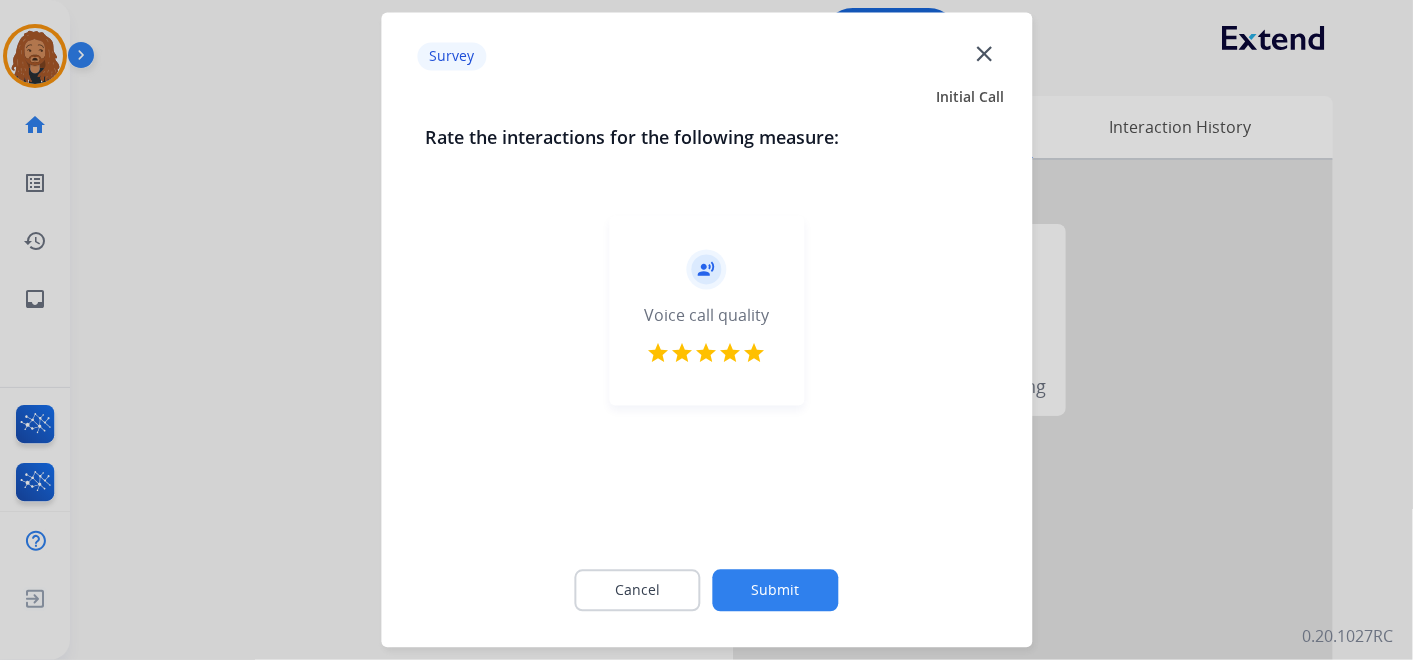 click on "Submit" 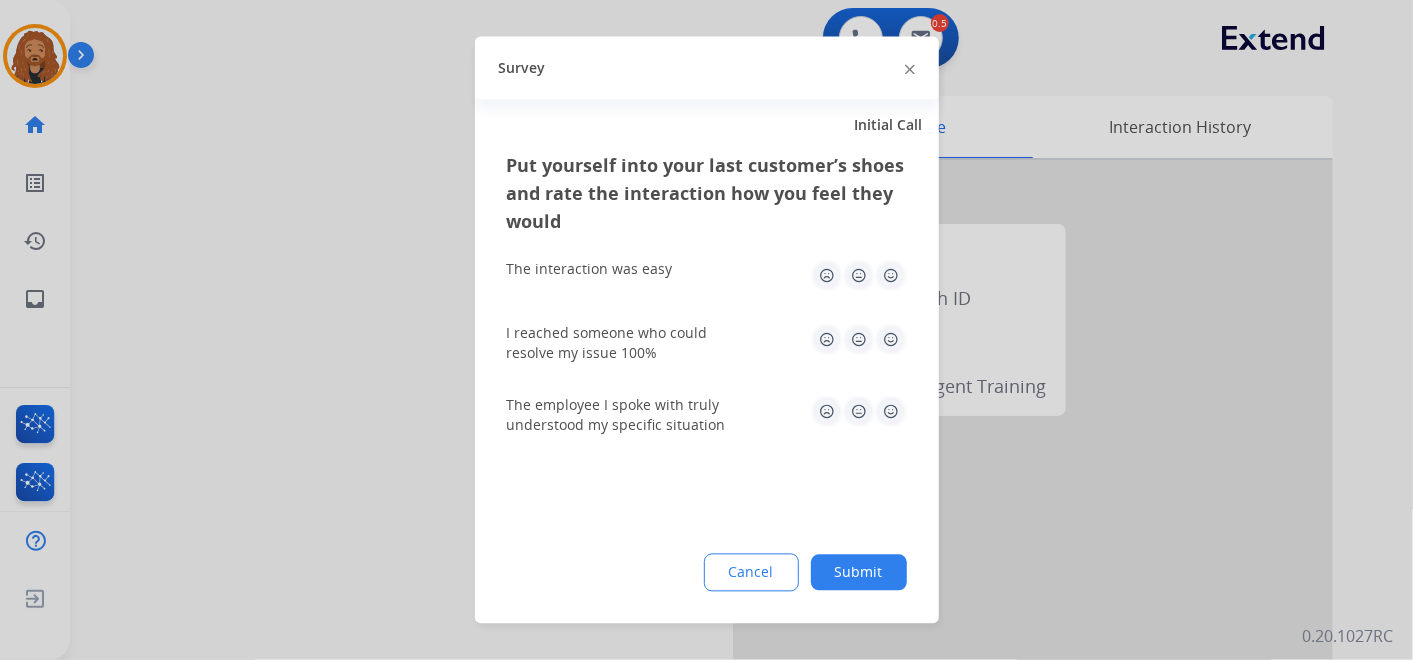 click 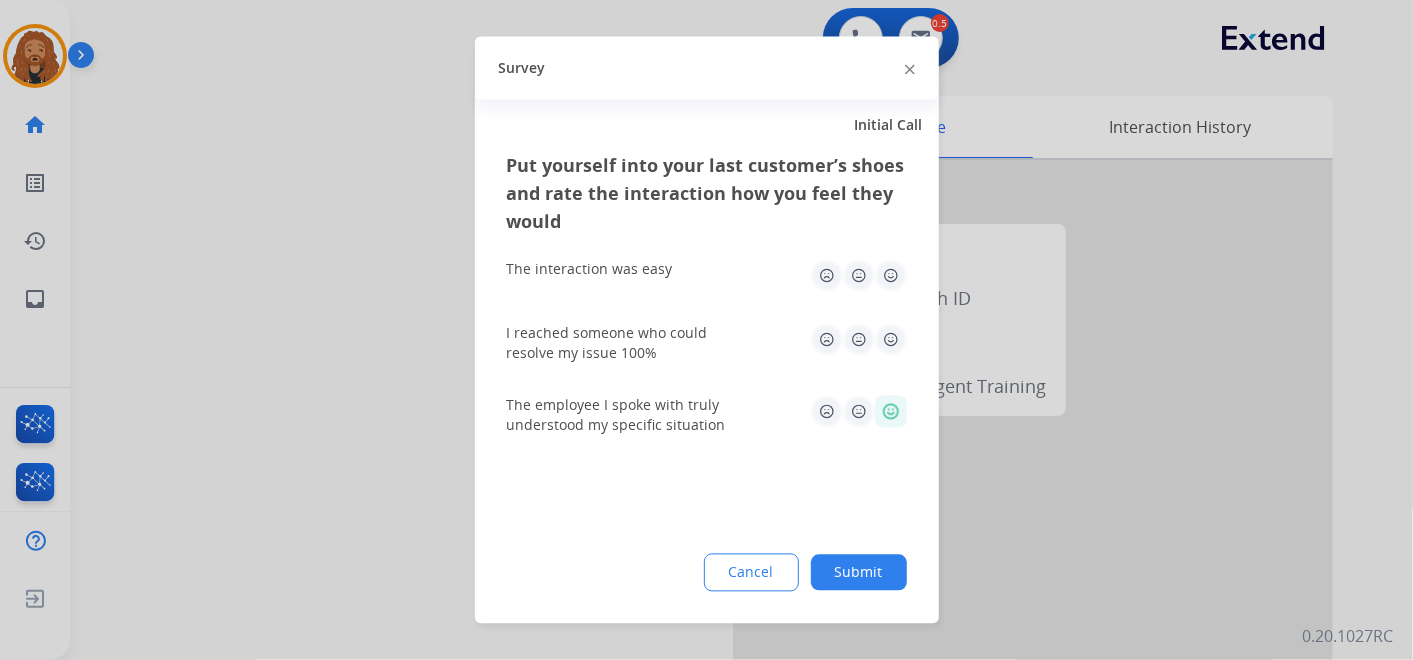 click 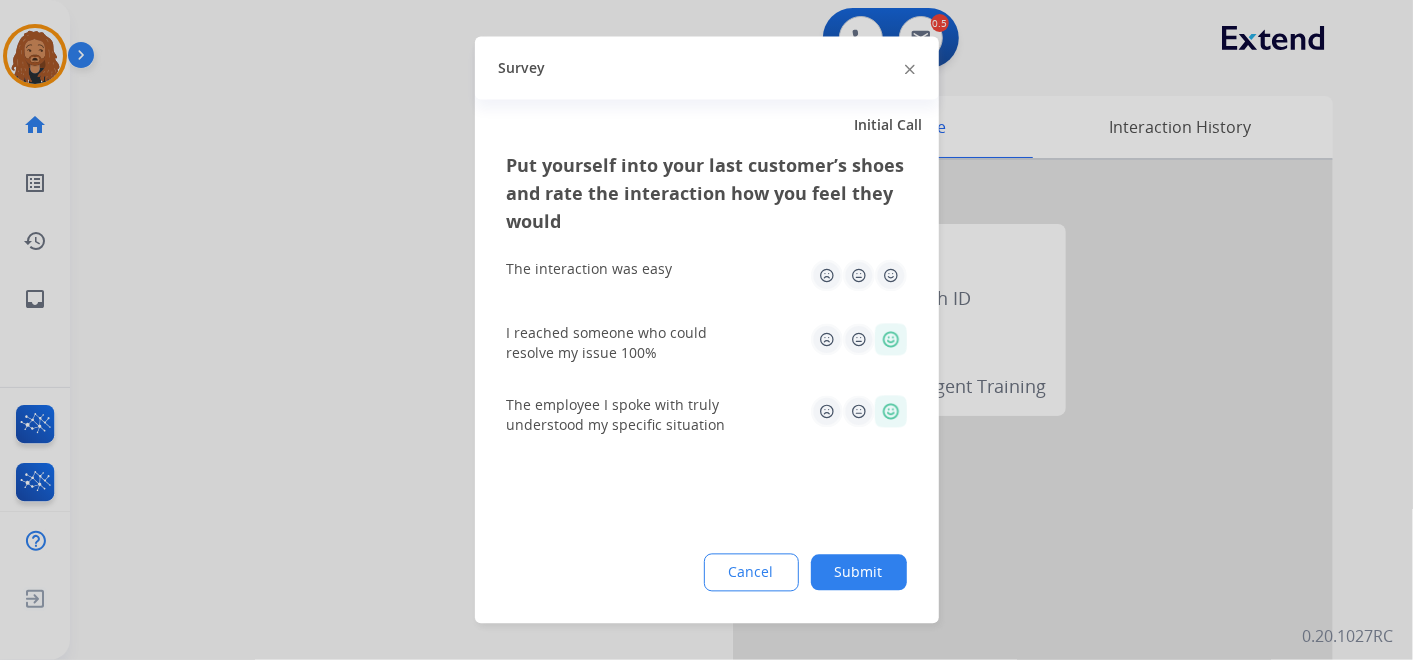 click 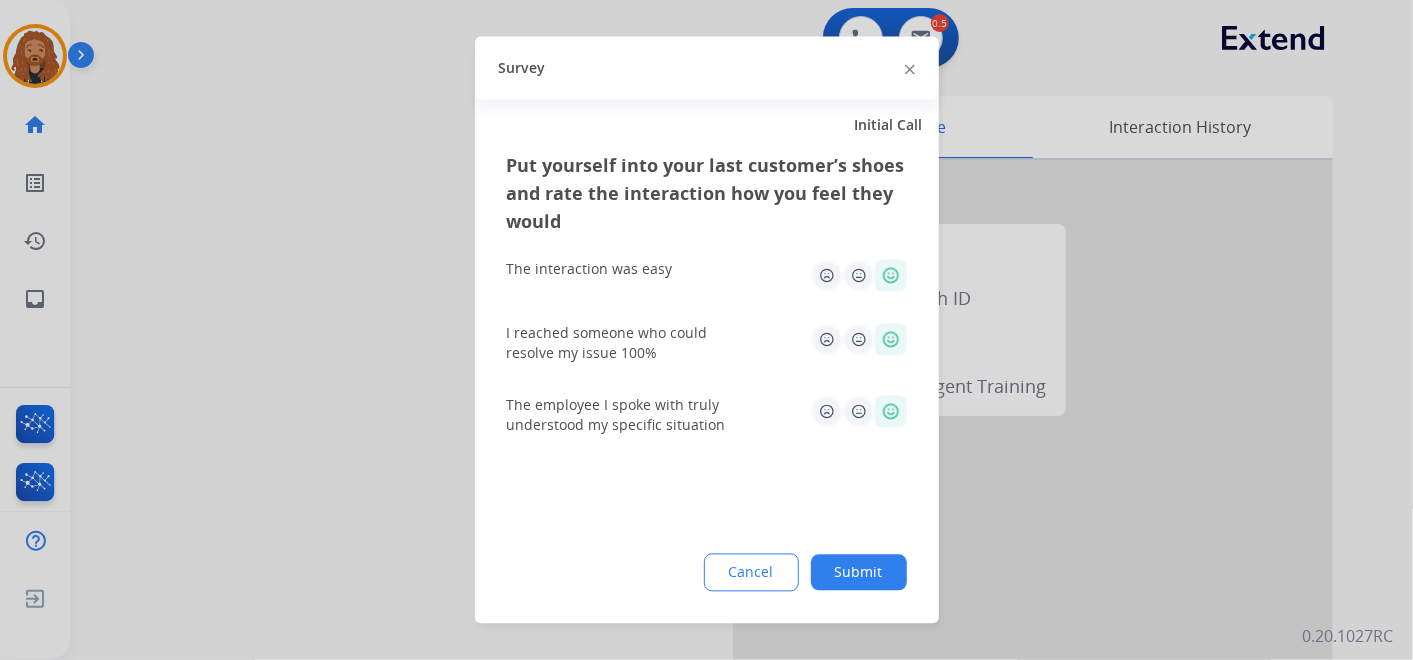 click on "Submit" 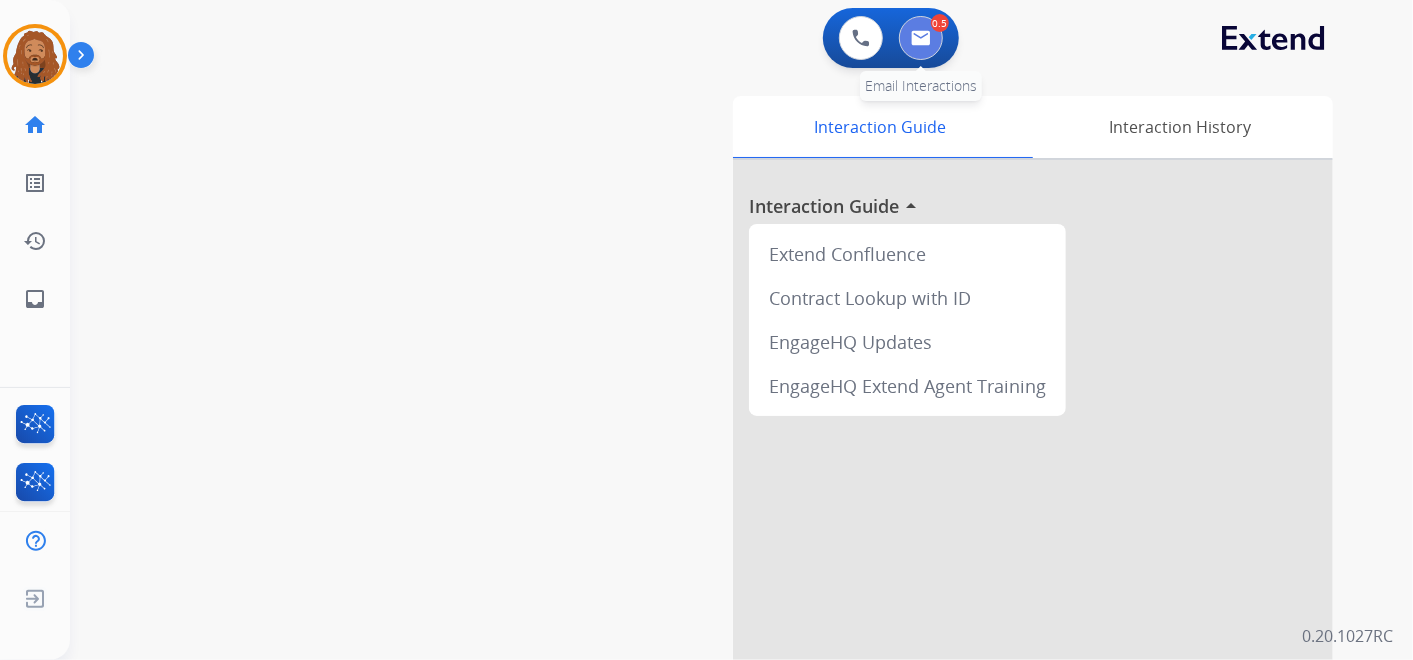 click at bounding box center (921, 38) 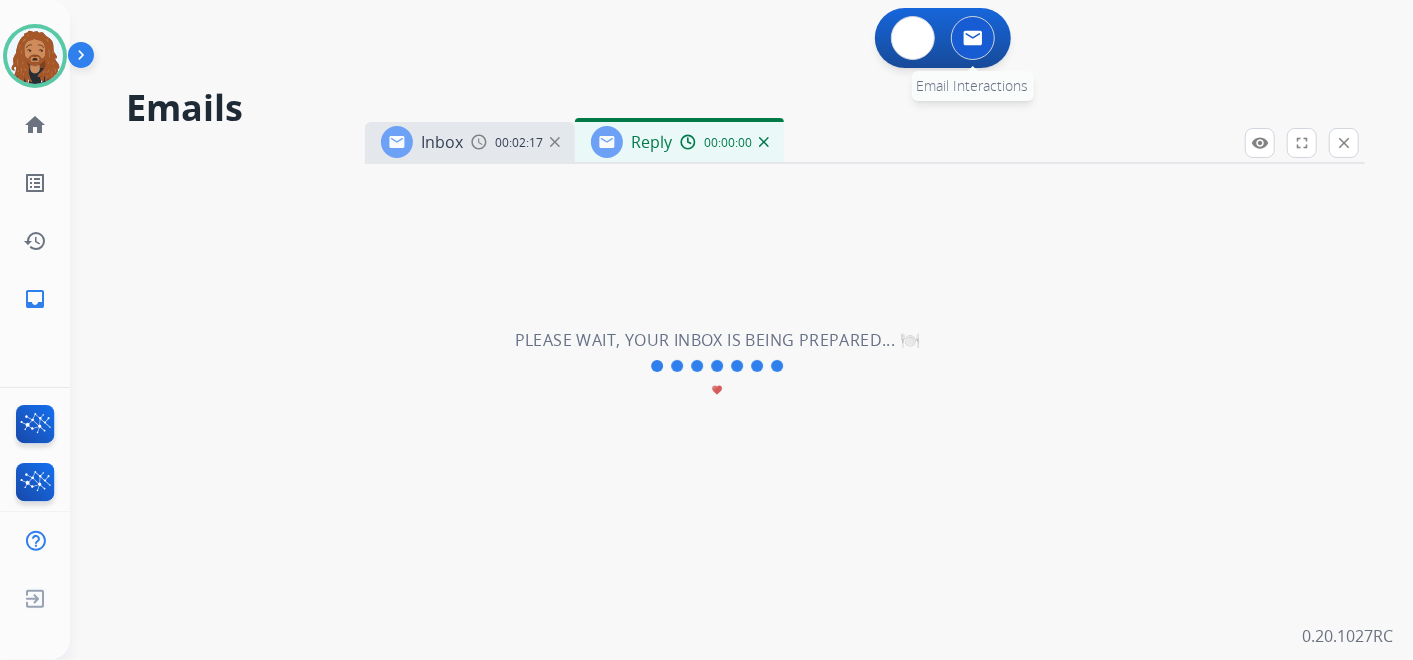 select on "**********" 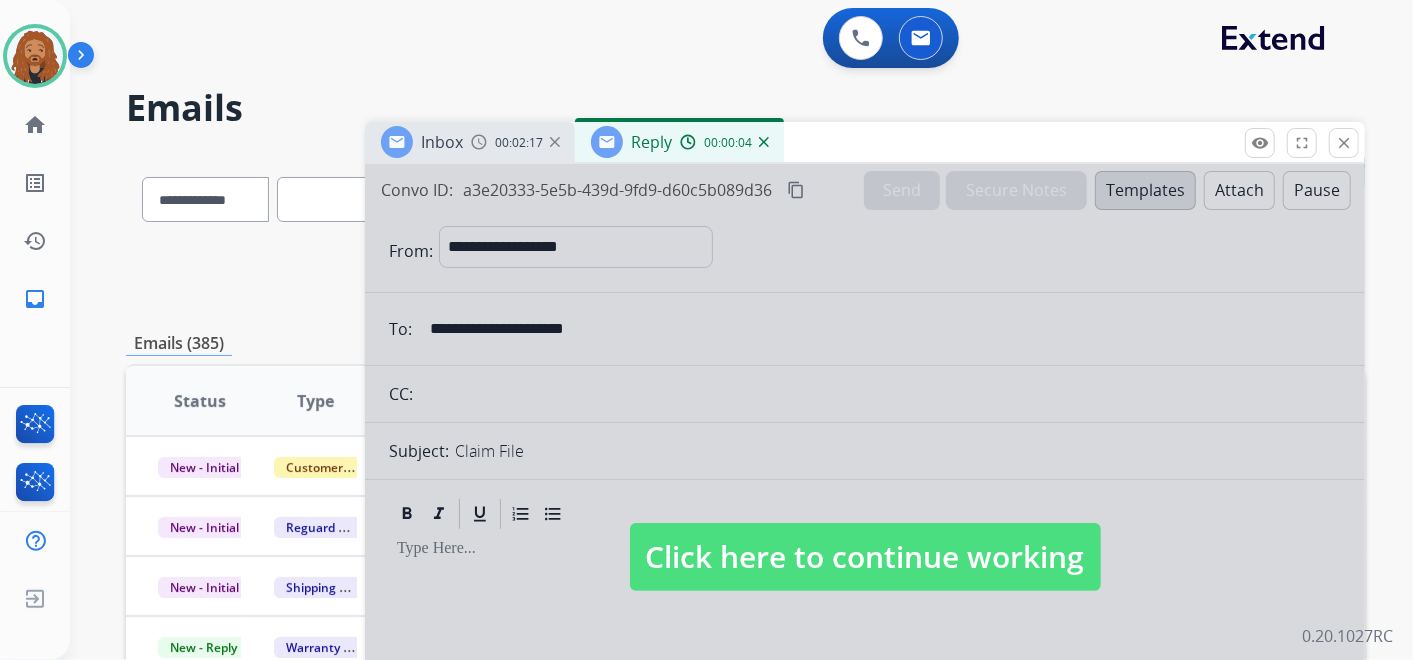 click at bounding box center (764, 142) 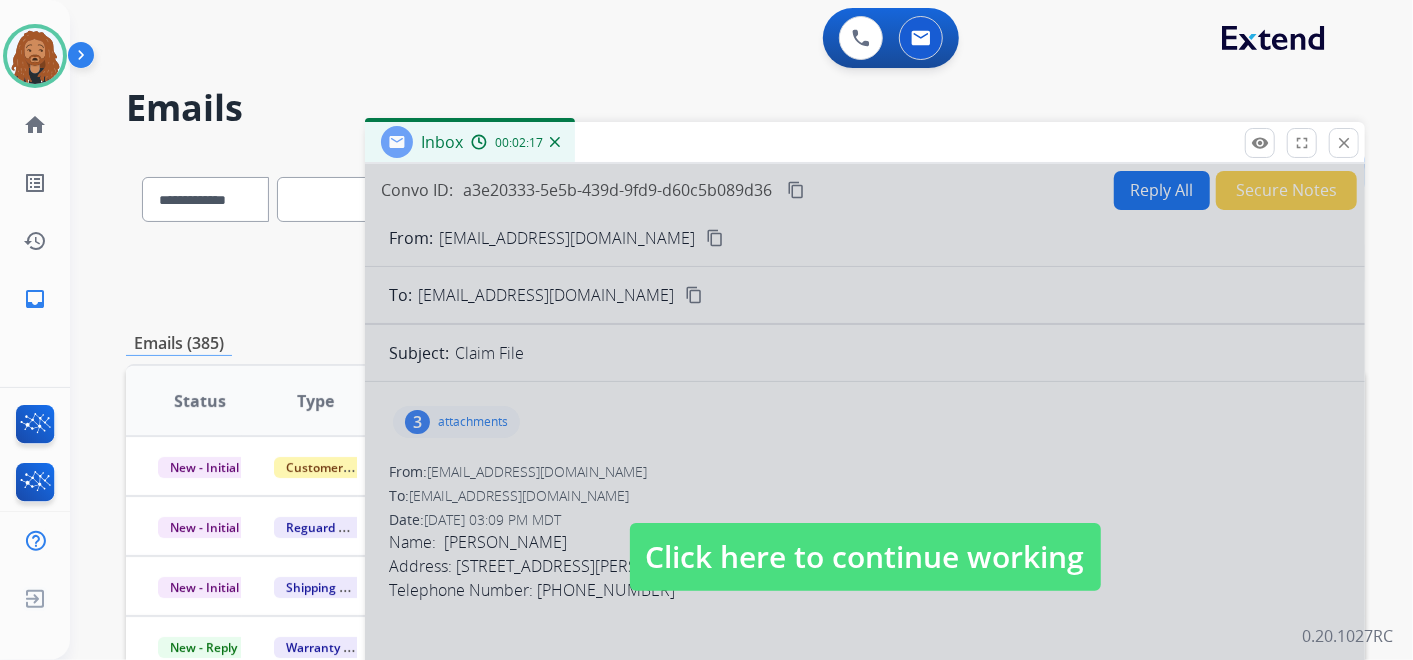click on "Click here to continue working" at bounding box center (865, 557) 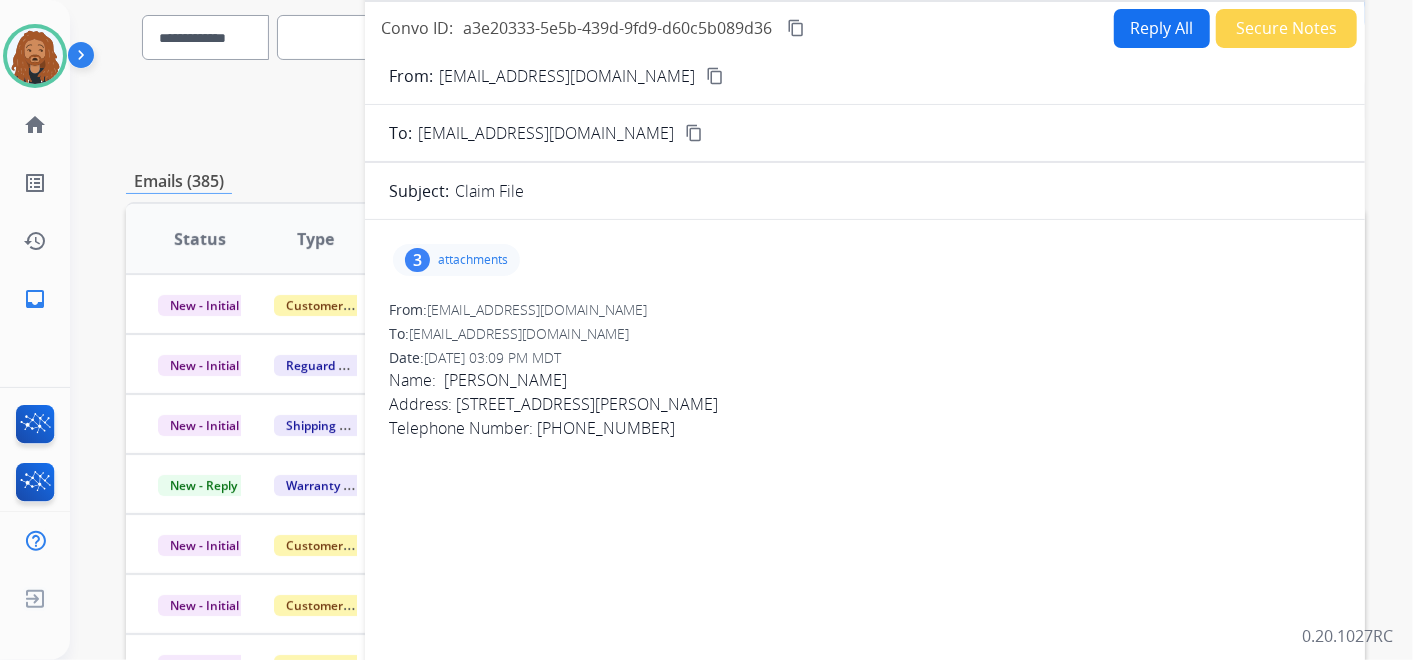 scroll, scrollTop: 111, scrollLeft: 0, axis: vertical 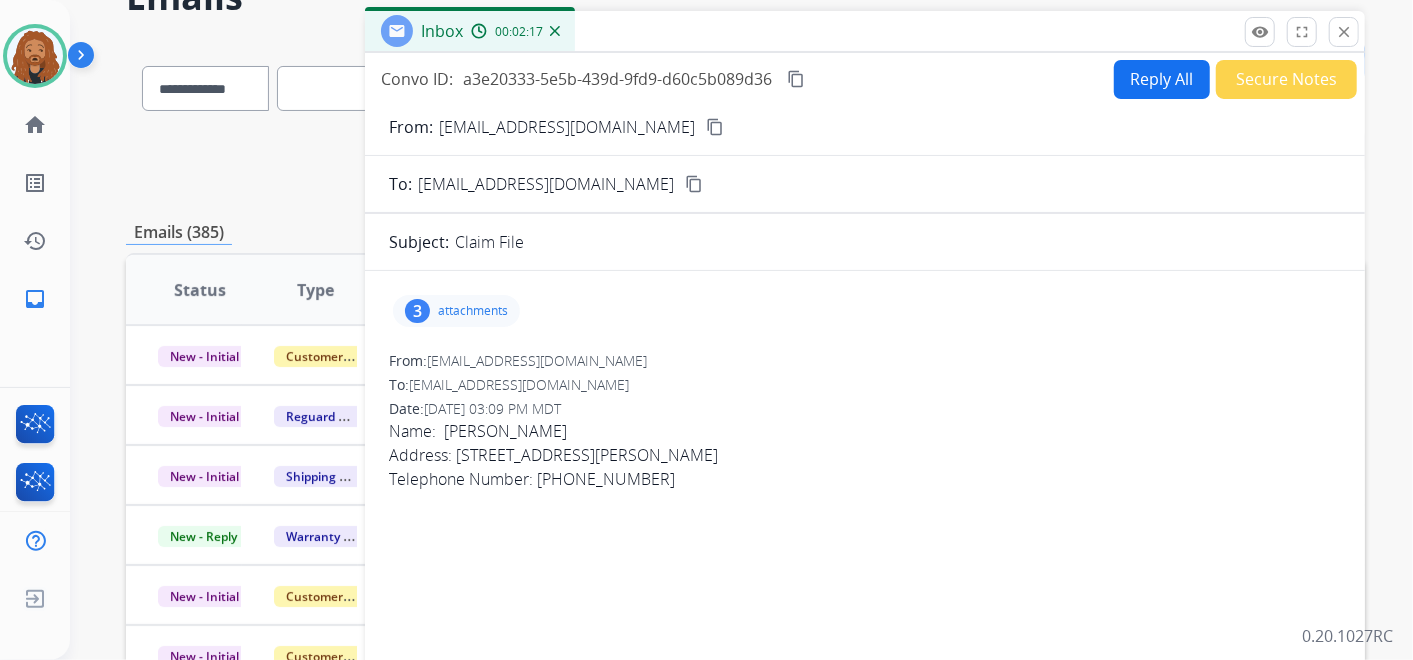 click at bounding box center [555, 31] 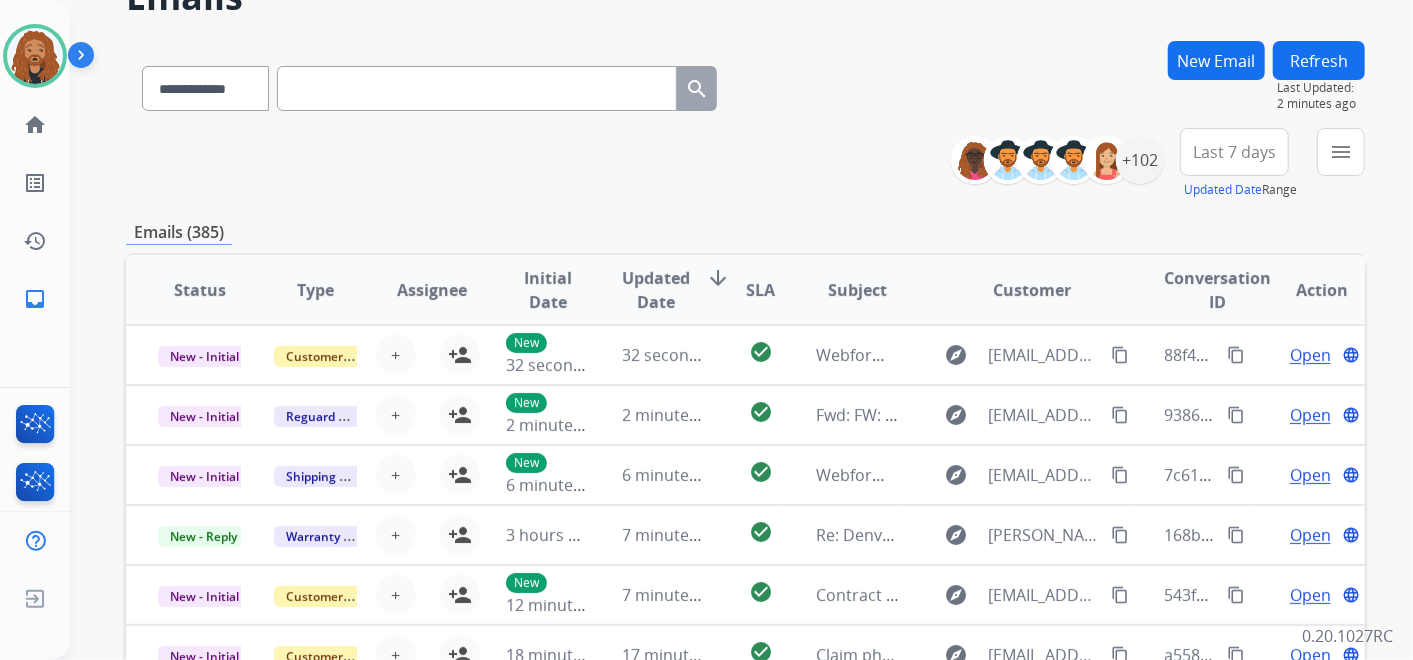 click at bounding box center [477, 88] 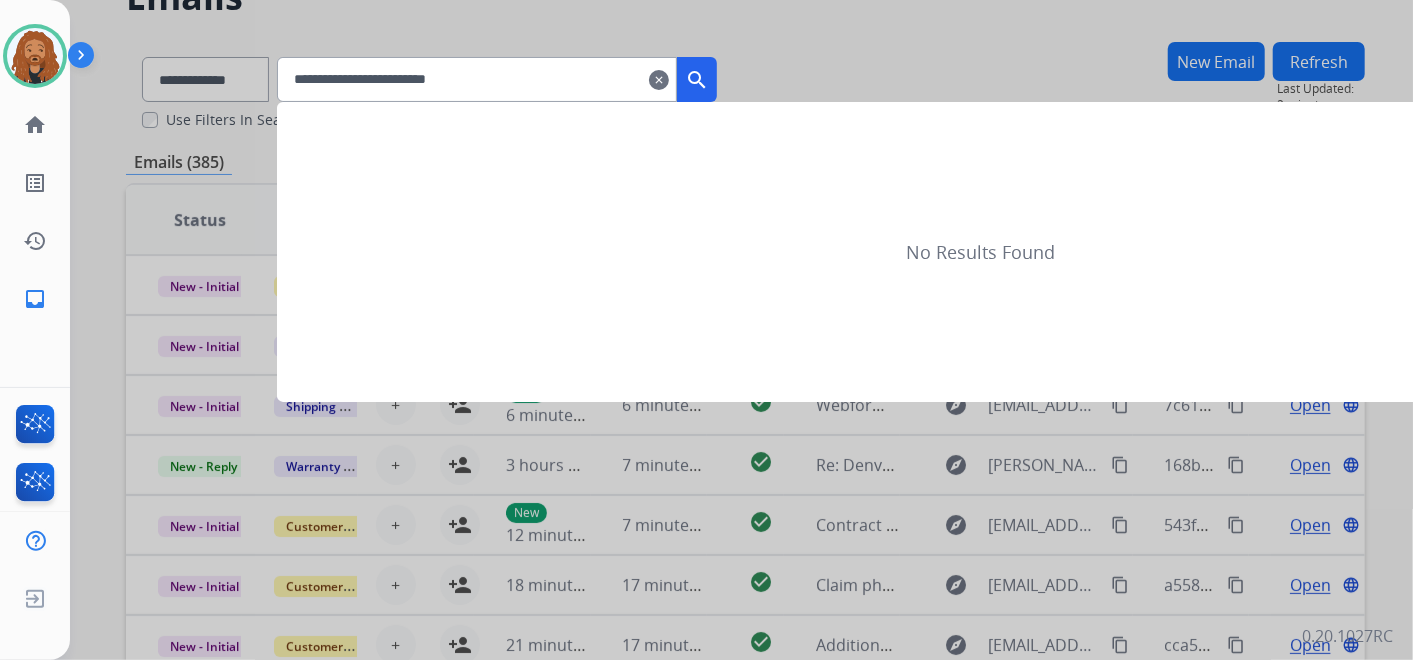 scroll, scrollTop: 0, scrollLeft: 0, axis: both 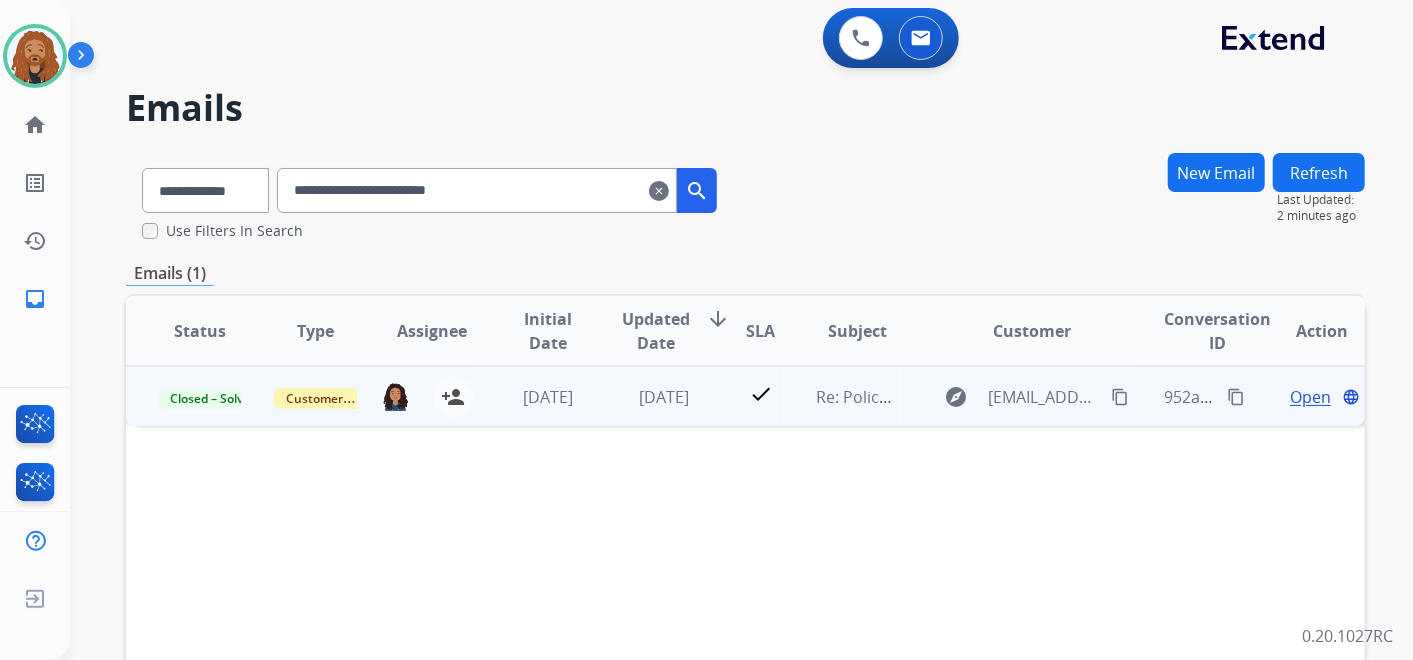 click on "Open" at bounding box center [1310, 397] 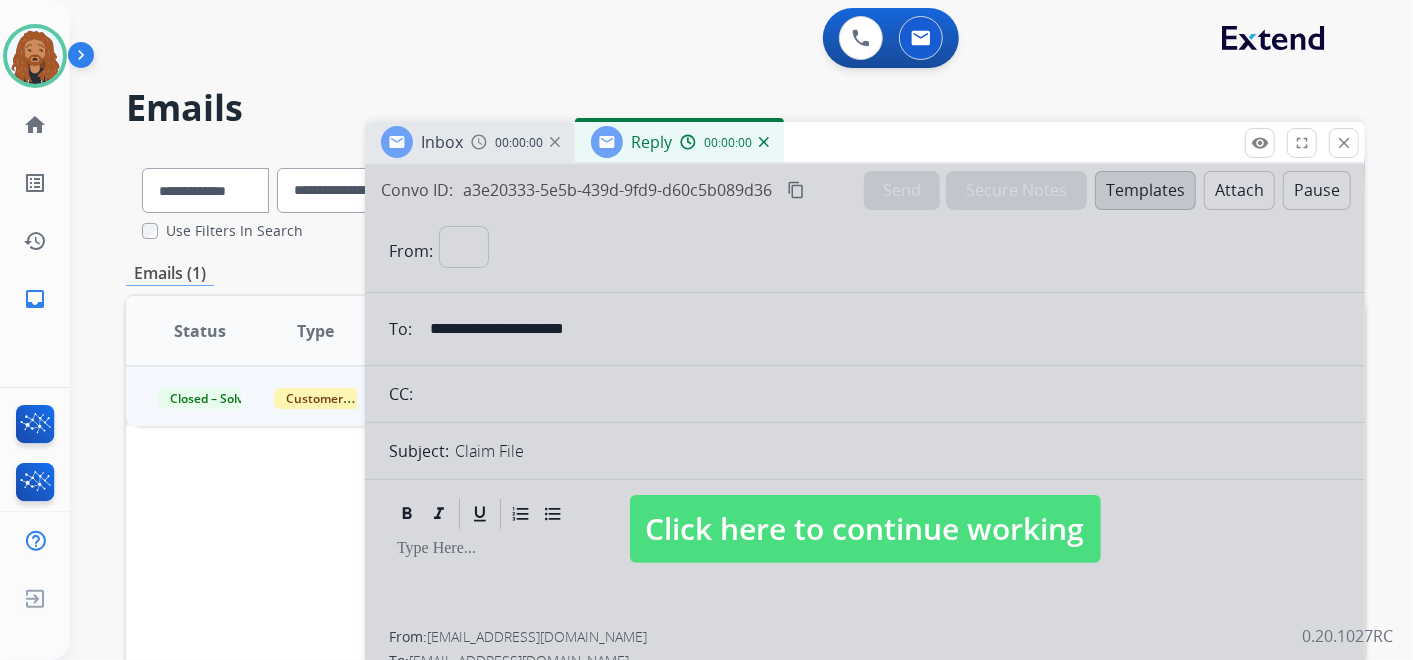 select on "**********" 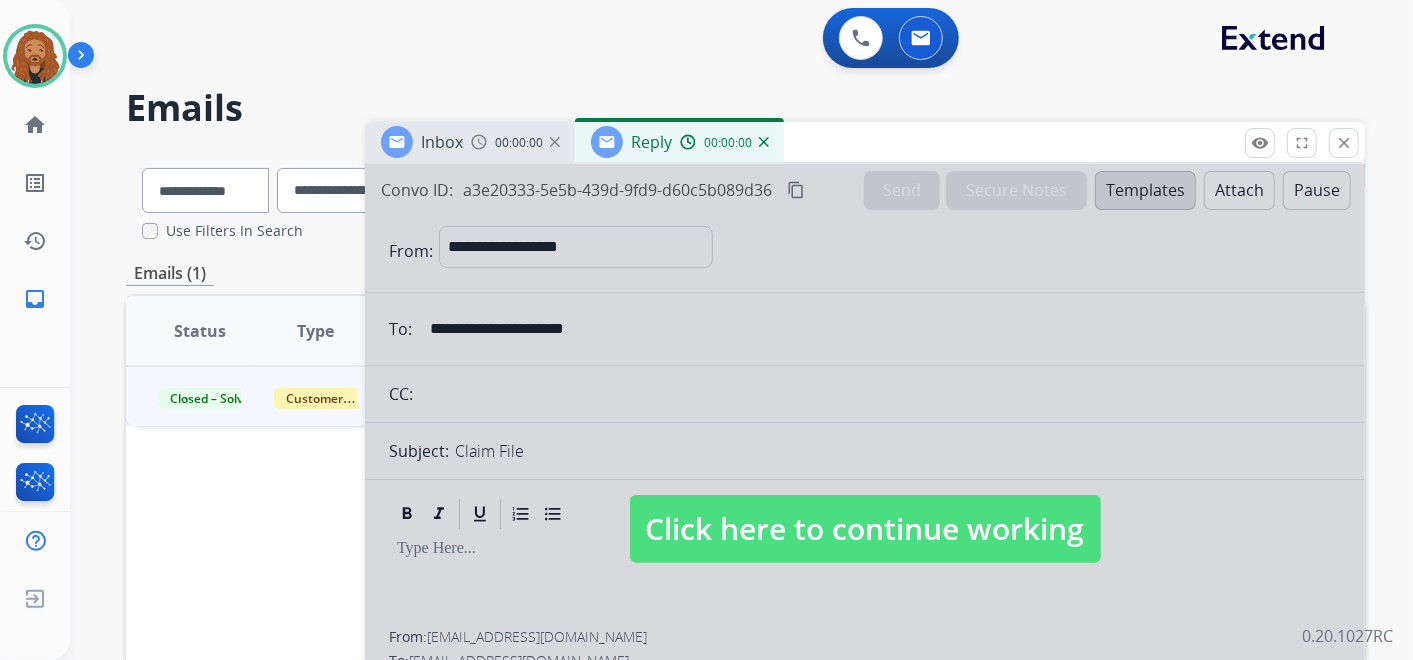 scroll, scrollTop: 222, scrollLeft: 0, axis: vertical 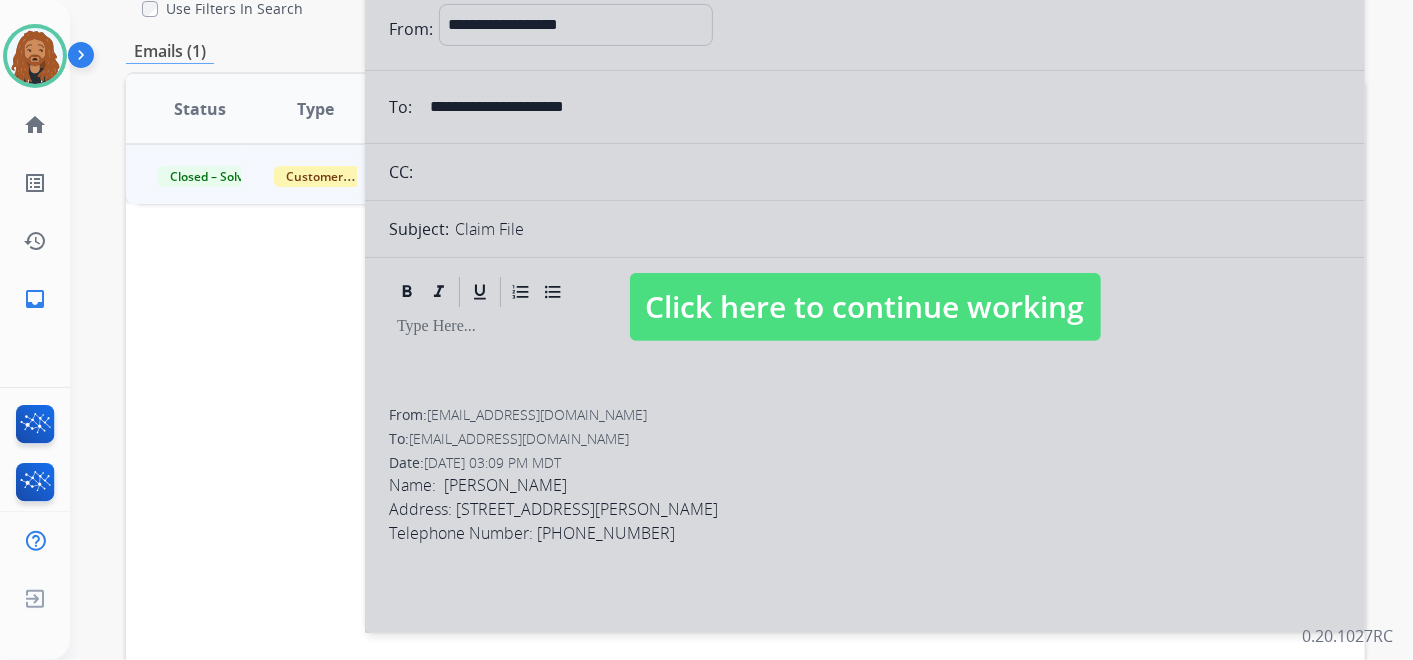 click at bounding box center (865, 287) 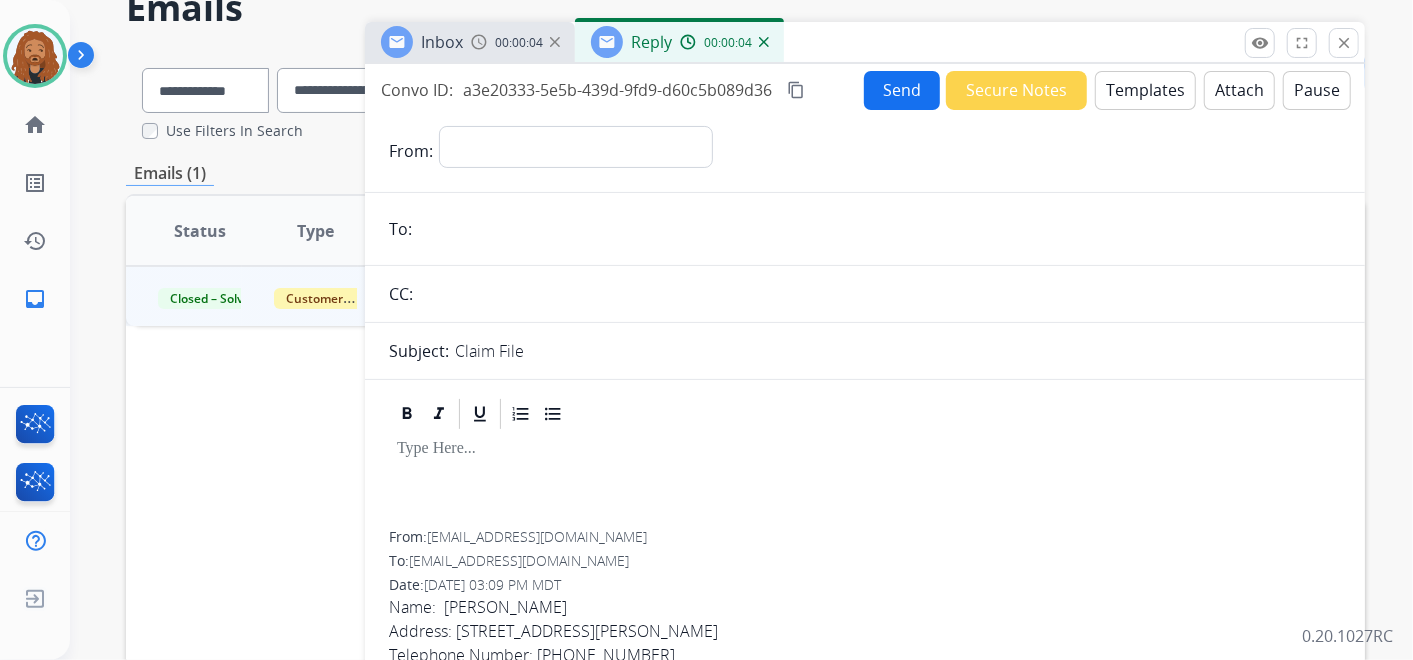 scroll, scrollTop: 0, scrollLeft: 0, axis: both 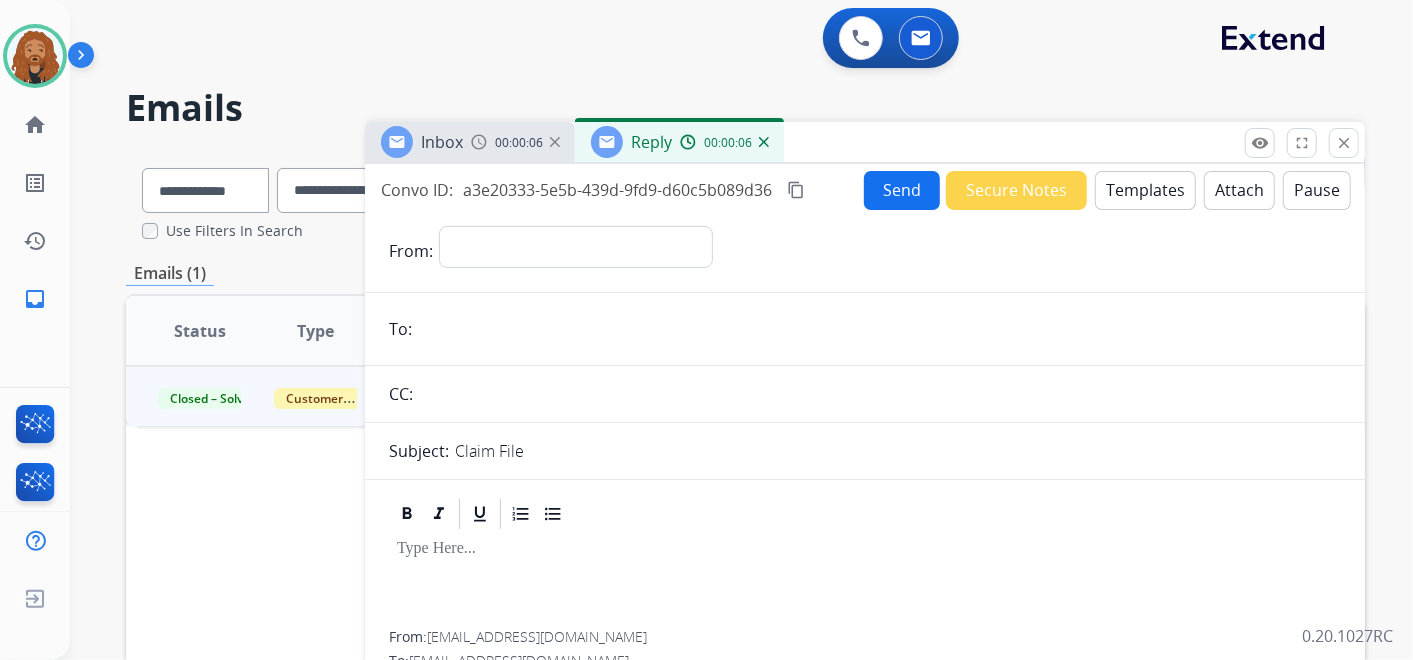 click on "00:00:06" at bounding box center [724, 142] 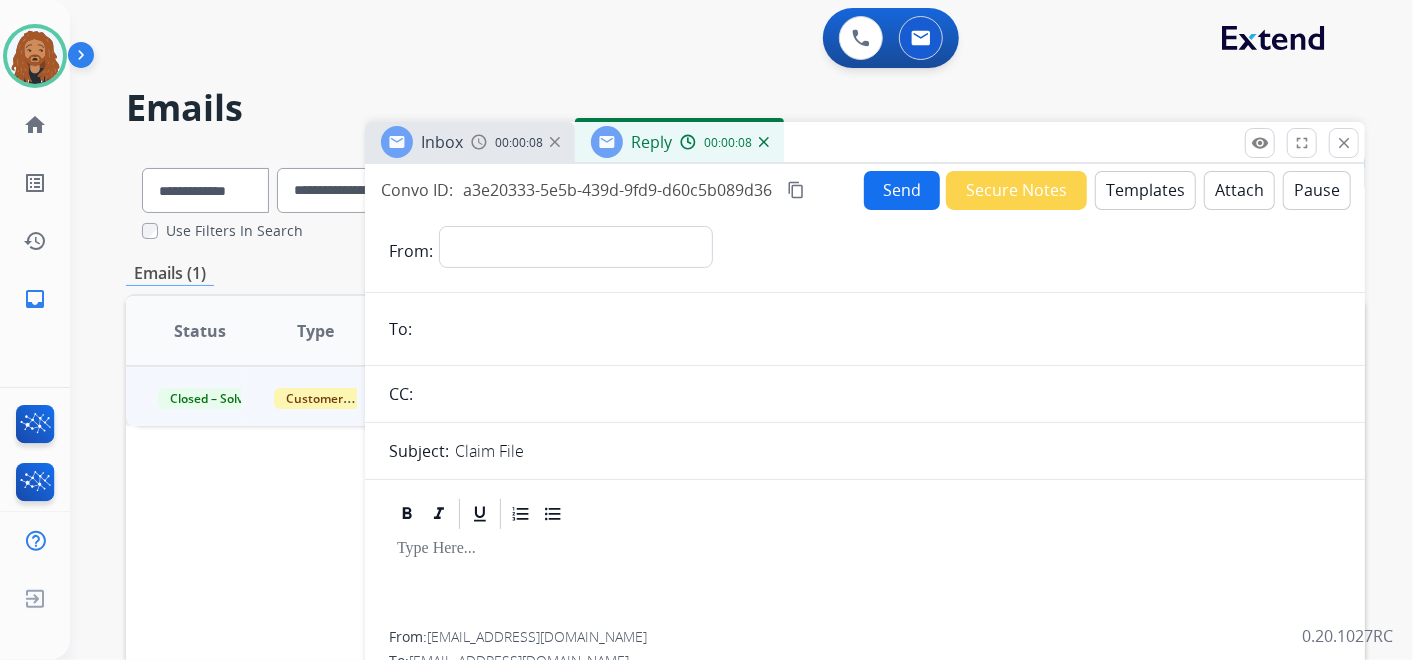 click at bounding box center (764, 142) 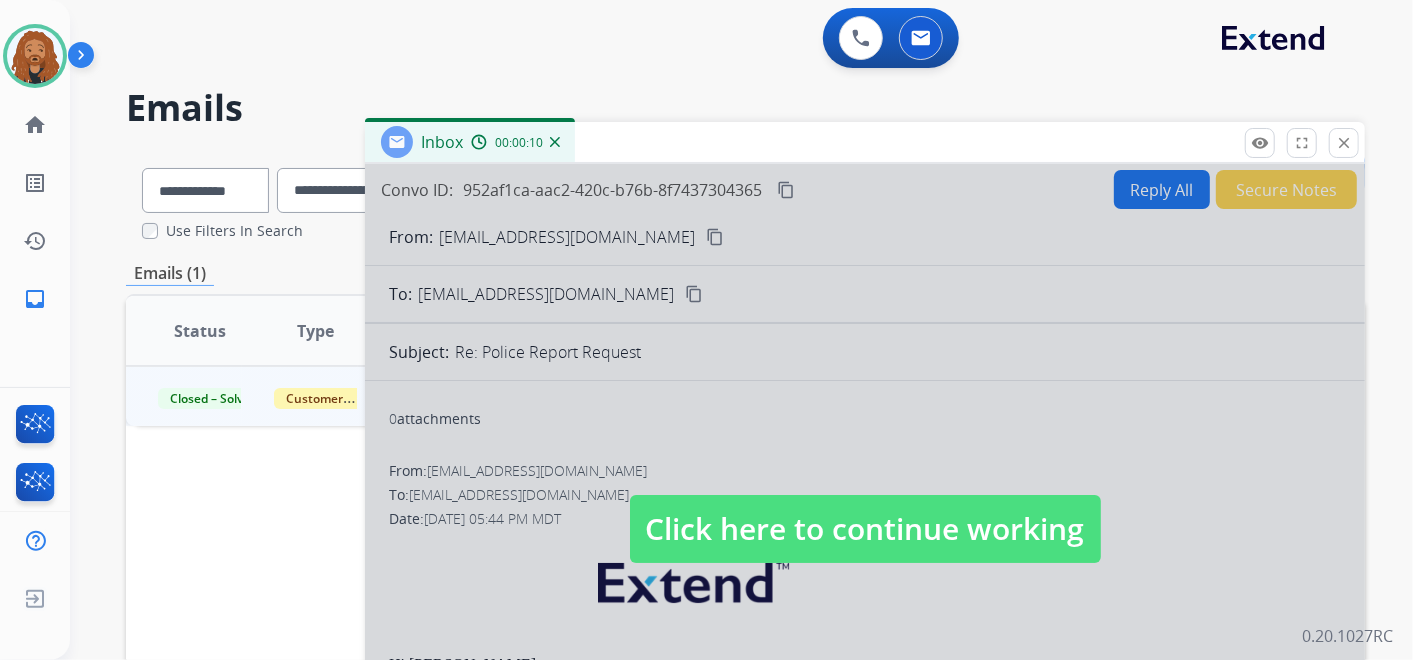 click on "Click here to continue working" at bounding box center [865, 529] 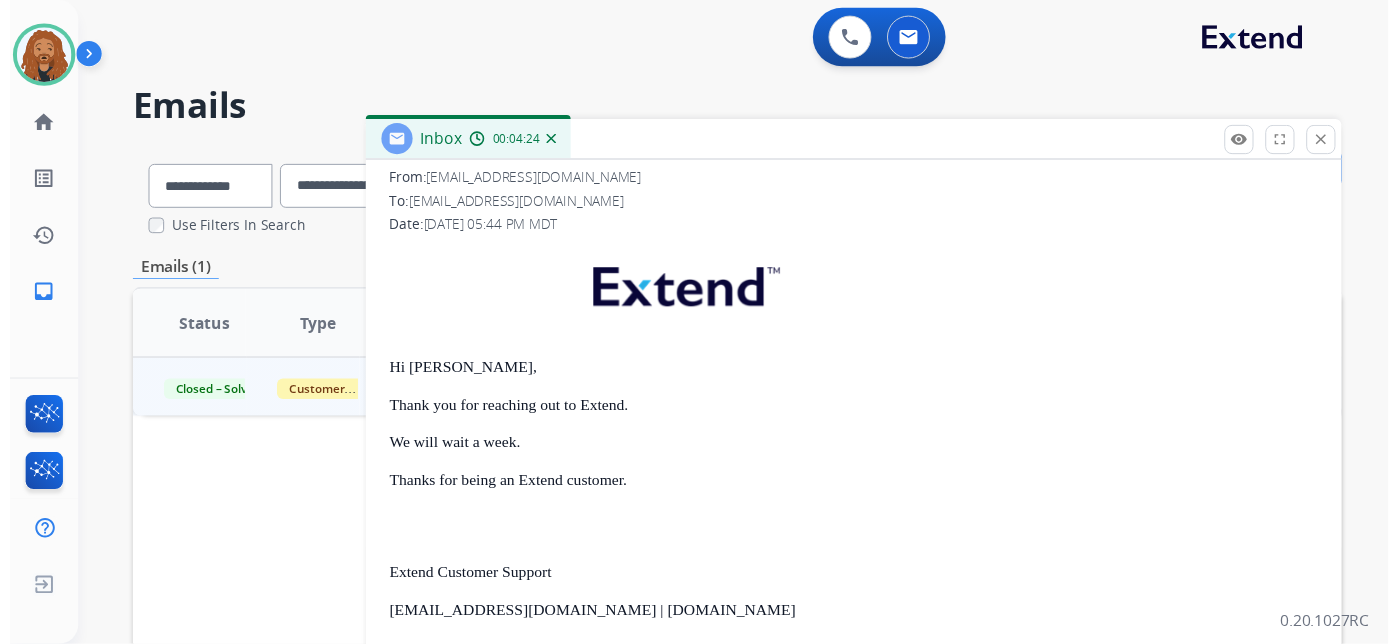 scroll, scrollTop: 0, scrollLeft: 0, axis: both 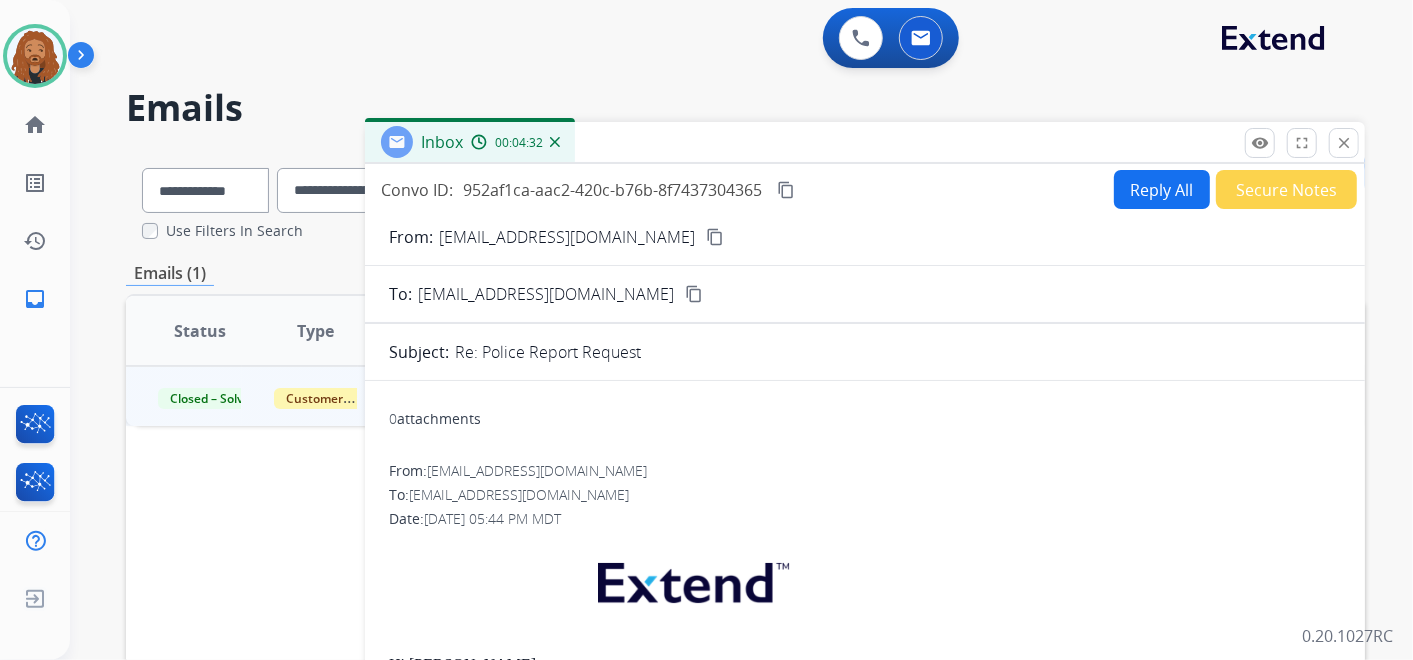 click at bounding box center (555, 142) 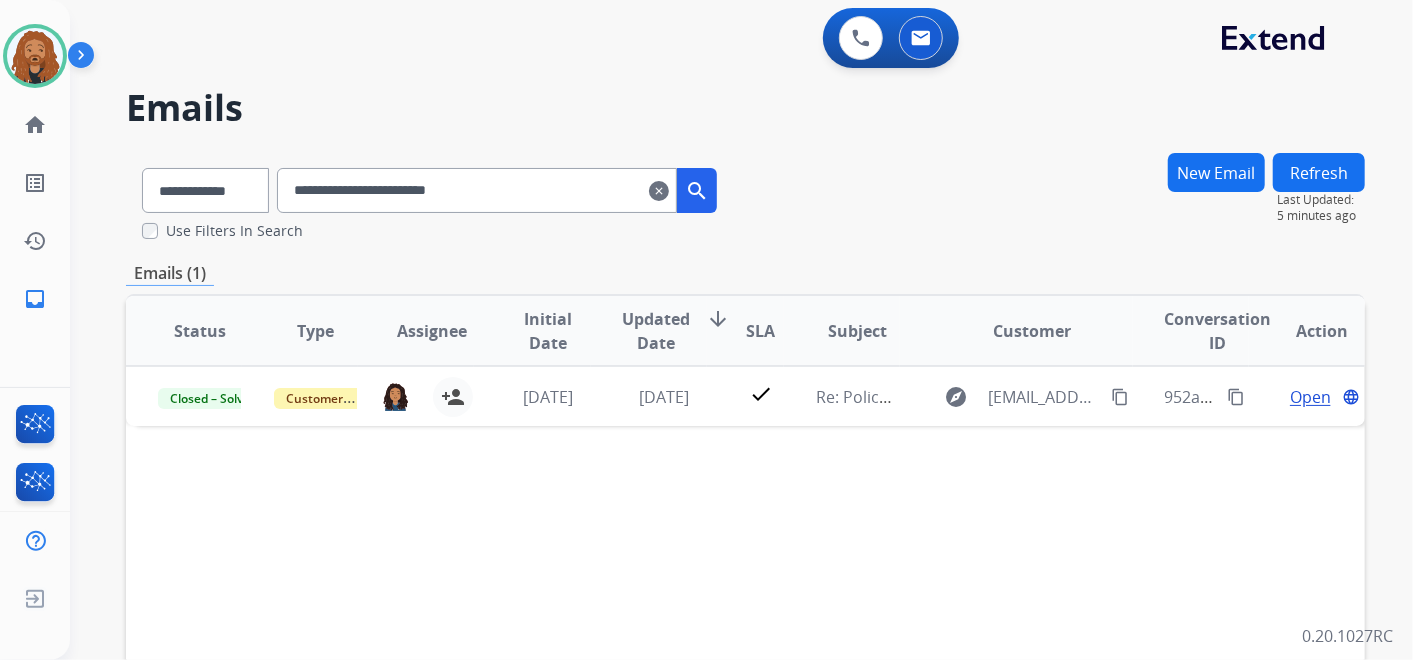 click on "clear" at bounding box center (659, 191) 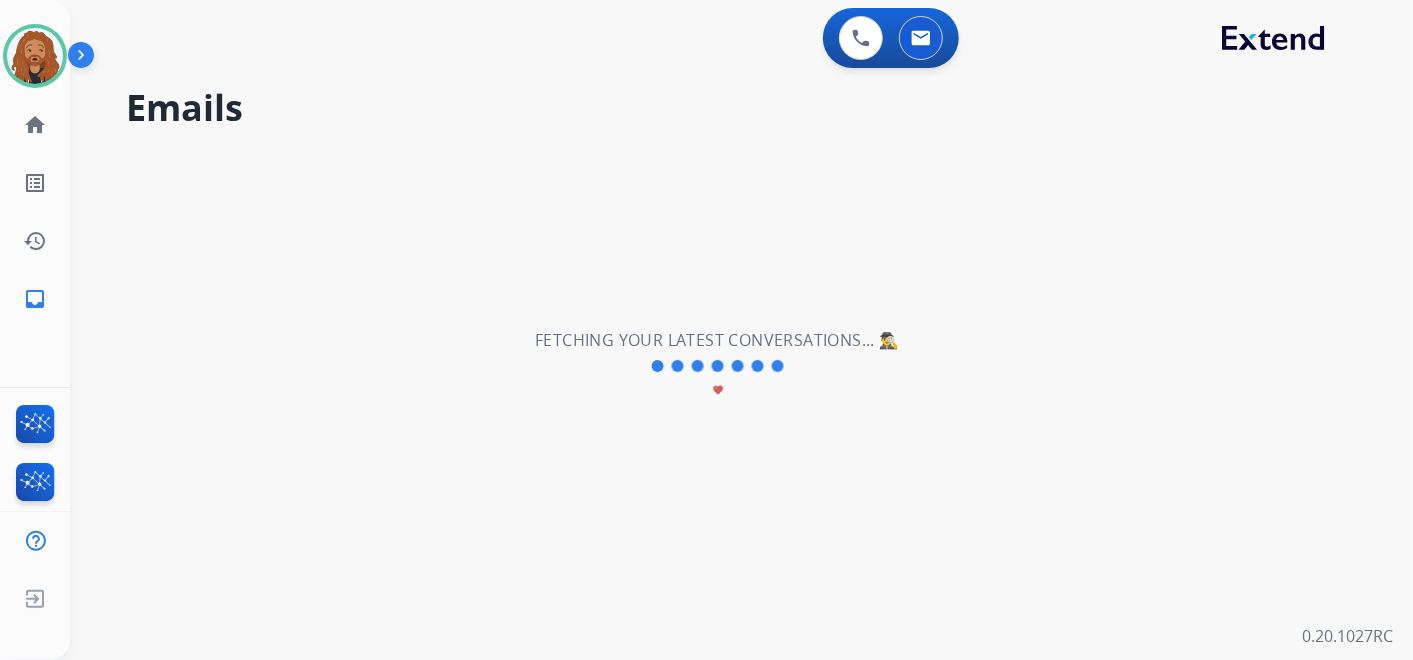 type 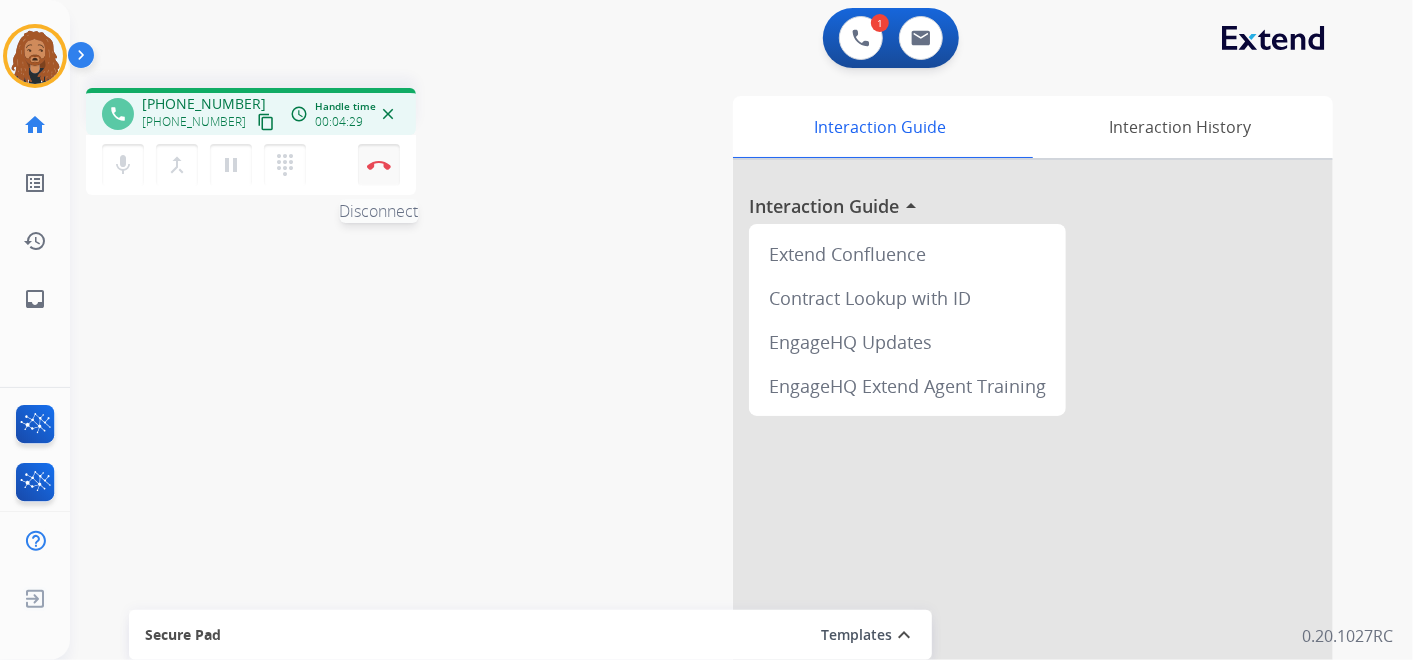 click at bounding box center [379, 165] 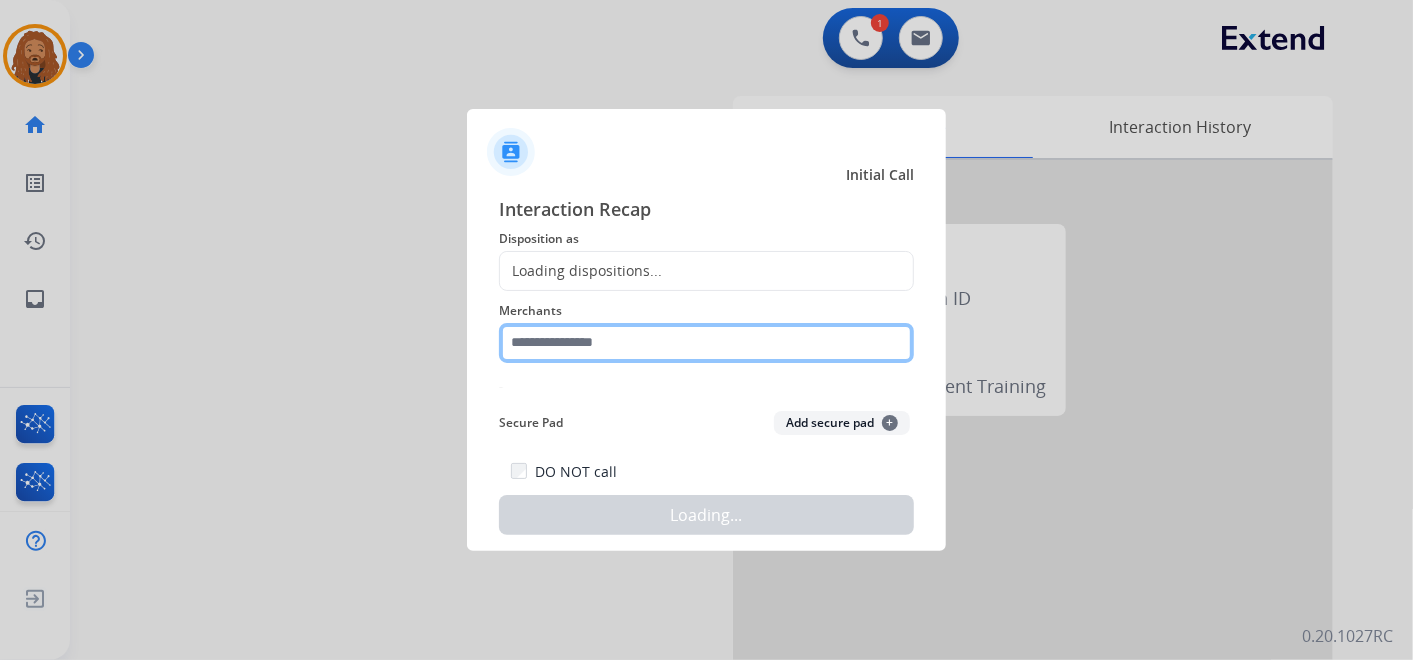 click 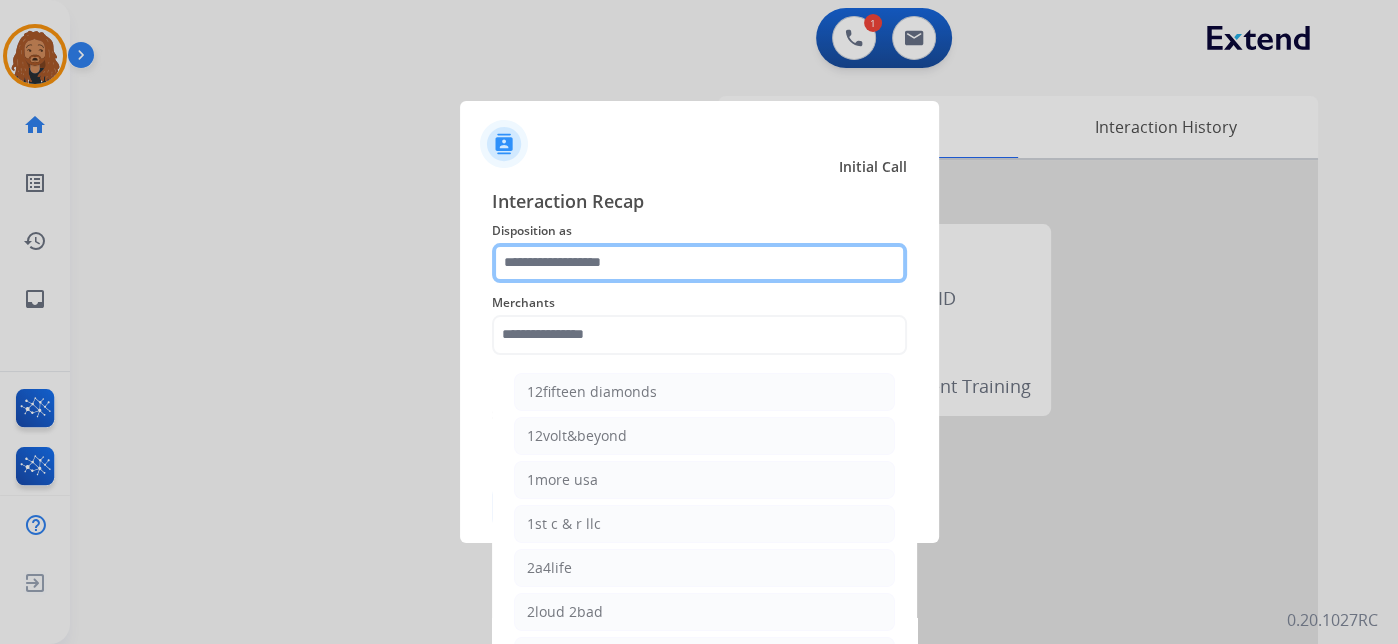 click 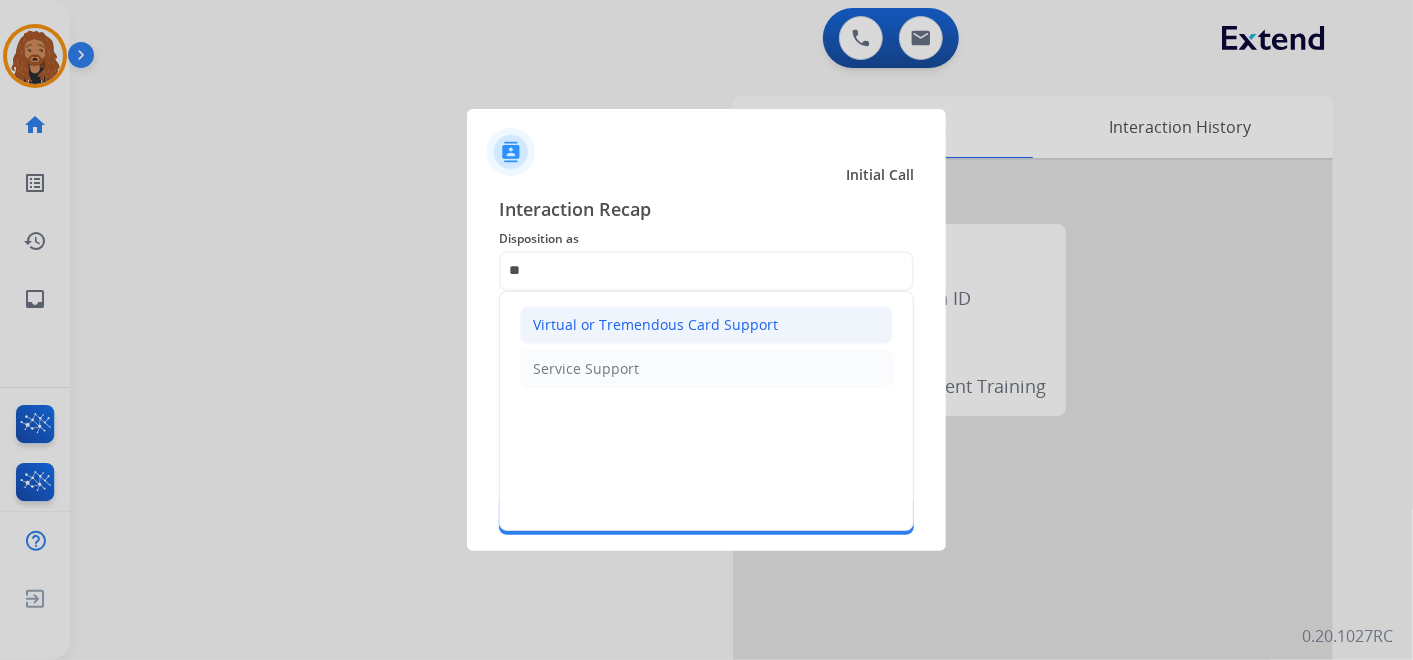 click on "Virtual or Tremendous Card Support" 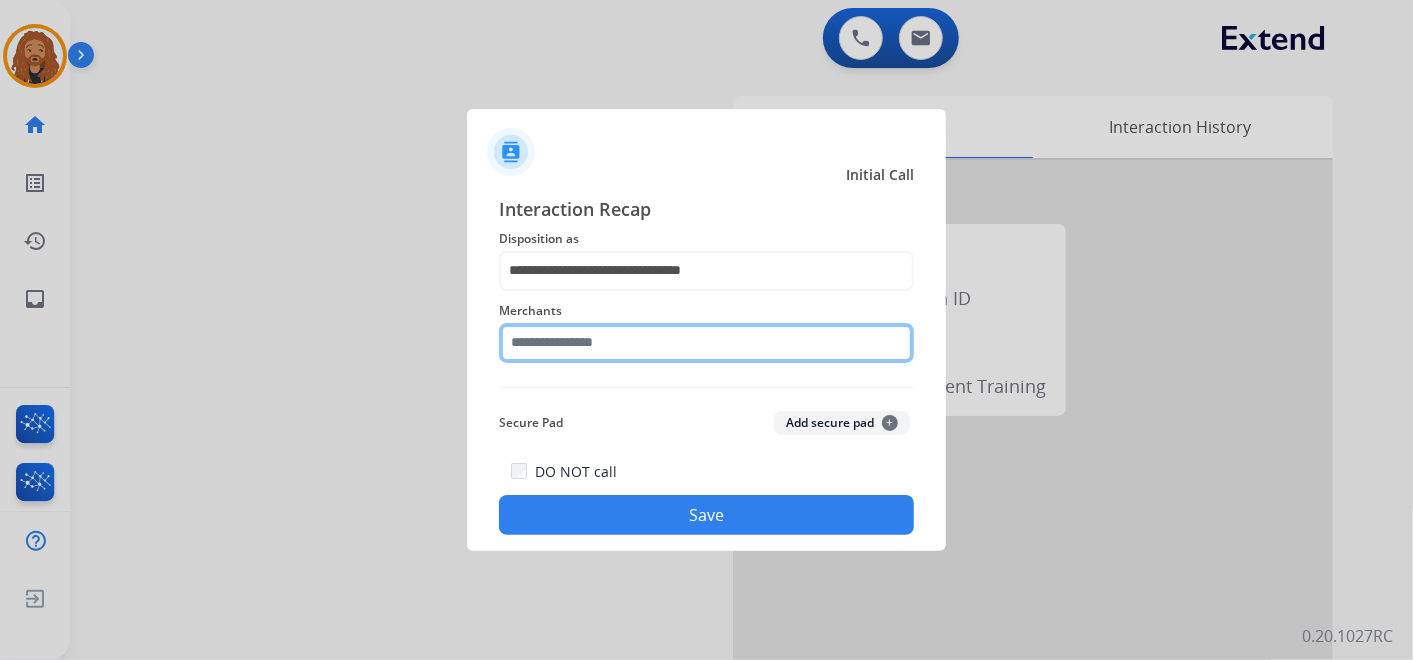 click 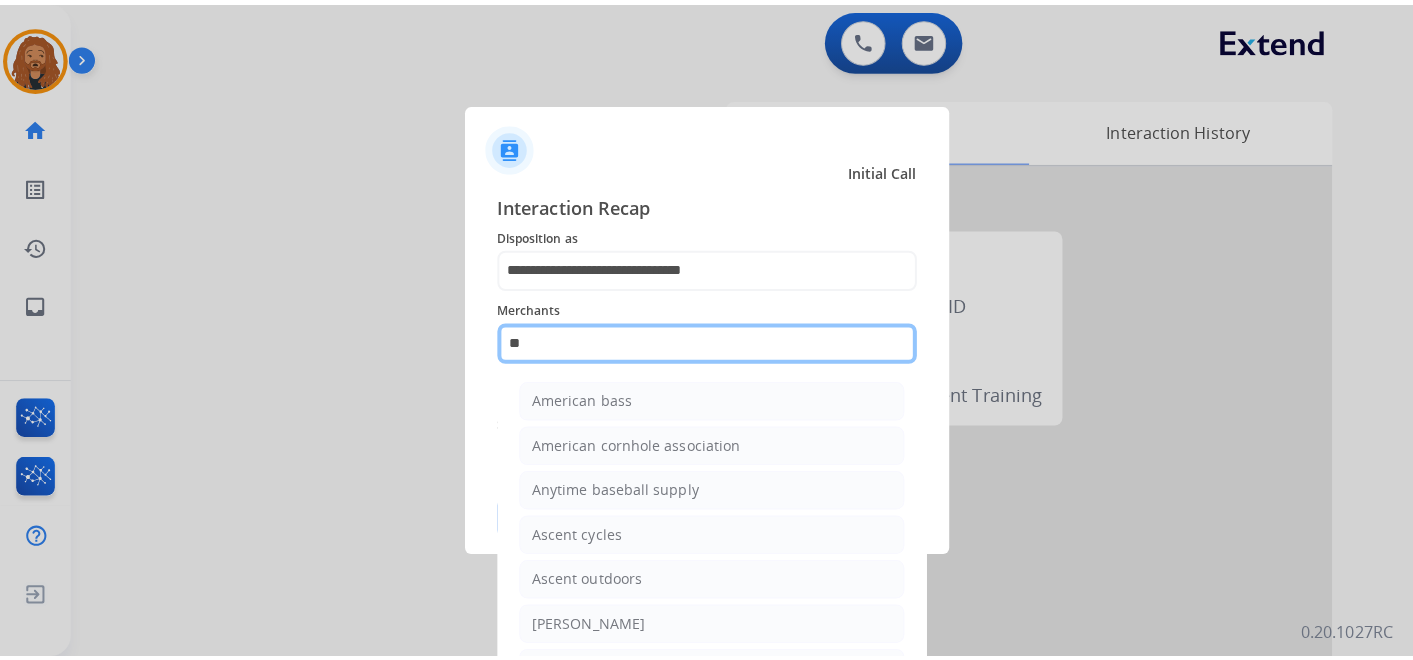 scroll, scrollTop: 111, scrollLeft: 0, axis: vertical 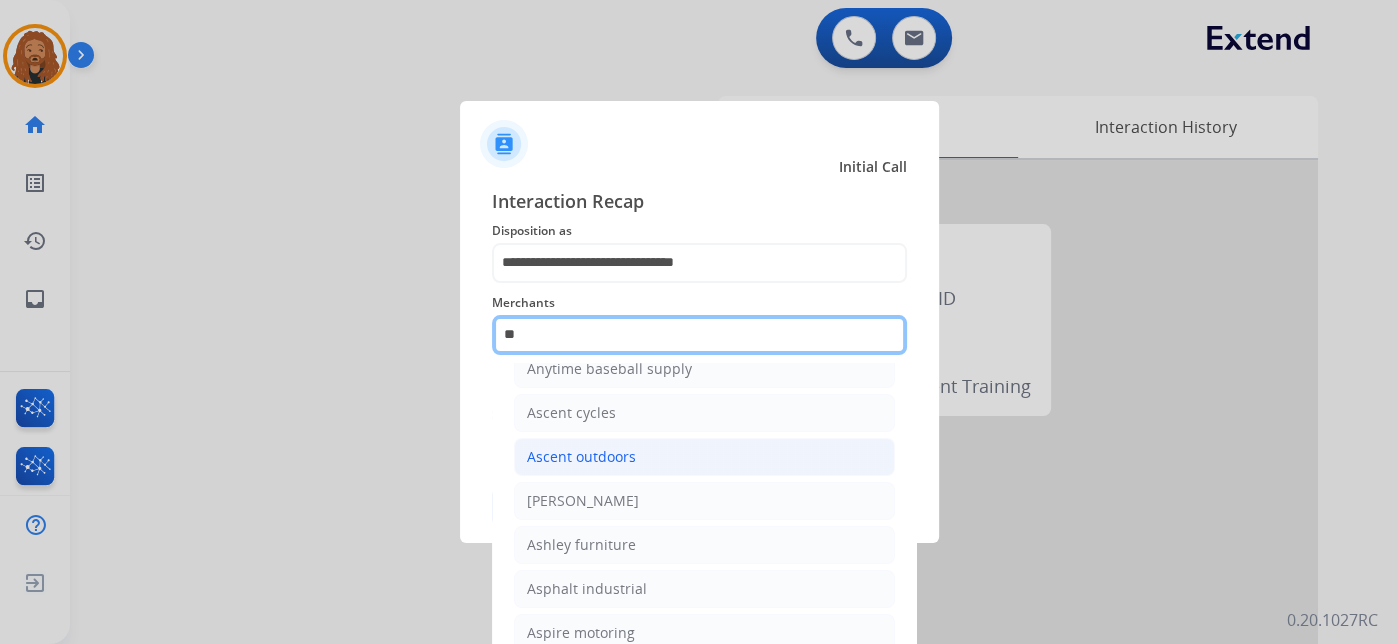 type on "*" 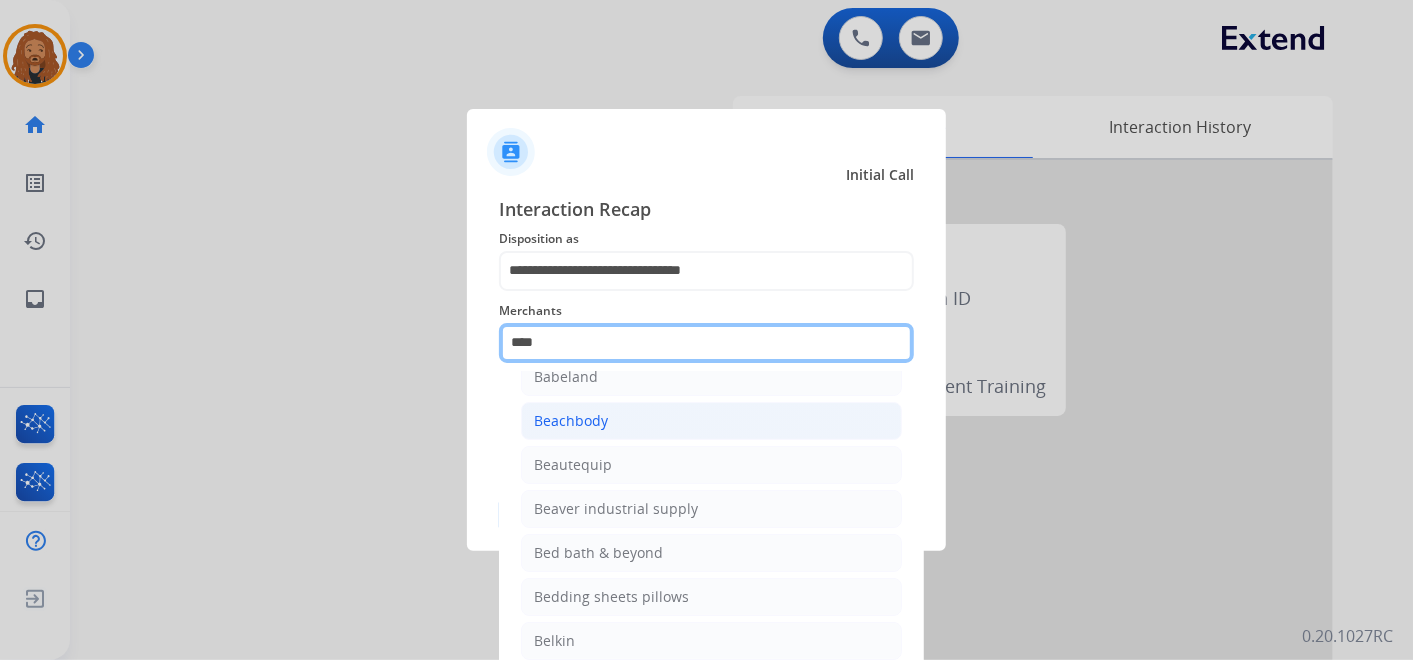 scroll, scrollTop: 0, scrollLeft: 0, axis: both 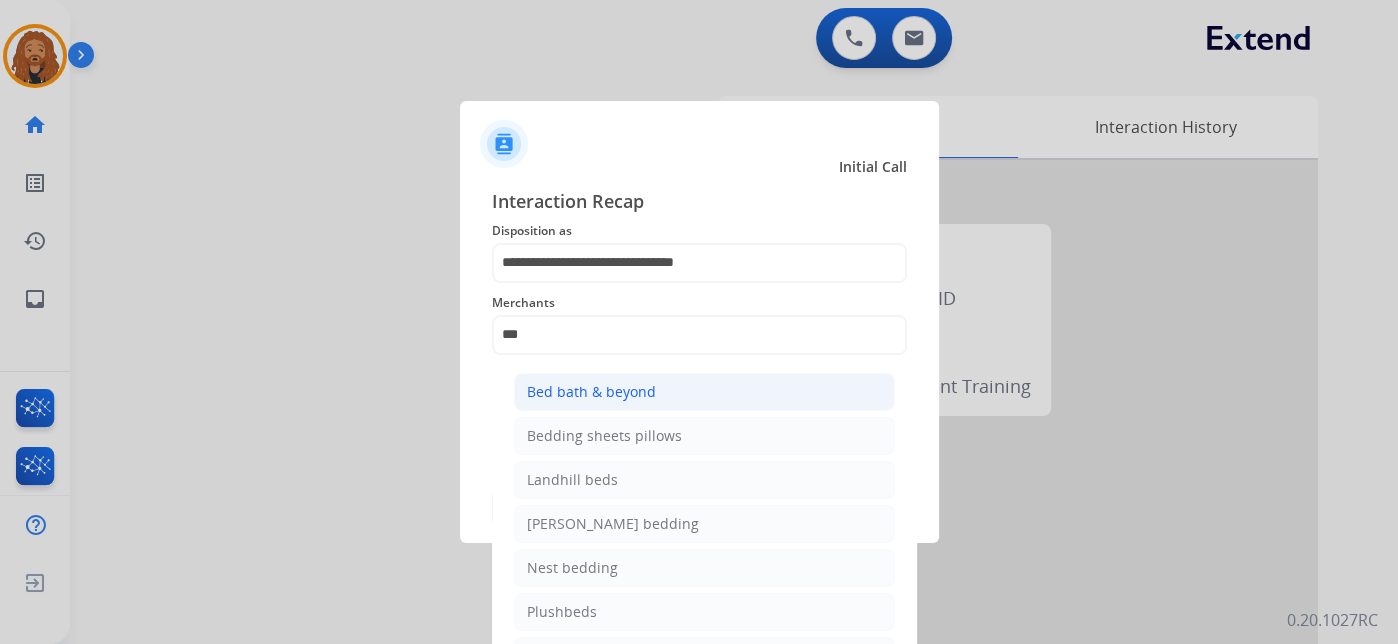 click on "Bed bath & beyond" 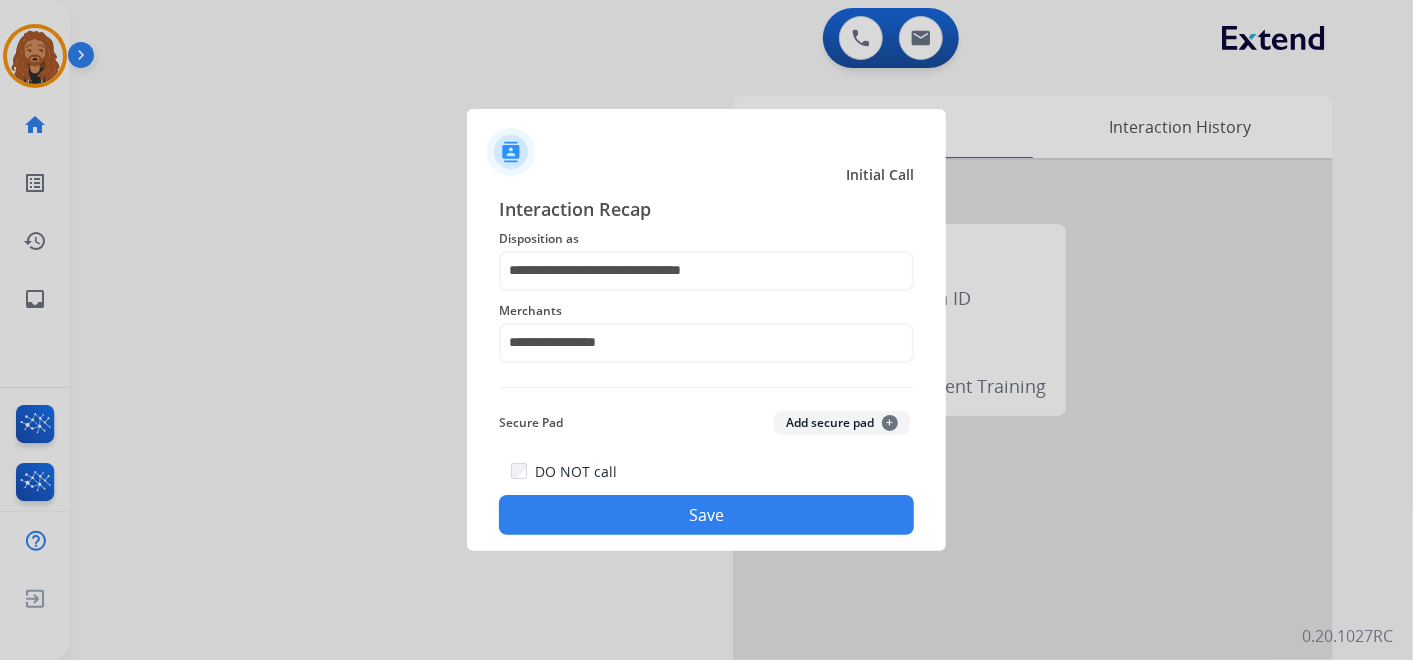 click on "DO NOT call   Save" 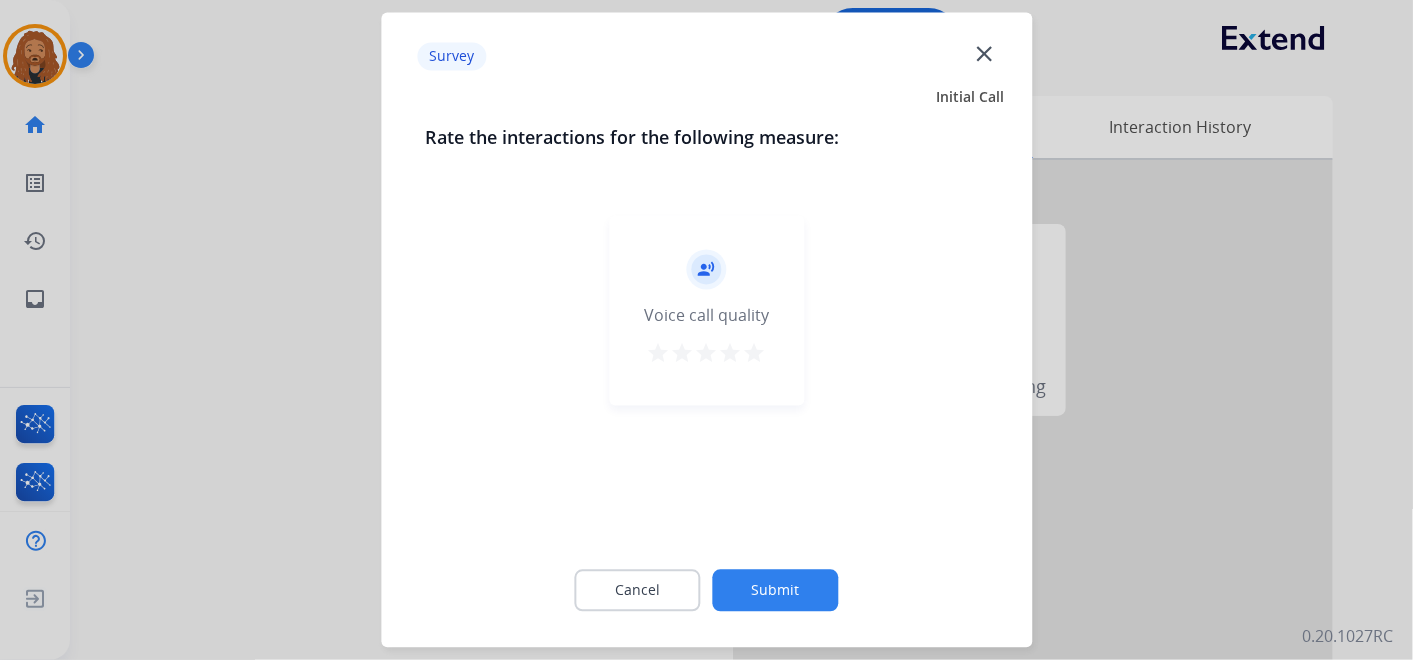 click on "star" at bounding box center [755, 354] 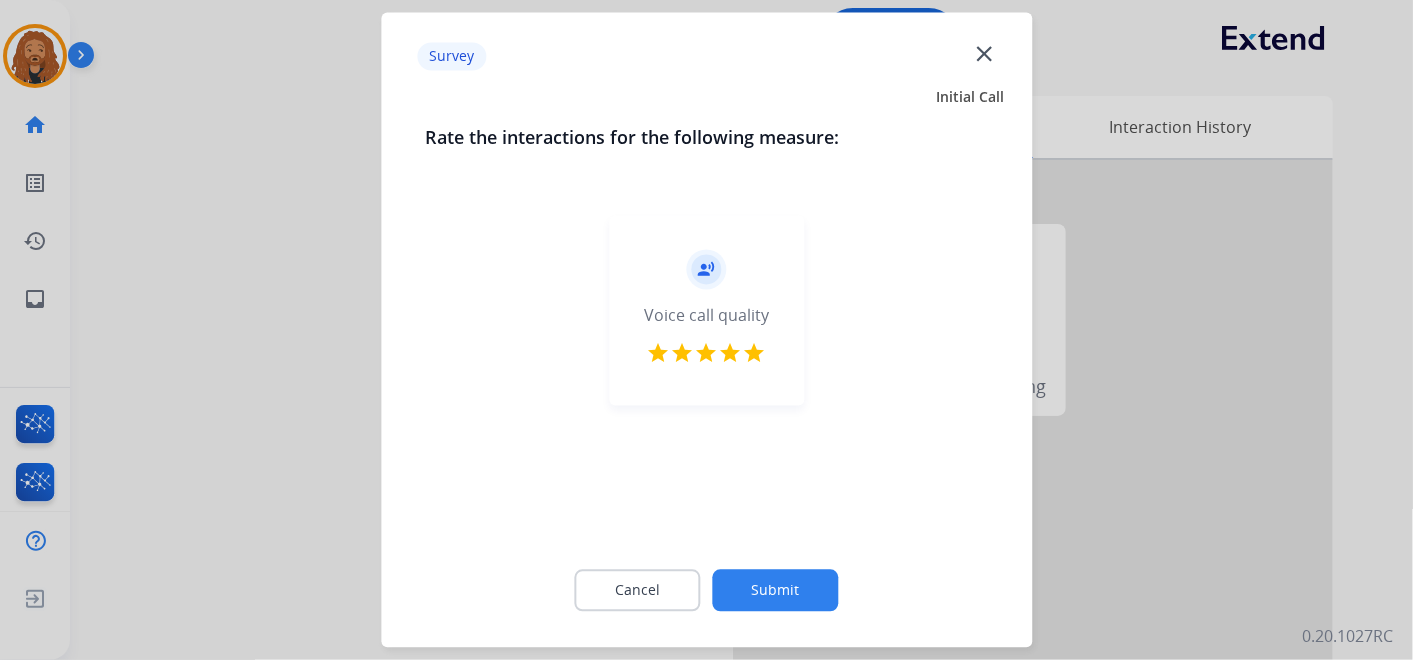 click on "Submit" 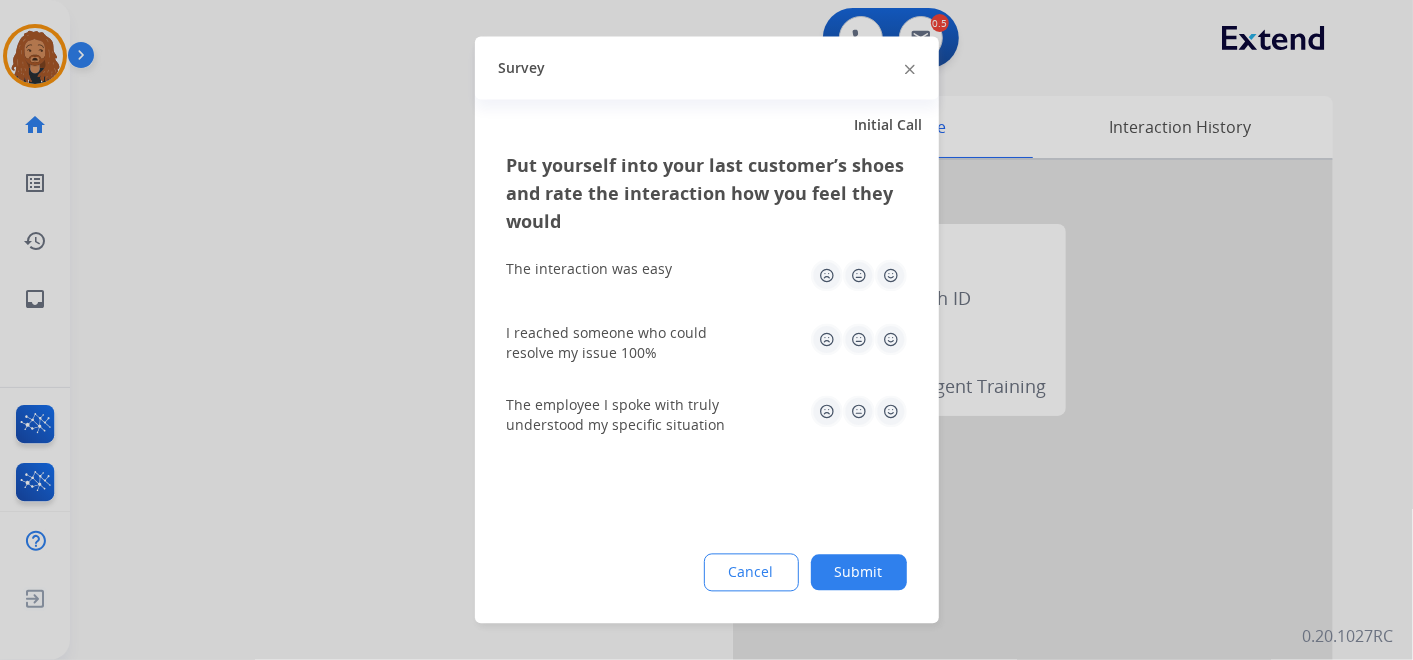 click 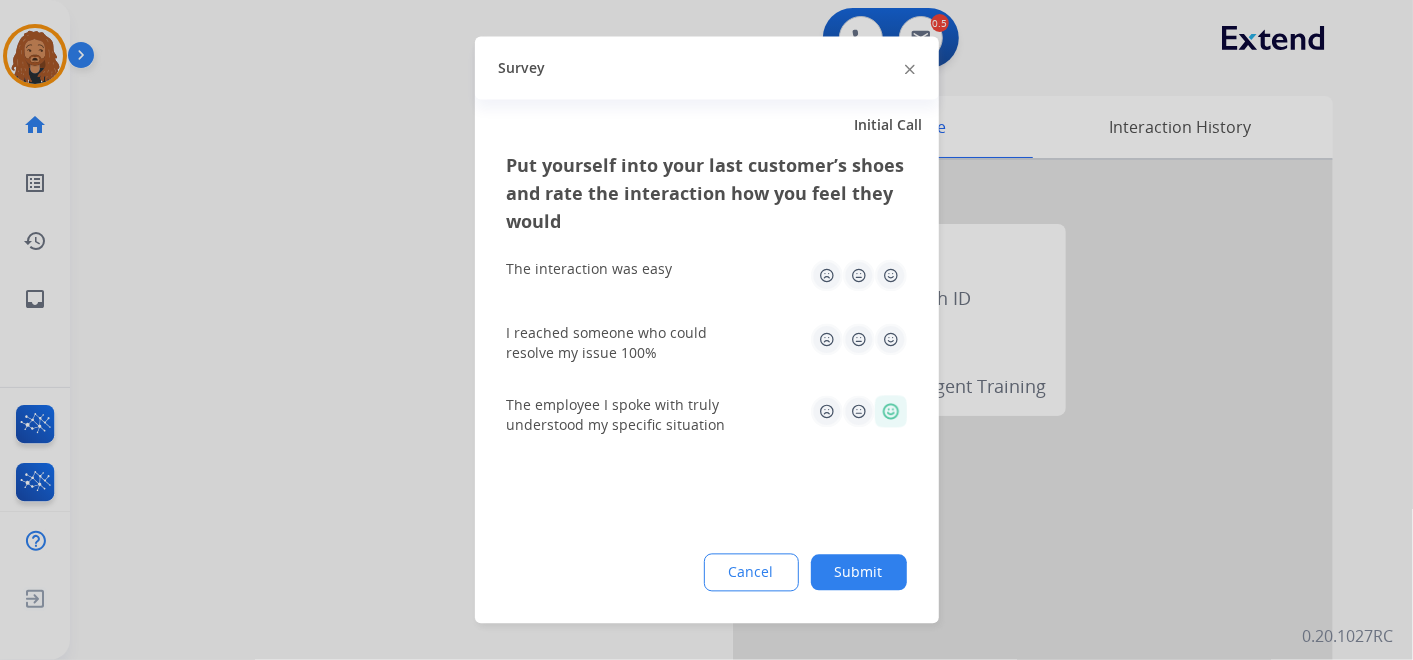 click 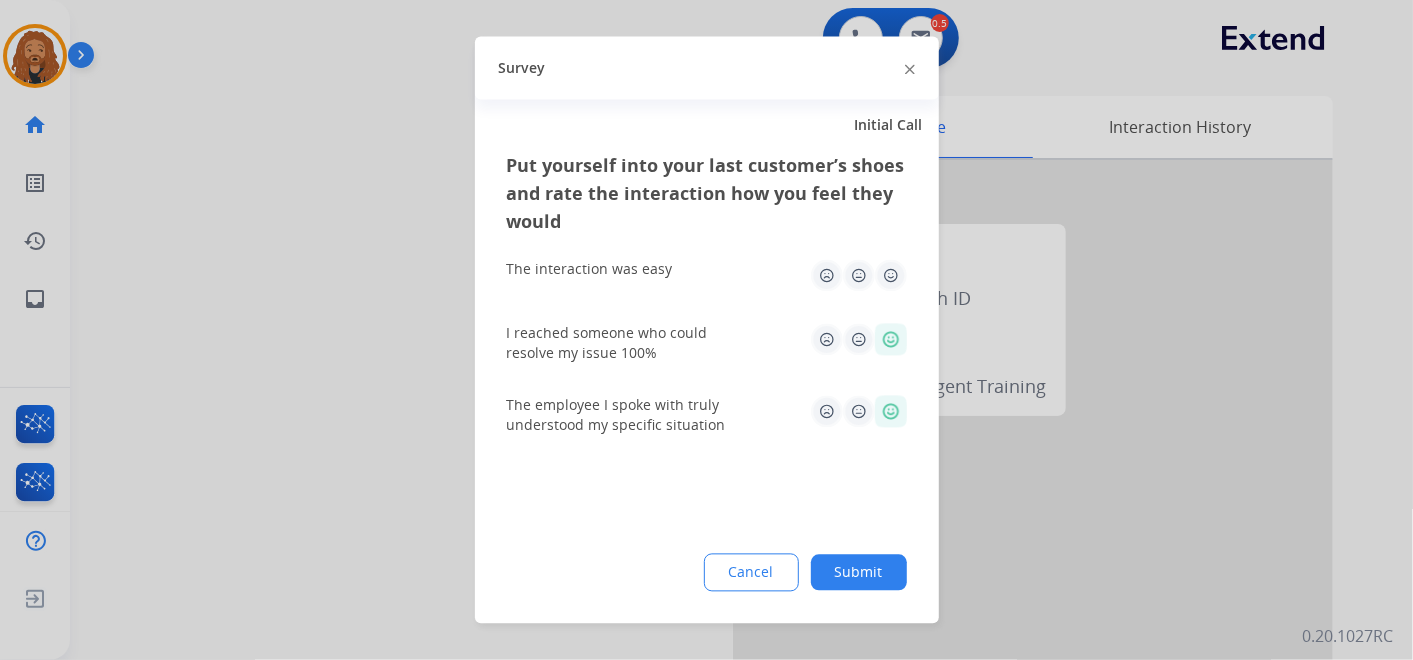 click 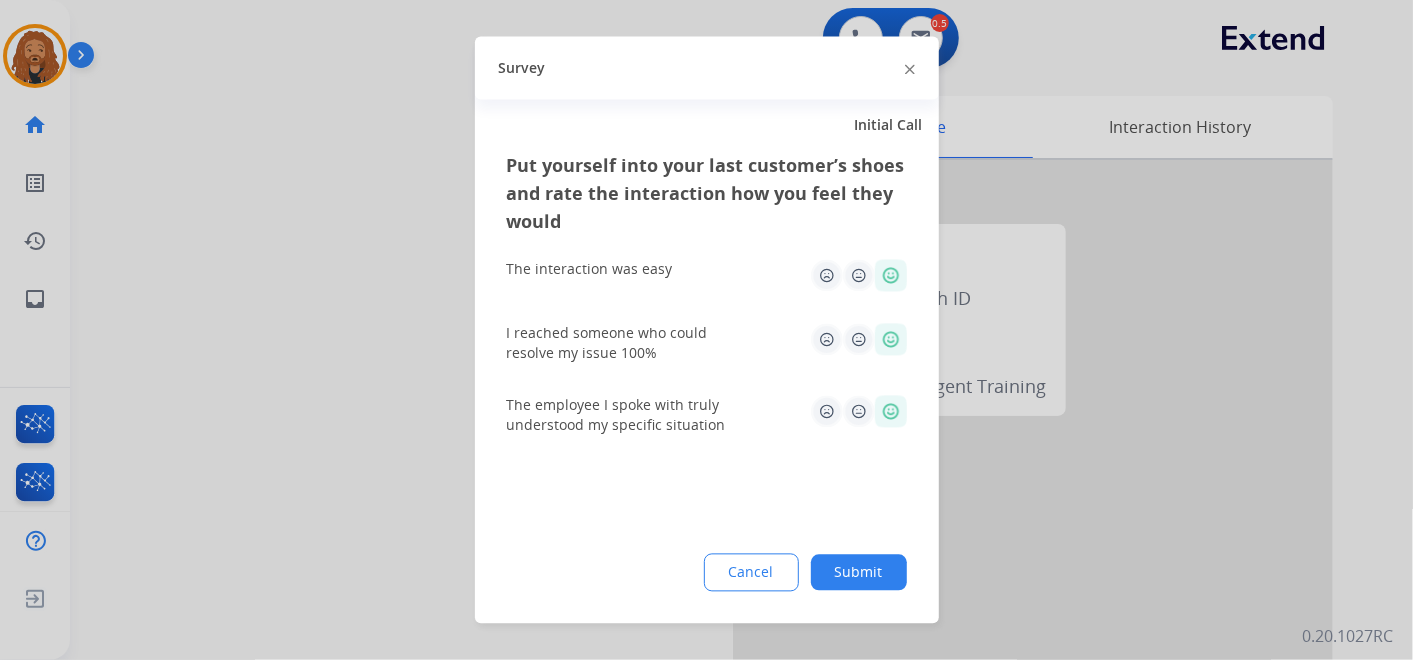 click on "Submit" 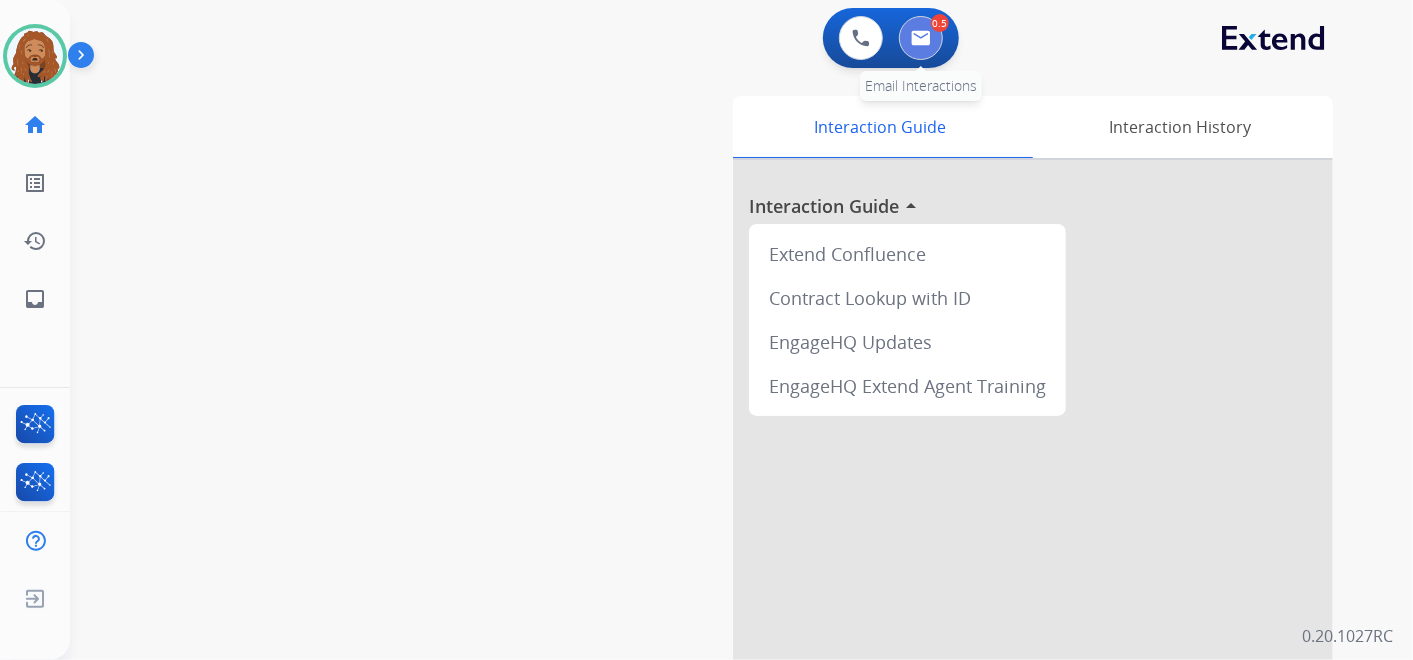 click at bounding box center [921, 38] 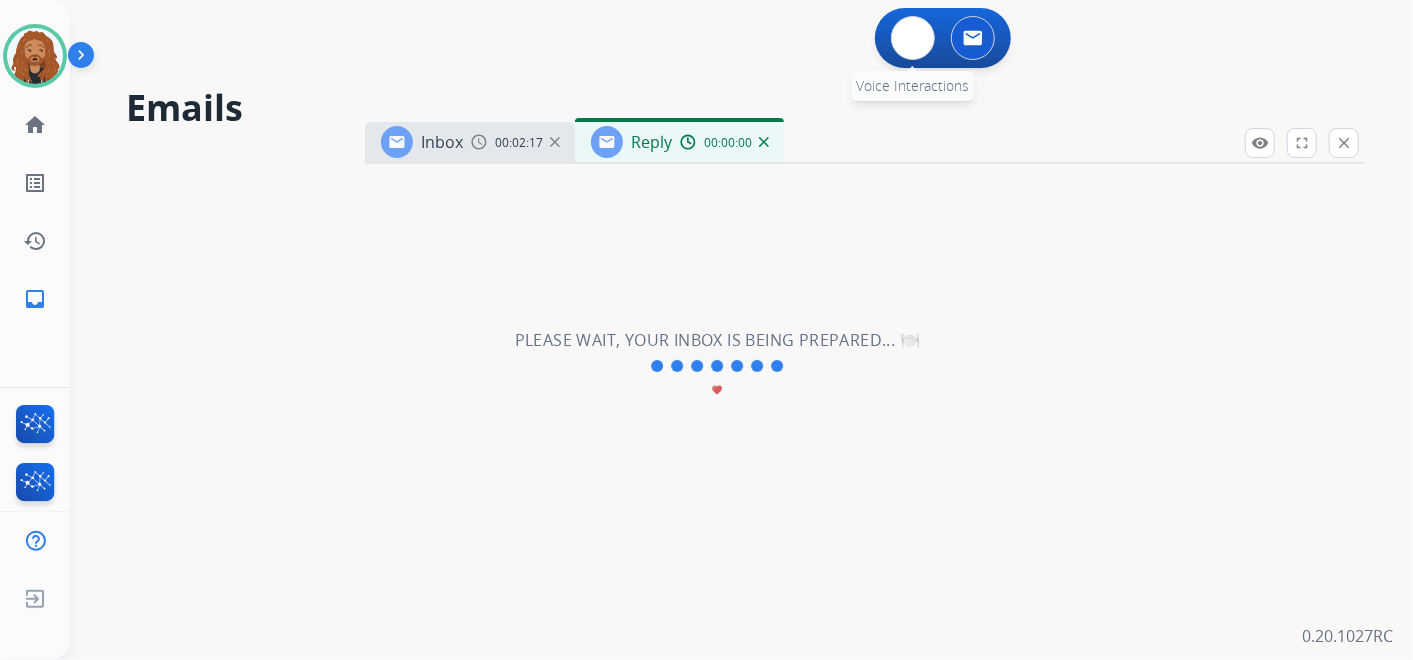 select on "**********" 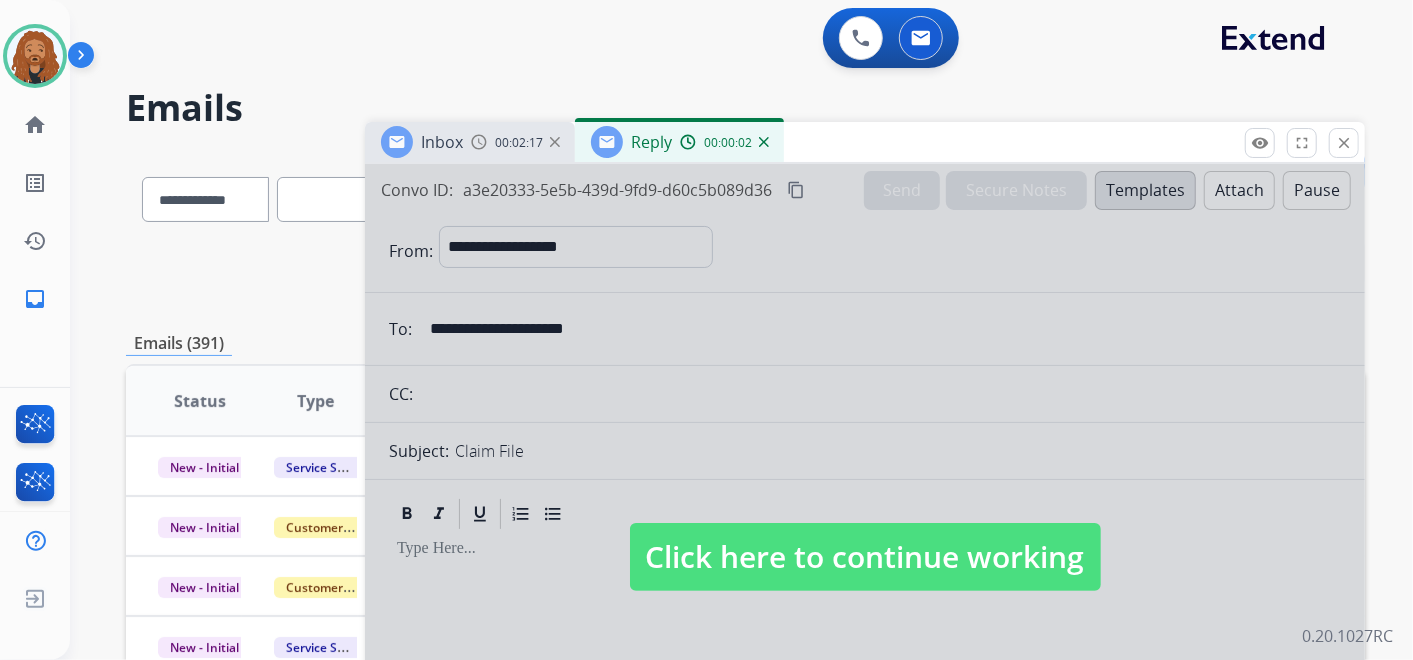 click at bounding box center [764, 142] 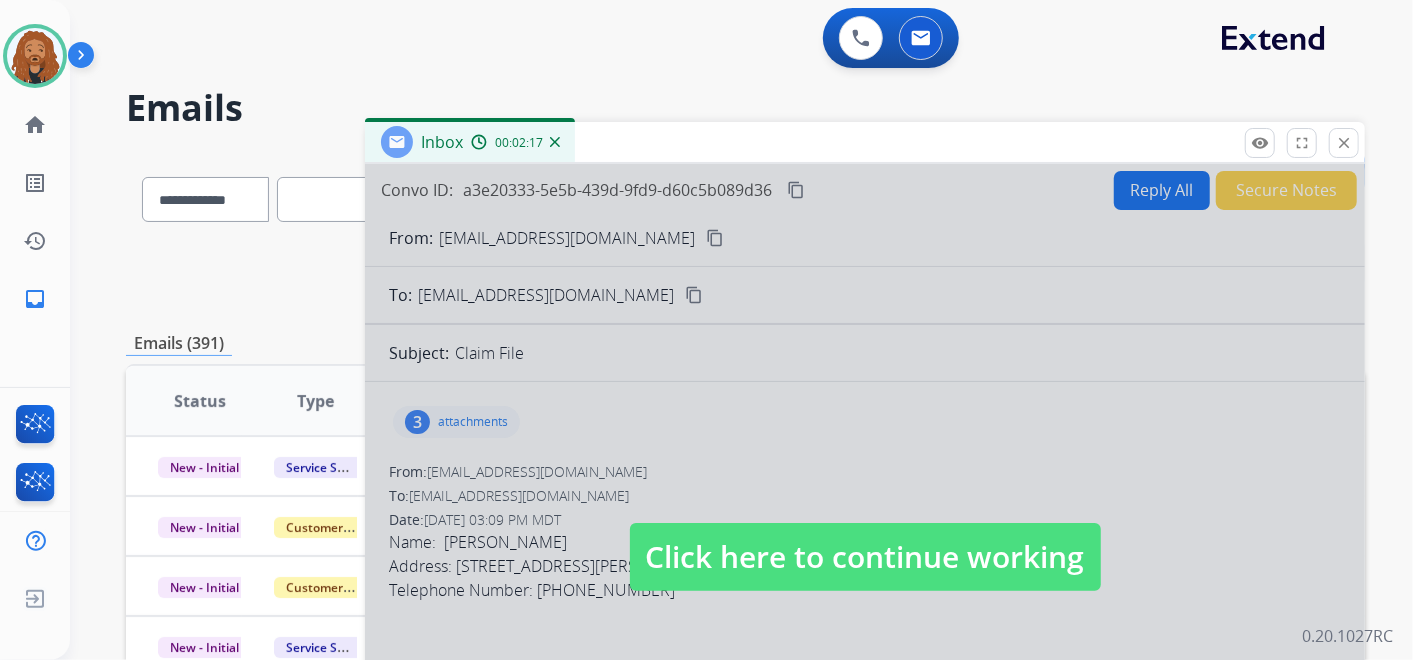 click at bounding box center (865, 537) 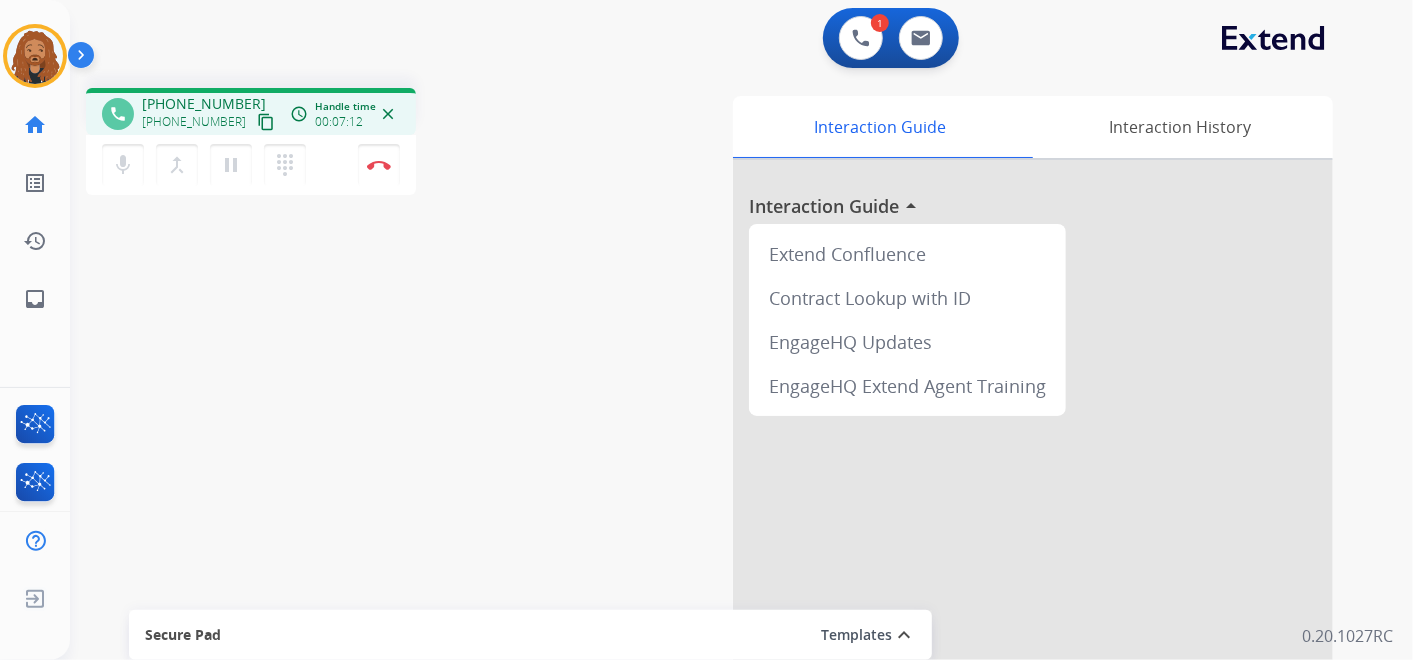 click on "content_copy" at bounding box center (266, 122) 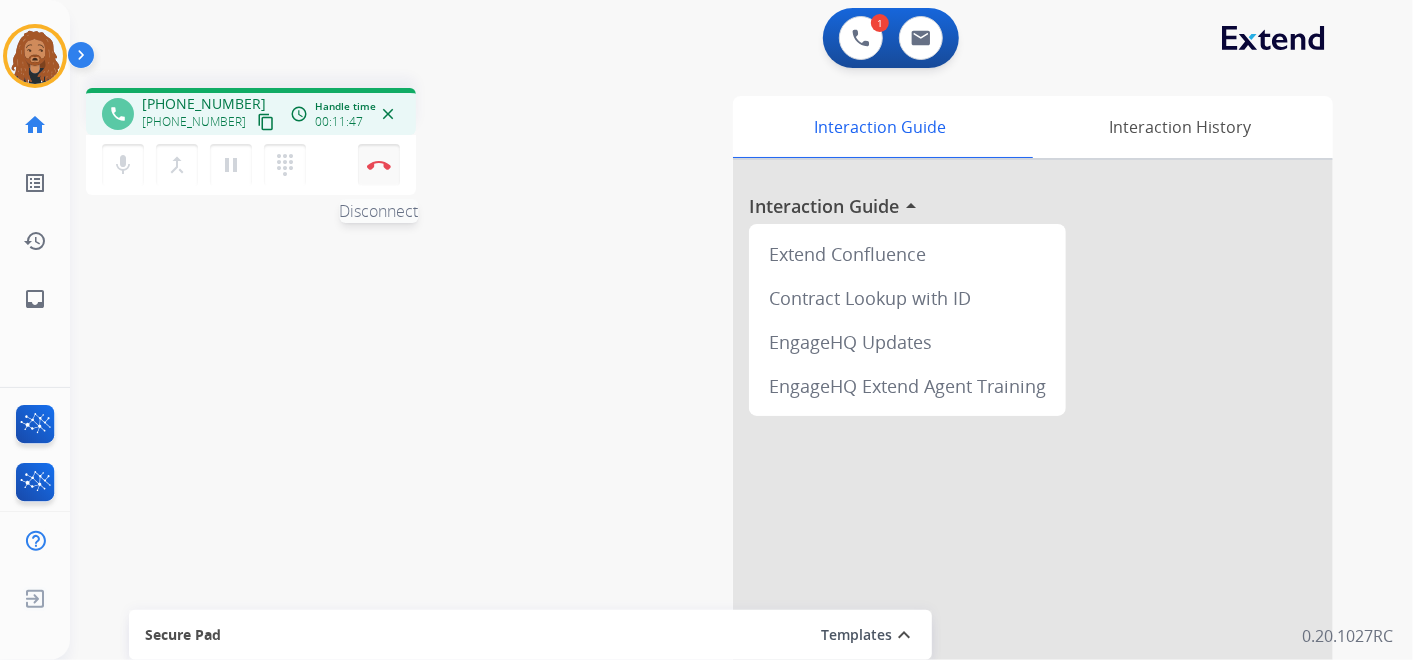 click on "Disconnect" at bounding box center (379, 165) 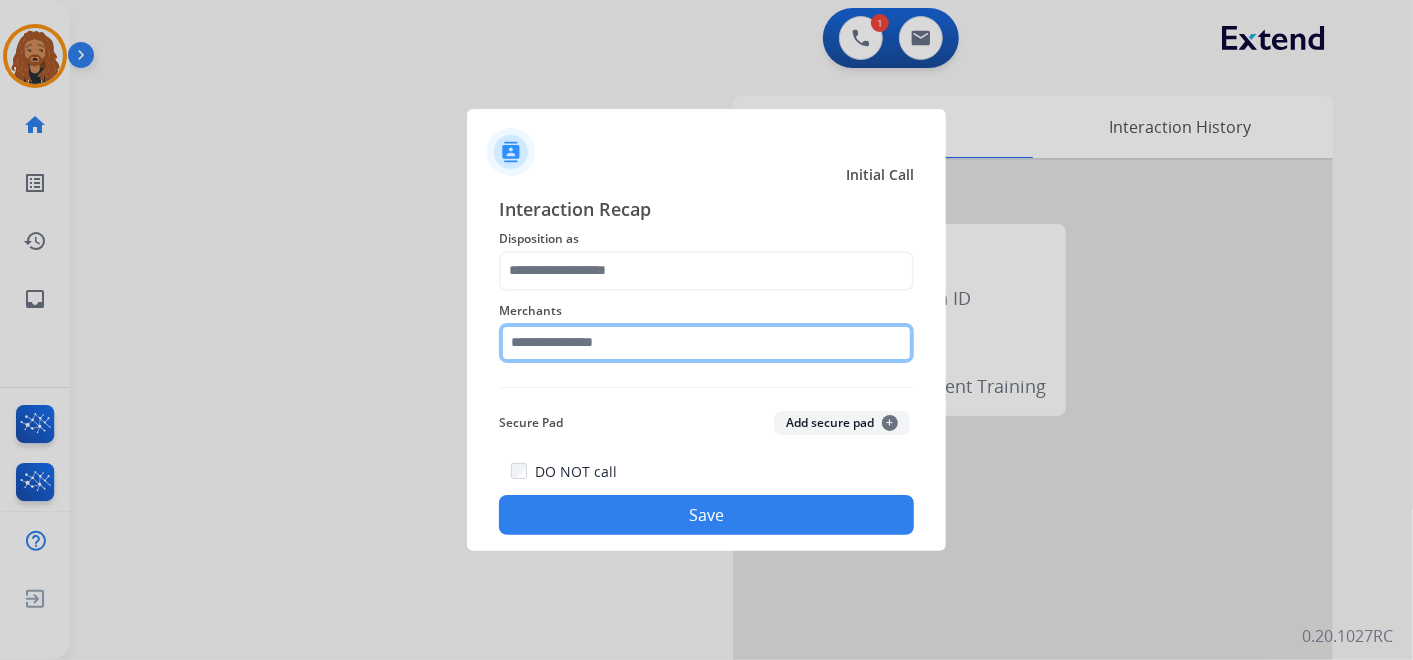 drag, startPoint x: 640, startPoint y: 337, endPoint x: 645, endPoint y: 352, distance: 15.811388 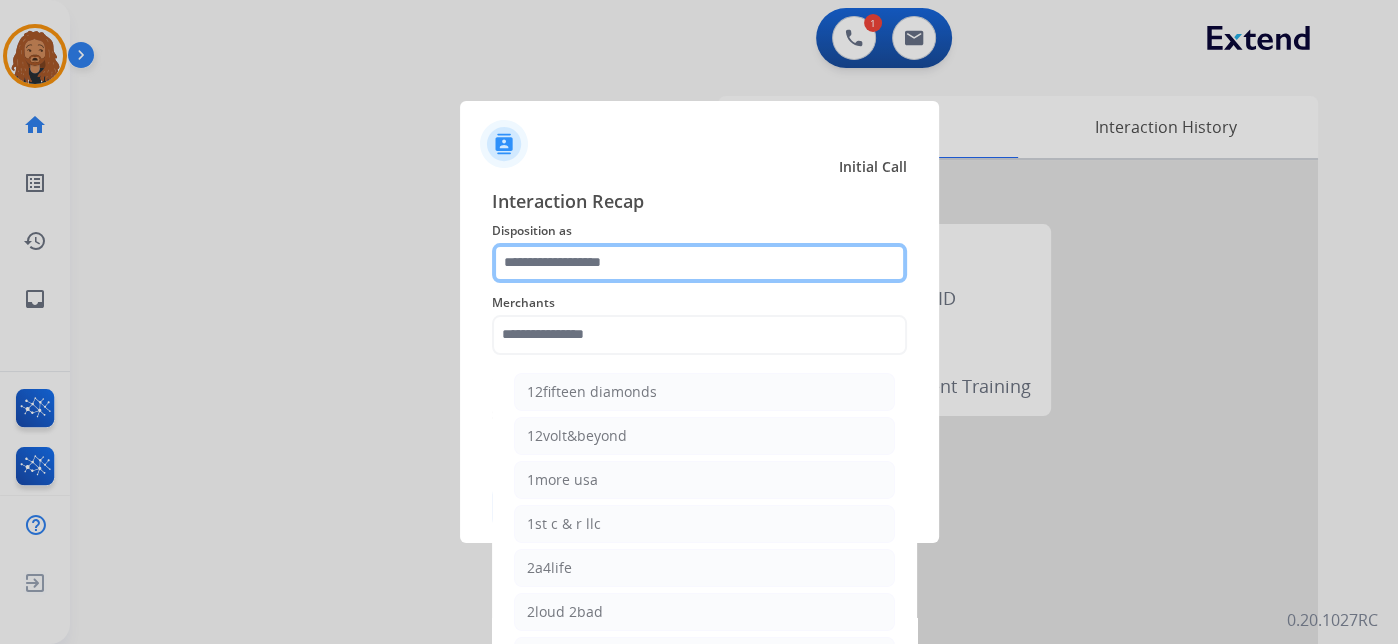 click 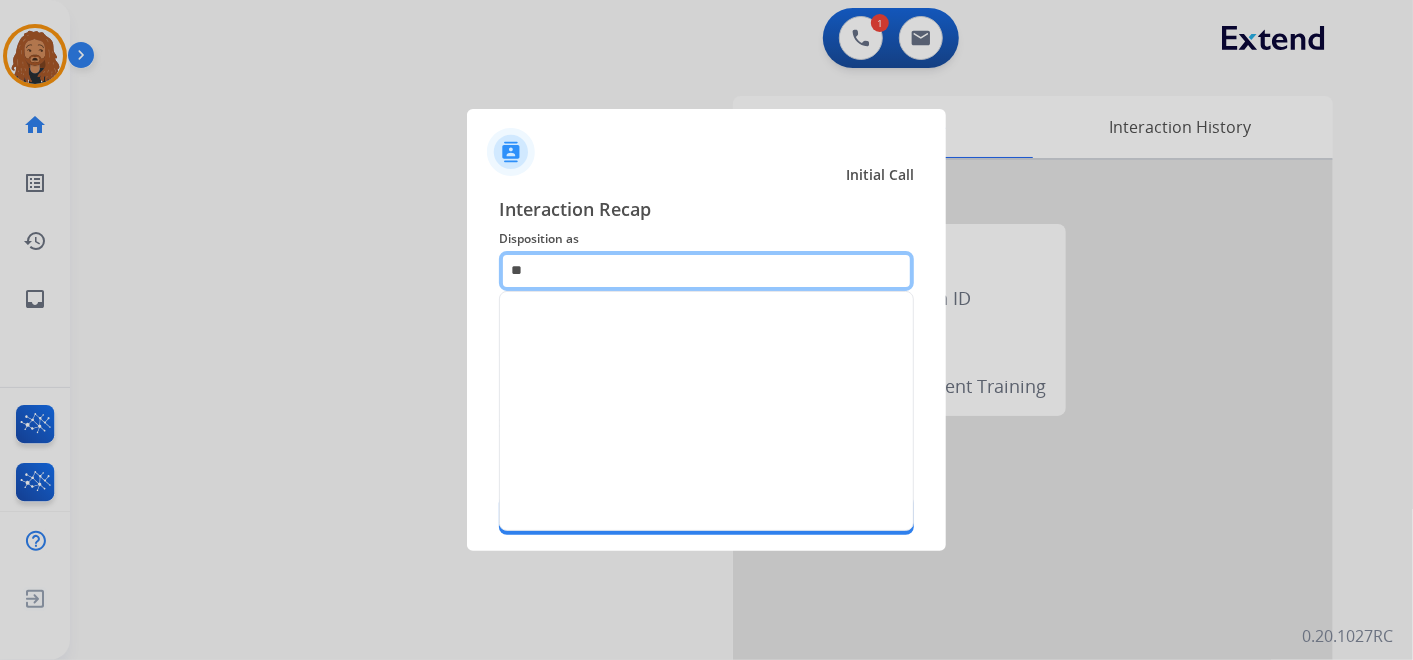 type on "*" 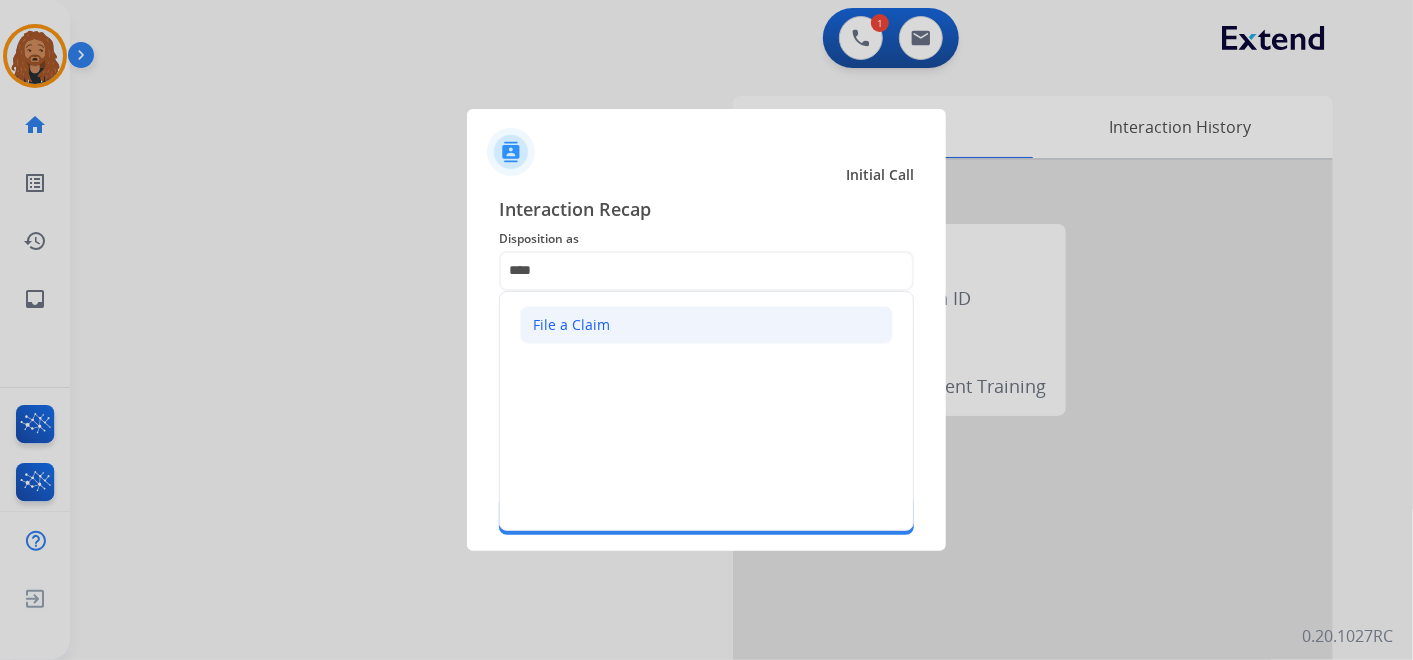click on "File a Claim" 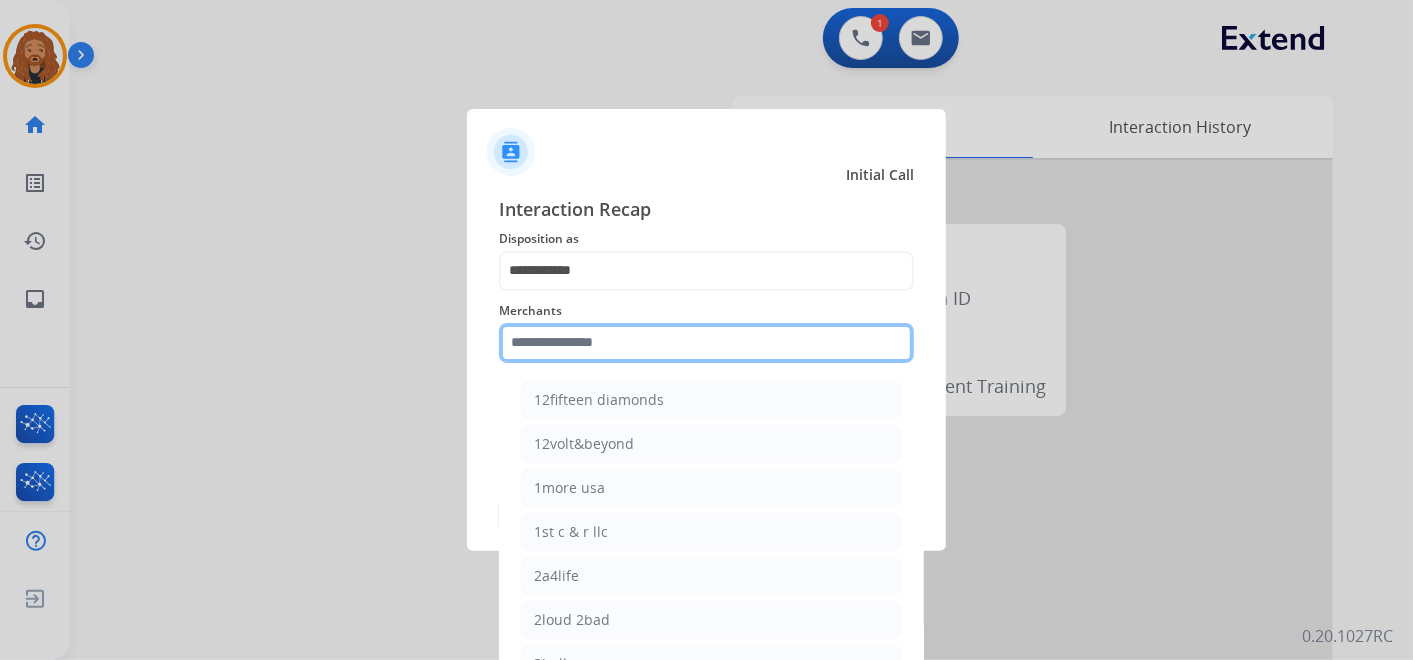 click 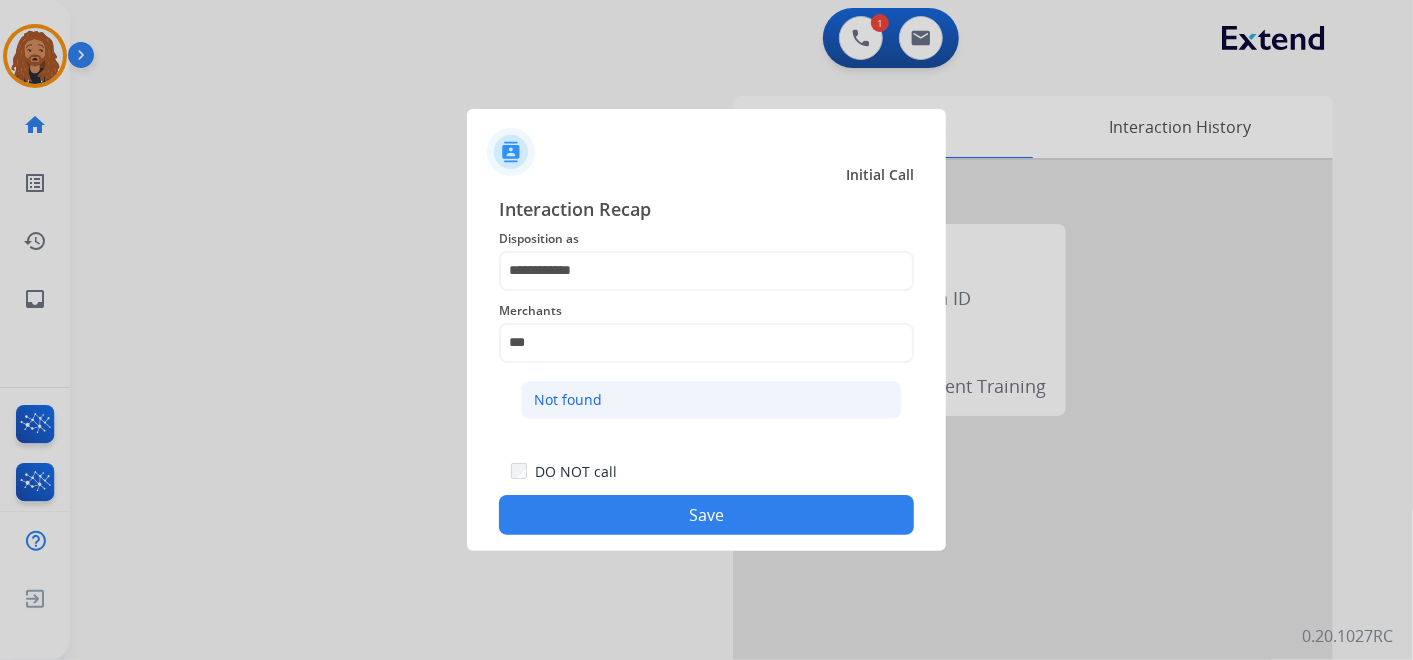 click on "Not found" 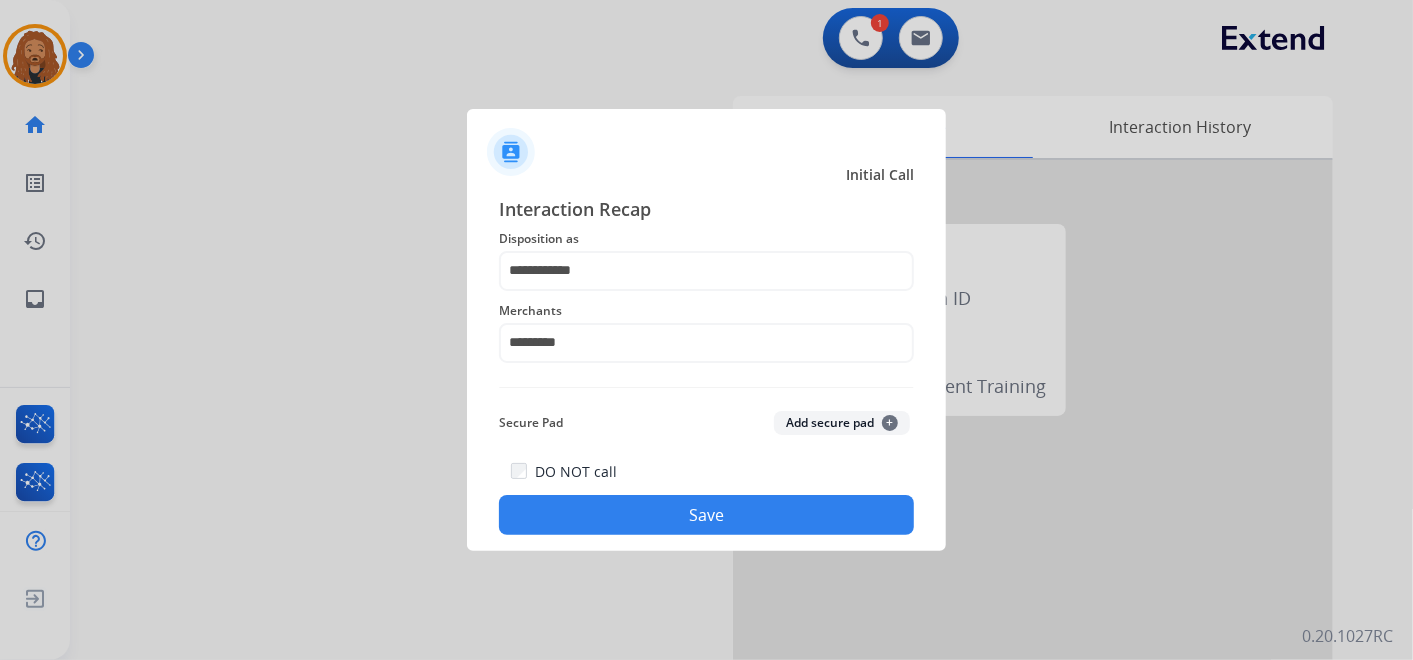 click on "Save" 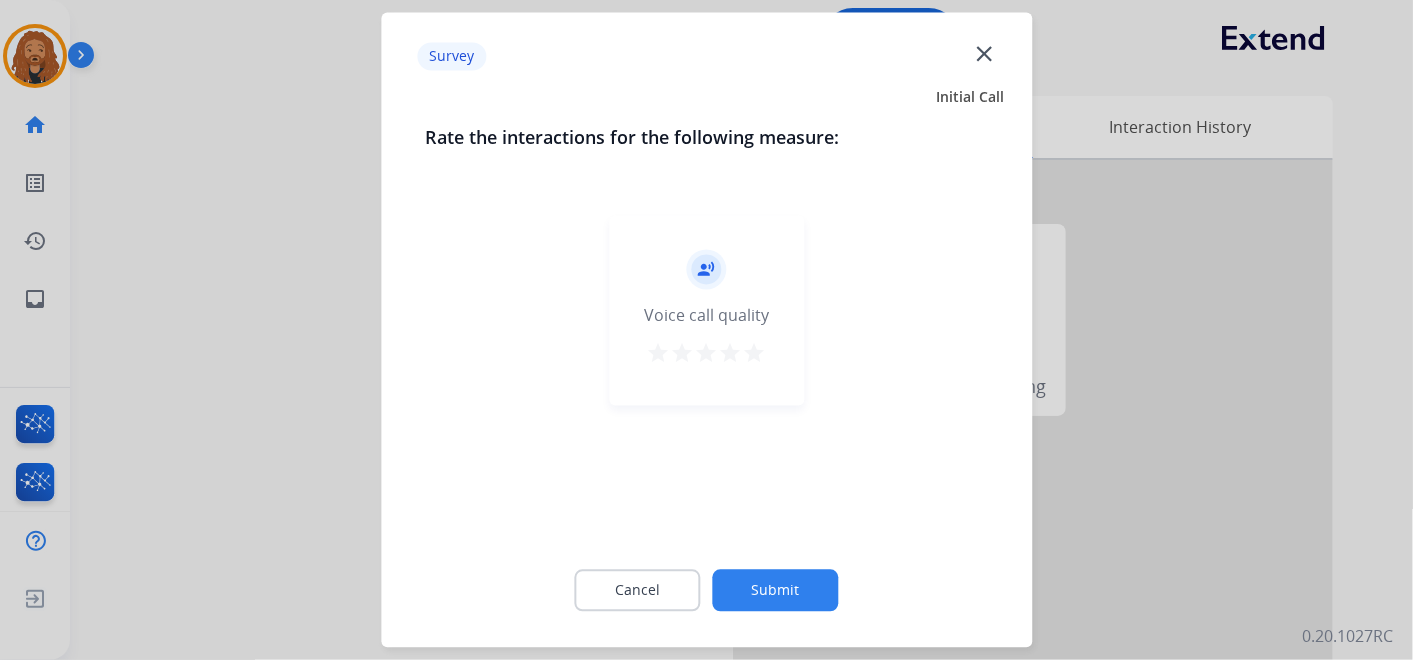 drag, startPoint x: 758, startPoint y: 339, endPoint x: 765, endPoint y: 400, distance: 61.400326 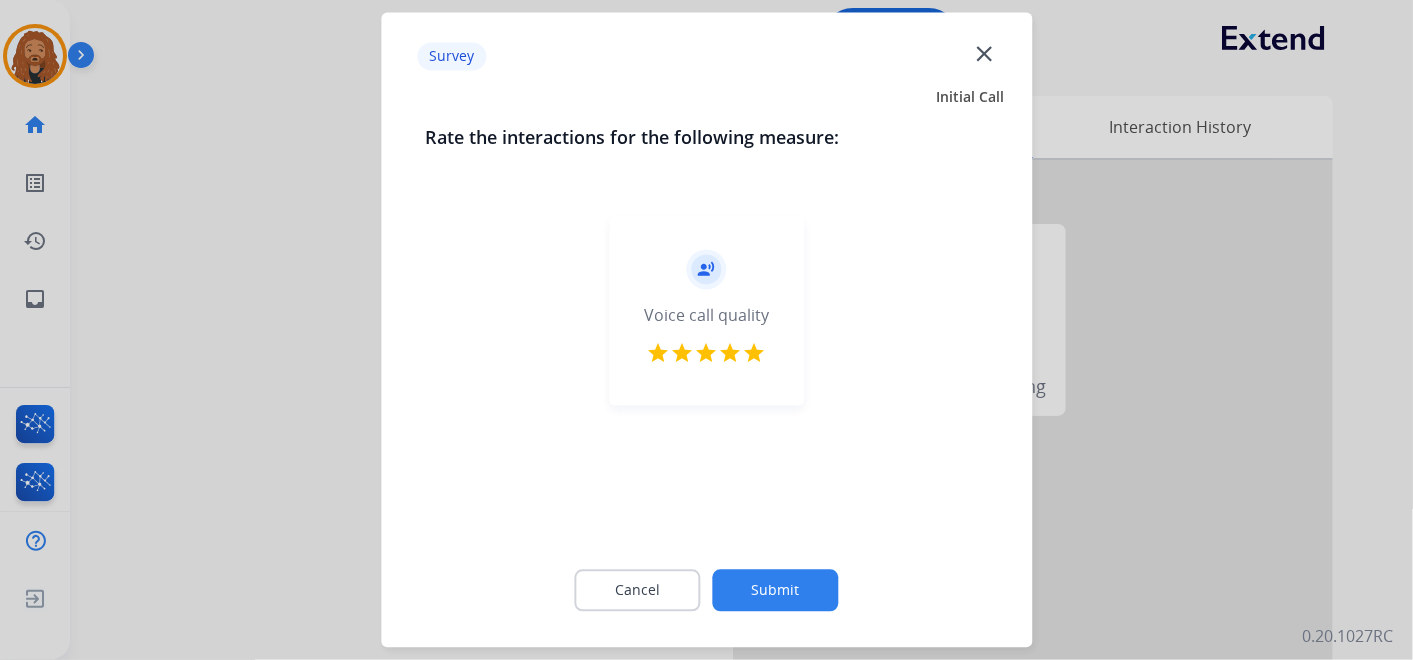click on "Submit" 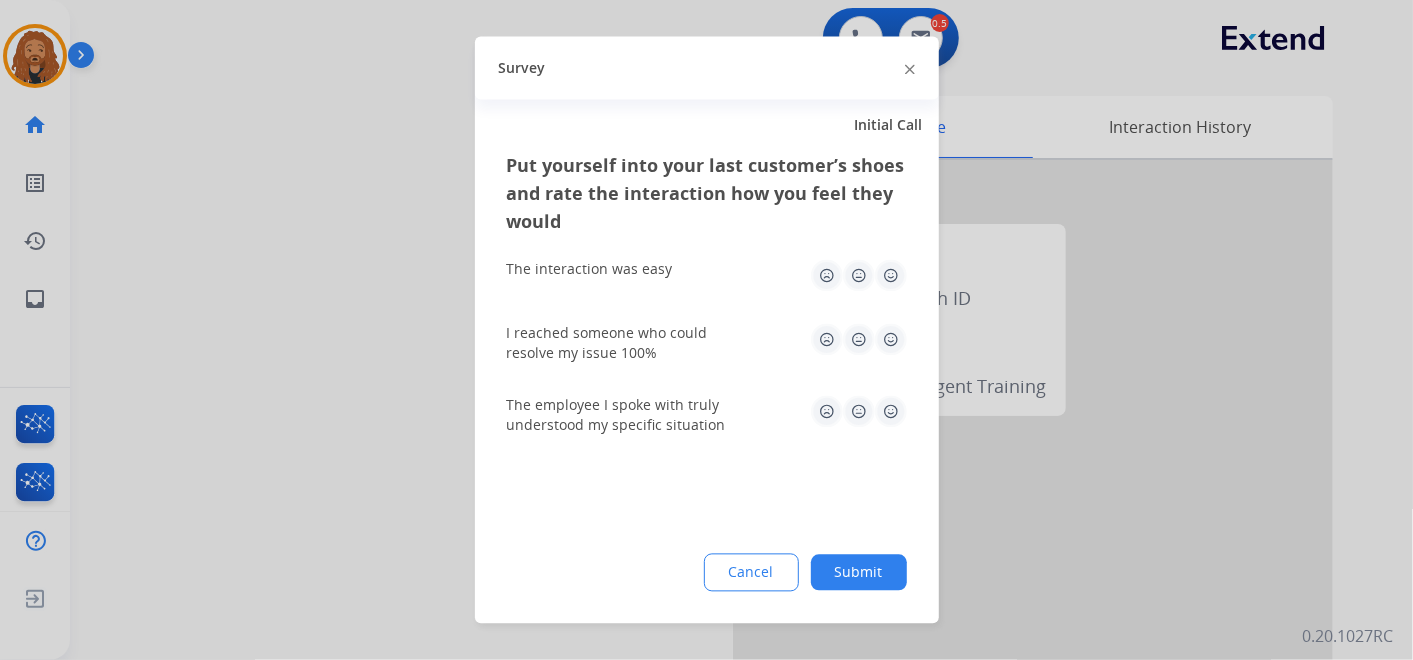 drag, startPoint x: 891, startPoint y: 272, endPoint x: 895, endPoint y: 300, distance: 28.284271 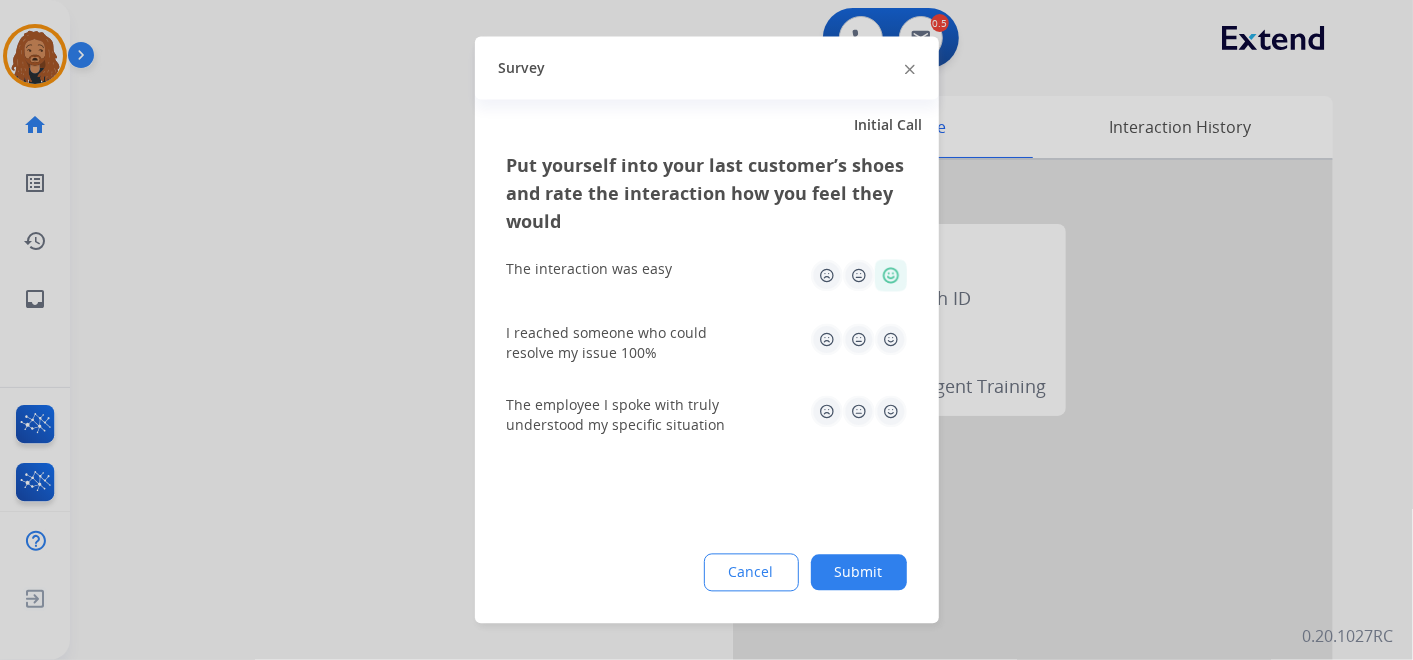 click 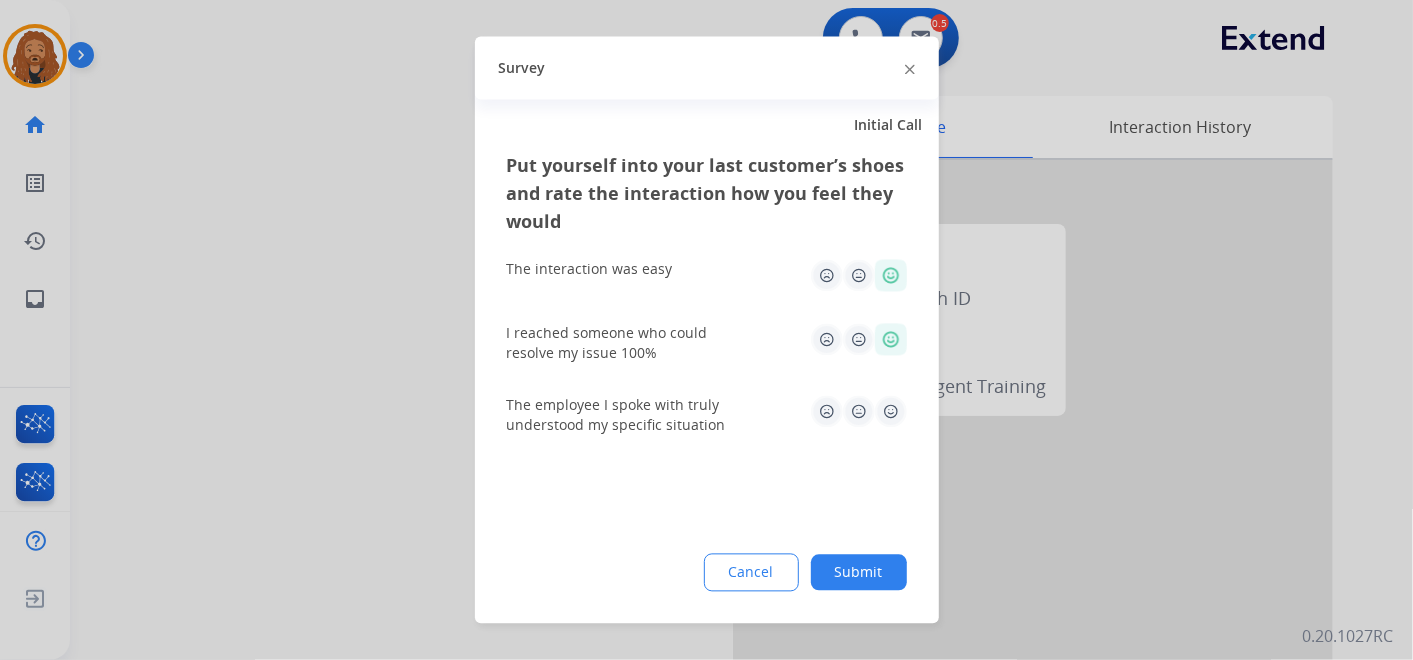 click 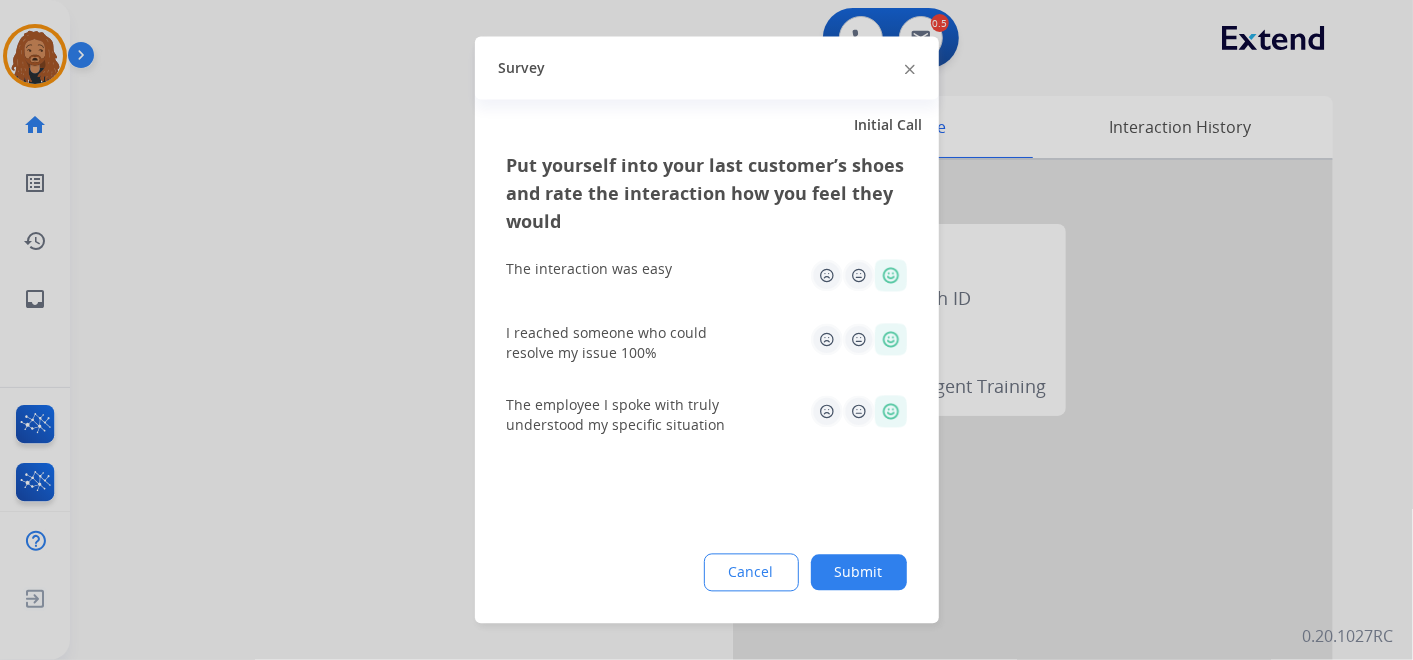 click on "Submit" 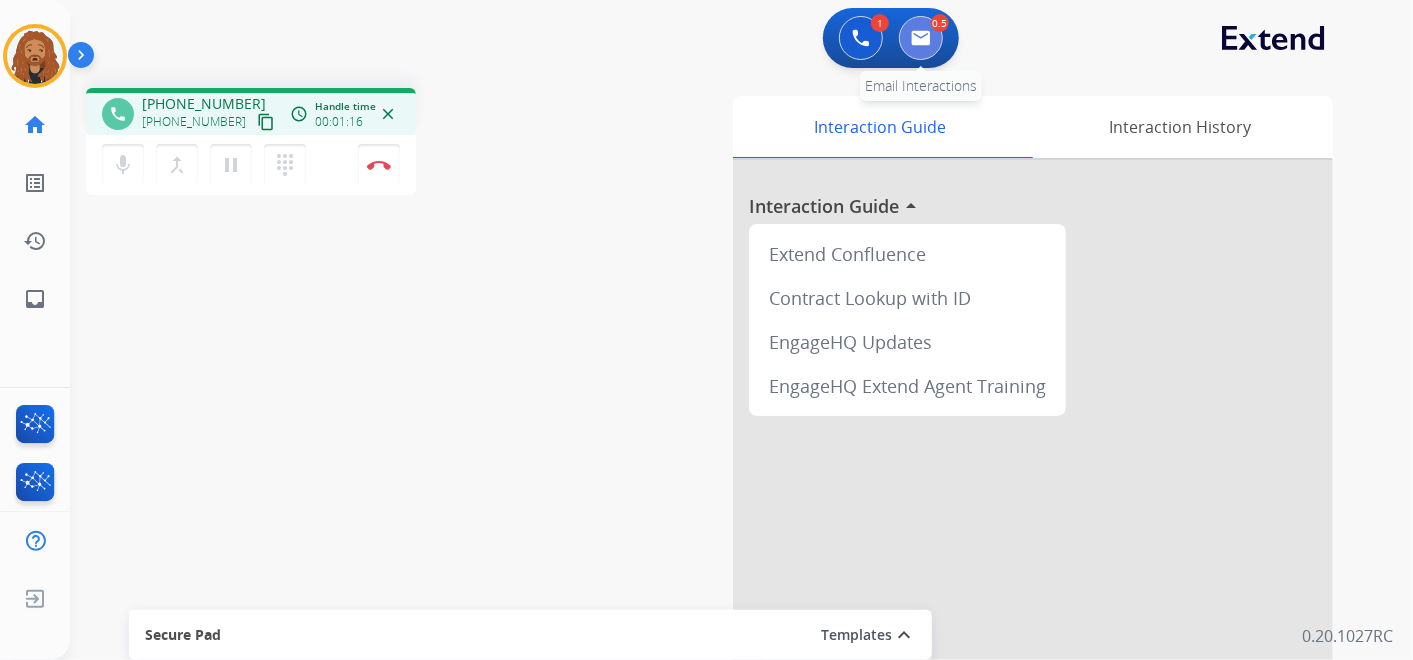 click at bounding box center [921, 38] 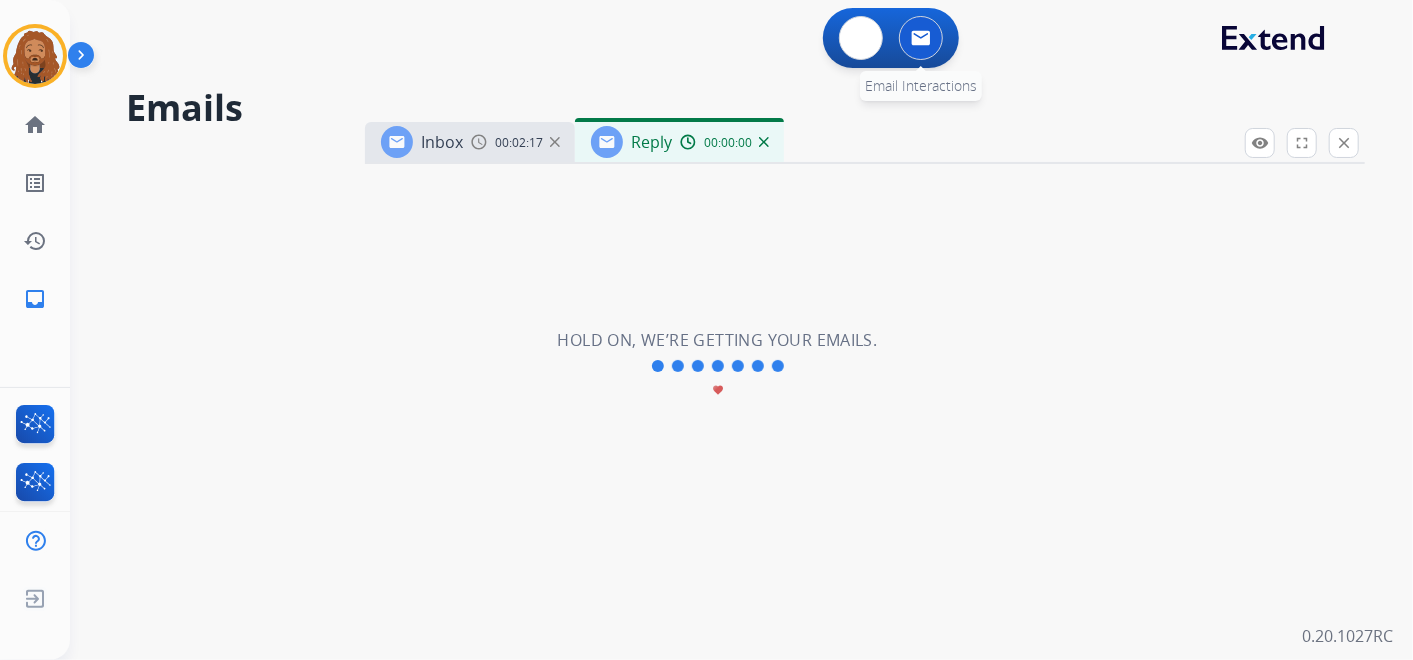 select on "**********" 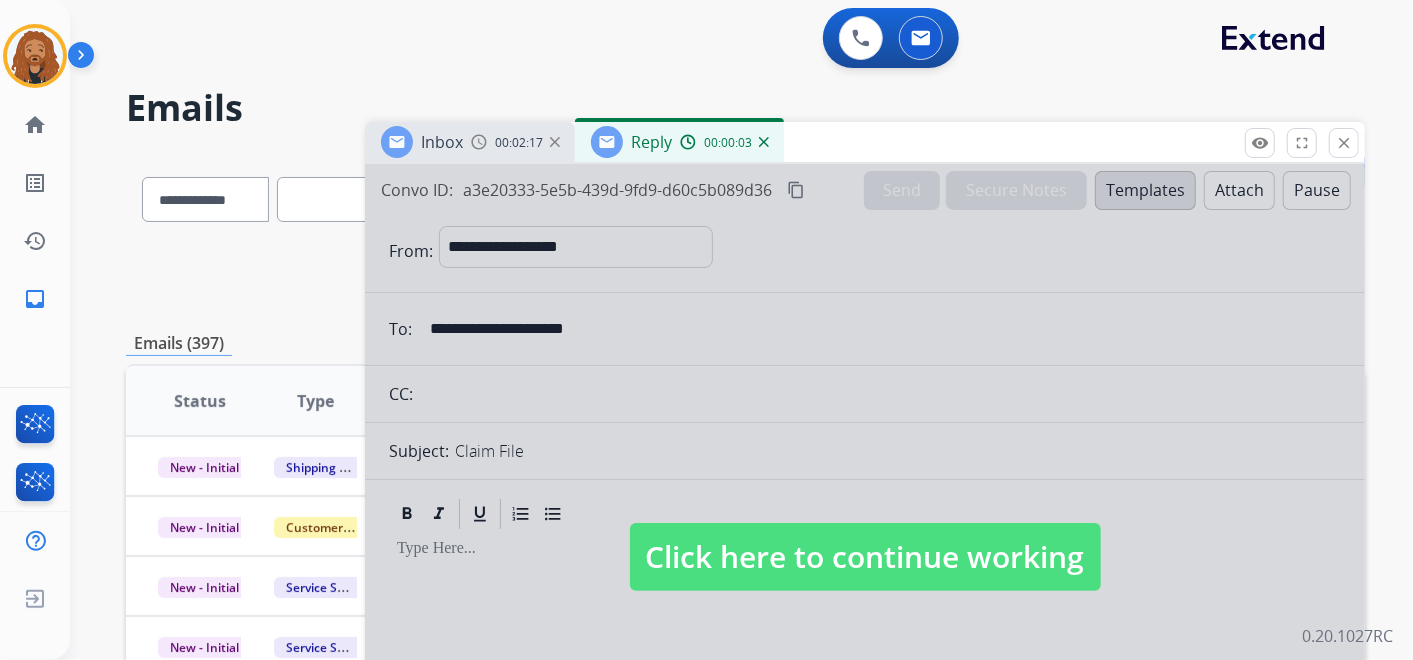 click at bounding box center [764, 142] 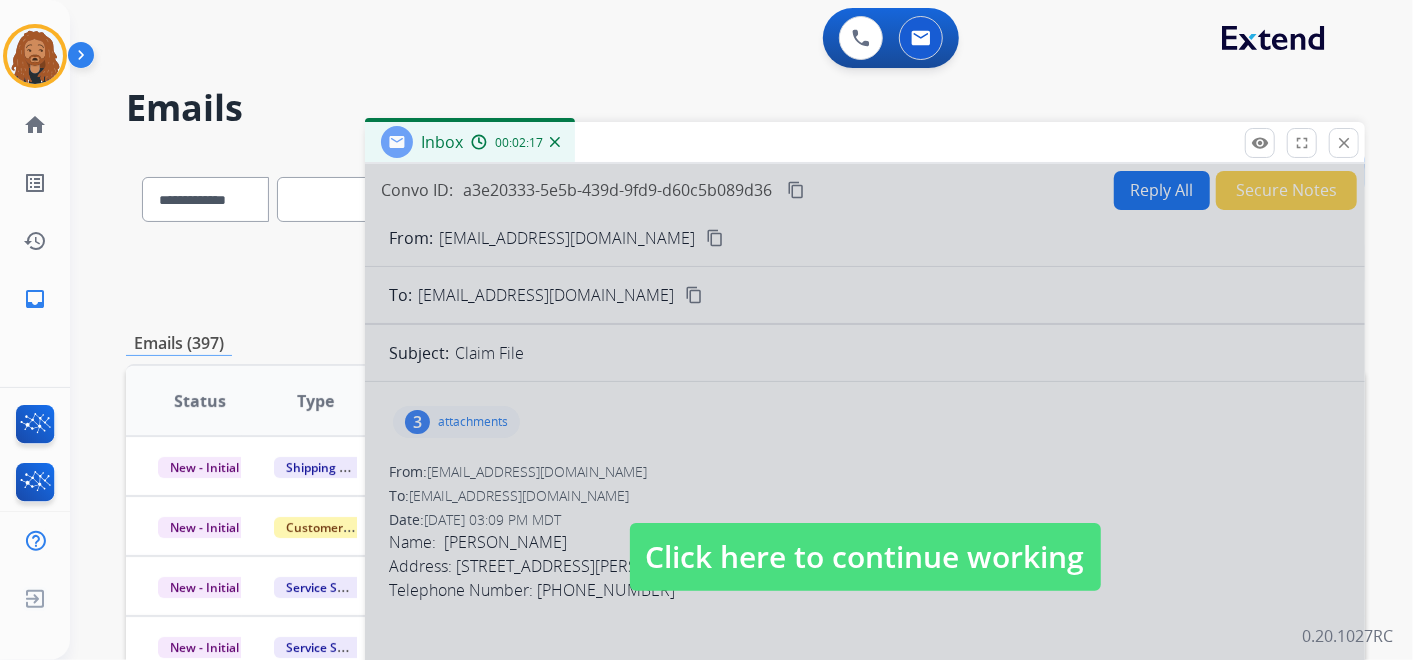 click at bounding box center (555, 142) 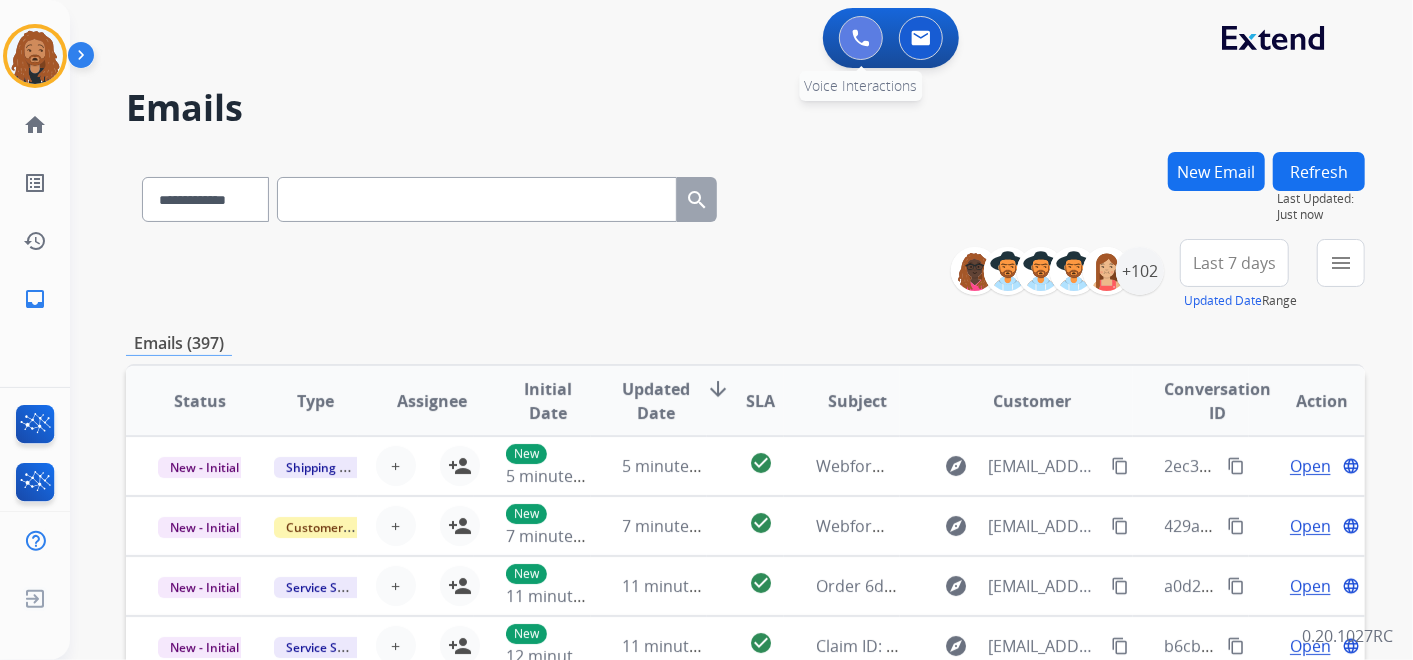 click at bounding box center [861, 38] 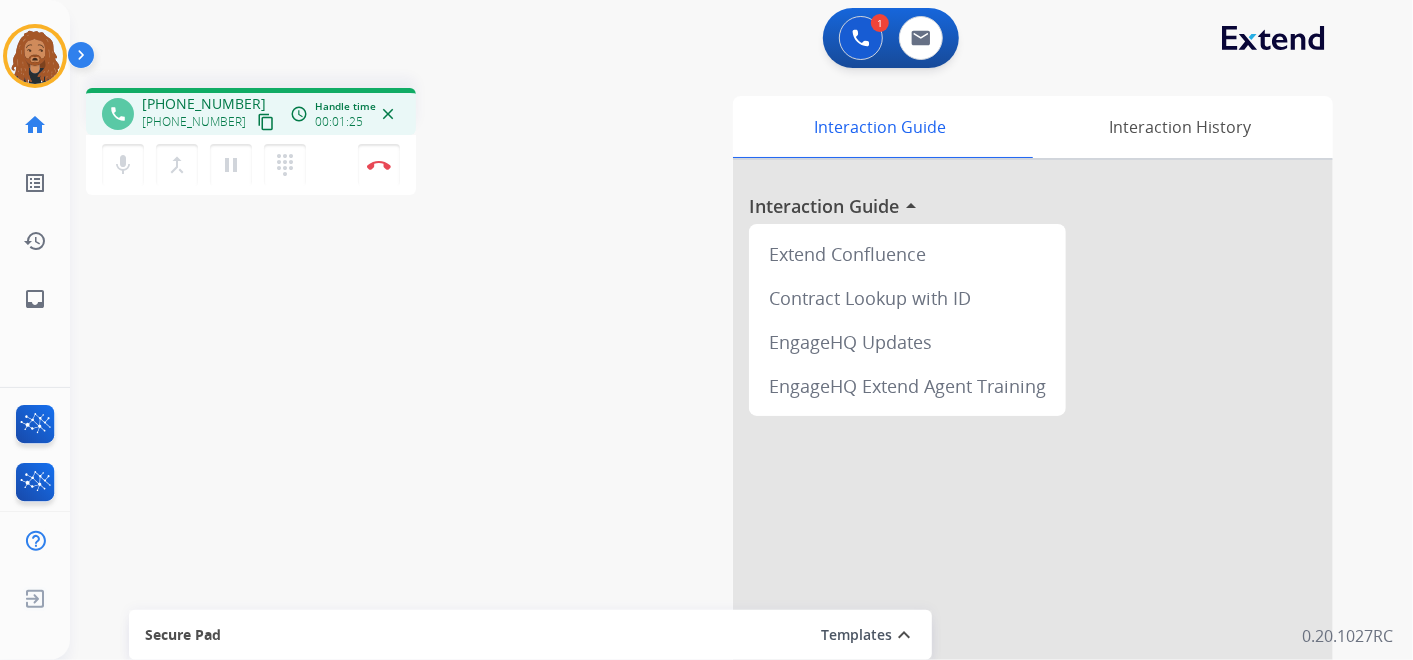 click on "content_copy" at bounding box center (266, 122) 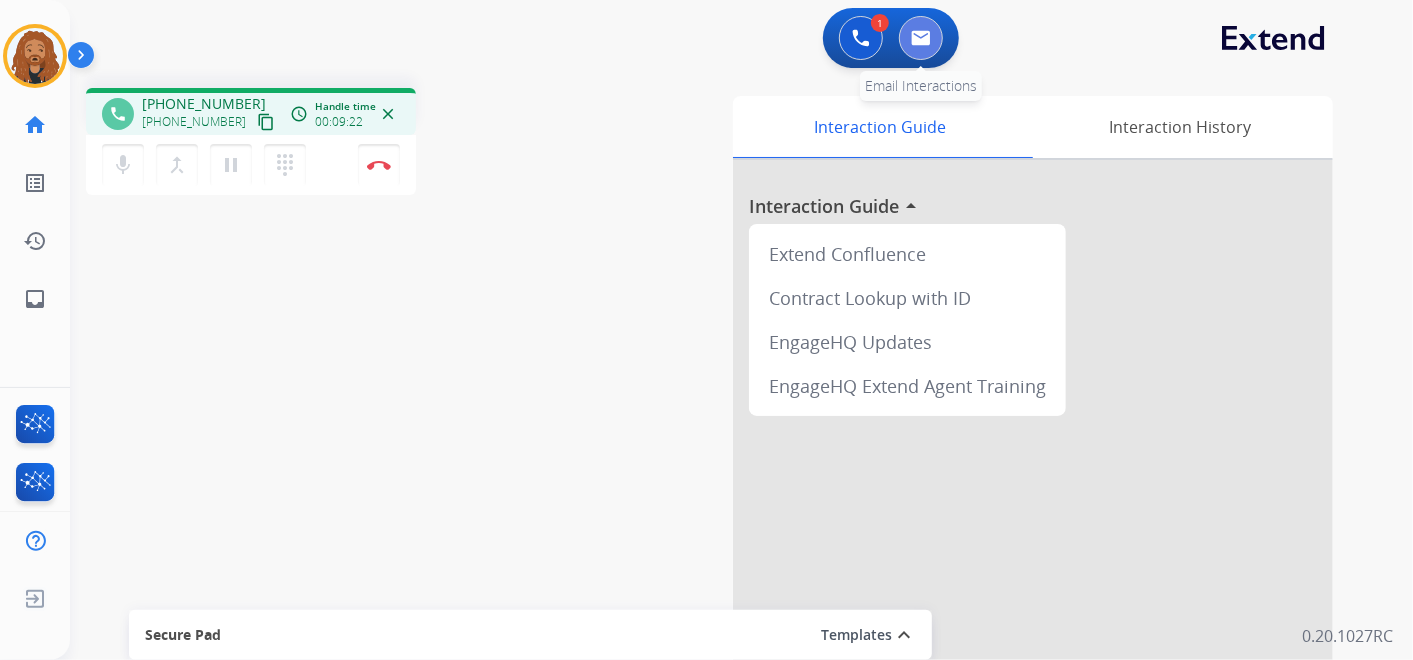 click at bounding box center [921, 38] 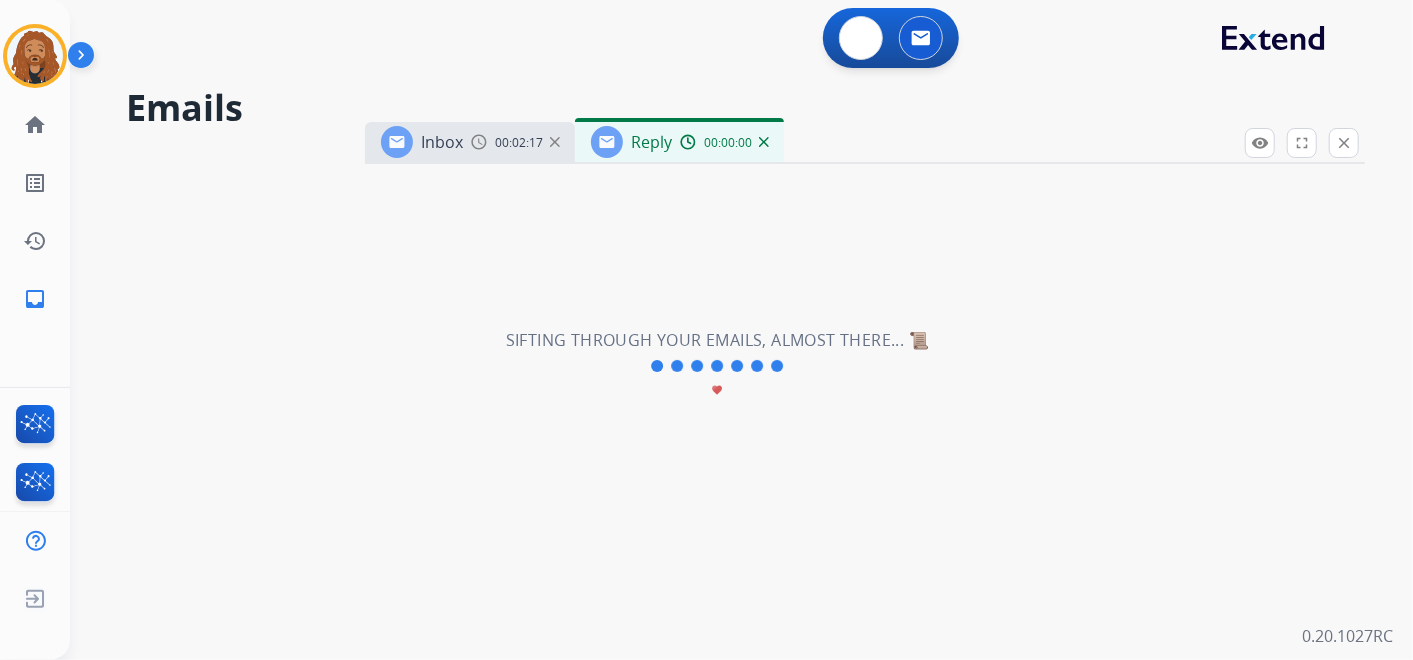 select on "**********" 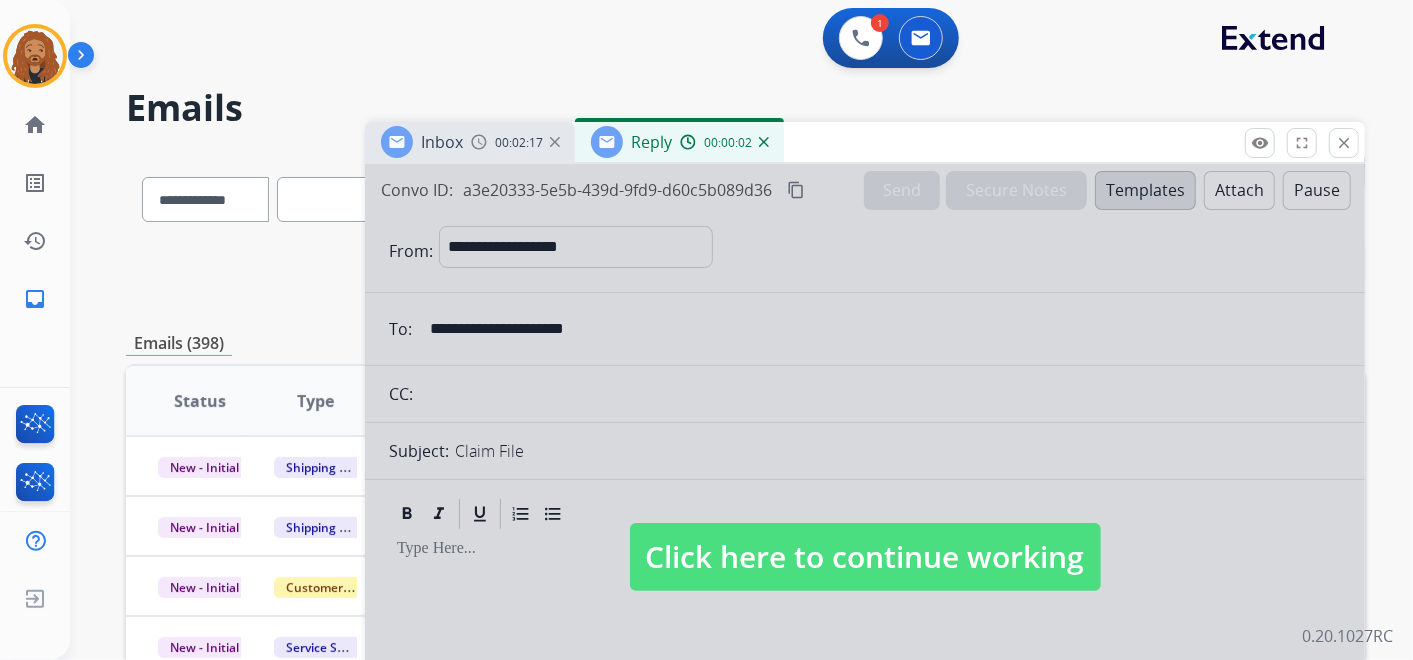click at bounding box center (764, 142) 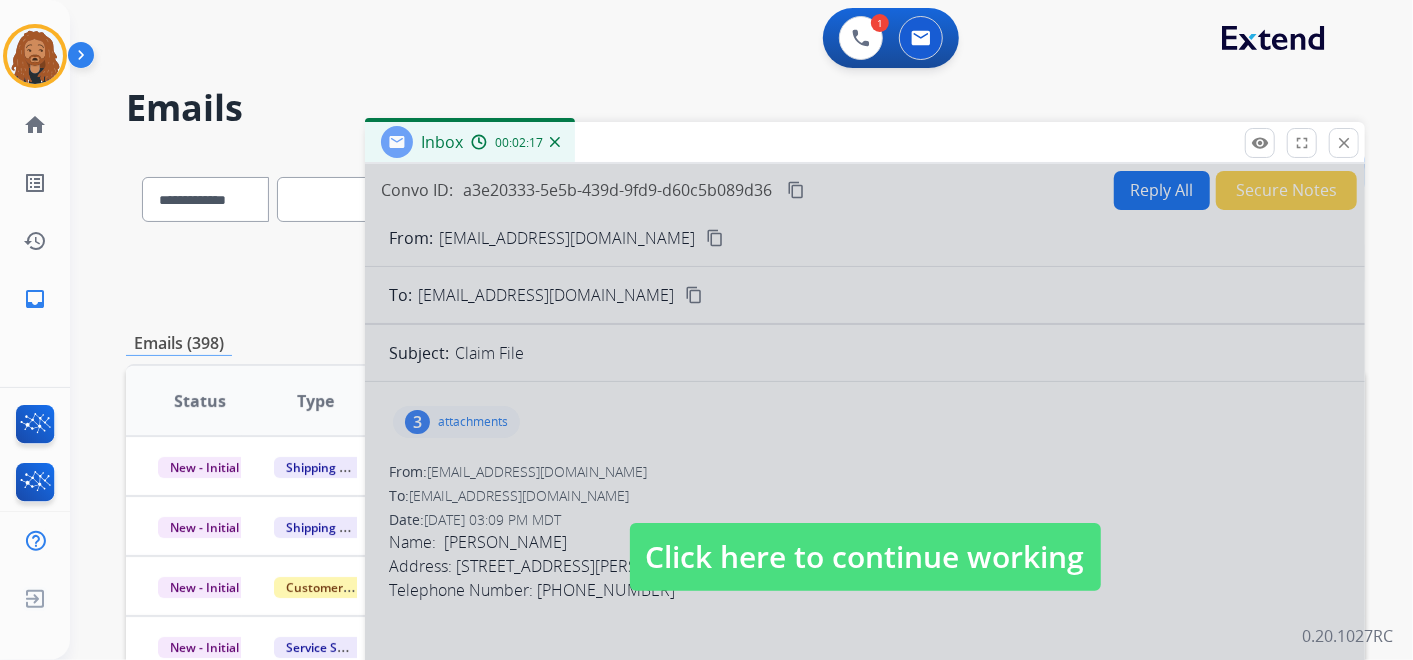 click at bounding box center [555, 142] 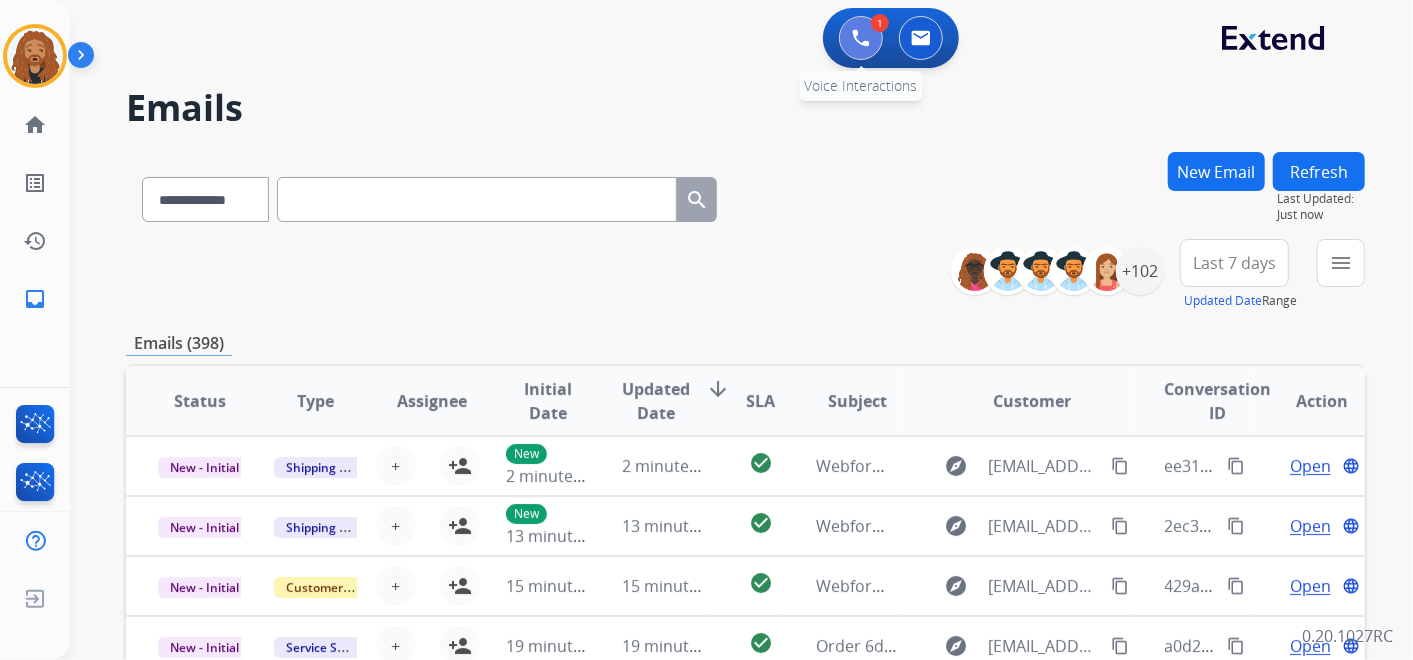 click at bounding box center [861, 38] 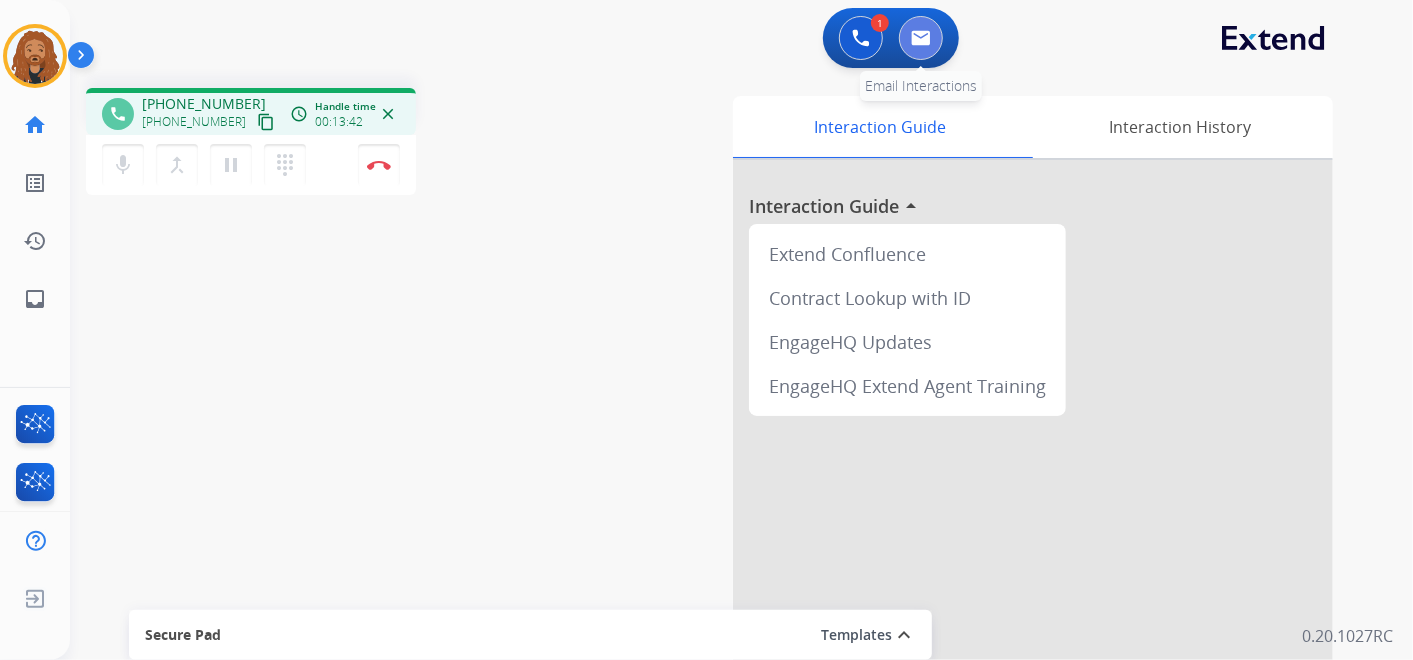 click at bounding box center (921, 38) 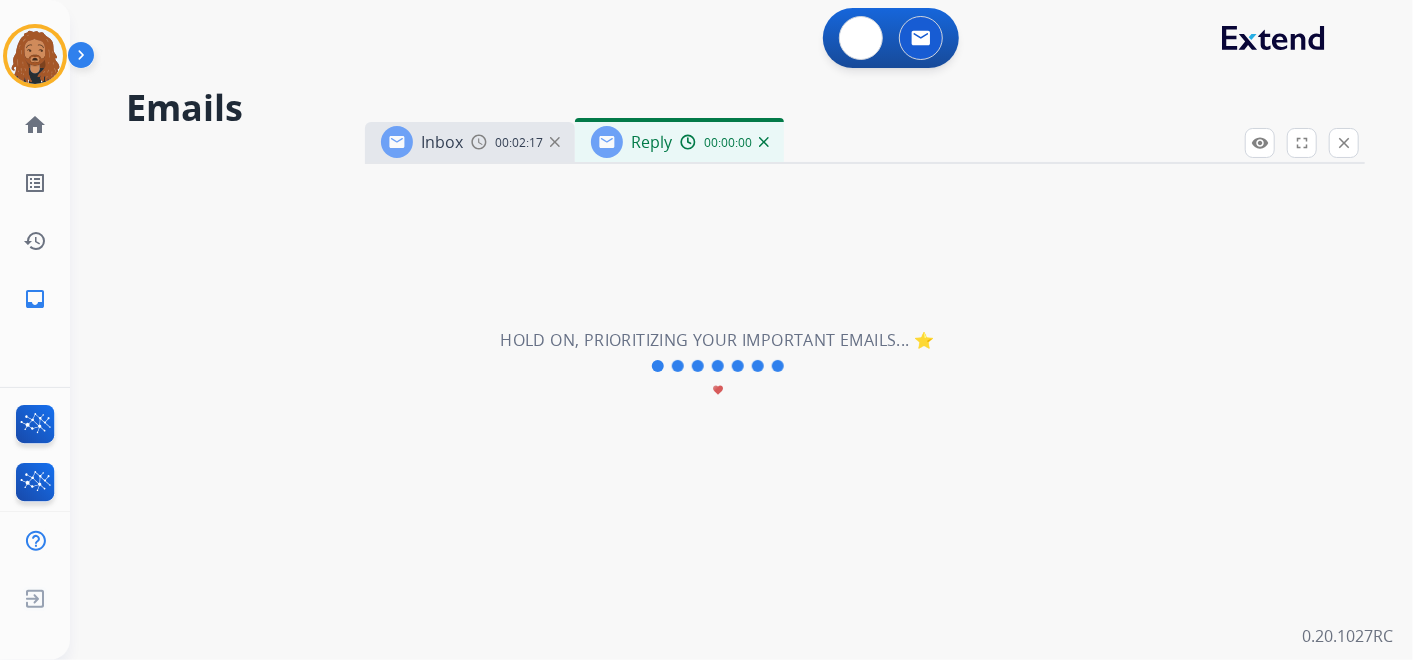select on "**********" 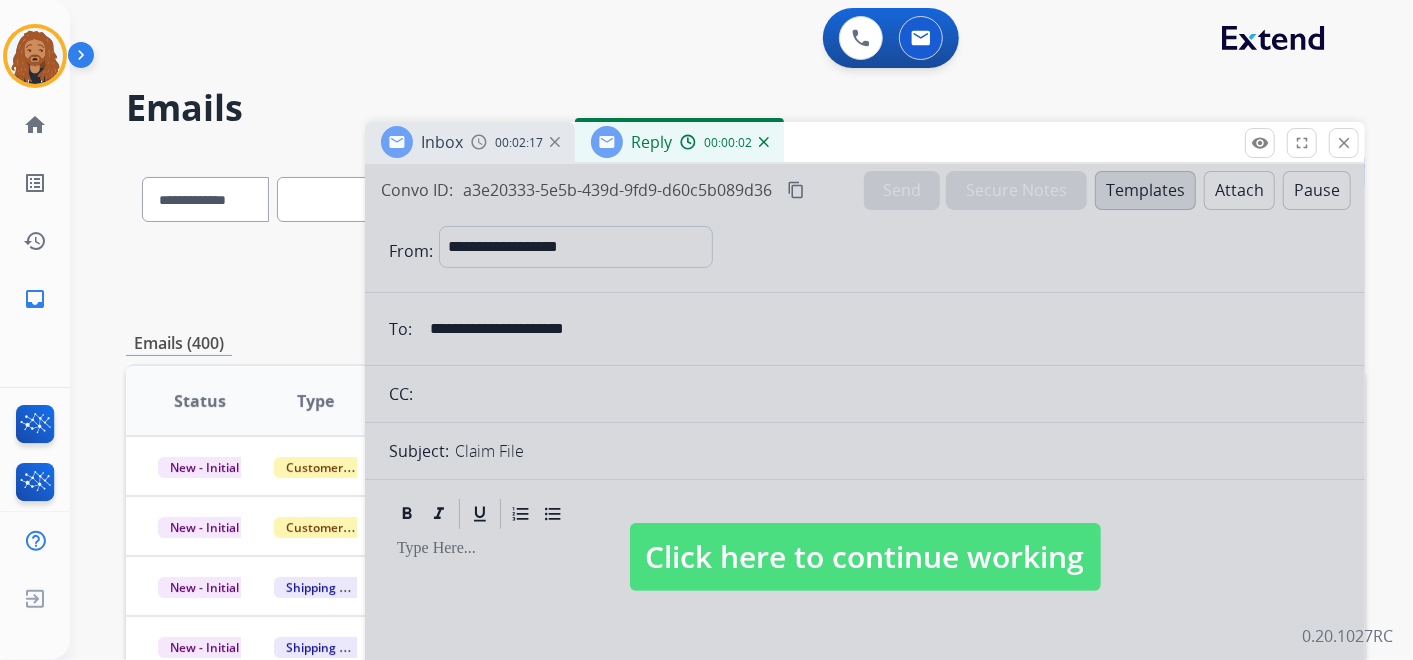 click at bounding box center (764, 142) 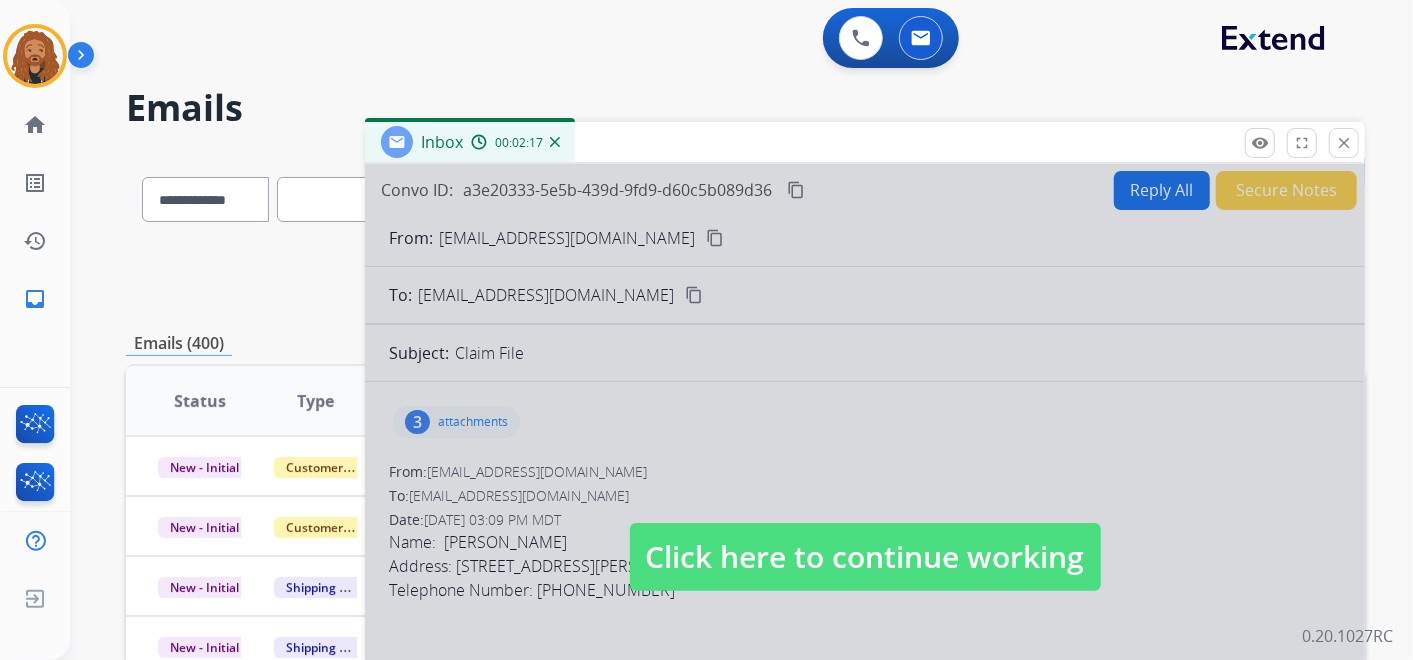 click on "Click here to continue working" at bounding box center (865, 557) 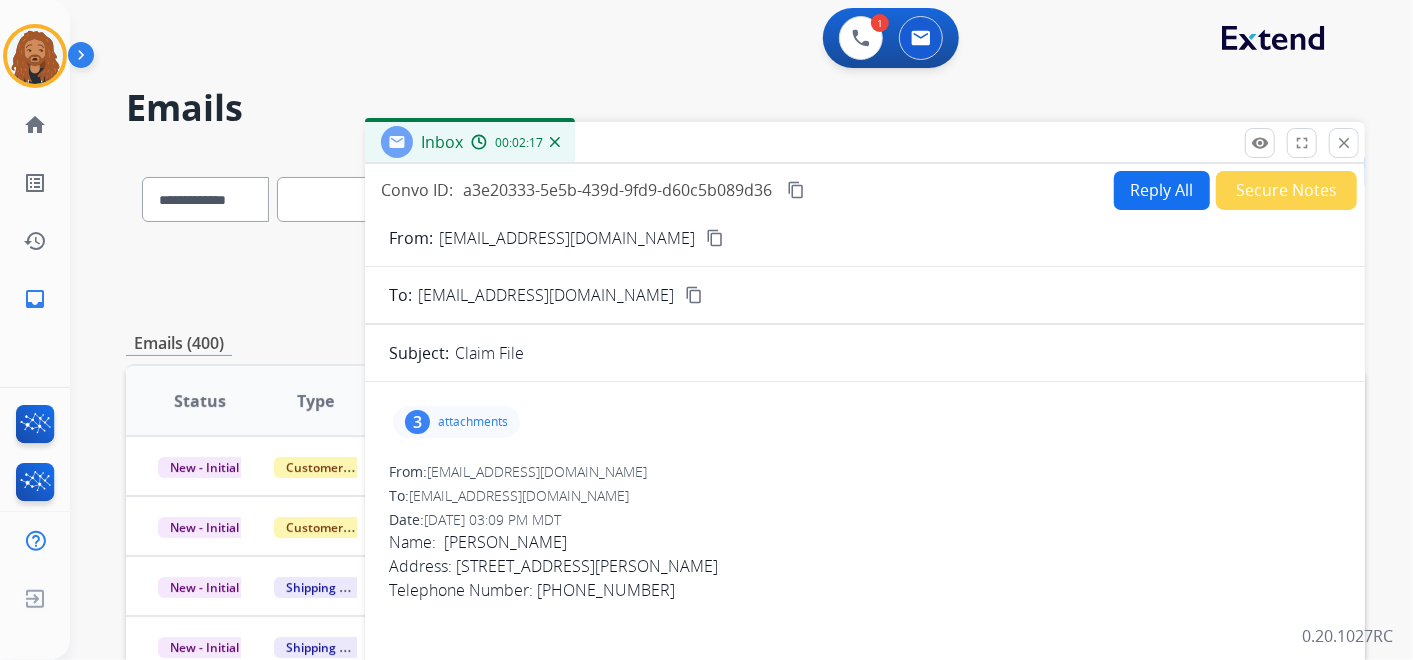 click at bounding box center [555, 142] 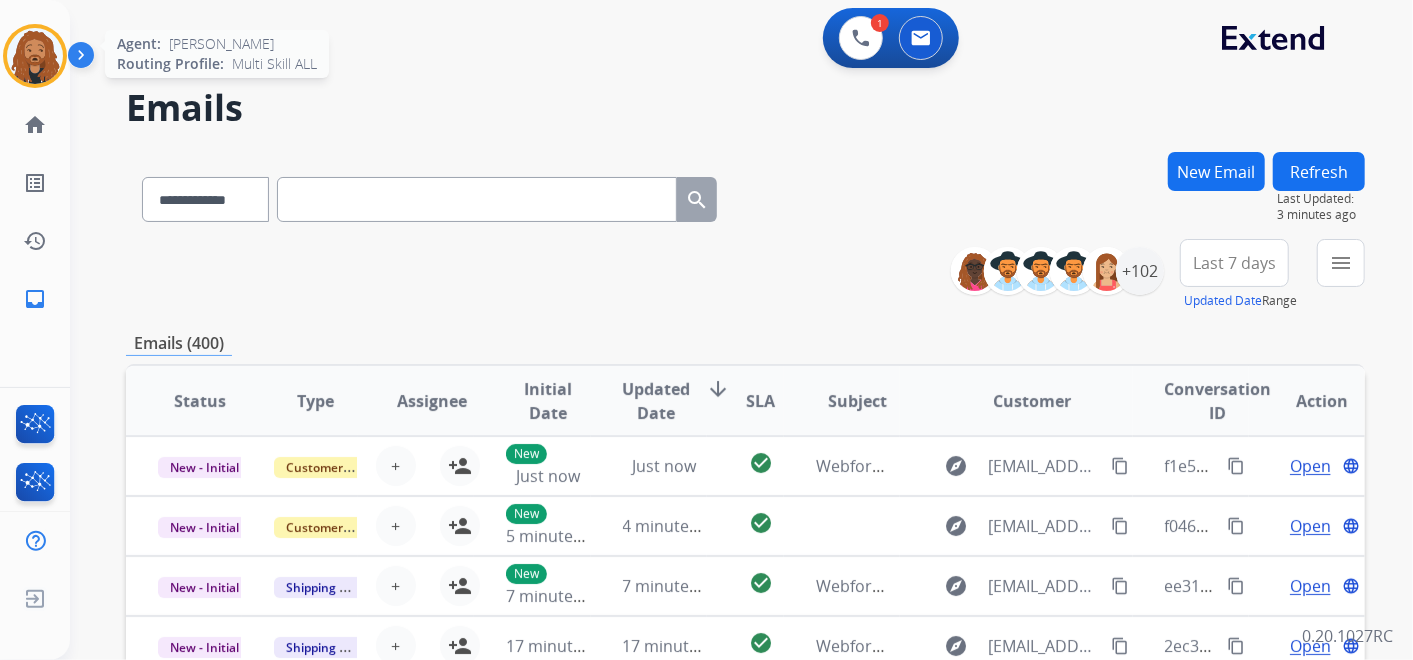 click at bounding box center [35, 56] 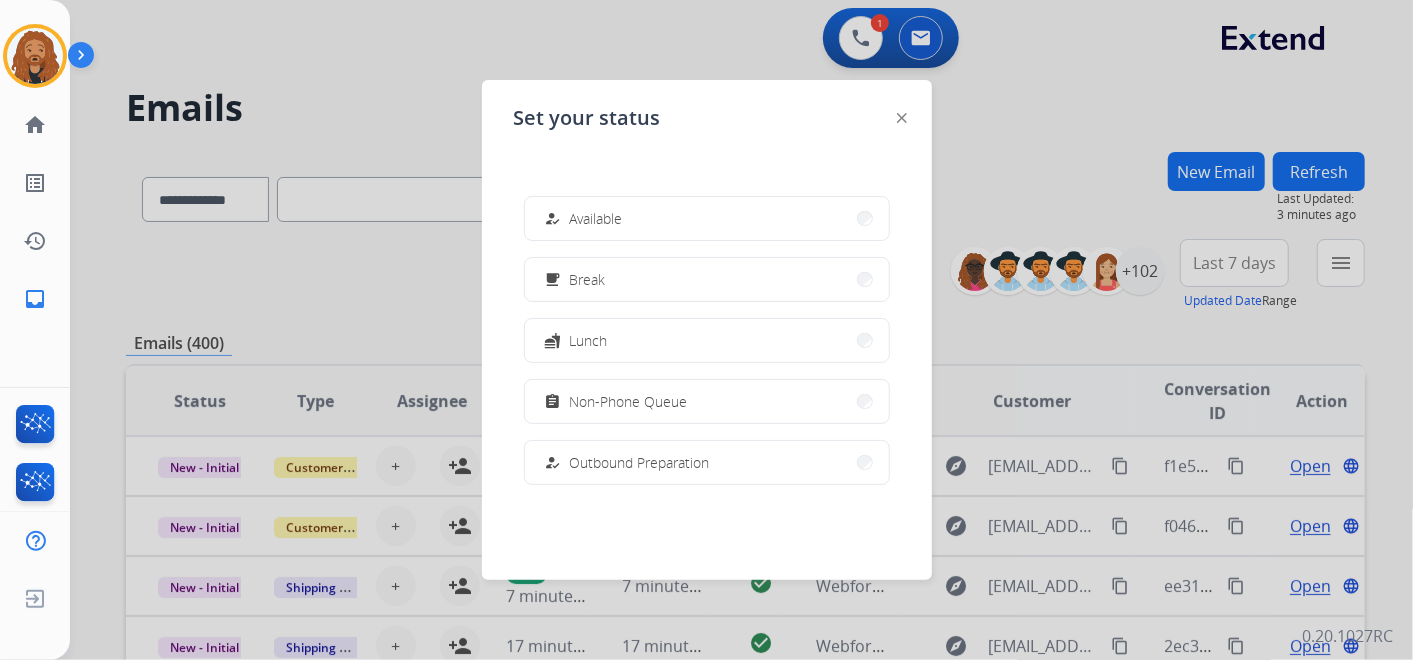 click at bounding box center [706, 330] 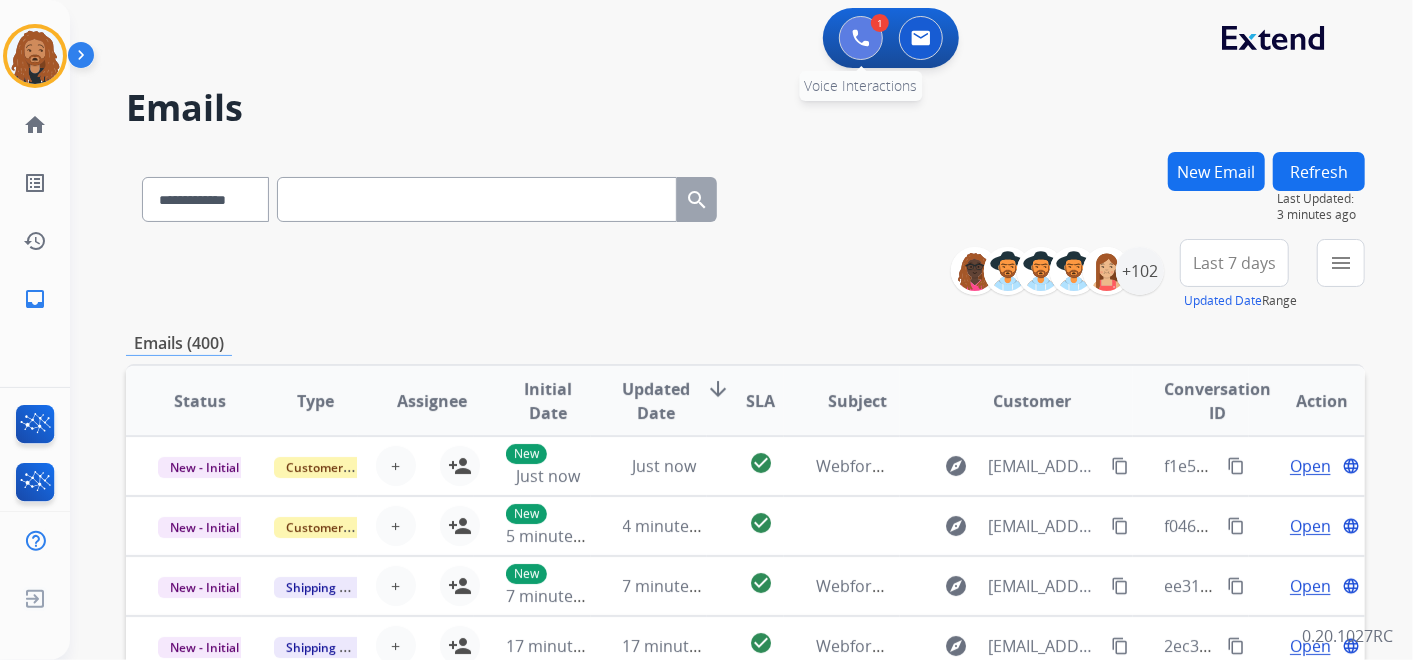 click at bounding box center (861, 38) 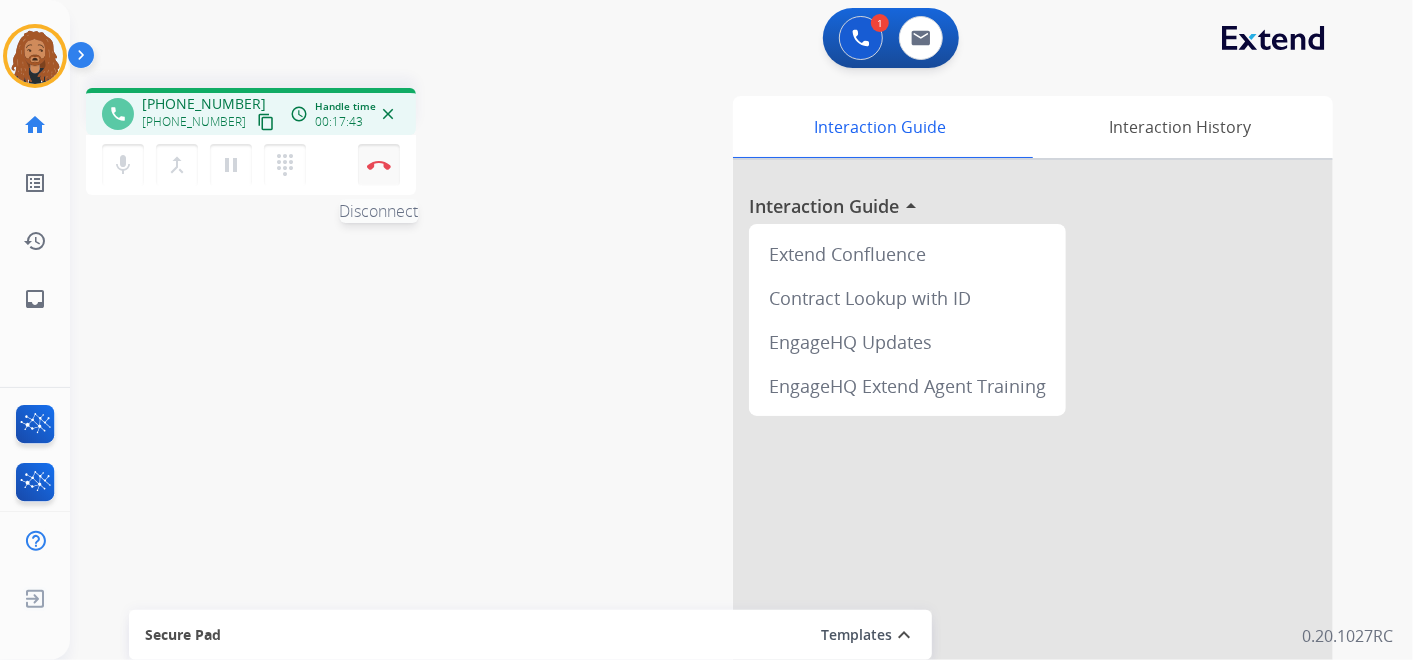 click on "Disconnect" at bounding box center [379, 165] 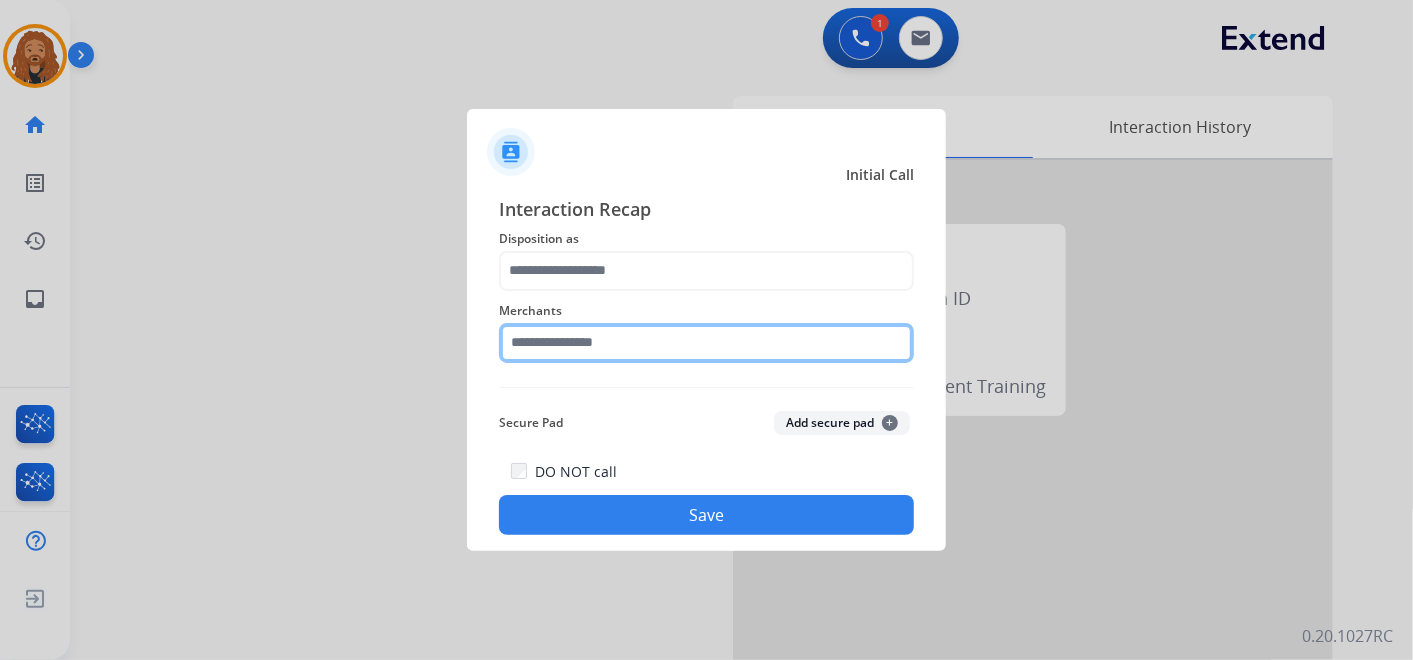 click 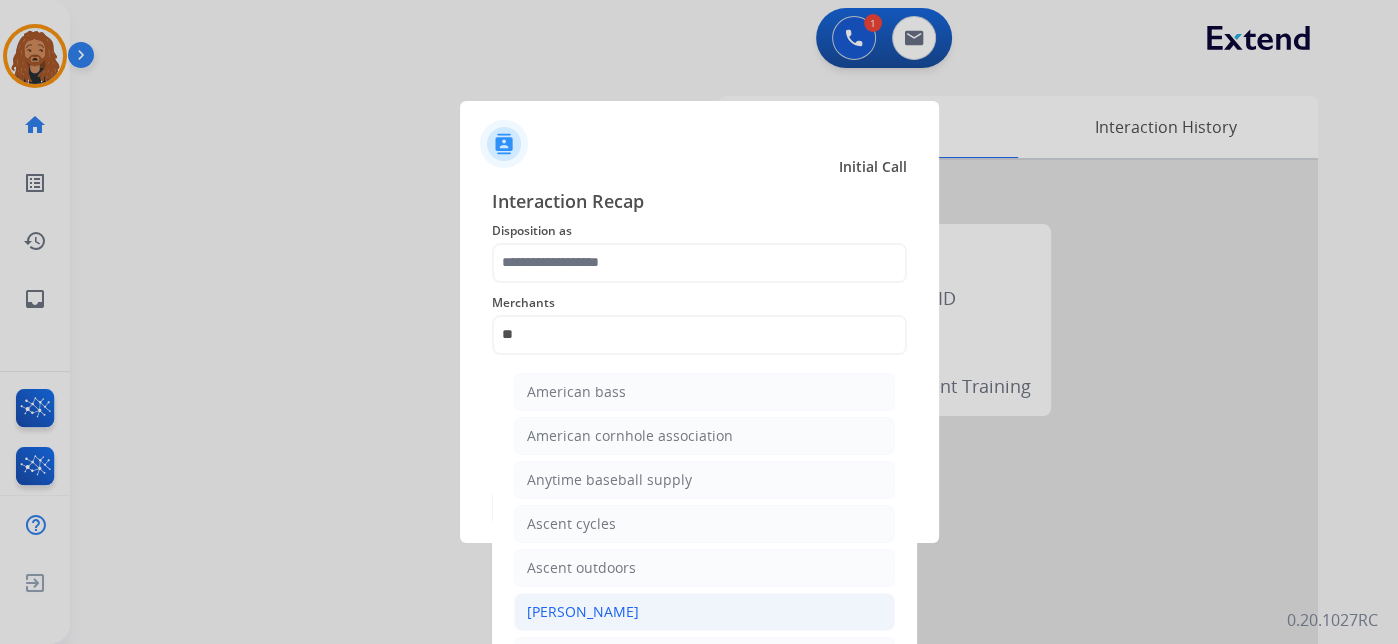 click on "[PERSON_NAME]" 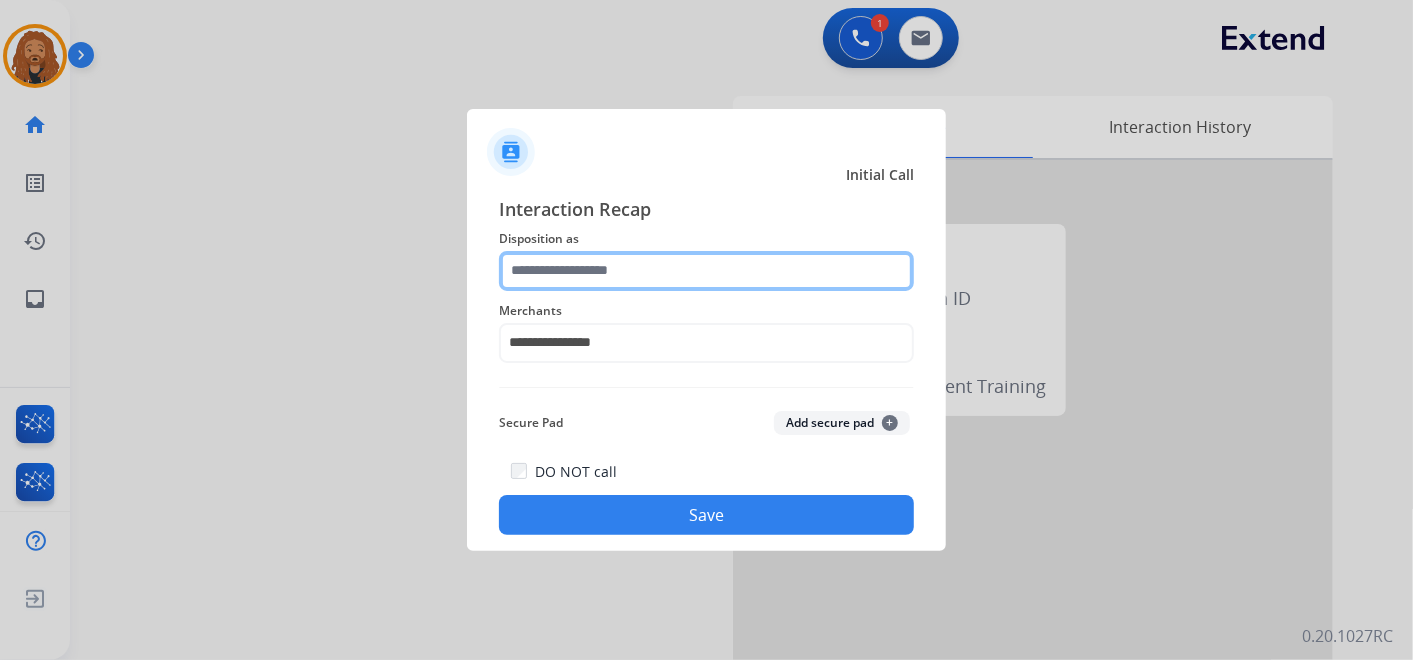 click 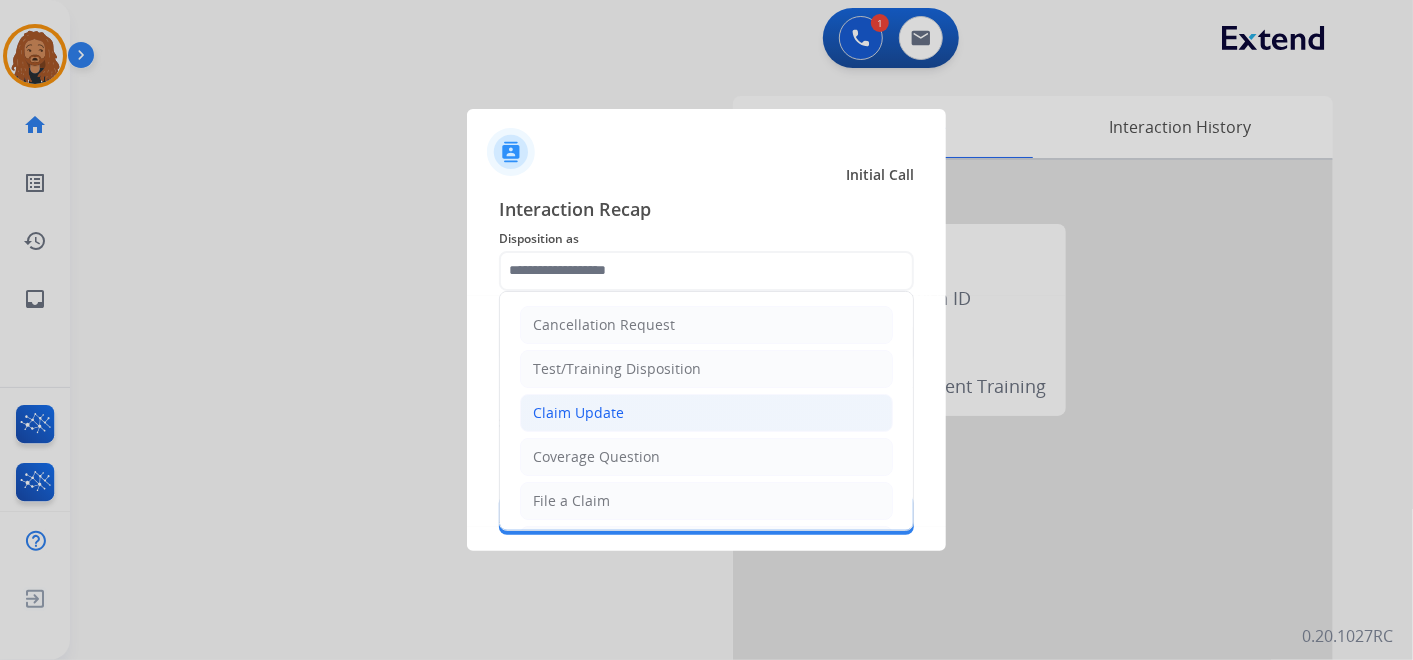 click on "Claim Update" 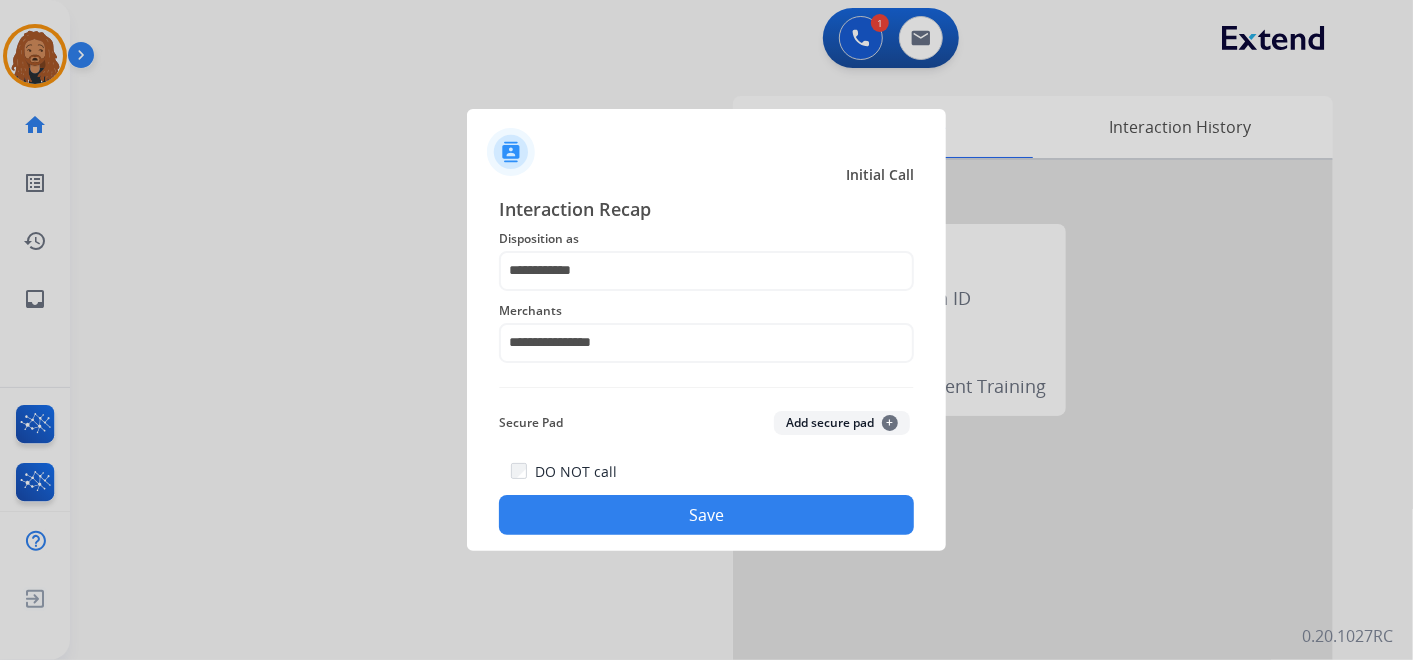 click on "Save" 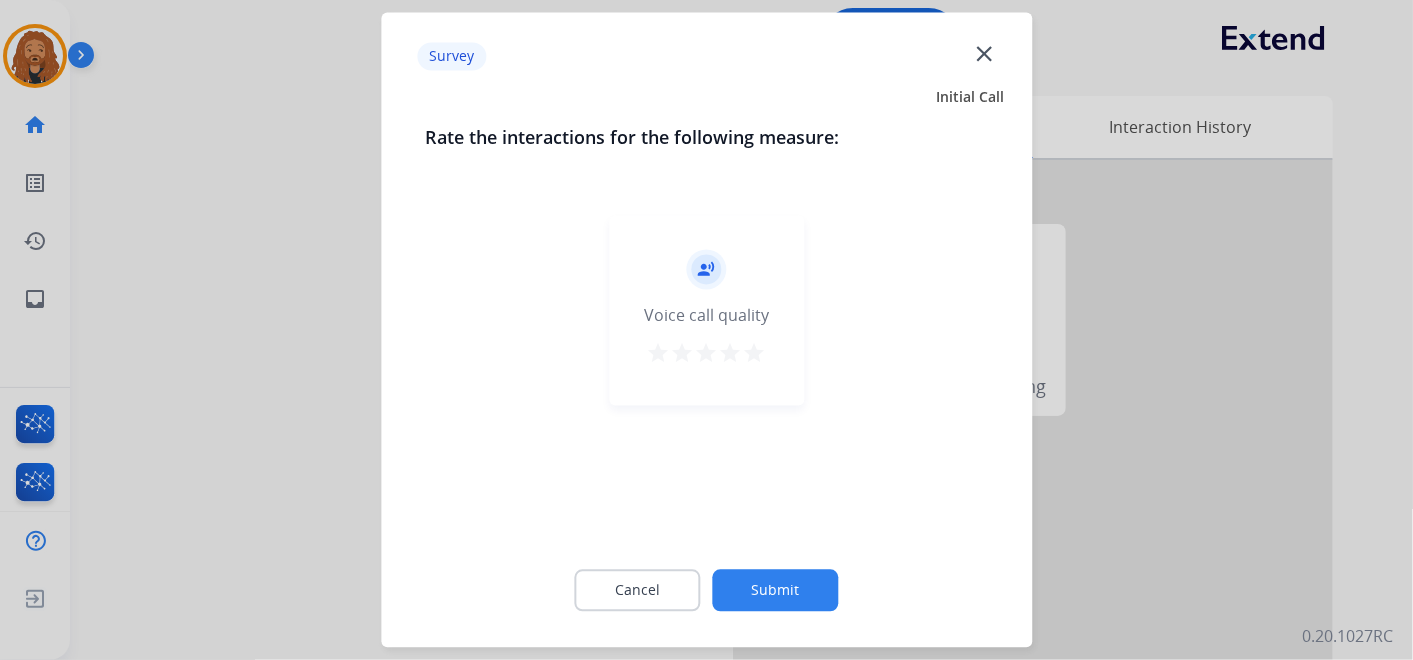 click on "star" at bounding box center [755, 354] 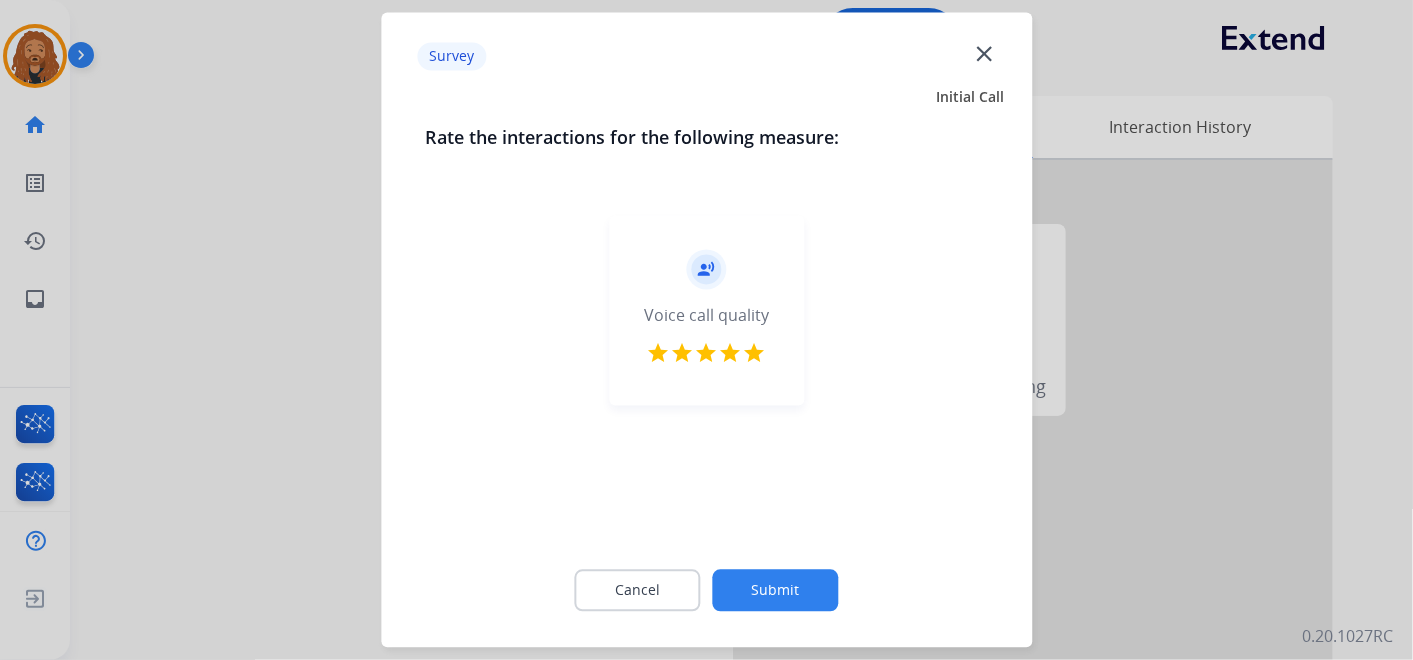click on "Submit" 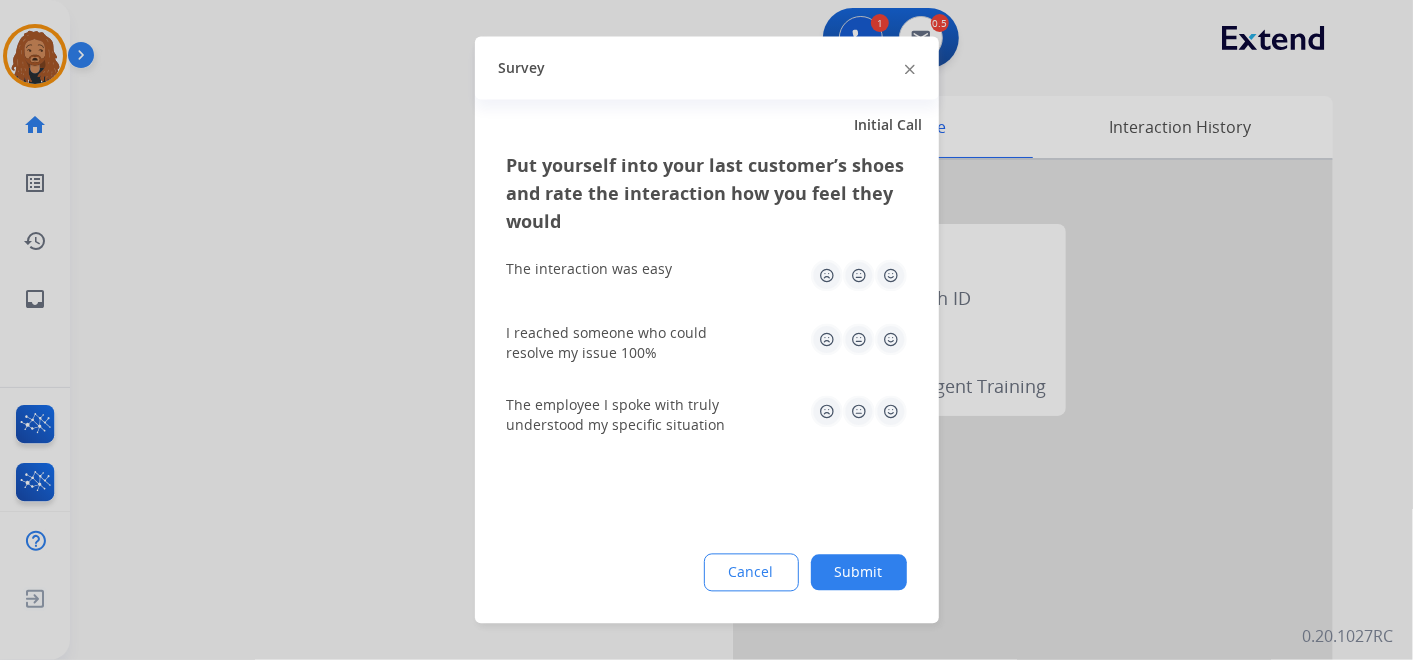 click 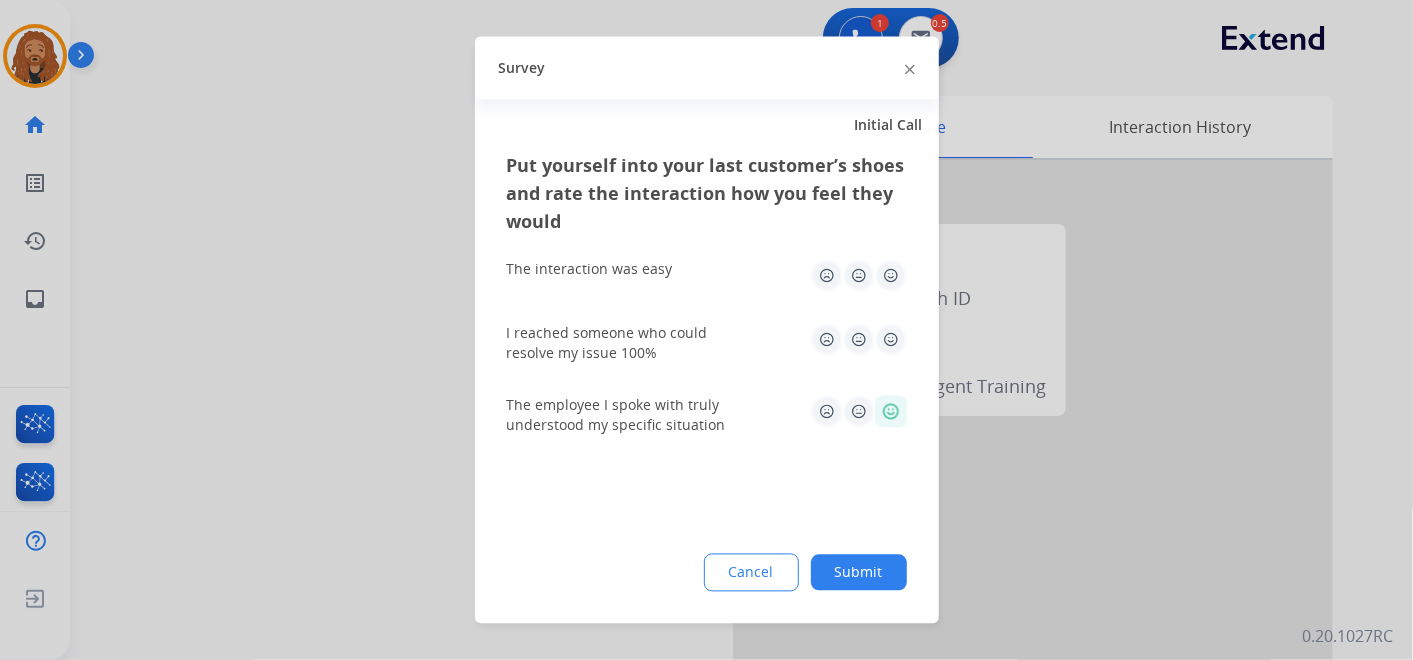 click 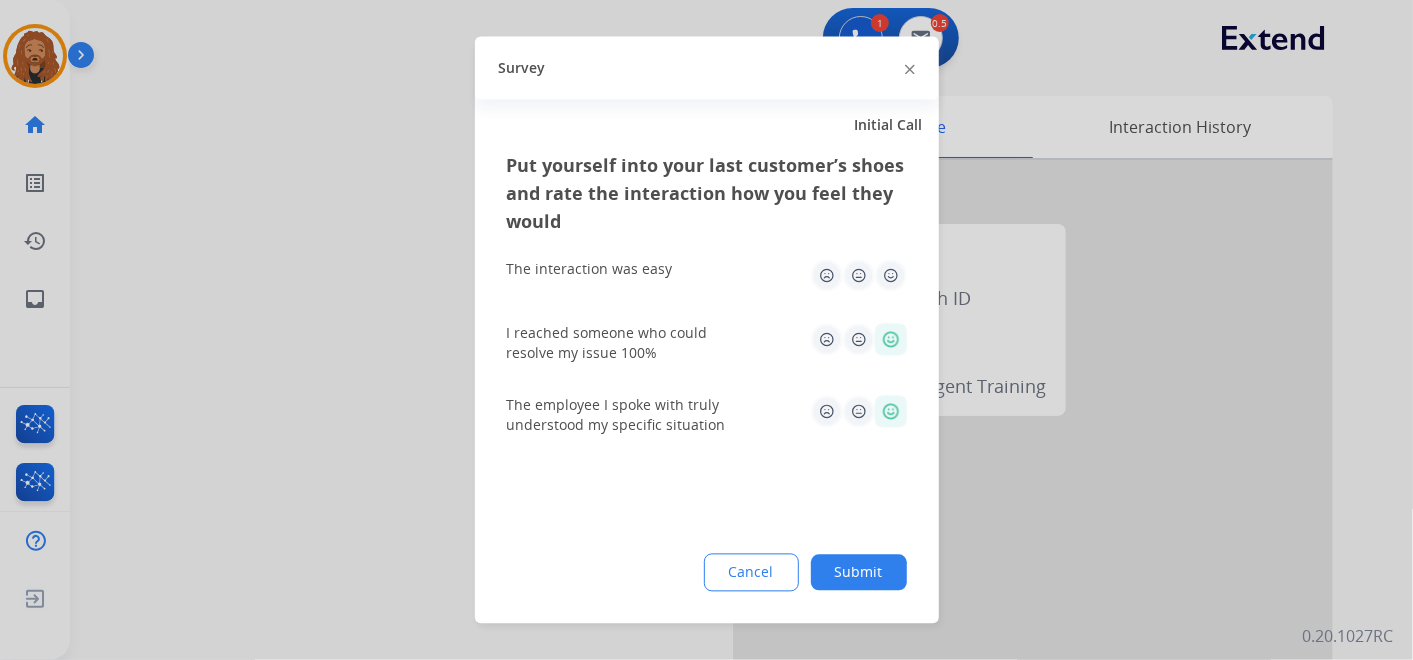 click 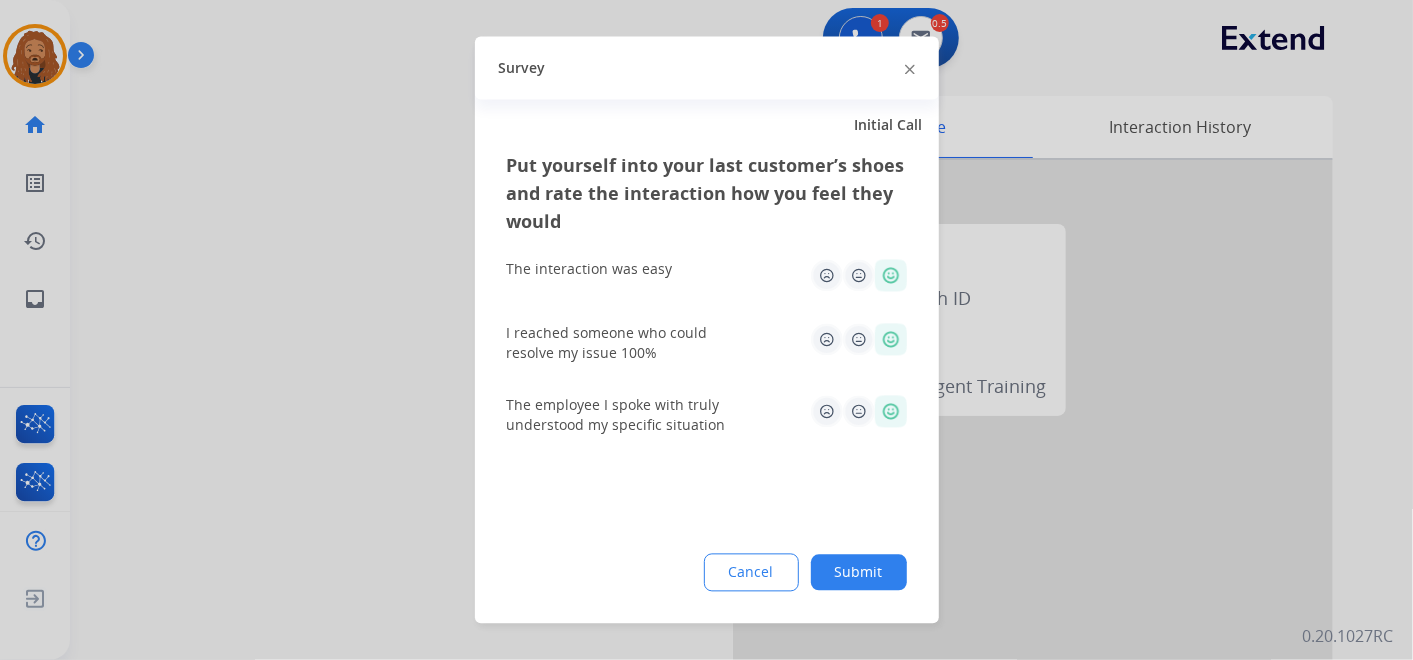 click on "Submit" 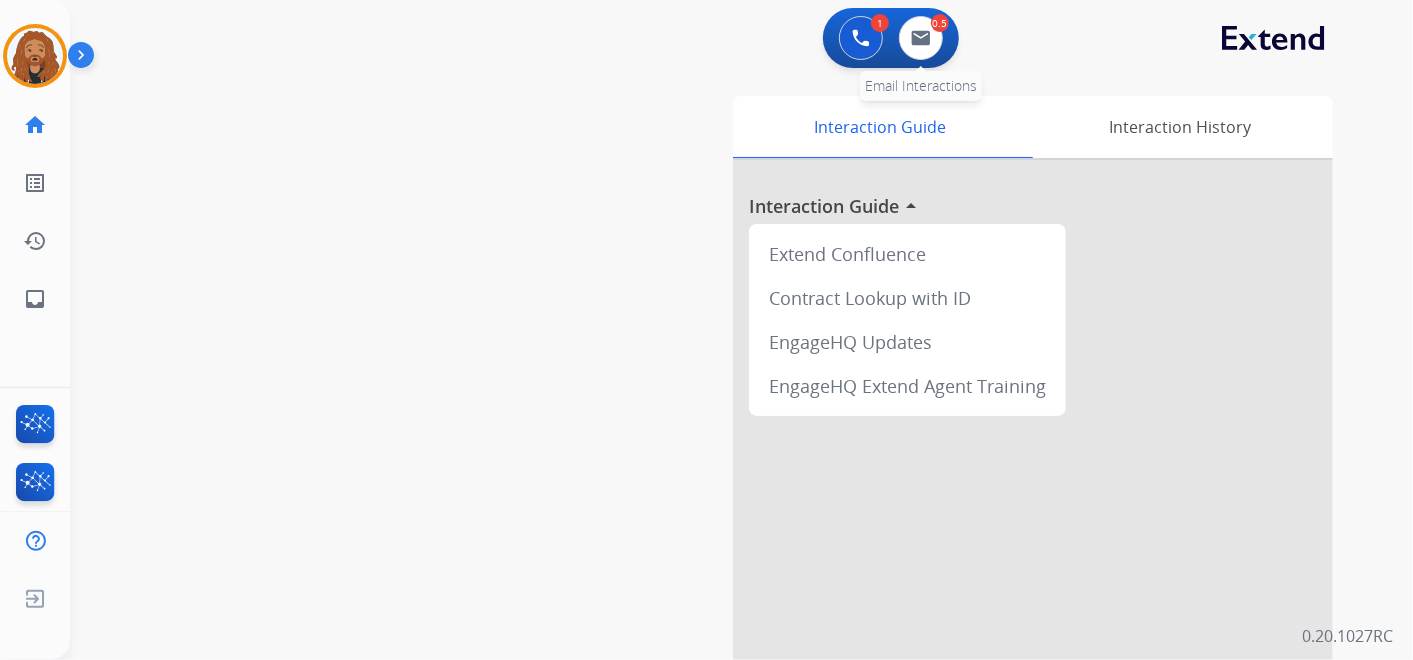 click on "0.5" at bounding box center (940, 23) 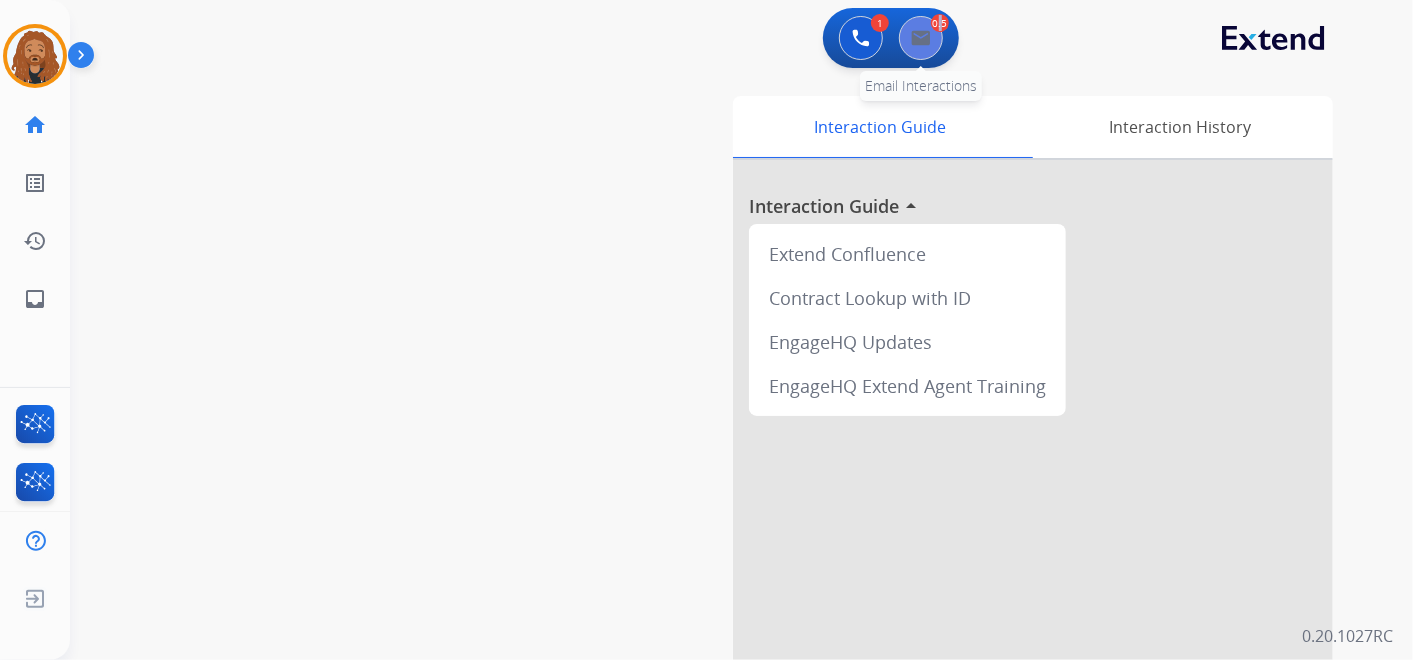 drag, startPoint x: 940, startPoint y: 30, endPoint x: 925, endPoint y: 37, distance: 16.552946 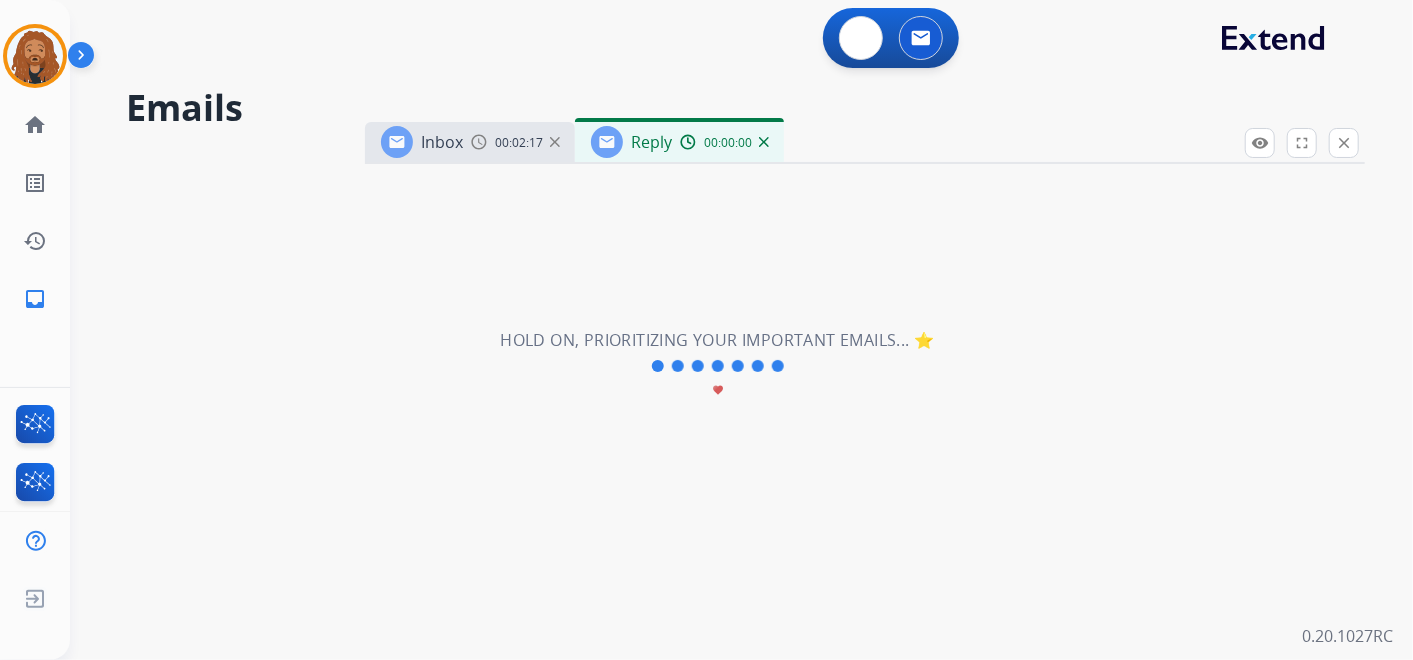 select on "**********" 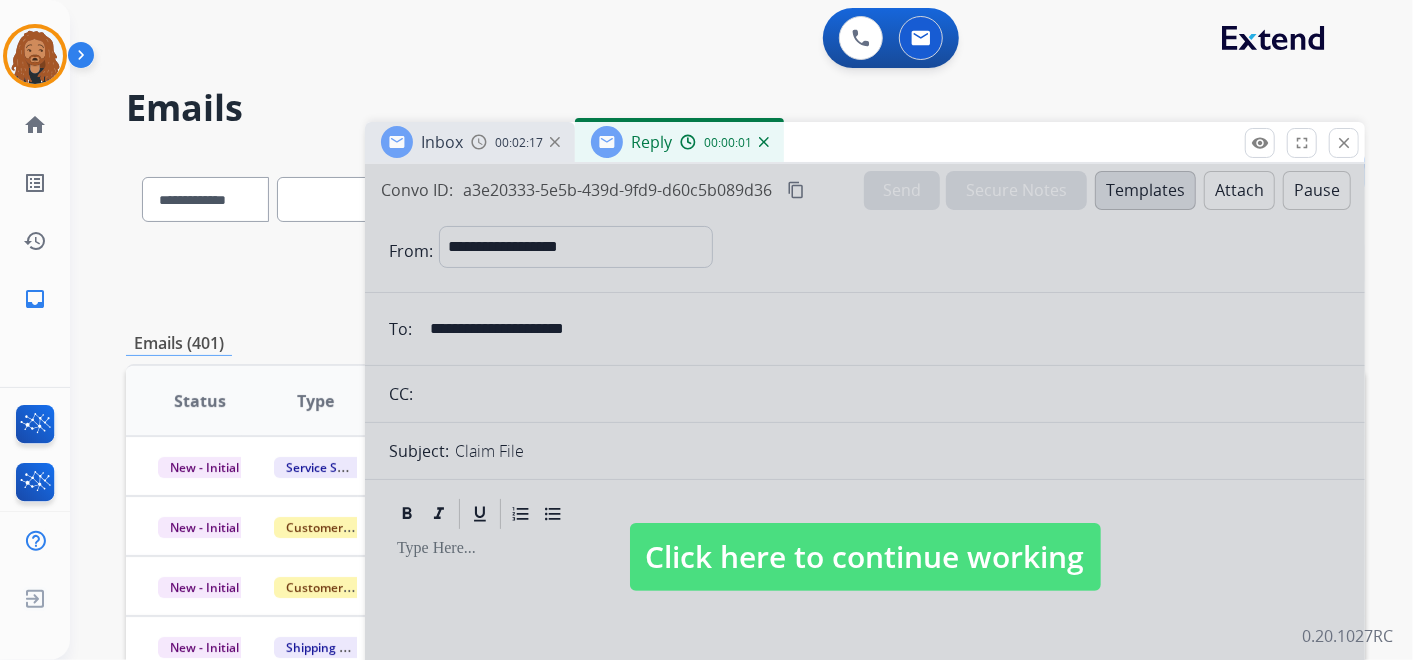 click on "Reply  00:00:01" at bounding box center (679, 142) 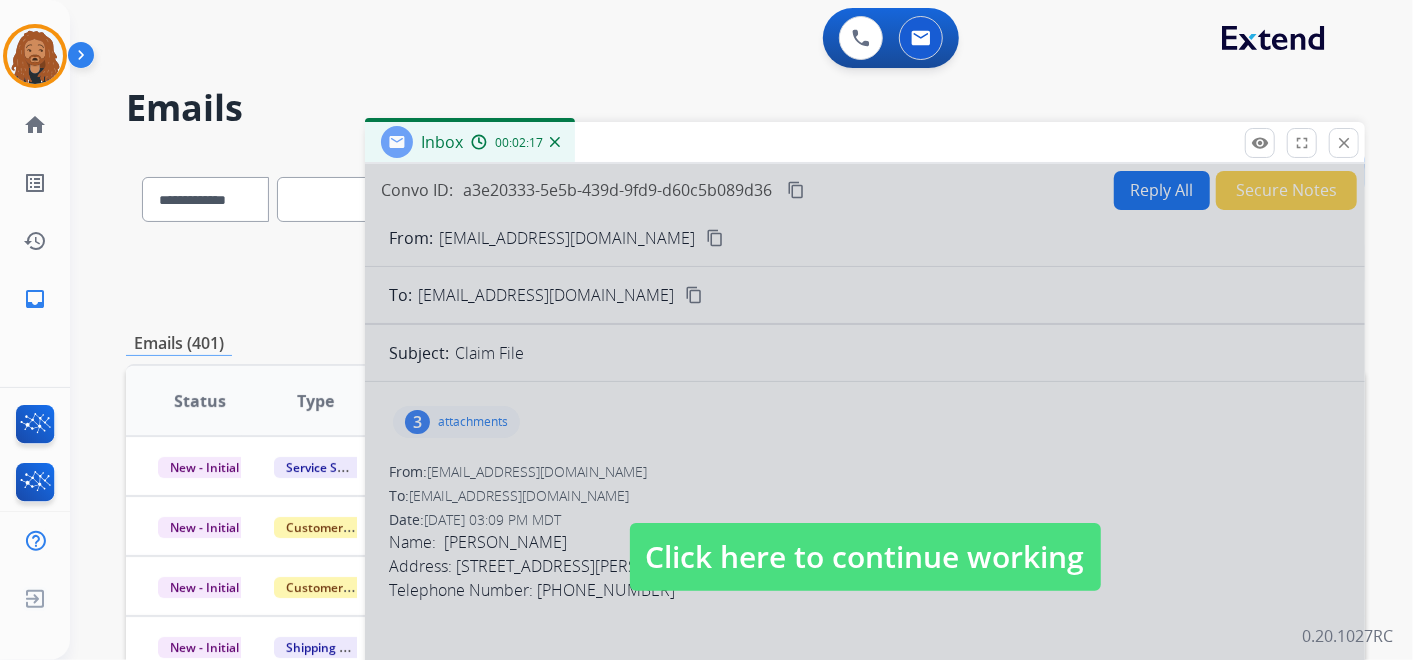 click on "Inbox  00:02:17" at bounding box center [470, 142] 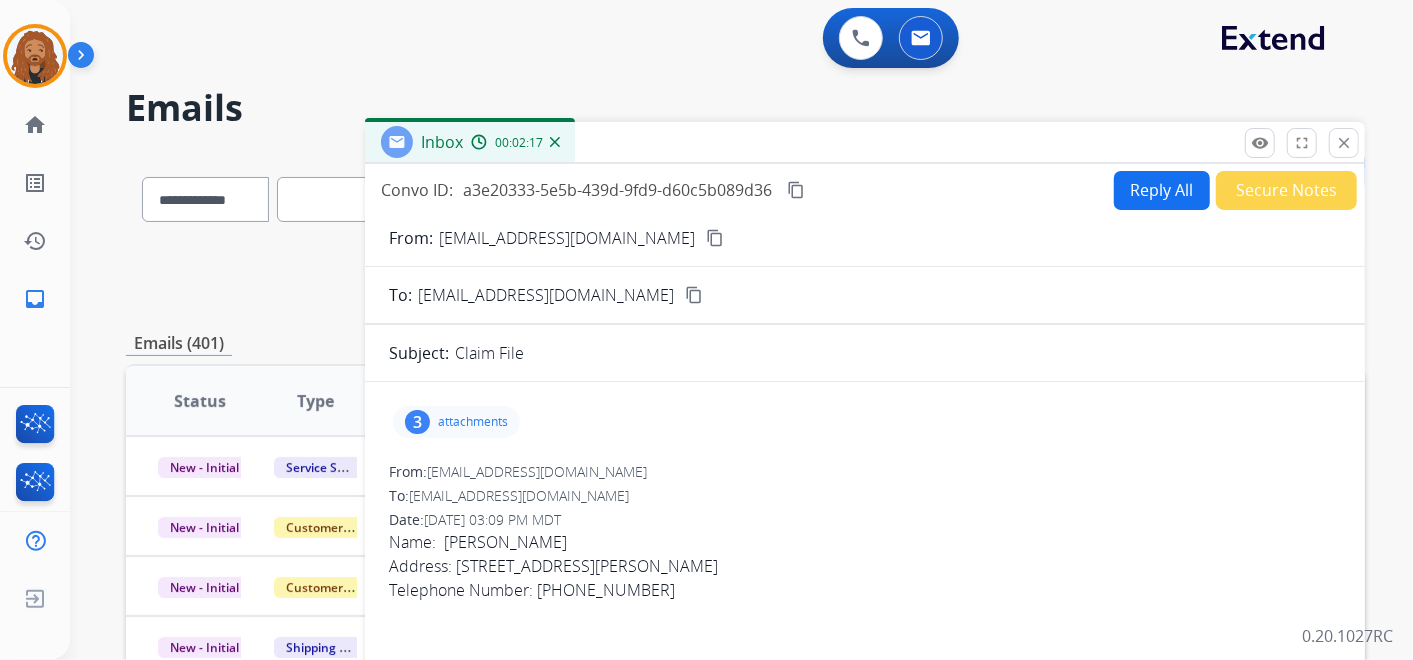 click on "Reply All" at bounding box center (1162, 190) 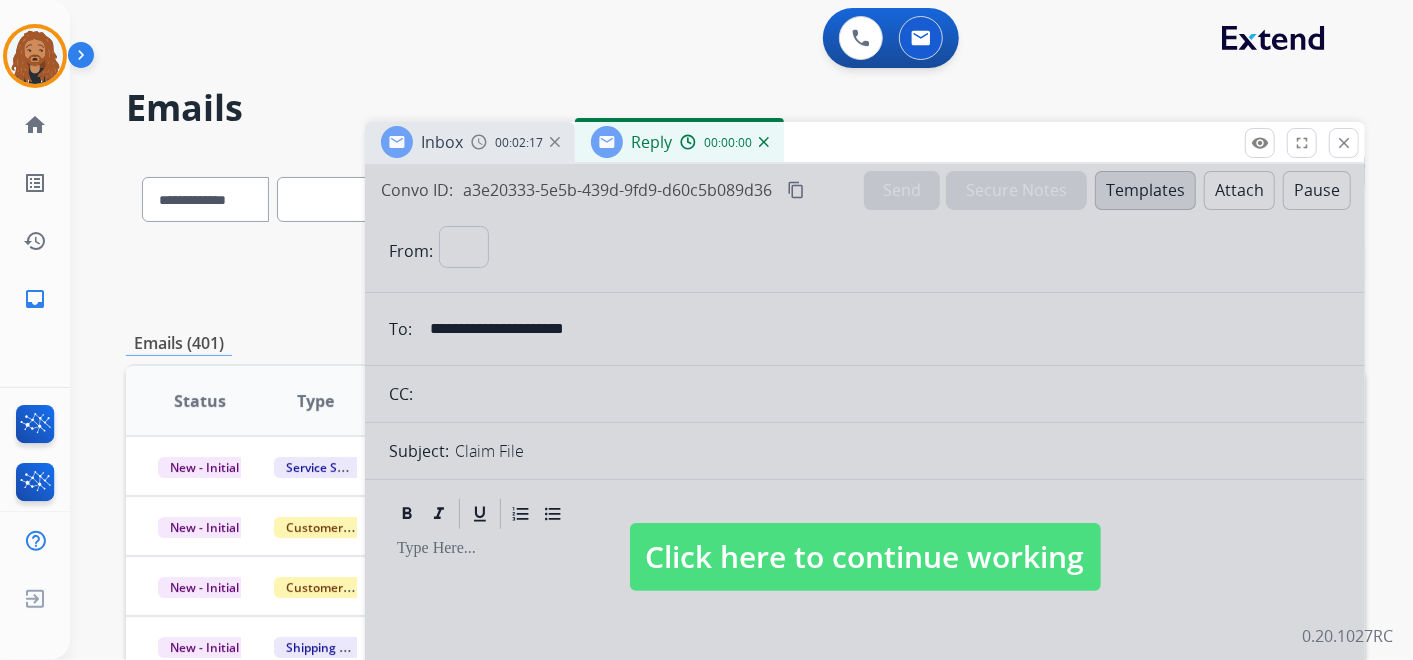 select on "**********" 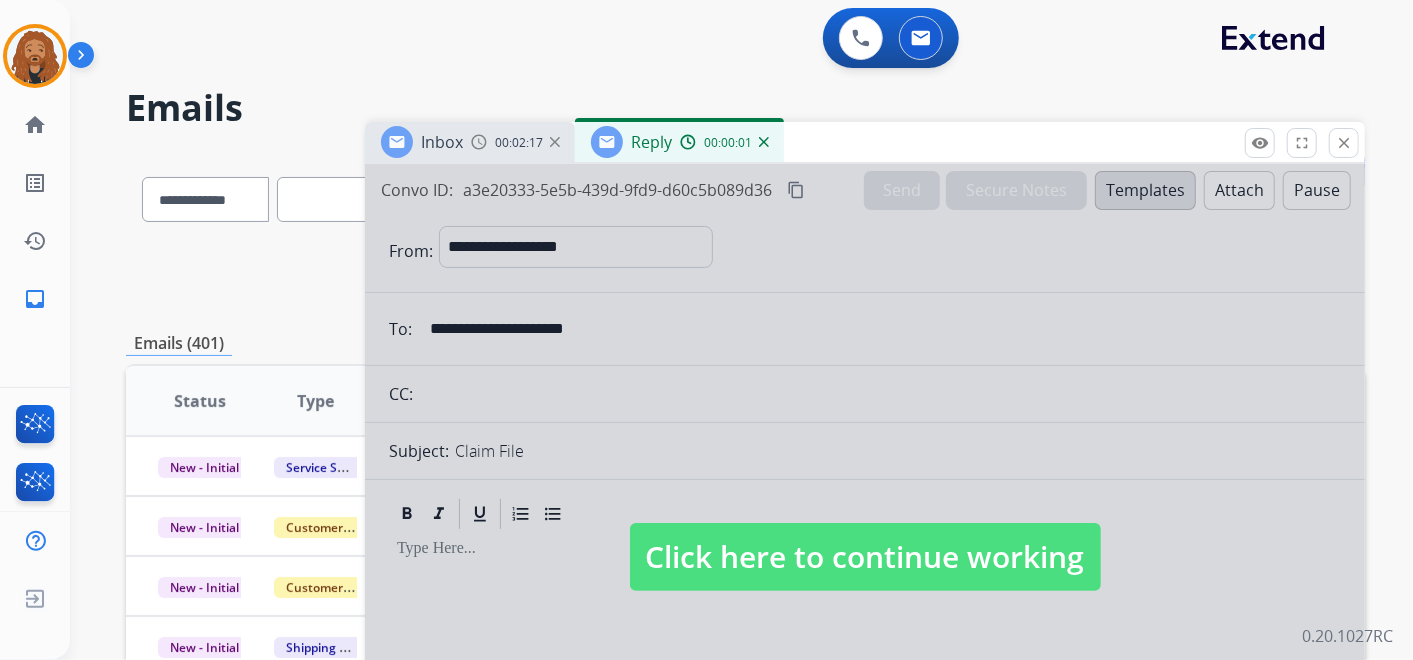click at bounding box center [865, 537] 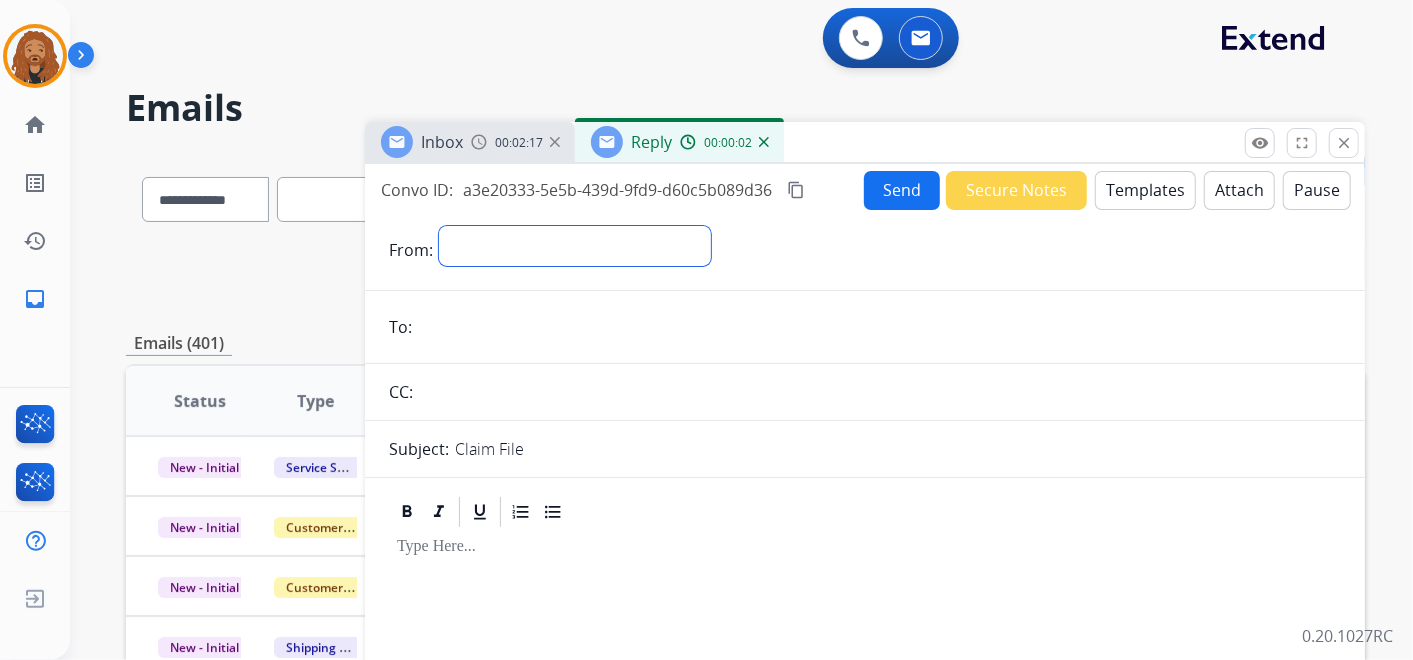 click on "**********" at bounding box center [575, 246] 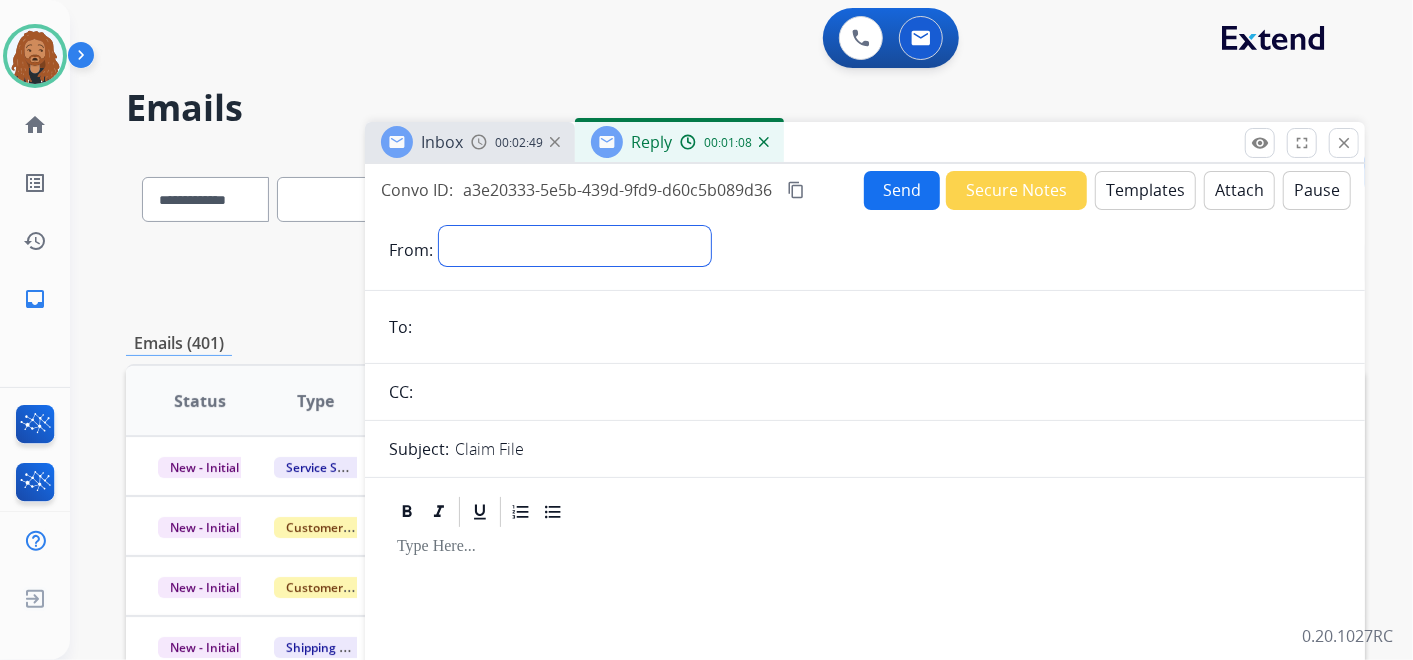 select on "**********" 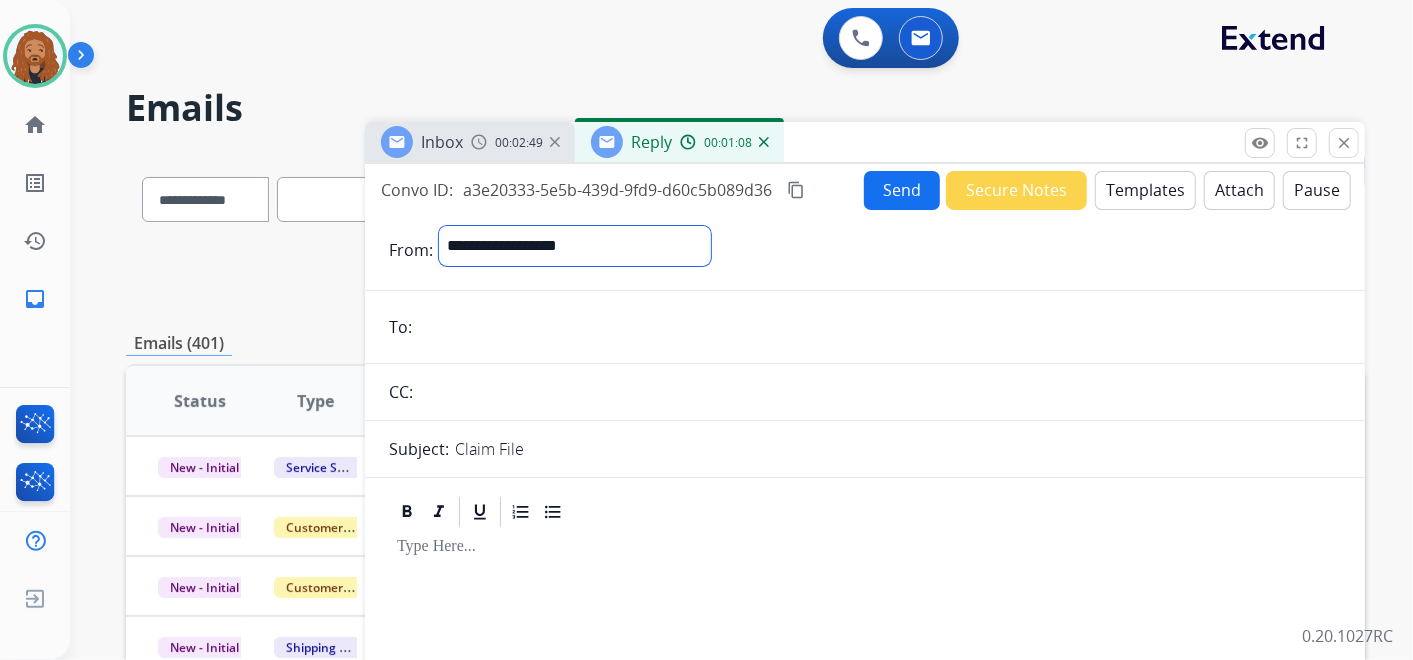 click on "**********" at bounding box center (575, 246) 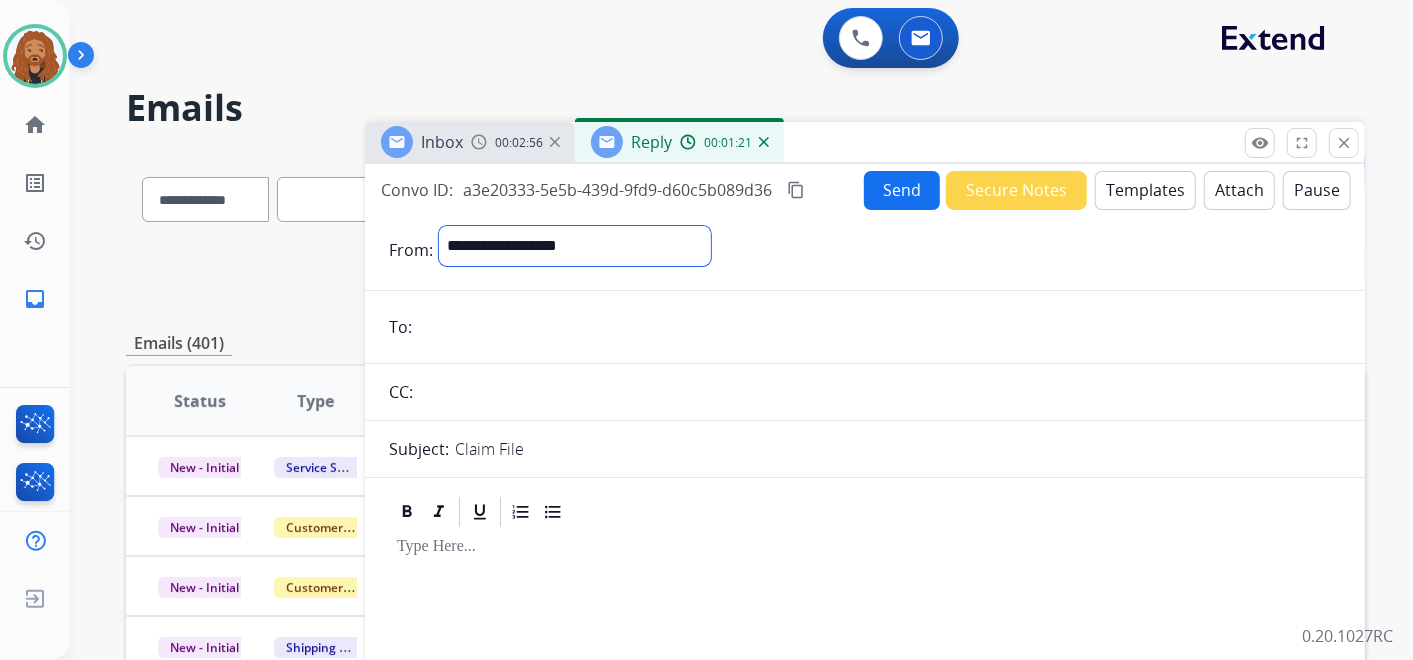 click at bounding box center [764, 142] 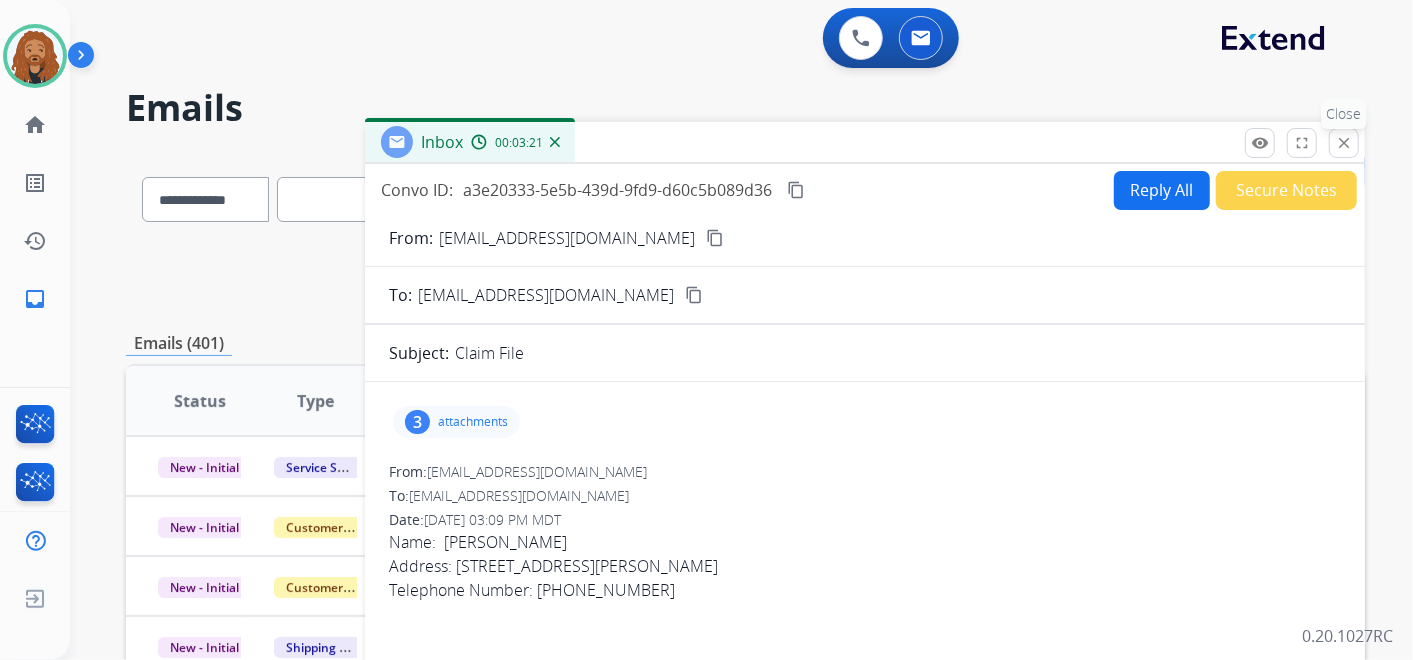 click on "close" at bounding box center [1344, 143] 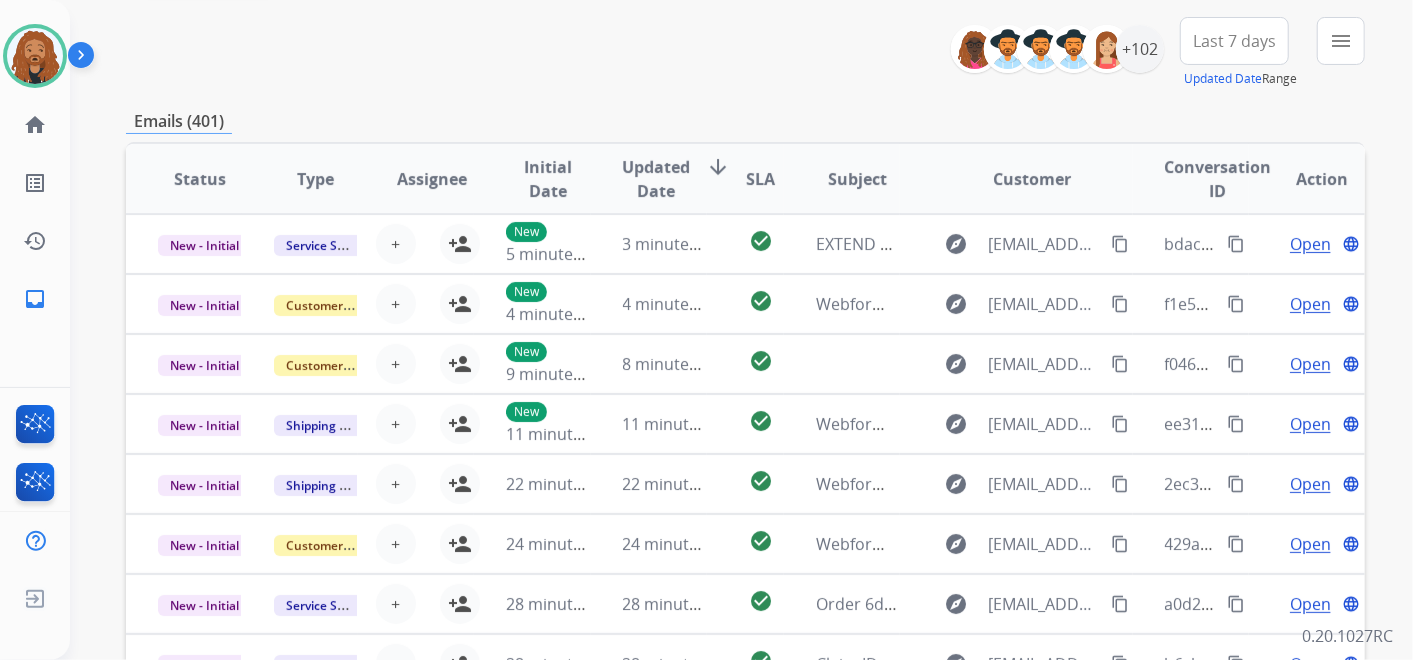 scroll, scrollTop: 0, scrollLeft: 0, axis: both 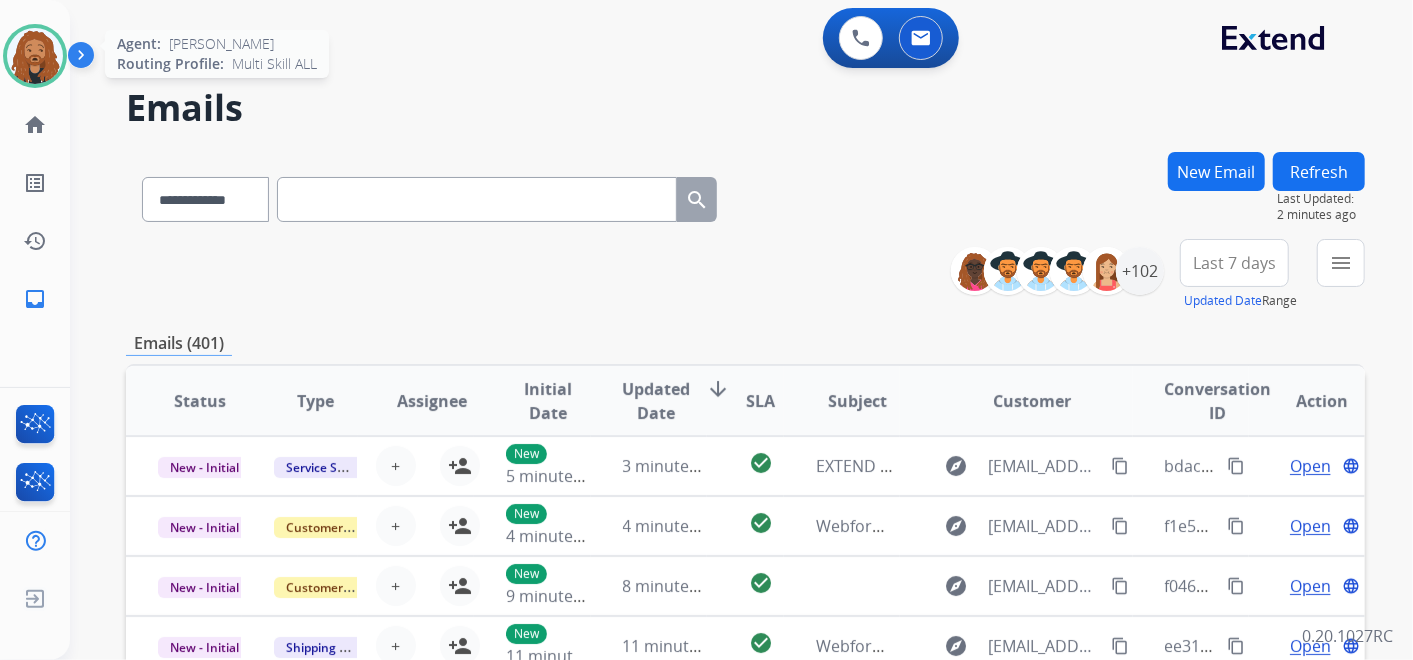 click at bounding box center [35, 56] 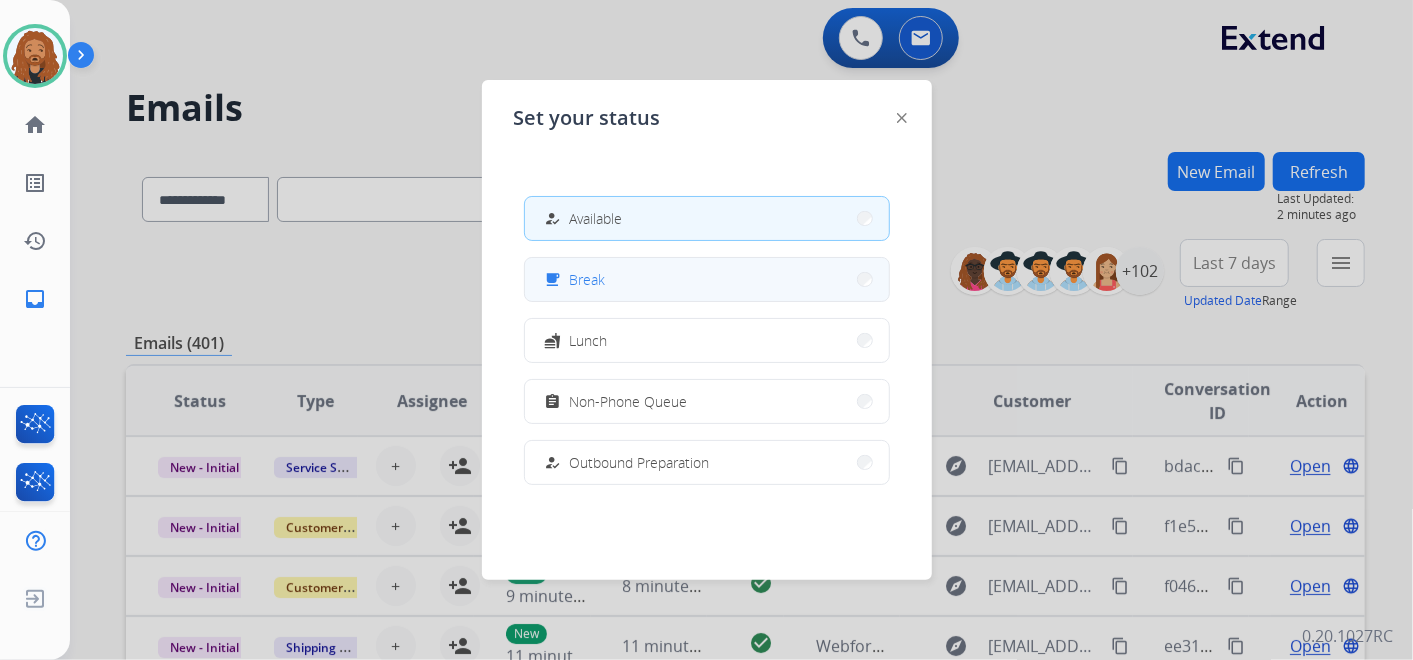 click on "free_breakfast Break" at bounding box center [707, 279] 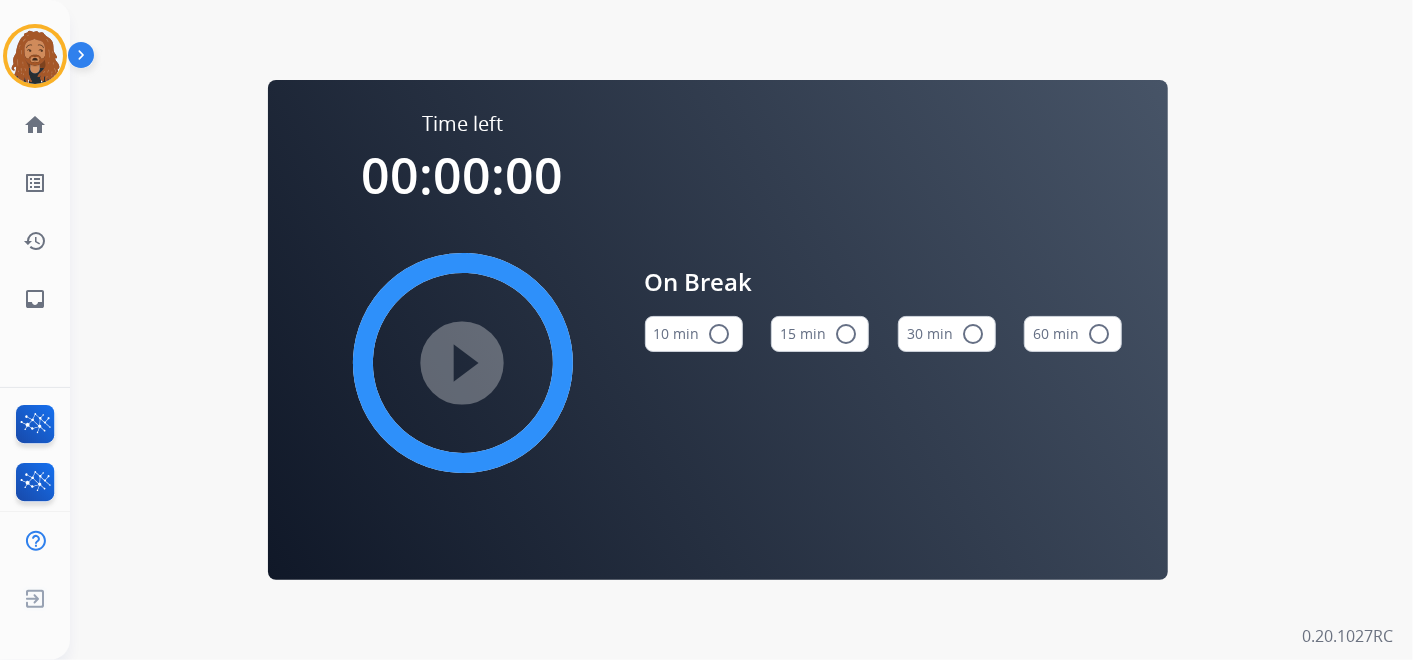 click on "15 min  radio_button_unchecked" at bounding box center (820, 334) 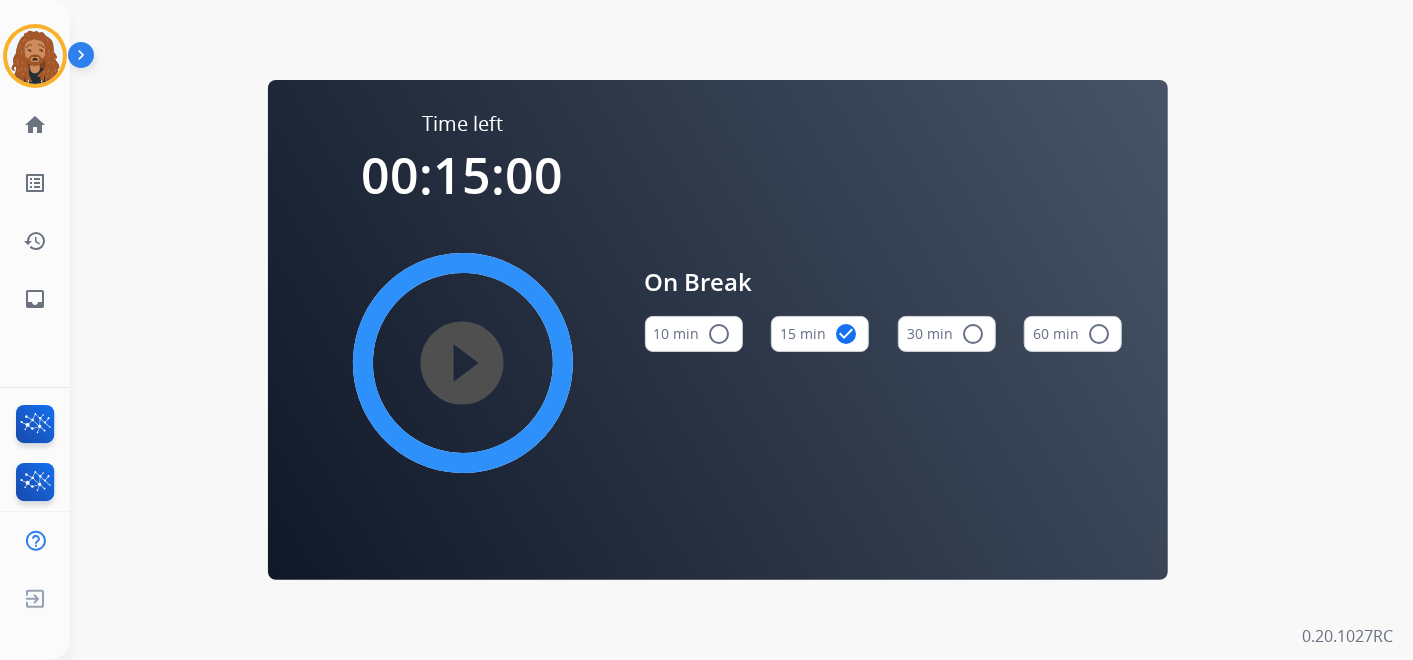 click on "play_circle_filled" at bounding box center (463, 363) 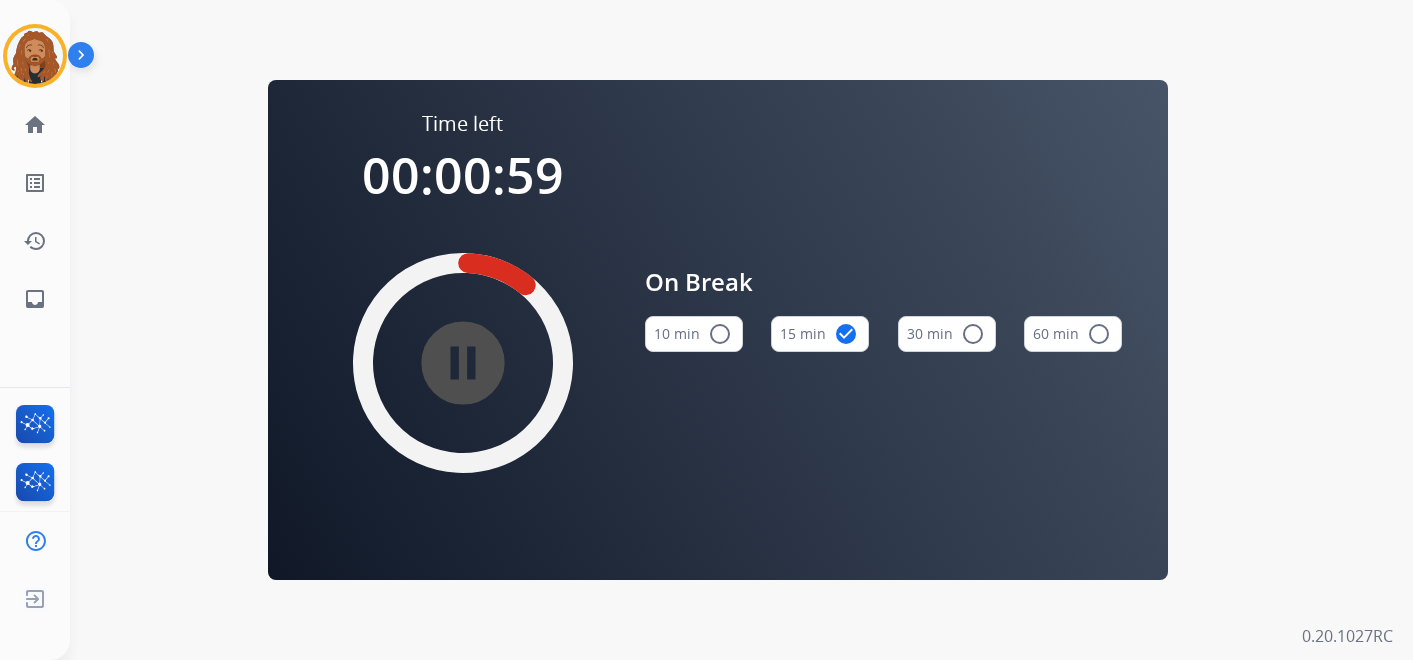scroll, scrollTop: 0, scrollLeft: 0, axis: both 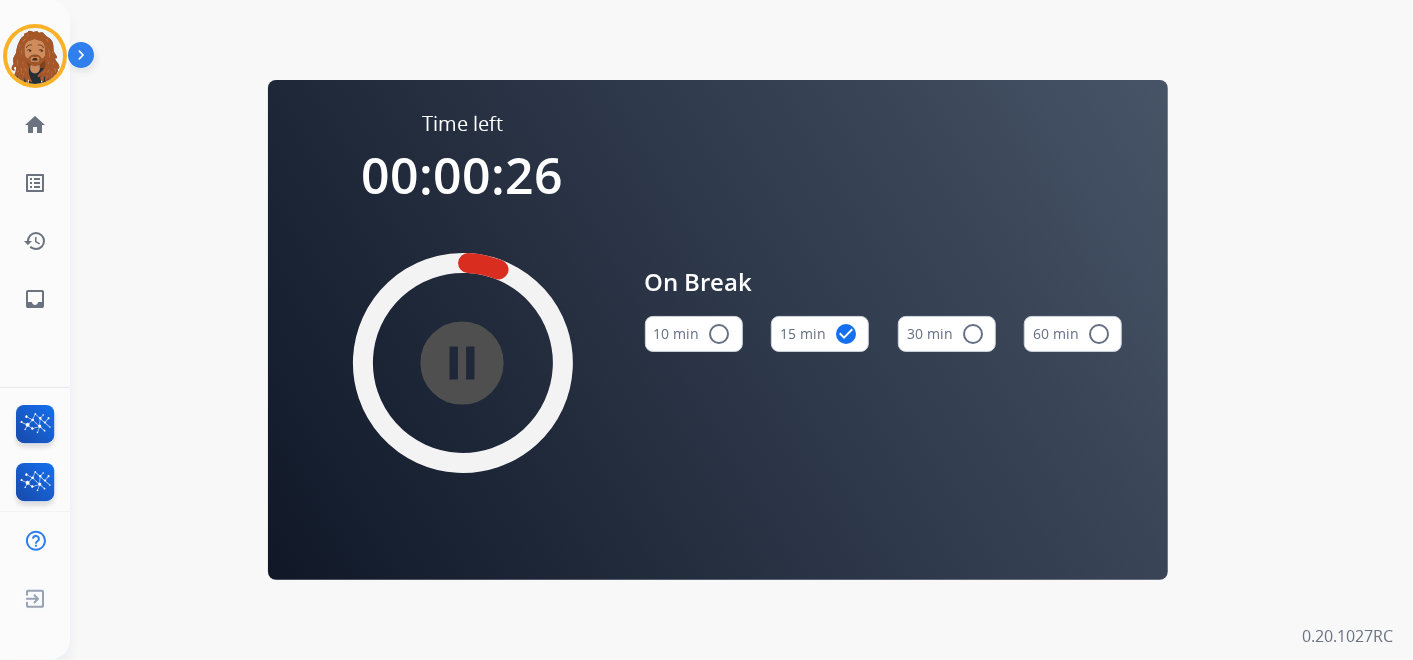 drag, startPoint x: 39, startPoint y: 45, endPoint x: 106, endPoint y: 74, distance: 73.00685 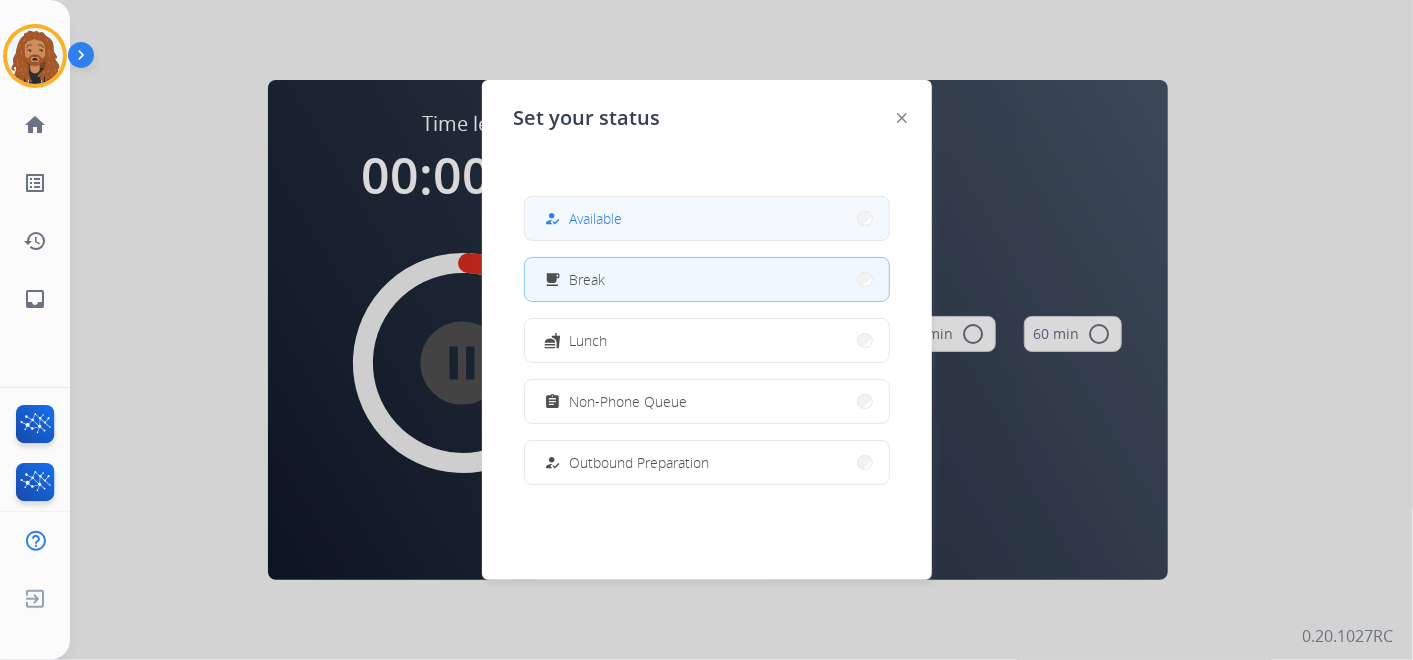 click on "Available" at bounding box center (596, 218) 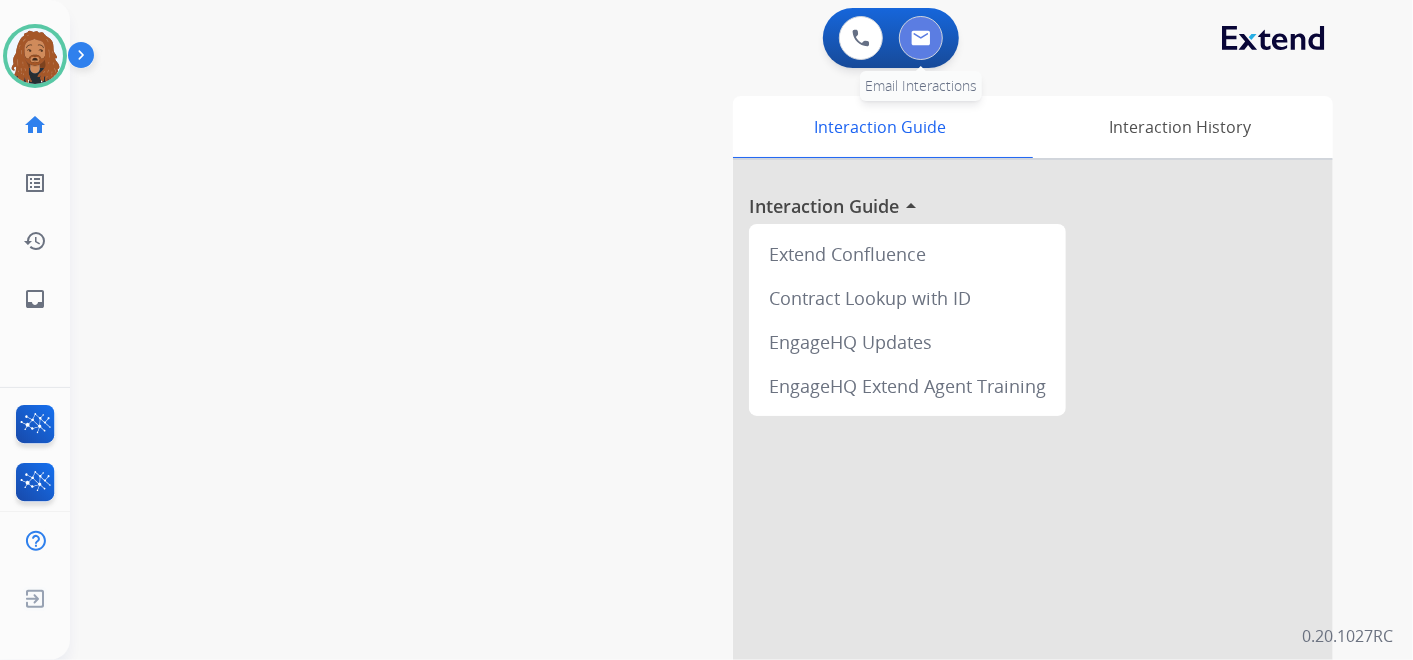 click at bounding box center (921, 38) 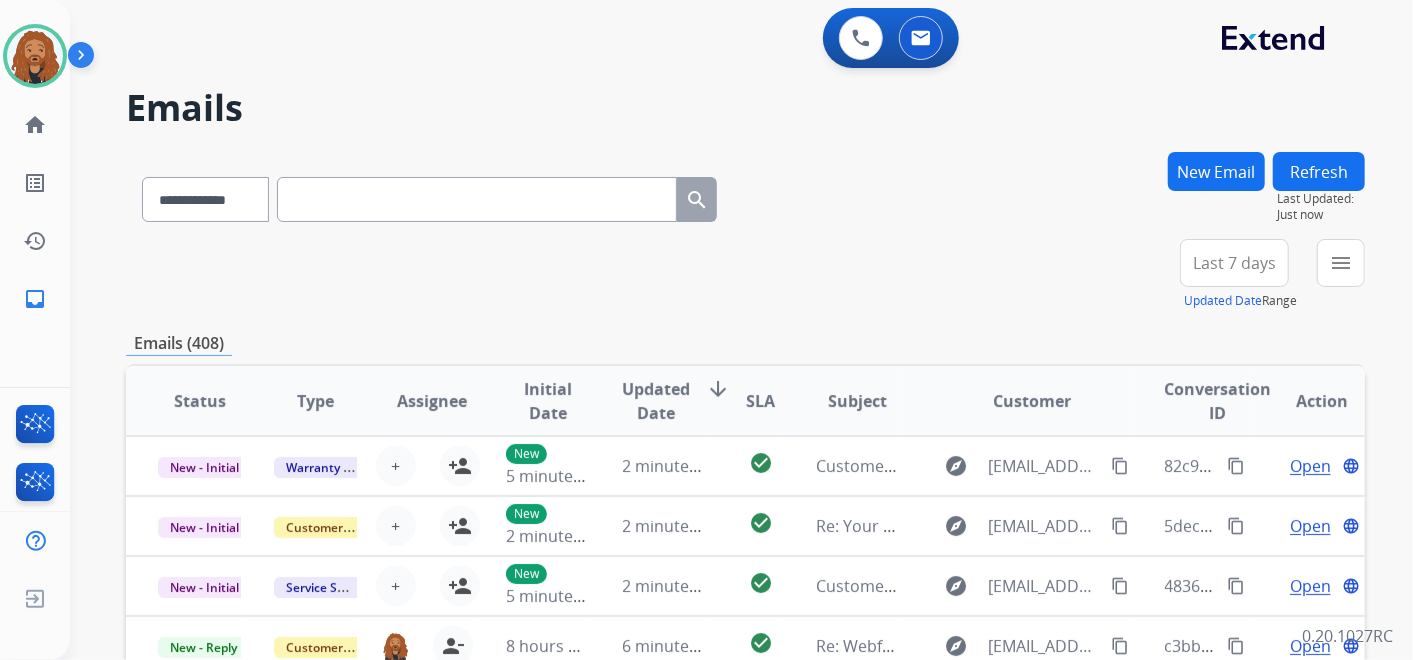 click on "Last 7 days" at bounding box center [1234, 263] 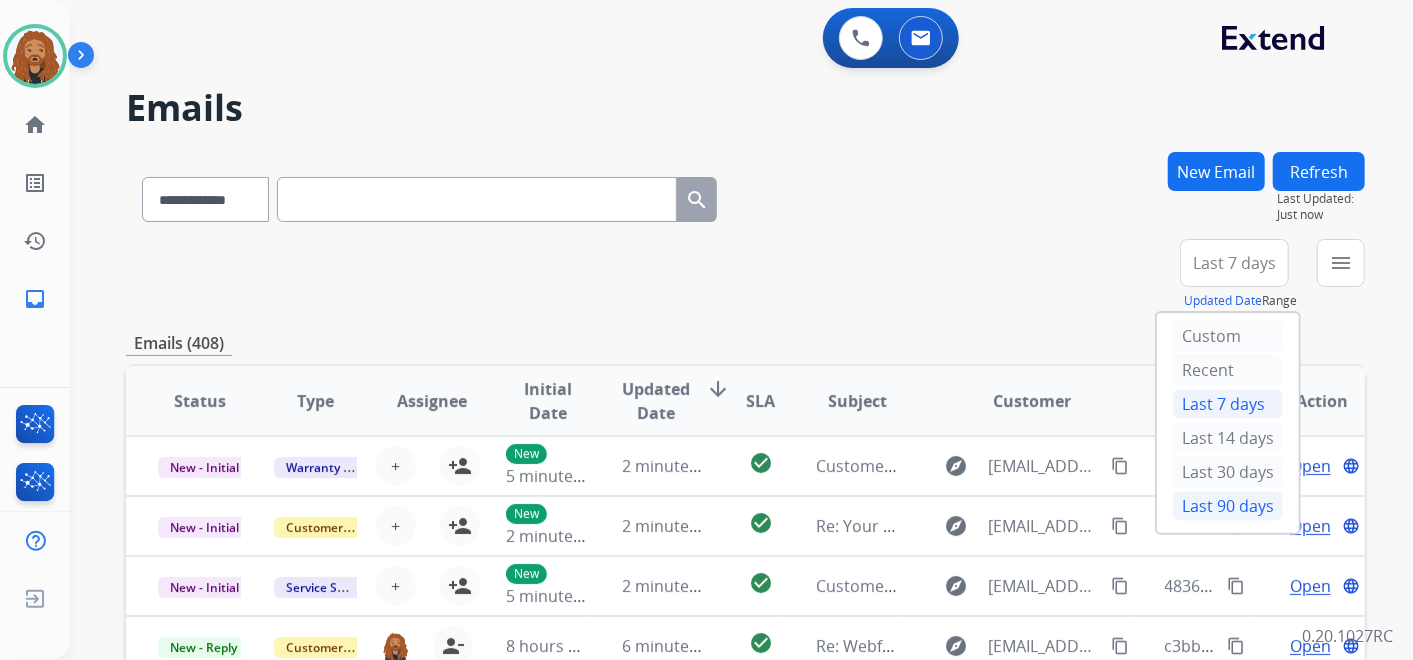 click on "Last 90 days" at bounding box center [1228, 506] 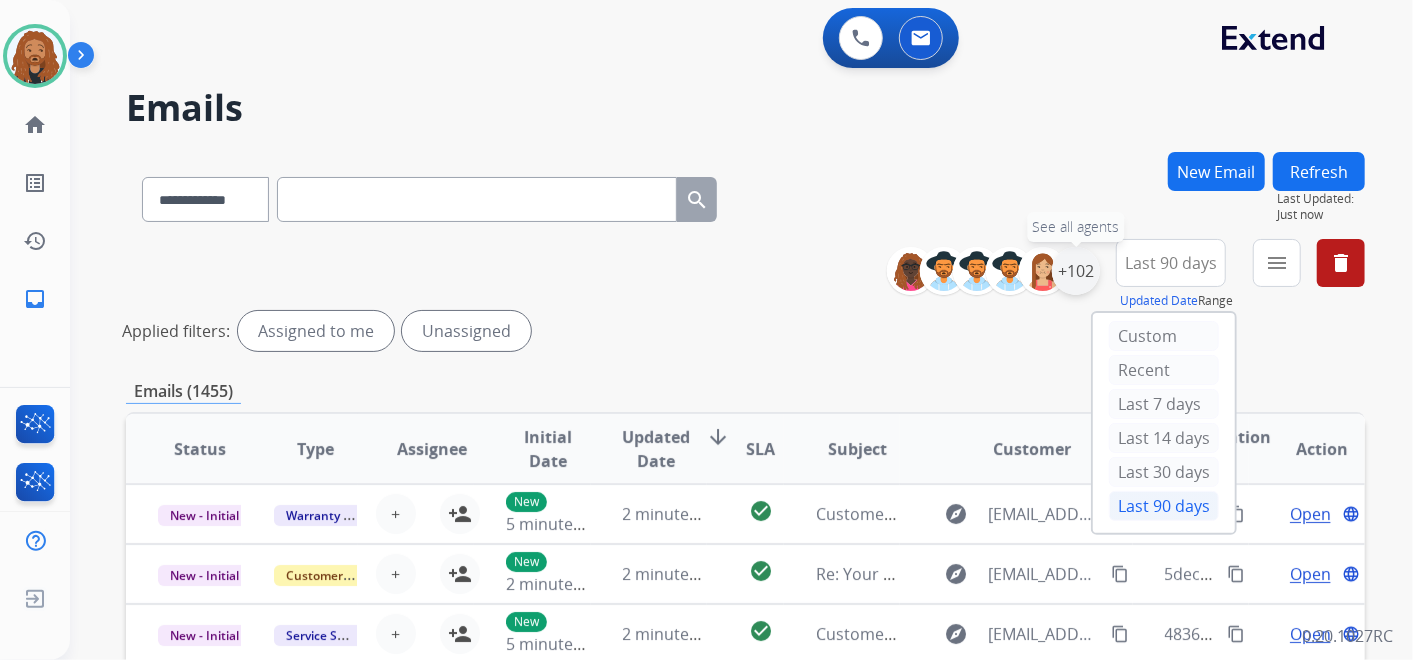 click on "+102" at bounding box center (1076, 271) 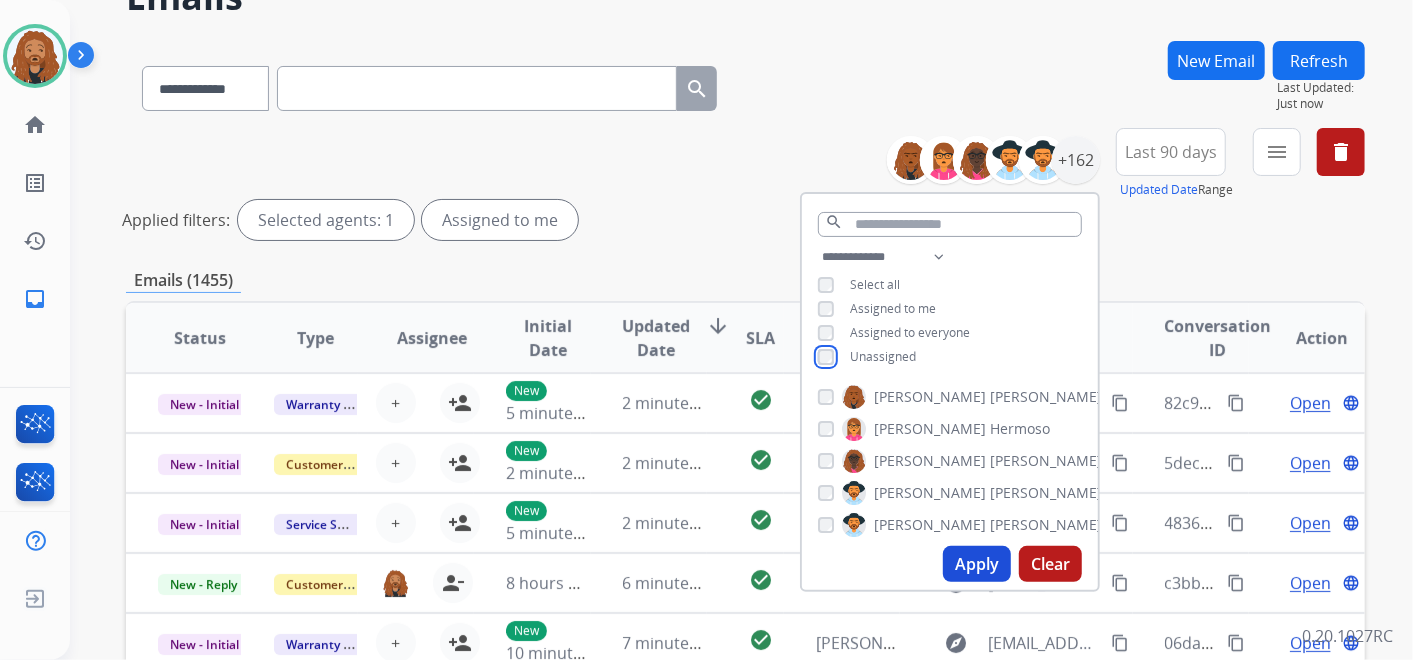 scroll, scrollTop: 333, scrollLeft: 0, axis: vertical 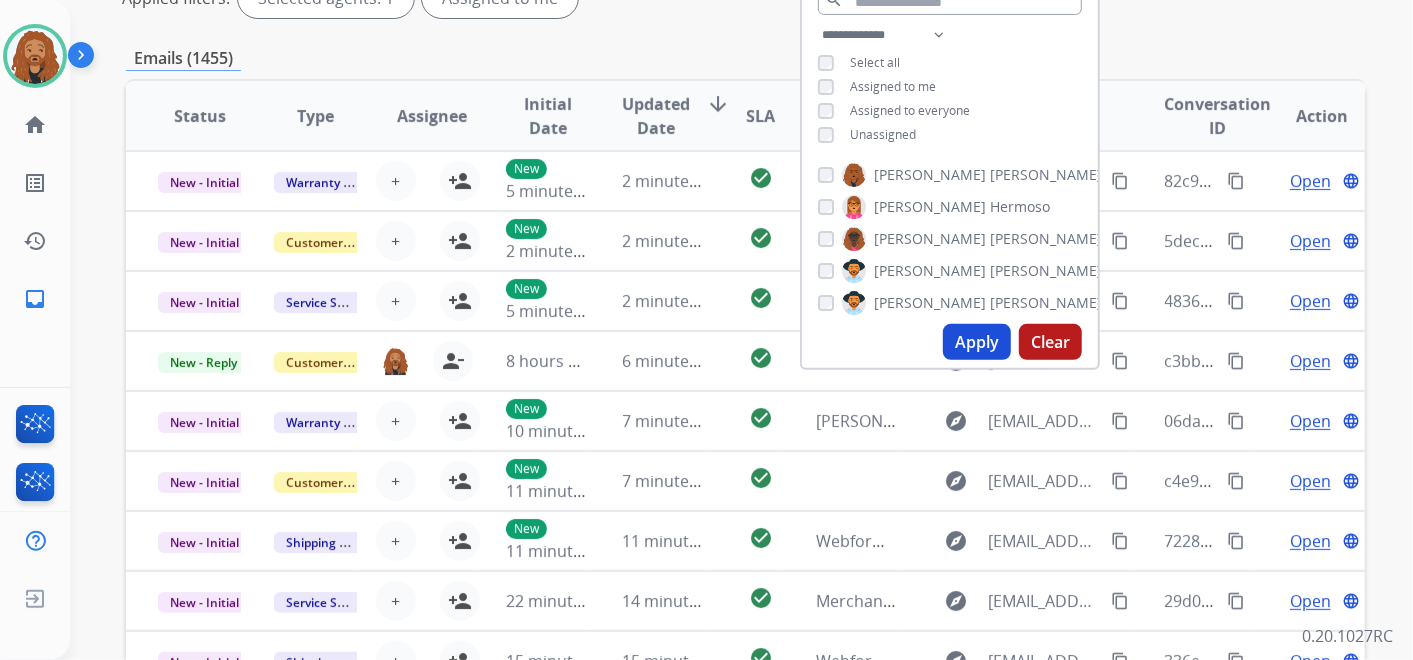 click on "Apply" at bounding box center [977, 342] 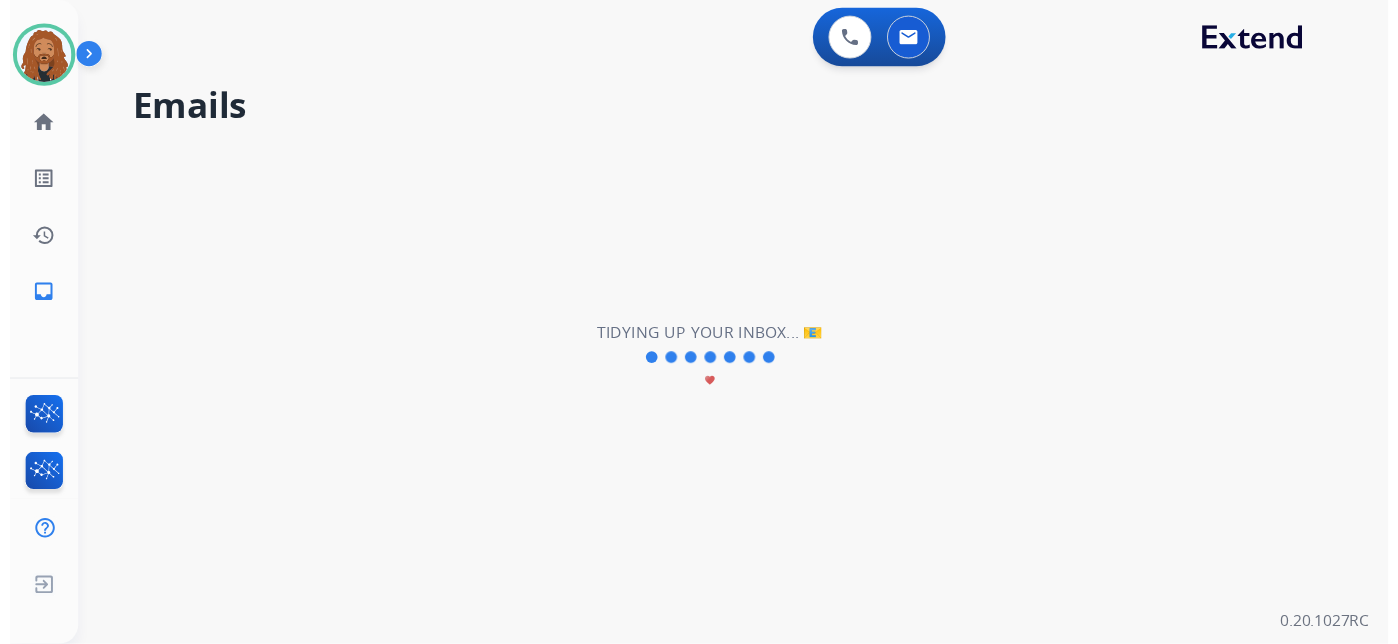 scroll, scrollTop: 0, scrollLeft: 0, axis: both 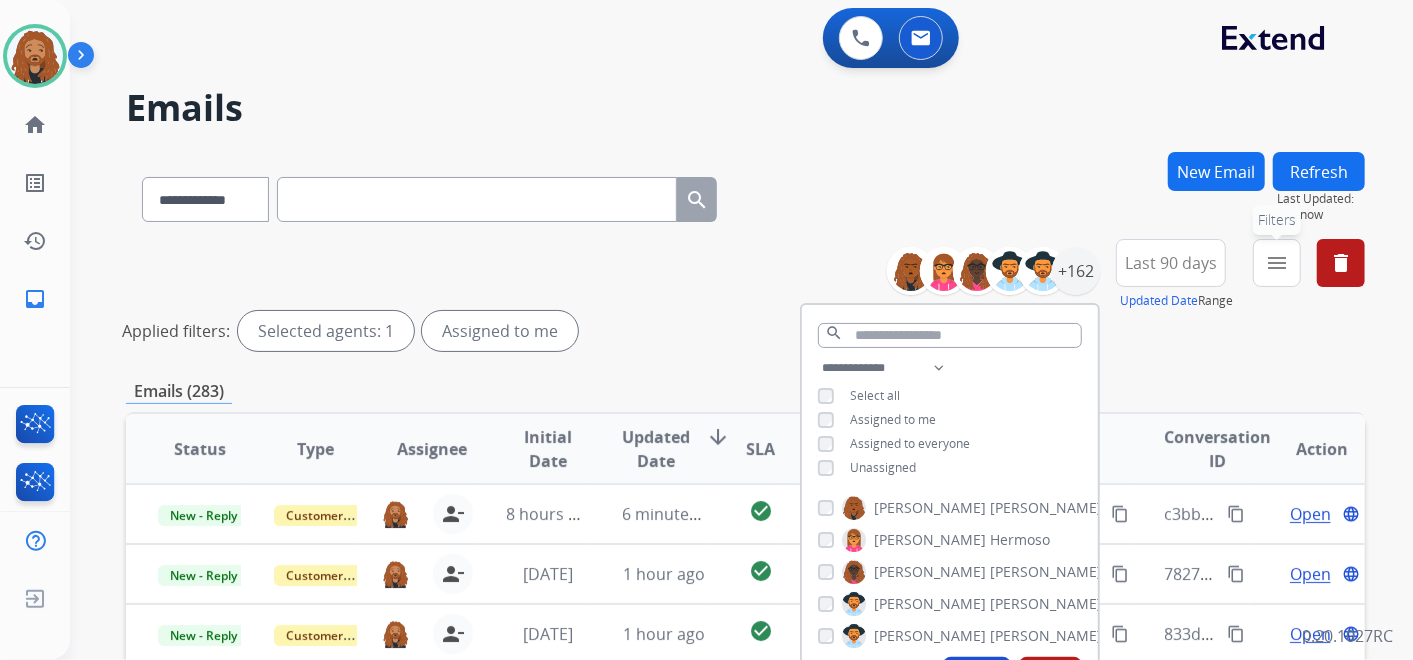 click on "menu" at bounding box center [1277, 263] 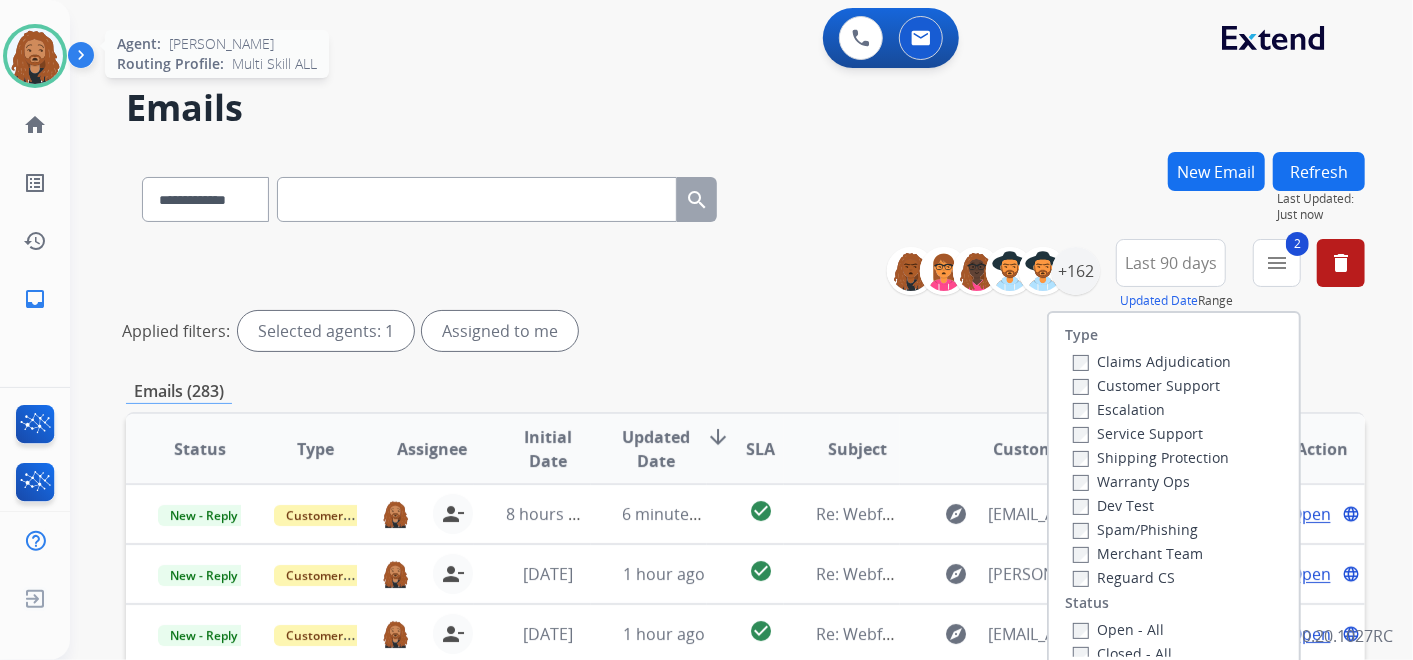 click at bounding box center [35, 56] 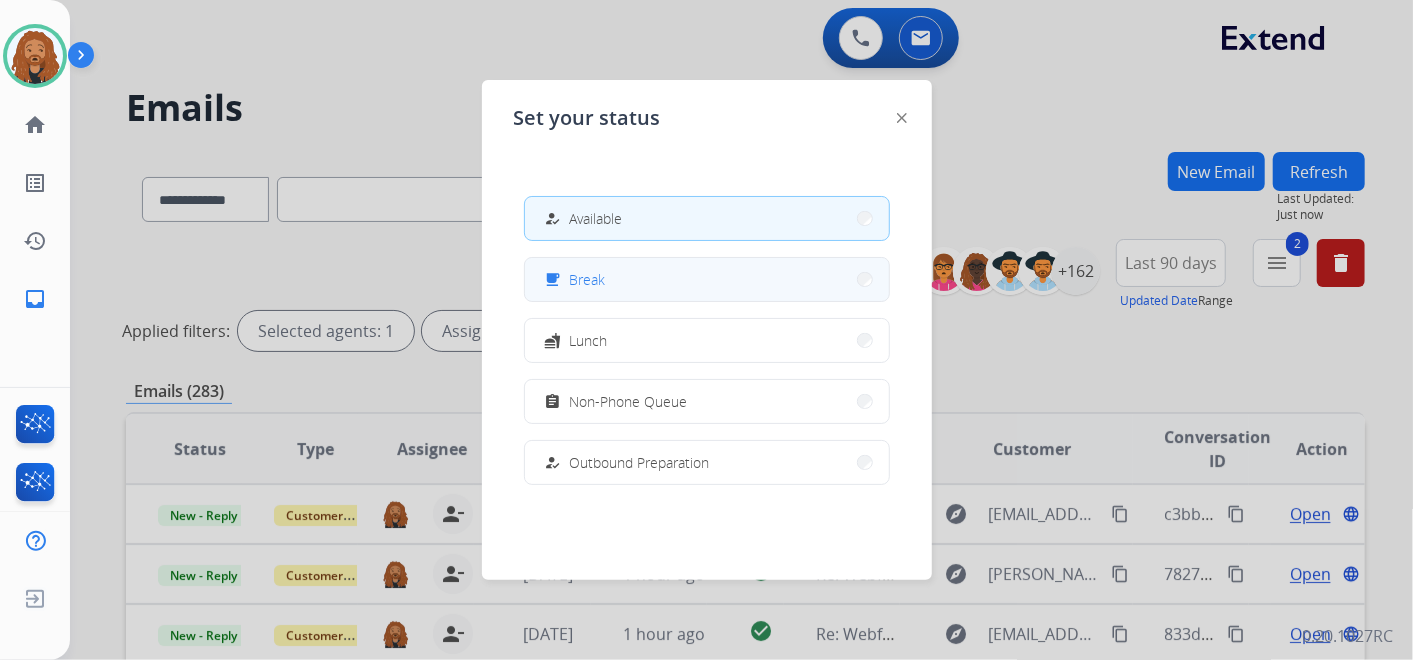 click on "Break" at bounding box center [588, 279] 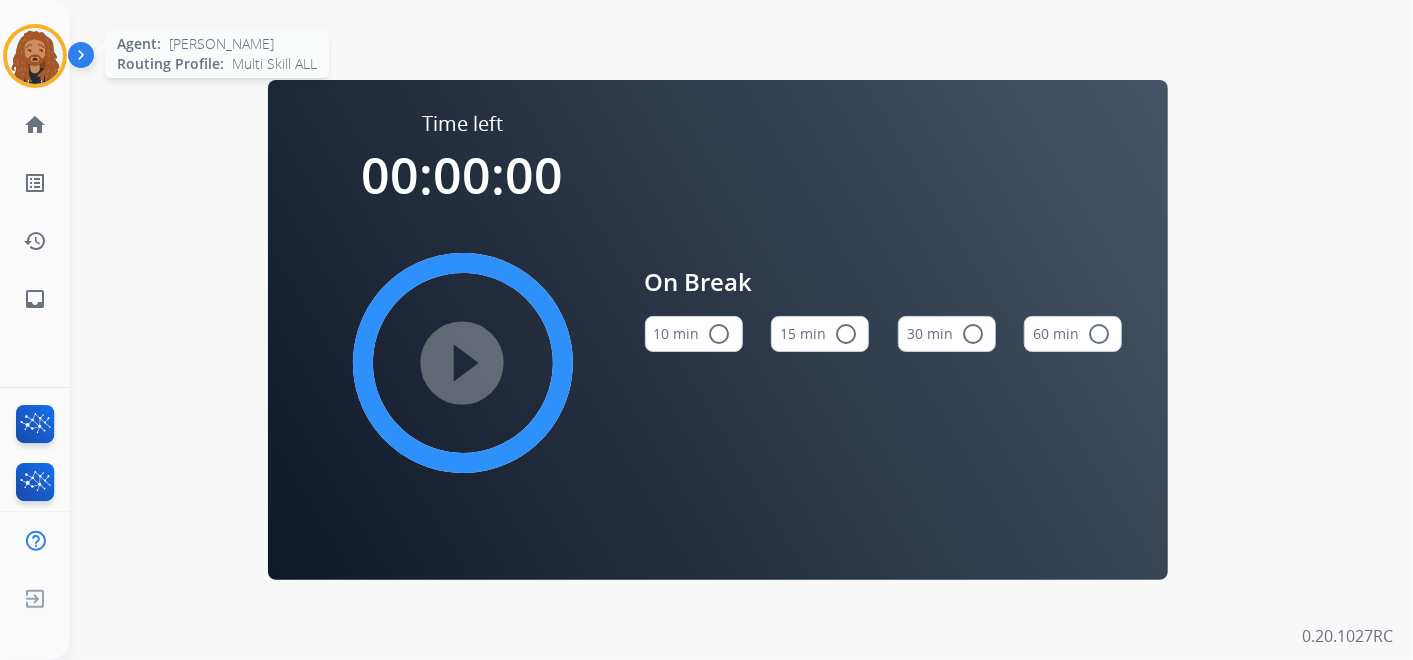 click at bounding box center [35, 56] 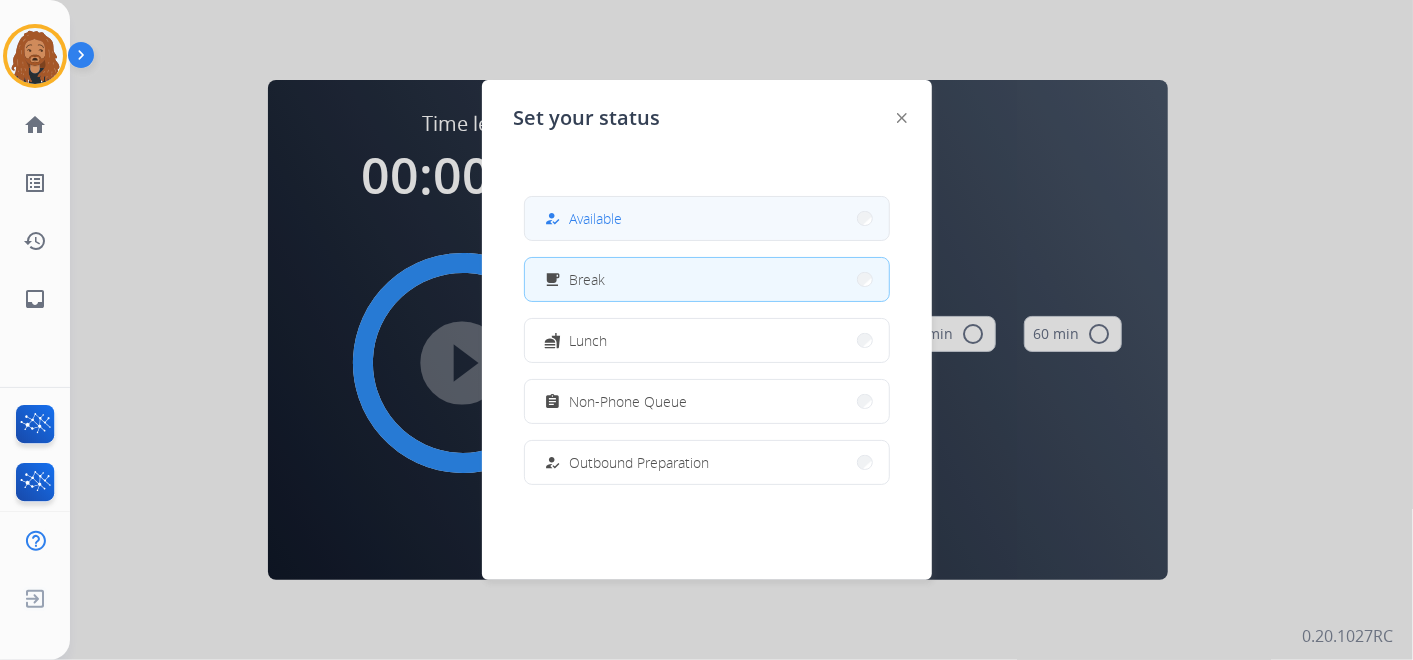 click on "how_to_reg Available" at bounding box center (707, 218) 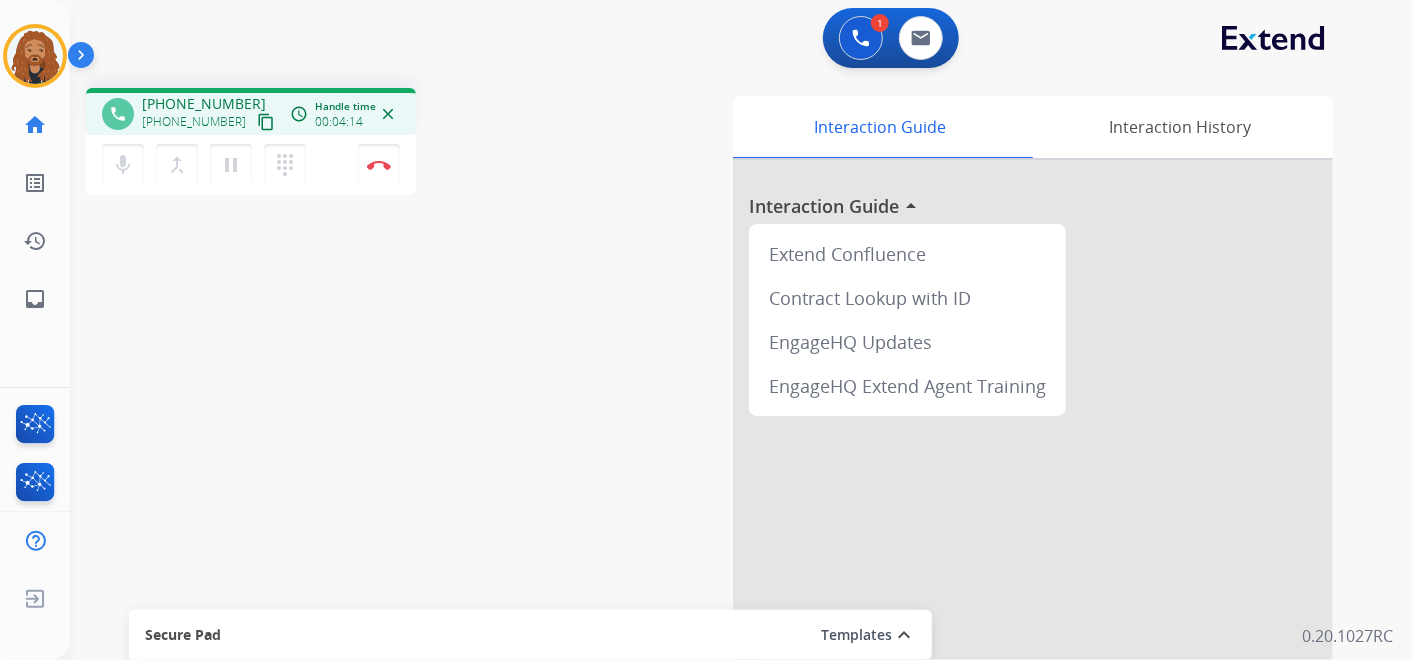 click on "content_copy" at bounding box center [266, 122] 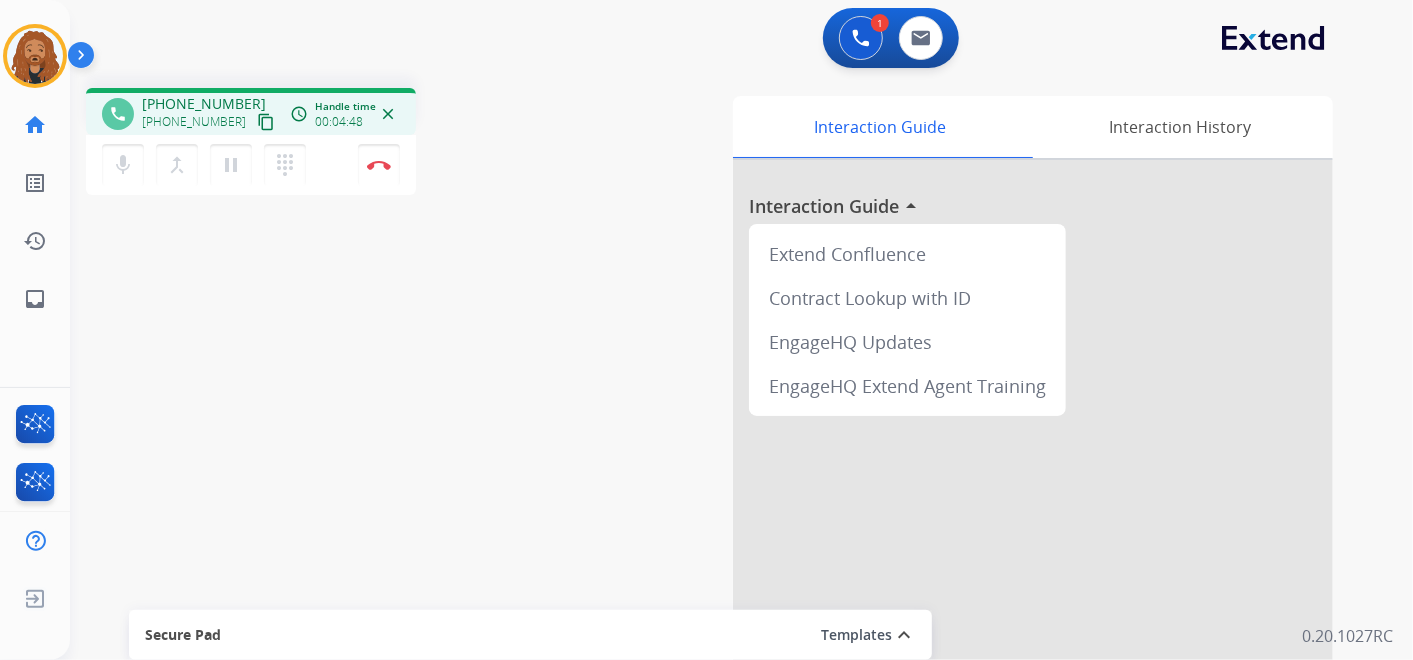 click on "content_copy" at bounding box center (266, 122) 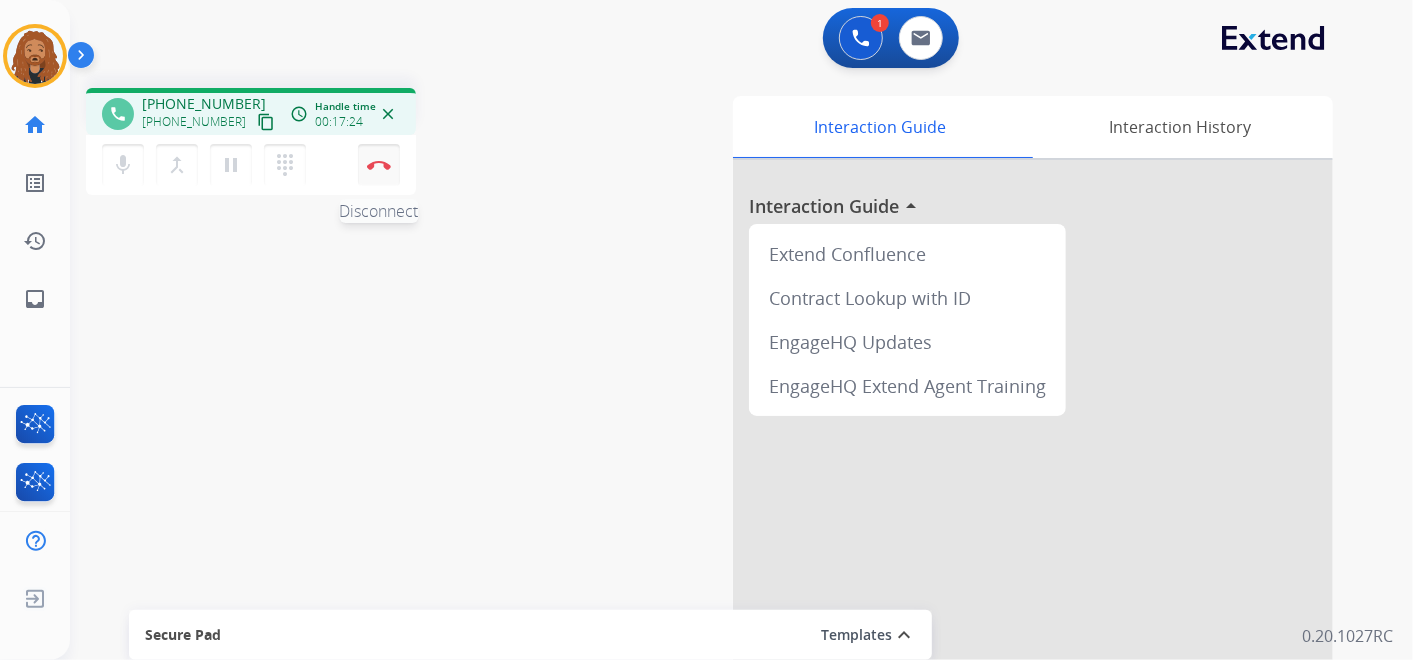 click on "Disconnect" at bounding box center [379, 165] 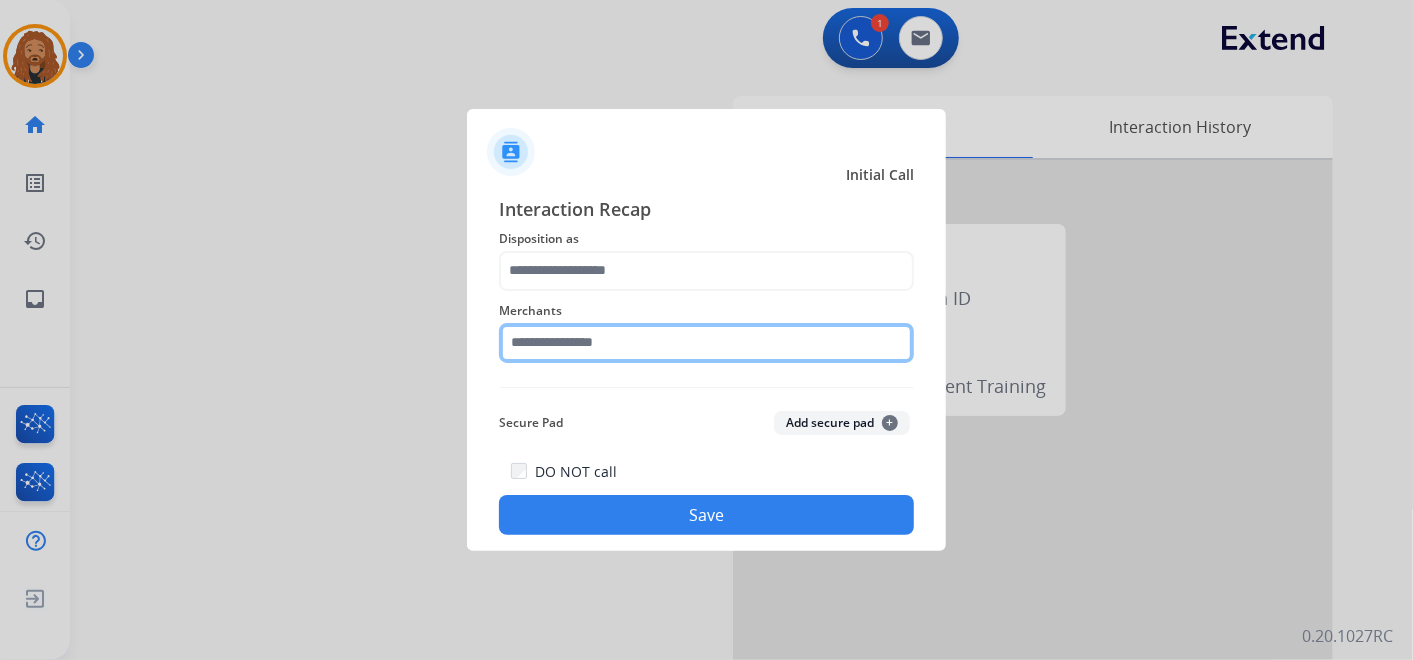 click 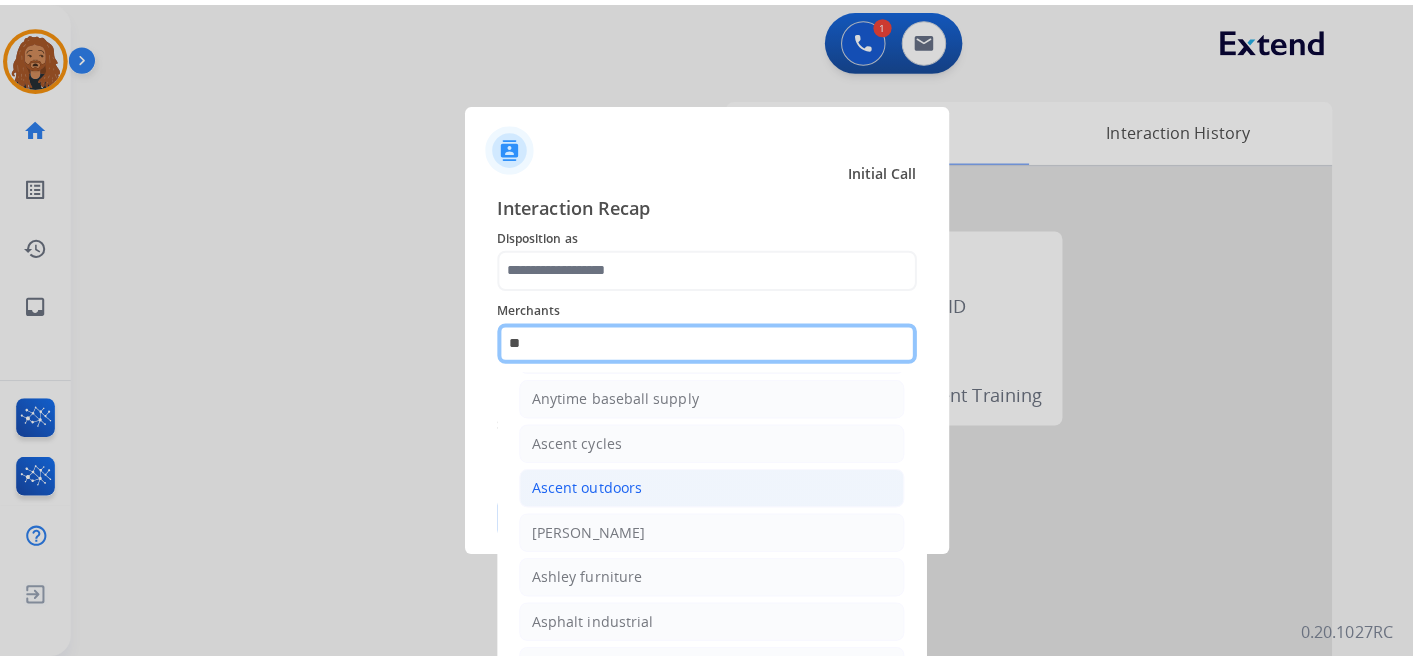 scroll, scrollTop: 158, scrollLeft: 0, axis: vertical 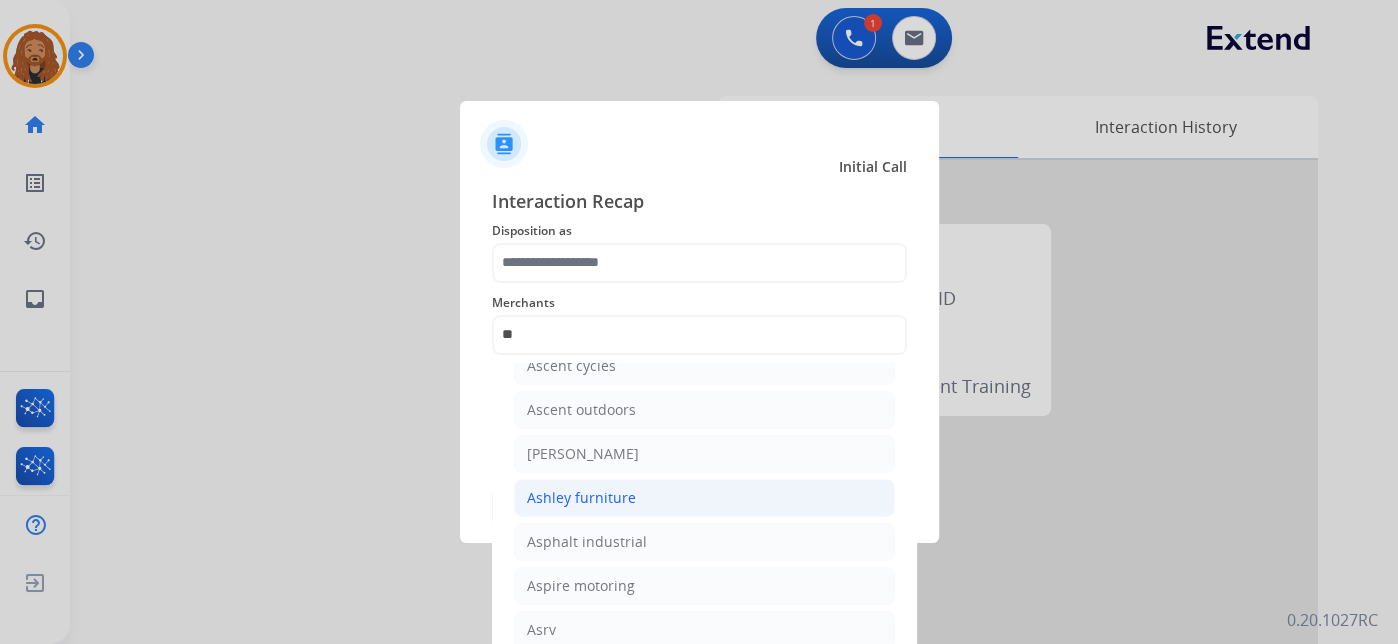 click on "Ashley furniture" 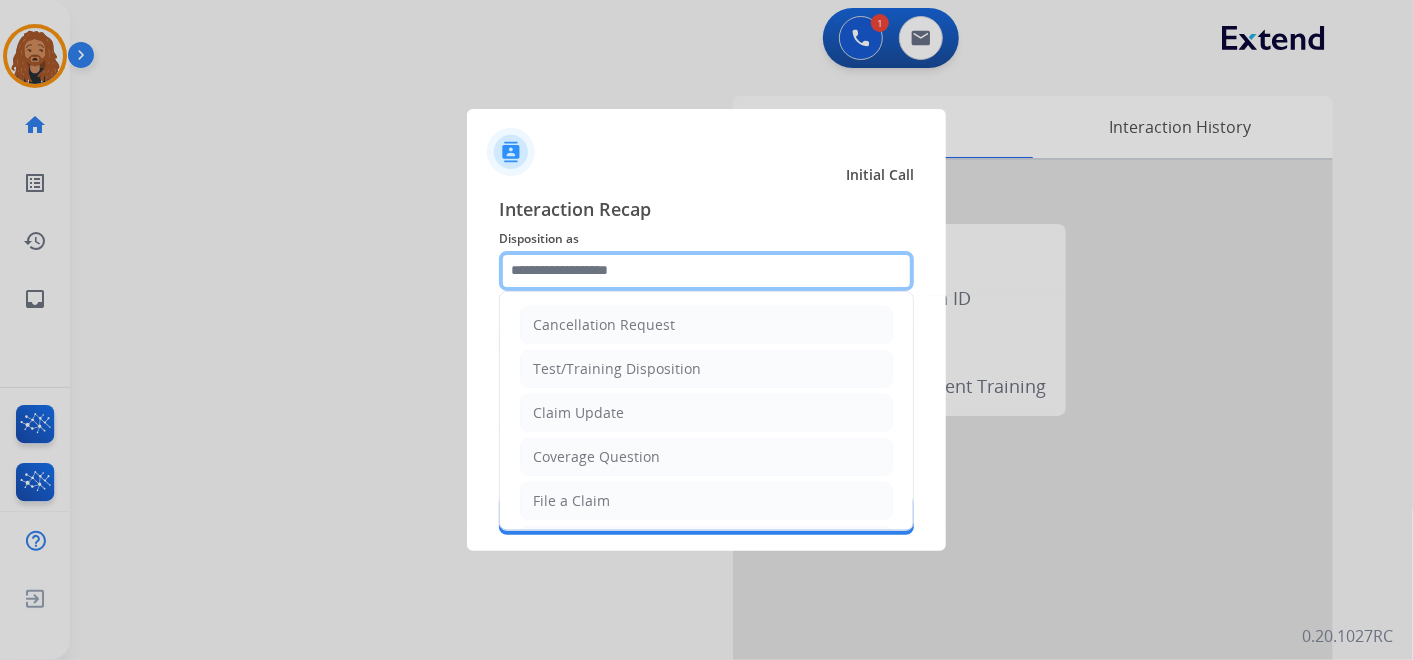 click 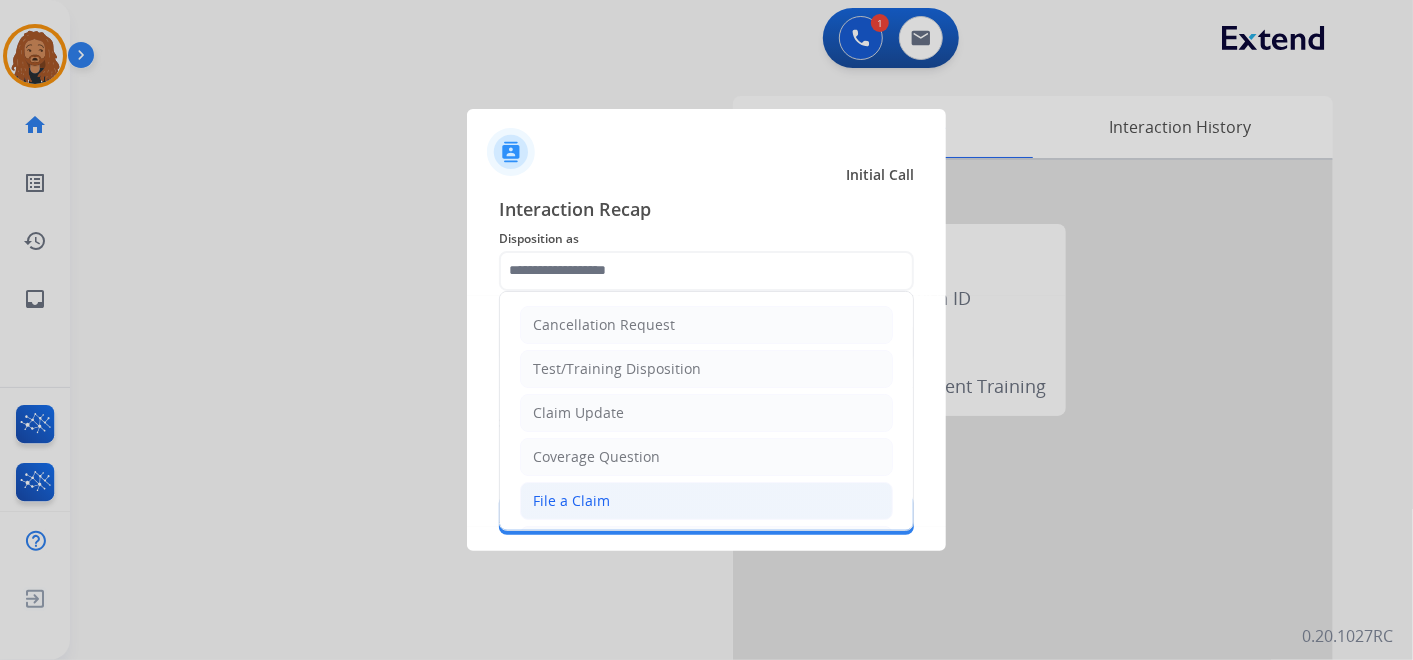 click on "File a Claim" 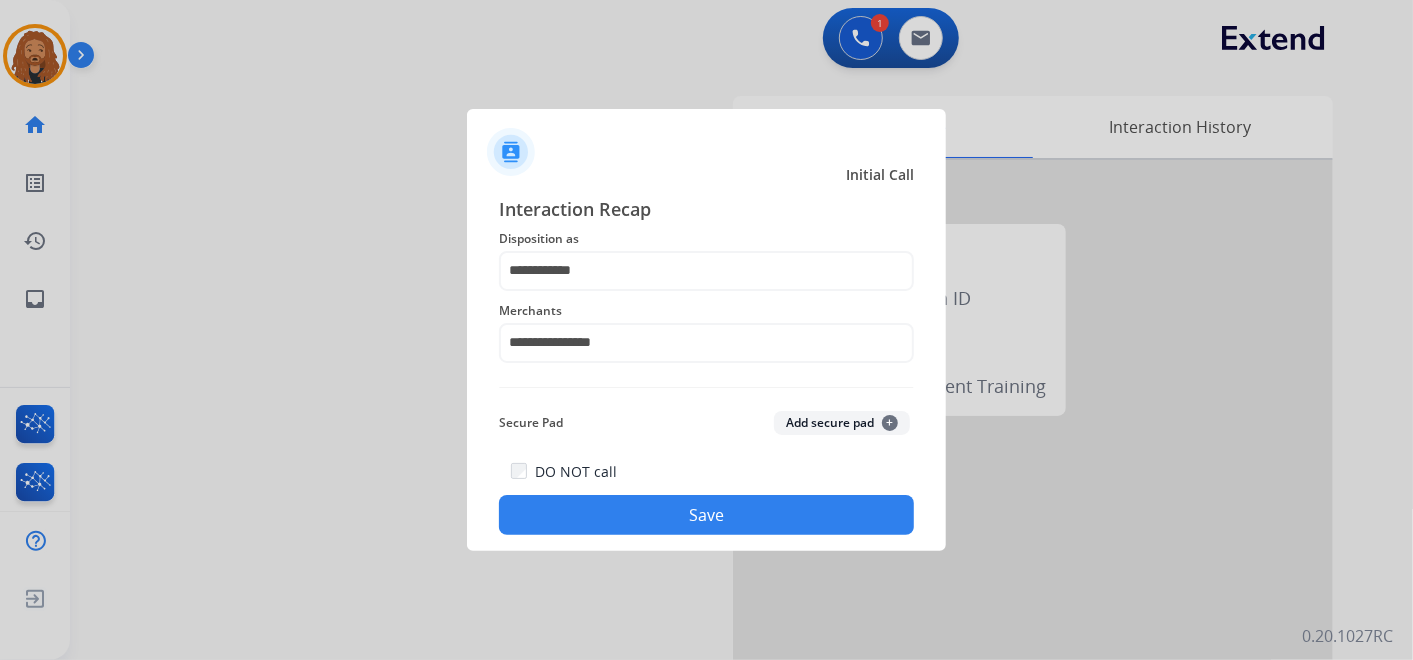 click on "Save" 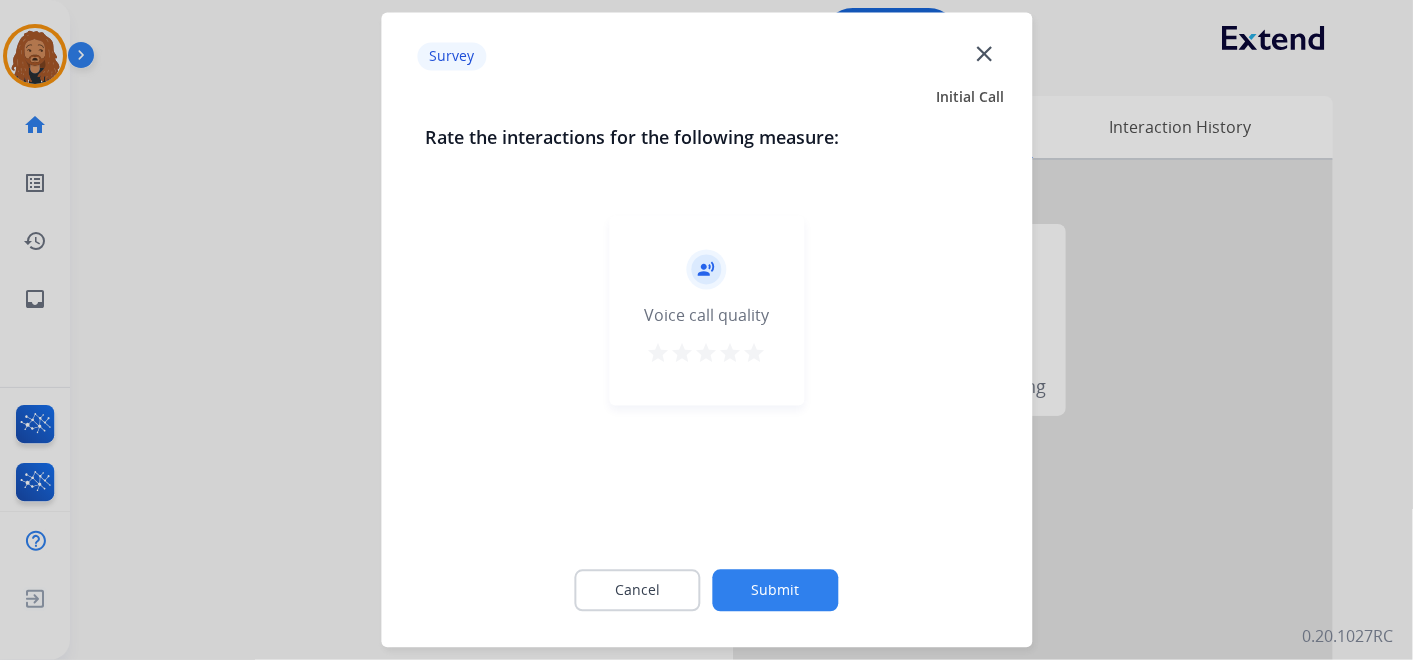 click on "star" at bounding box center [755, 354] 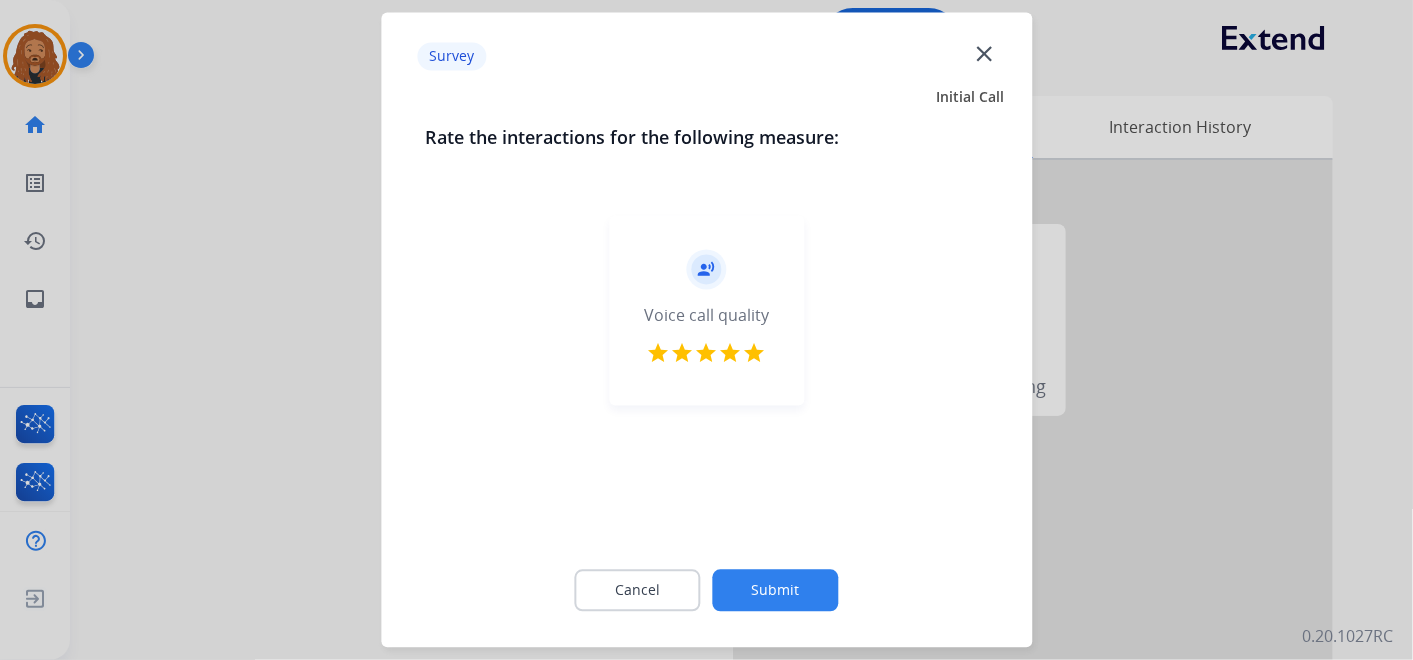 click on "Submit" 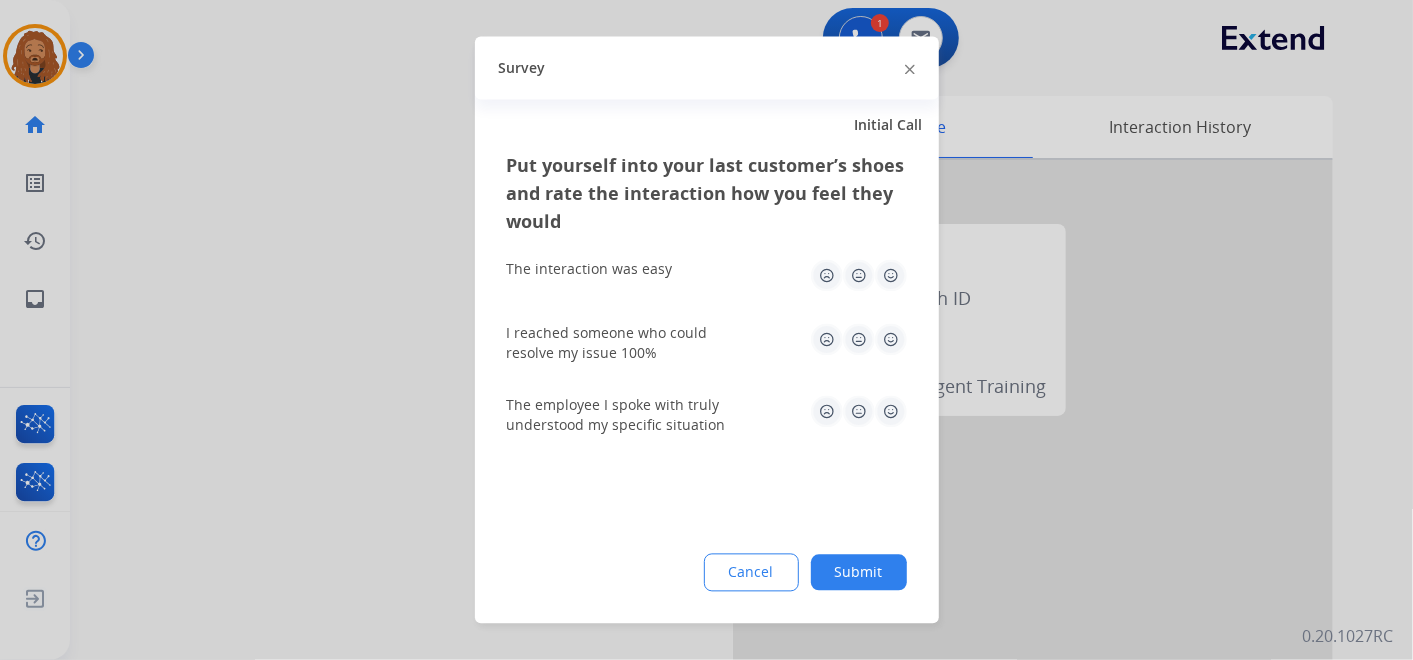 click 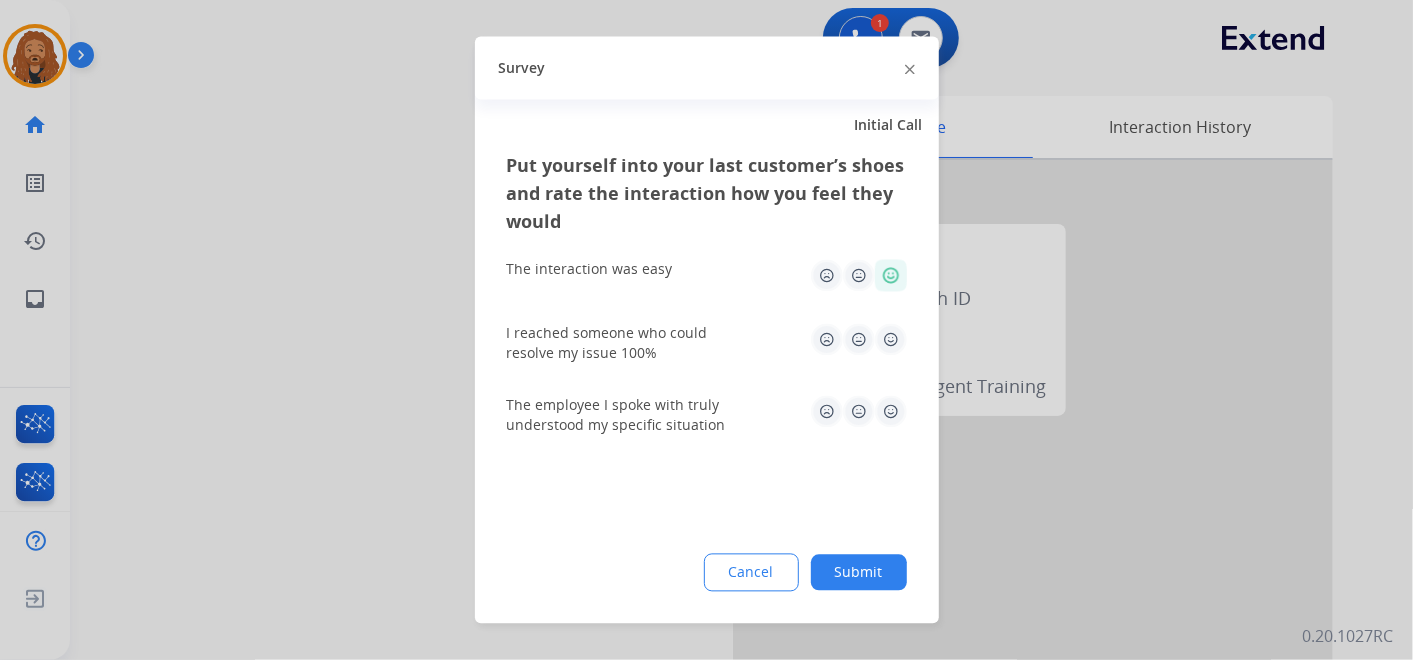 click 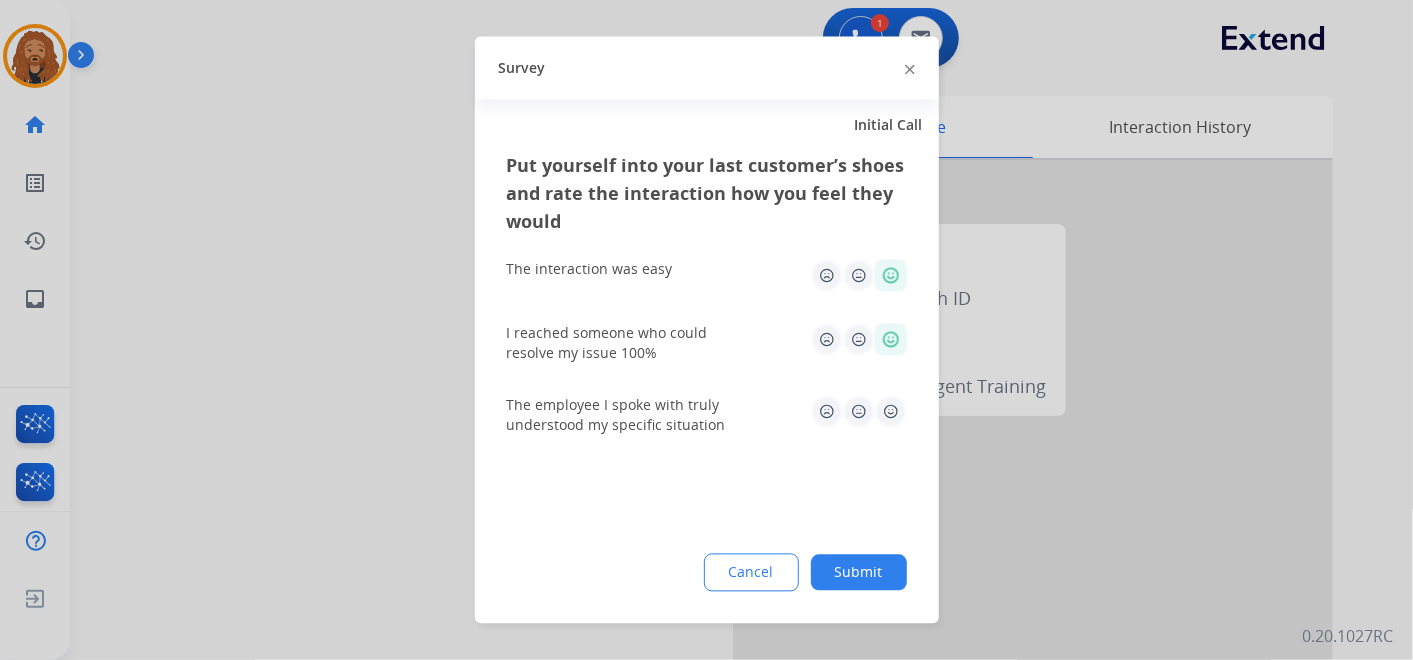 click 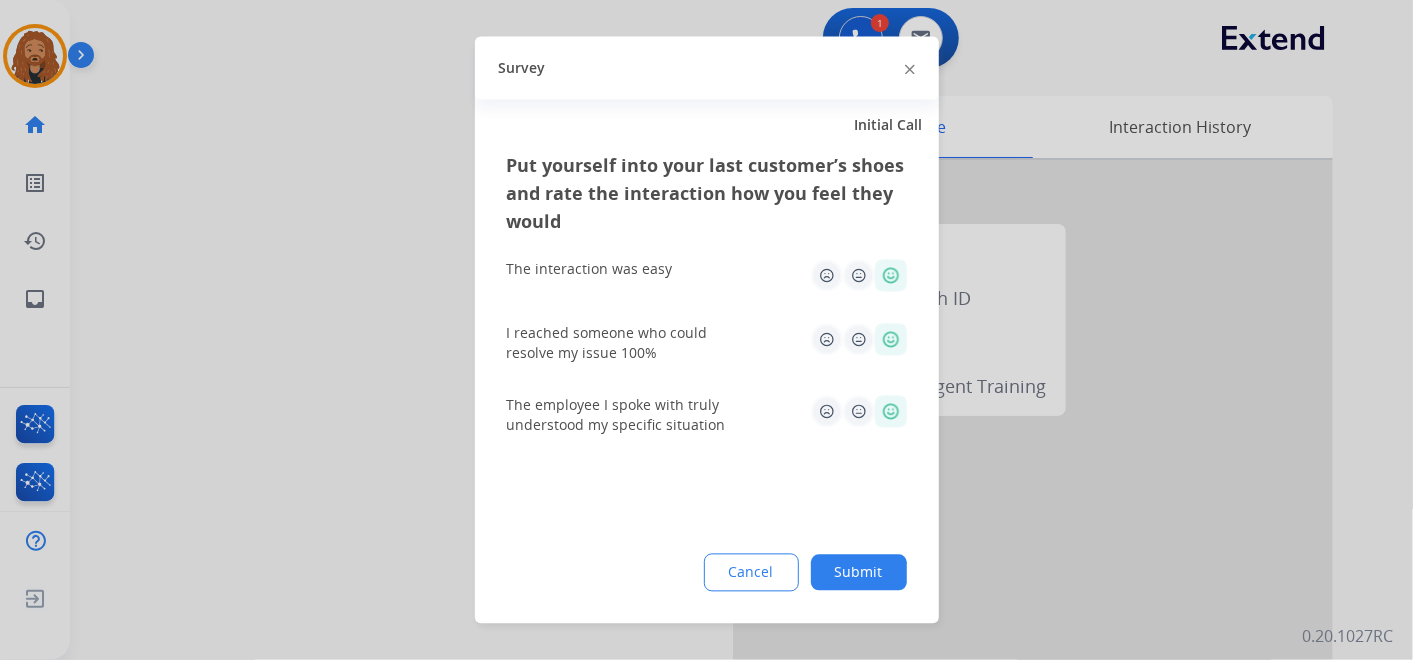 click on "Submit" 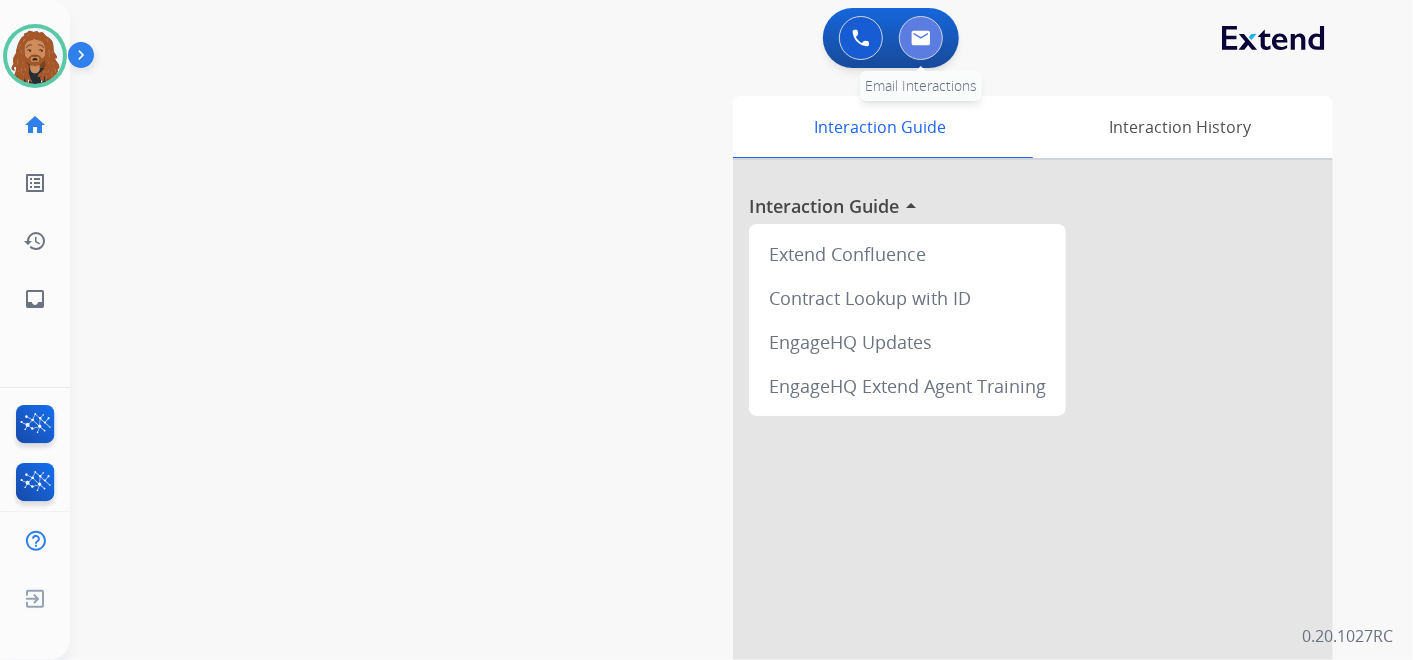 click at bounding box center [921, 38] 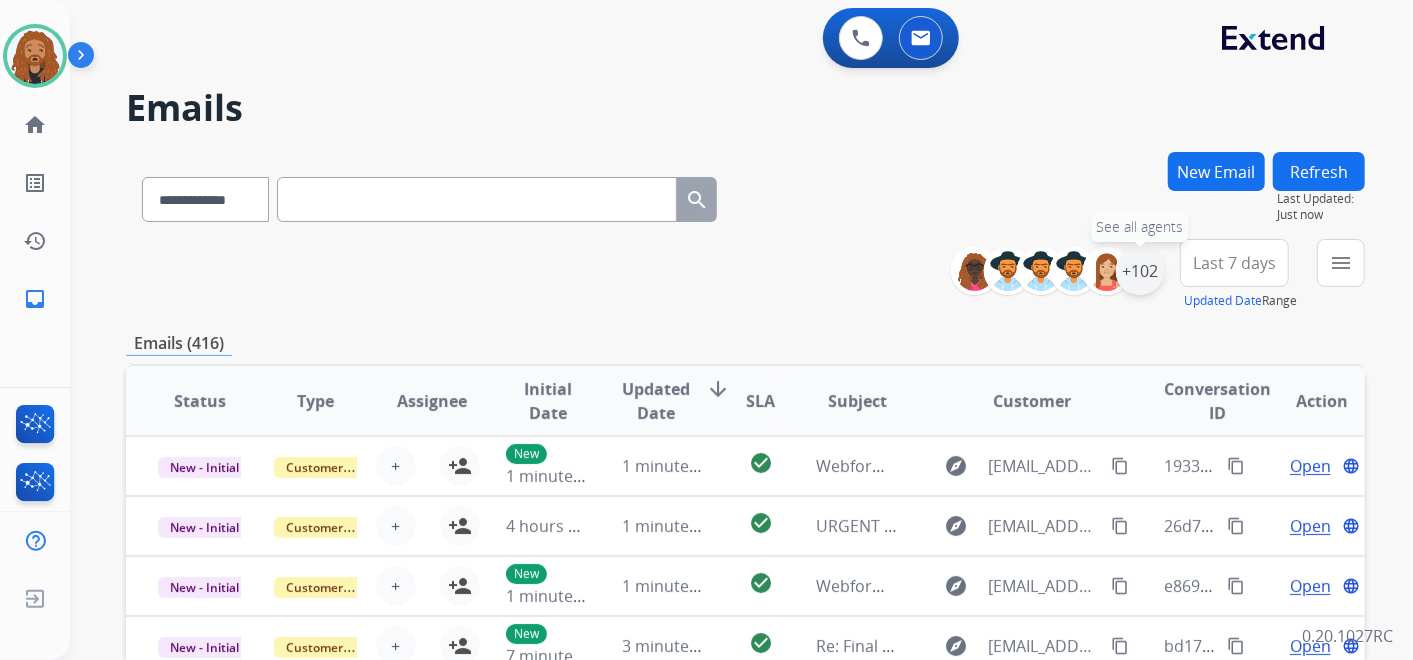 click on "+102" at bounding box center (1140, 271) 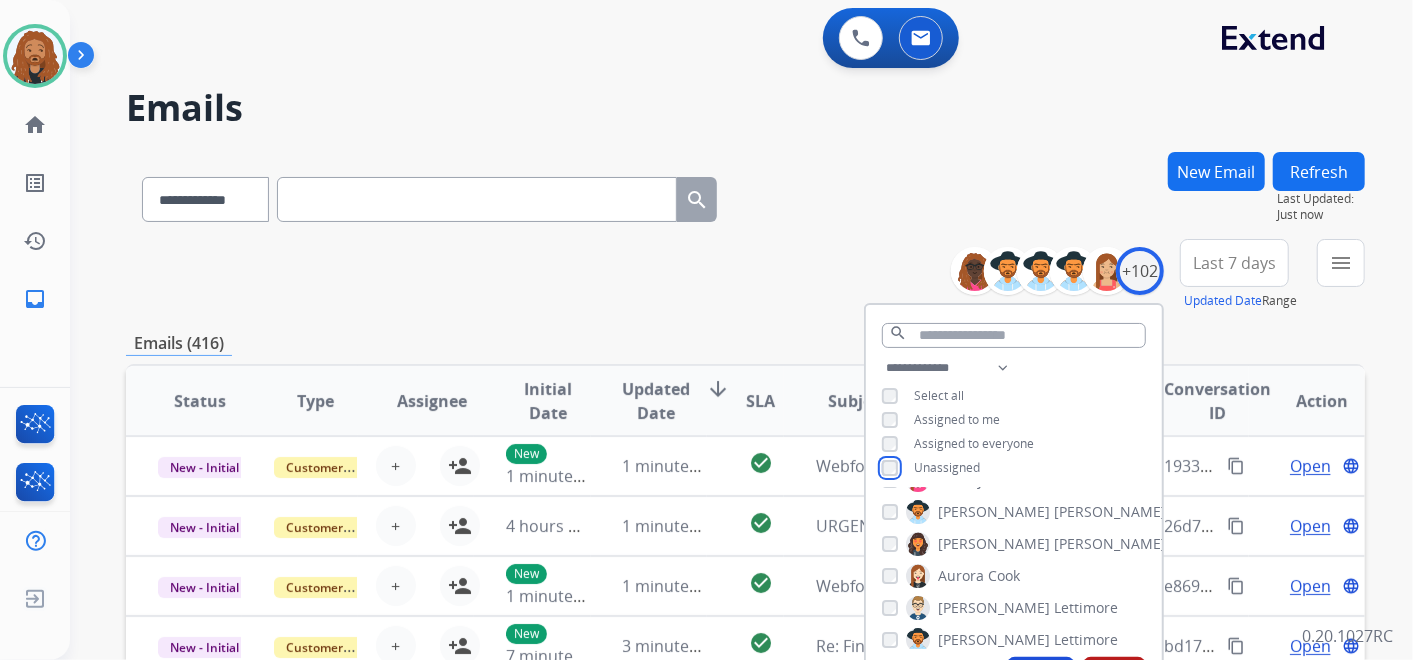 scroll, scrollTop: 222, scrollLeft: 0, axis: vertical 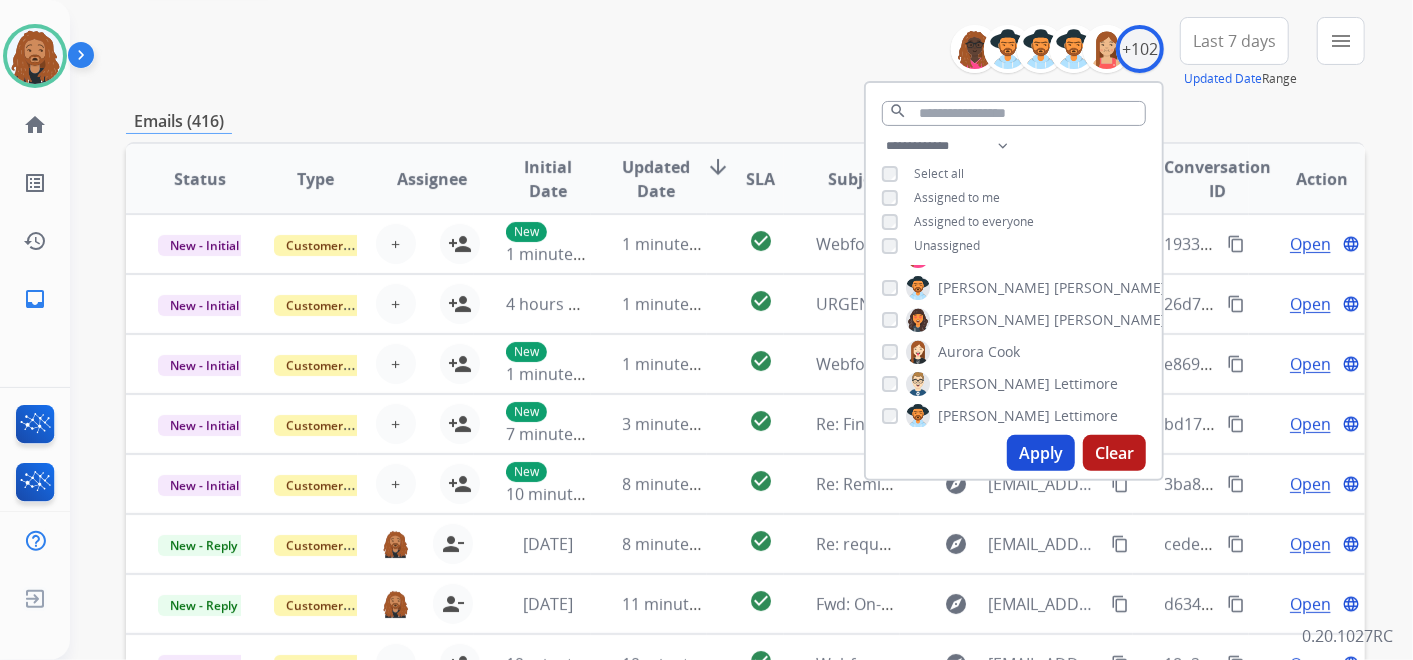 click on "Apply" at bounding box center (1041, 453) 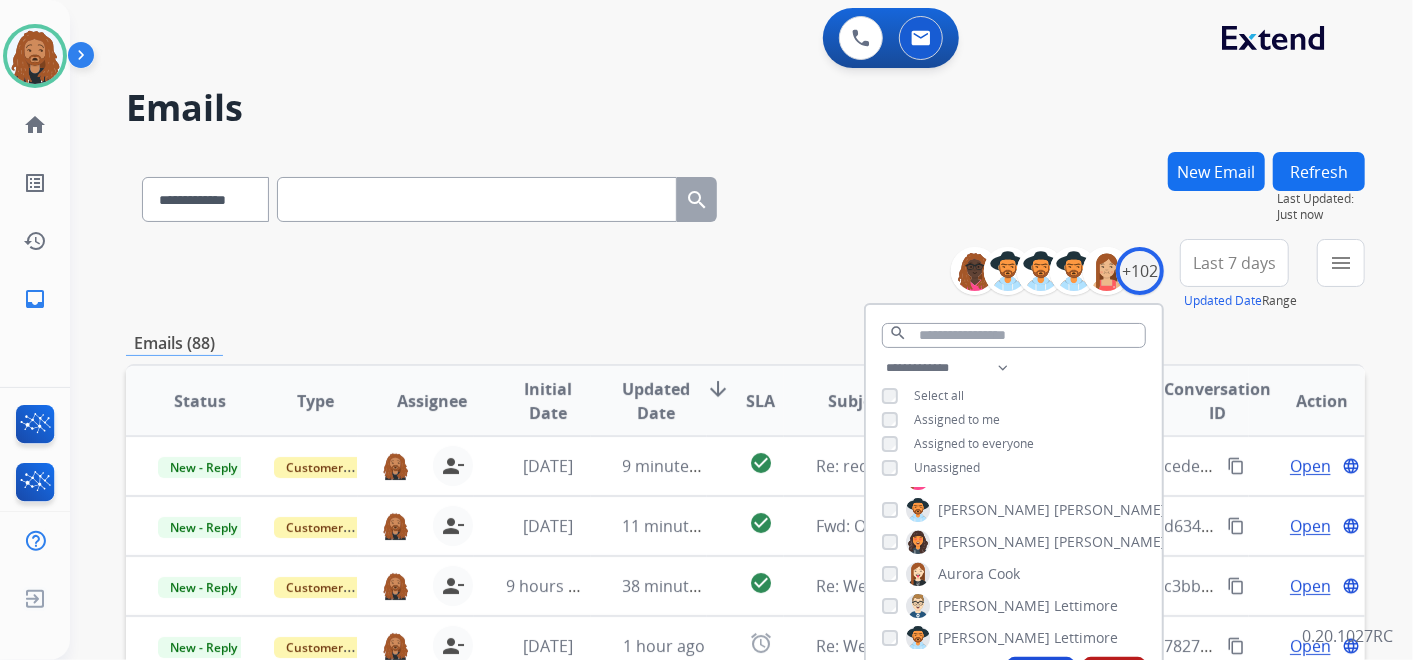 click on "Last 7 days" at bounding box center (1234, 263) 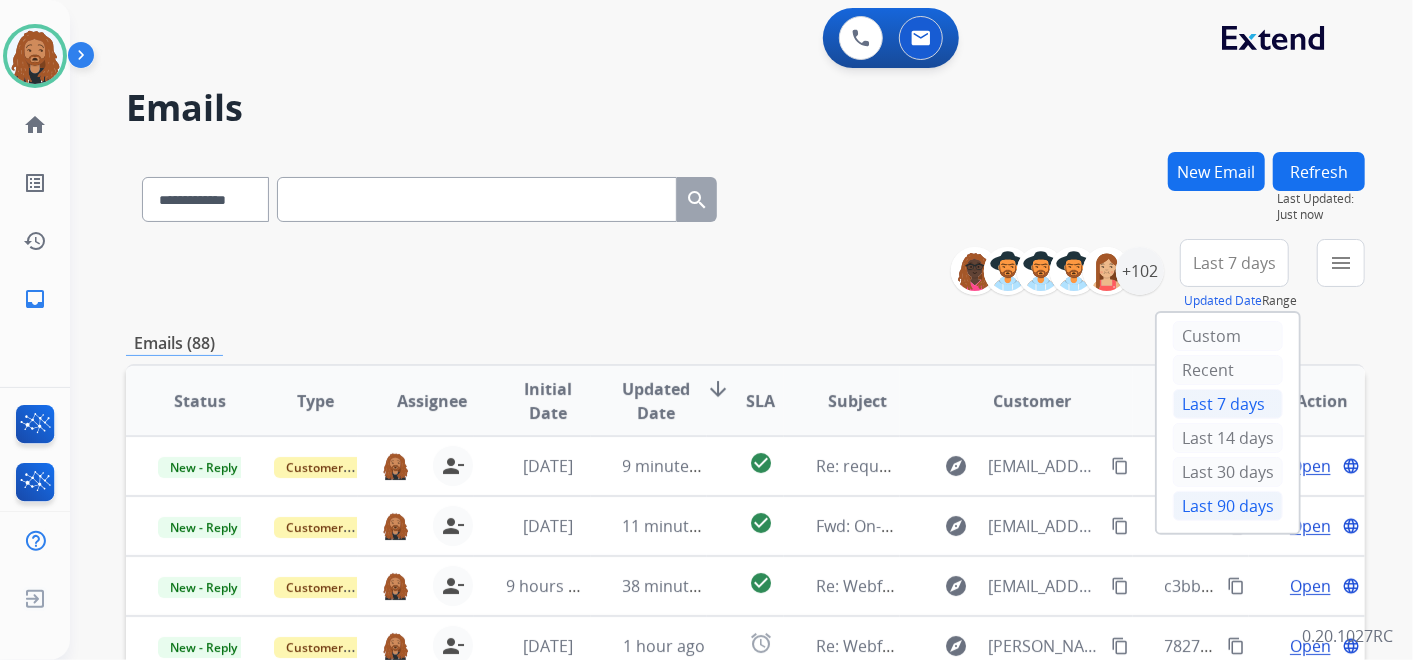 click on "Last 90 days" at bounding box center (1228, 506) 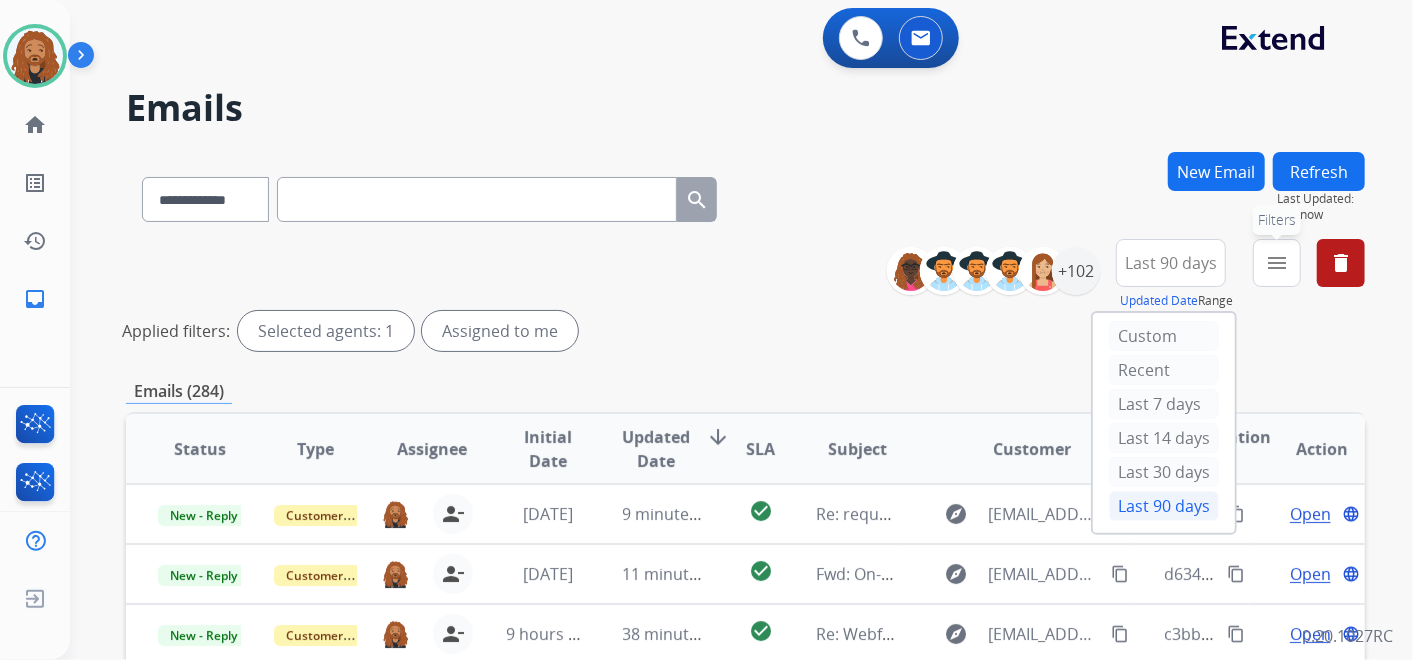 click on "menu" at bounding box center [1277, 263] 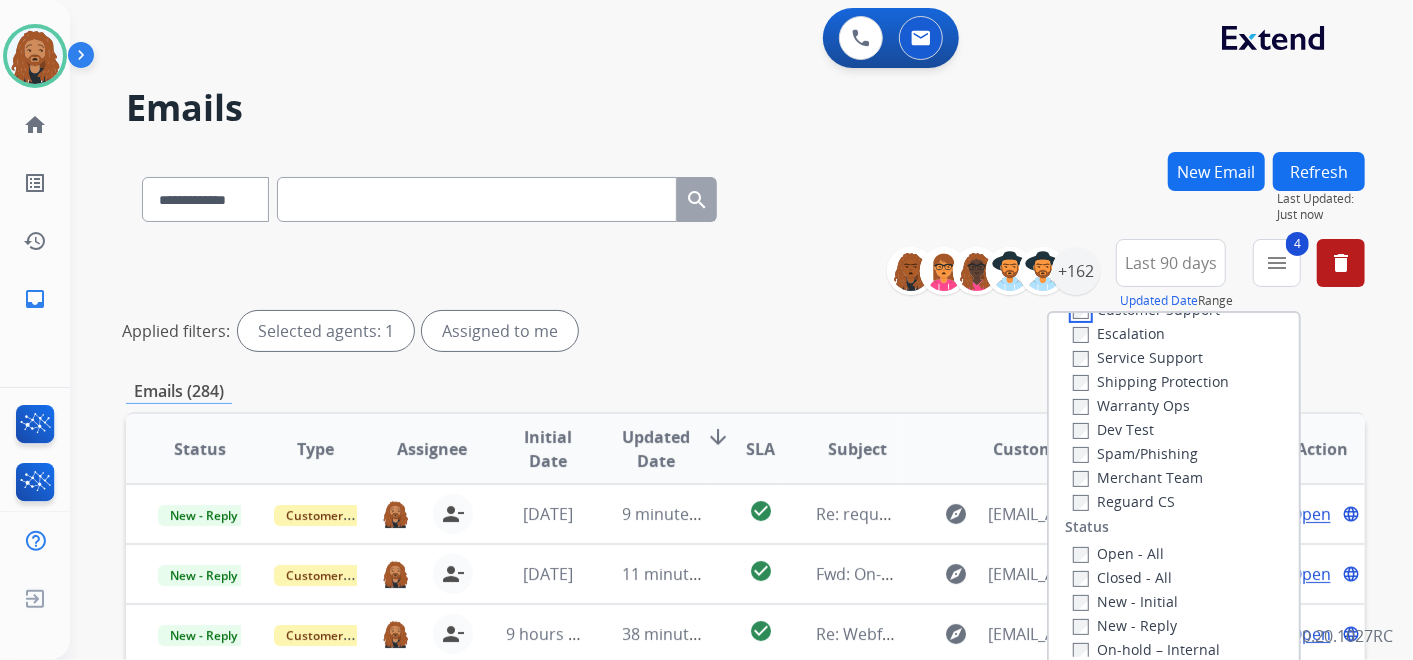 scroll, scrollTop: 111, scrollLeft: 0, axis: vertical 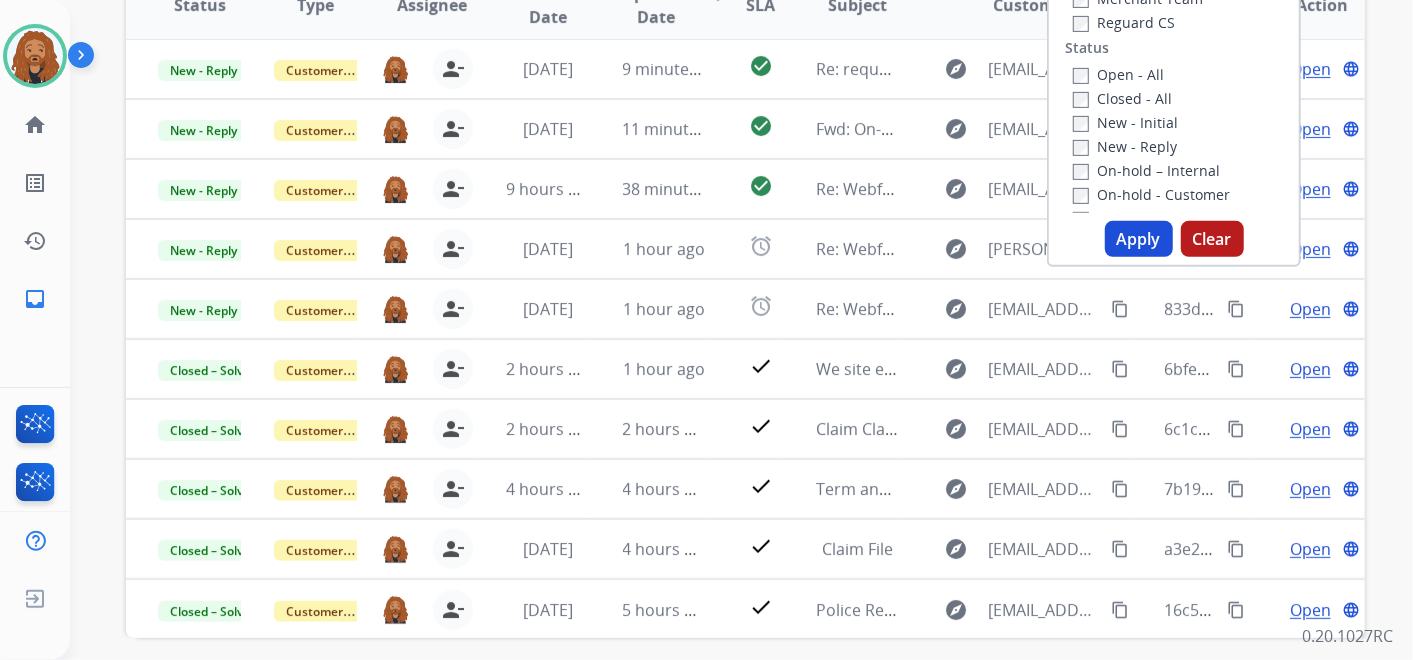 click on "Apply" at bounding box center [1139, 239] 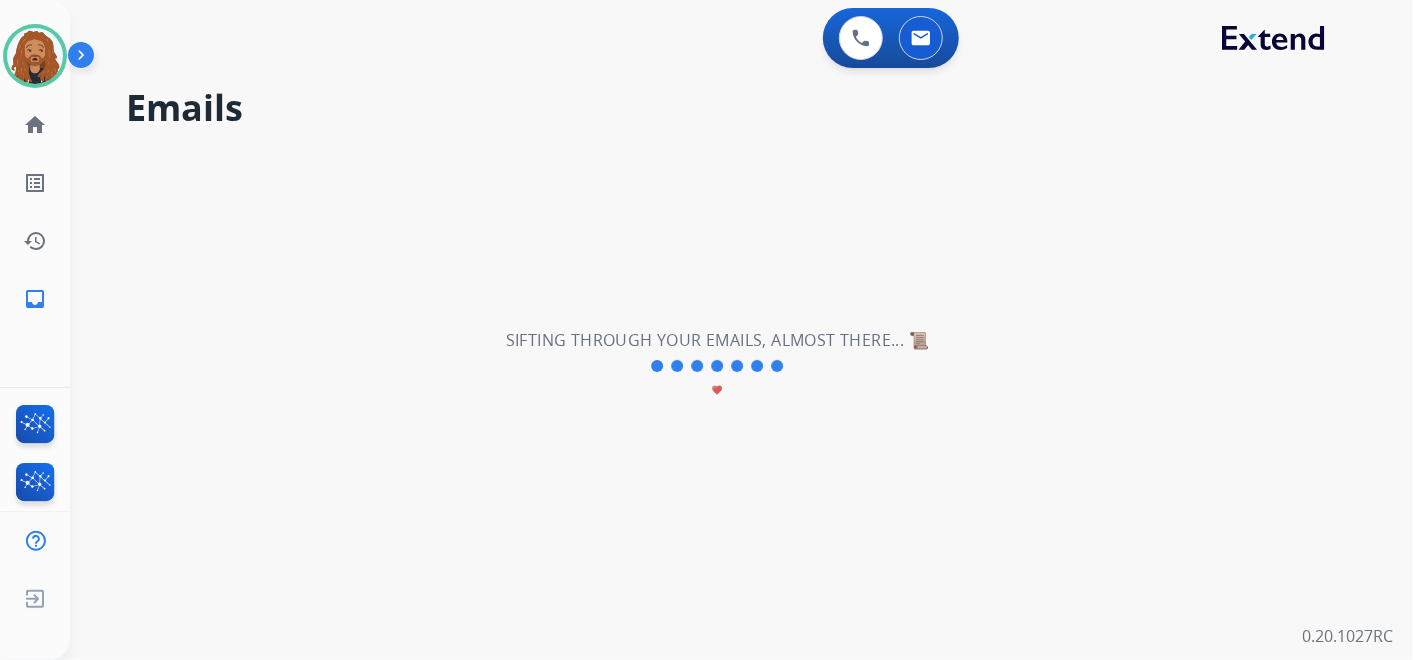 scroll, scrollTop: 0, scrollLeft: 0, axis: both 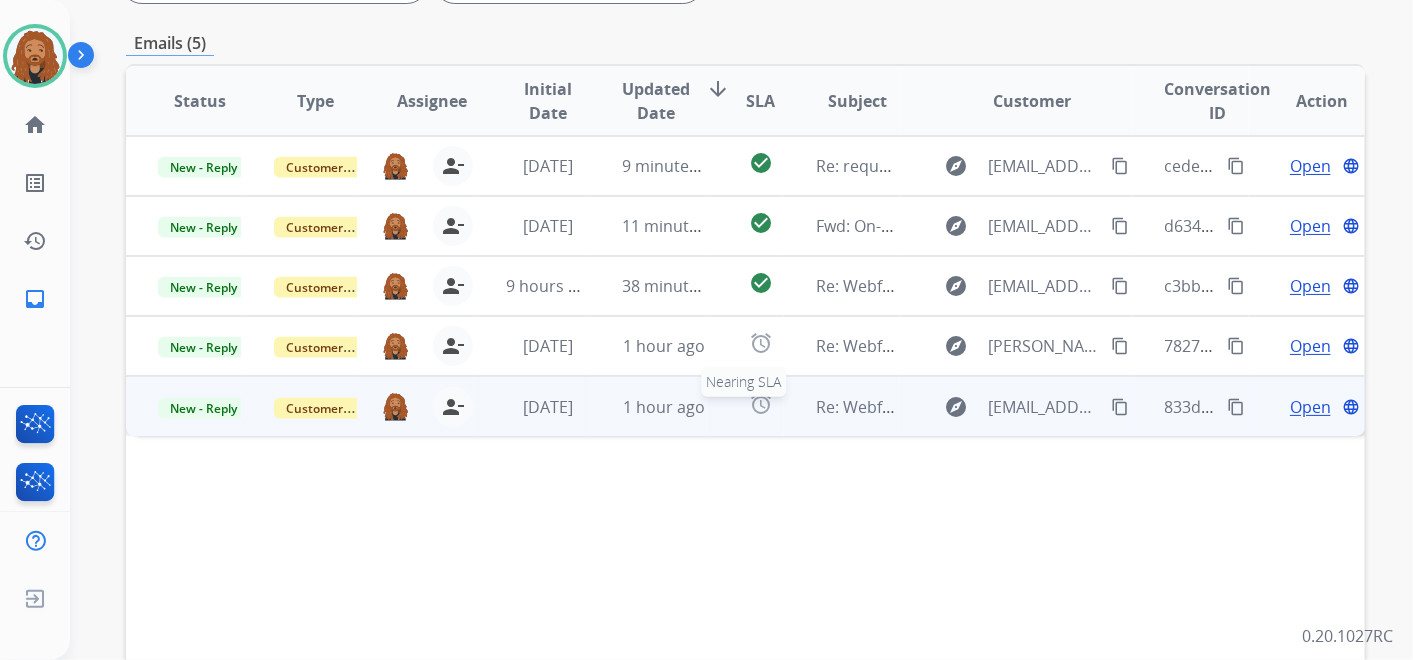 click on "alarm" at bounding box center [761, 407] 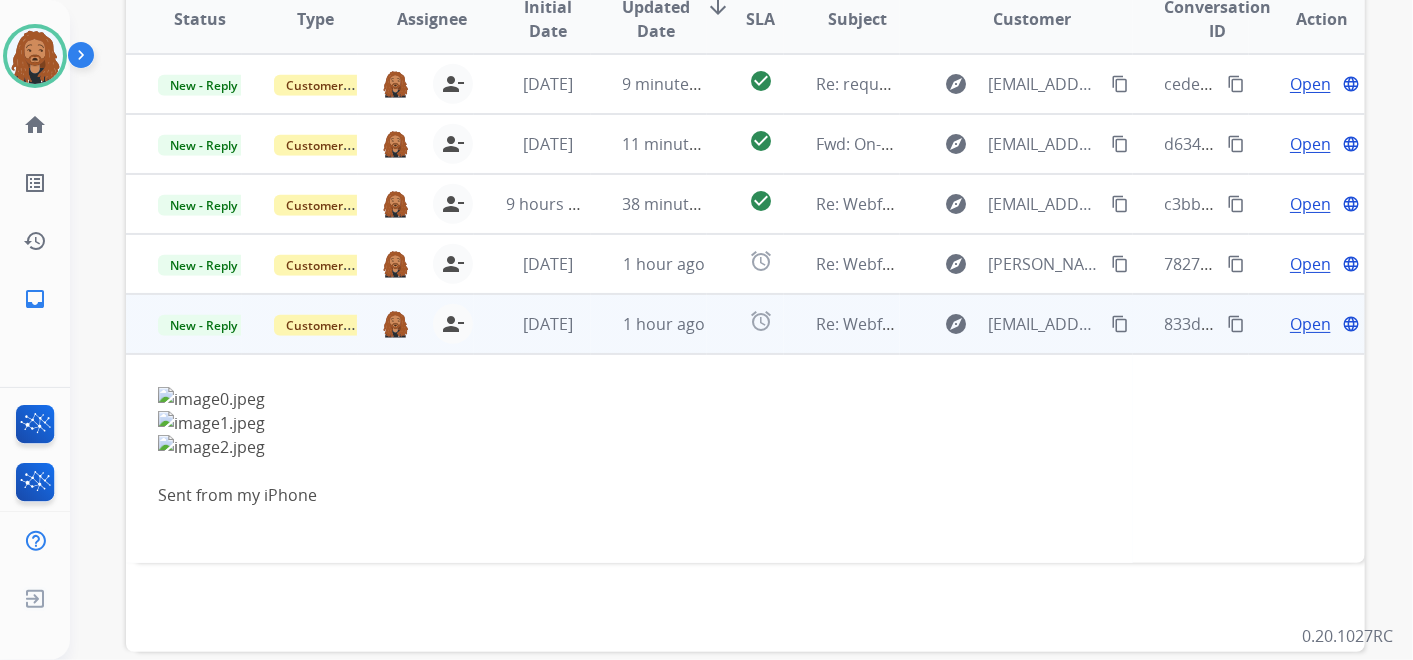 scroll, scrollTop: 621, scrollLeft: 0, axis: vertical 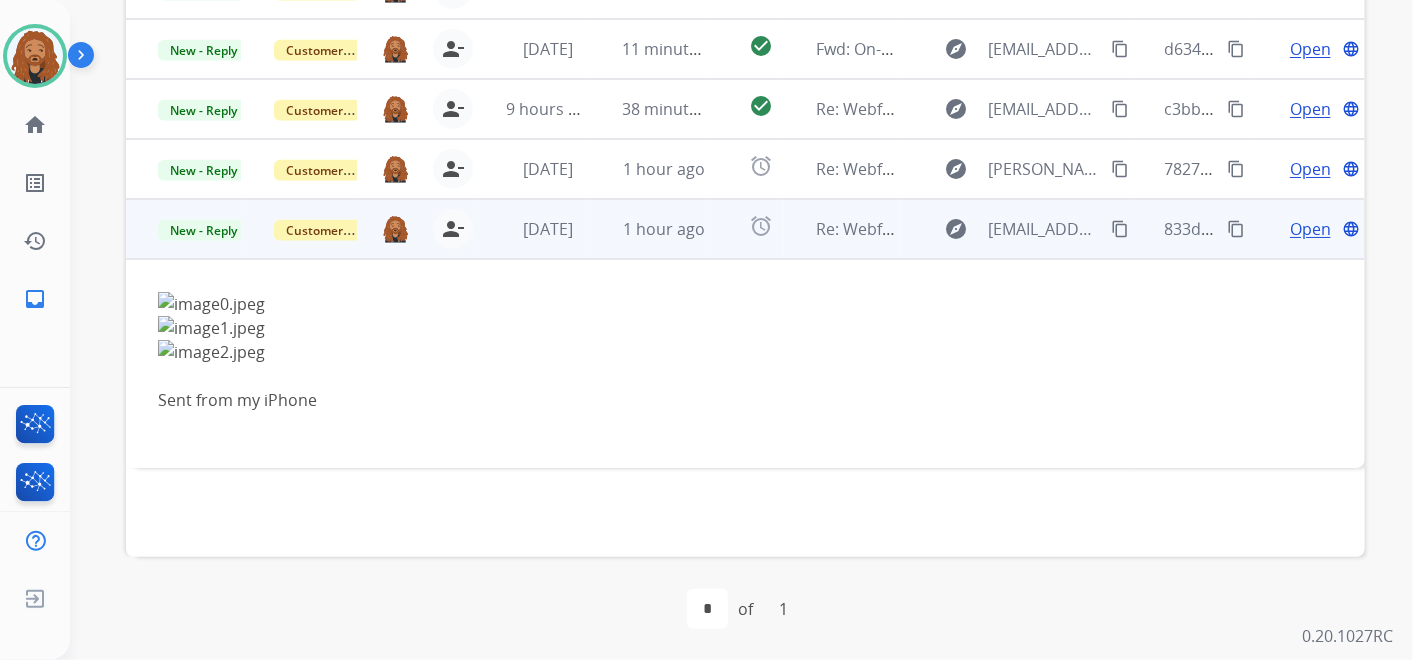 click on "Open" at bounding box center [1310, 229] 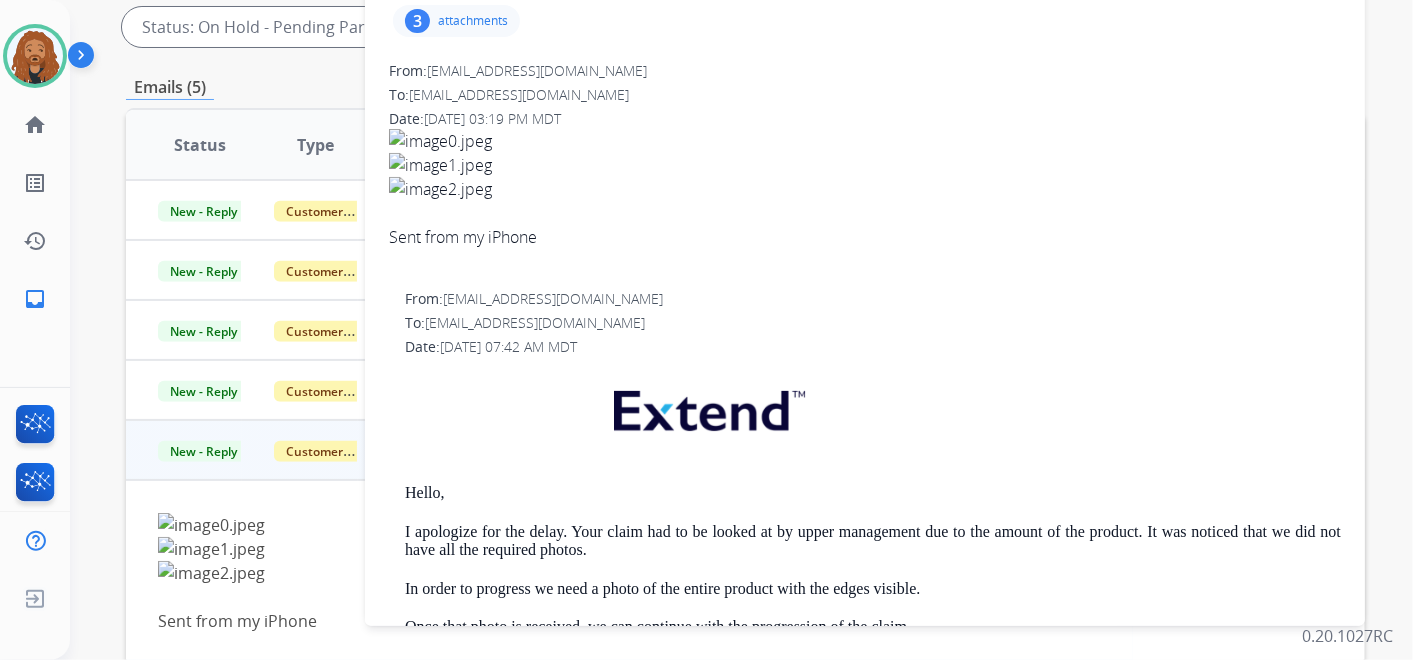 scroll, scrollTop: 399, scrollLeft: 0, axis: vertical 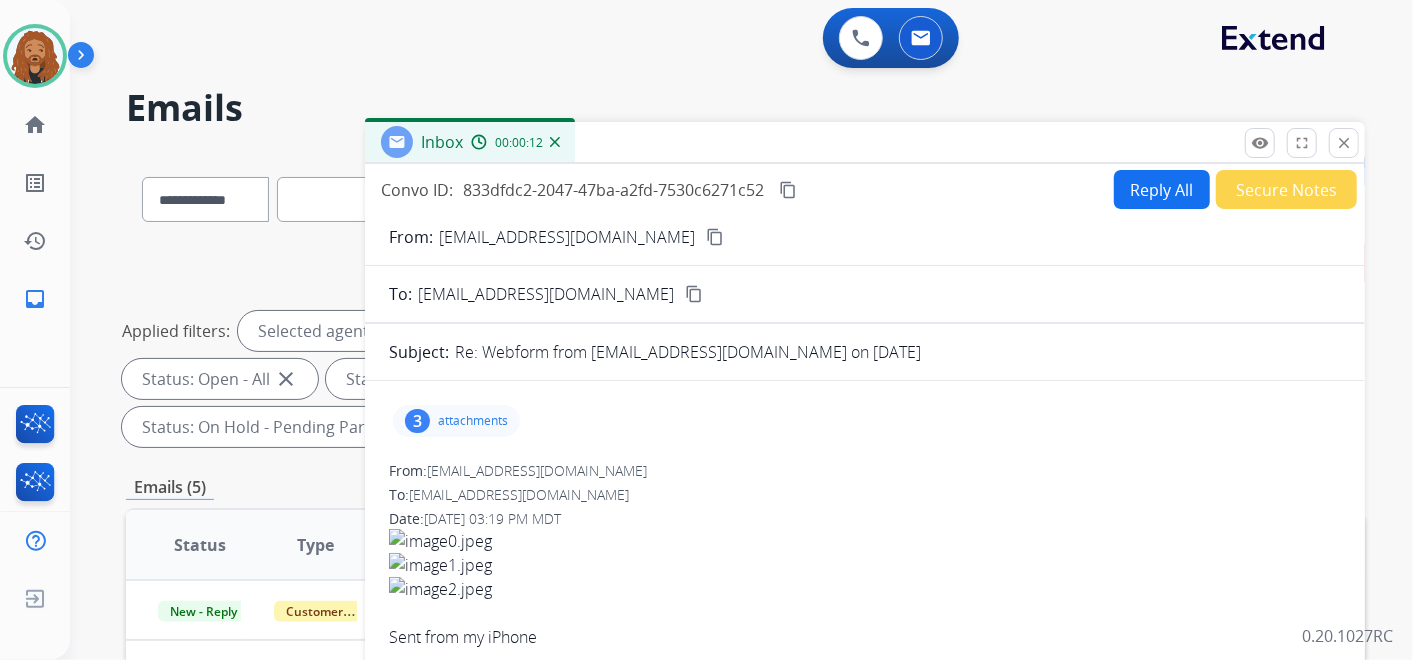 click on "attachments" at bounding box center [473, 421] 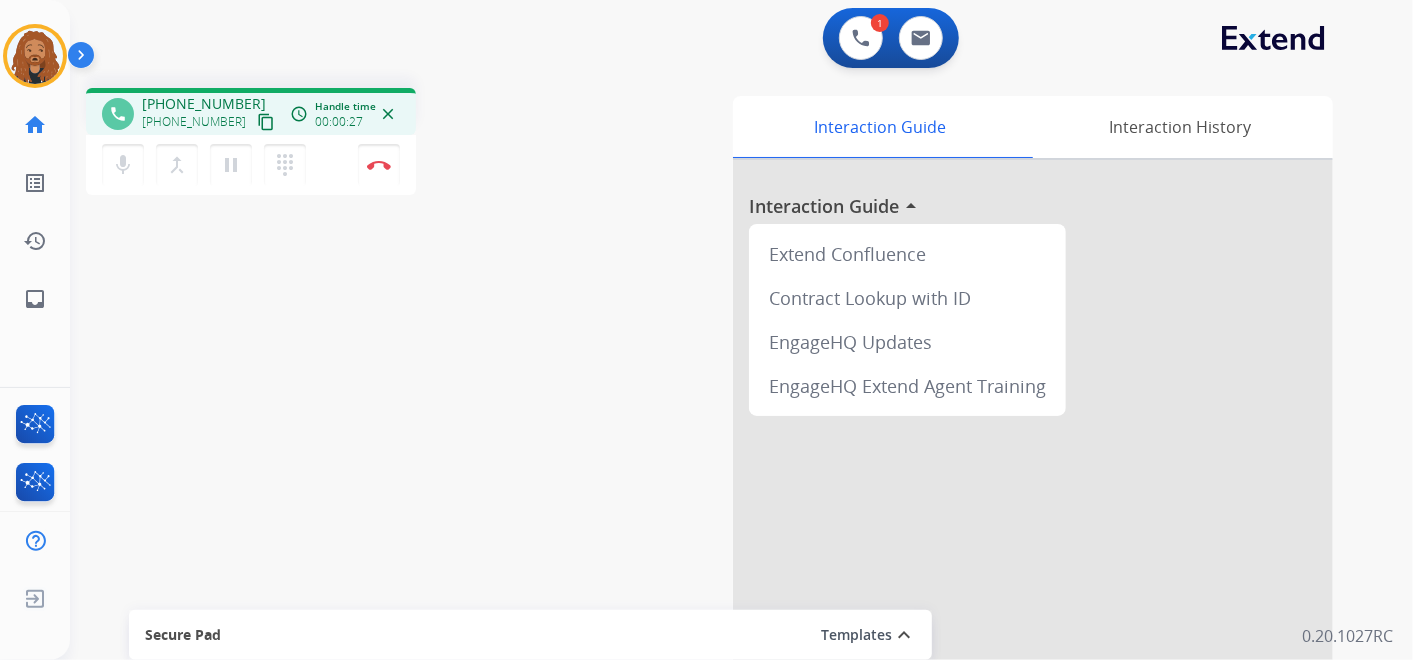 click on "content_copy" at bounding box center (266, 122) 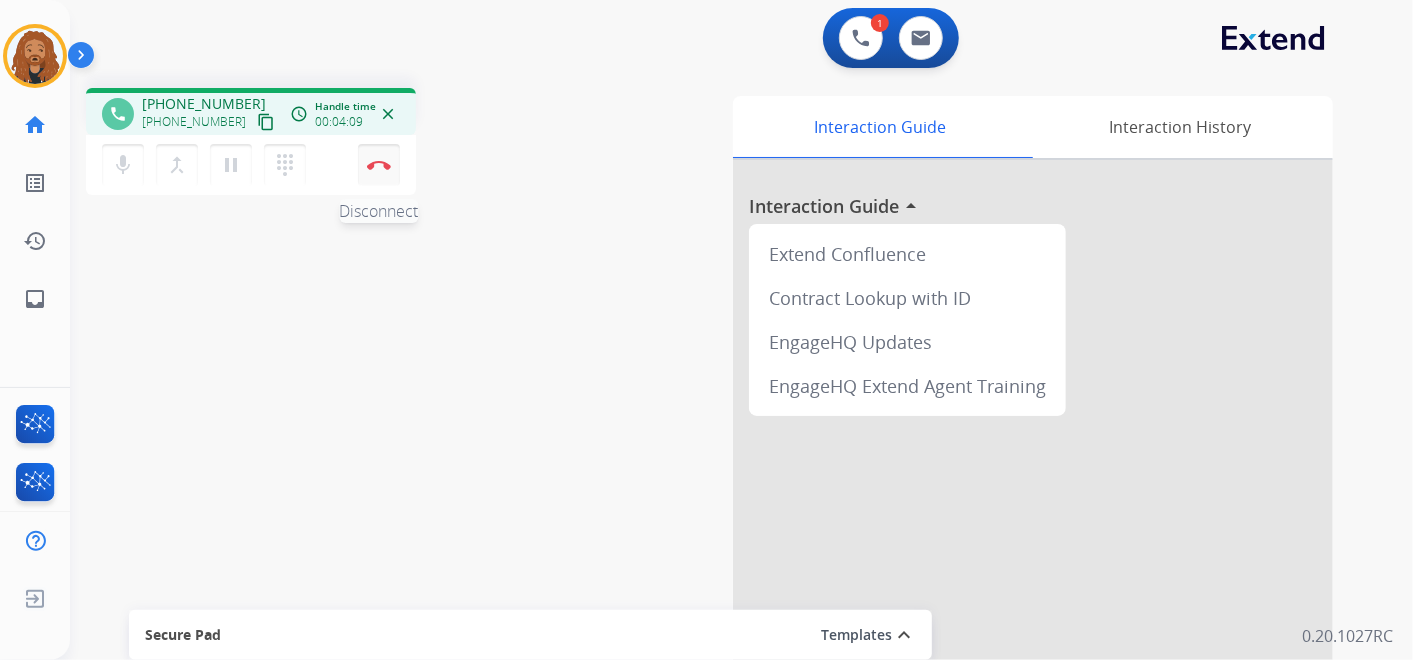 click on "Disconnect" at bounding box center [379, 165] 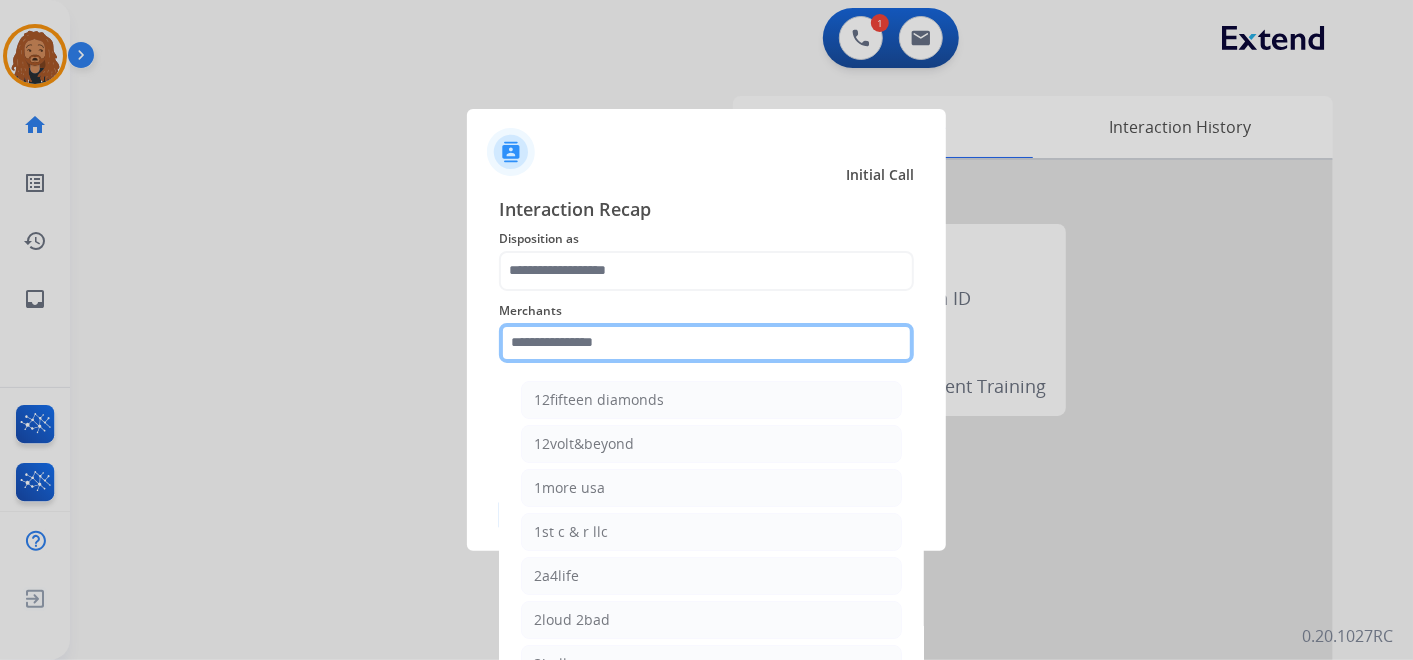 click 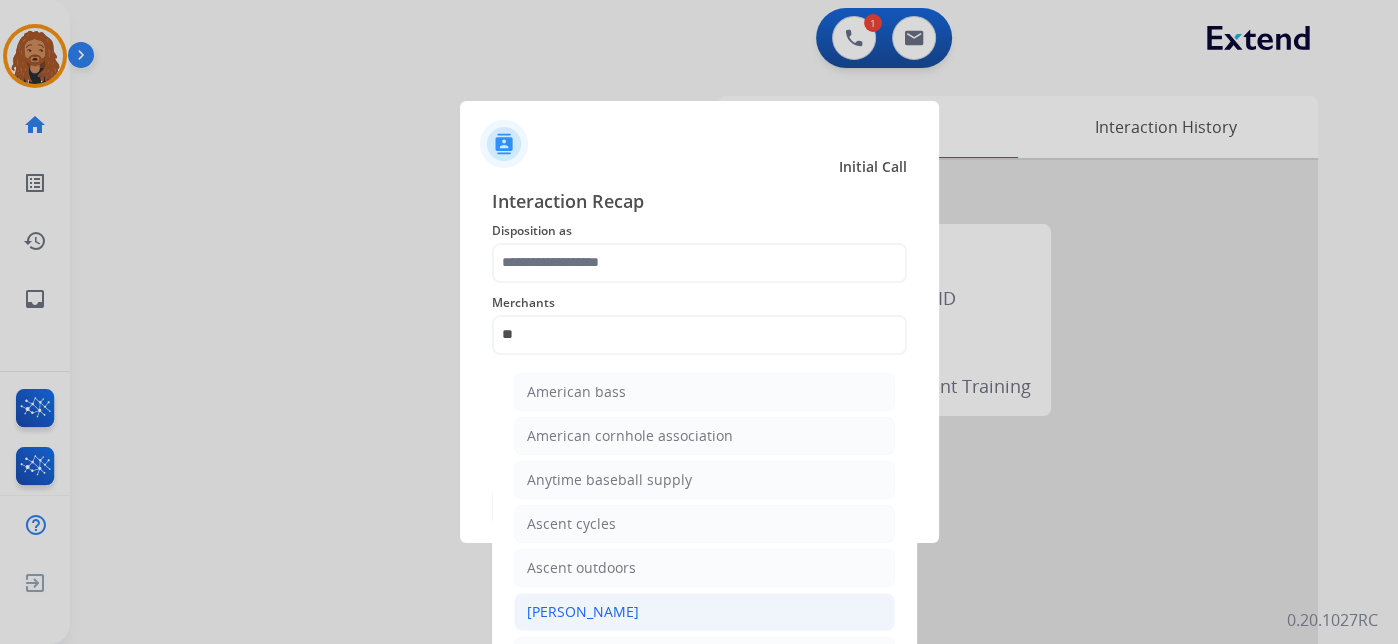 click on "[PERSON_NAME]" 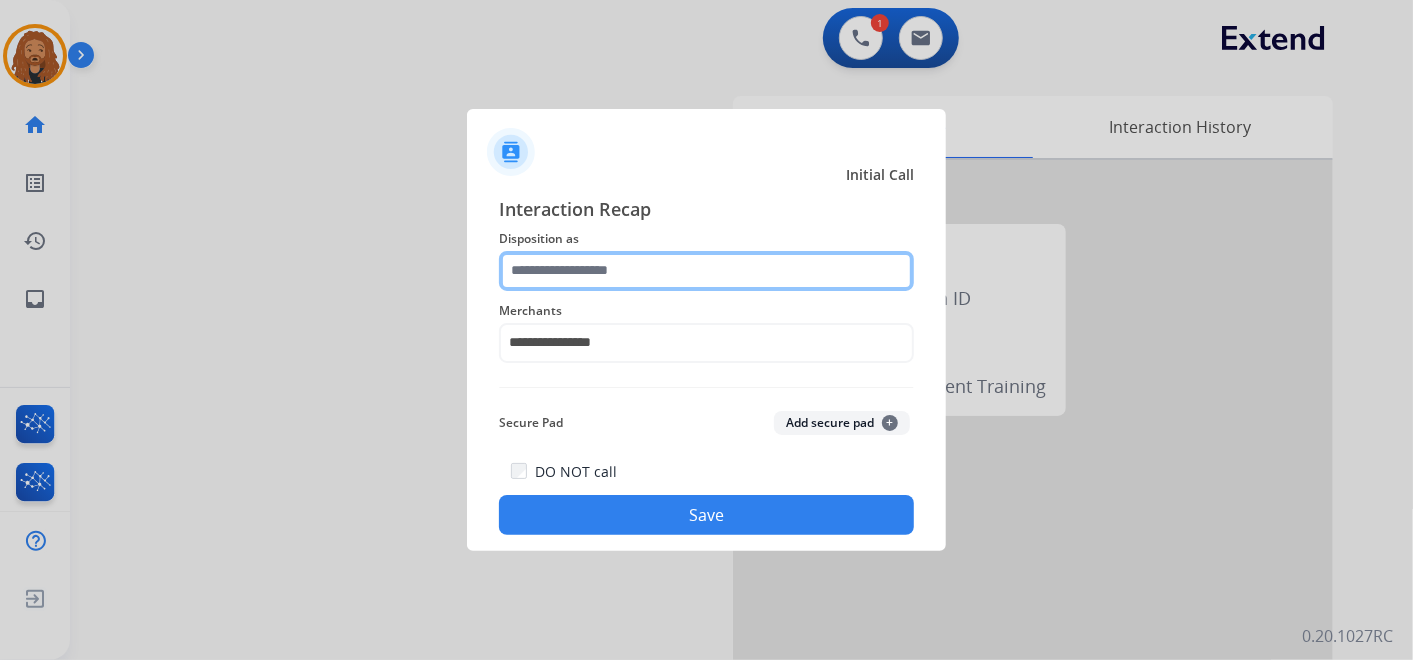 click 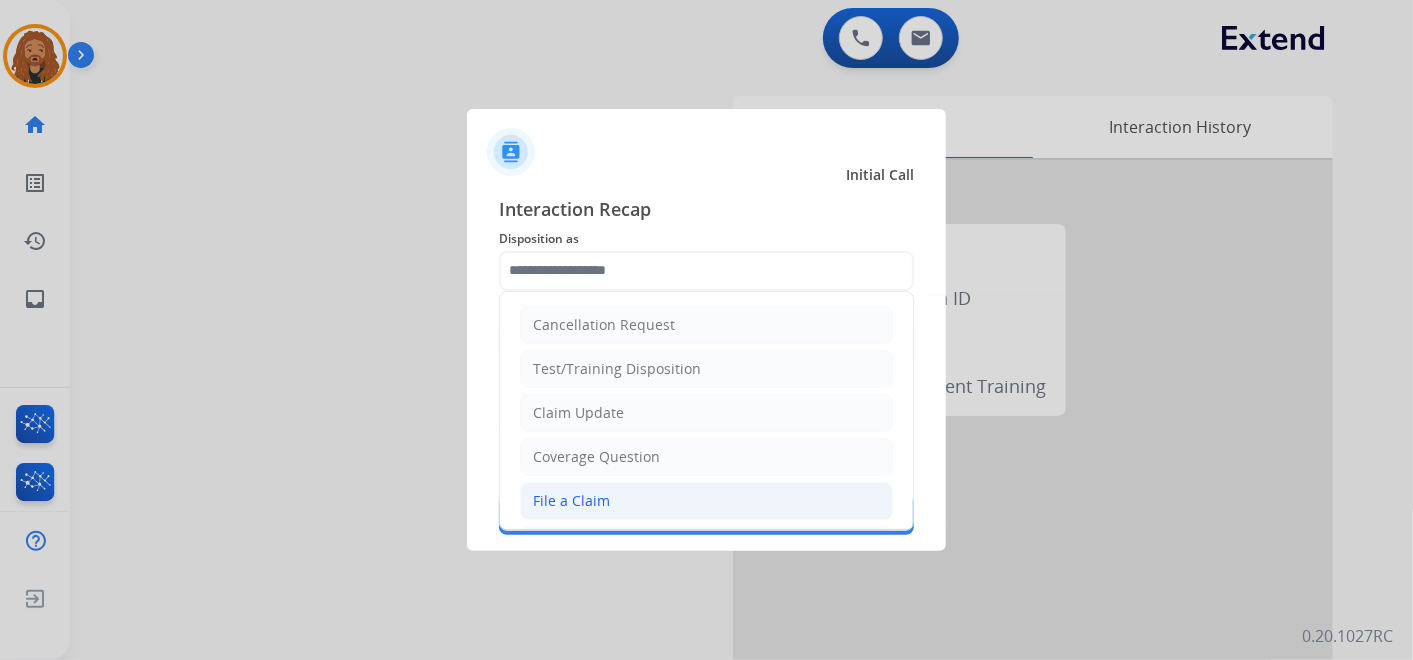 click on "File a Claim" 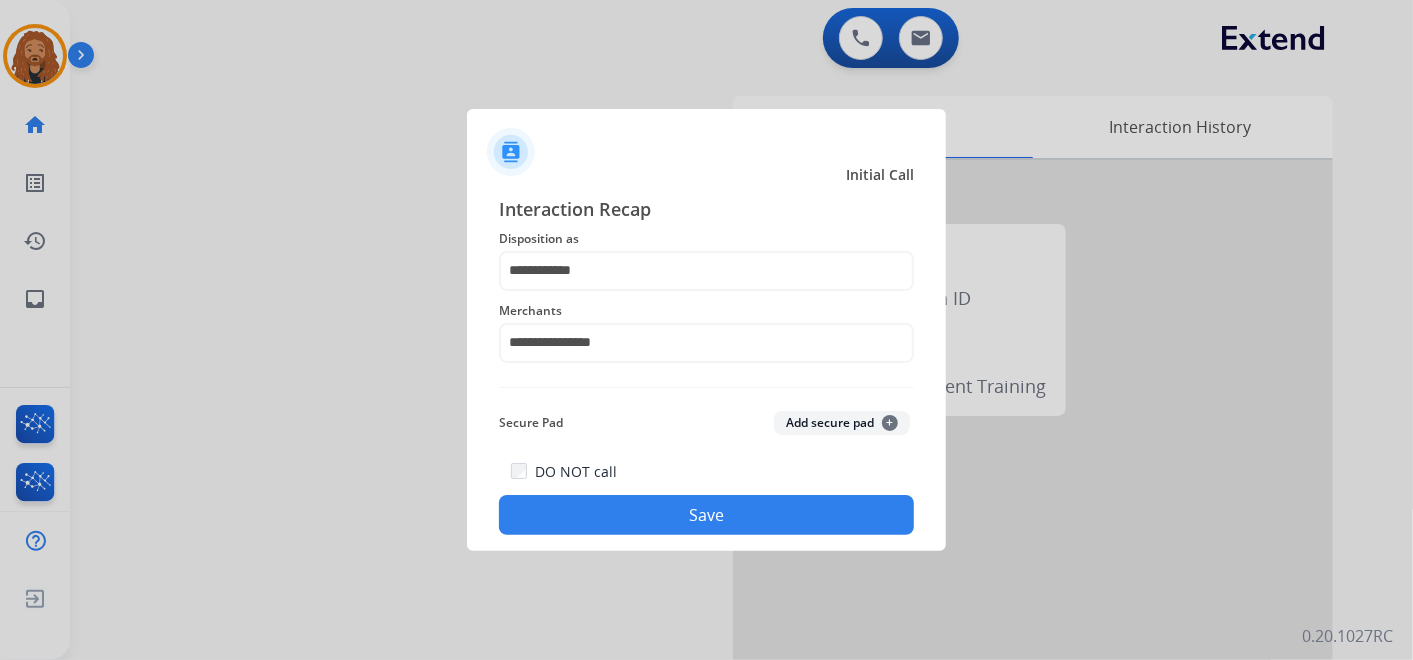 click on "Save" 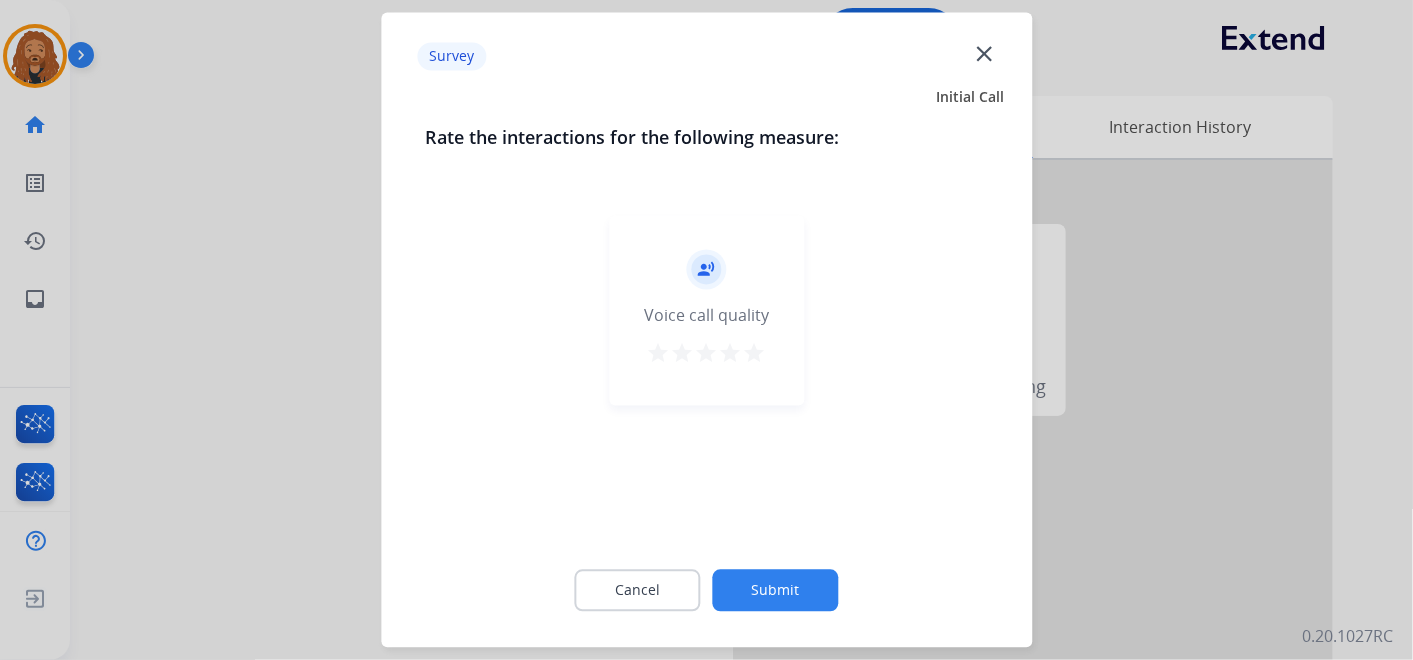 drag, startPoint x: 755, startPoint y: 354, endPoint x: 751, endPoint y: 365, distance: 11.7046995 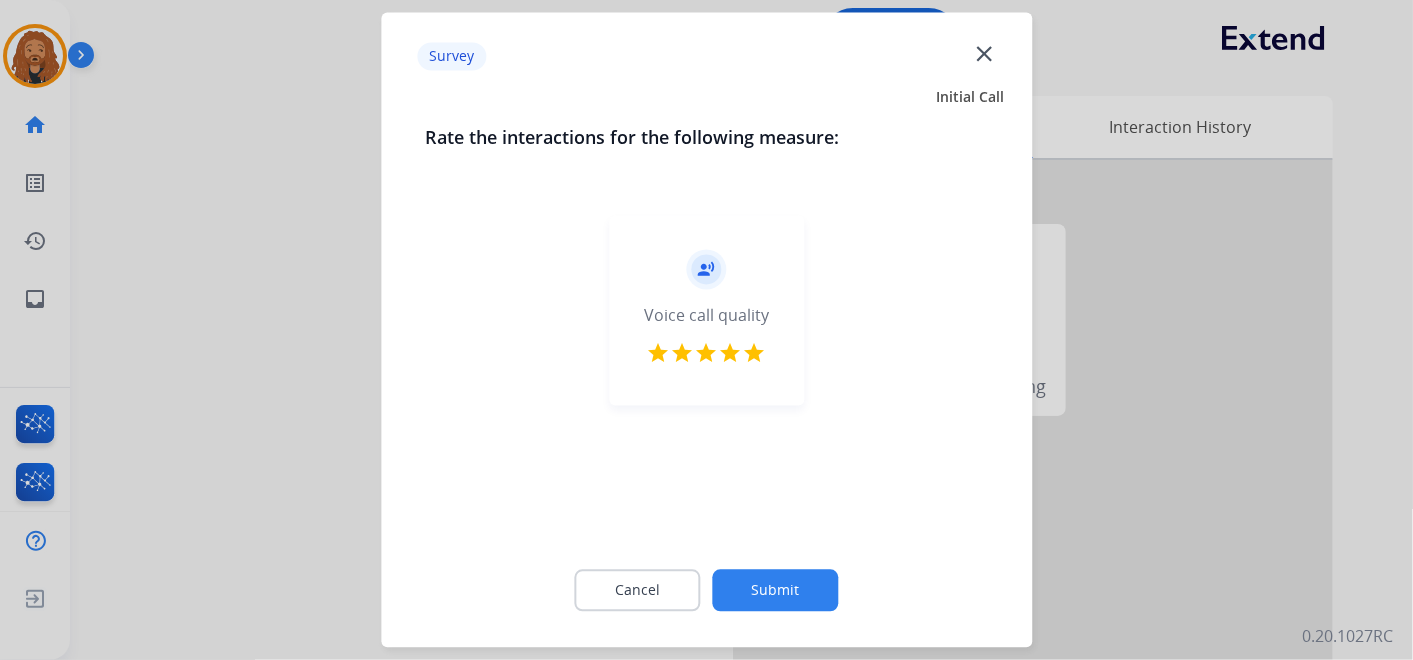 click on "Submit" 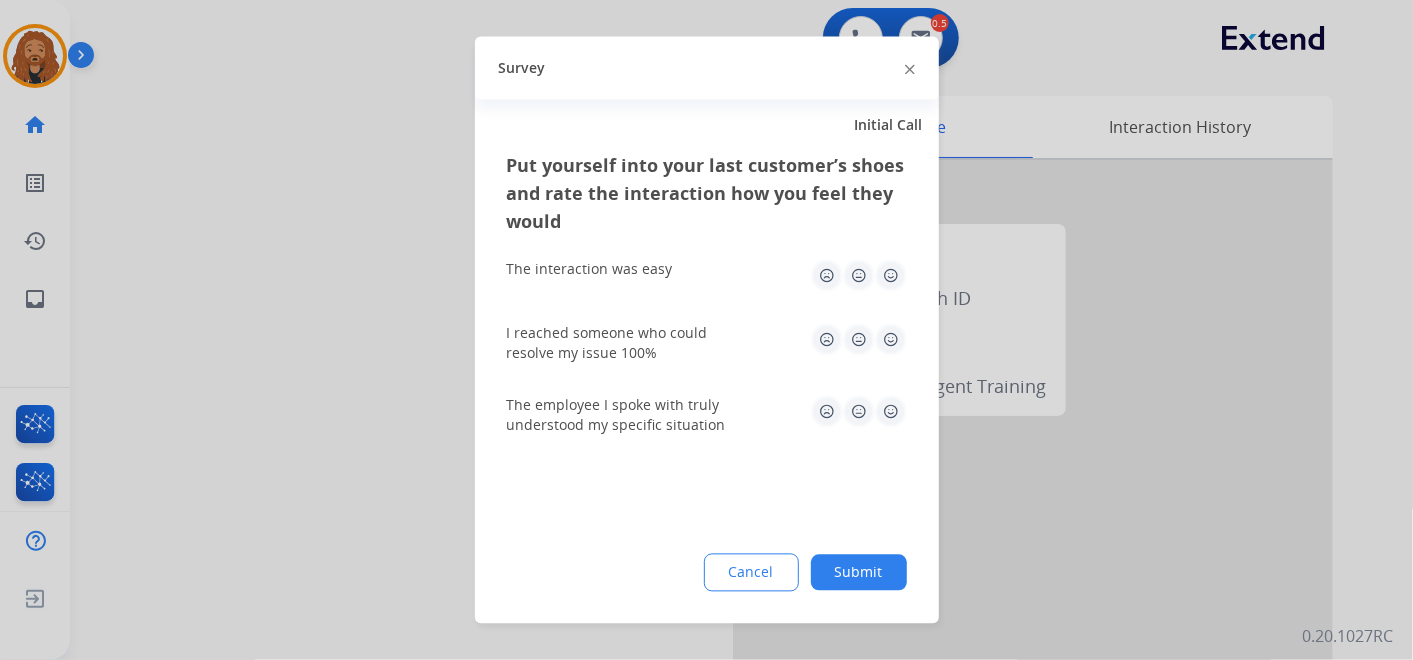 click 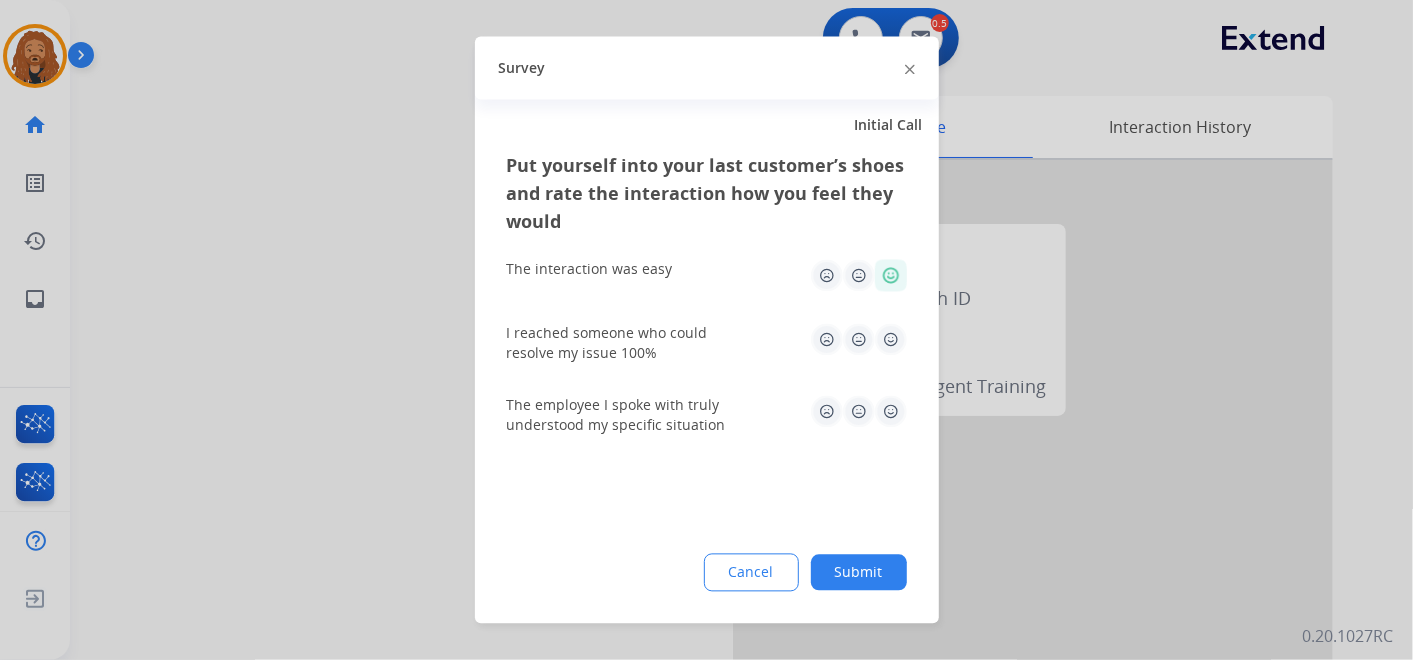 click 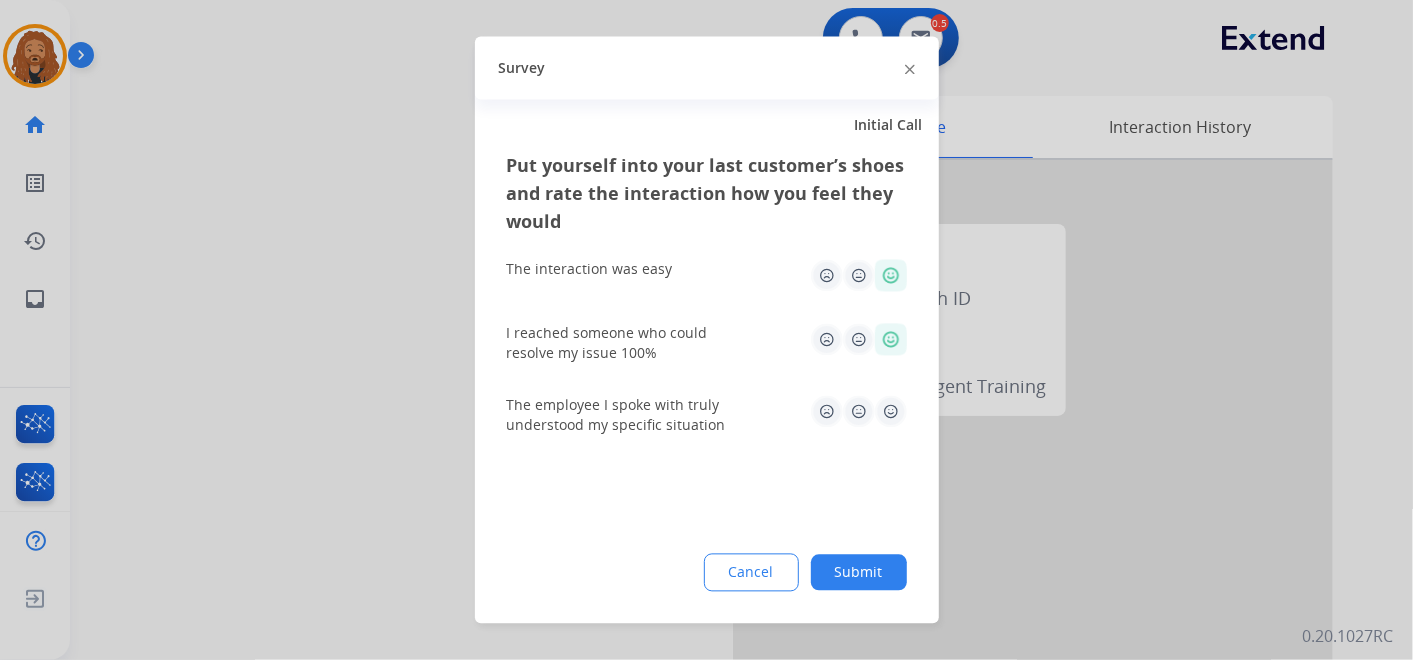 click 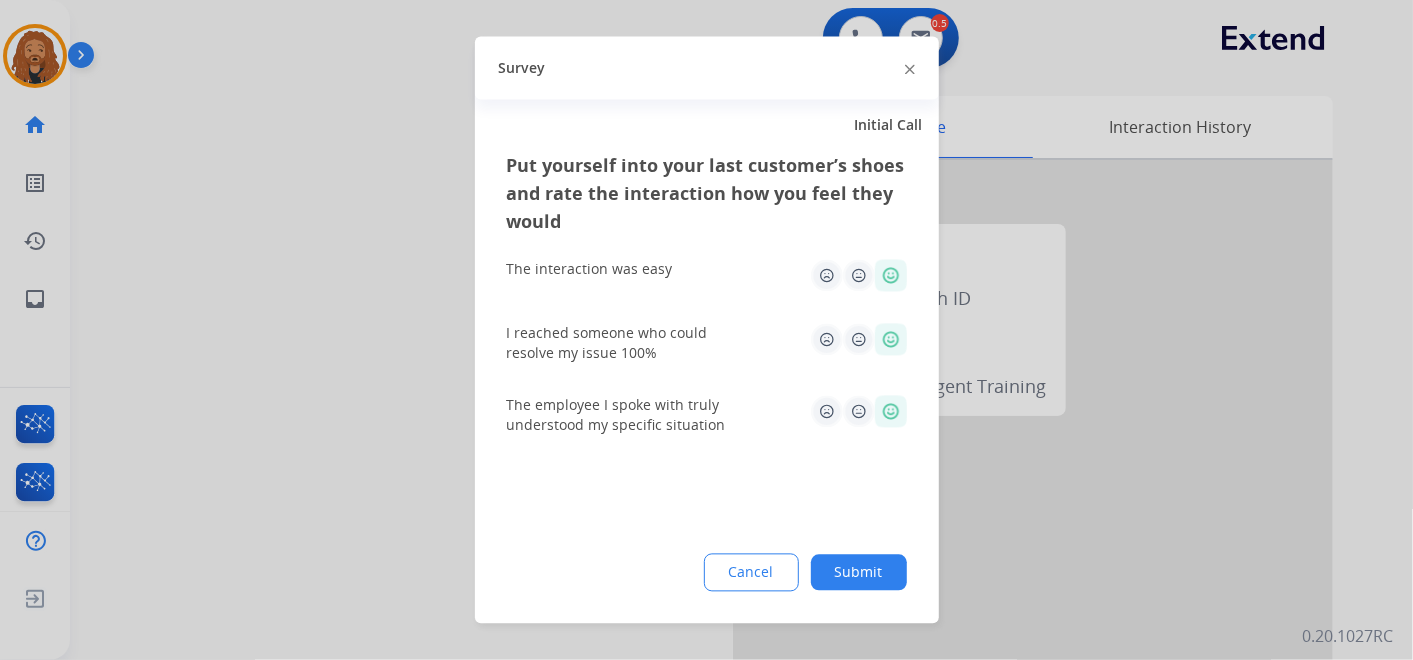 click on "Submit" 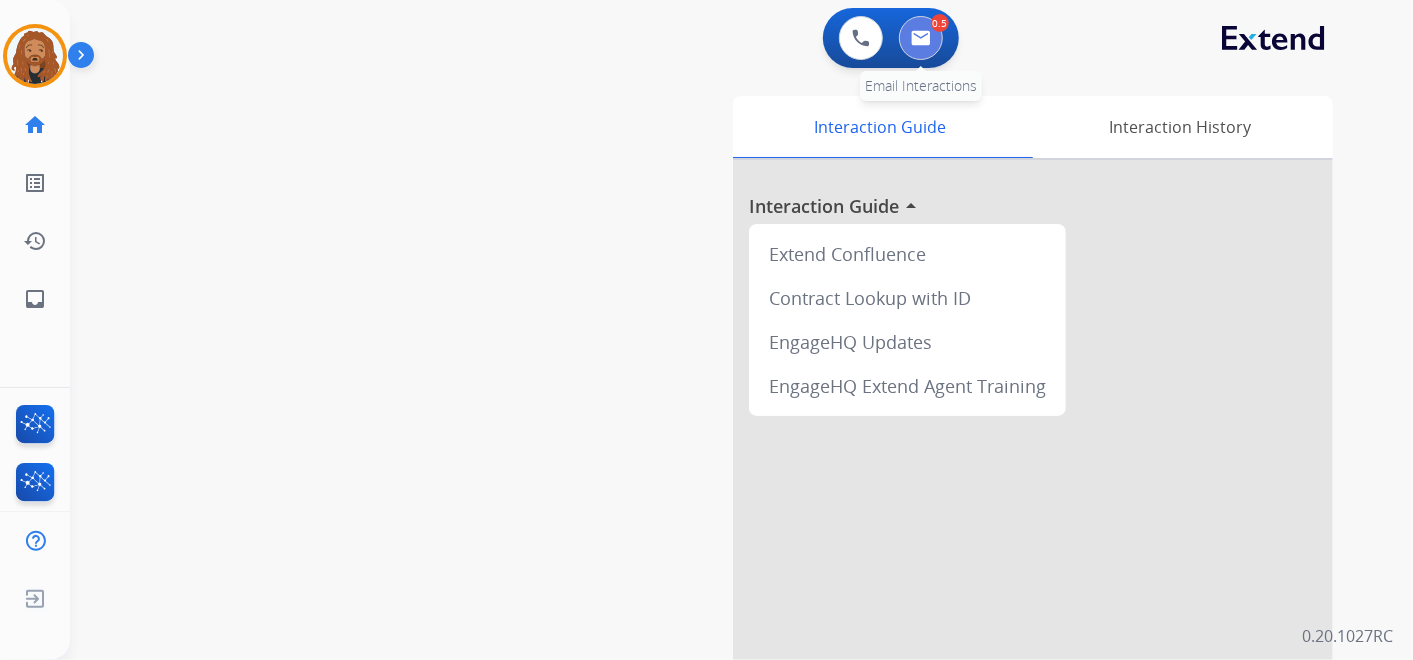 click at bounding box center (921, 38) 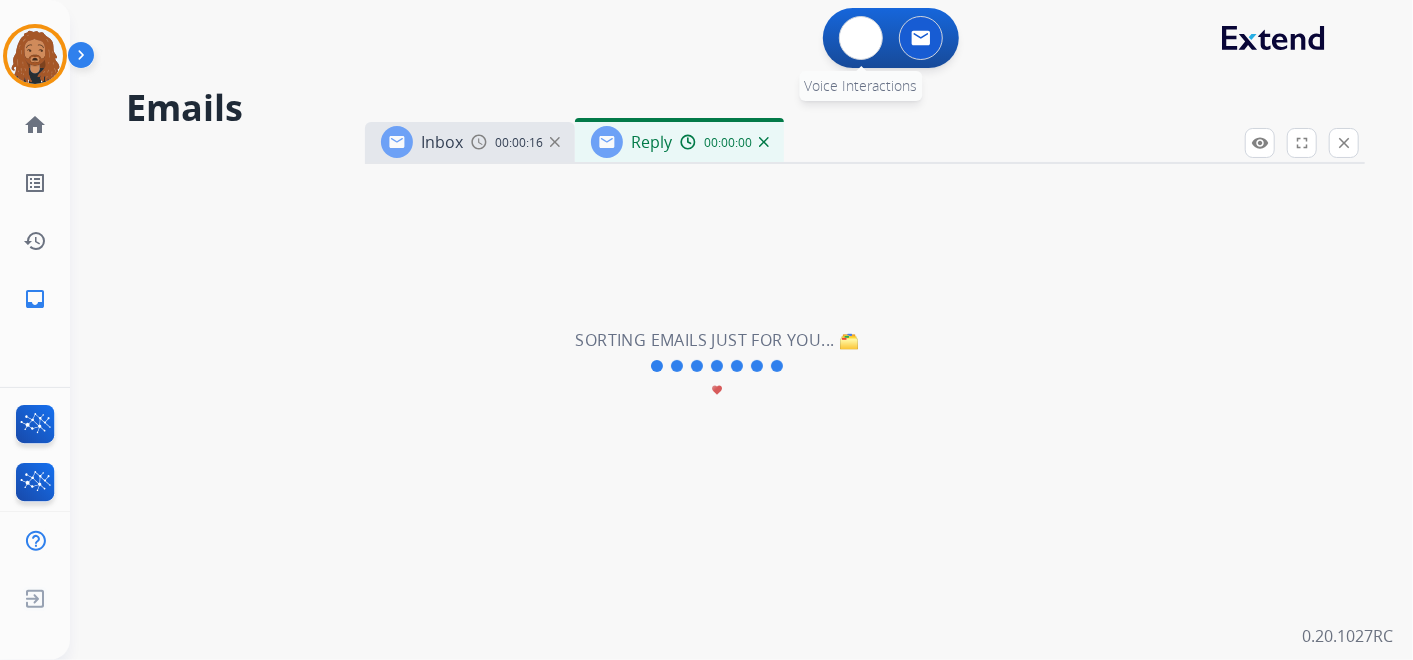 select on "**********" 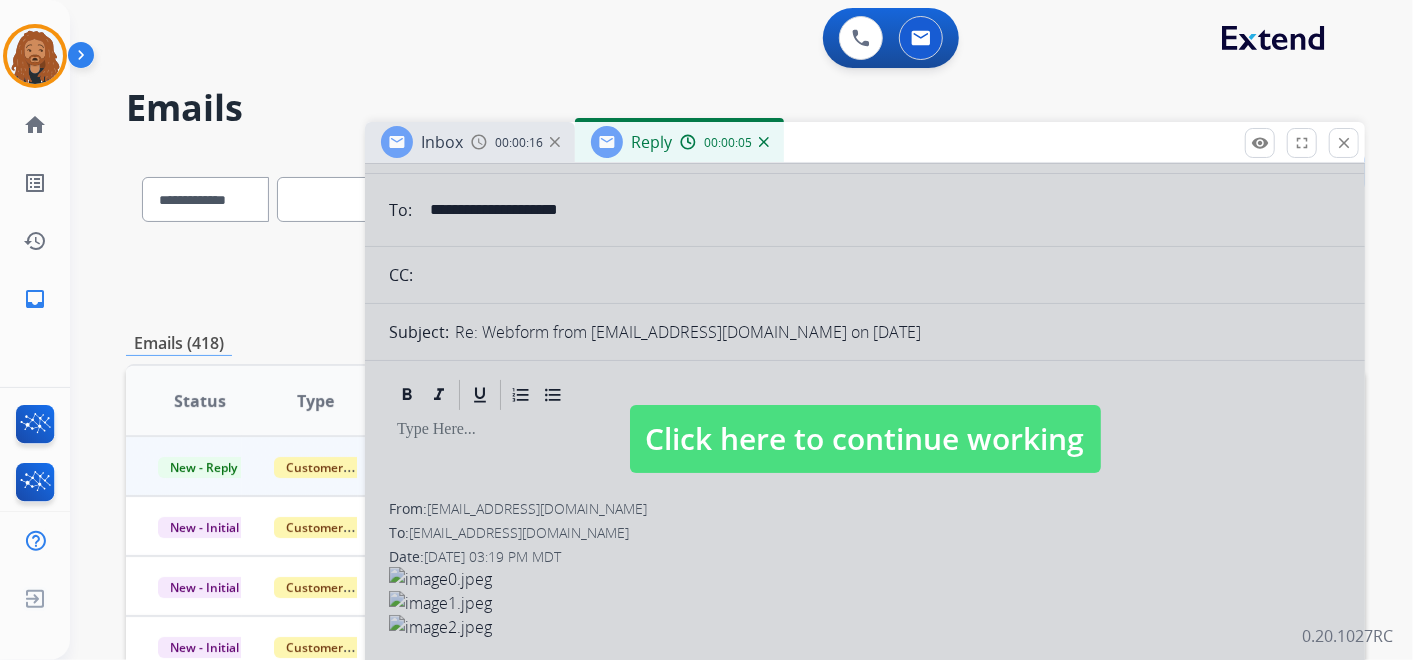 scroll, scrollTop: 111, scrollLeft: 0, axis: vertical 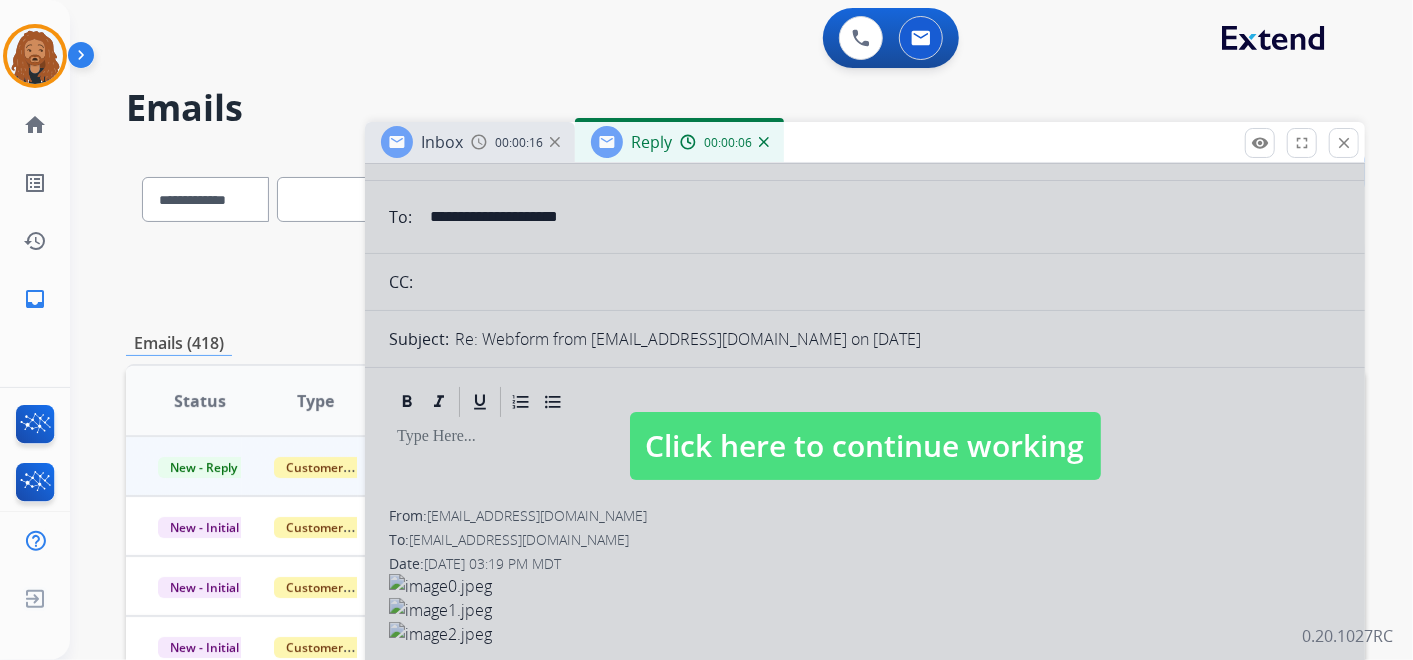 click at bounding box center (764, 142) 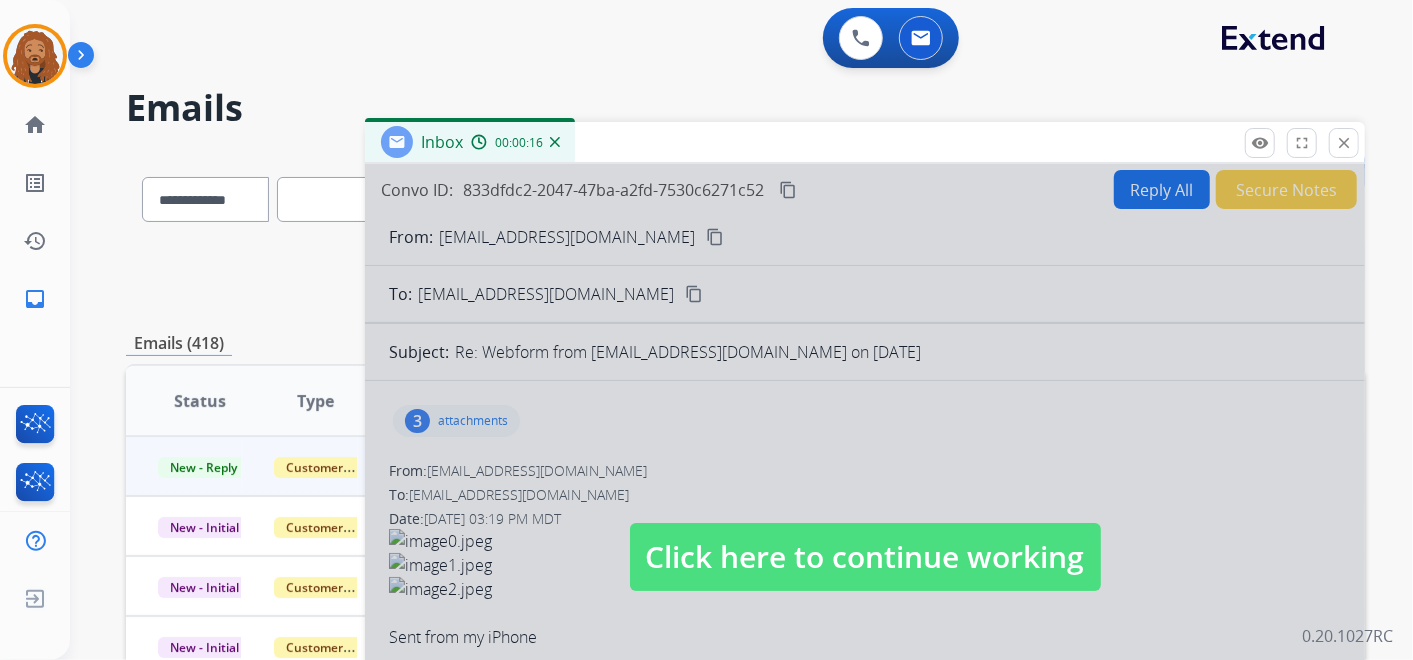 drag, startPoint x: 647, startPoint y: 401, endPoint x: 603, endPoint y: 411, distance: 45.122055 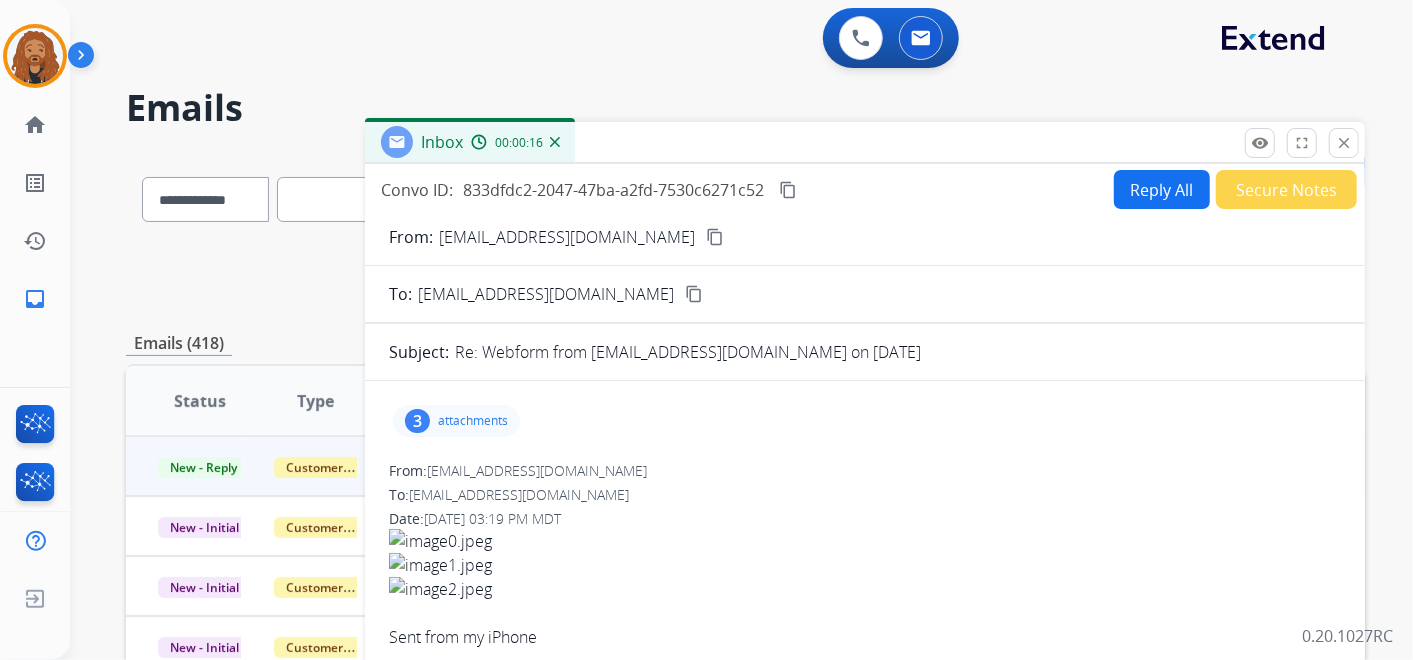 click on "attachments" at bounding box center [473, 421] 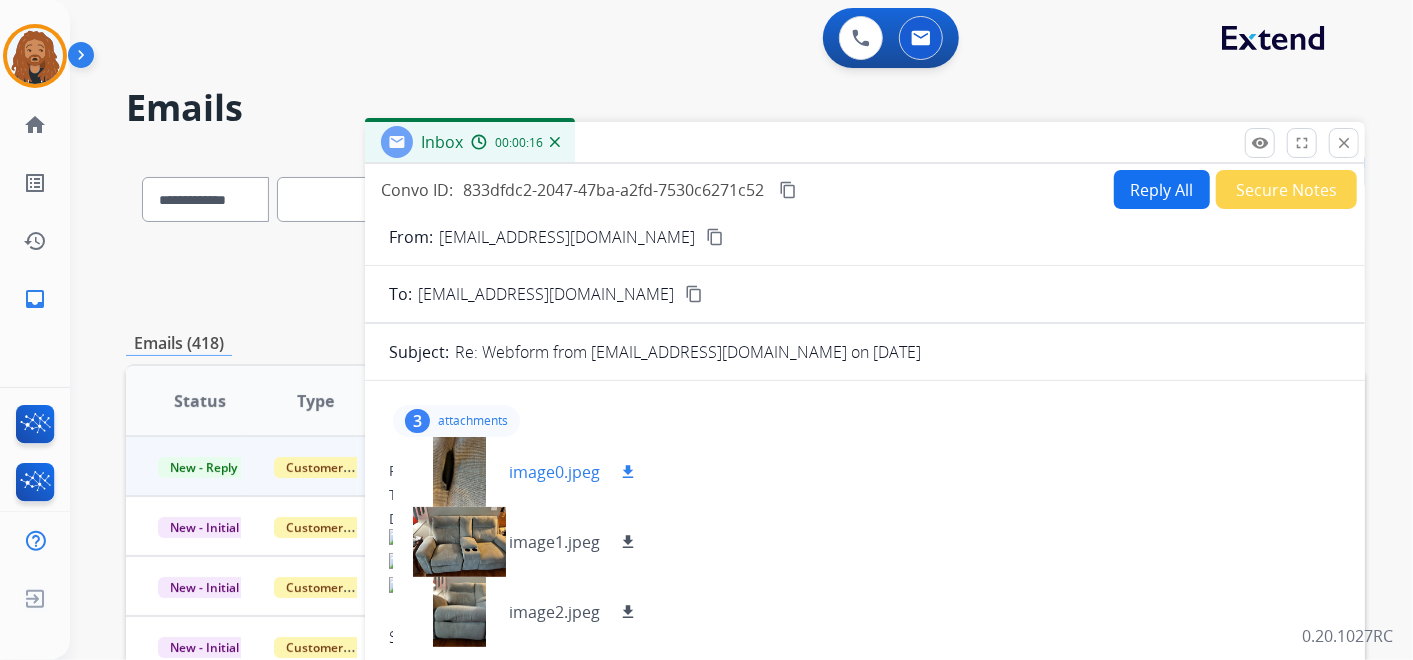 click on "download" at bounding box center (628, 472) 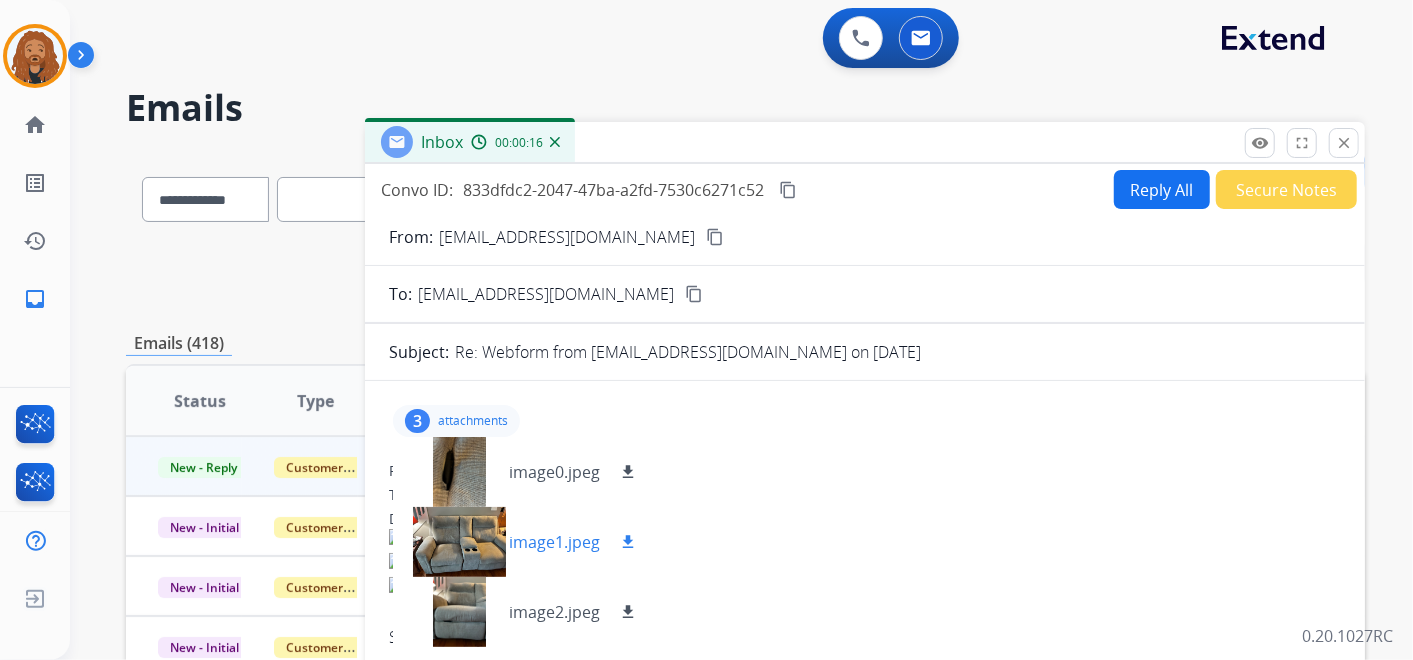 click on "download" at bounding box center (628, 542) 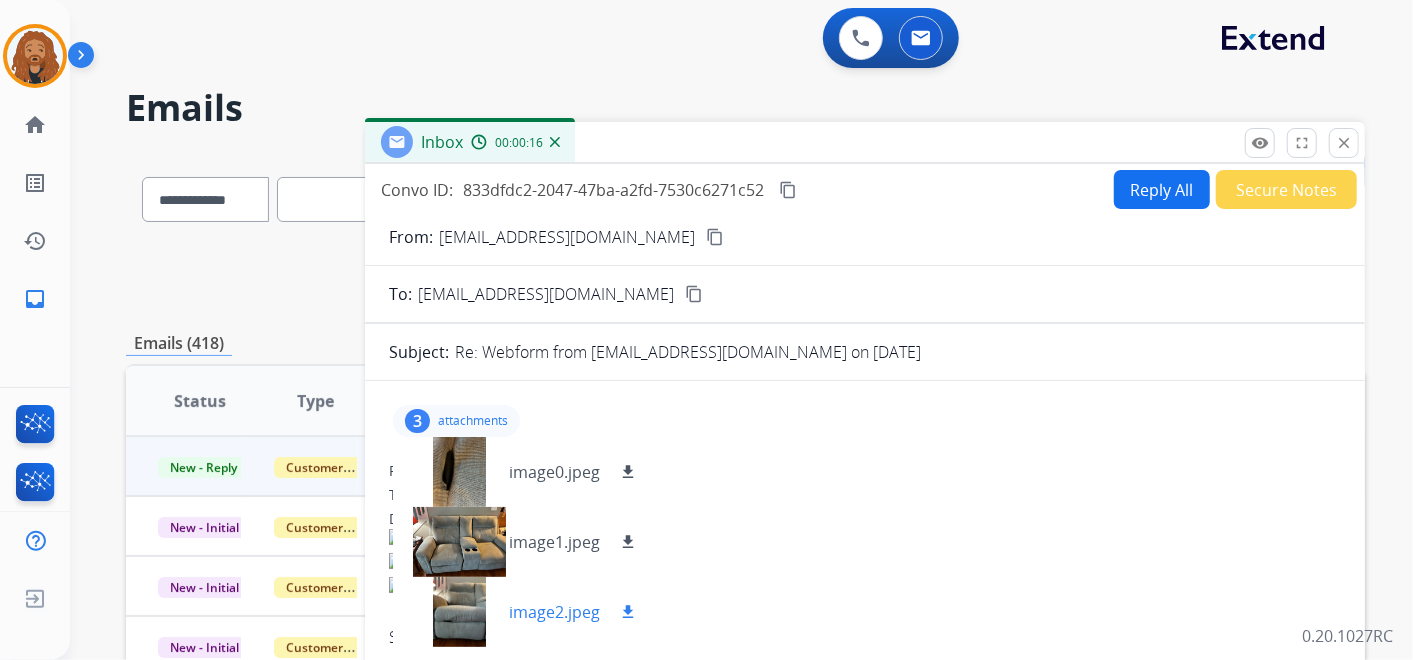 click on "download" at bounding box center (628, 612) 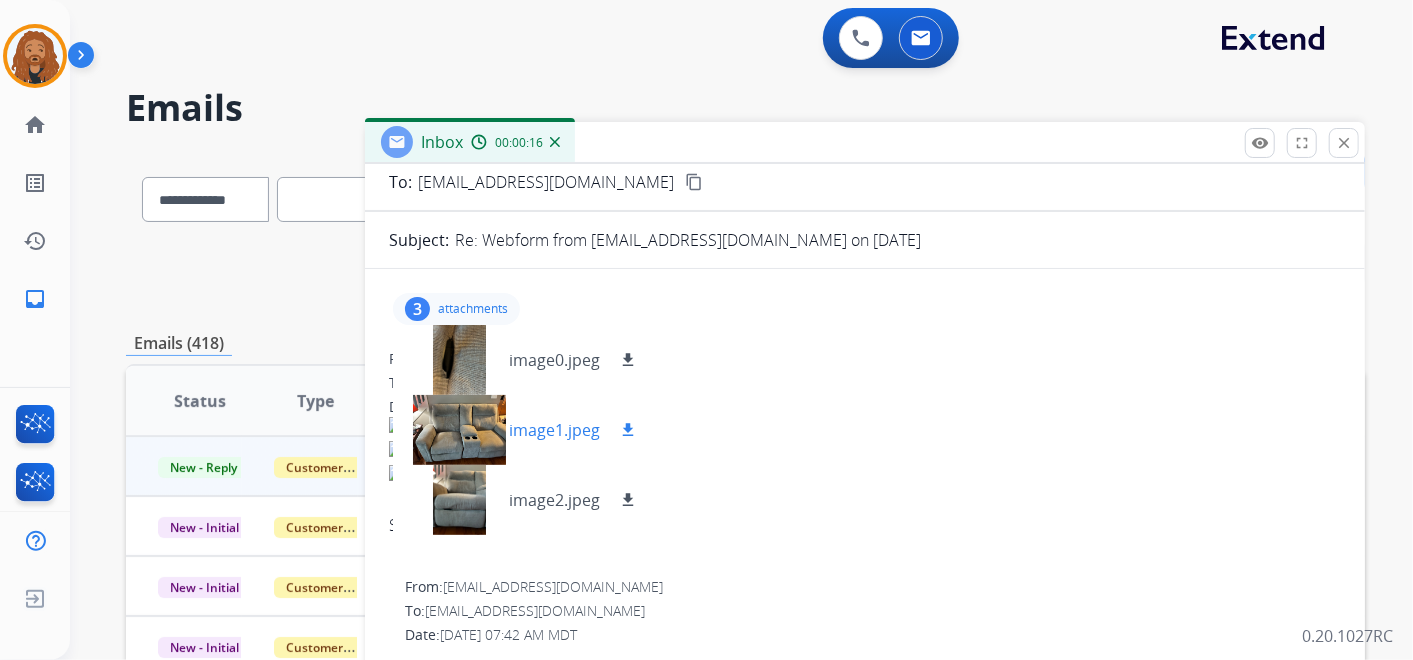 scroll, scrollTop: 222, scrollLeft: 0, axis: vertical 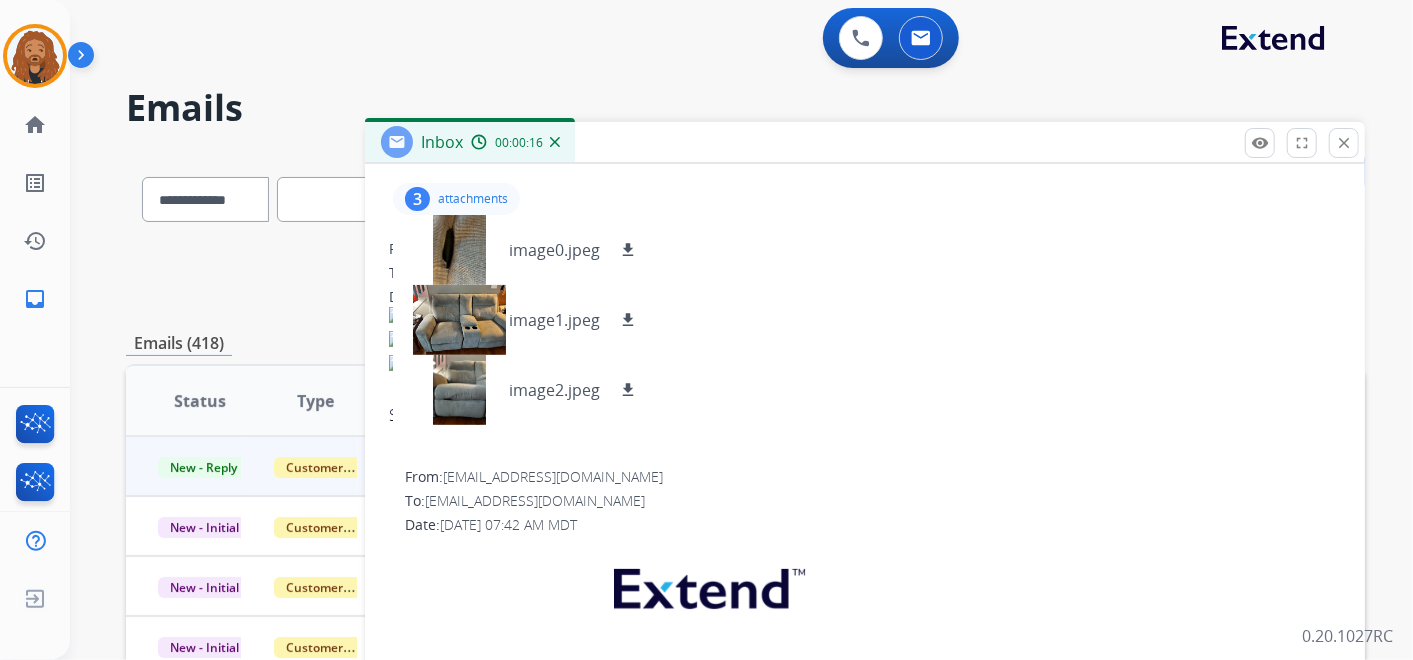 drag, startPoint x: 731, startPoint y: 340, endPoint x: 718, endPoint y: 329, distance: 17.029387 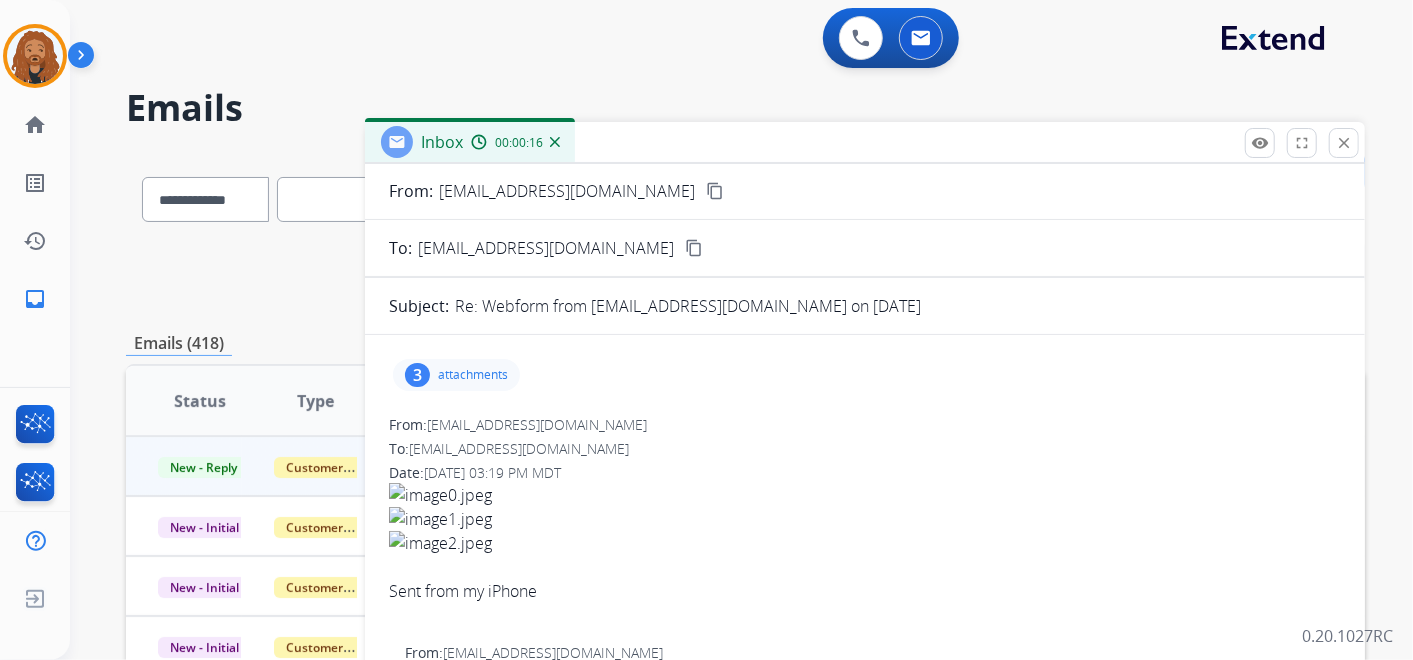 scroll, scrollTop: 0, scrollLeft: 0, axis: both 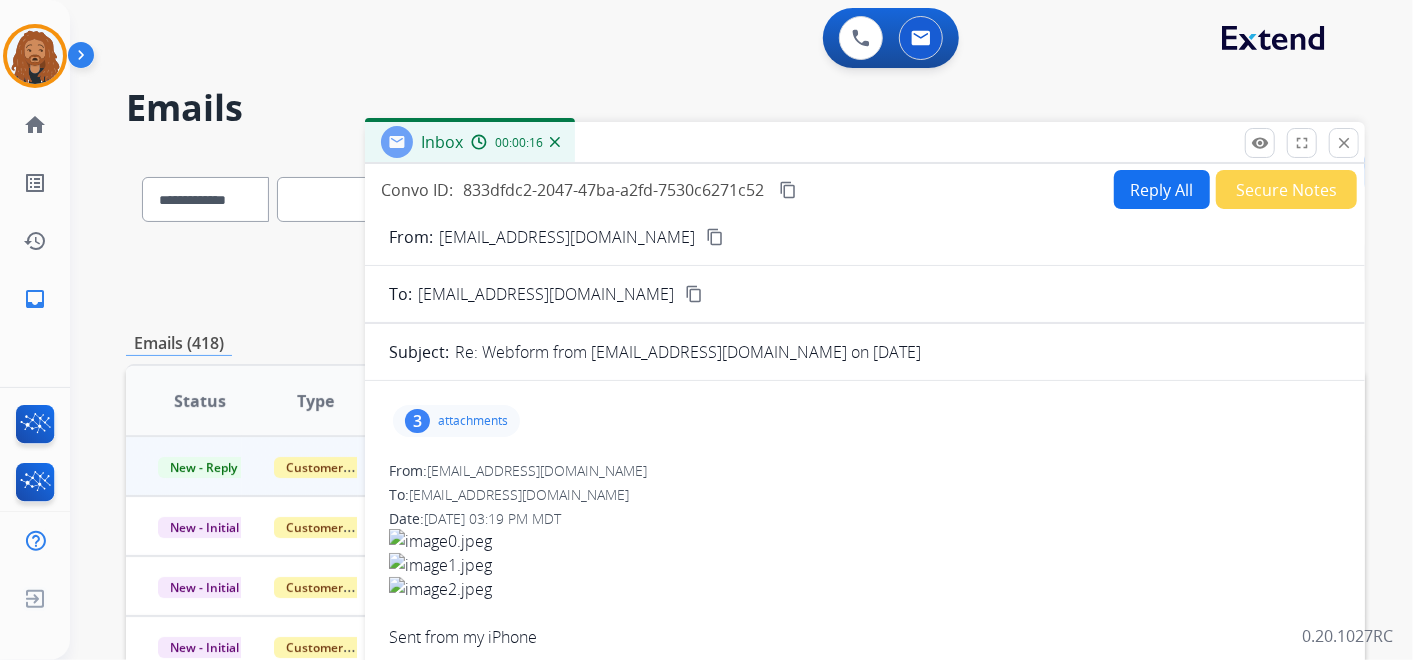 click on "content_copy" at bounding box center (715, 237) 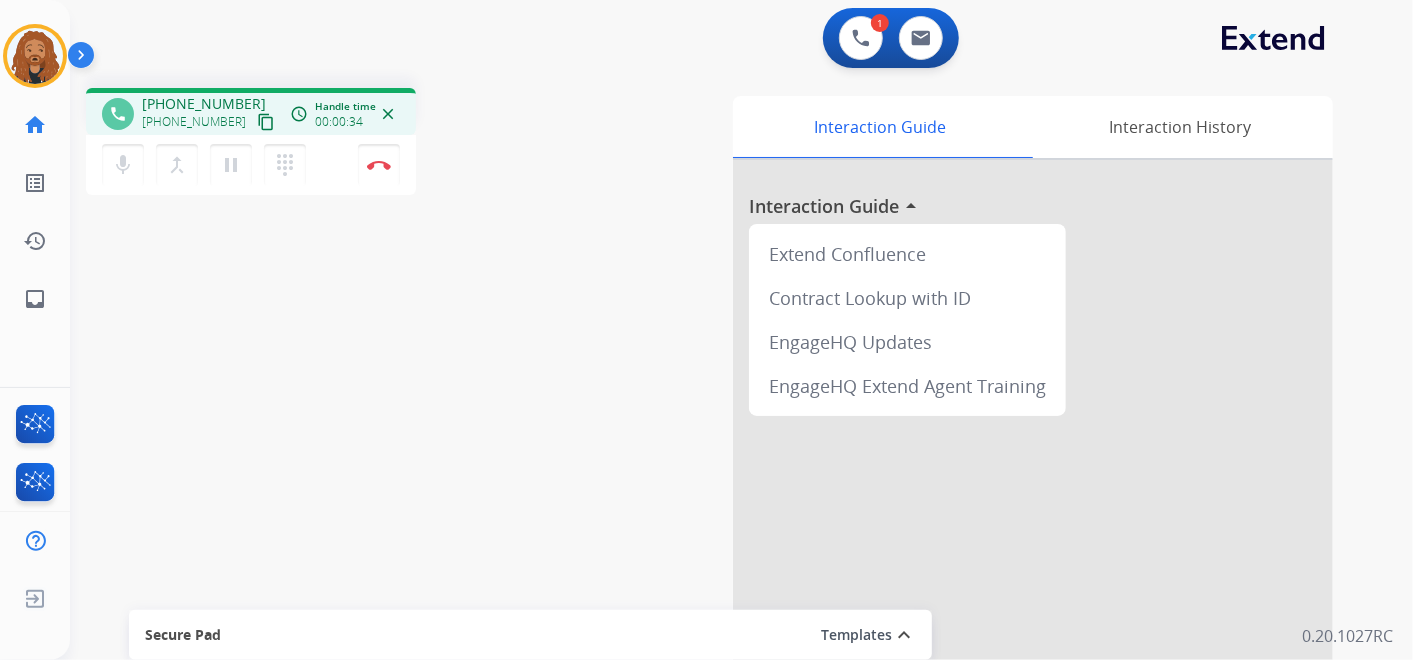 click on "content_copy" at bounding box center [266, 122] 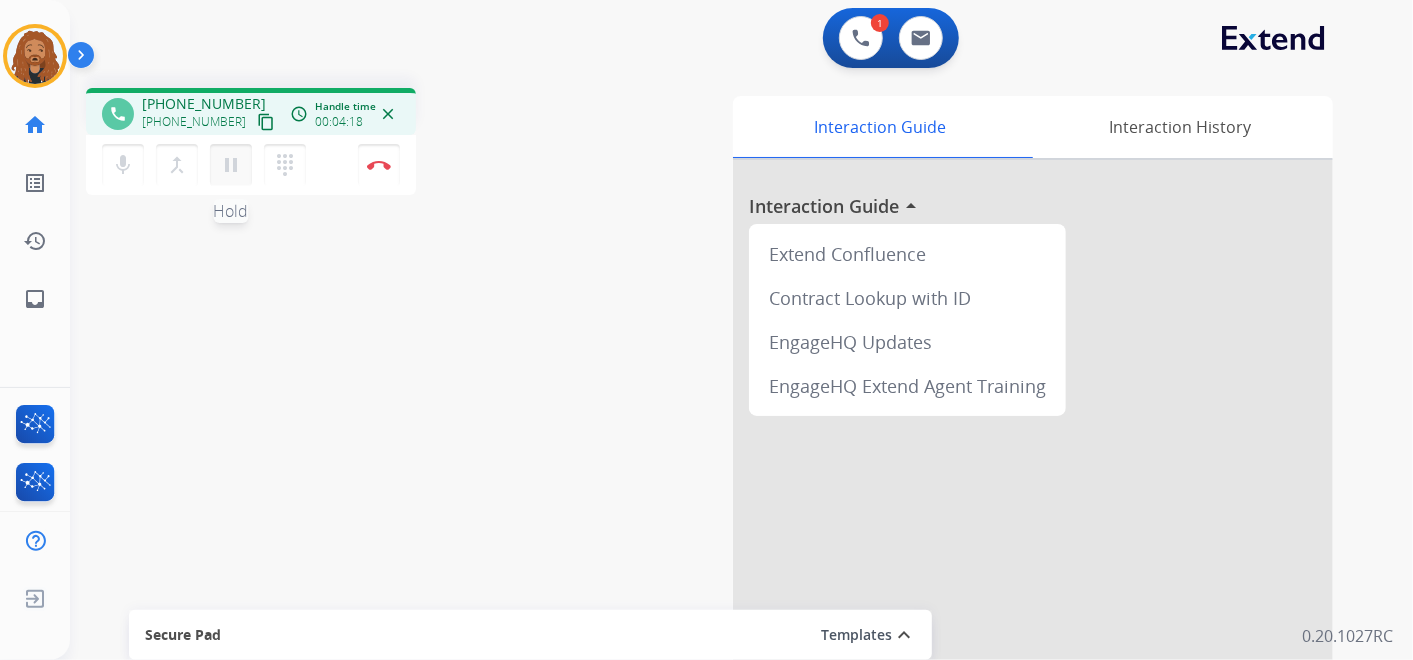 click on "pause" at bounding box center [231, 165] 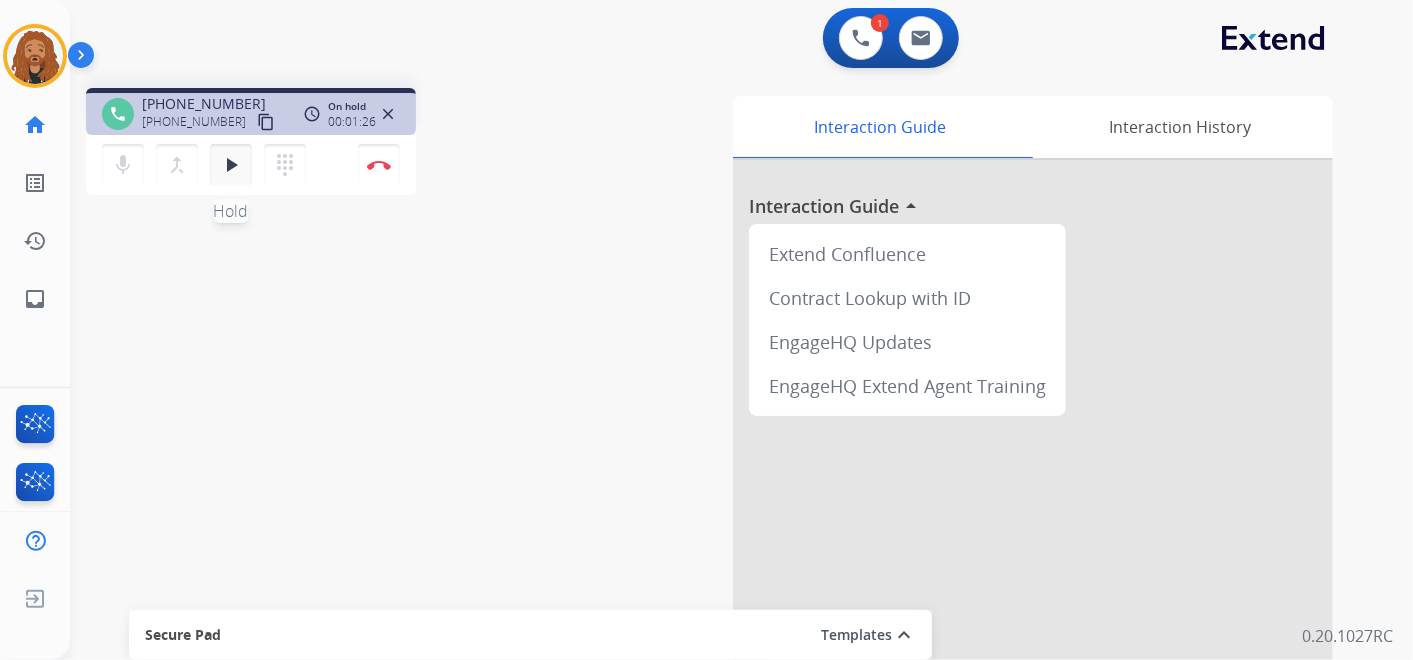 click on "play_arrow" at bounding box center (231, 165) 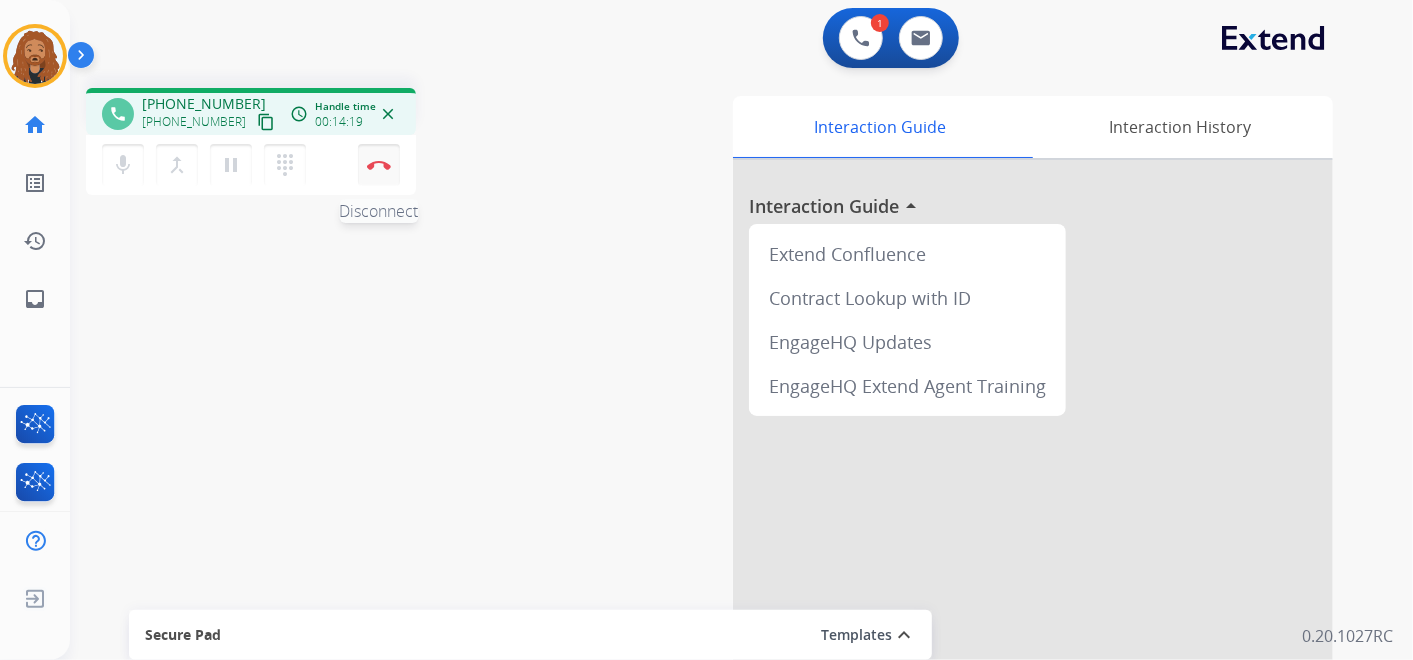 click on "Disconnect" at bounding box center [379, 165] 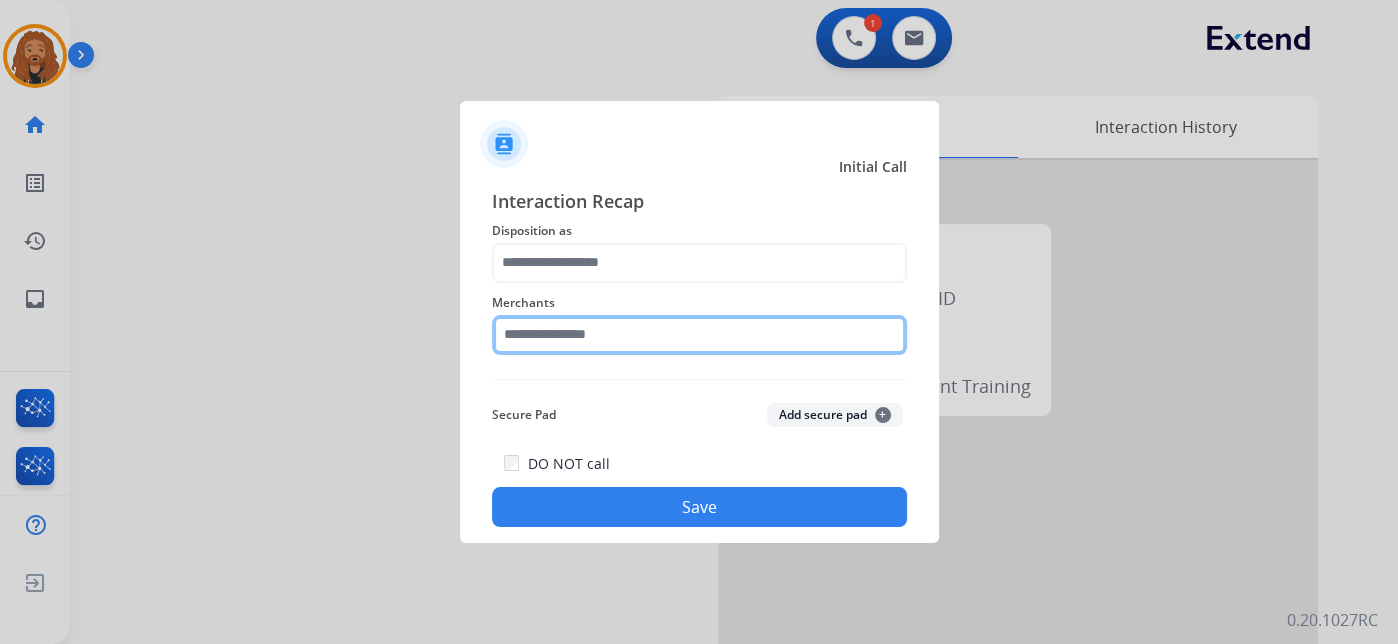 click 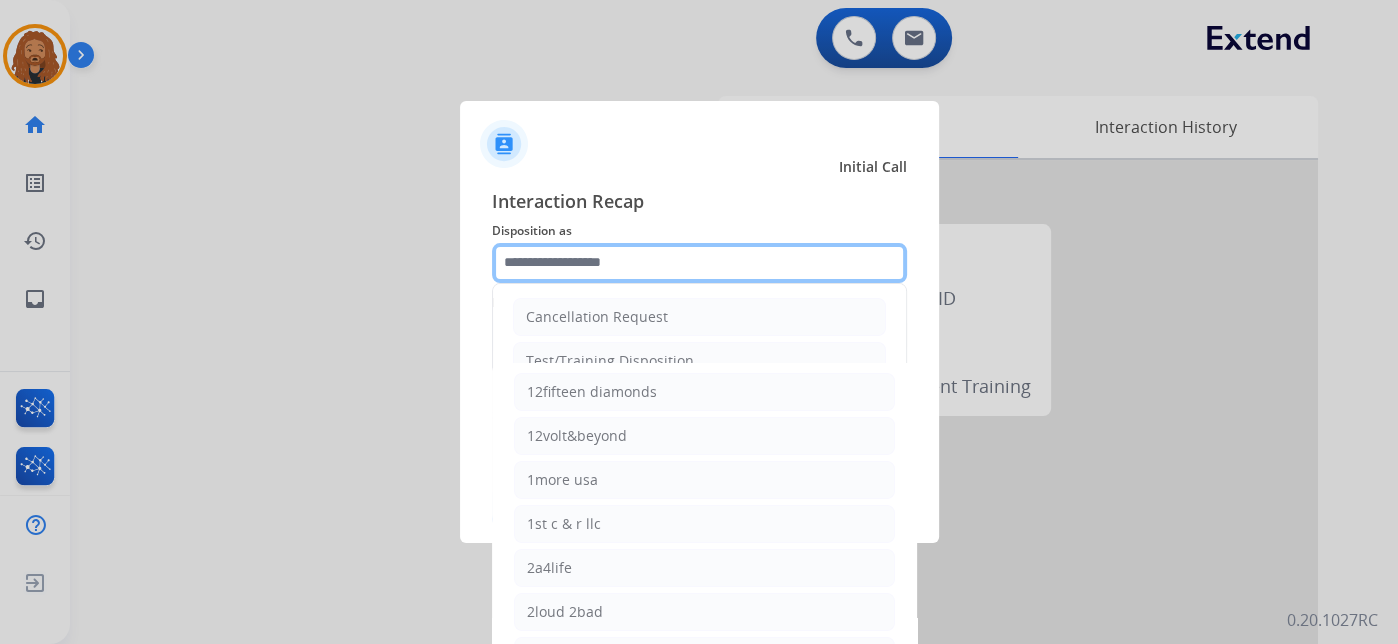 click 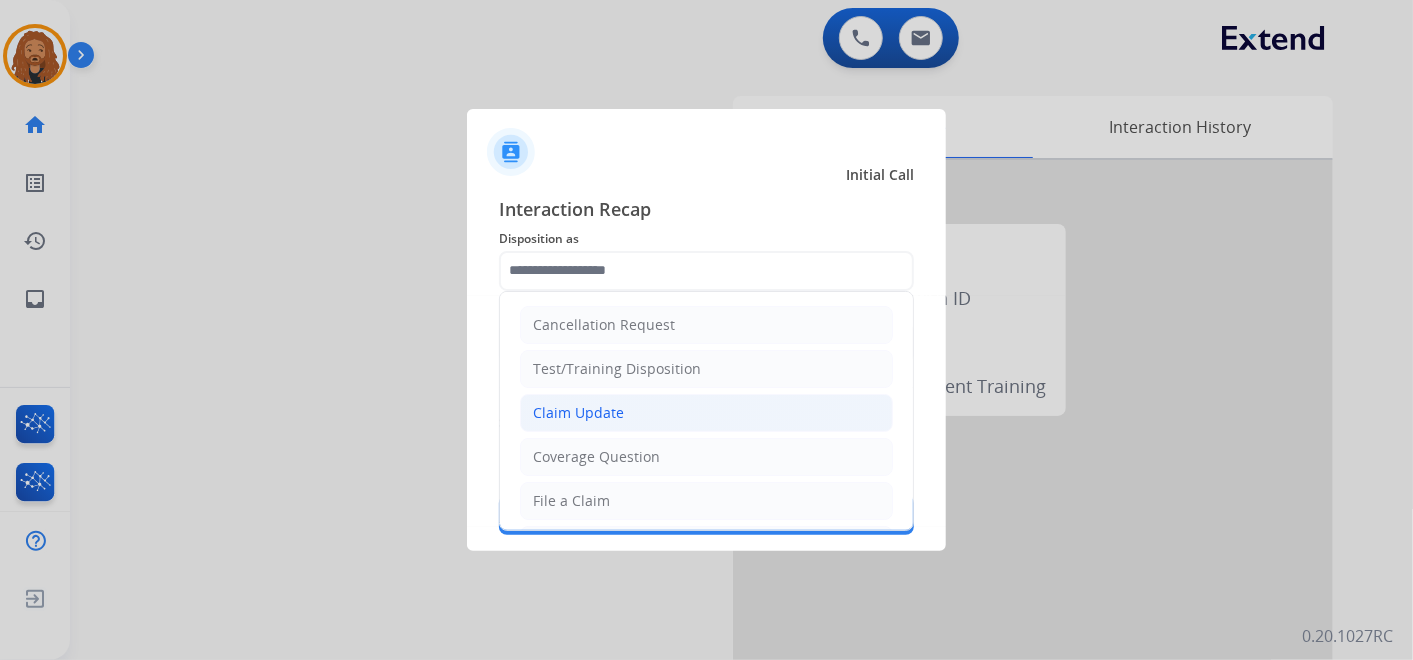 click on "Claim Update" 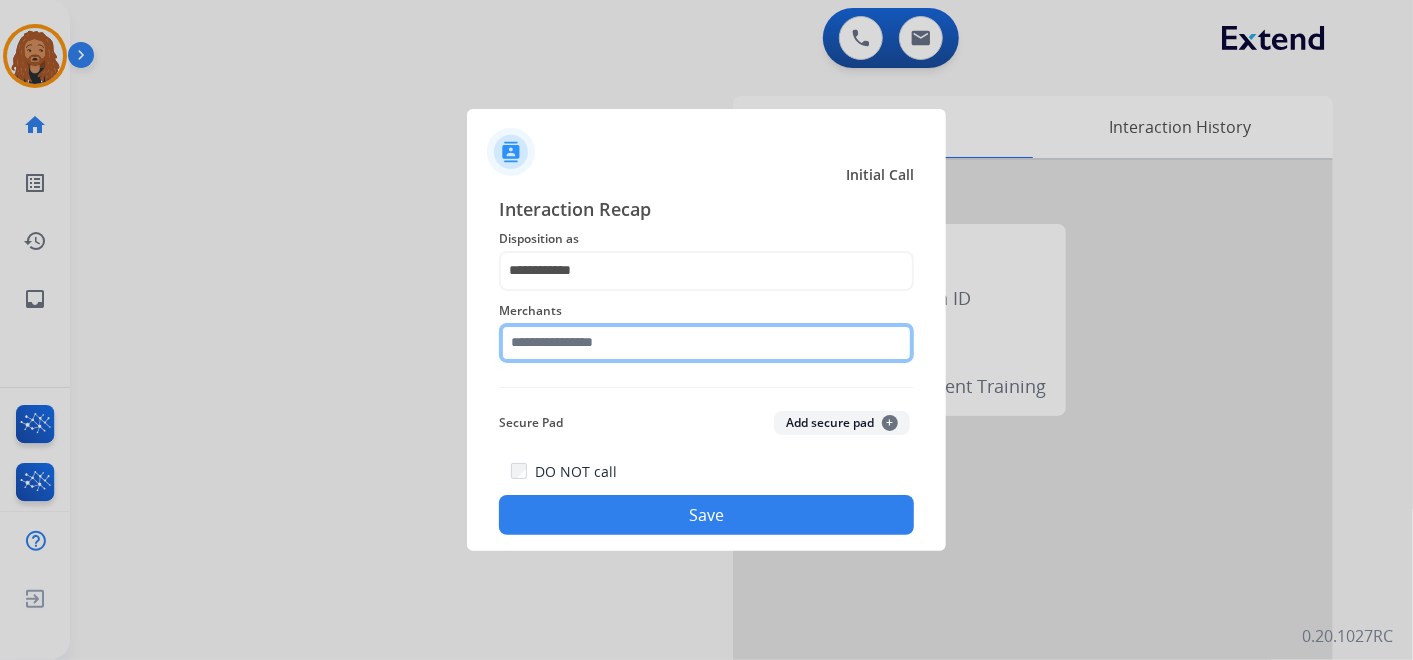 click 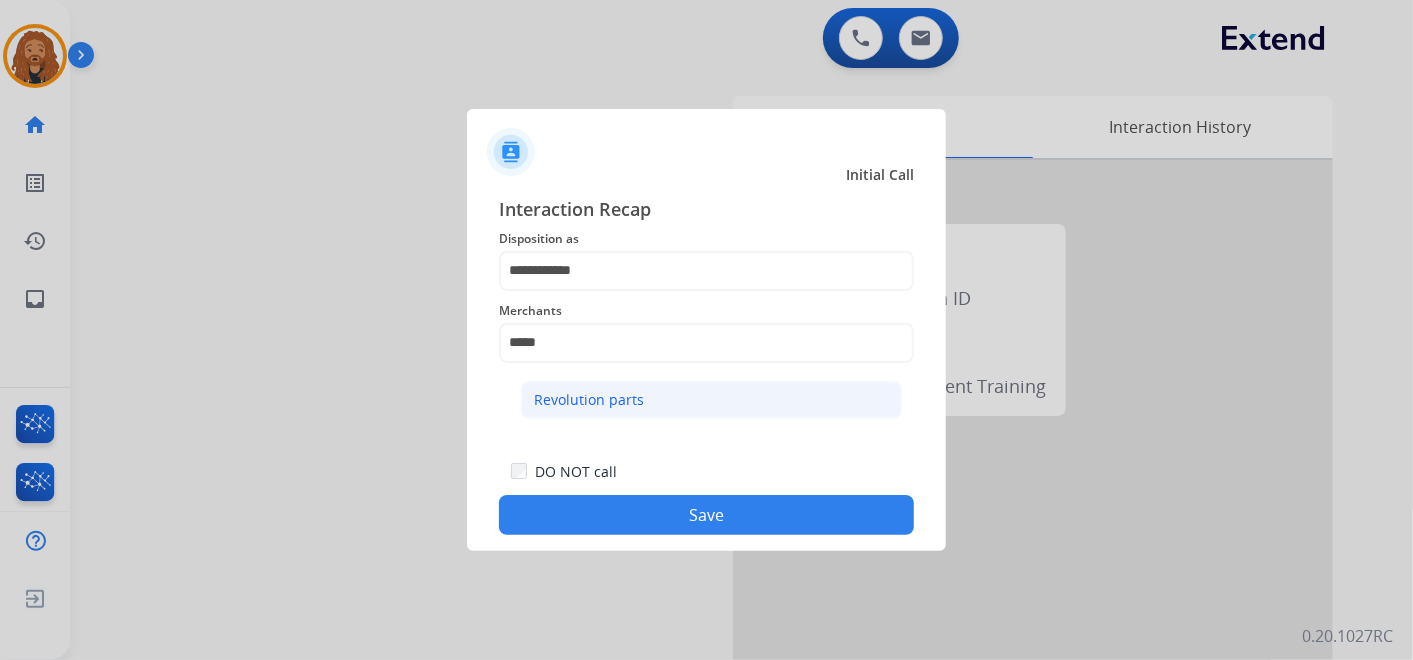 click on "Revolution parts" 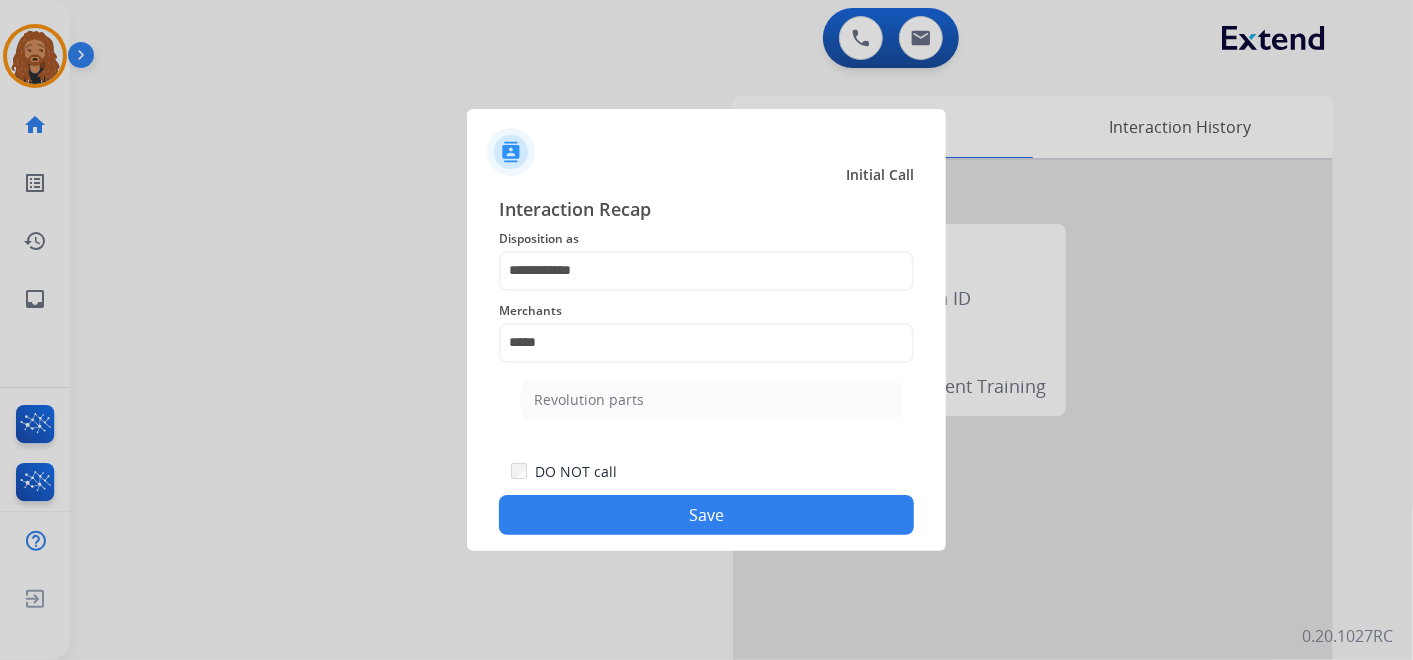 type on "**********" 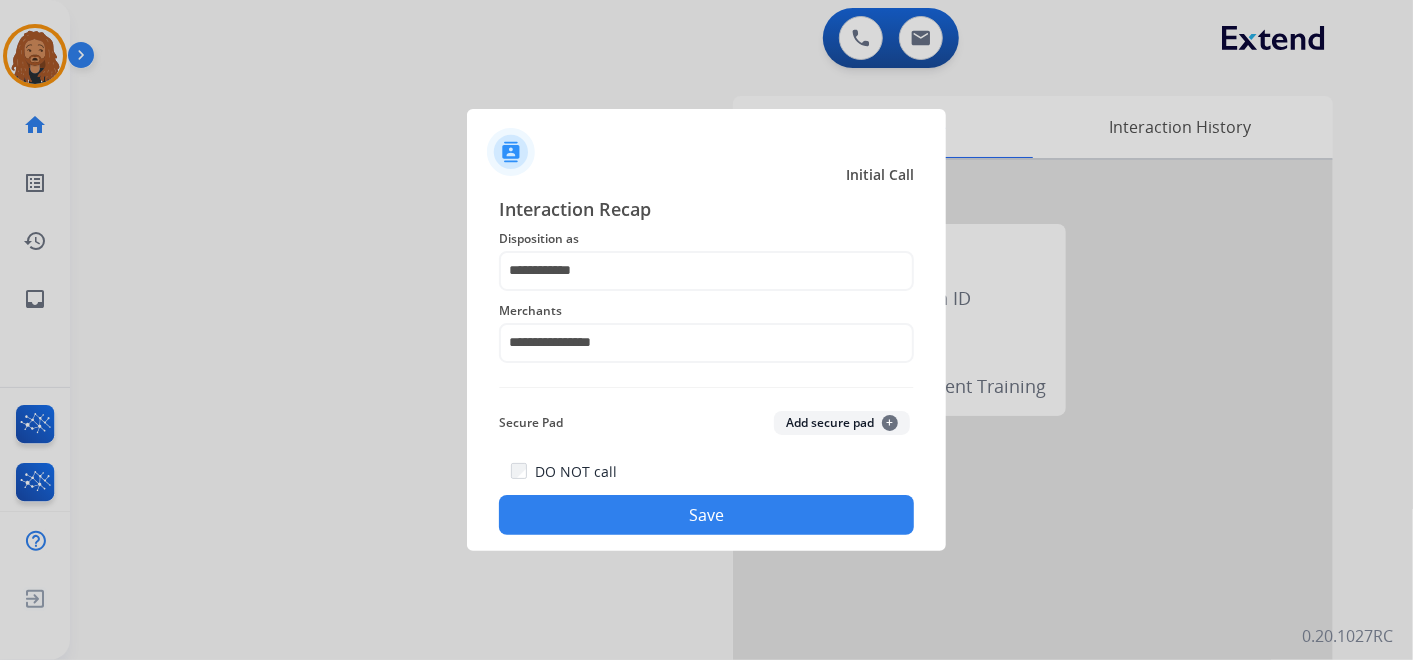 click on "DO NOT call   Save" 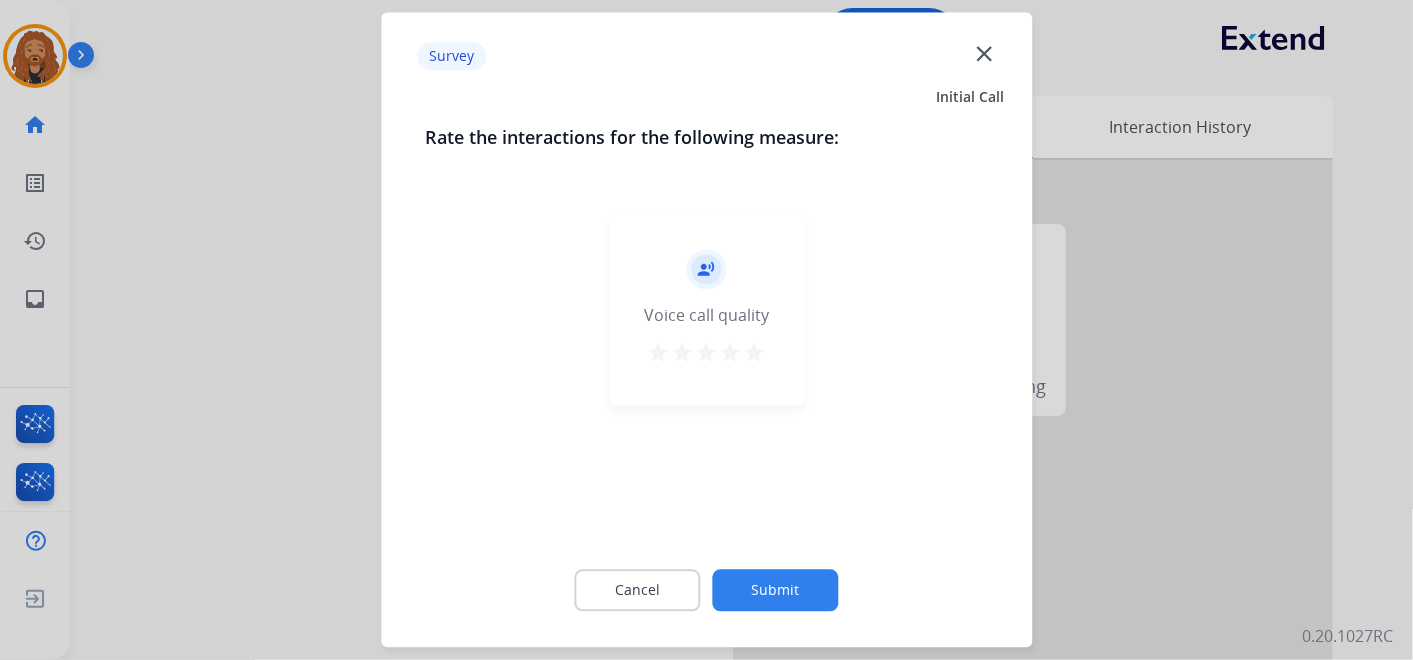 drag, startPoint x: 754, startPoint y: 351, endPoint x: 771, endPoint y: 422, distance: 73.00685 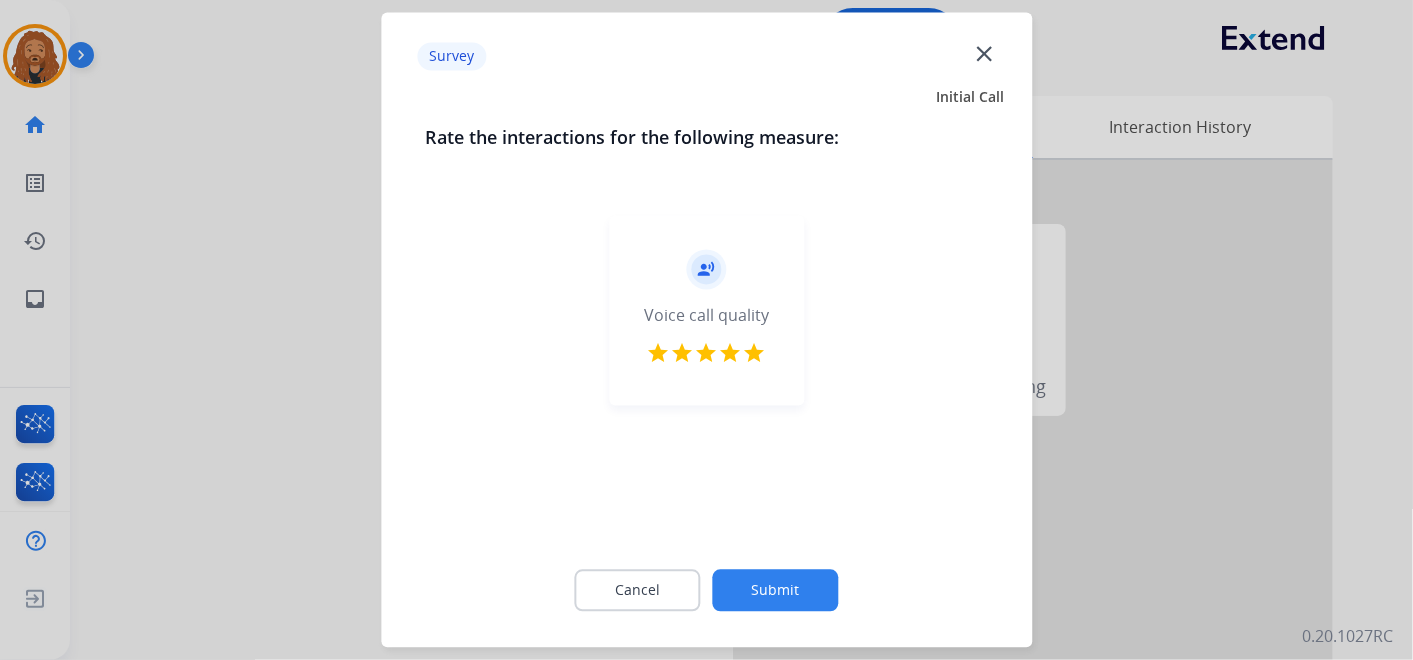 click on "Submit" 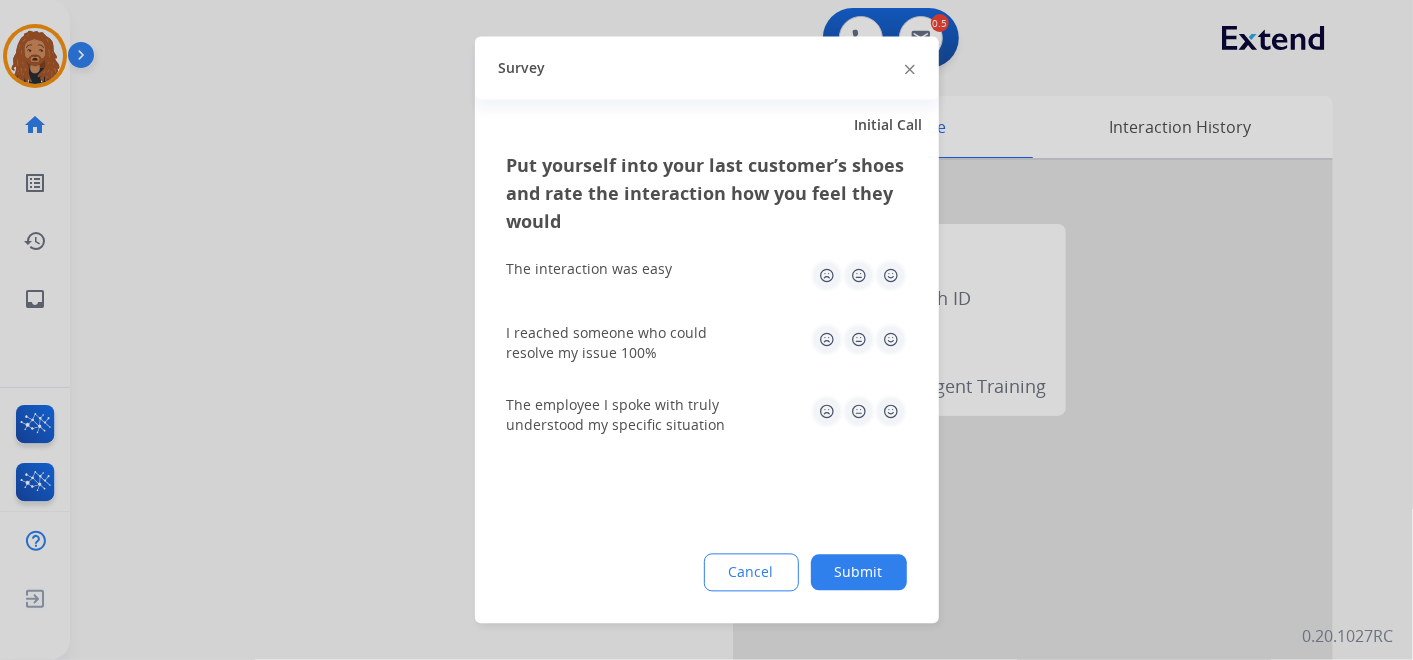 click 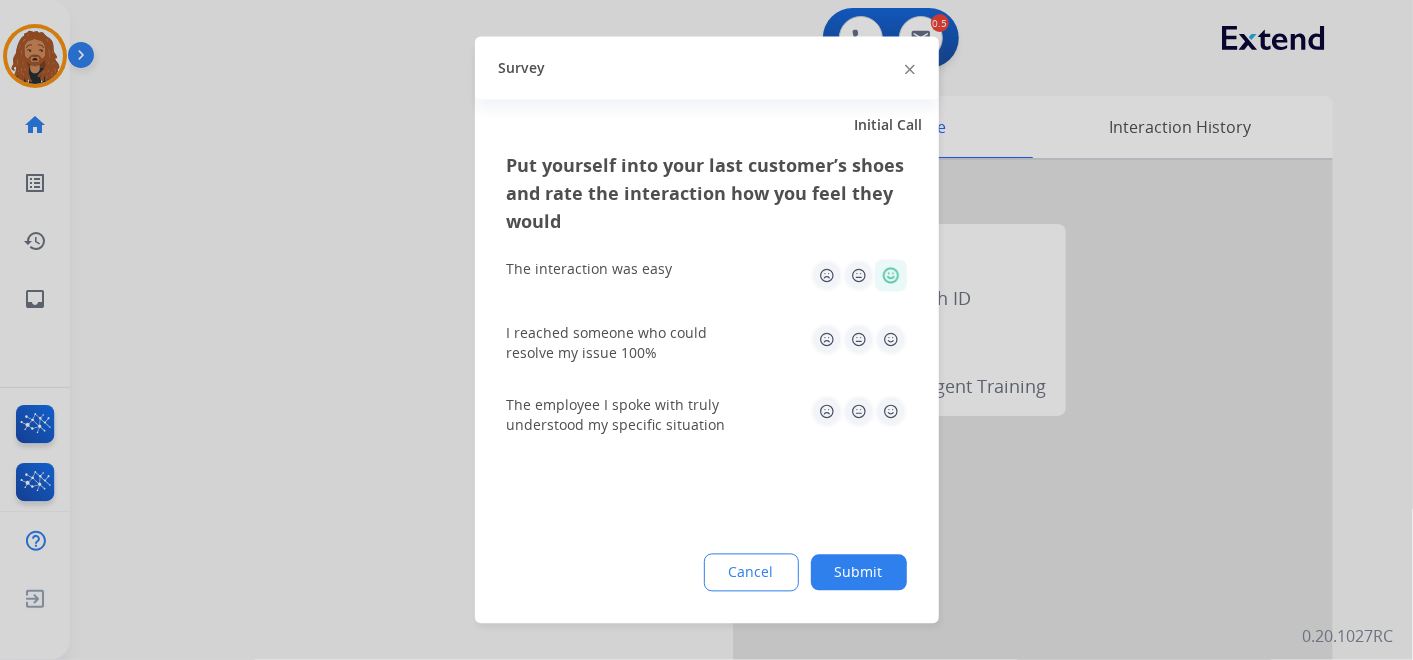 click 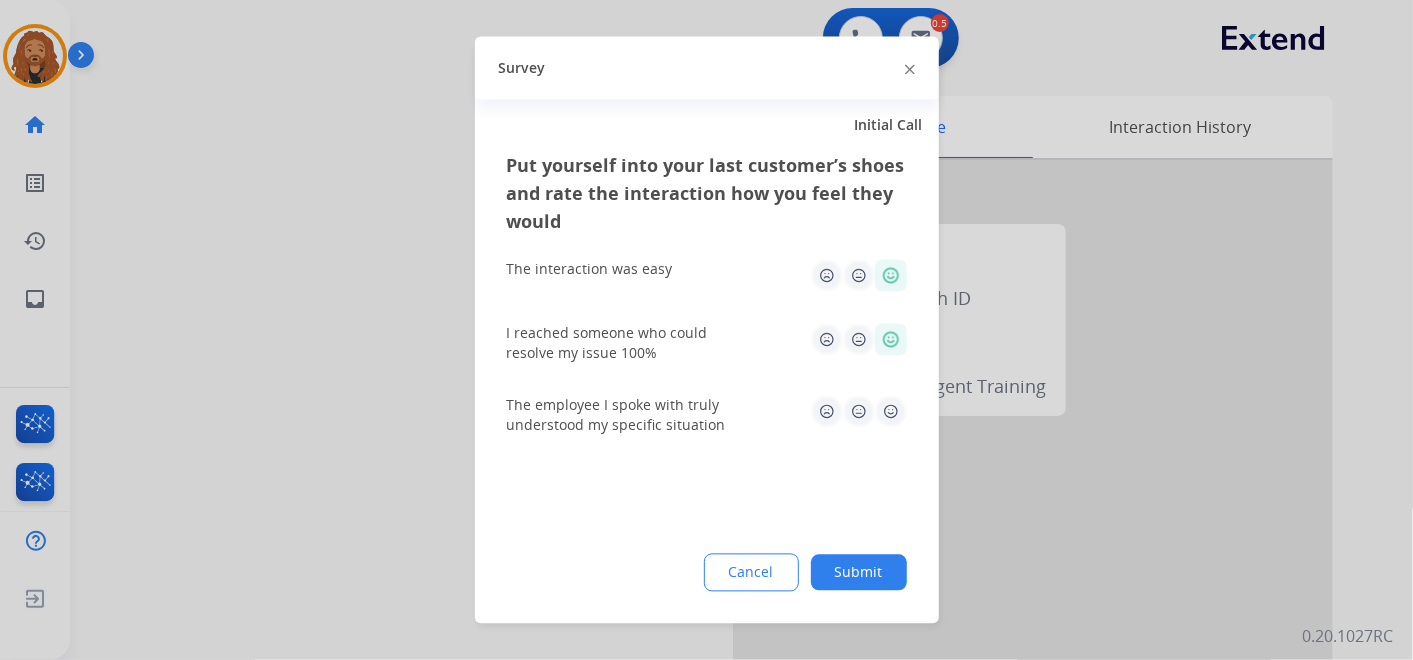 click 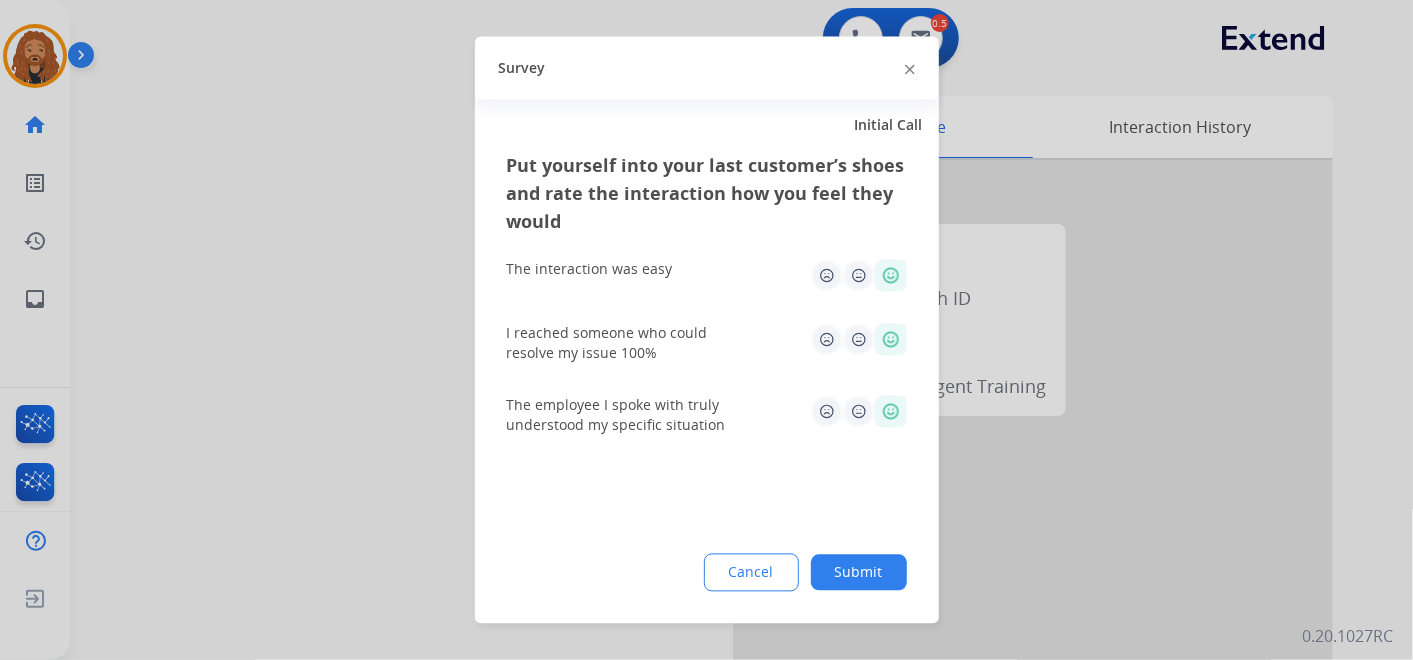 click on "Submit" 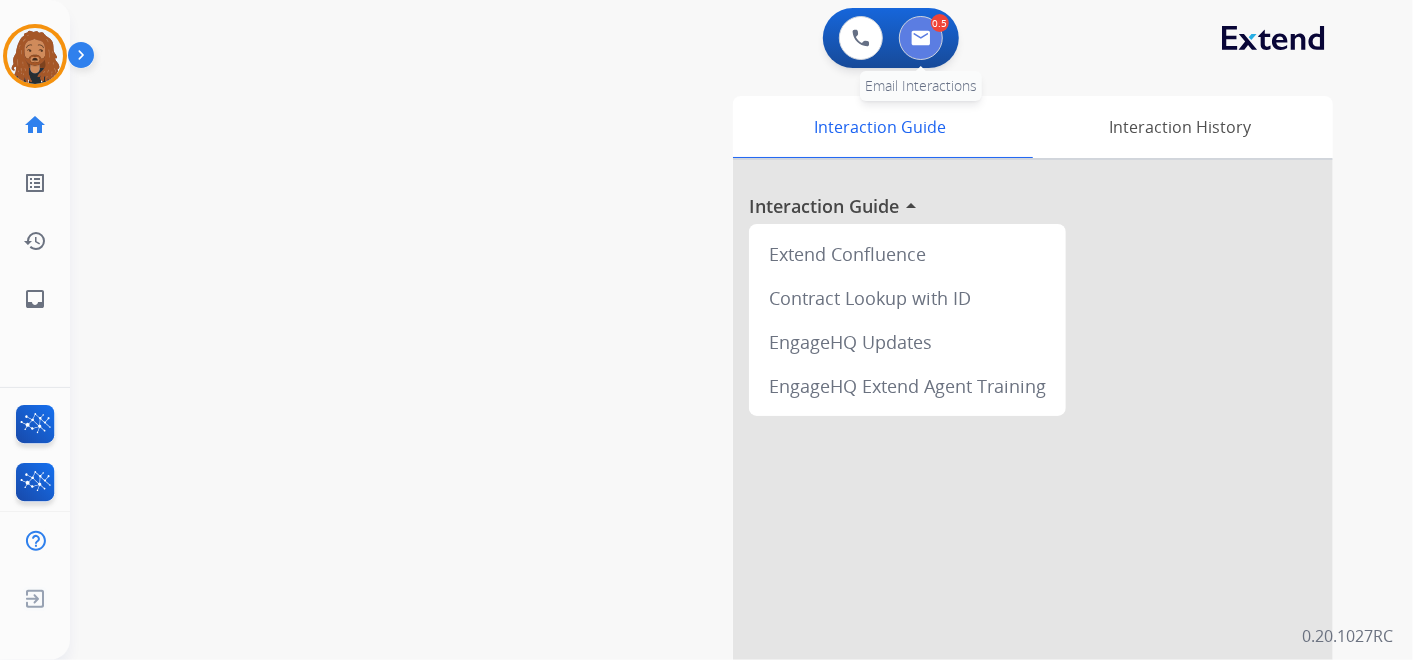 click at bounding box center [921, 38] 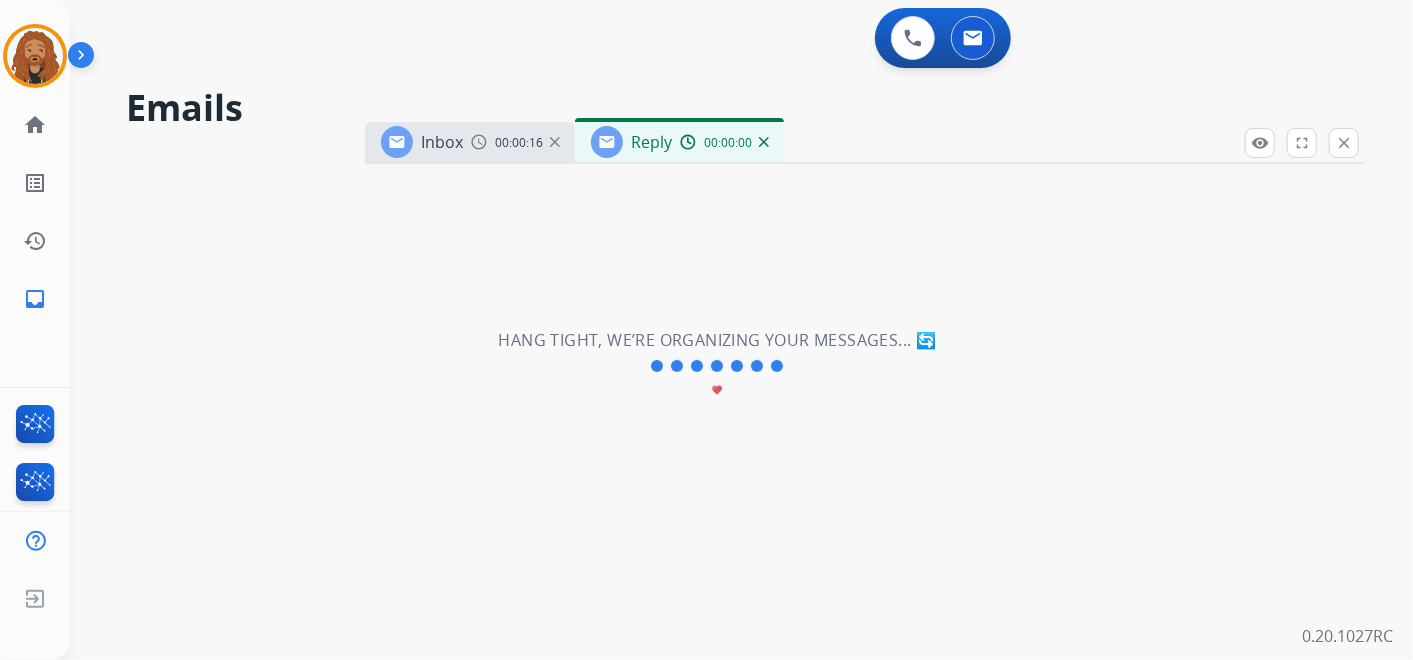 select on "**********" 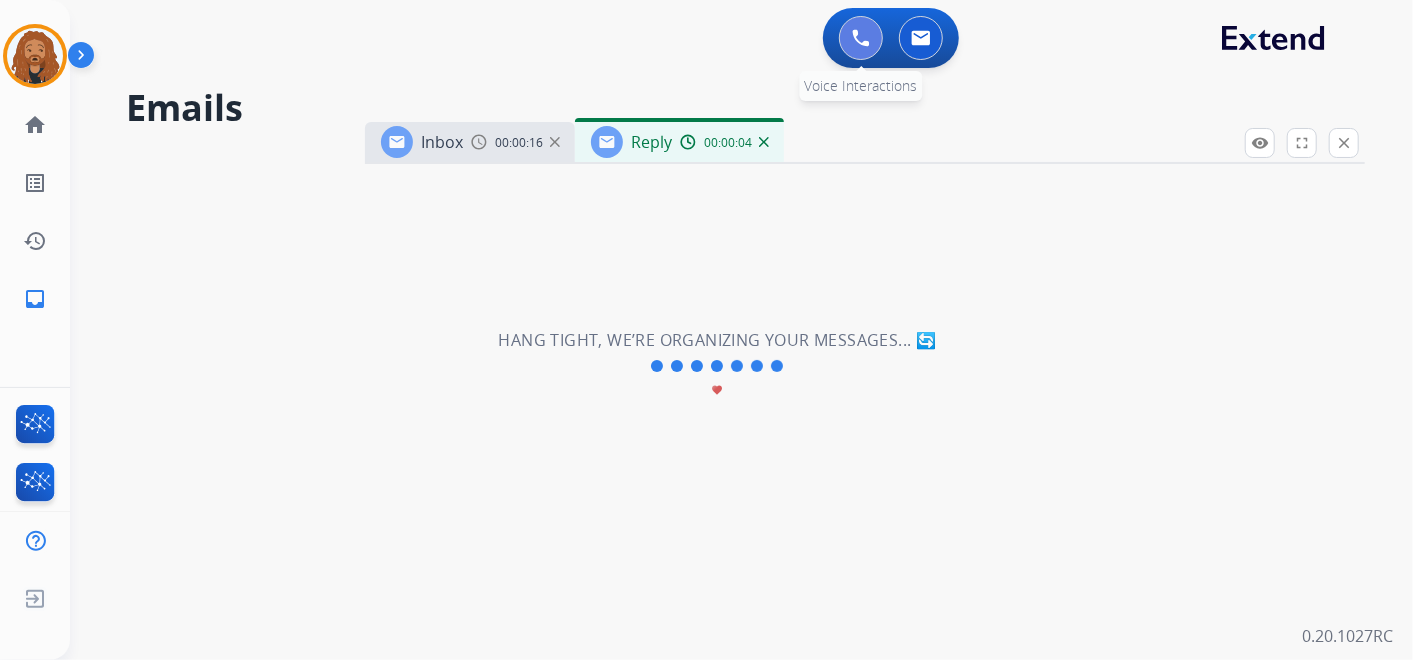 click at bounding box center (861, 38) 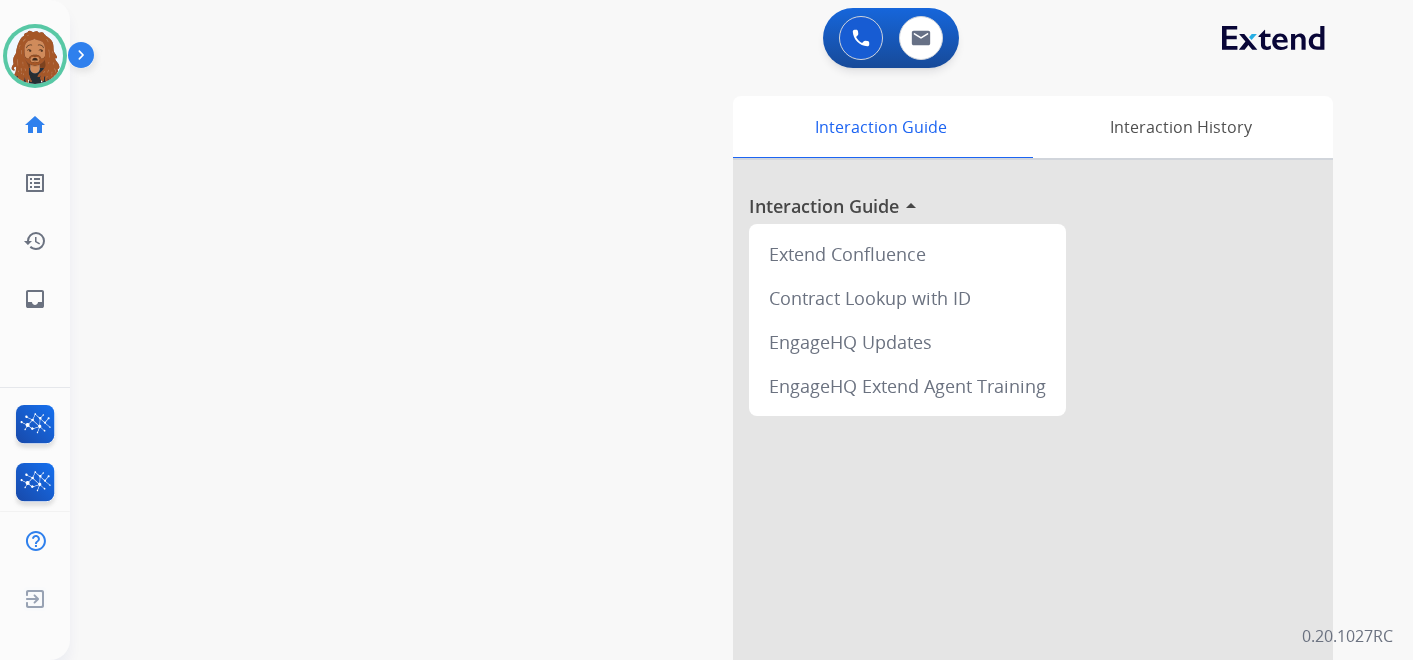scroll, scrollTop: 0, scrollLeft: 0, axis: both 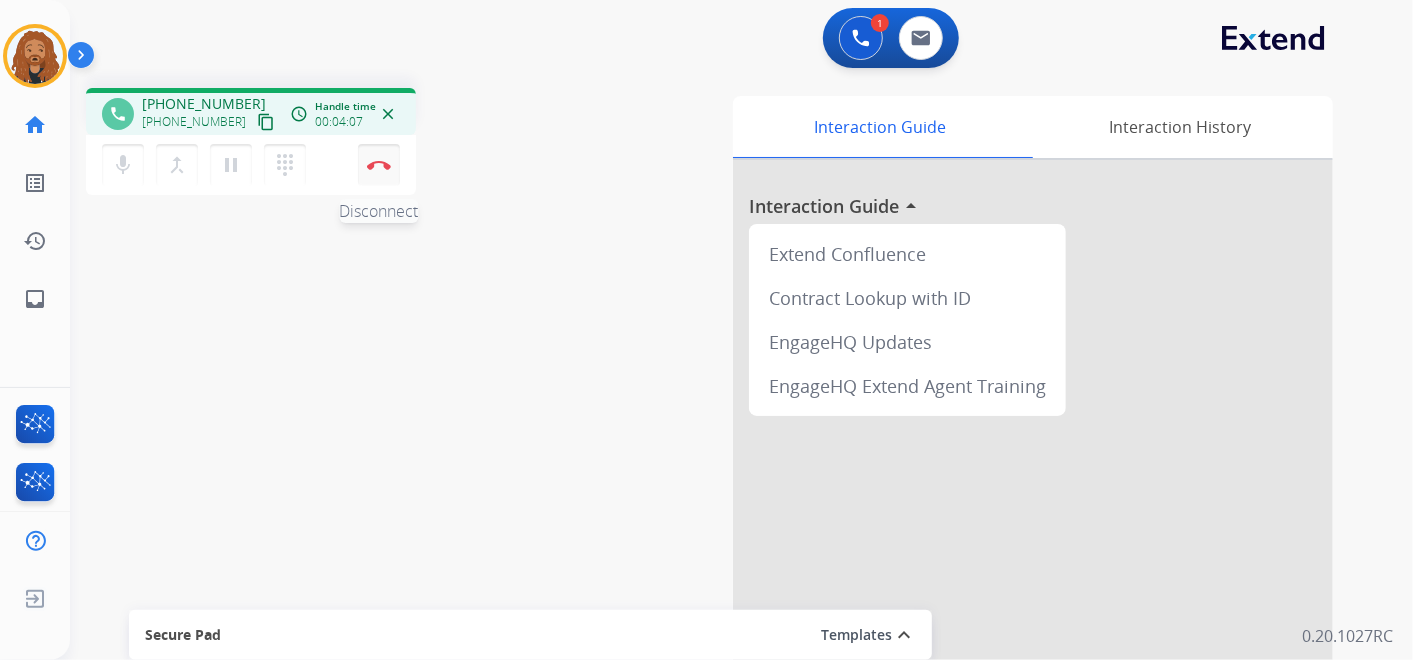 click at bounding box center (379, 165) 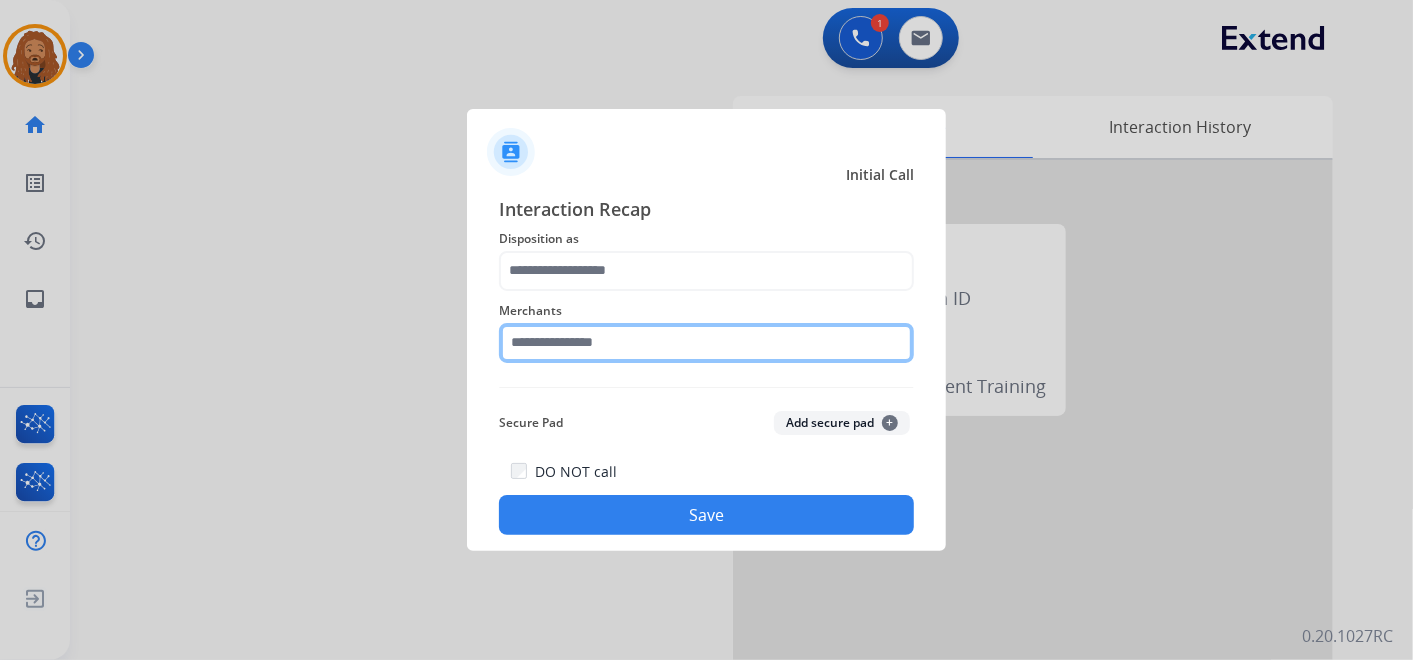 click 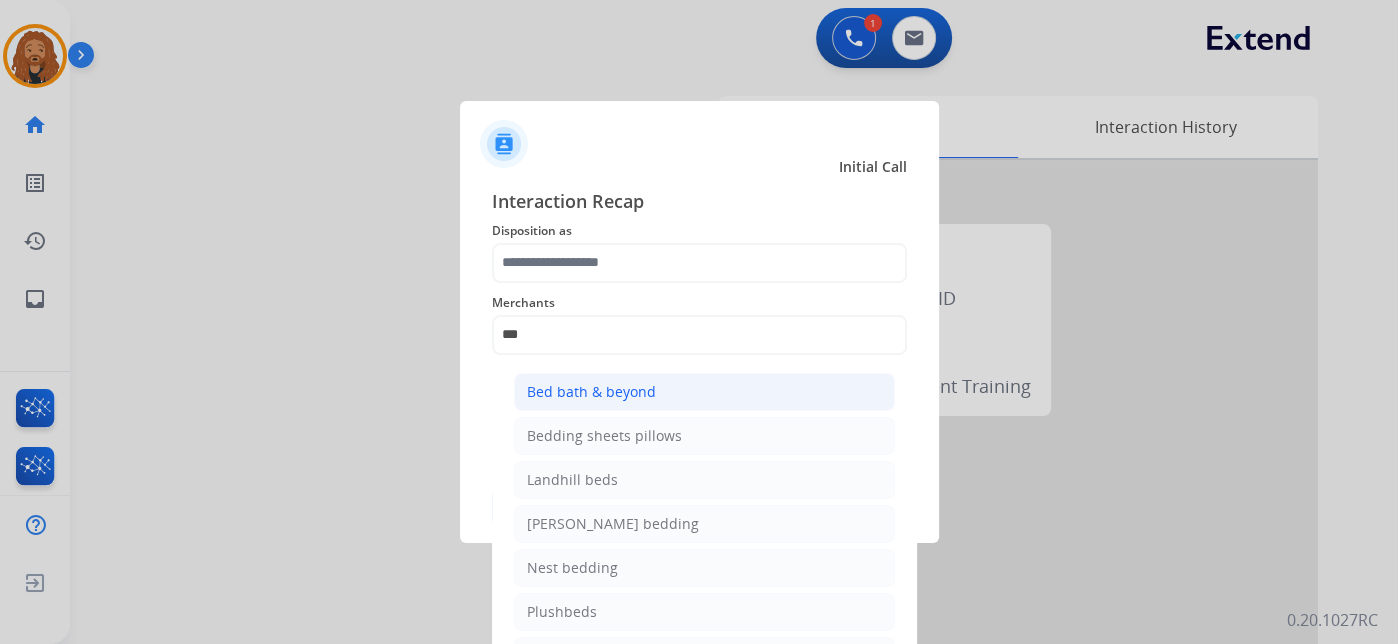 click on "Bed bath & beyond" 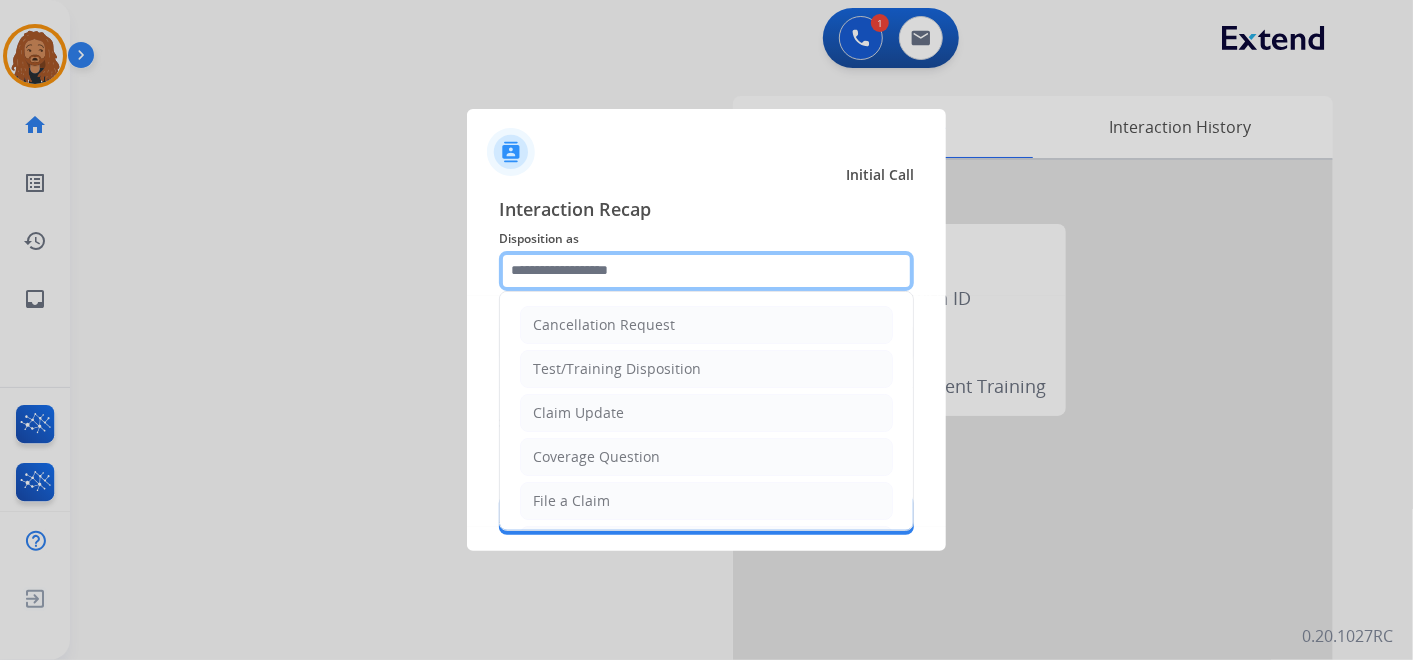click 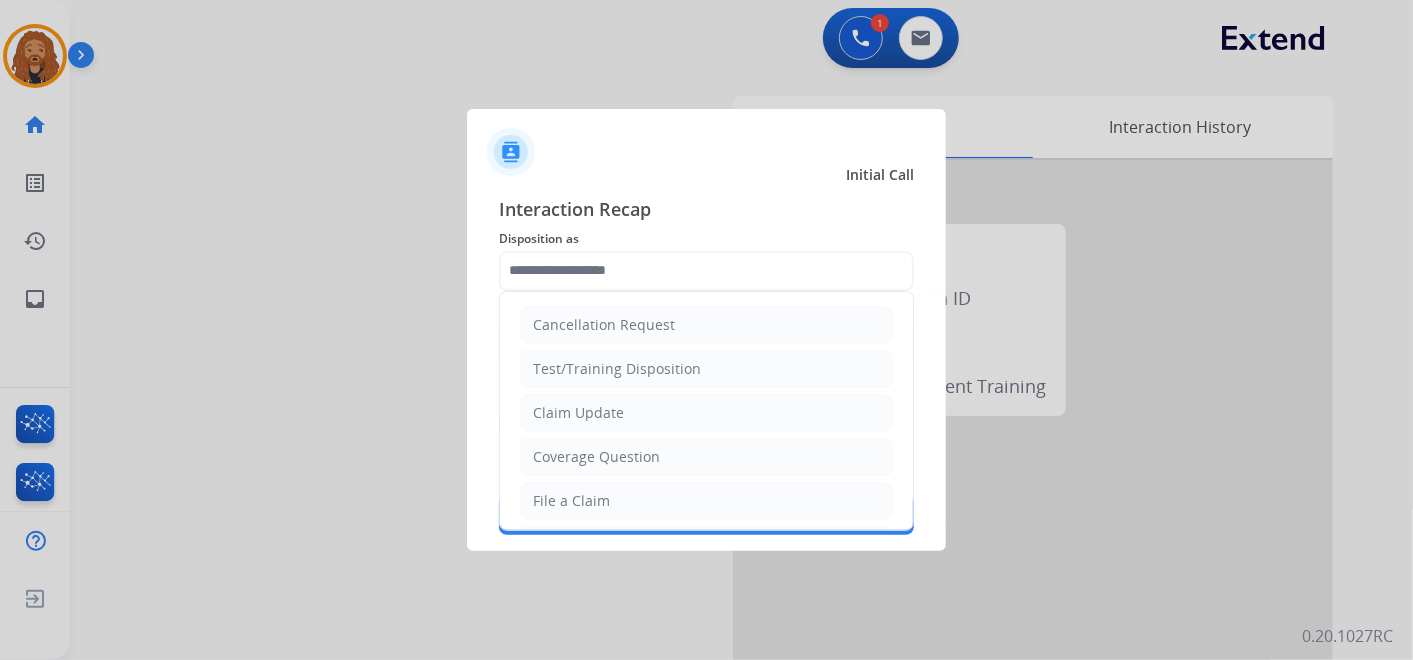 click on "Claim Update" 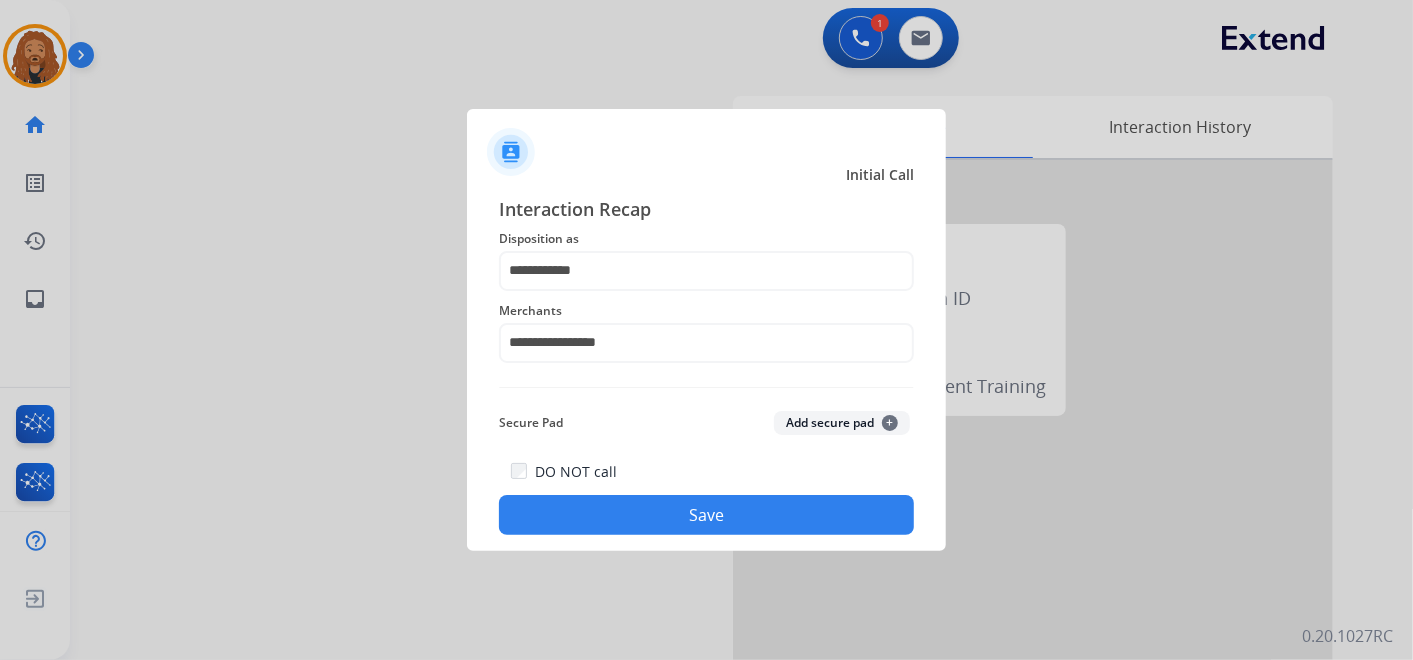 click on "Save" 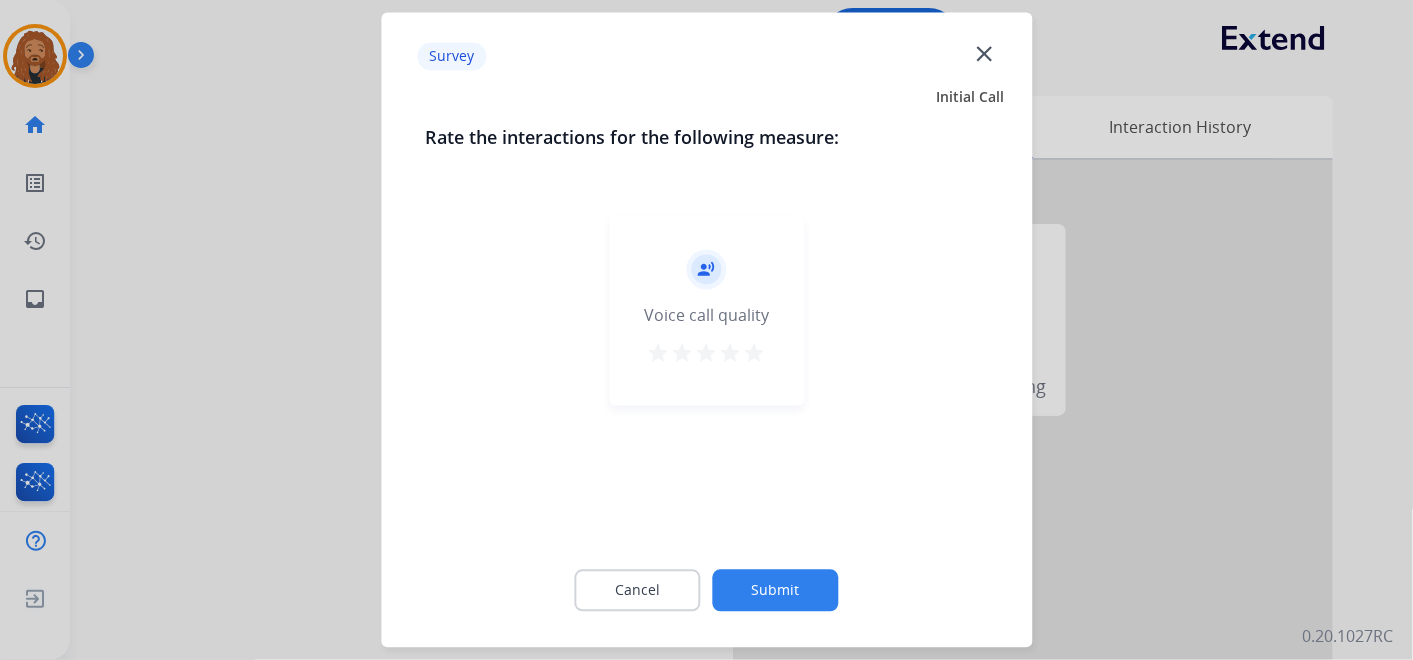 click on "star" at bounding box center [755, 354] 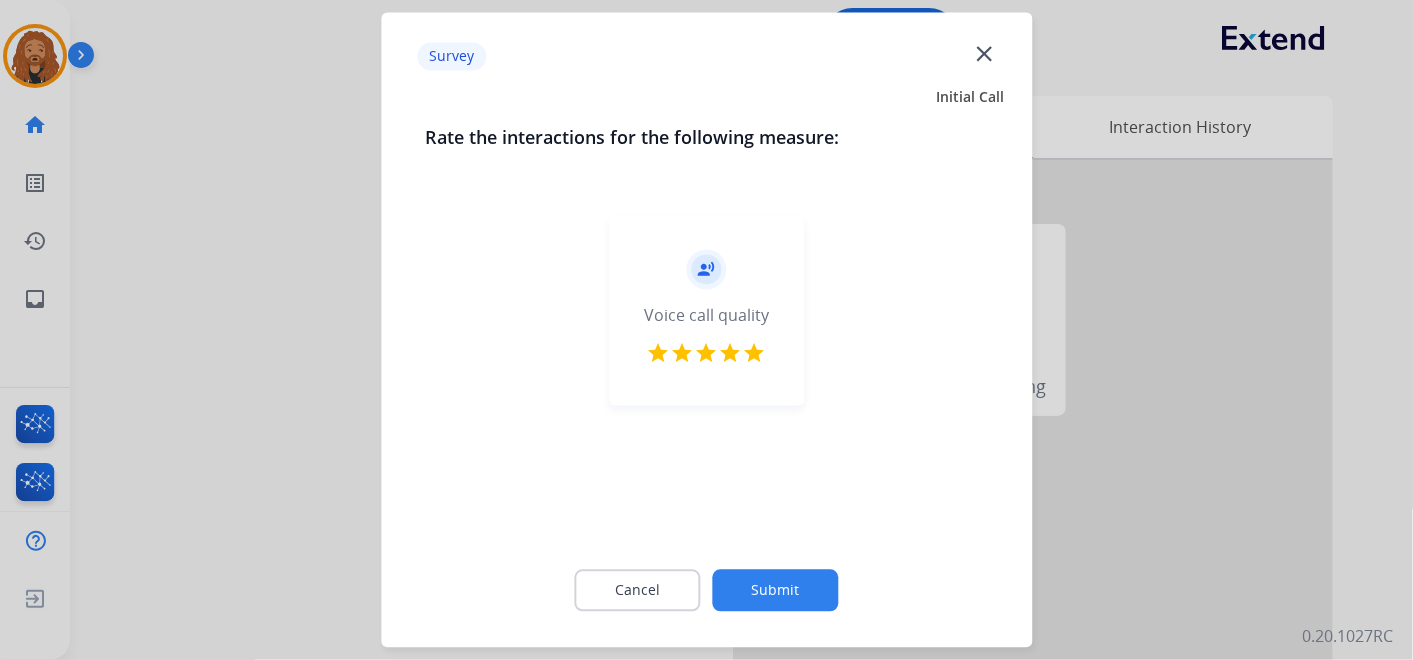 click on "Submit" 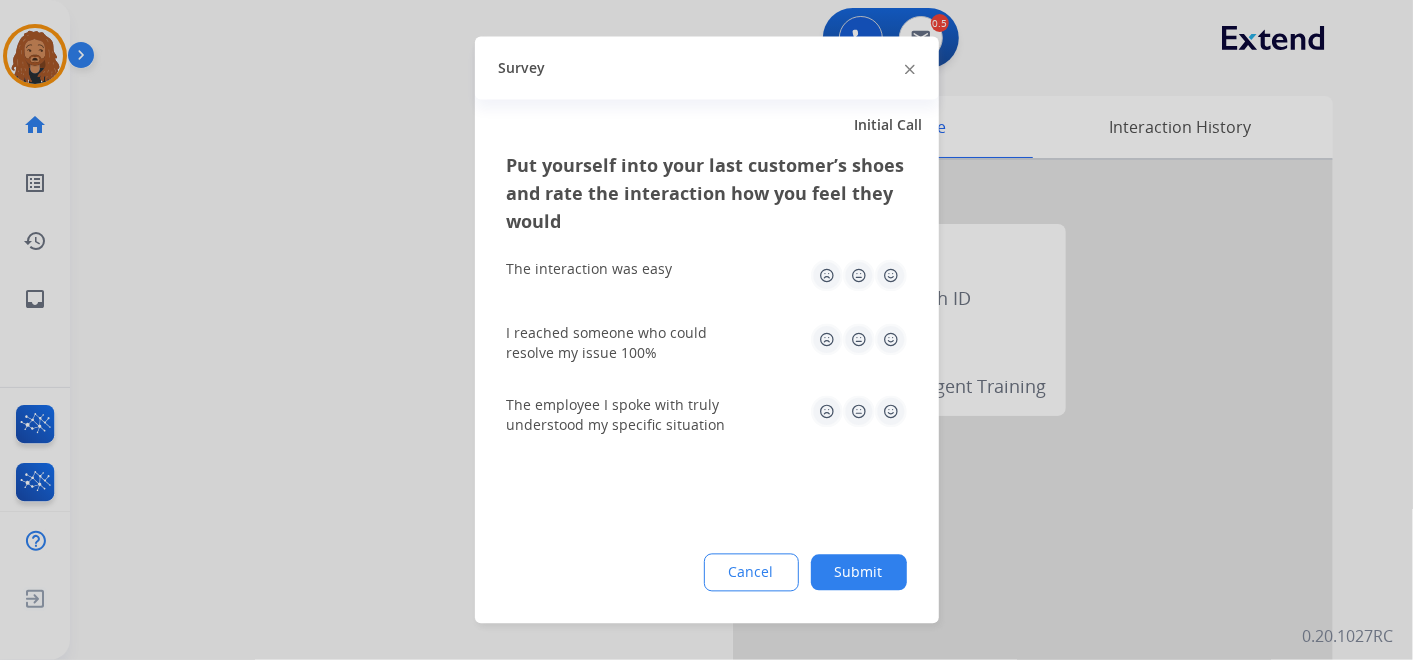 click 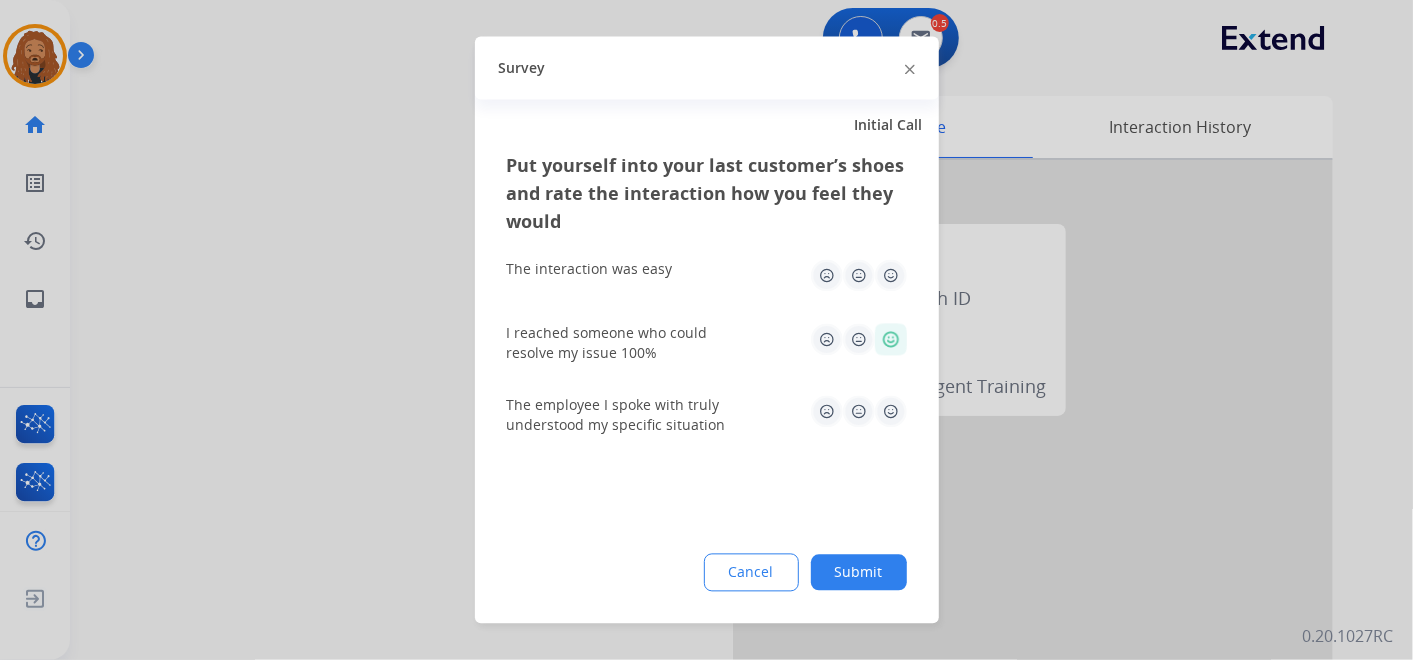 click 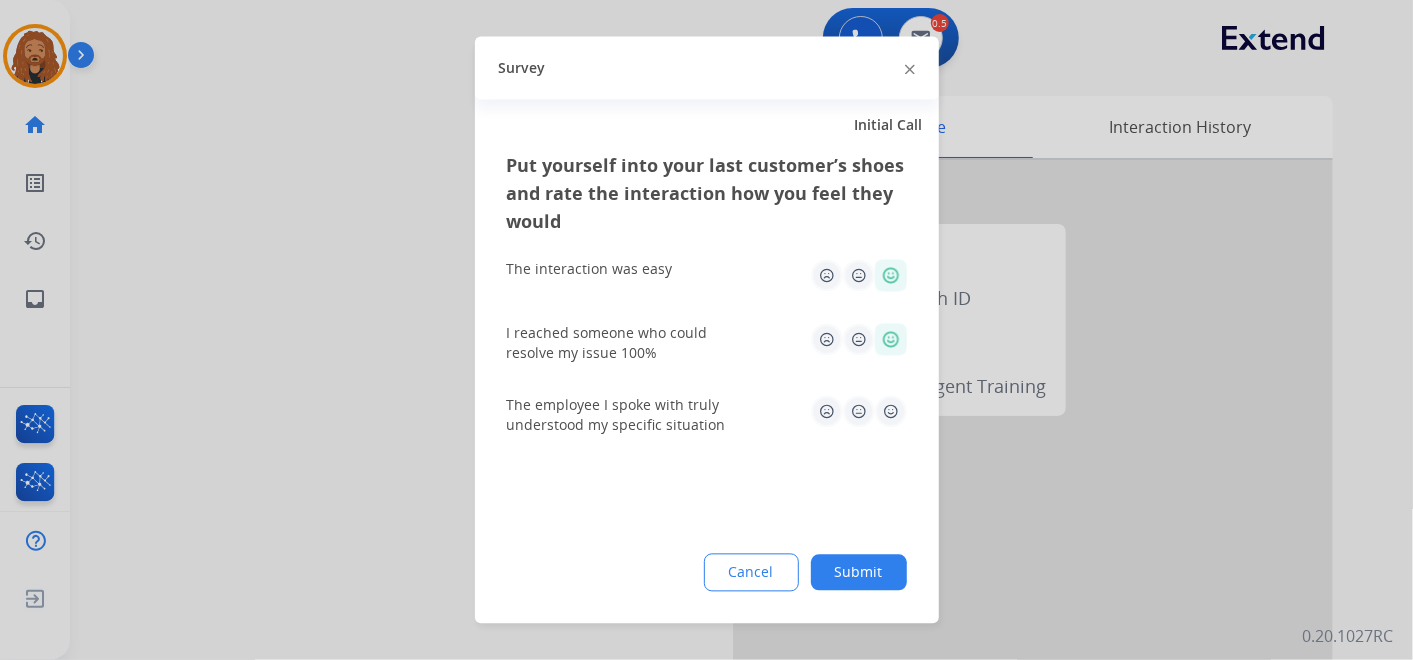 click 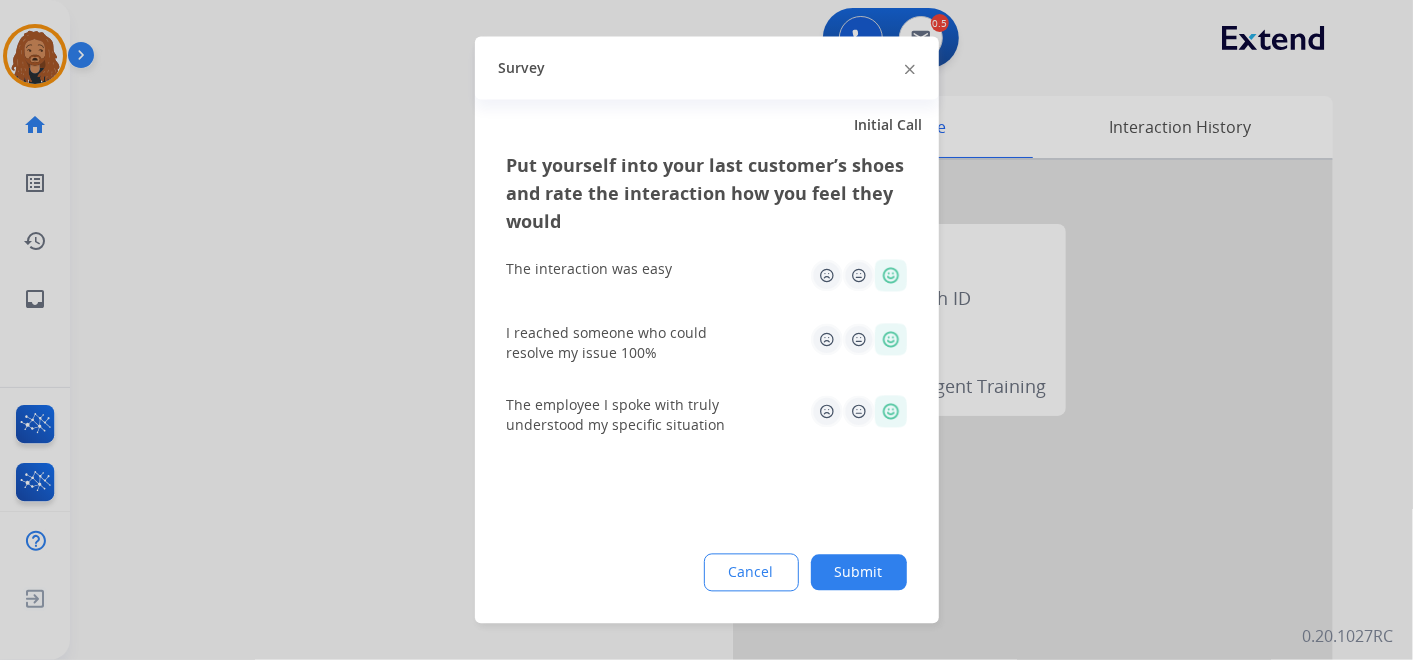 click on "Submit" 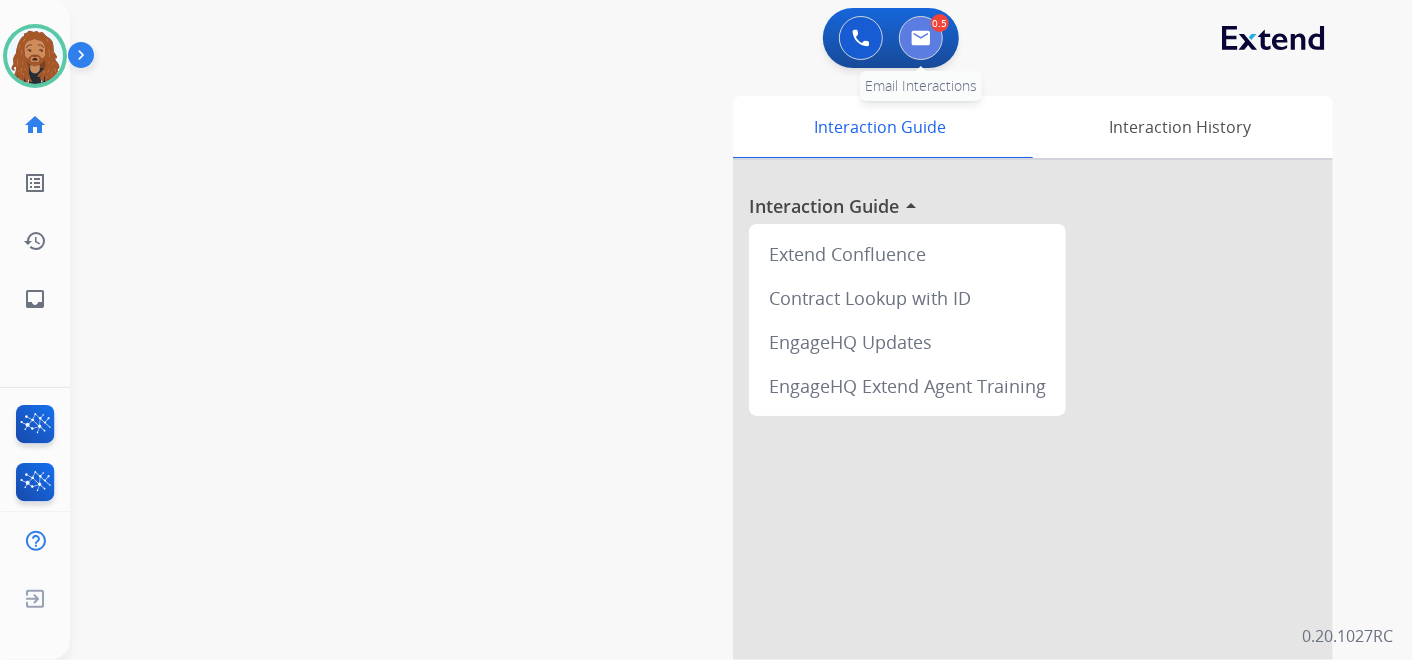 click at bounding box center (921, 38) 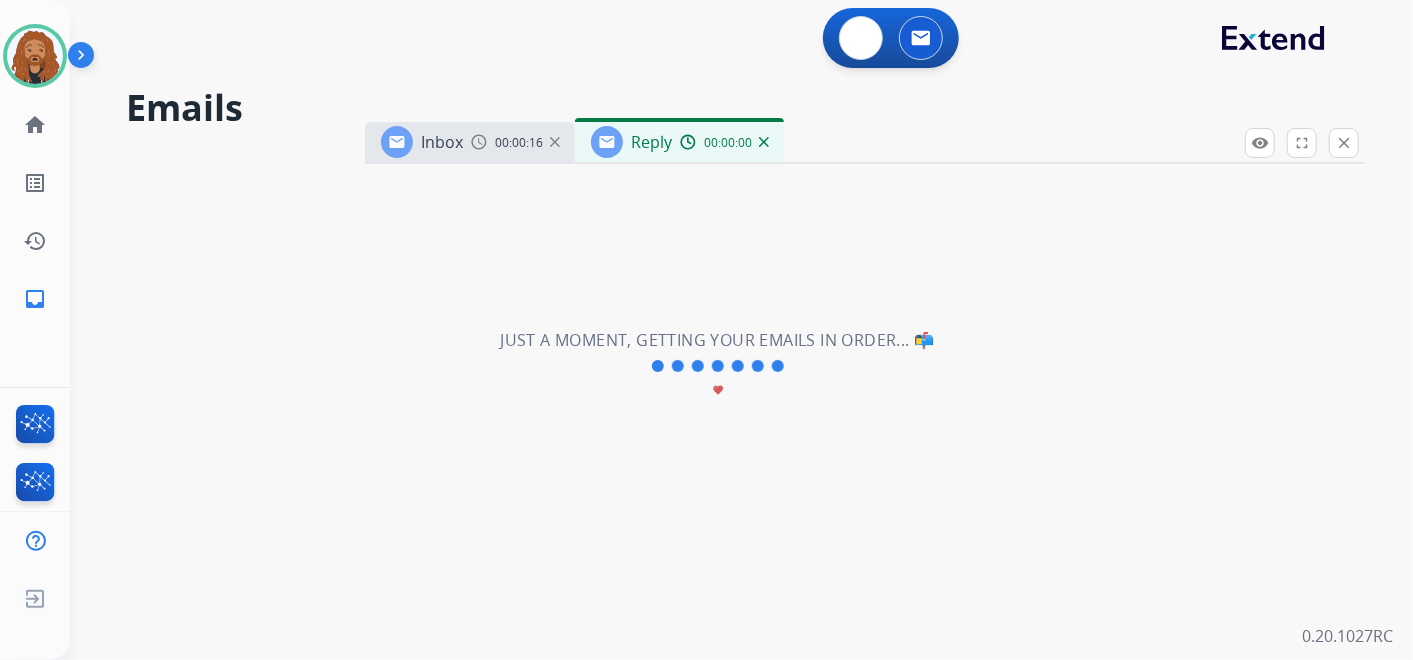 select on "**********" 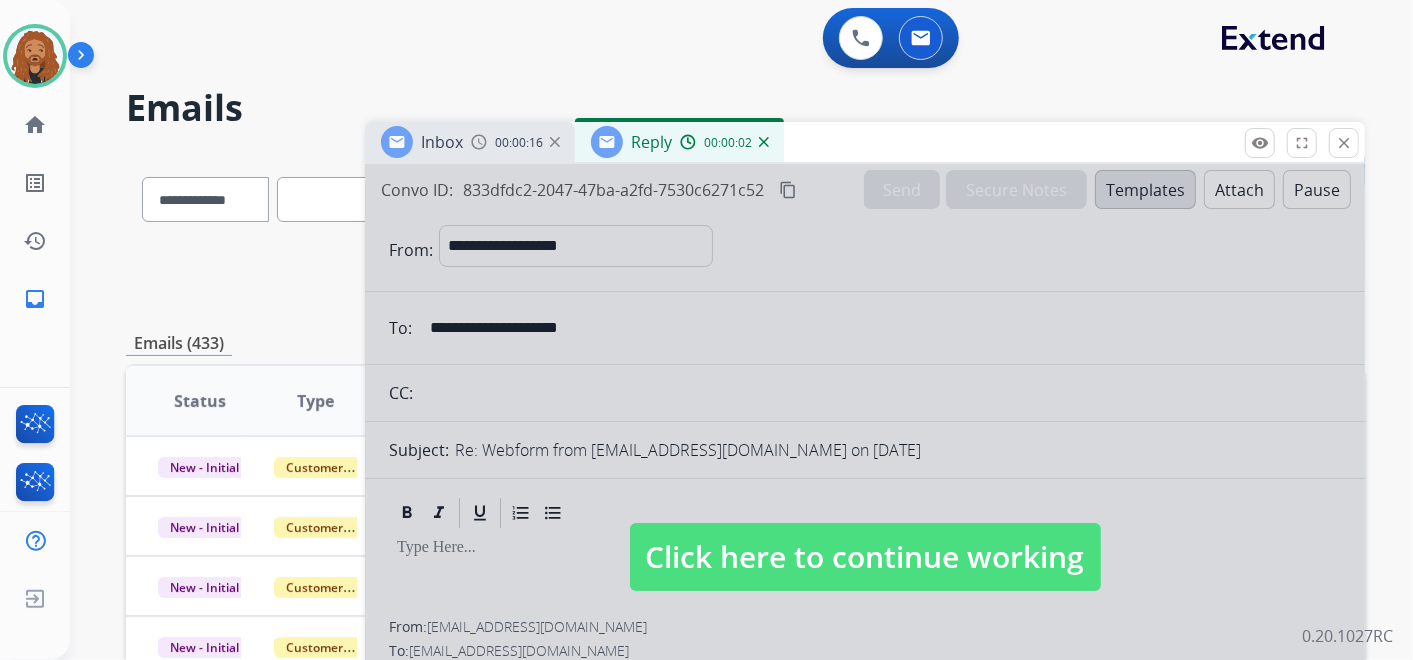 click at bounding box center (865, 537) 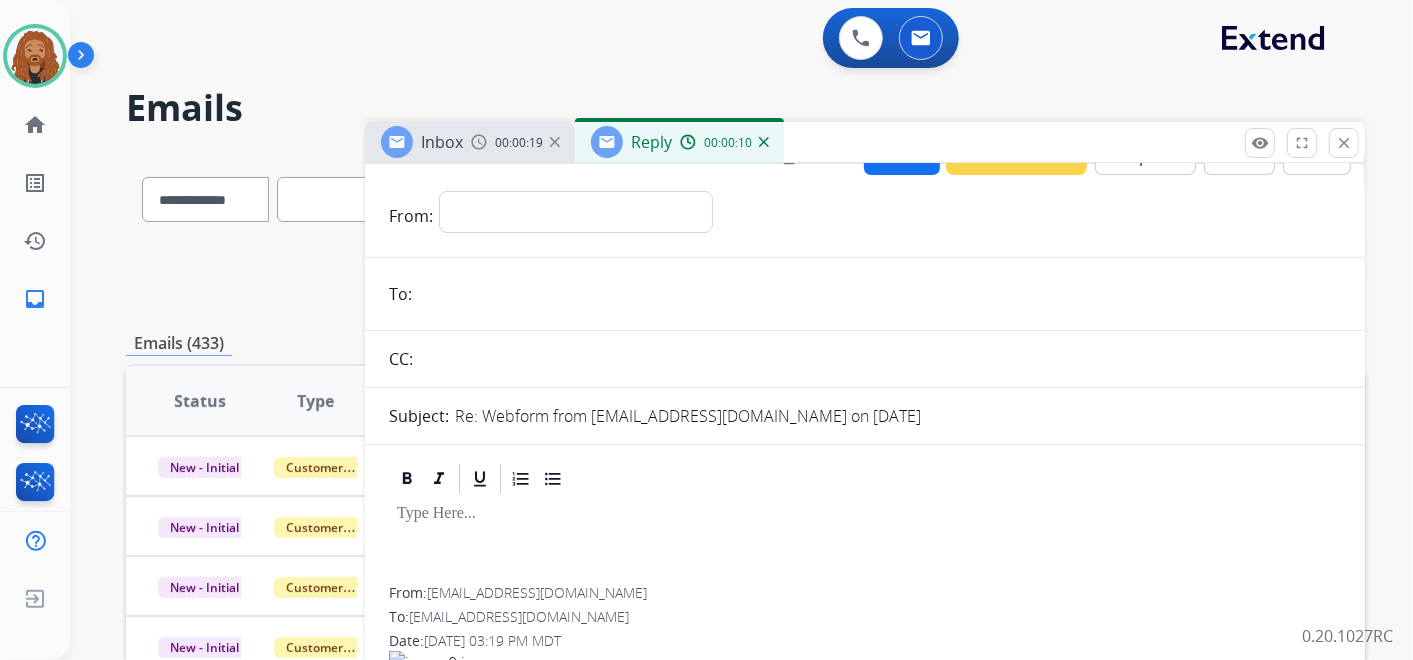 scroll, scrollTop: 0, scrollLeft: 0, axis: both 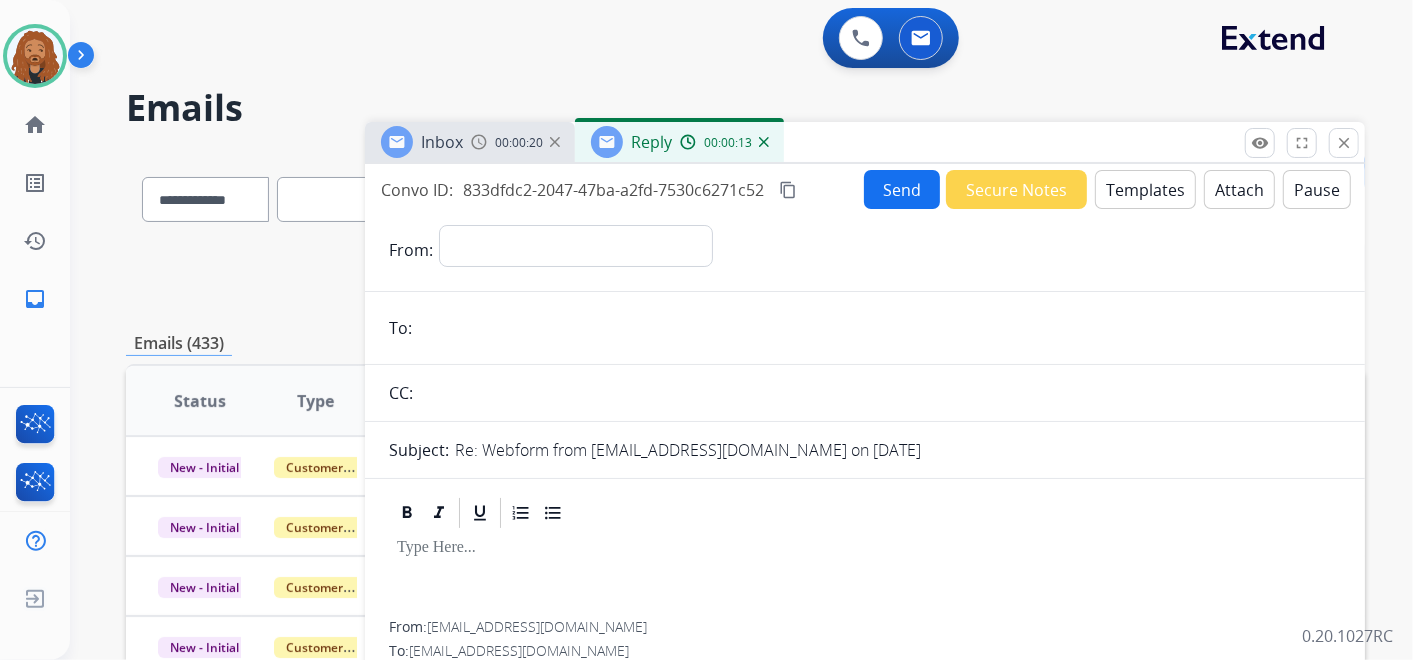 click at bounding box center [764, 142] 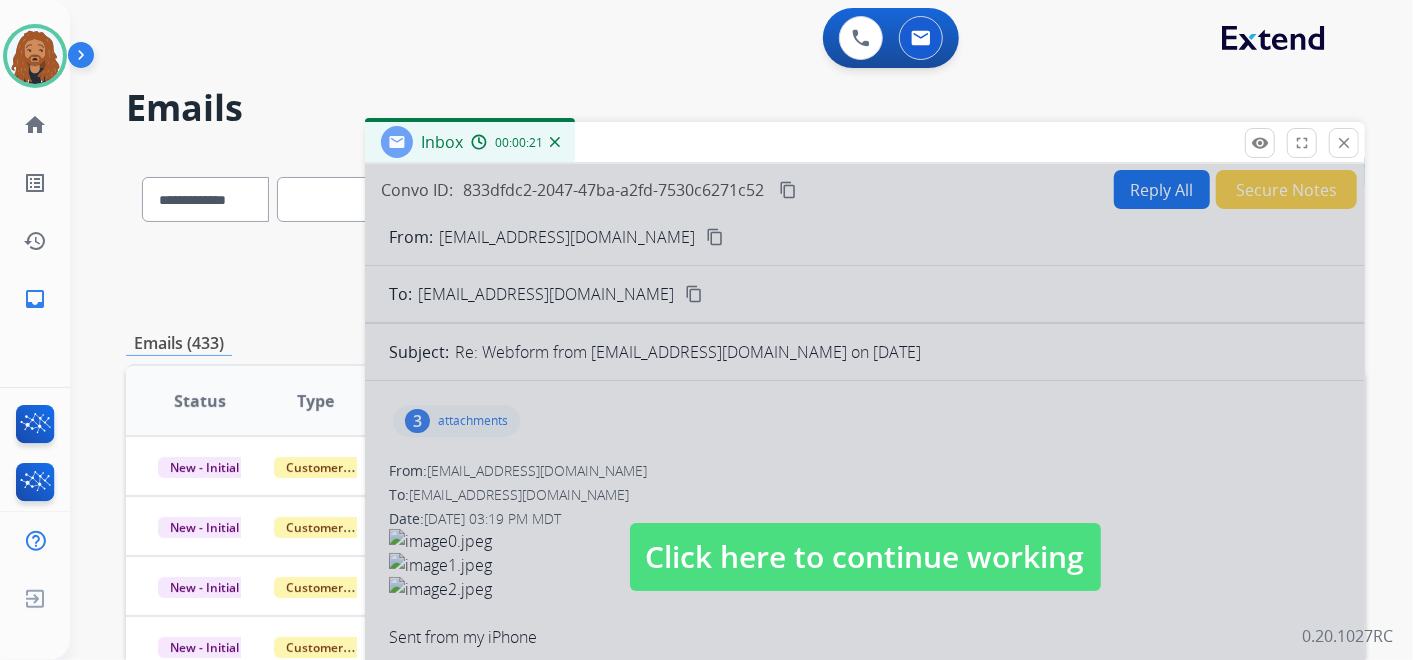 click on "Inbox  00:00:21" at bounding box center (470, 142) 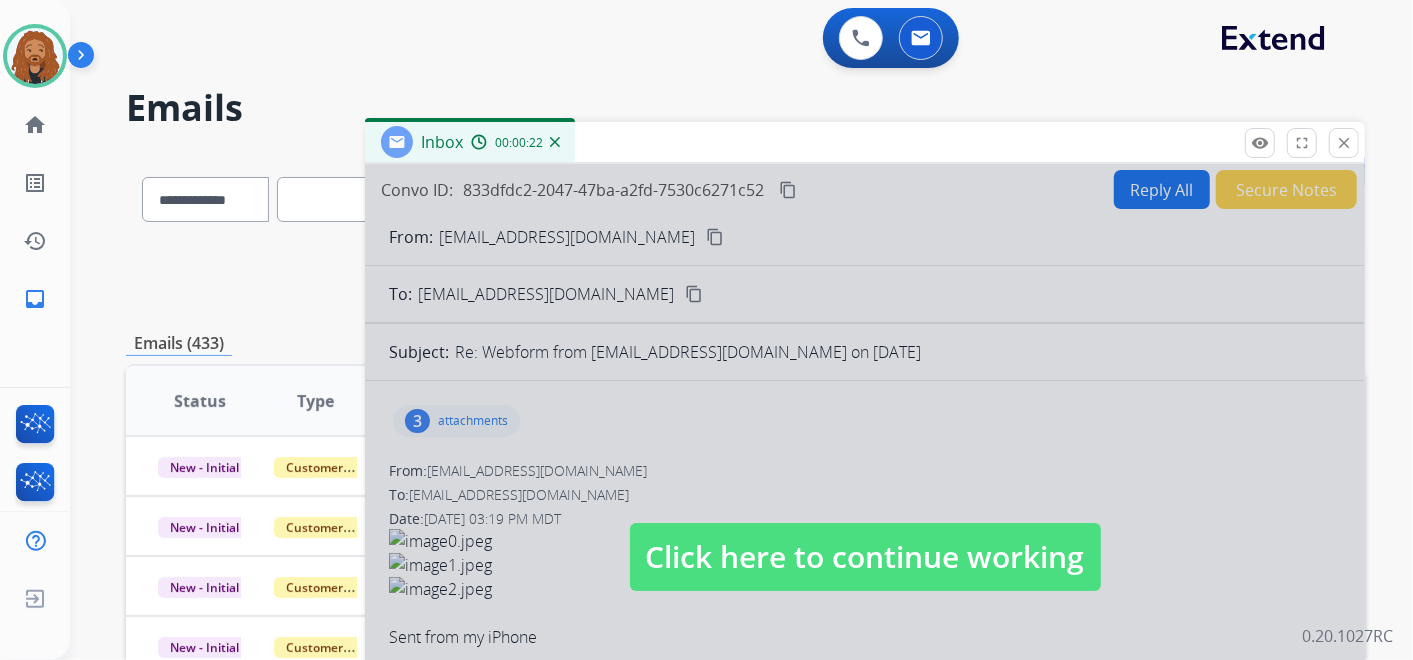 click at bounding box center (865, 537) 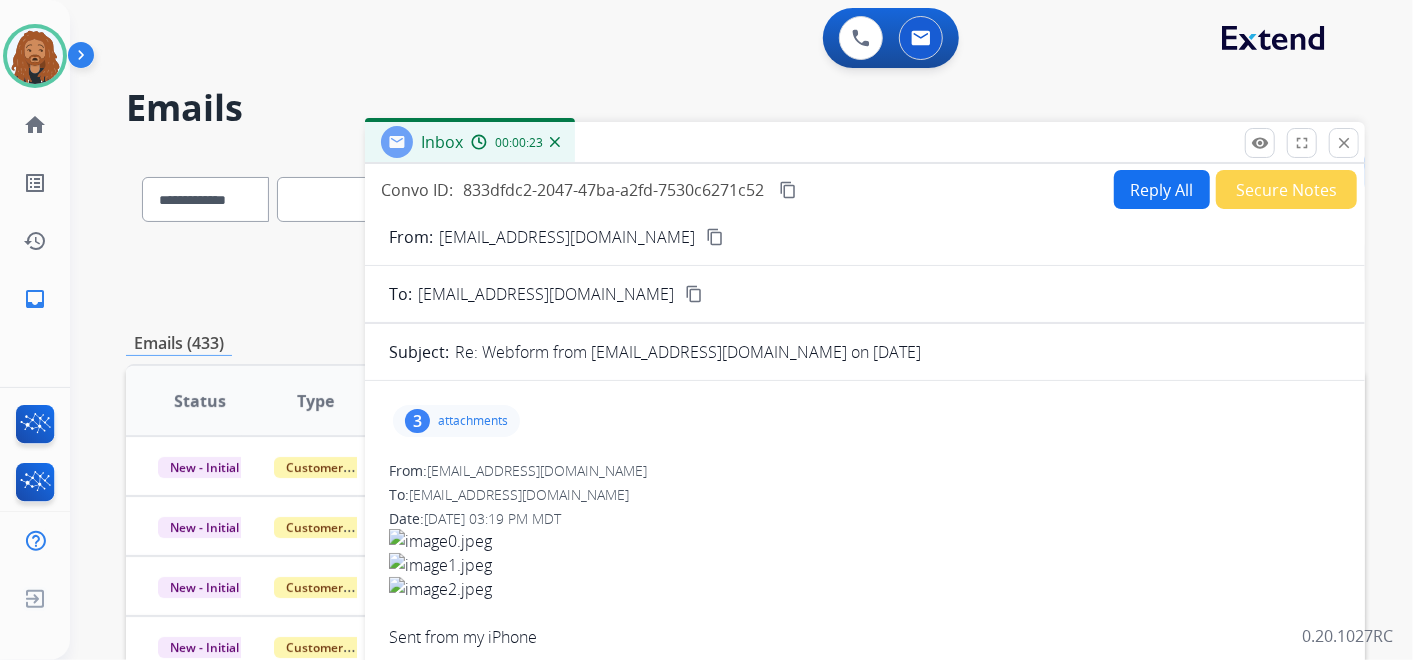 click on "Reply All" at bounding box center (1162, 189) 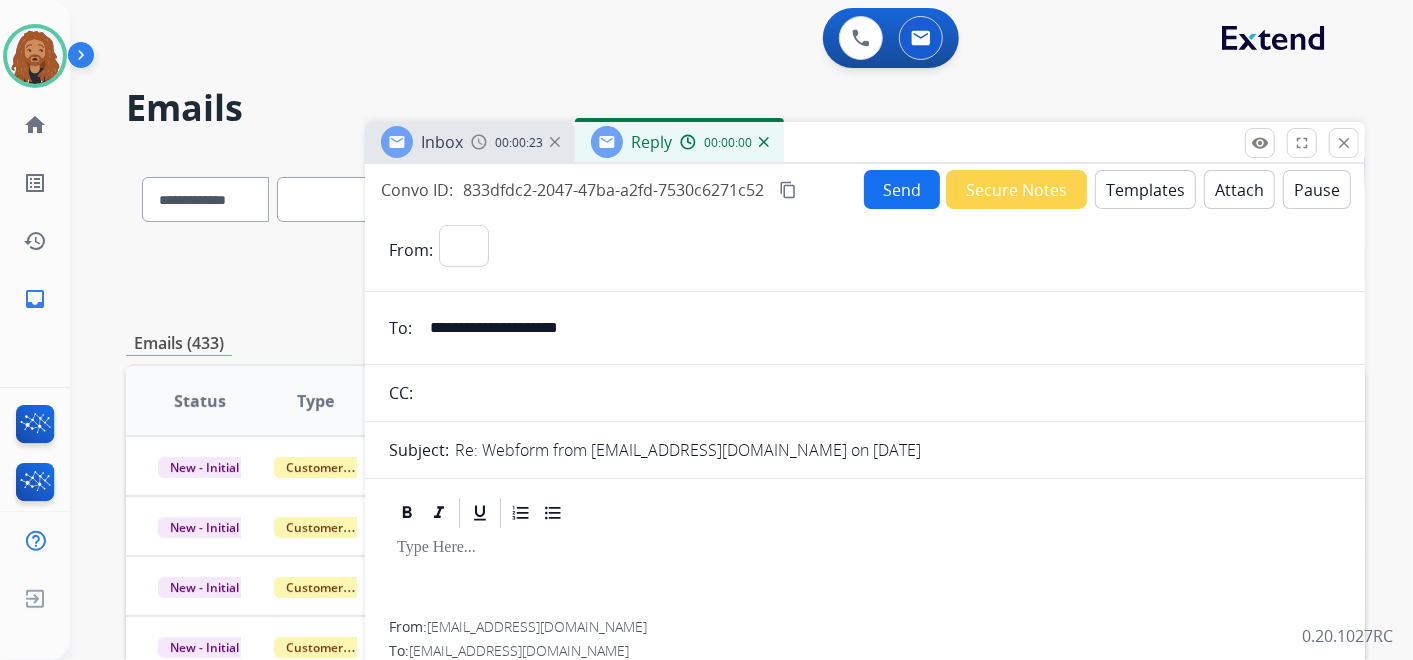select on "**********" 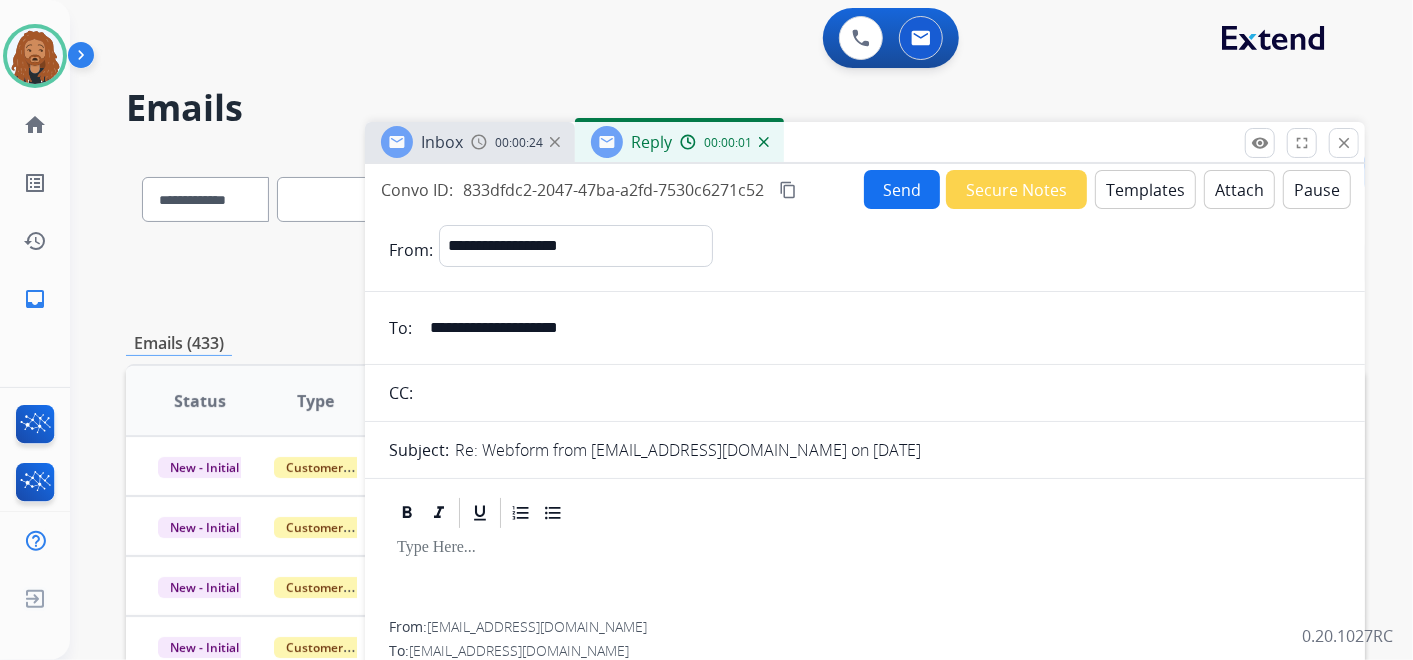 click on "Templates" at bounding box center (1145, 189) 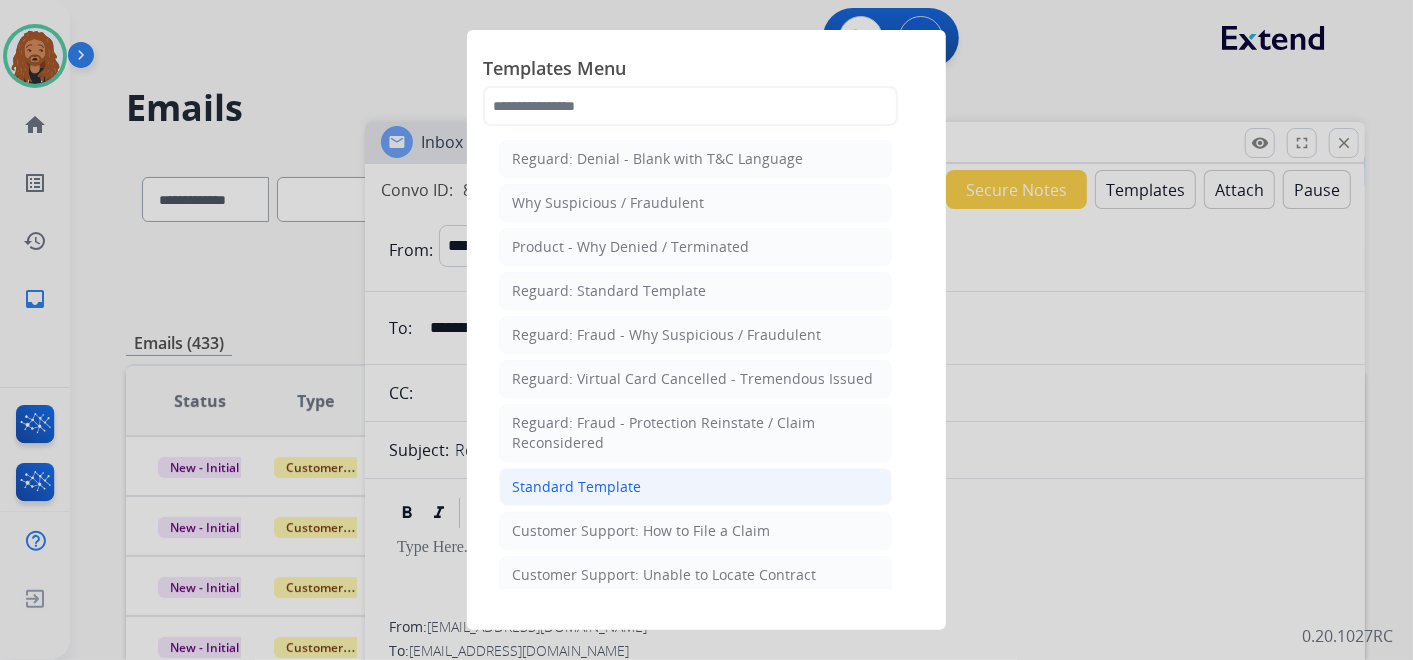 click on "Standard Template" 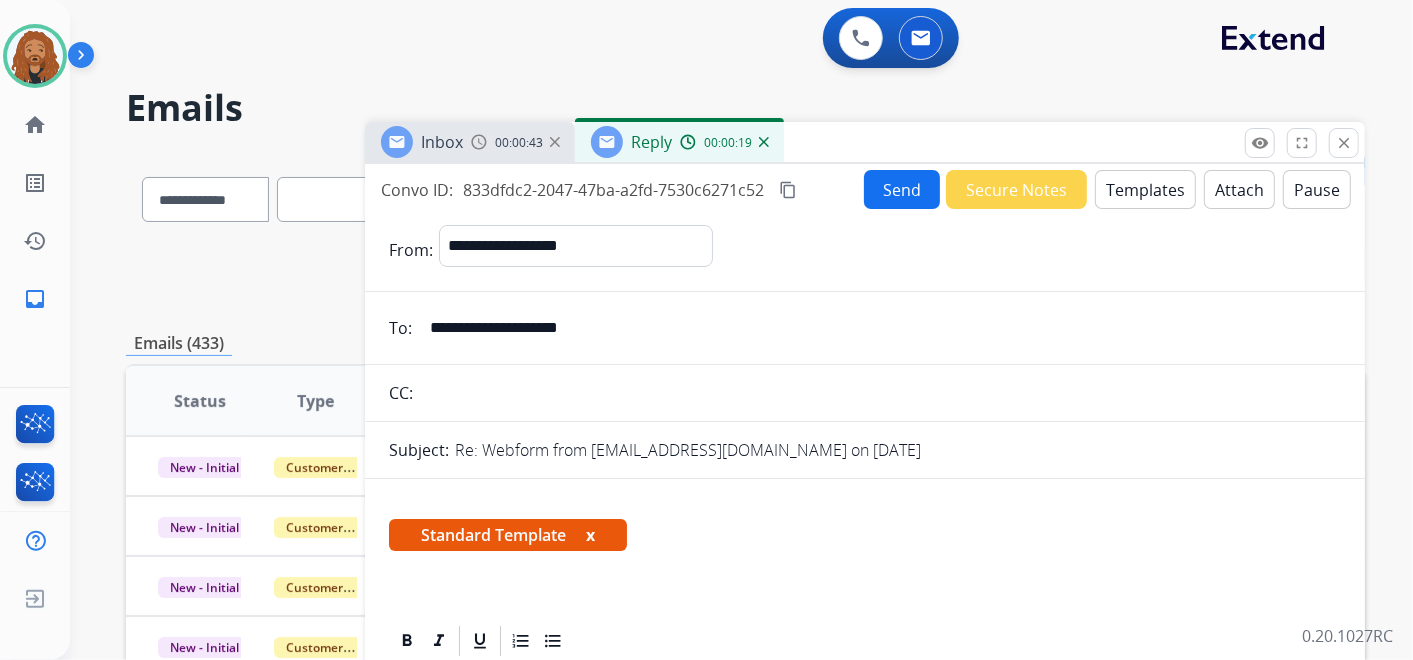 scroll, scrollTop: 333, scrollLeft: 0, axis: vertical 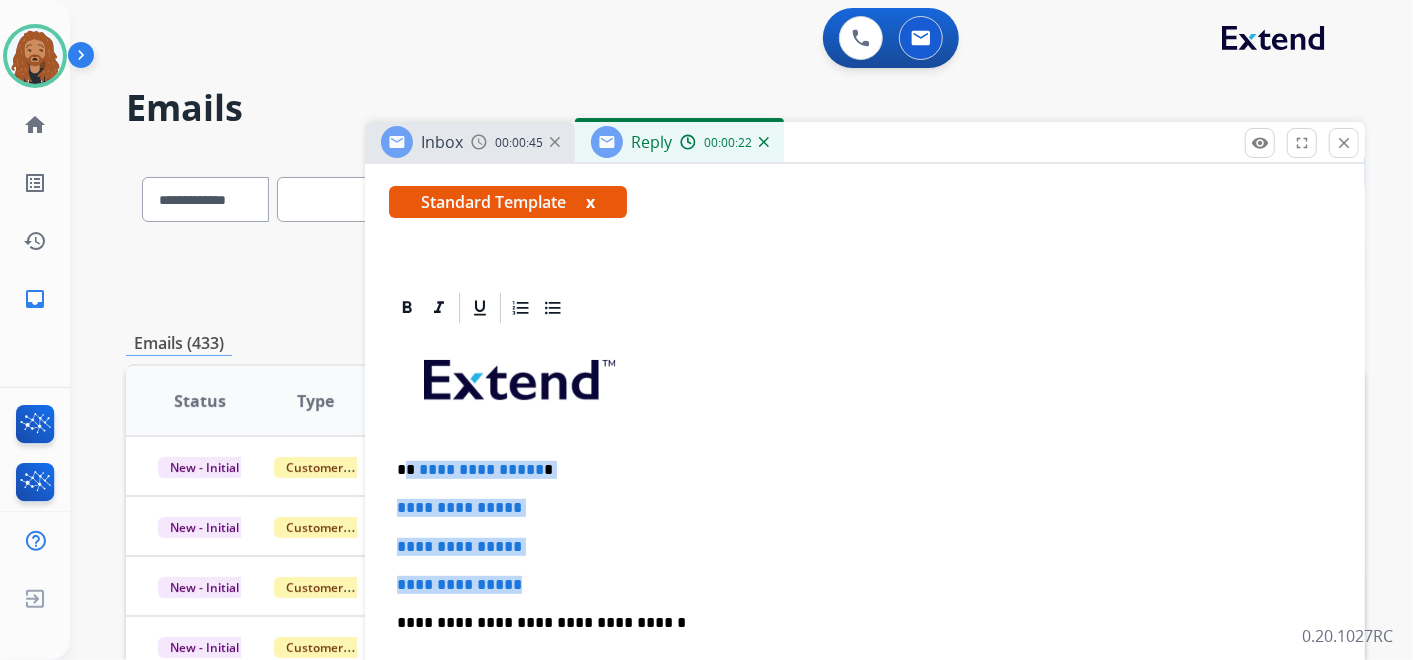 drag, startPoint x: 535, startPoint y: 580, endPoint x: 406, endPoint y: 445, distance: 186.7244 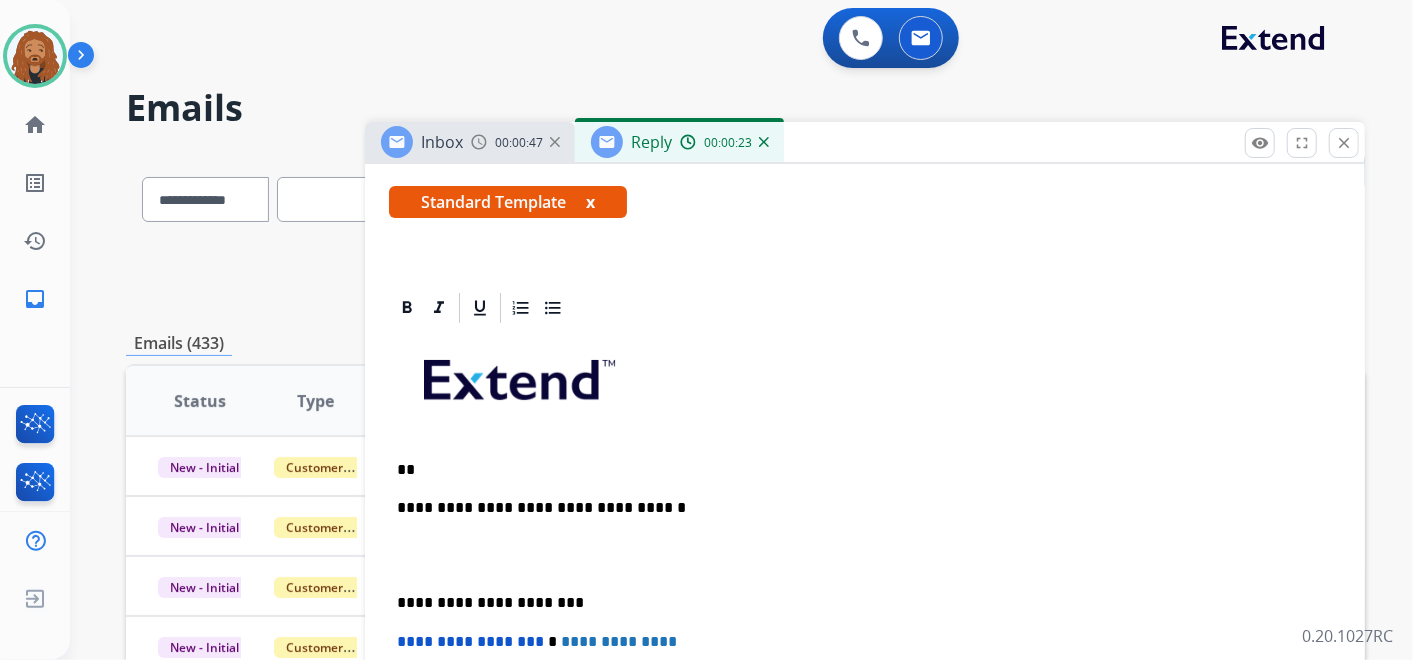 type 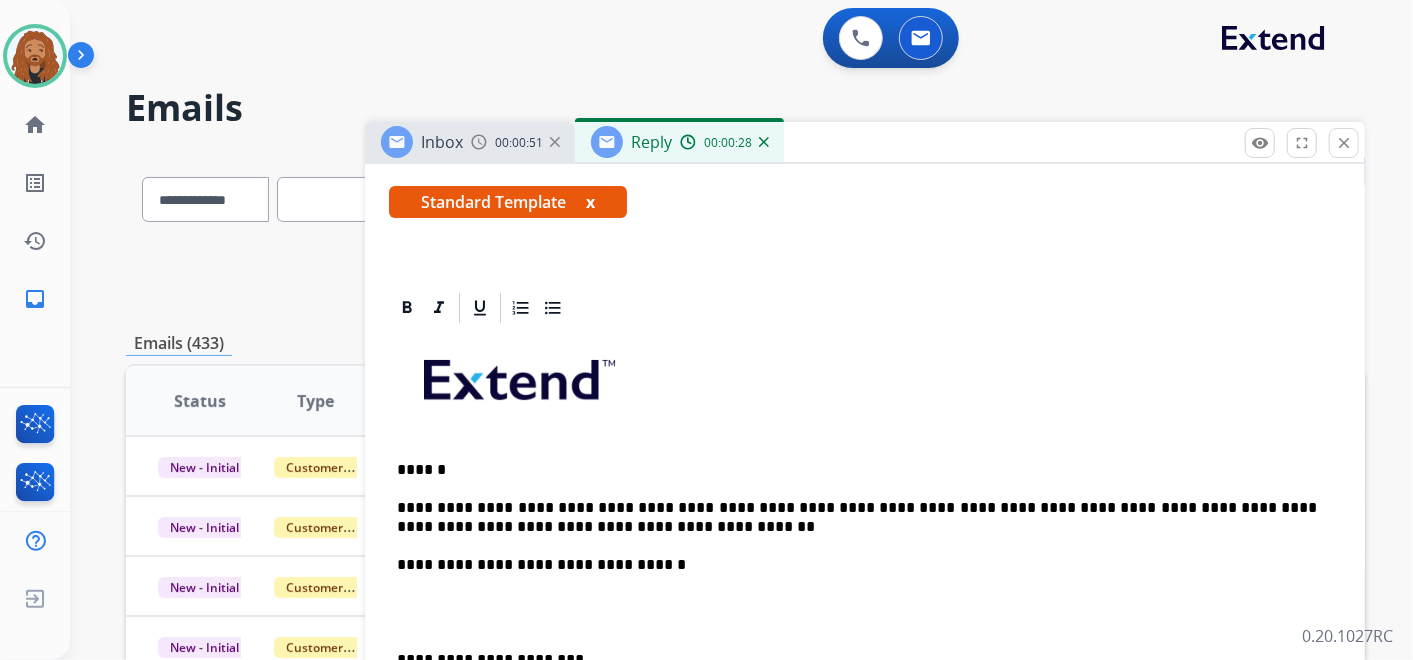 click at bounding box center [865, 612] 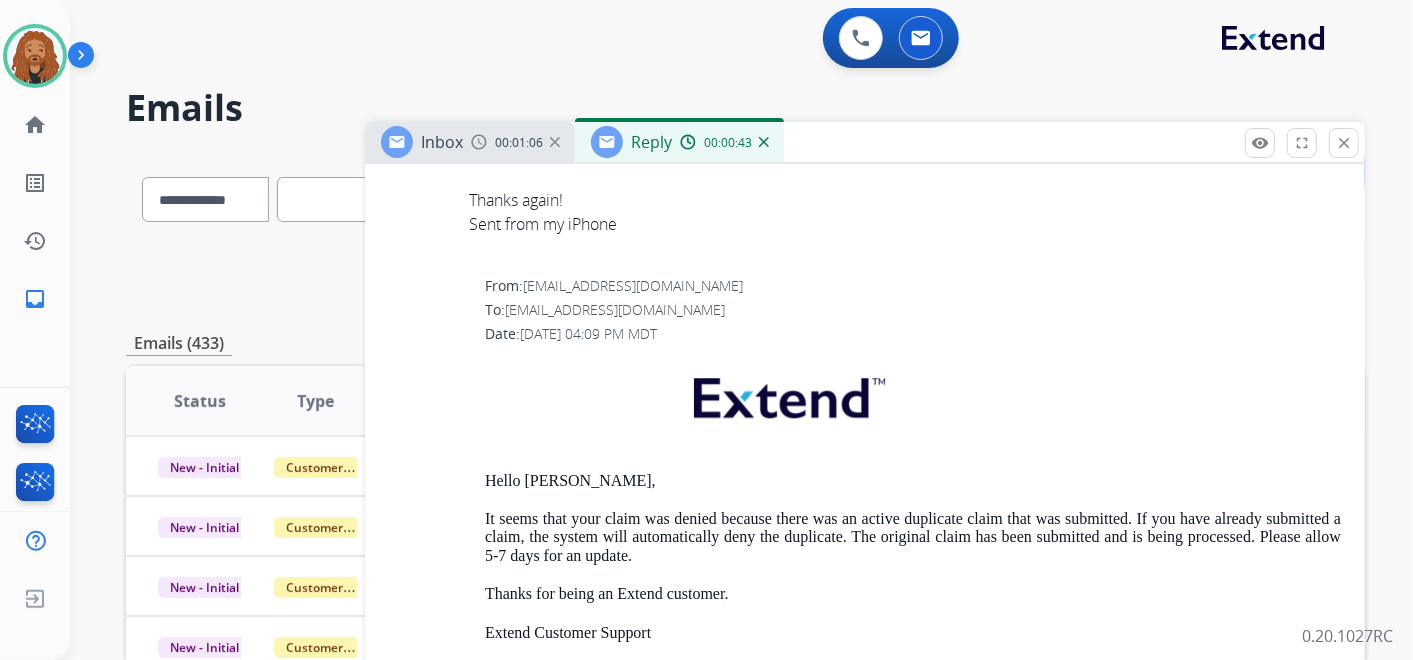 scroll, scrollTop: 3165, scrollLeft: 0, axis: vertical 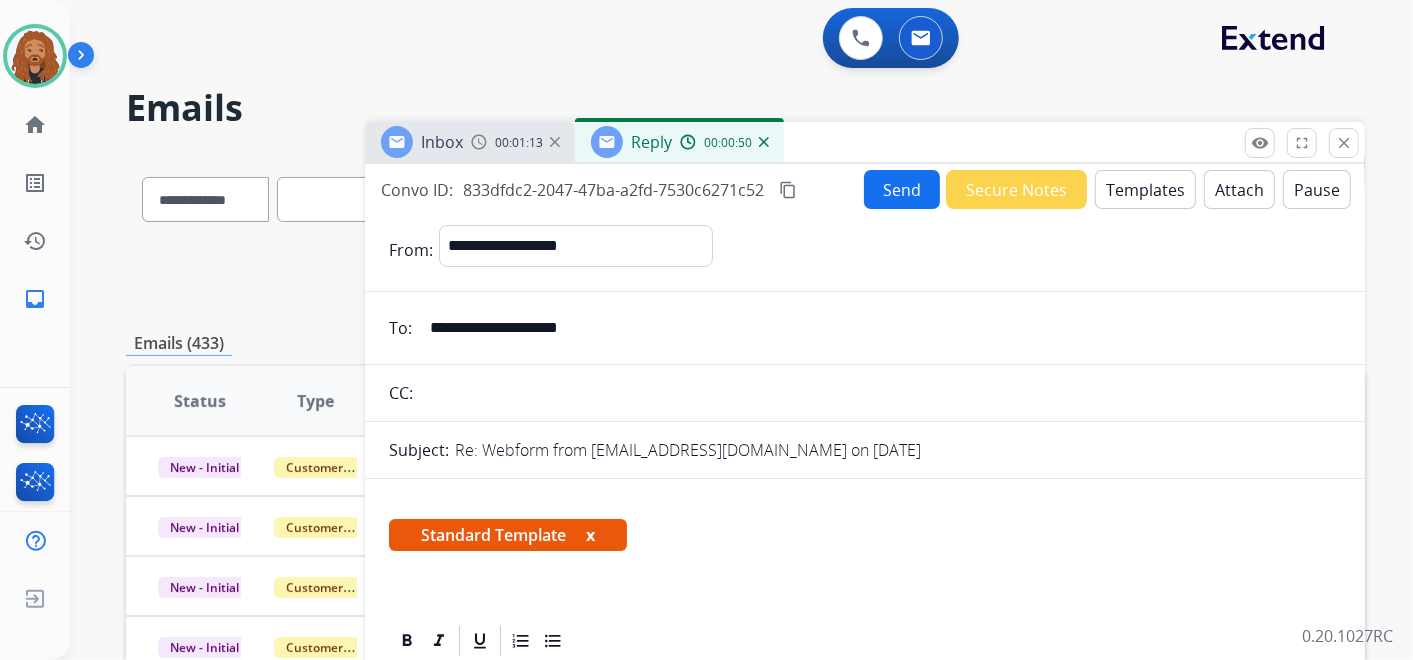 click on "Send" at bounding box center (902, 189) 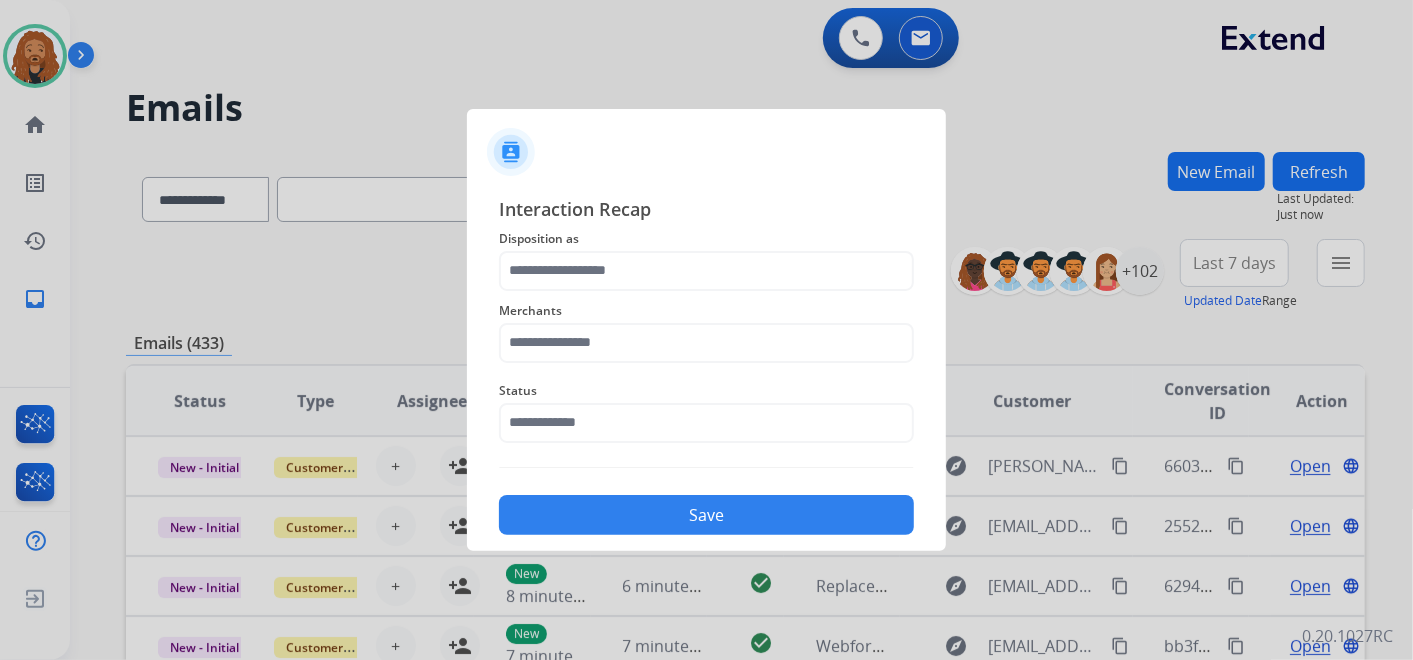 click on "Merchants" 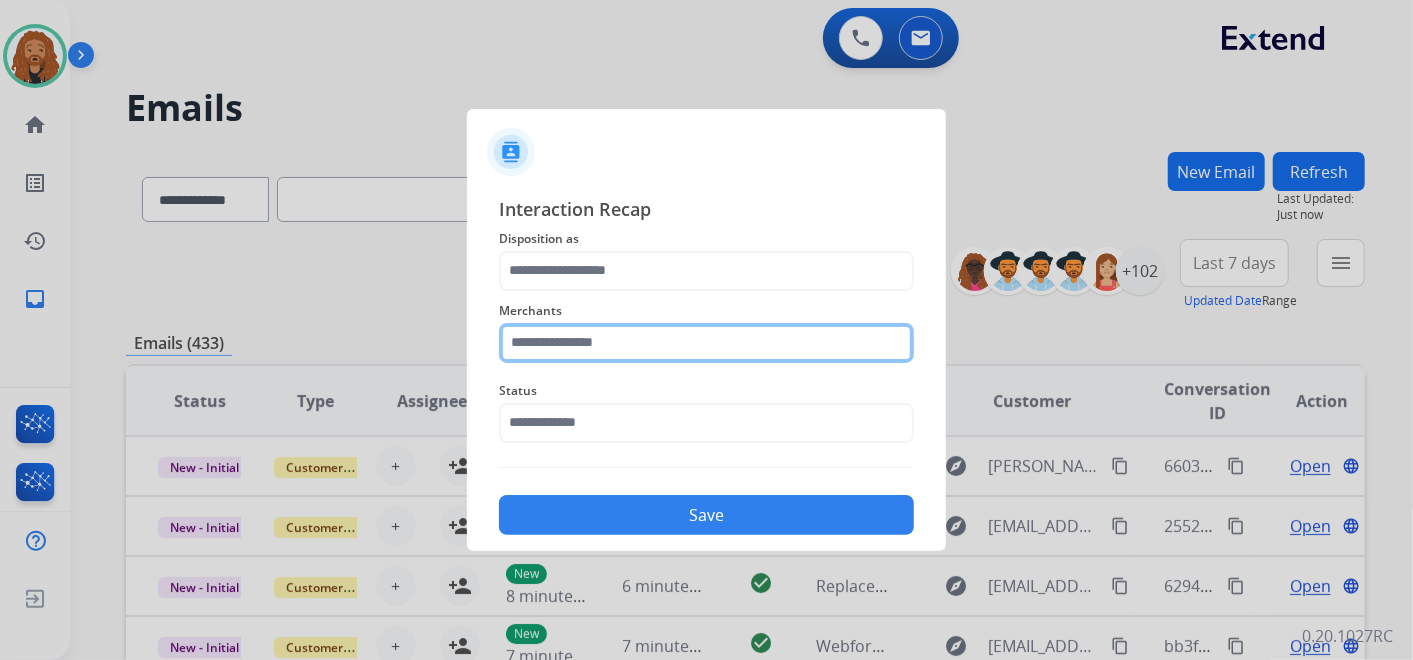 click on "Merchants" 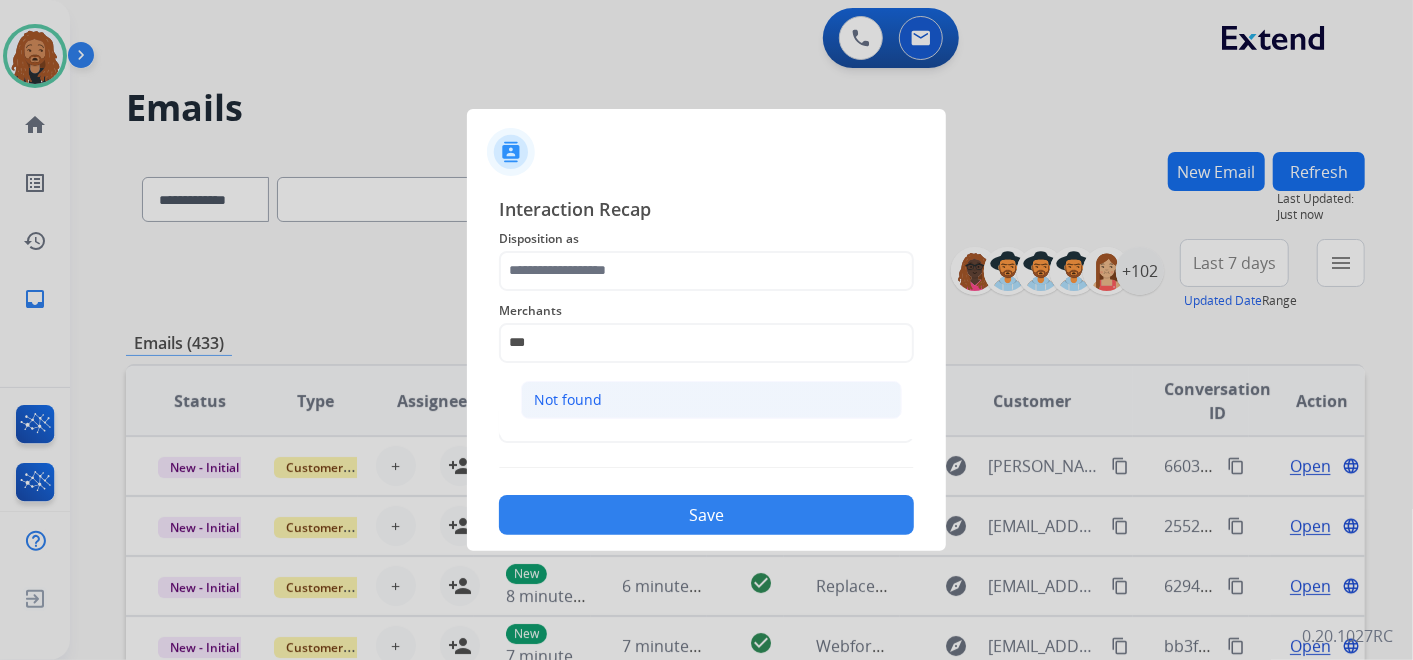 click on "Not found" 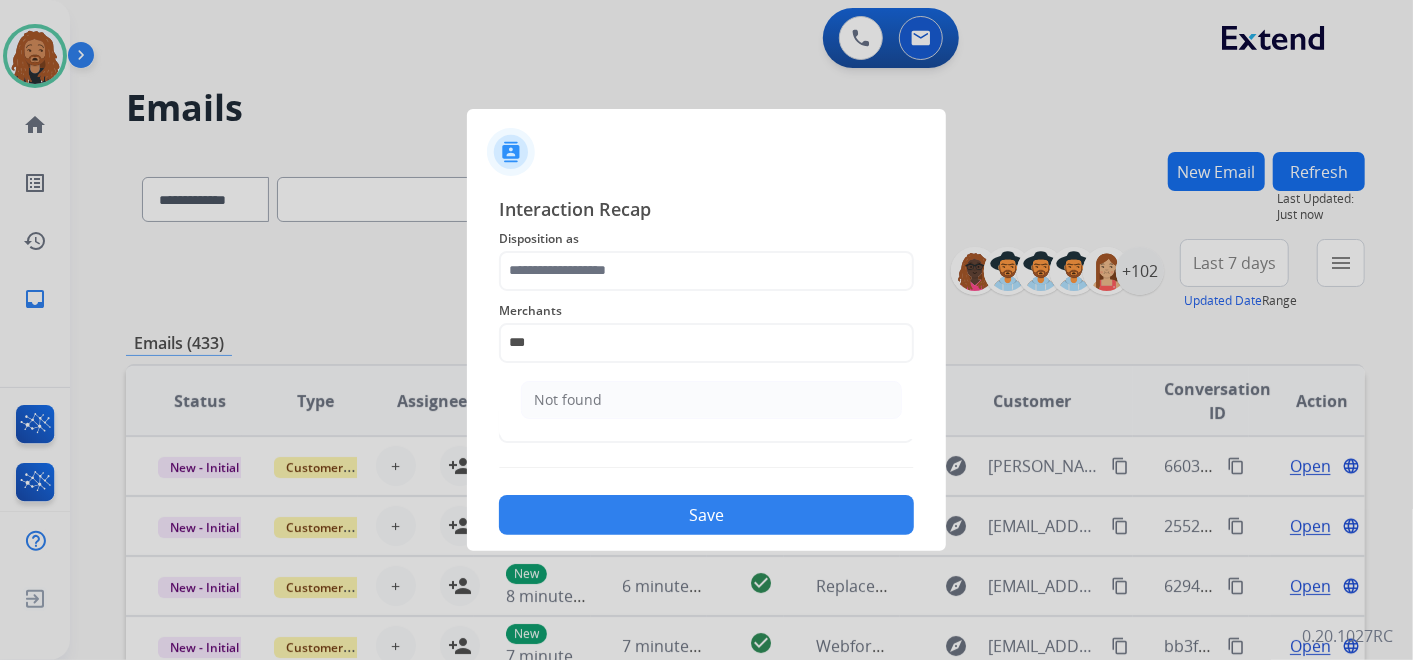 type on "*********" 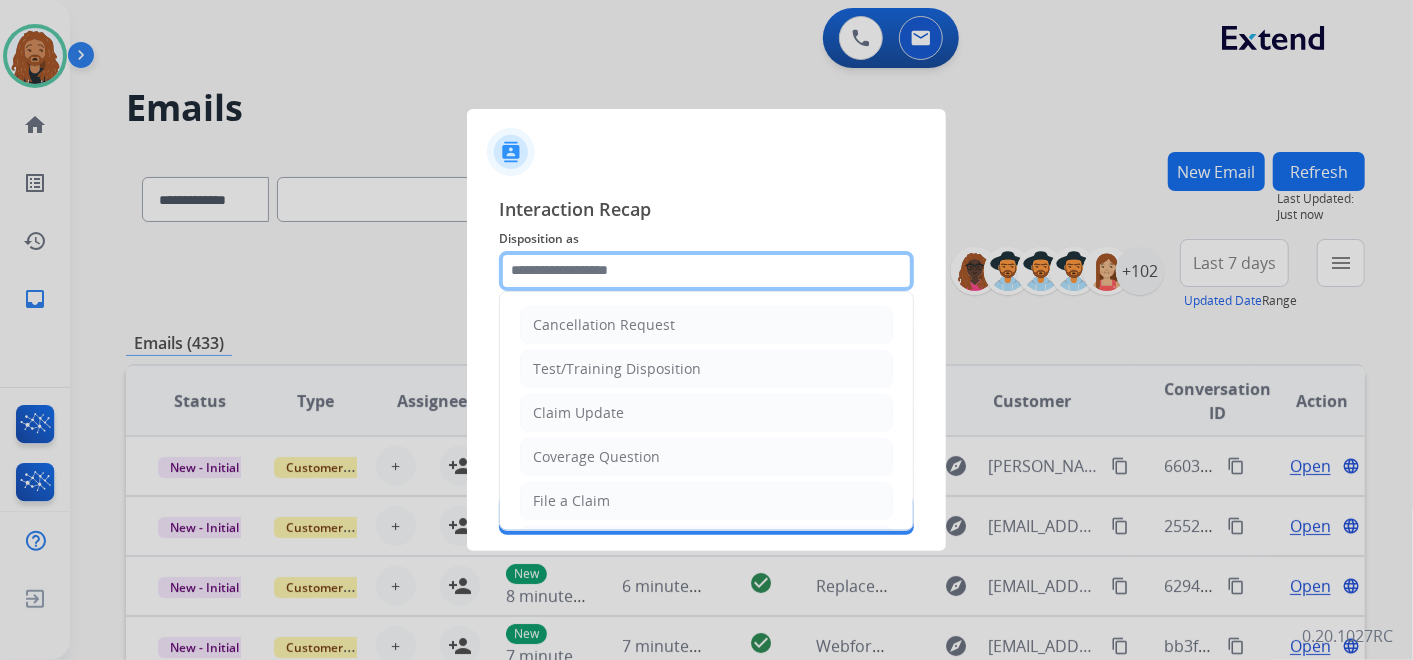 click 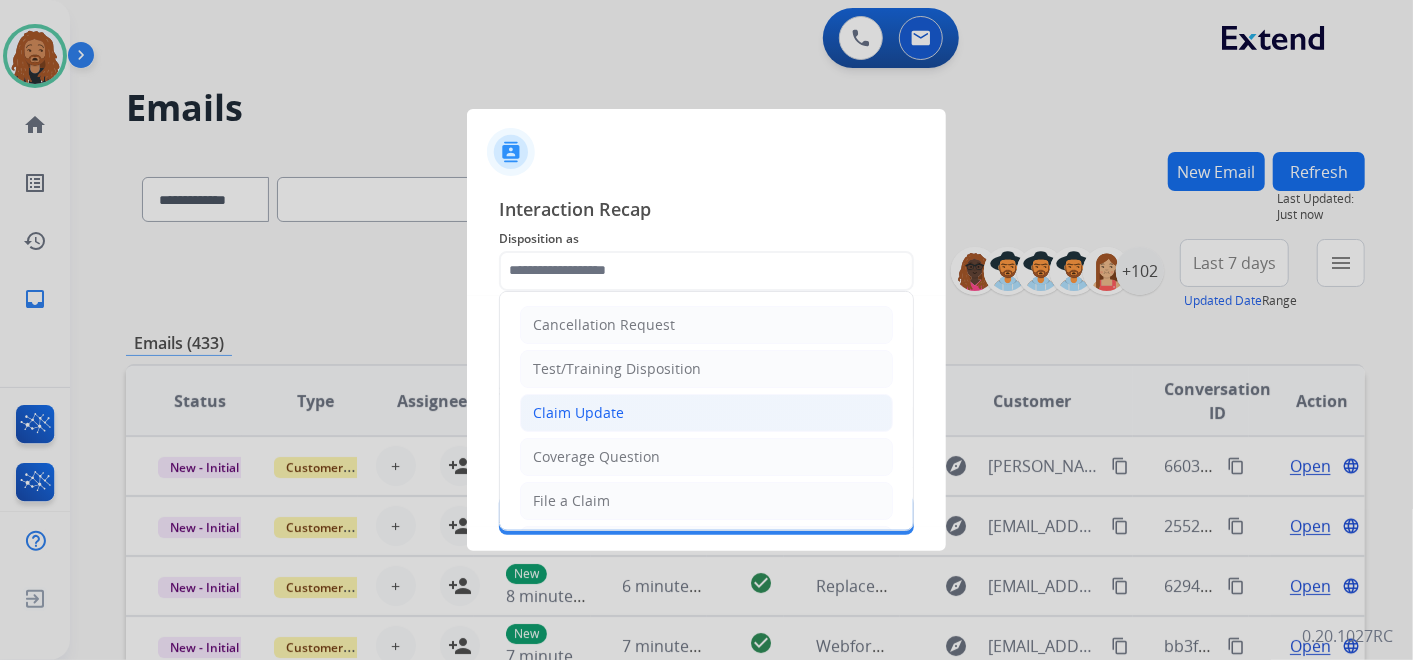 click on "Claim Update" 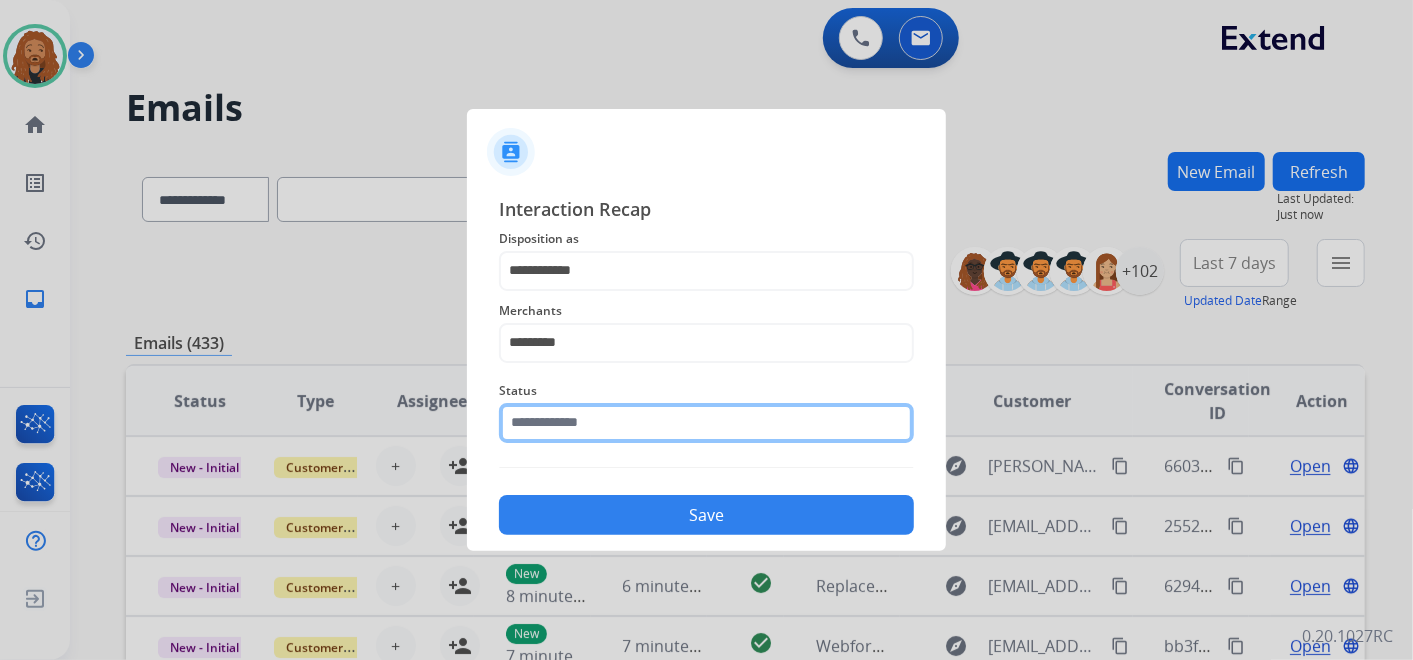 click 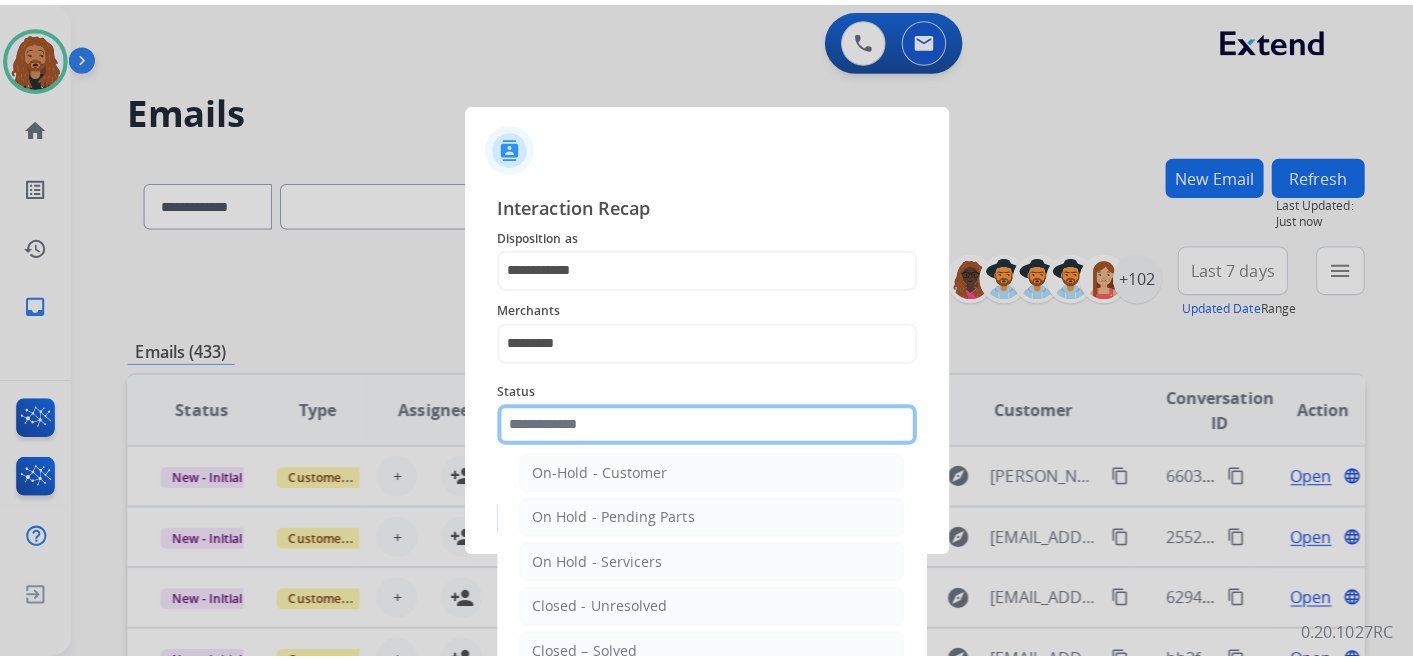 scroll, scrollTop: 114, scrollLeft: 0, axis: vertical 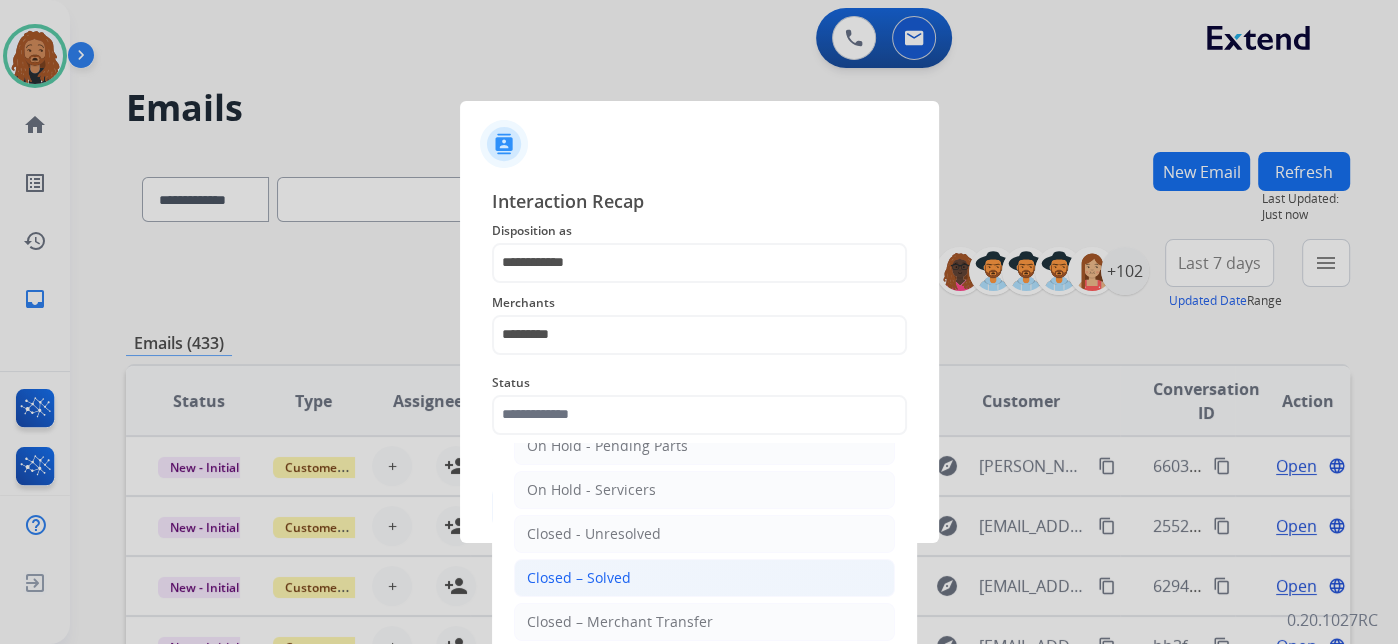 click on "Closed – Solved" 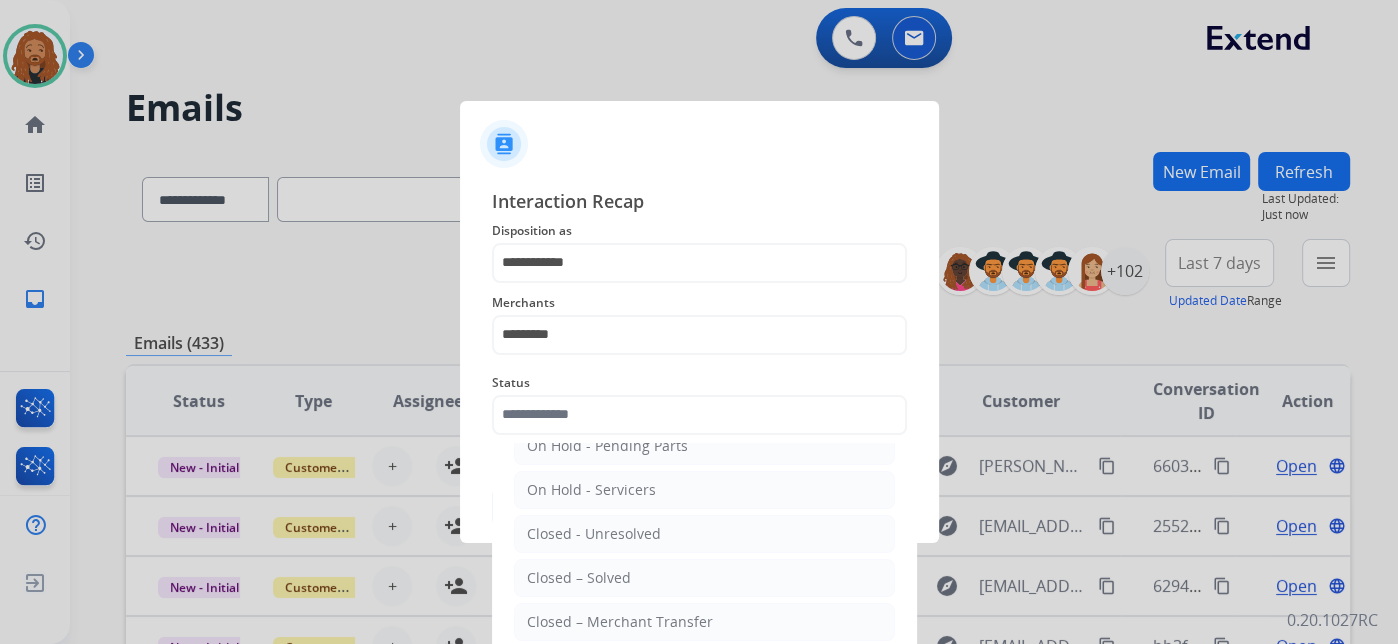 type on "**********" 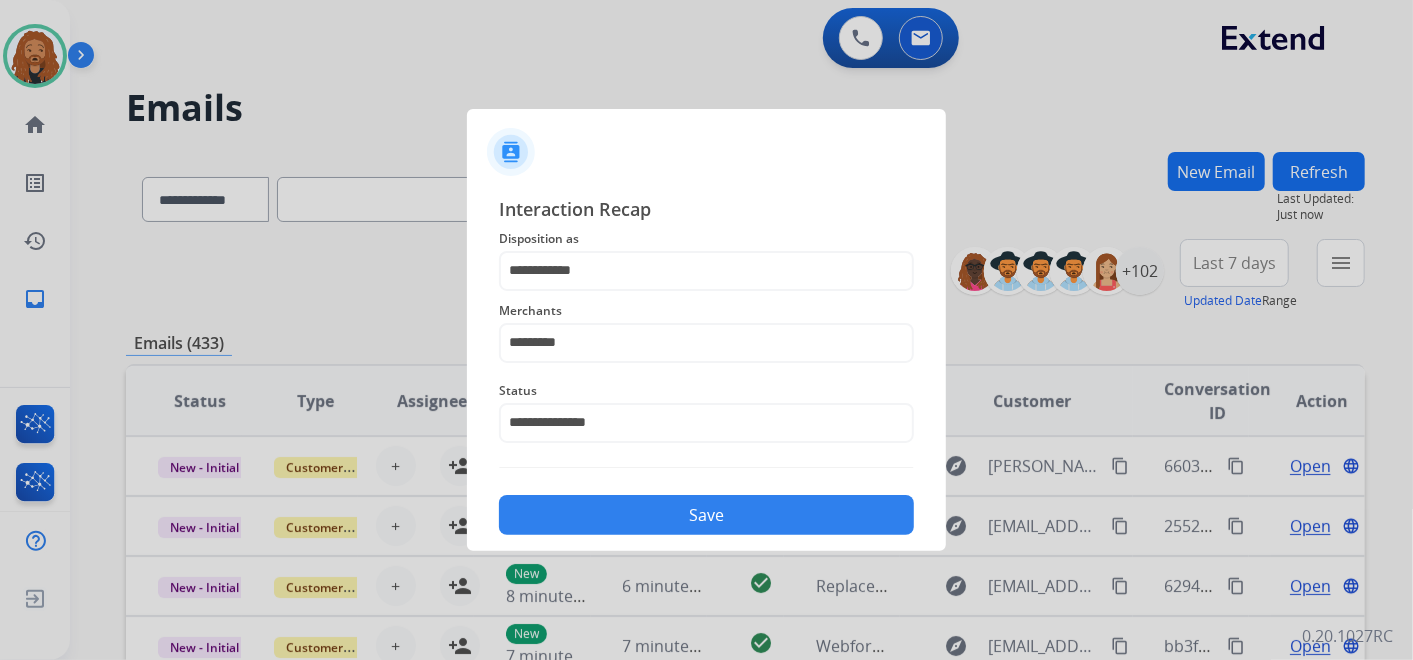 click on "Save" 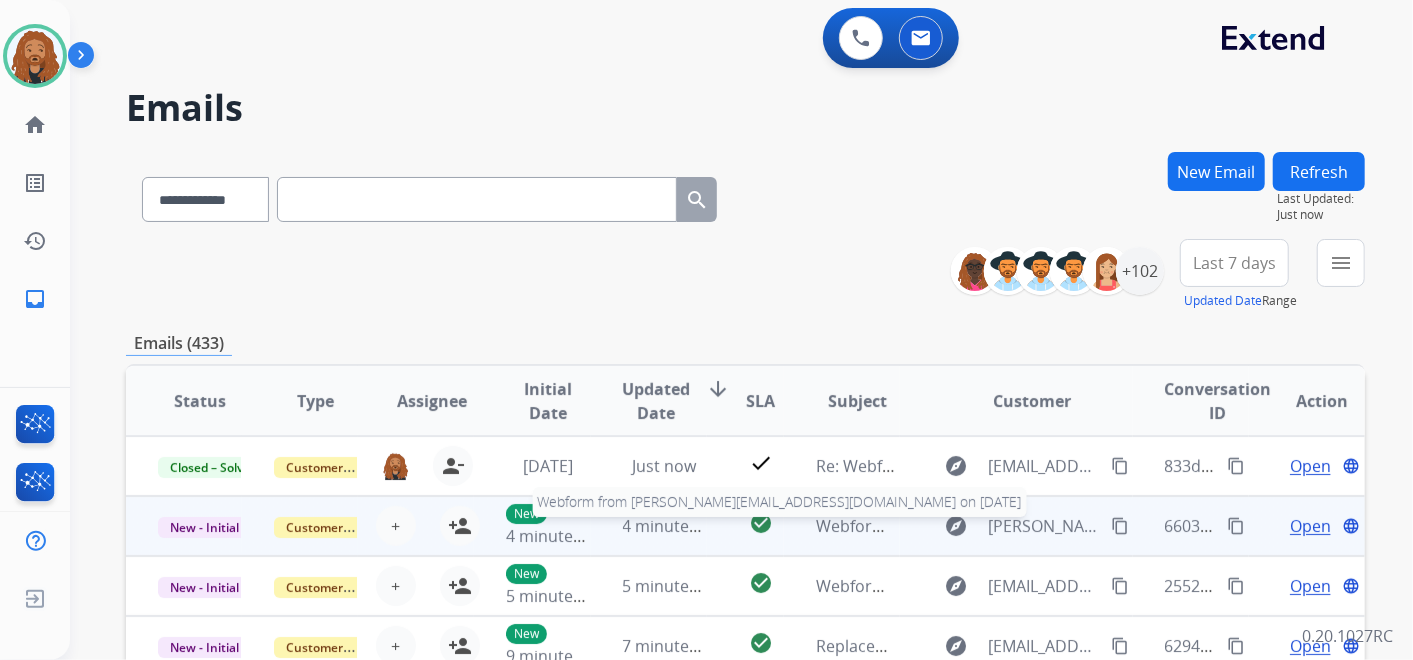 scroll, scrollTop: 1, scrollLeft: 0, axis: vertical 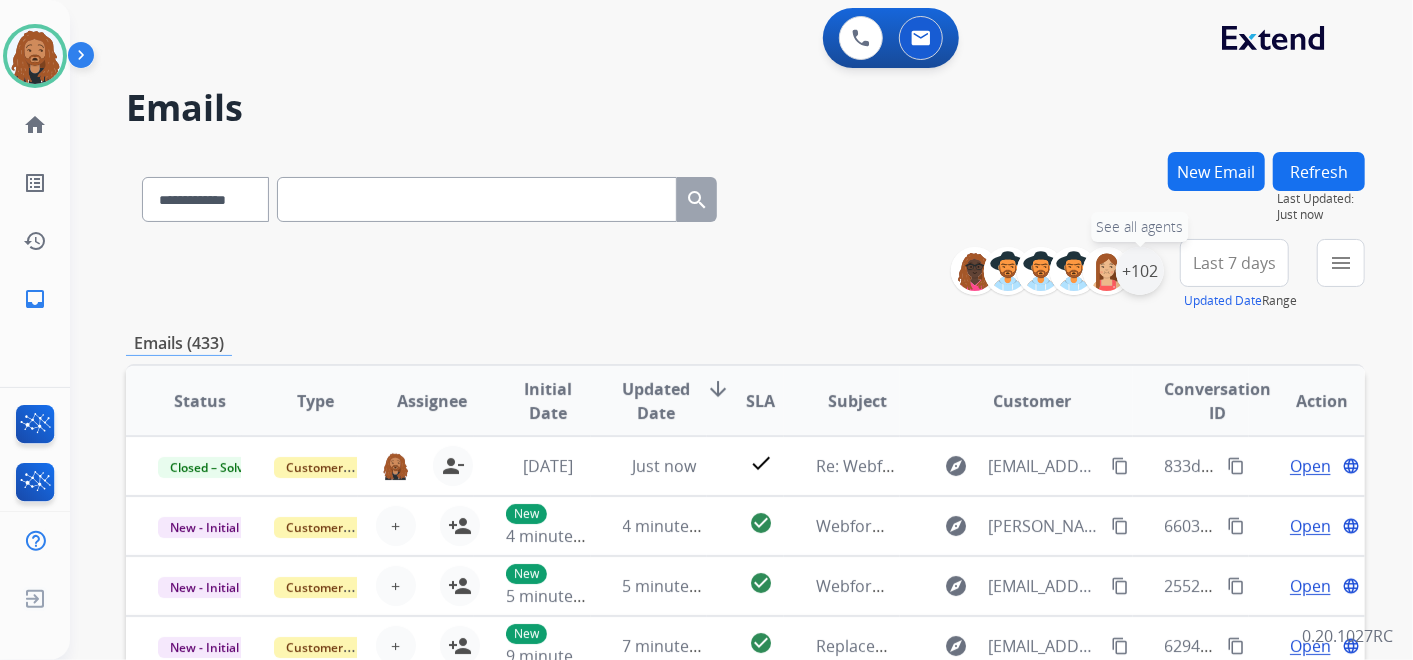 click on "+102" at bounding box center (1140, 271) 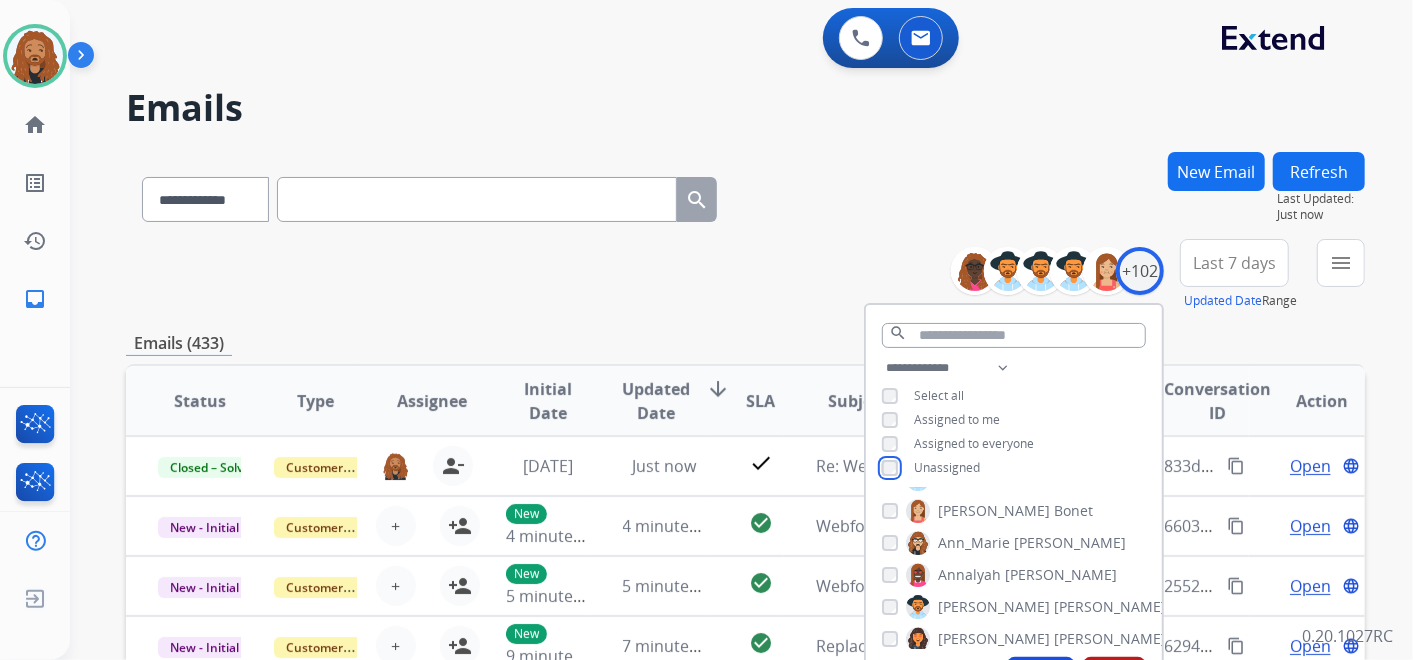 scroll, scrollTop: 222, scrollLeft: 0, axis: vertical 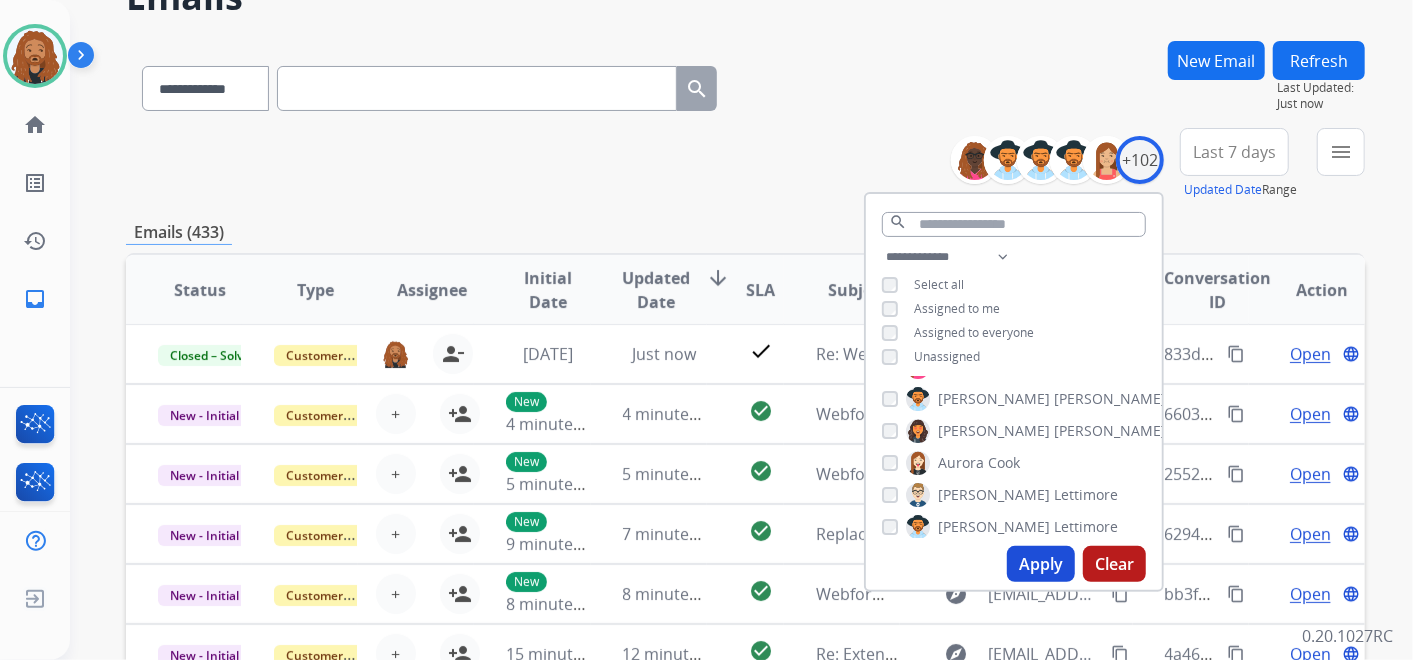 click on "Apply" at bounding box center [1041, 564] 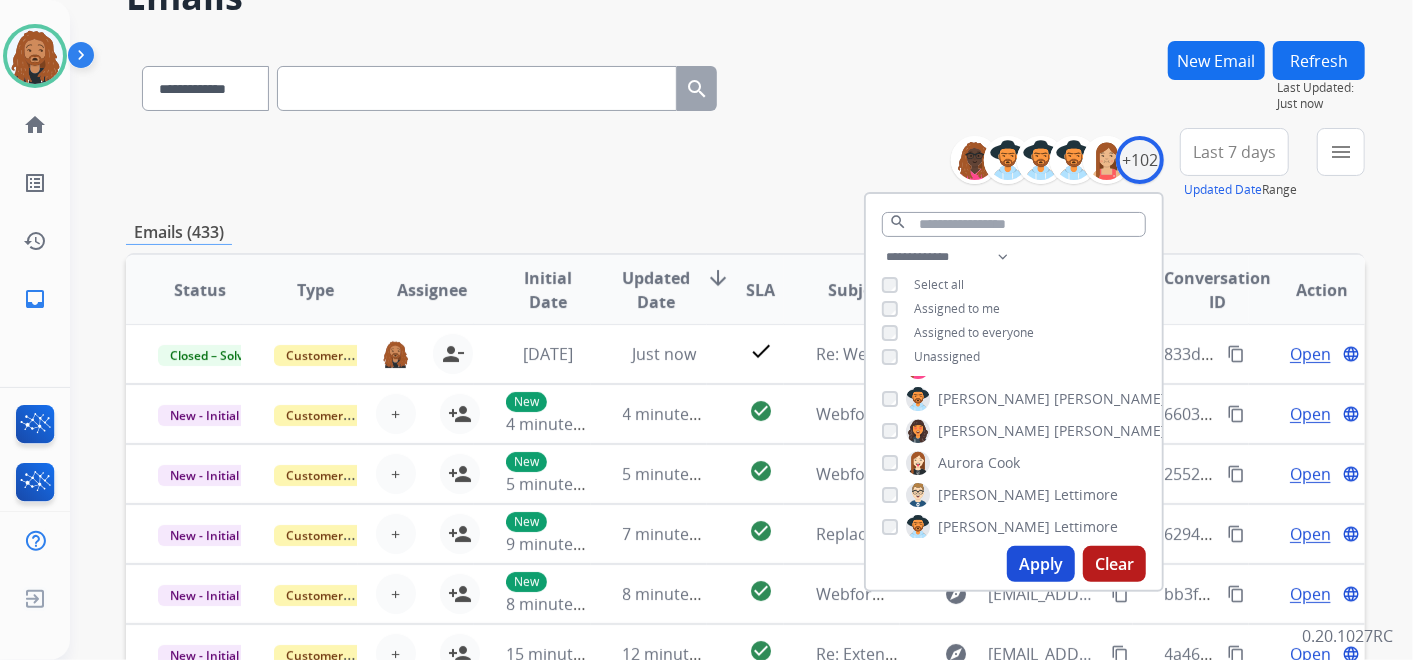 scroll, scrollTop: 0, scrollLeft: 0, axis: both 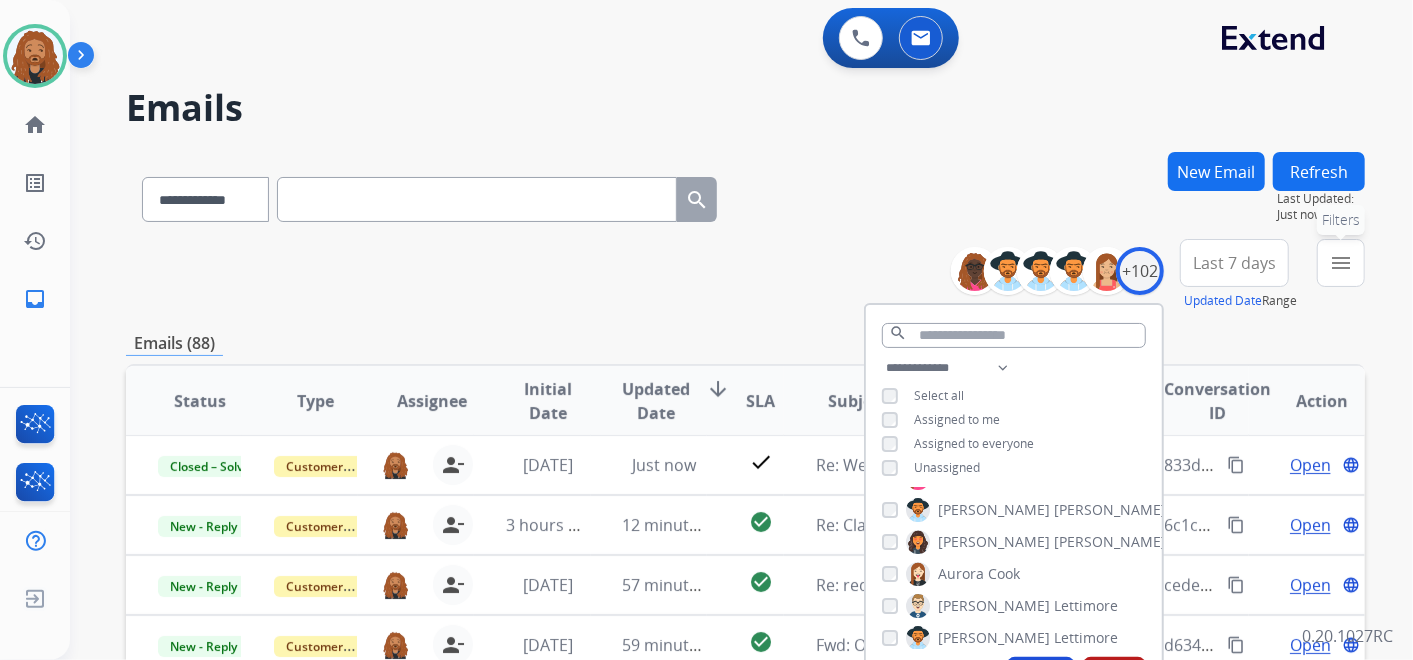 click on "menu" at bounding box center (1341, 263) 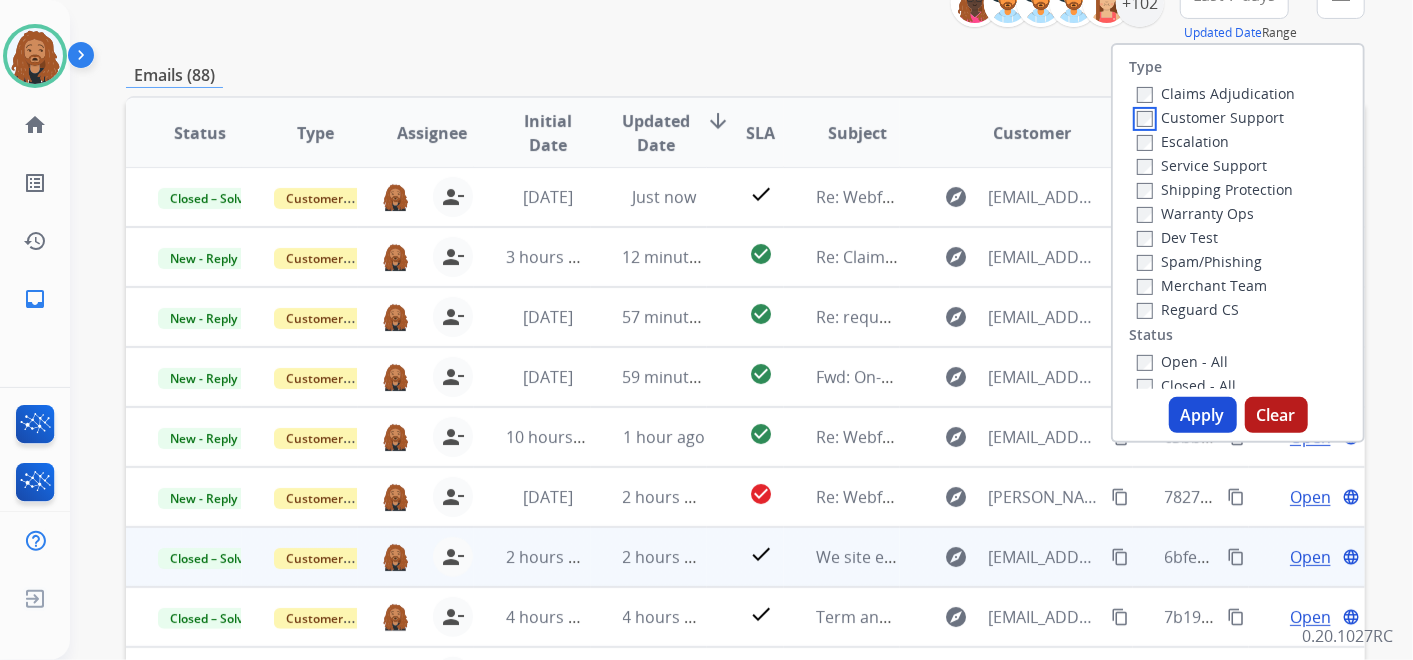 scroll, scrollTop: 444, scrollLeft: 0, axis: vertical 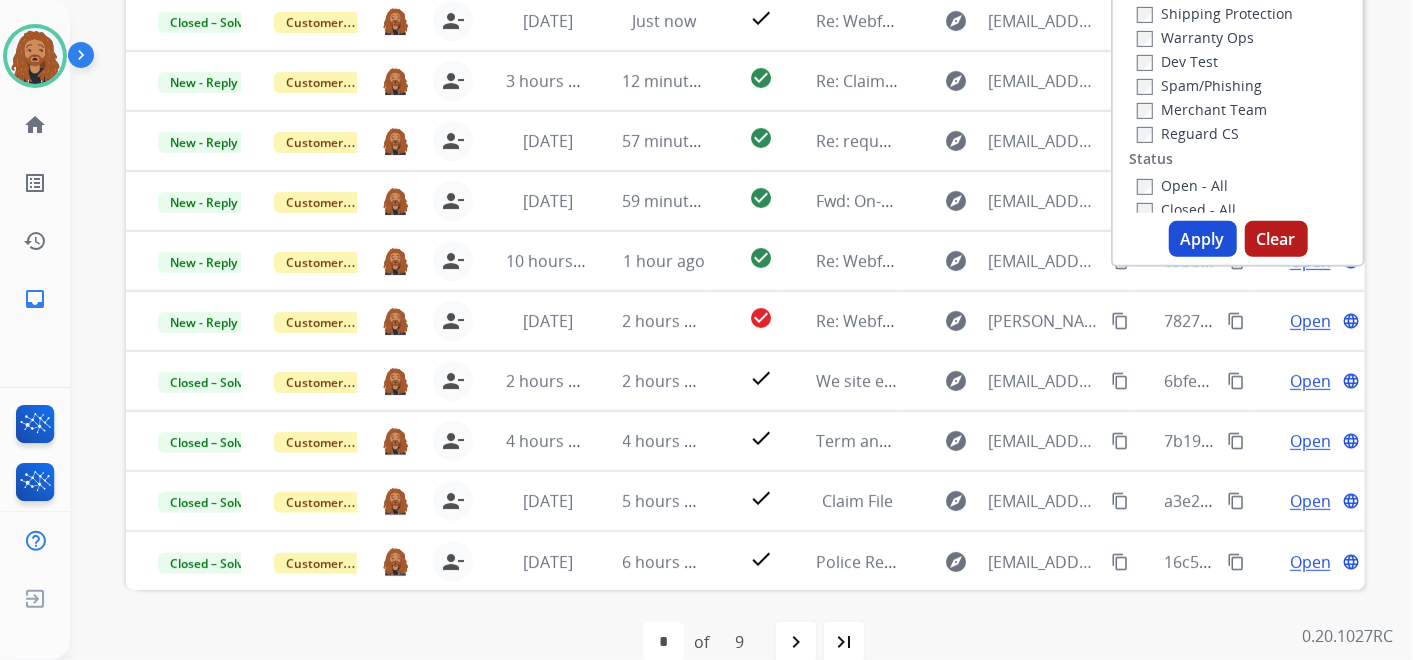 click on "Apply" at bounding box center [1203, 239] 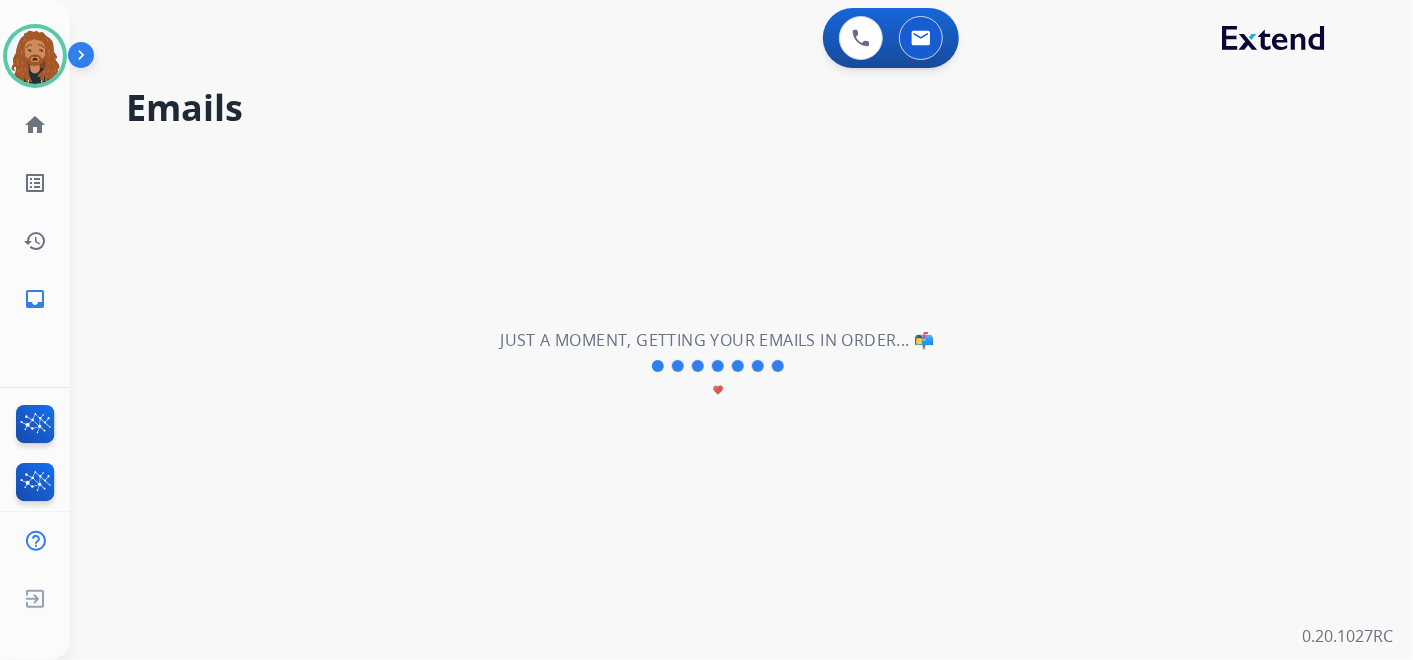scroll, scrollTop: 0, scrollLeft: 0, axis: both 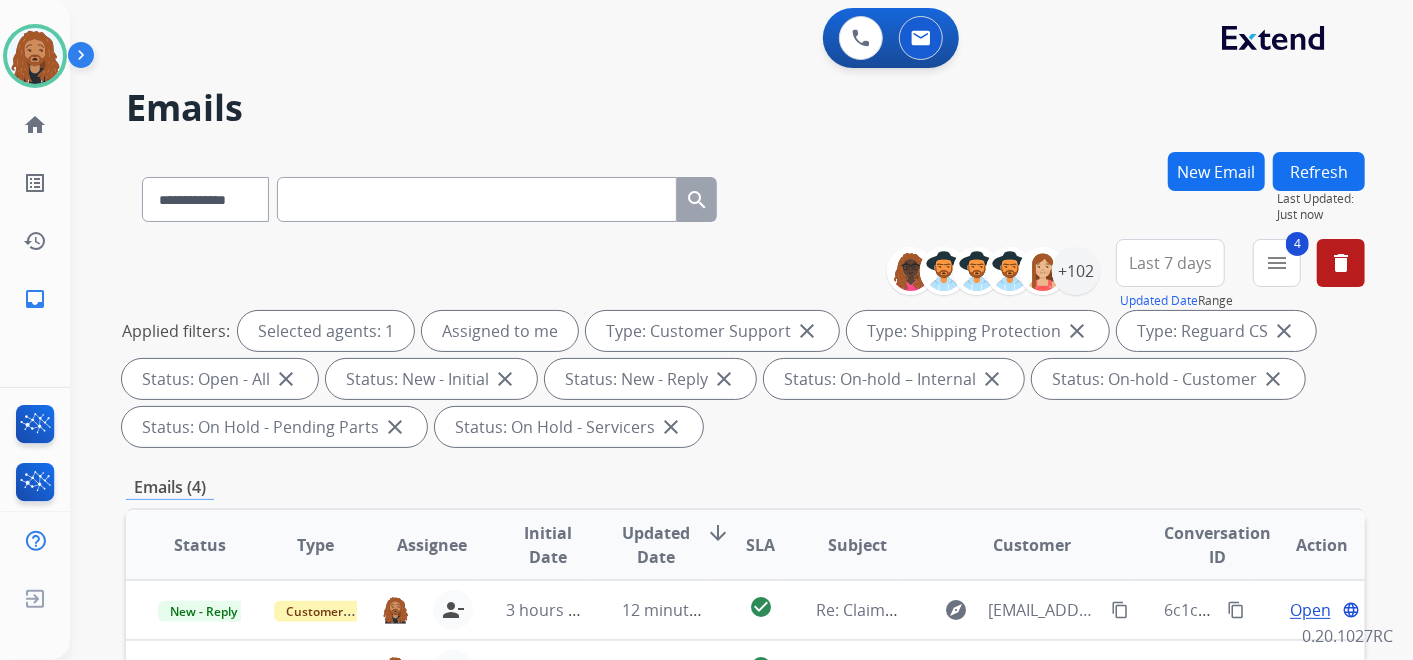 click on "Last 7 days" at bounding box center [1170, 263] 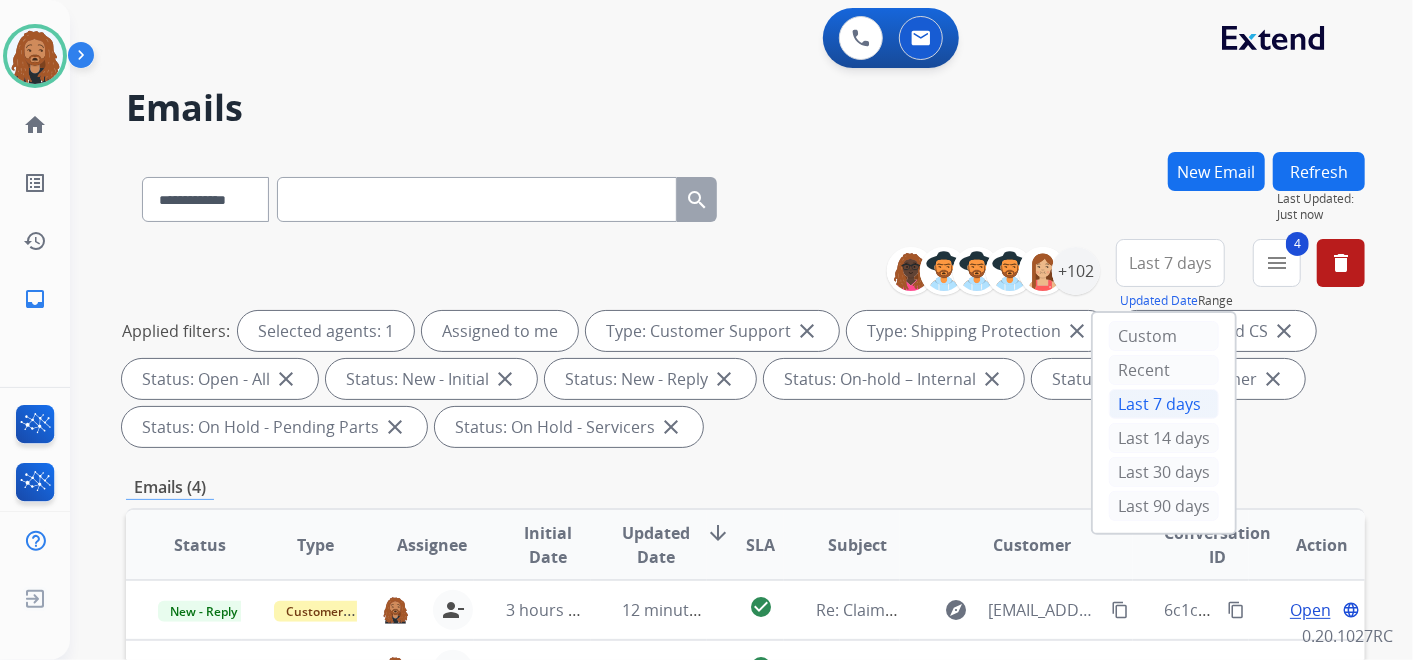 click on "Last 90 days" at bounding box center (1164, 506) 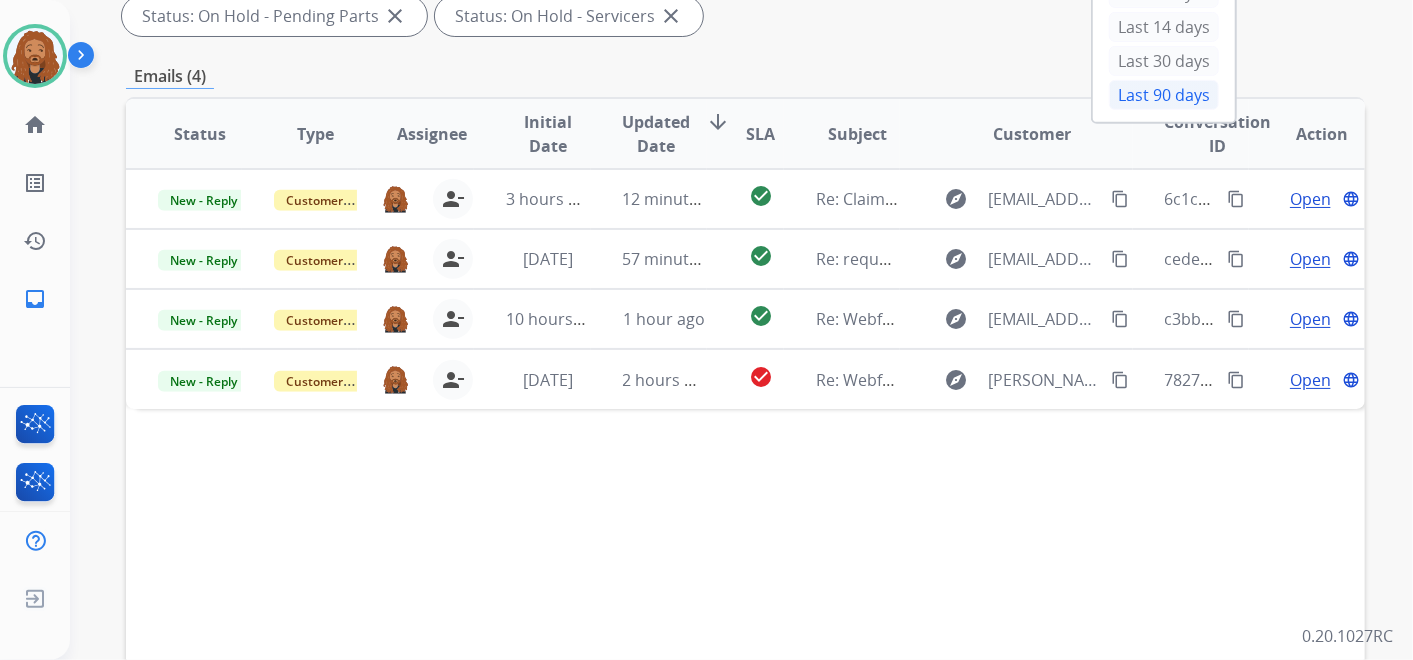 scroll, scrollTop: 555, scrollLeft: 0, axis: vertical 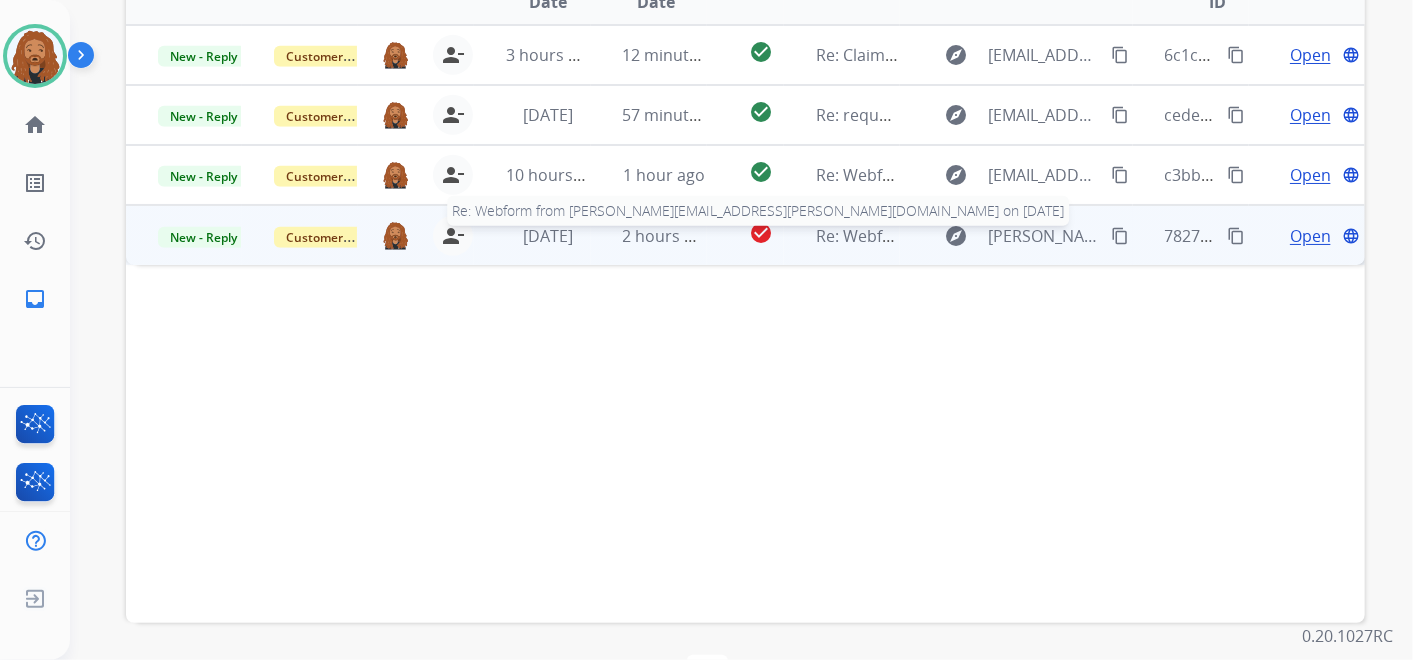 click on "Re: Webform from [PERSON_NAME][EMAIL_ADDRESS][PERSON_NAME][DOMAIN_NAME] on [DATE]" at bounding box center (1180, 236) 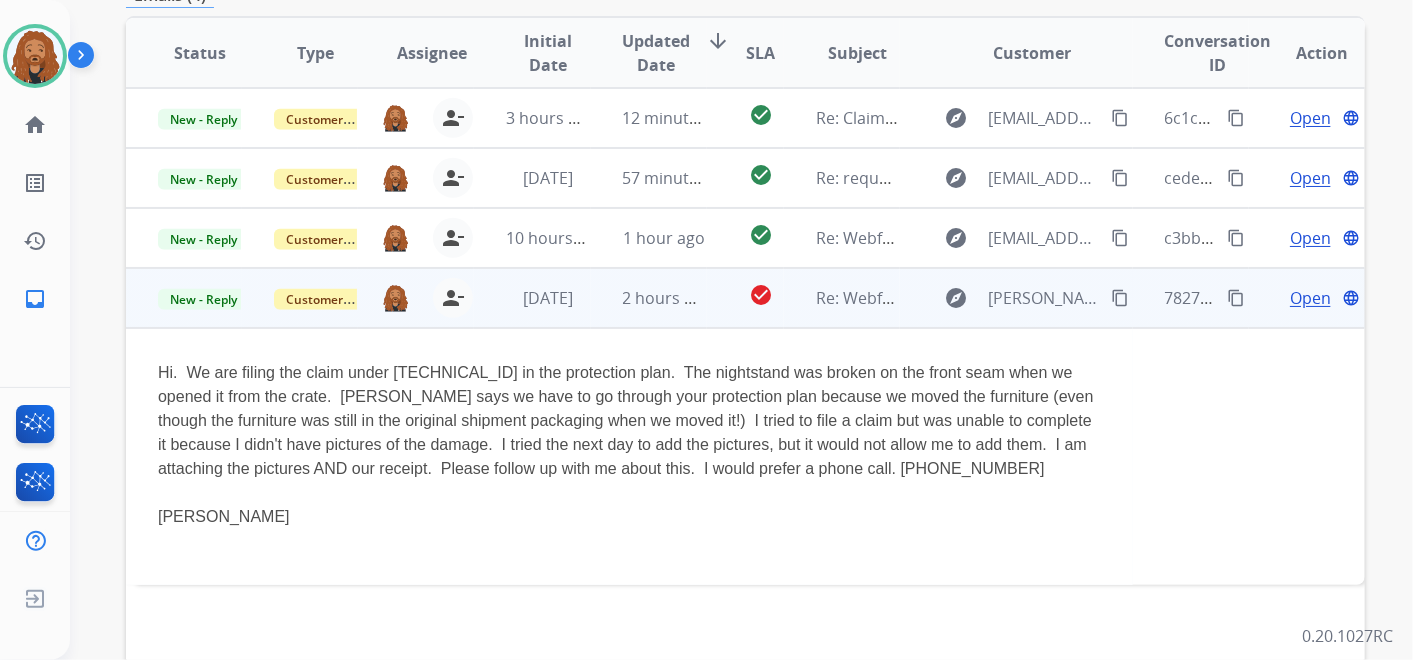 scroll, scrollTop: 444, scrollLeft: 0, axis: vertical 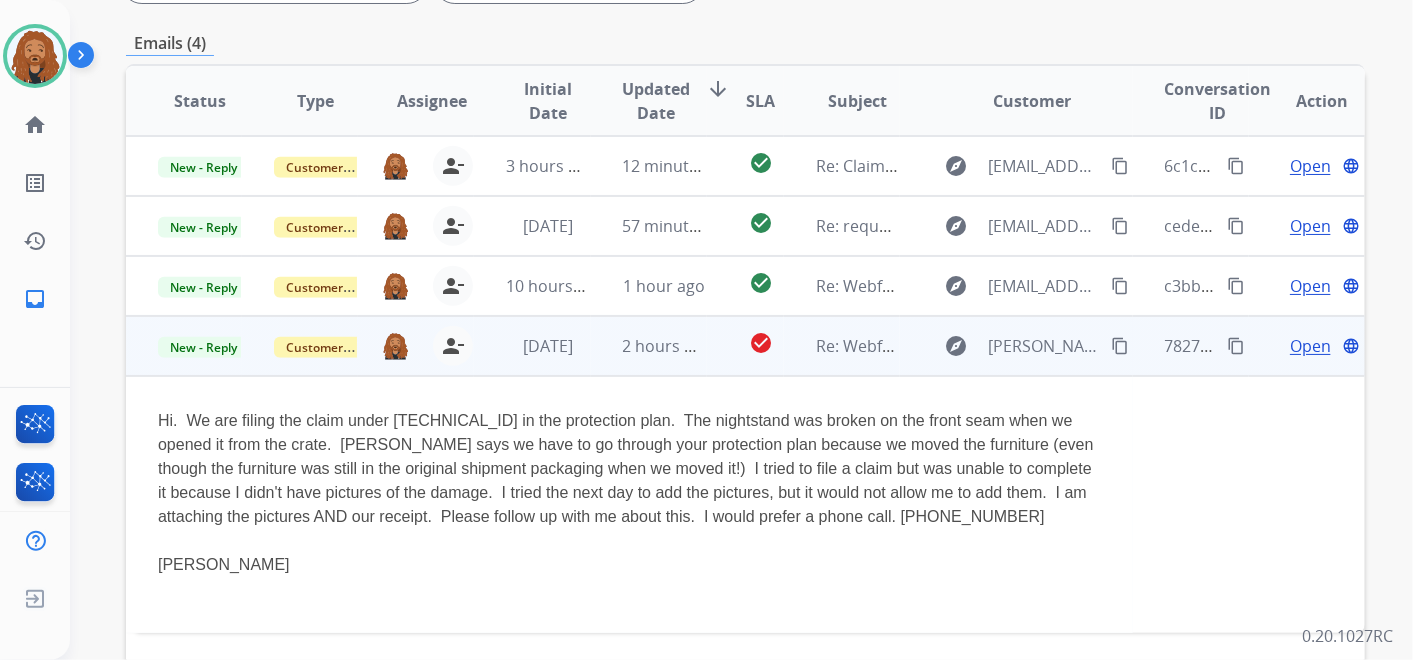 click on "Open" at bounding box center [1310, 346] 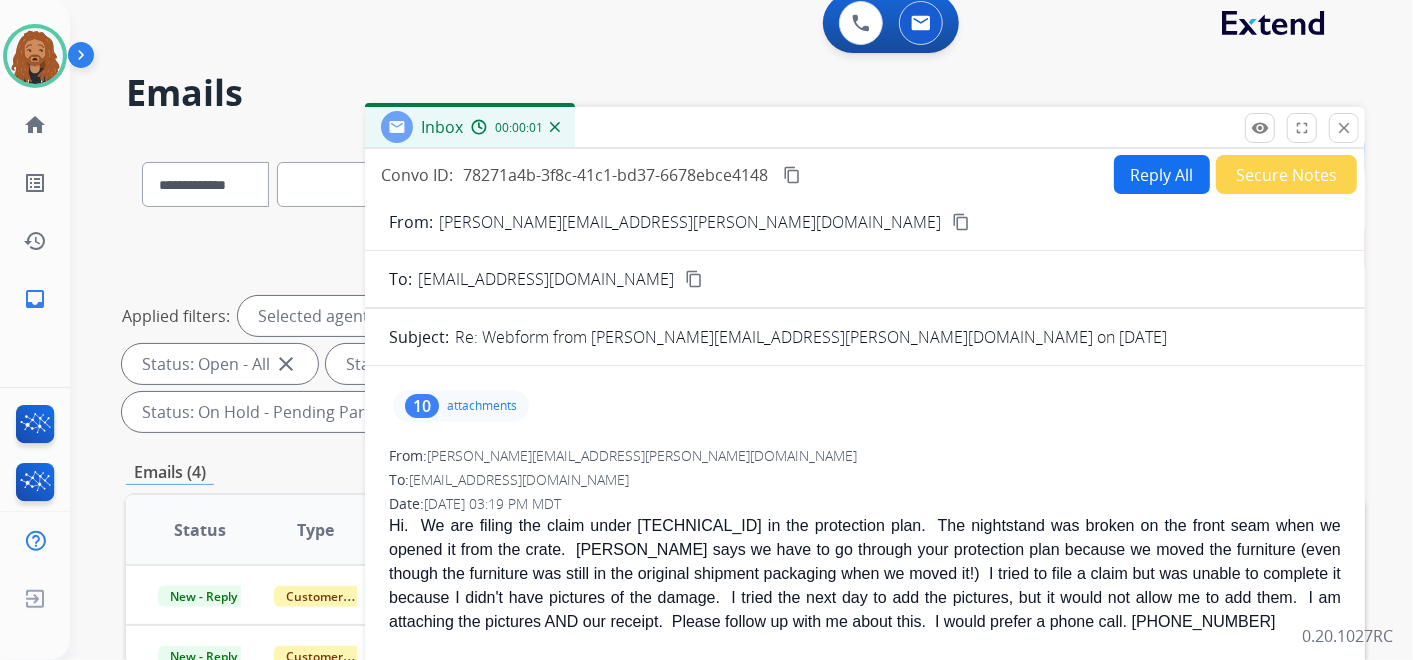 scroll, scrollTop: 0, scrollLeft: 0, axis: both 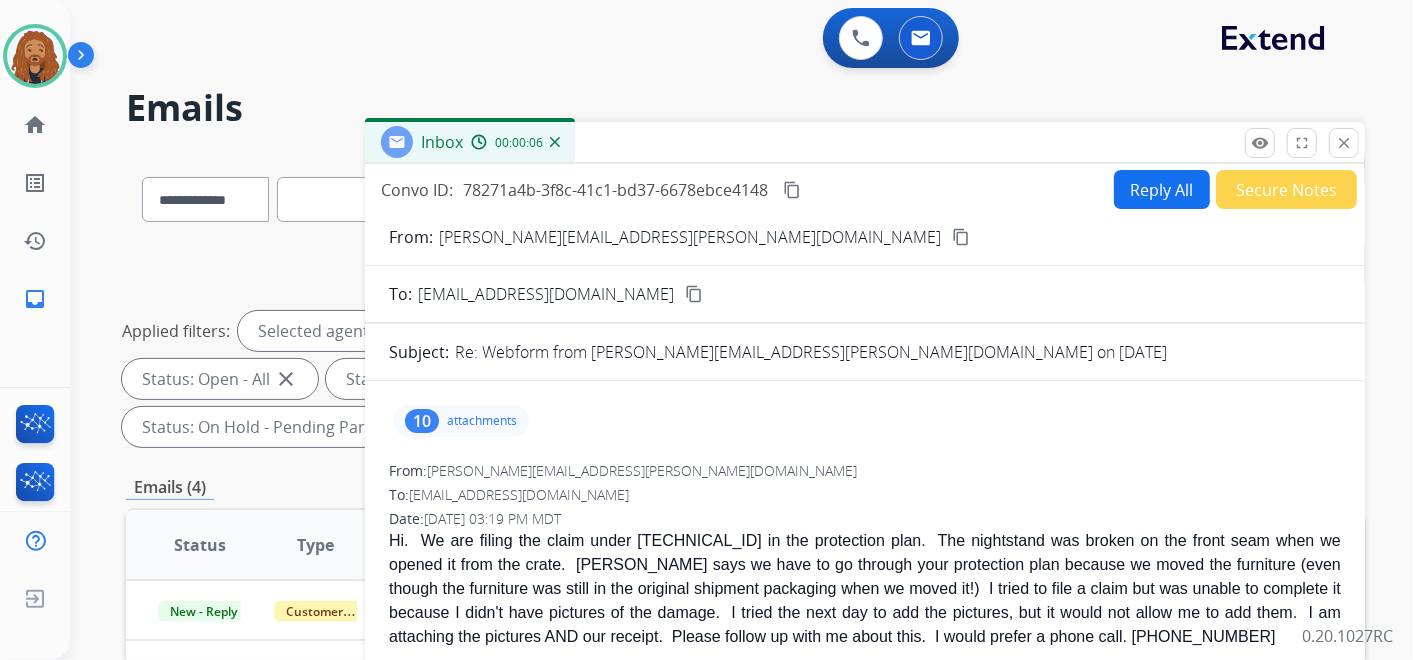 click on "0 Voice Interactions  0  Email Interactions" at bounding box center [729, 40] 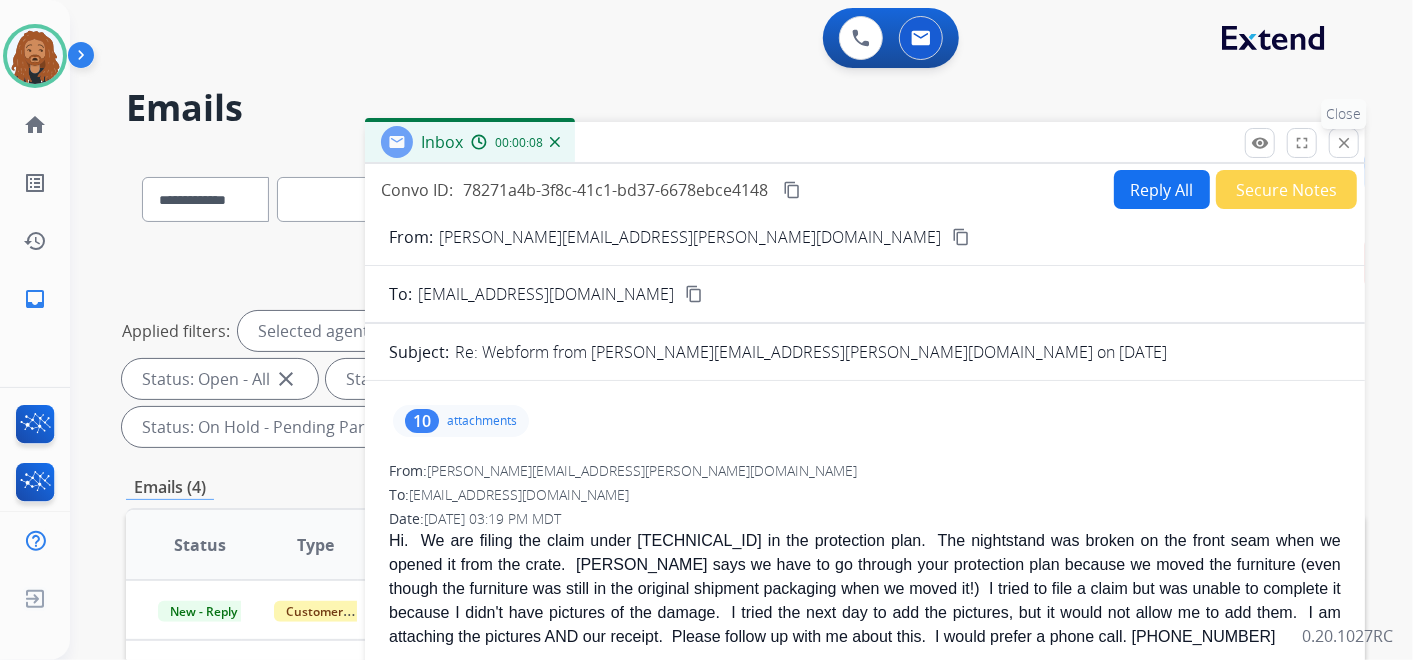 click on "close" at bounding box center [1344, 143] 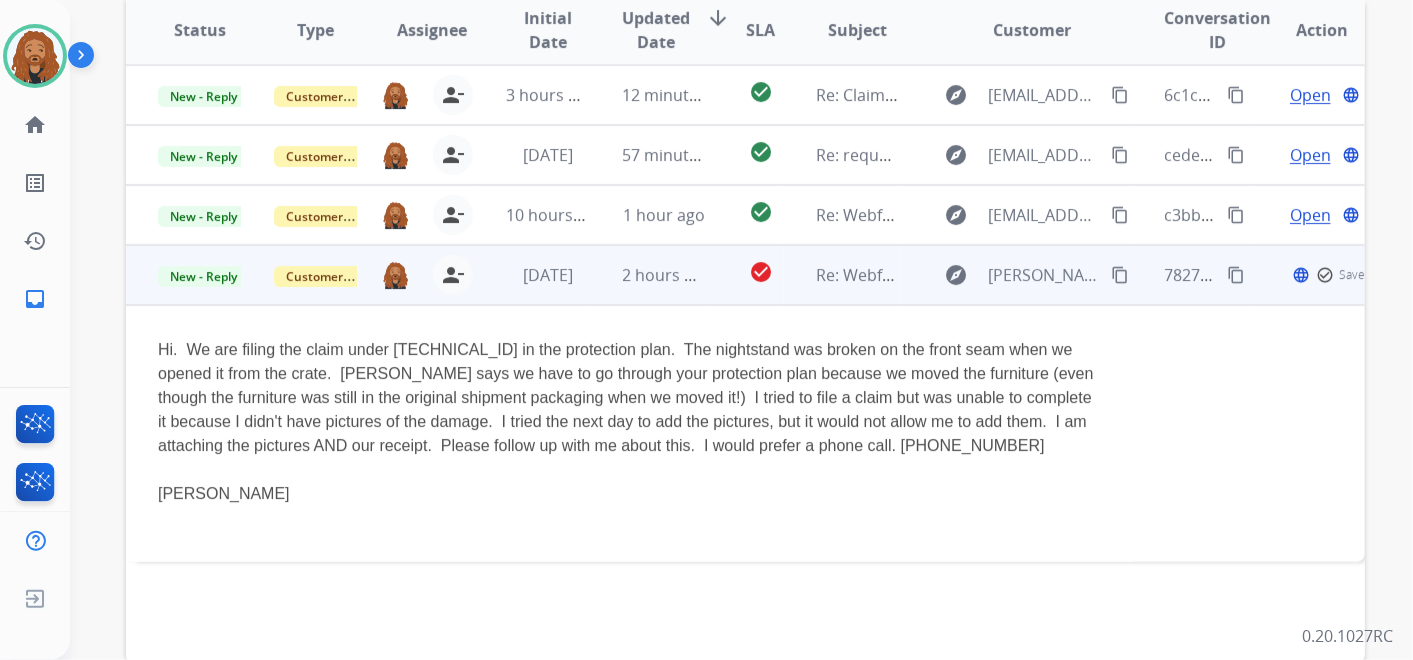 scroll, scrollTop: 555, scrollLeft: 0, axis: vertical 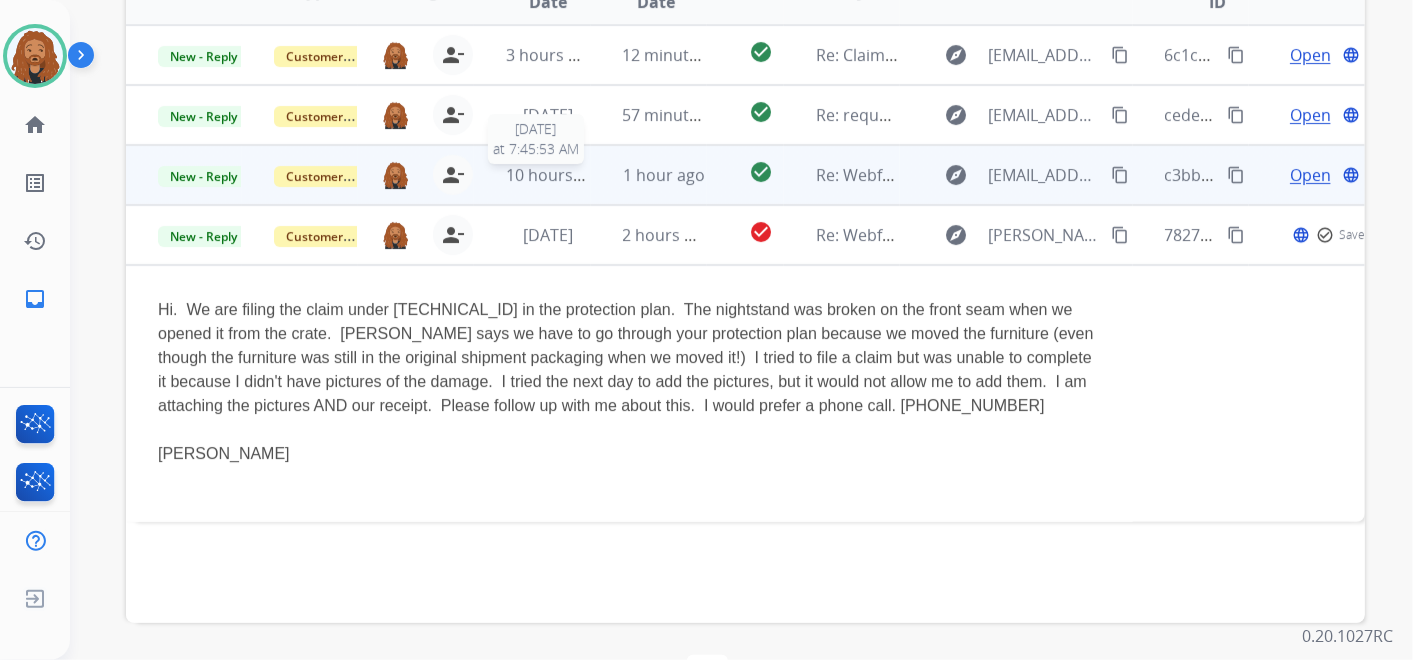 click on "10 hours ago" at bounding box center (555, 175) 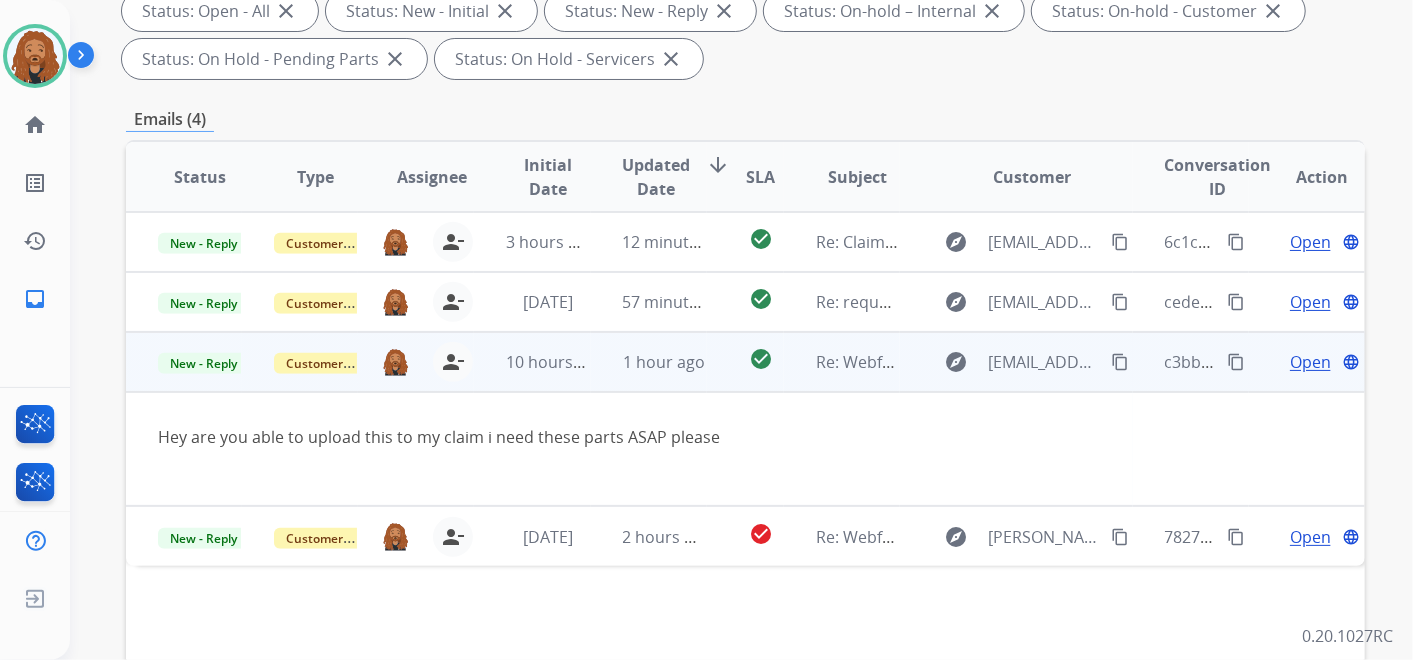 scroll, scrollTop: 333, scrollLeft: 0, axis: vertical 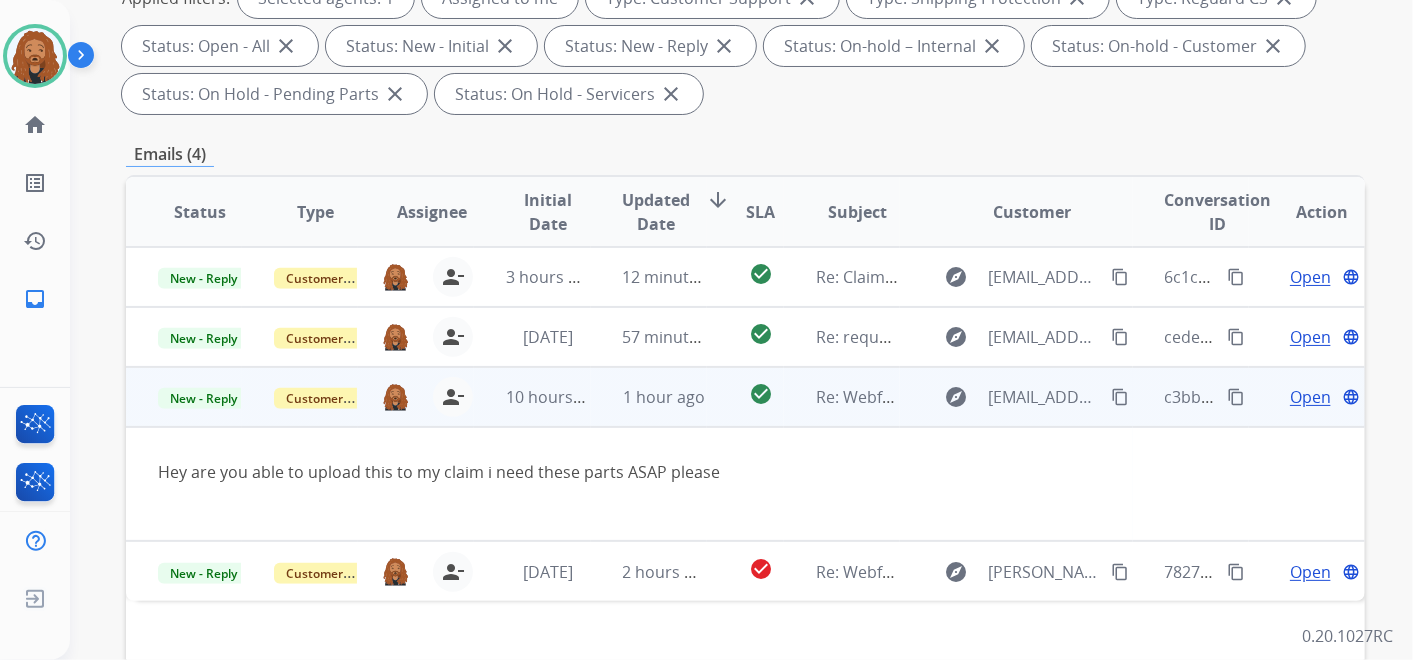 click on "Open" at bounding box center [1310, 397] 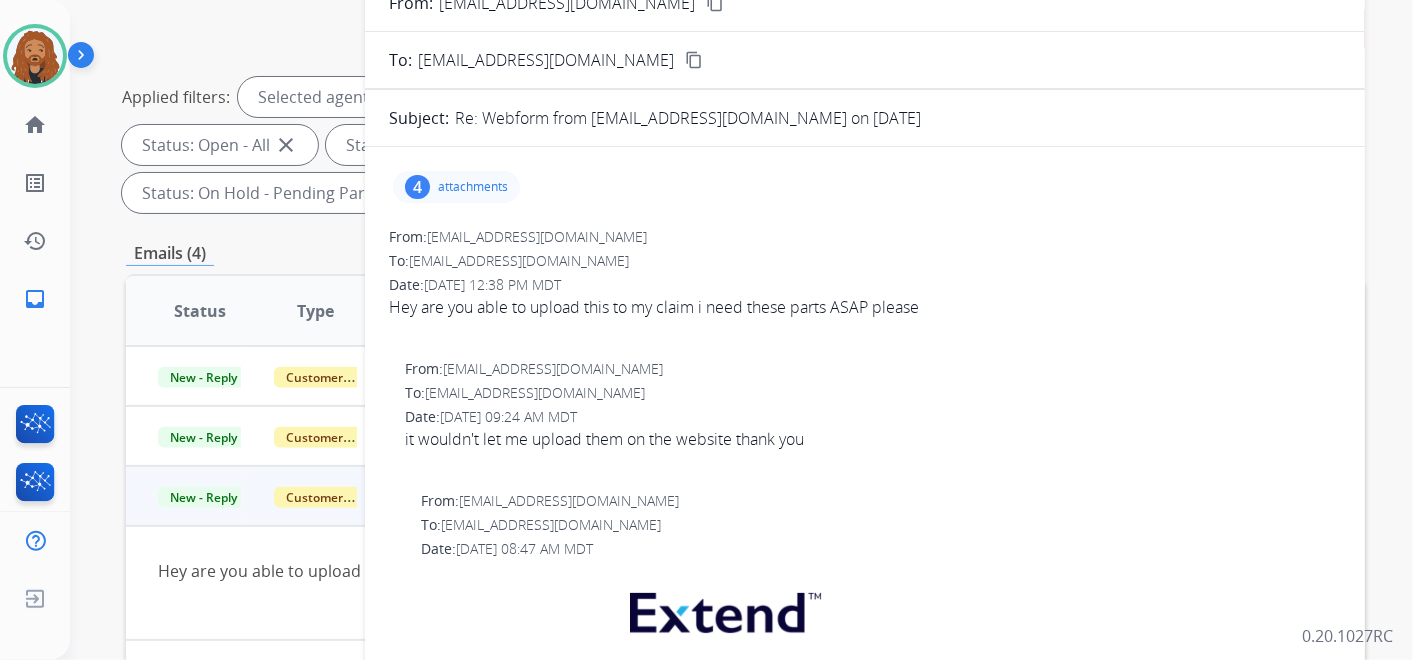 scroll, scrollTop: 177, scrollLeft: 0, axis: vertical 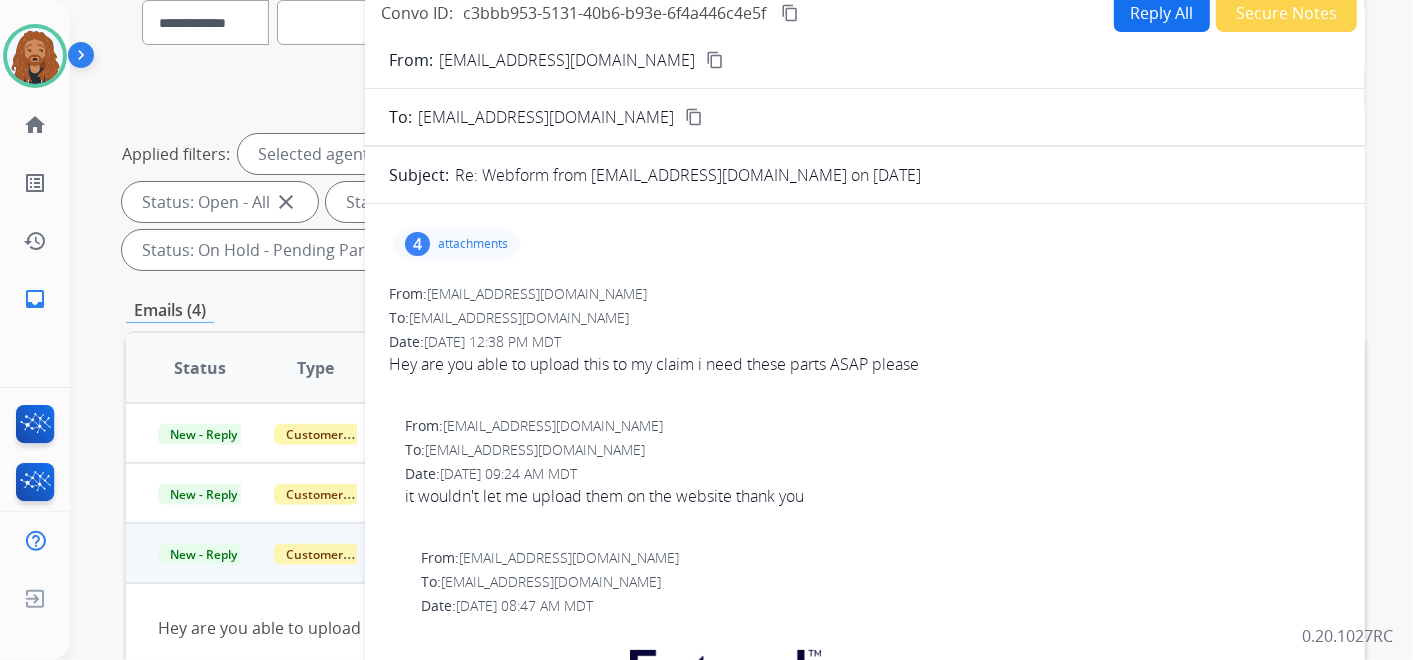 click on "attachments" at bounding box center [473, 244] 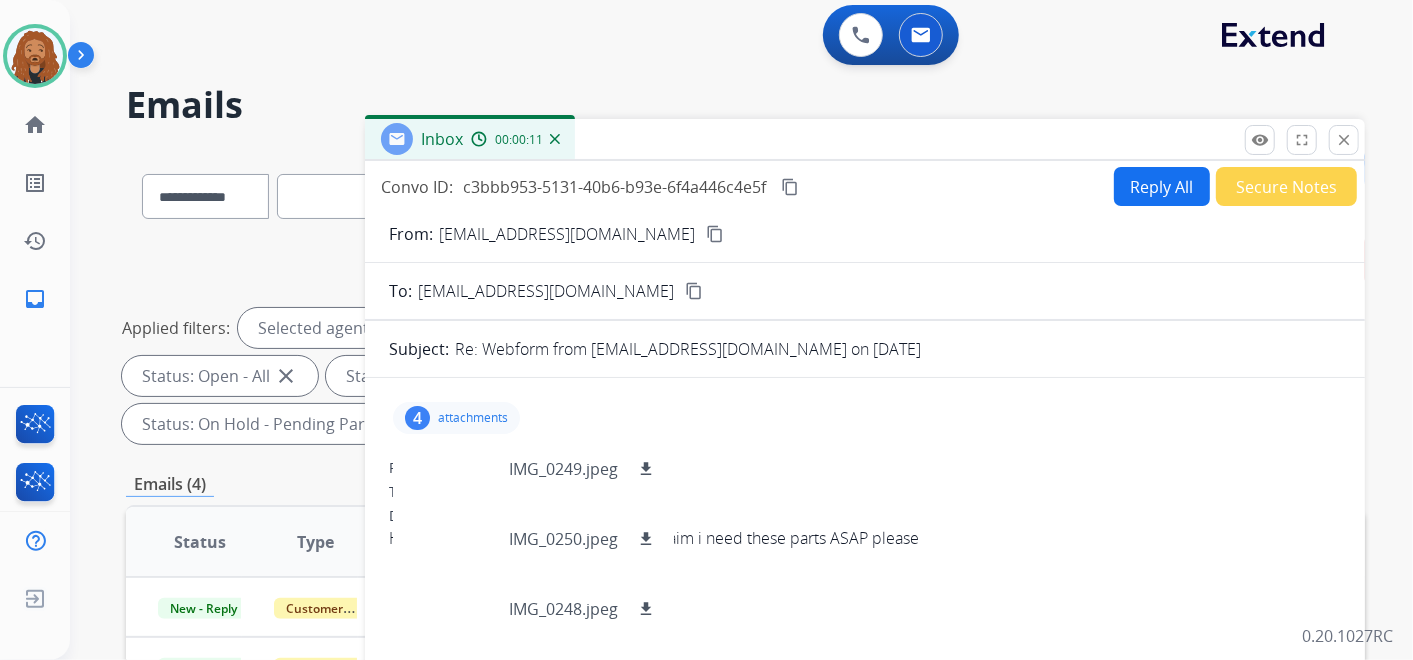 scroll, scrollTop: 0, scrollLeft: 0, axis: both 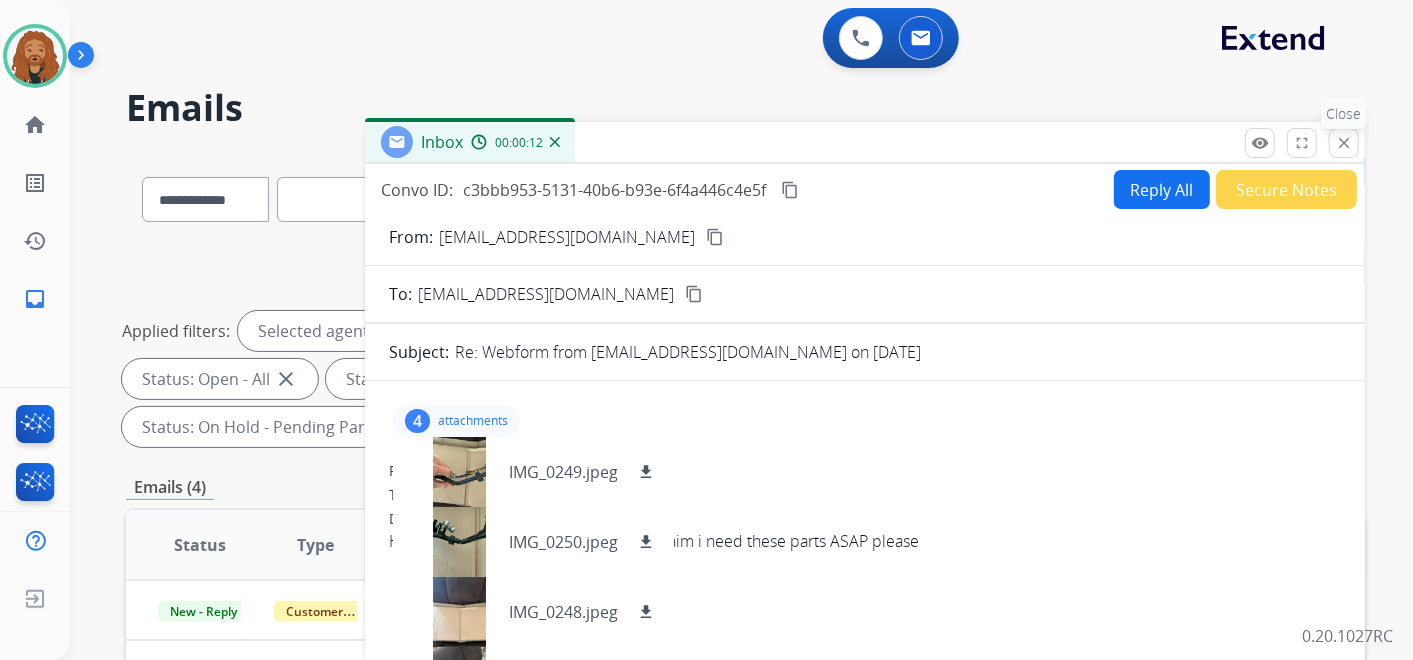 click on "close" at bounding box center (1344, 143) 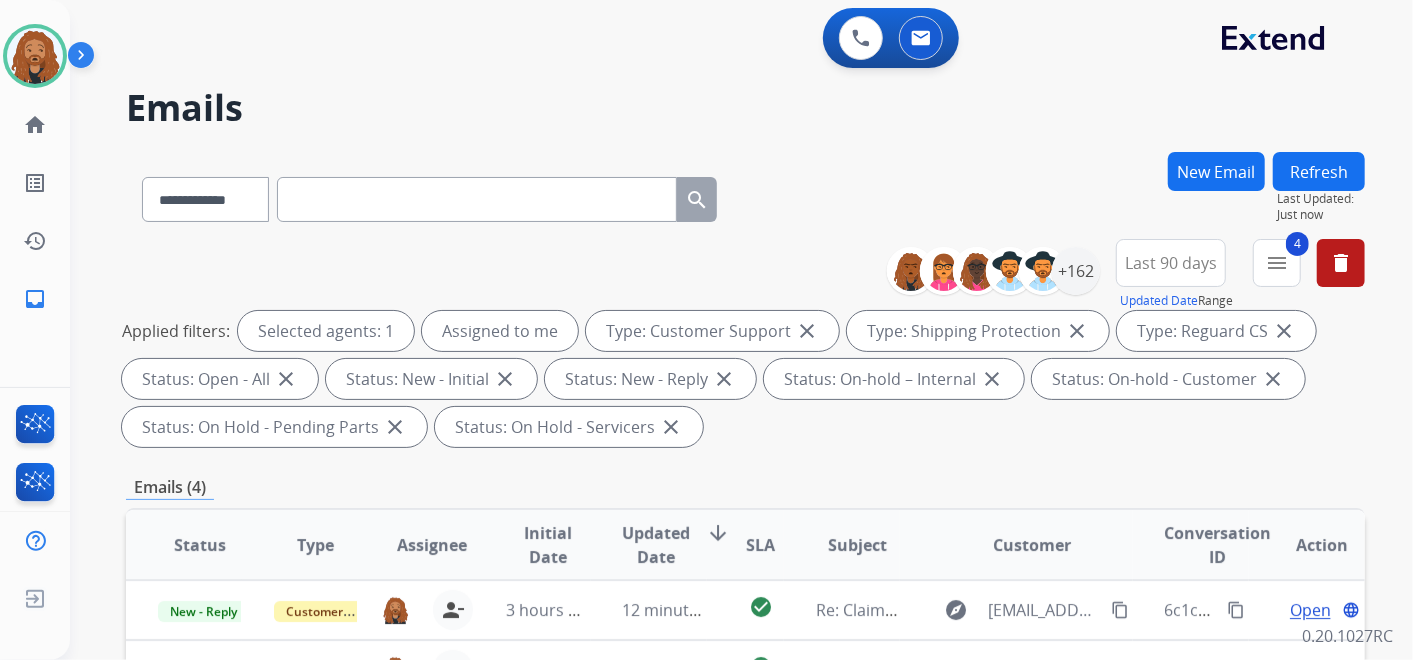 scroll, scrollTop: 444, scrollLeft: 0, axis: vertical 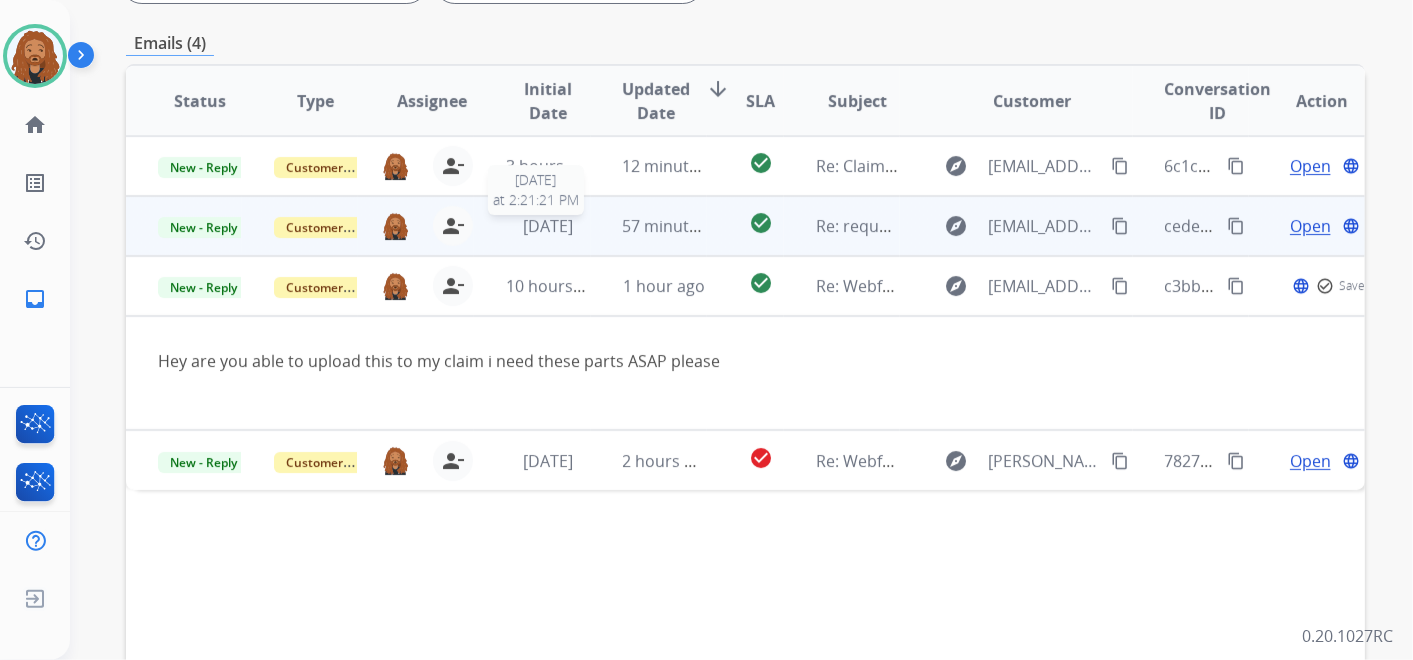 click on "[DATE]" at bounding box center (548, 226) 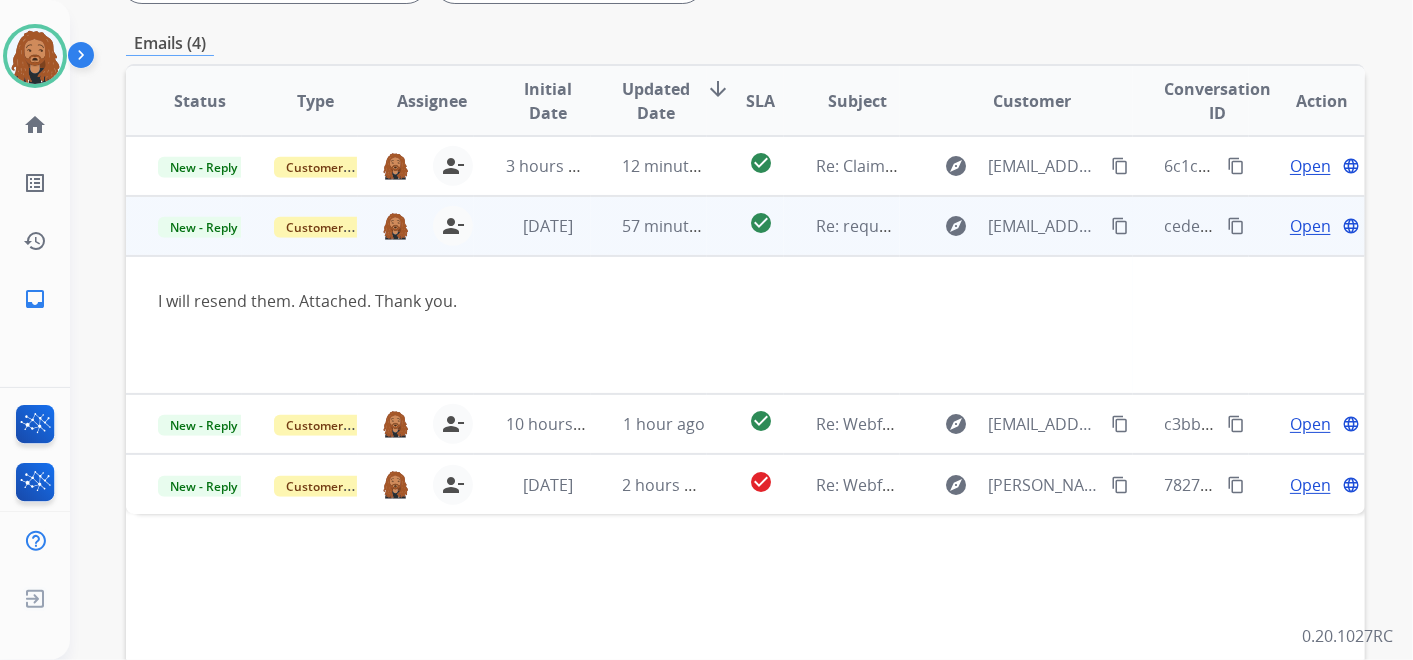 click on "Open" at bounding box center [1310, 226] 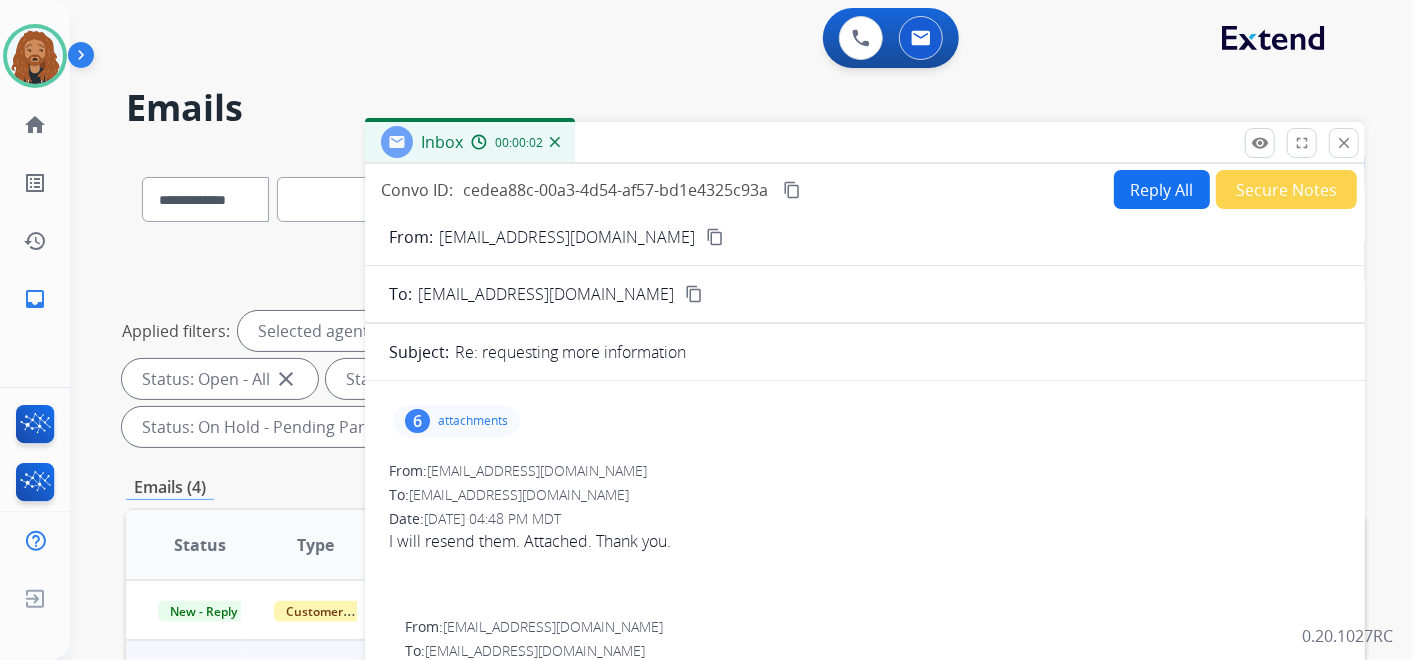 scroll, scrollTop: 0, scrollLeft: 0, axis: both 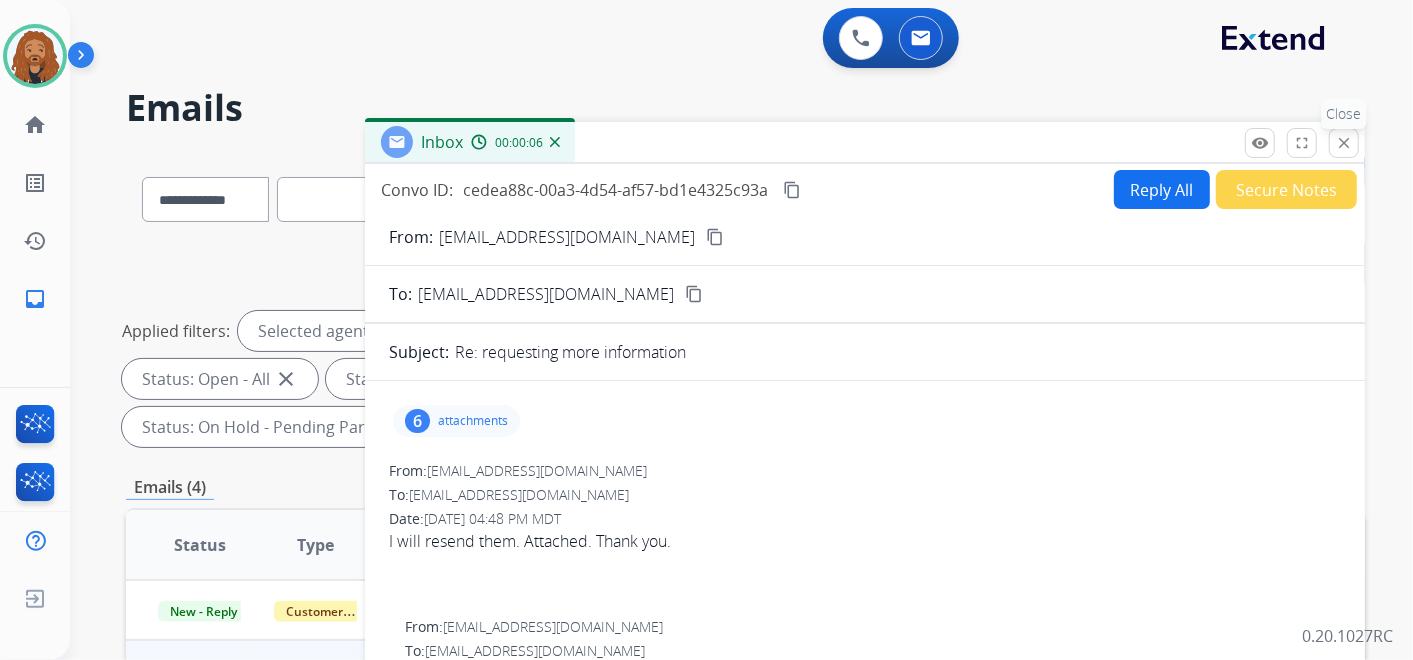 click on "close" at bounding box center (1344, 143) 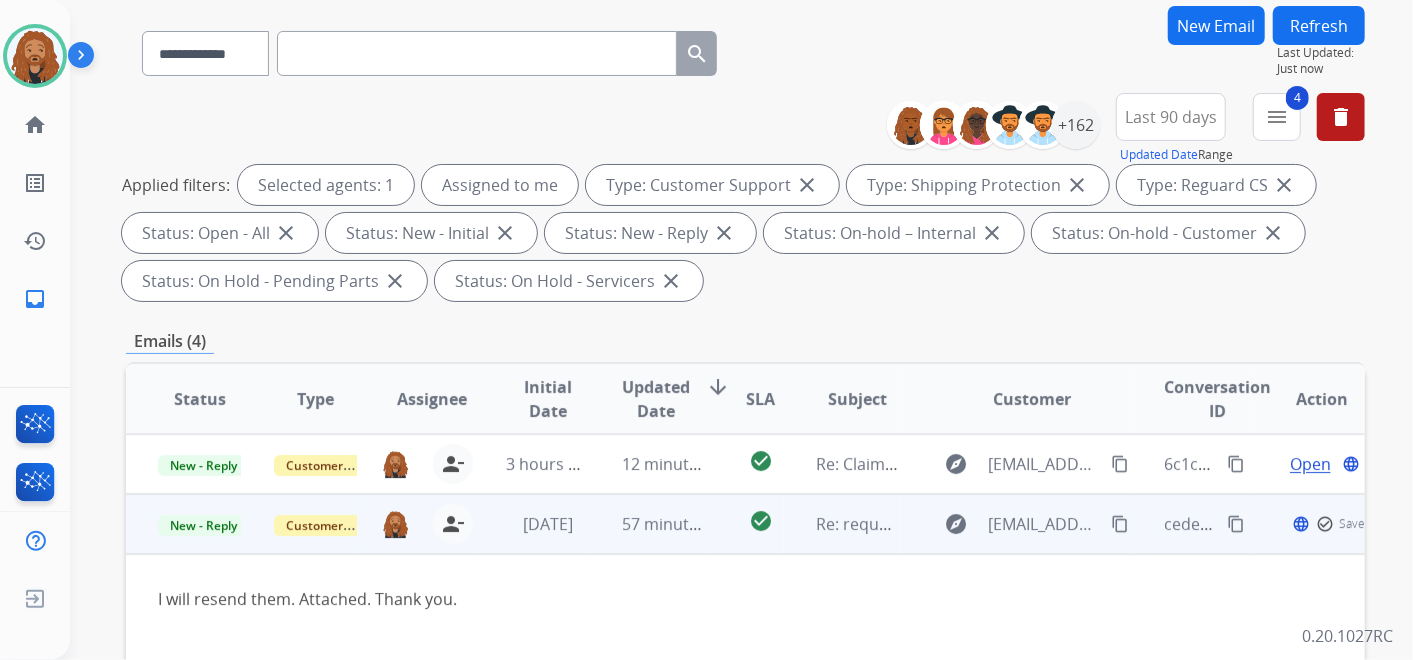 scroll, scrollTop: 222, scrollLeft: 0, axis: vertical 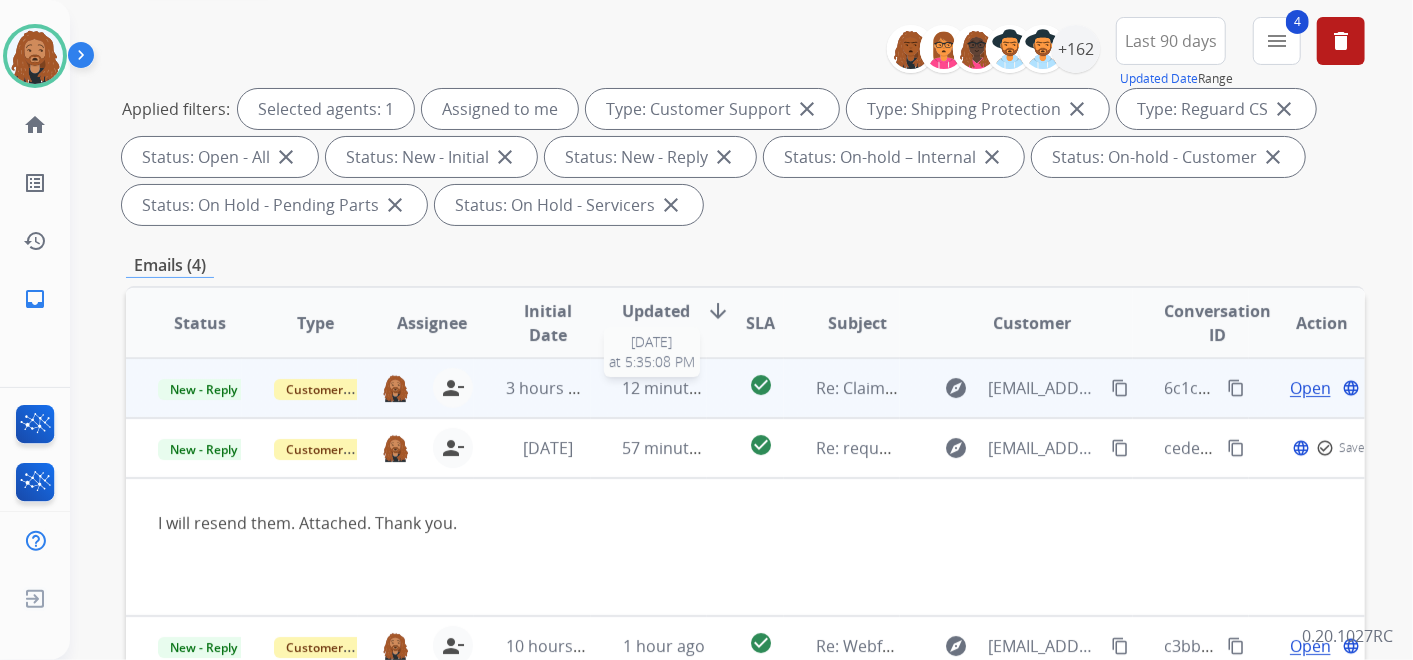 click on "12 minutes ago" at bounding box center (681, 388) 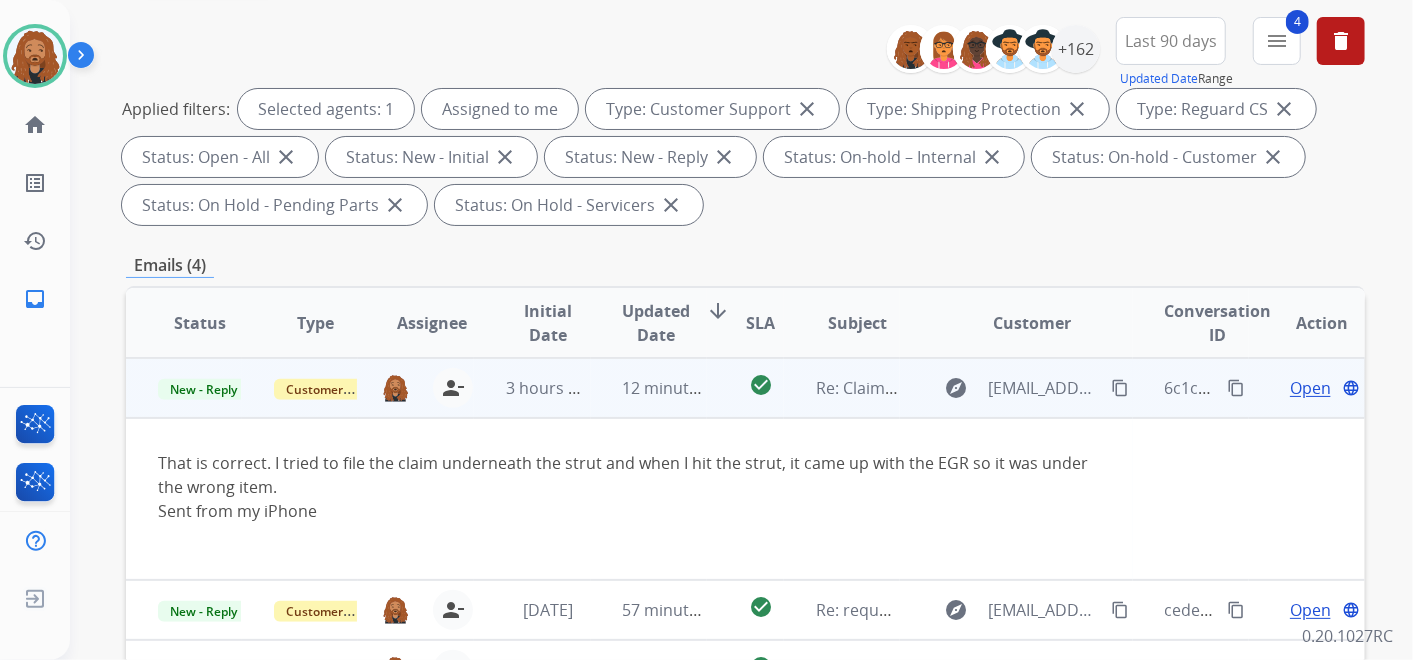 click on "Open" at bounding box center [1310, 388] 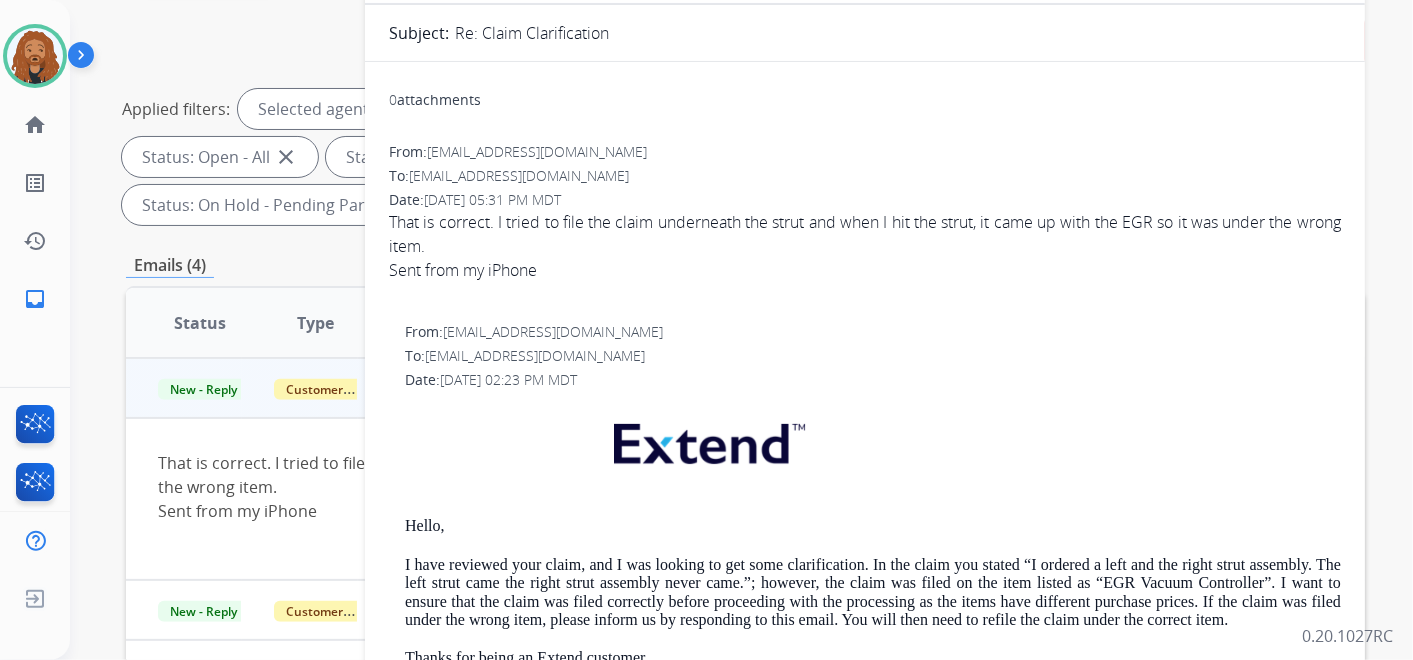 scroll, scrollTop: 274, scrollLeft: 0, axis: vertical 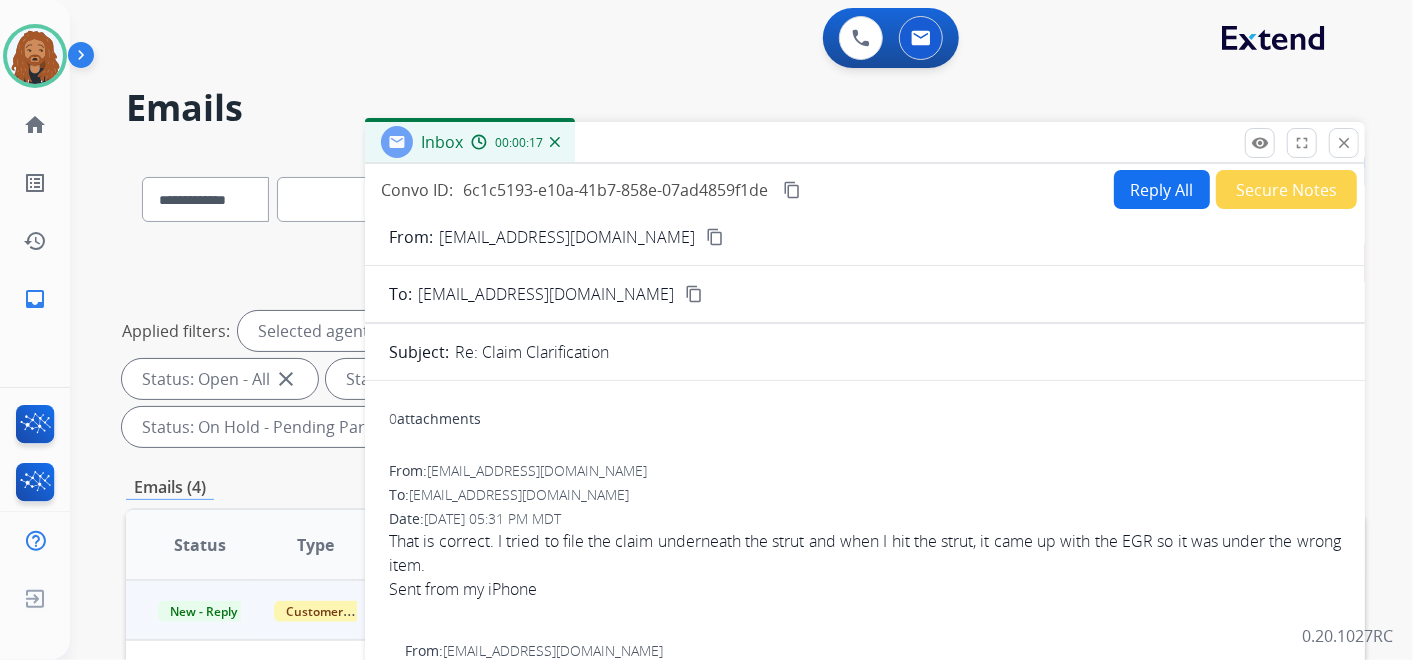 click on "Reply All" at bounding box center [1162, 189] 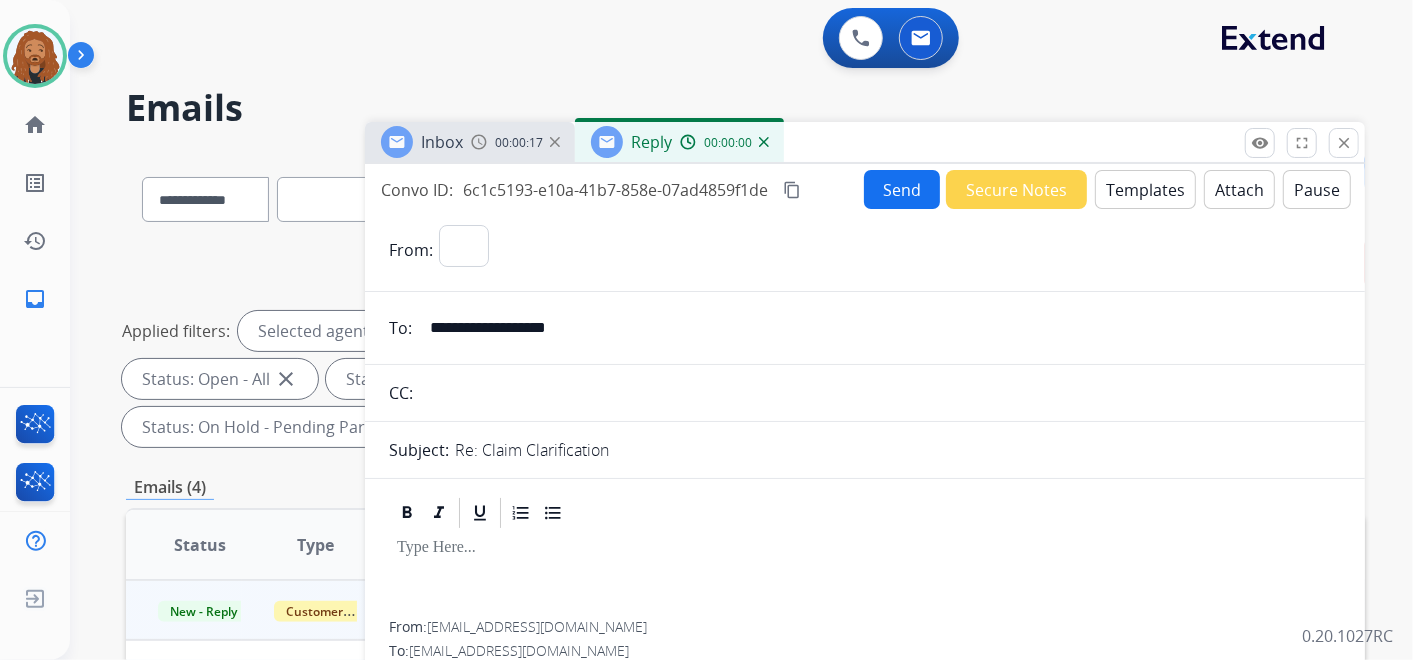select on "**********" 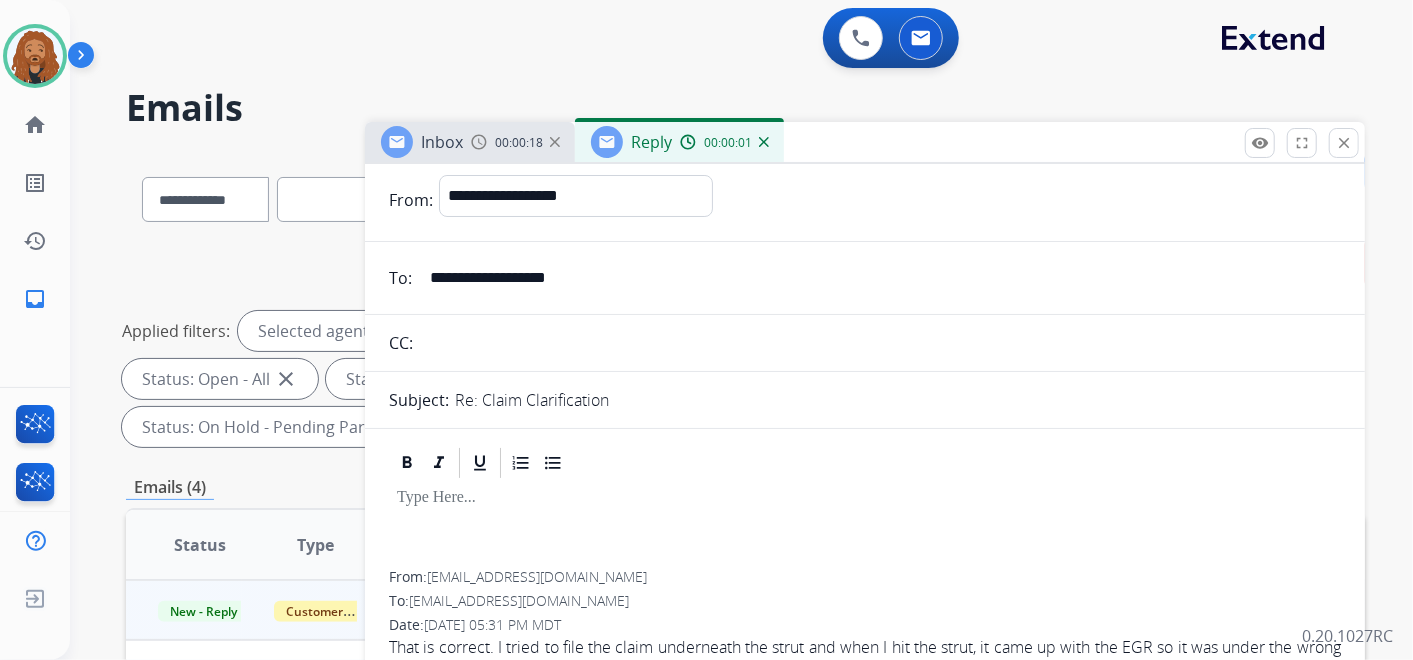 scroll, scrollTop: 0, scrollLeft: 0, axis: both 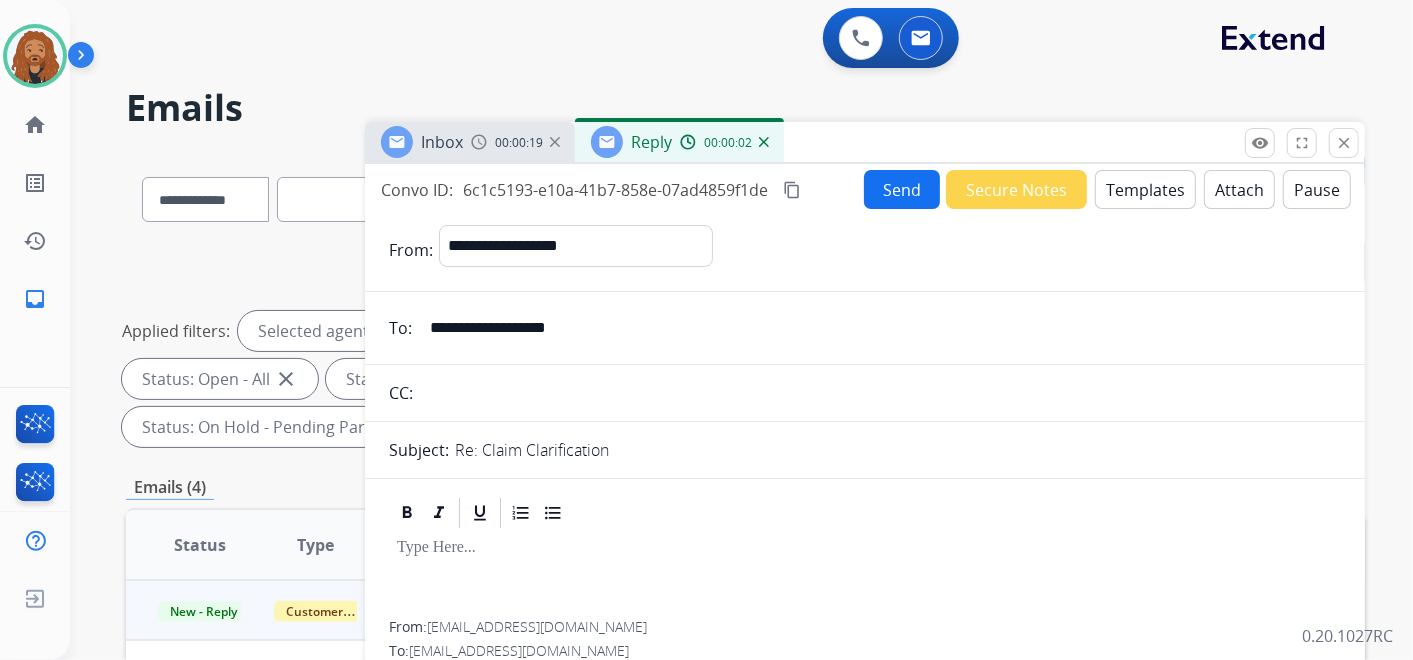 click on "Templates" at bounding box center (1145, 189) 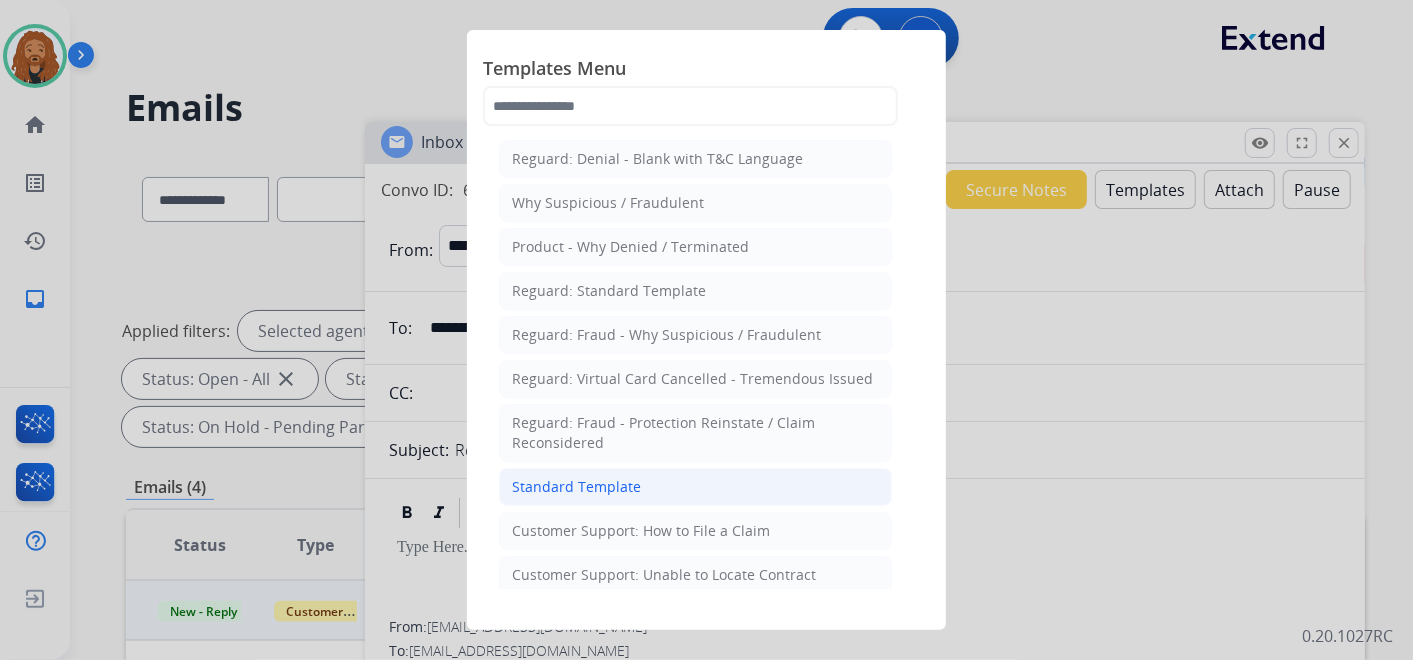 click on "Standard Template" 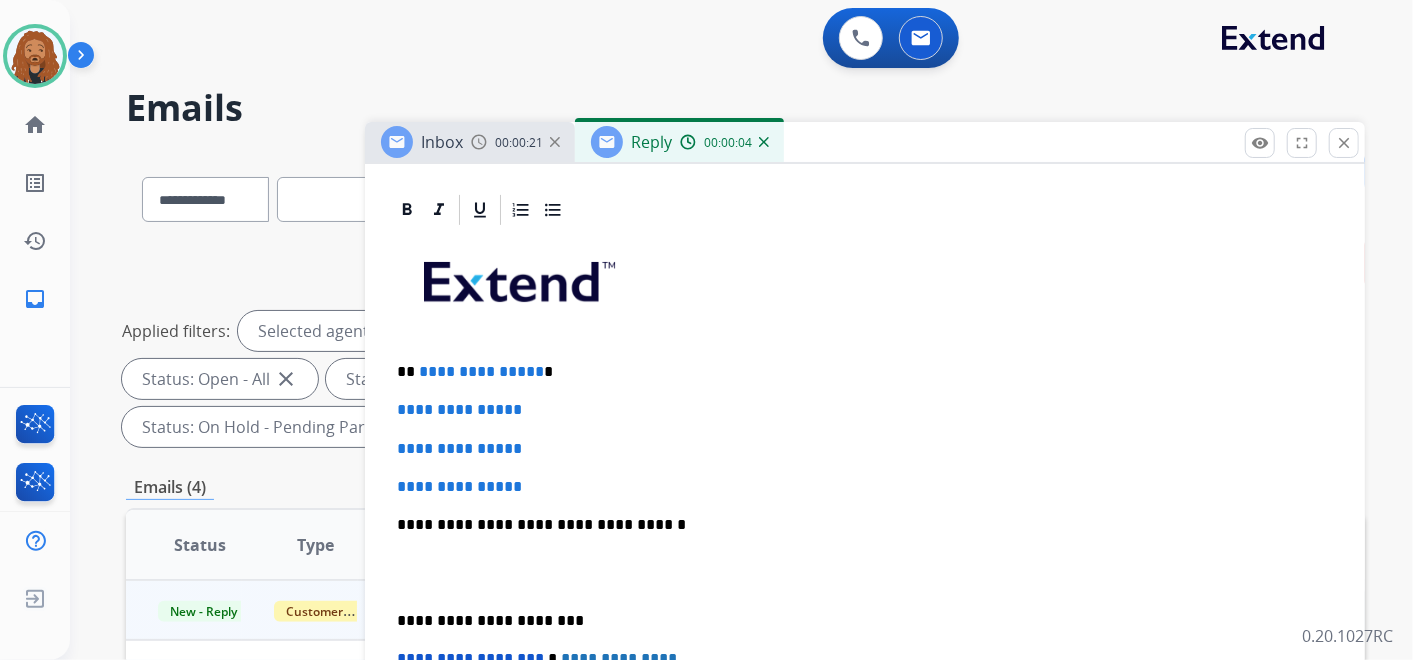 scroll, scrollTop: 555, scrollLeft: 0, axis: vertical 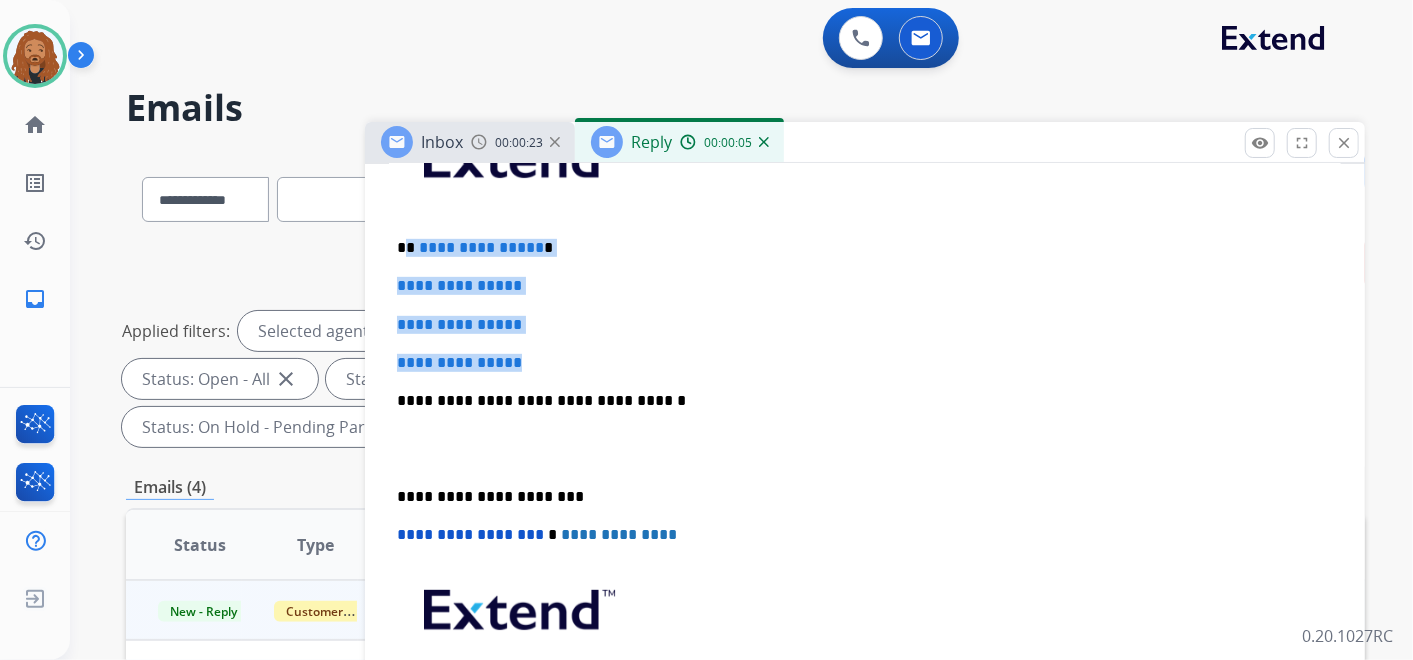drag, startPoint x: 537, startPoint y: 362, endPoint x: 408, endPoint y: 242, distance: 176.18456 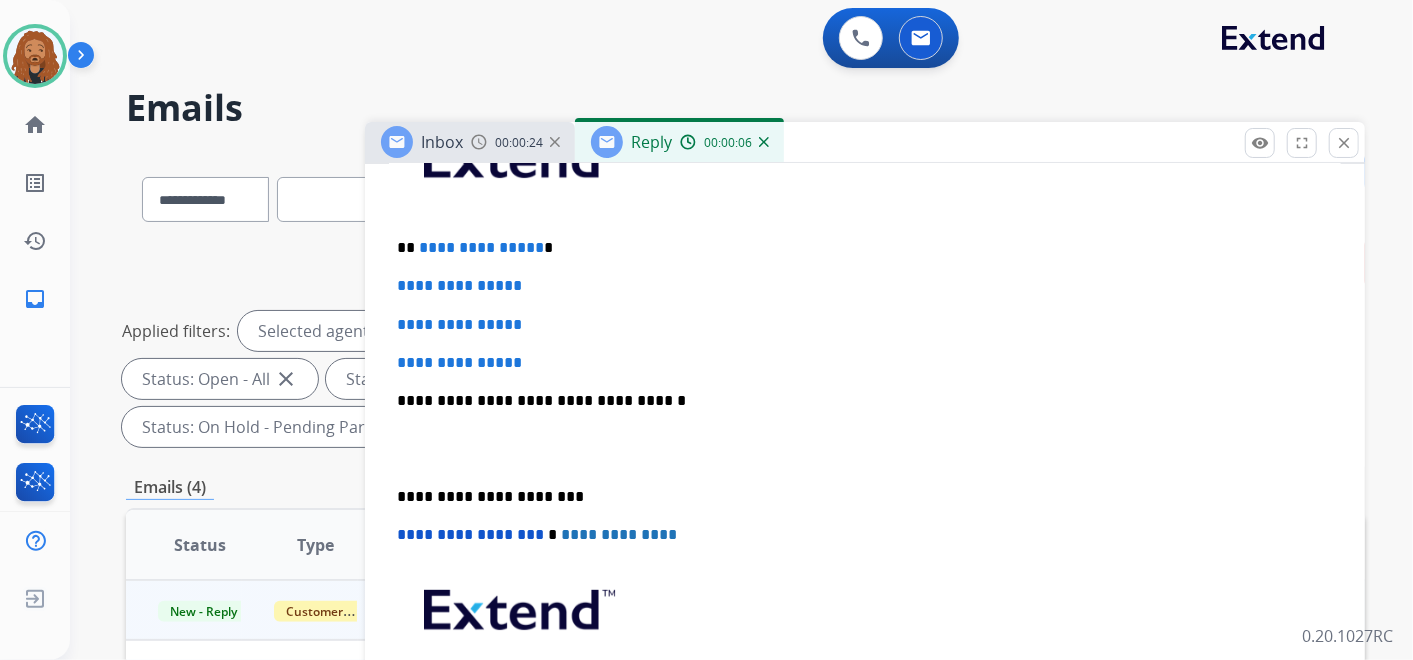 type 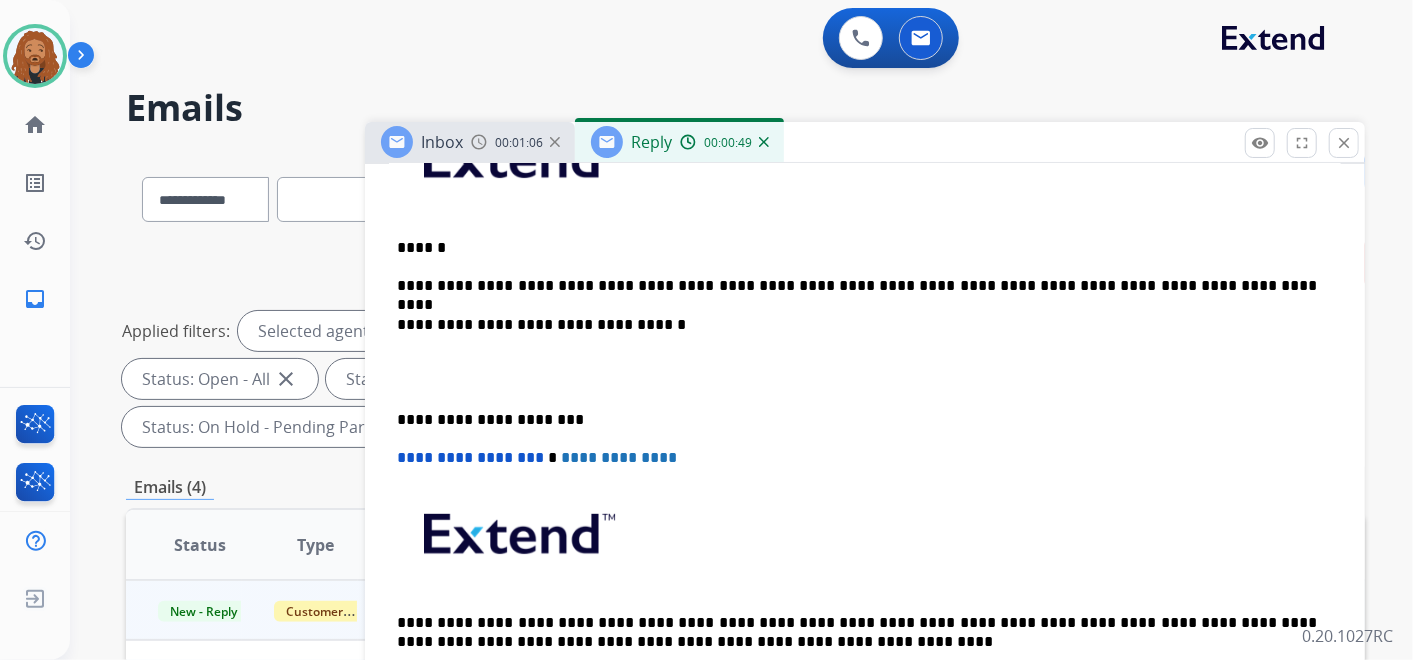 scroll, scrollTop: 444, scrollLeft: 0, axis: vertical 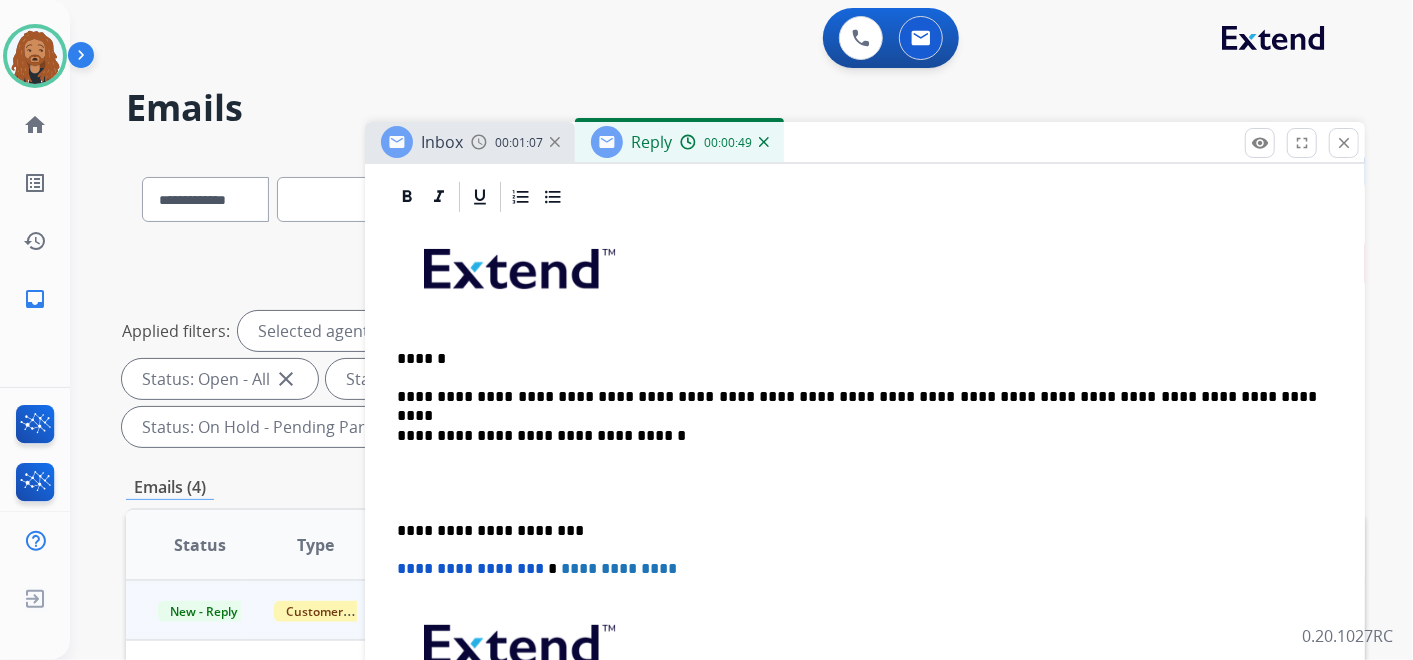 click at bounding box center (865, 483) 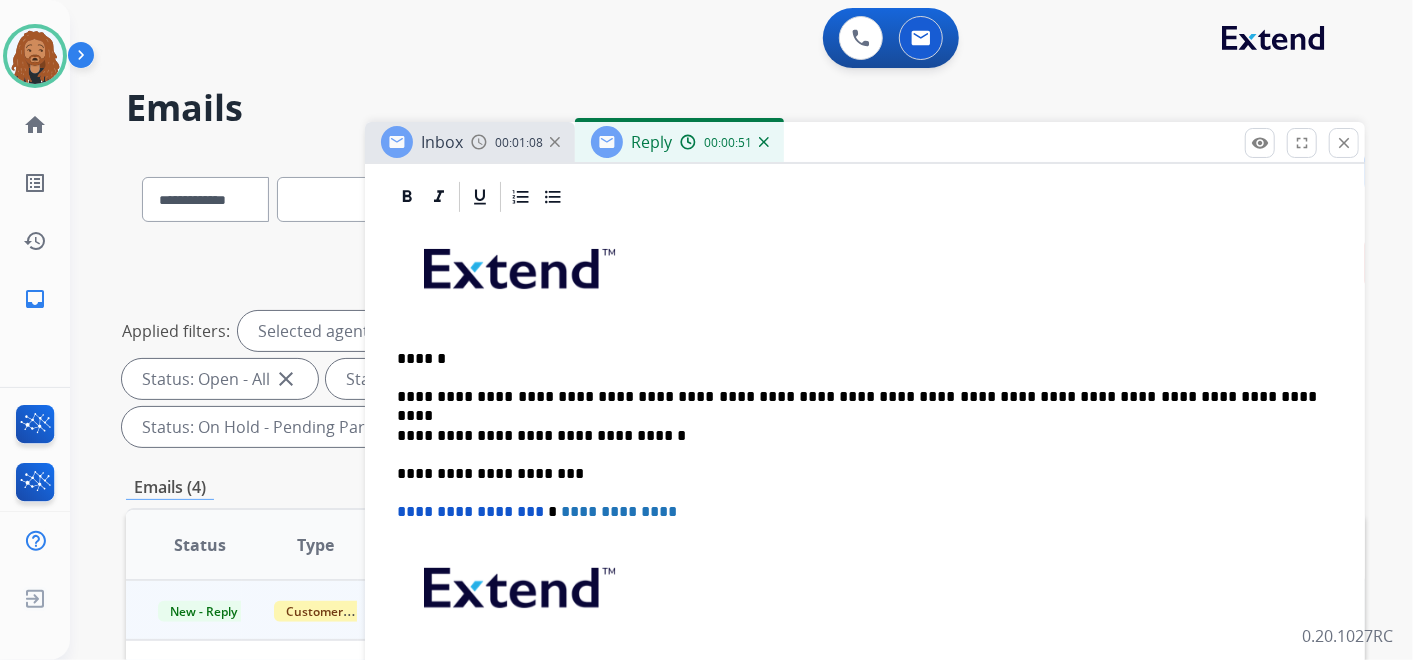 scroll, scrollTop: 0, scrollLeft: 0, axis: both 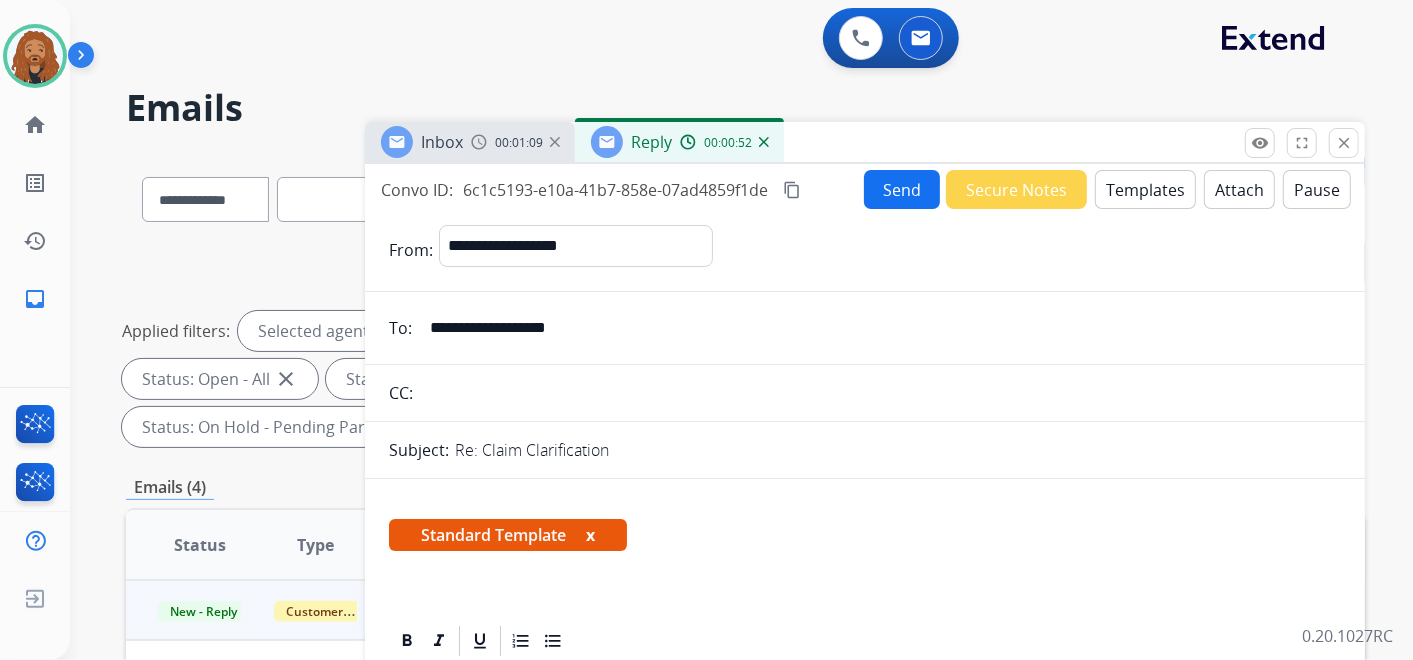 click on "Send" at bounding box center [902, 189] 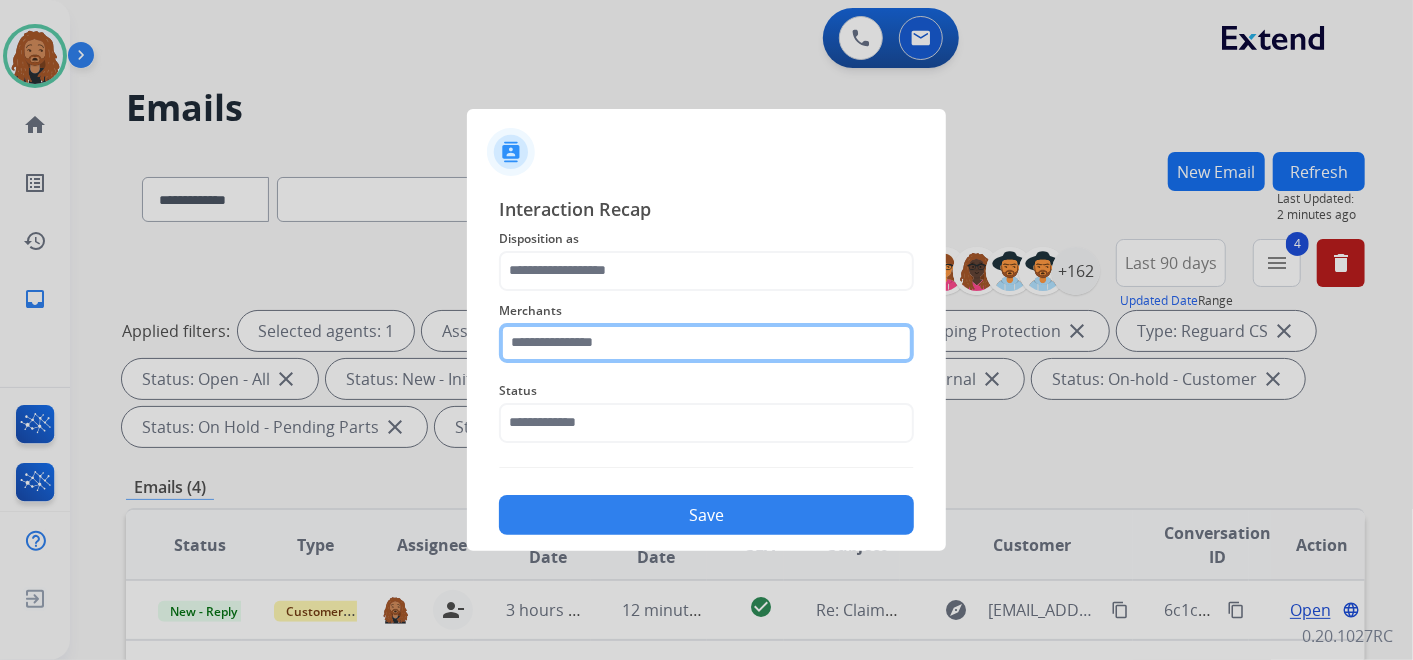click 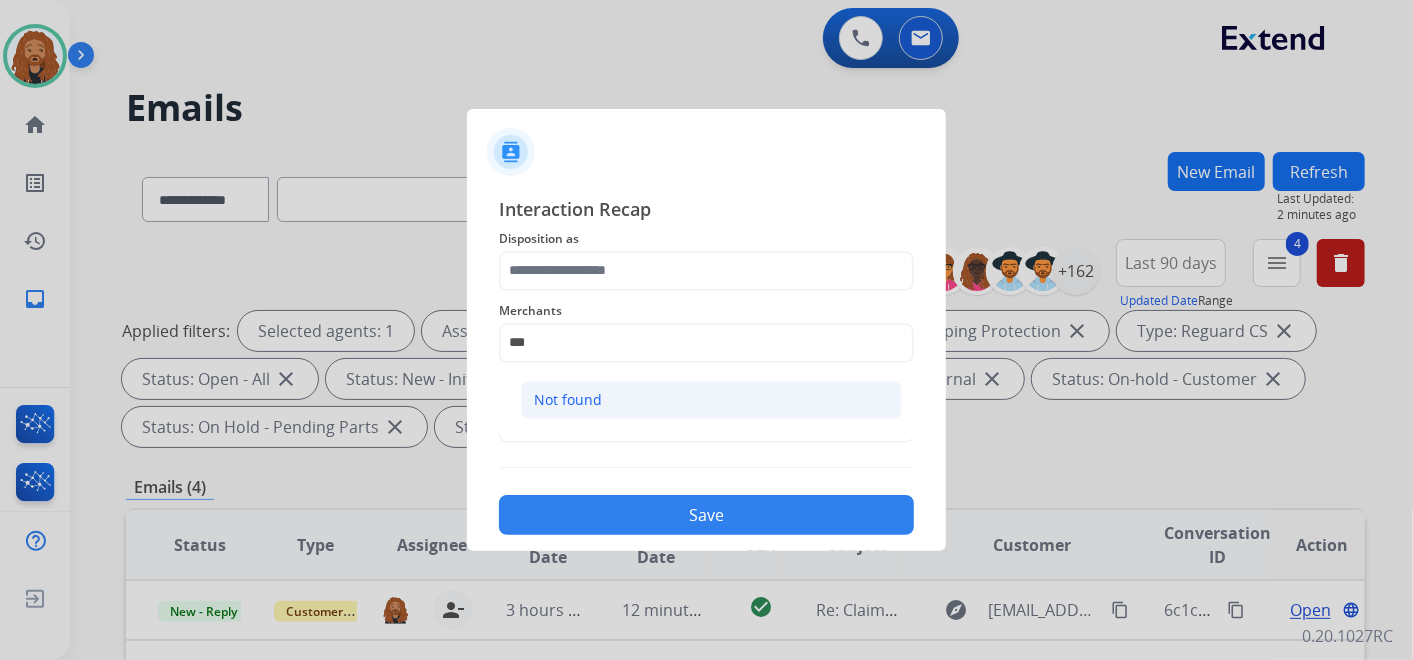 drag, startPoint x: 577, startPoint y: 389, endPoint x: 569, endPoint y: 357, distance: 32.984844 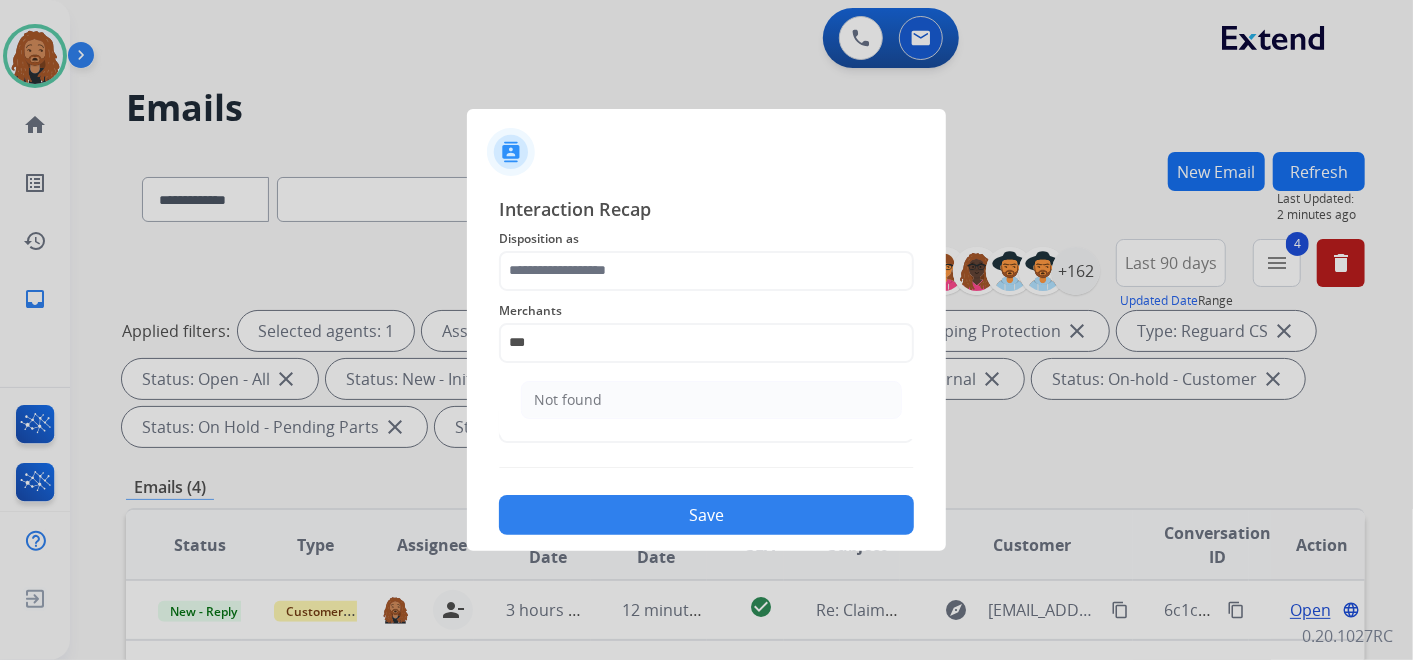 type on "*********" 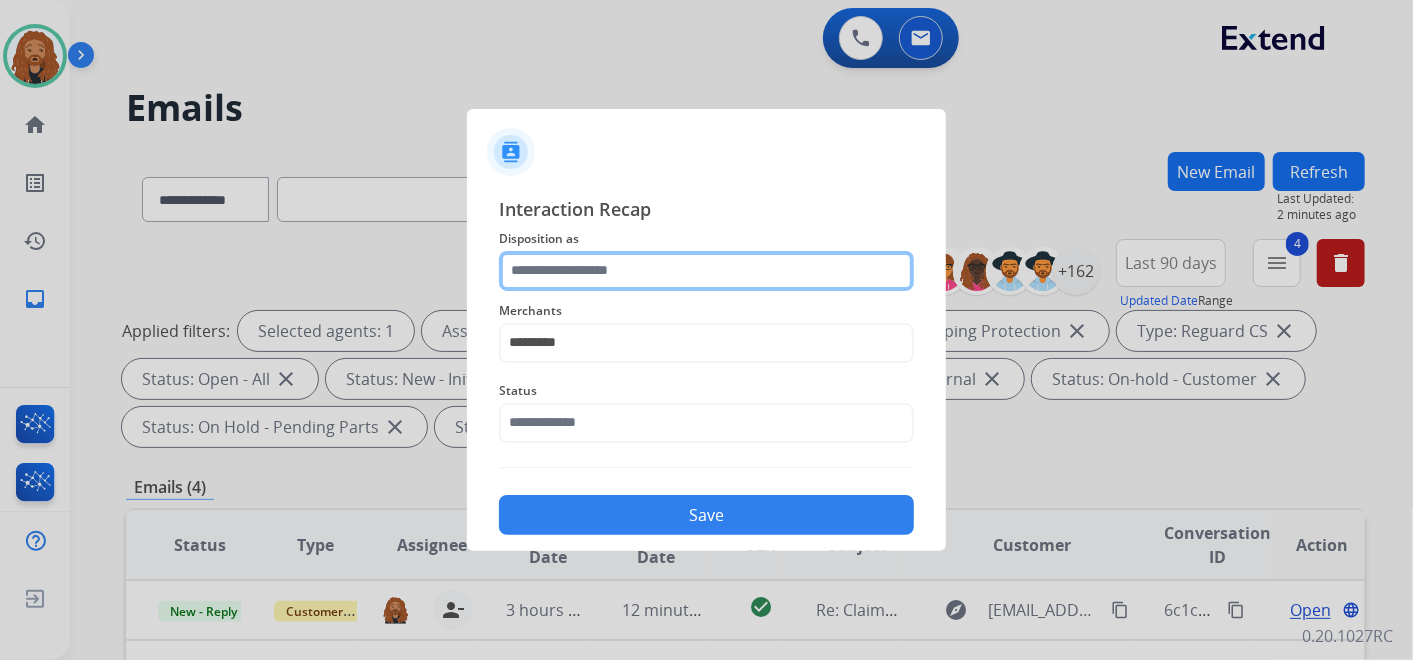 click 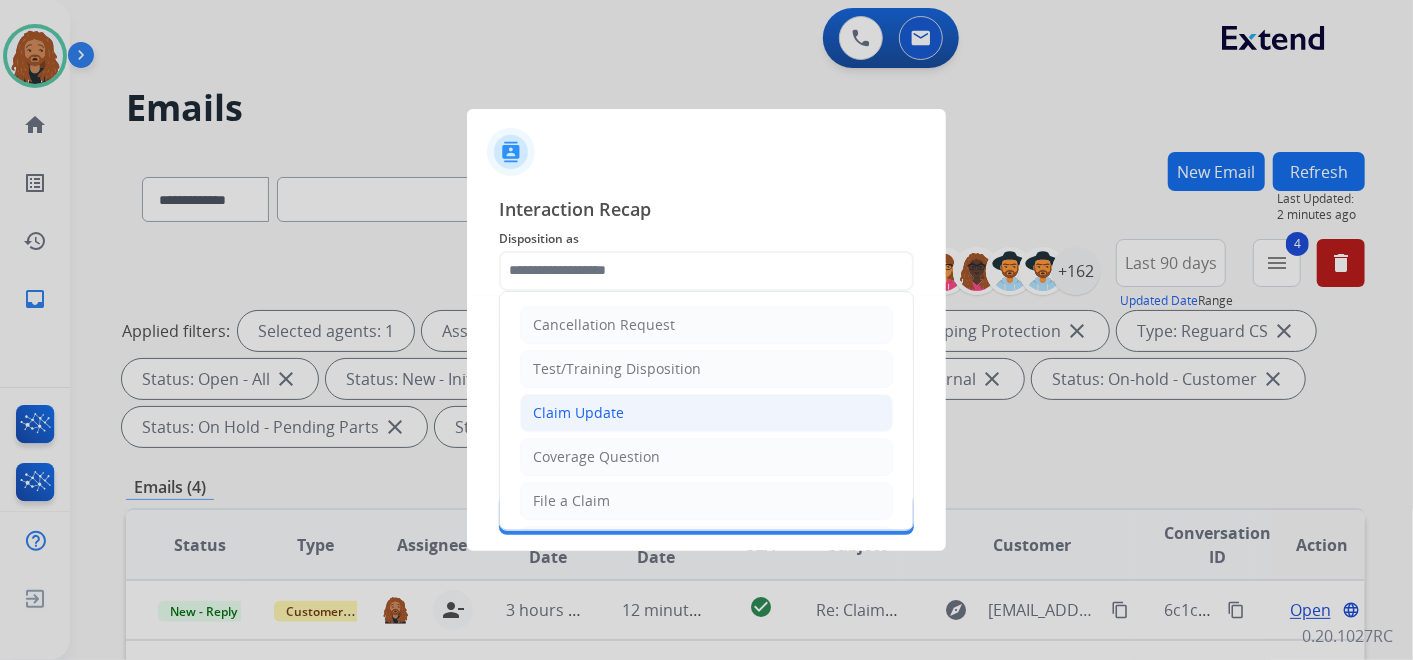 click on "Claim Update" 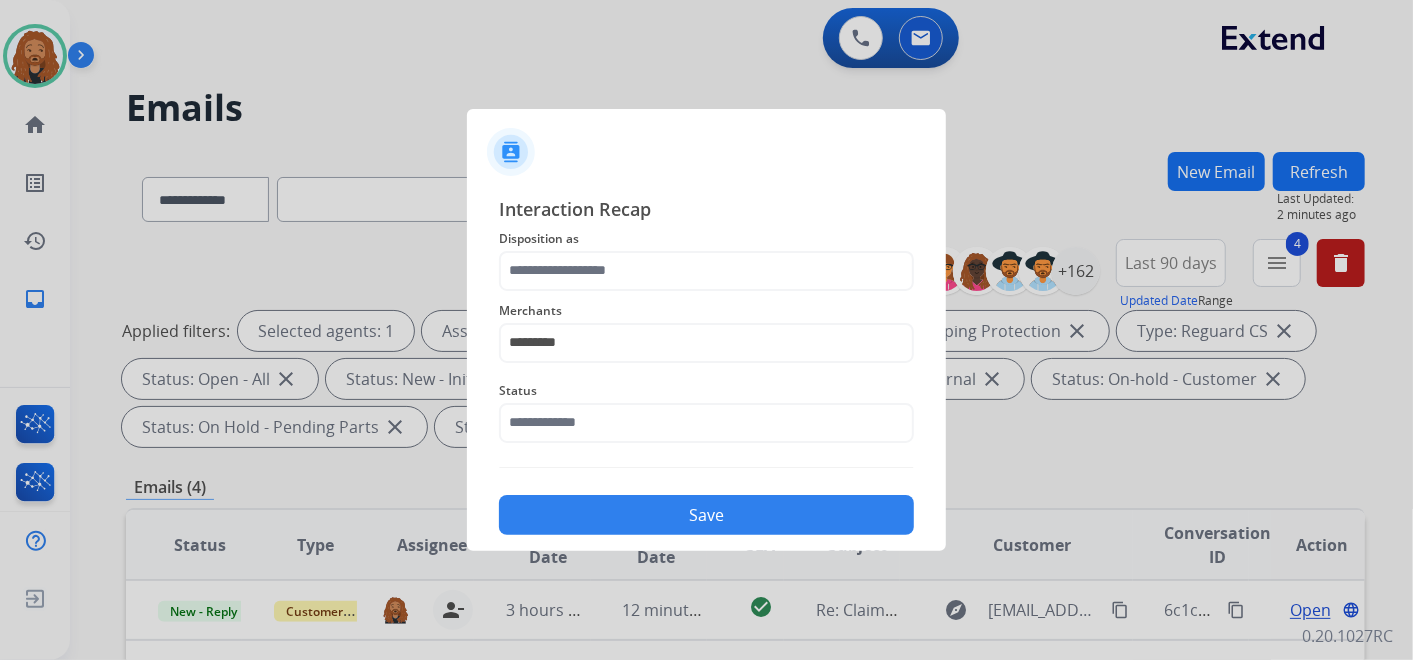 type on "**********" 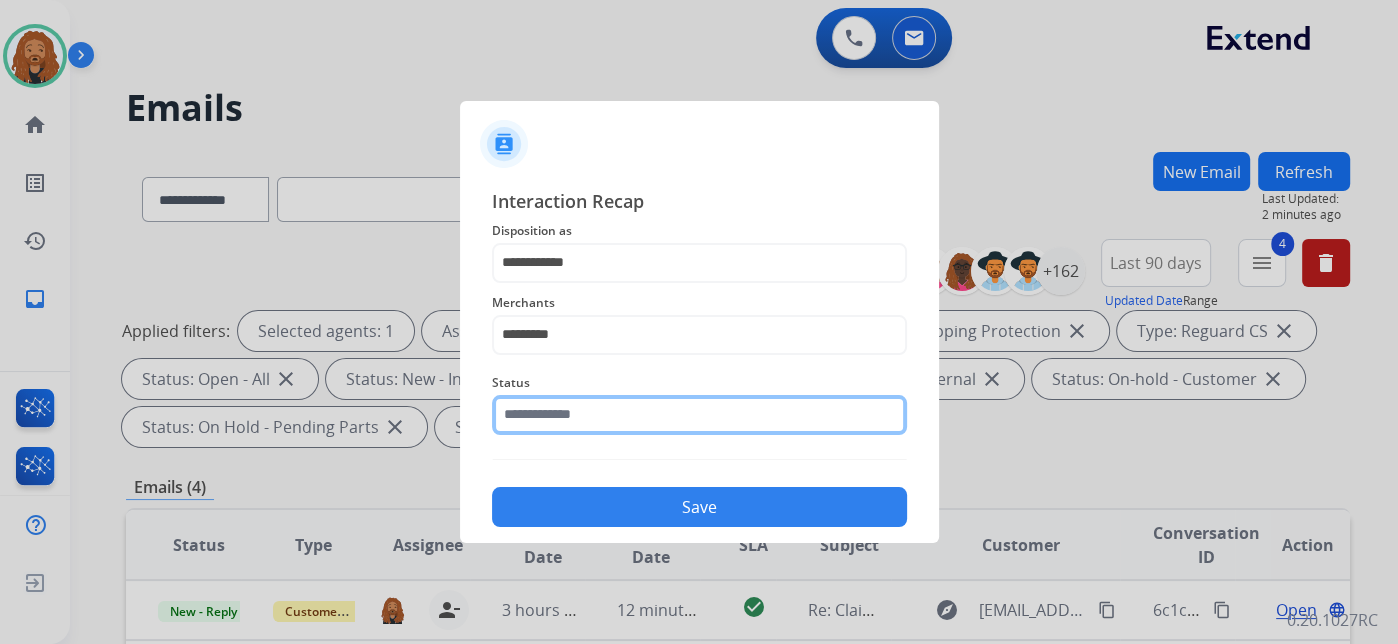 click 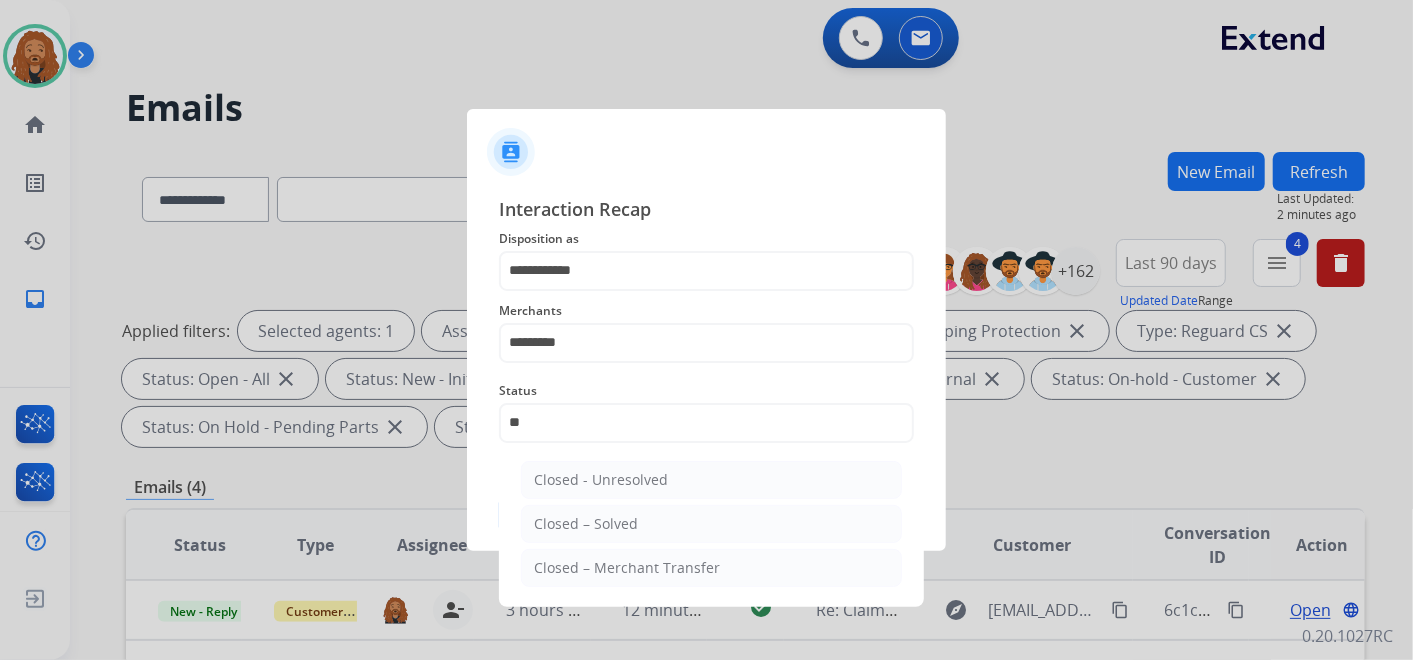click on "Closed – Solved" 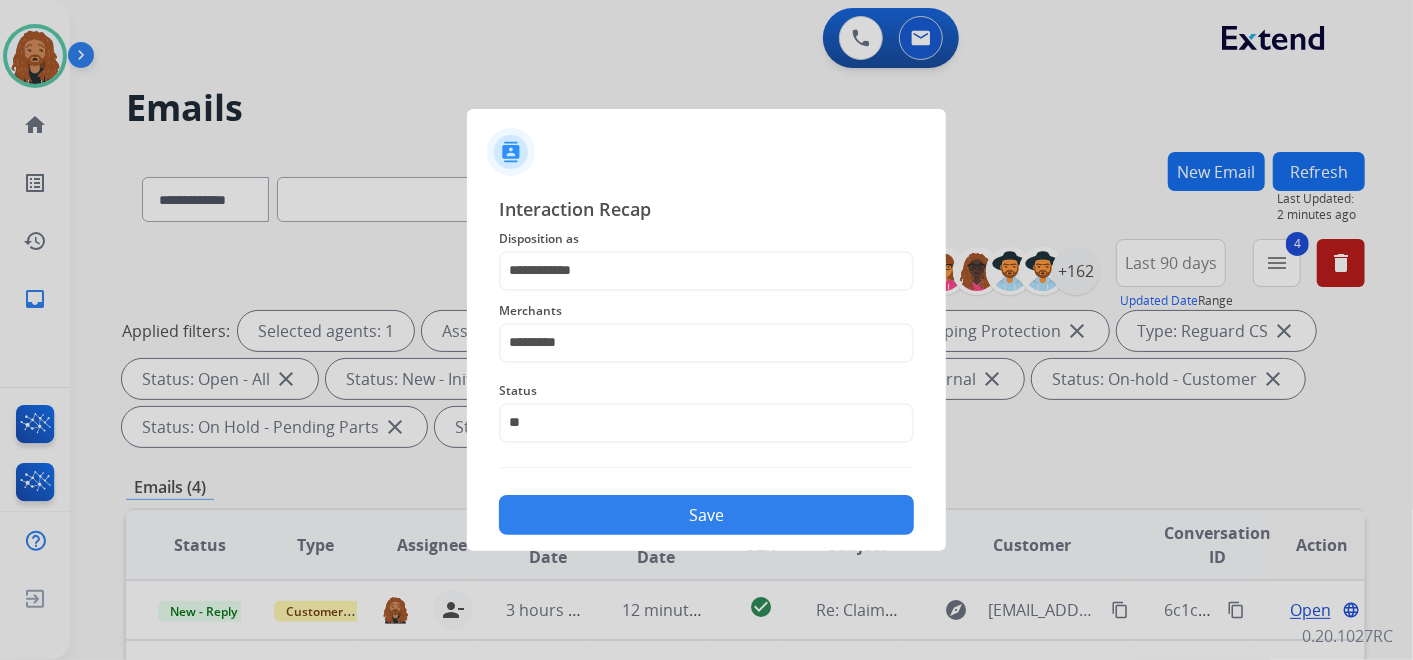 type on "**********" 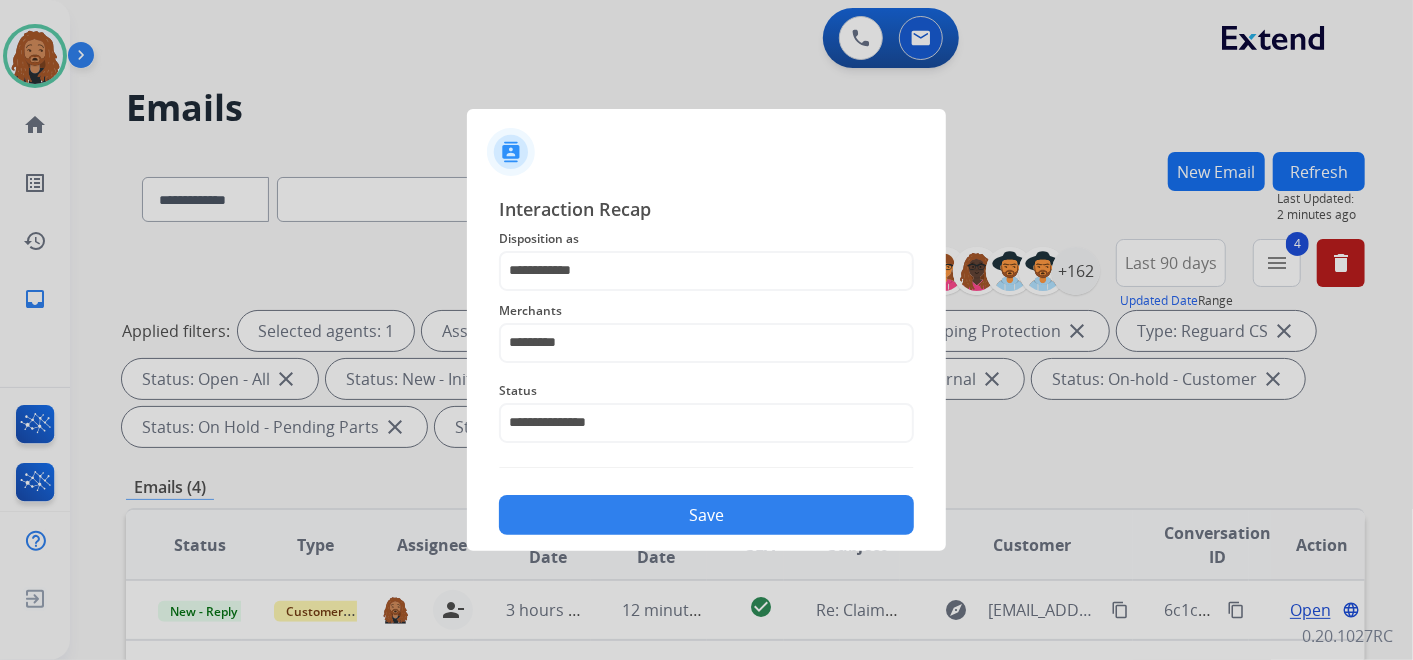 click on "Save" 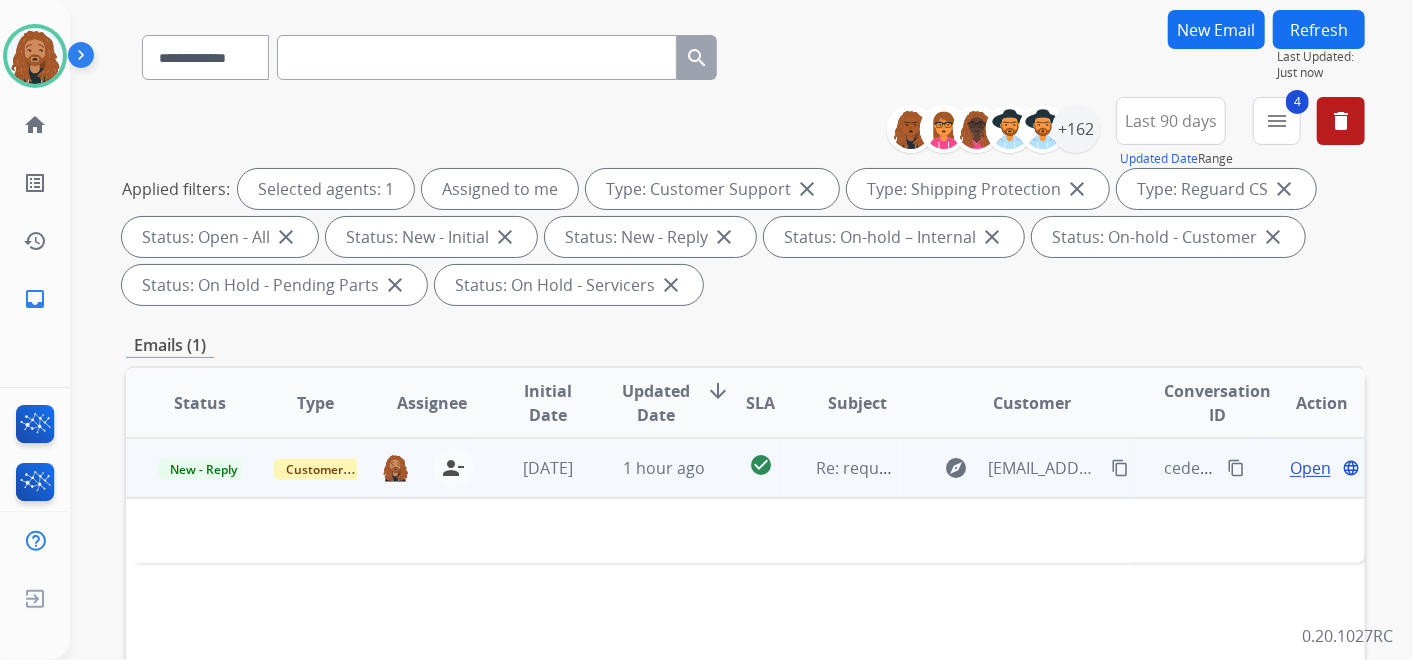 scroll, scrollTop: 177, scrollLeft: 0, axis: vertical 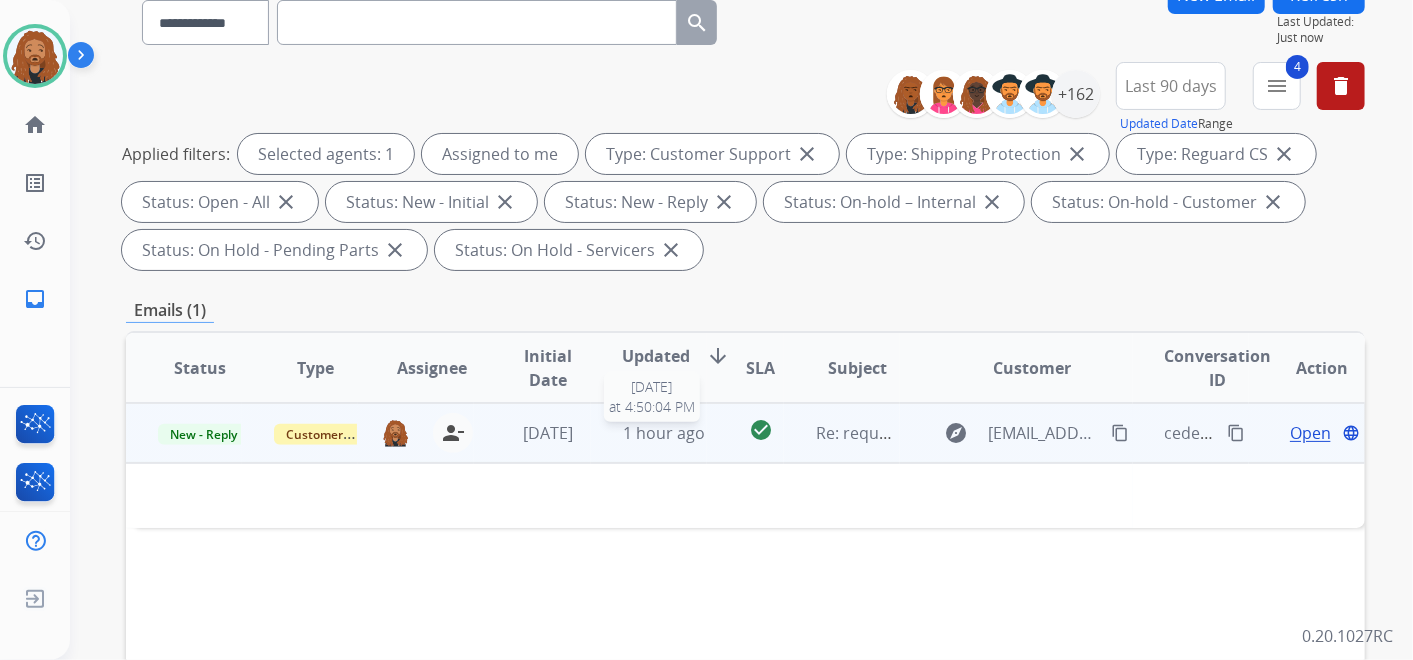 click on "1 hour ago" at bounding box center [664, 433] 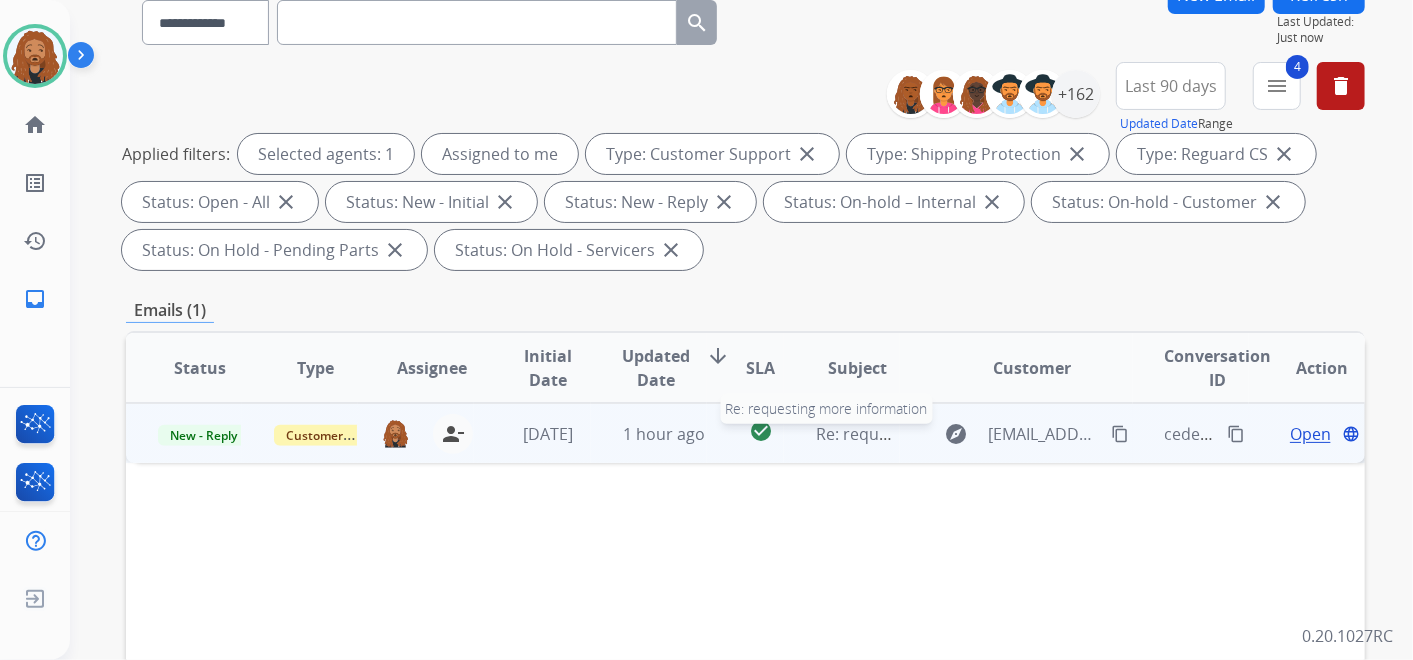 click on "Re: requesting more information" at bounding box center (940, 434) 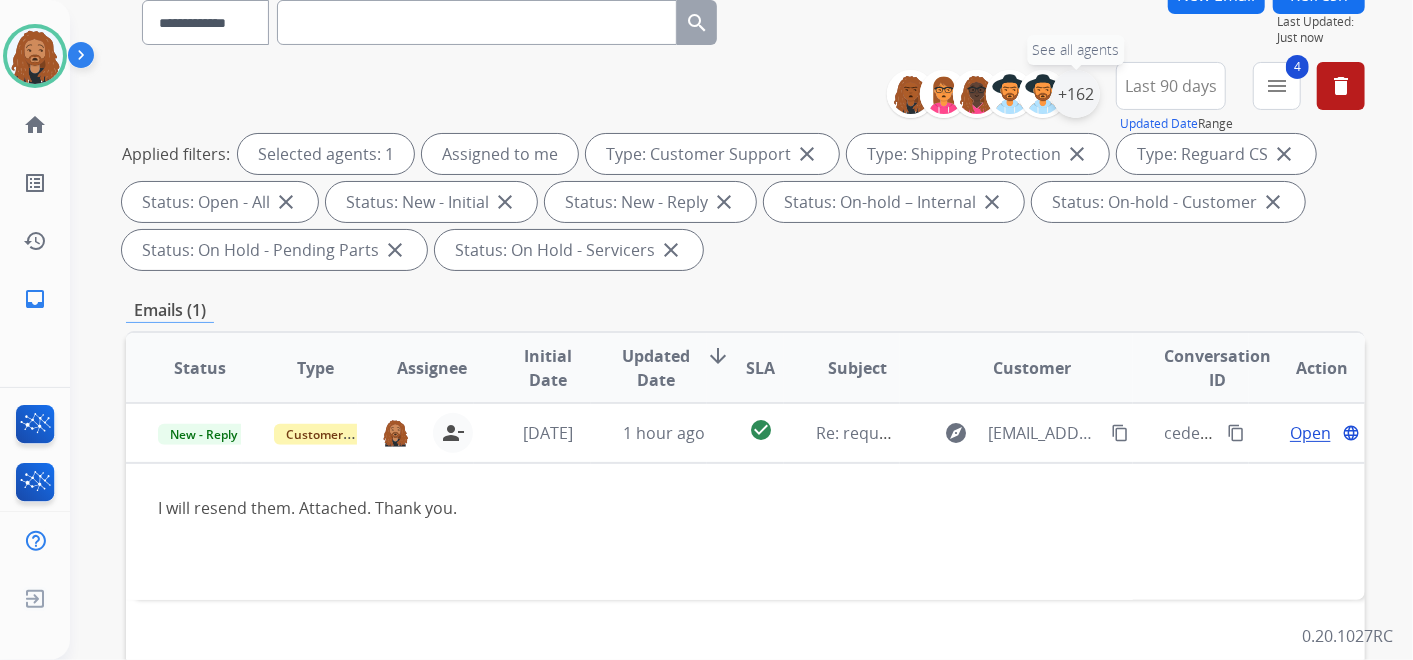 click on "+162" at bounding box center [1076, 94] 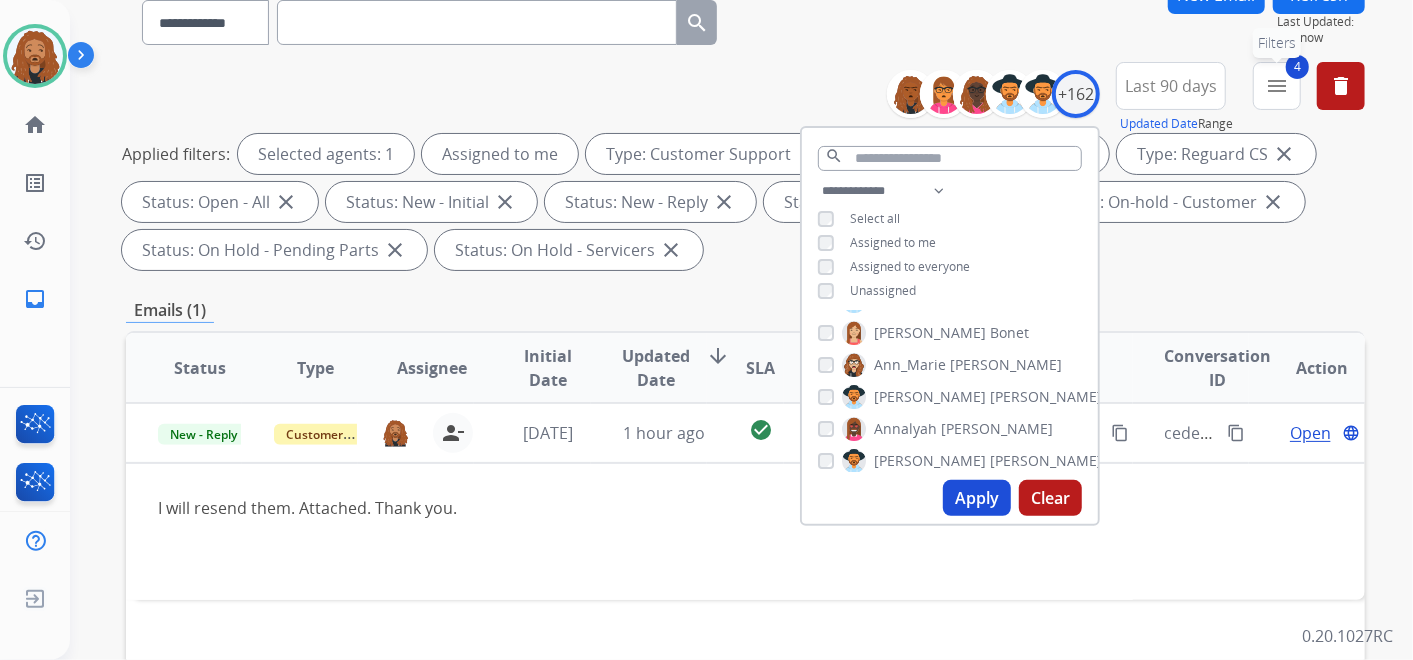 click on "menu" at bounding box center [1277, 86] 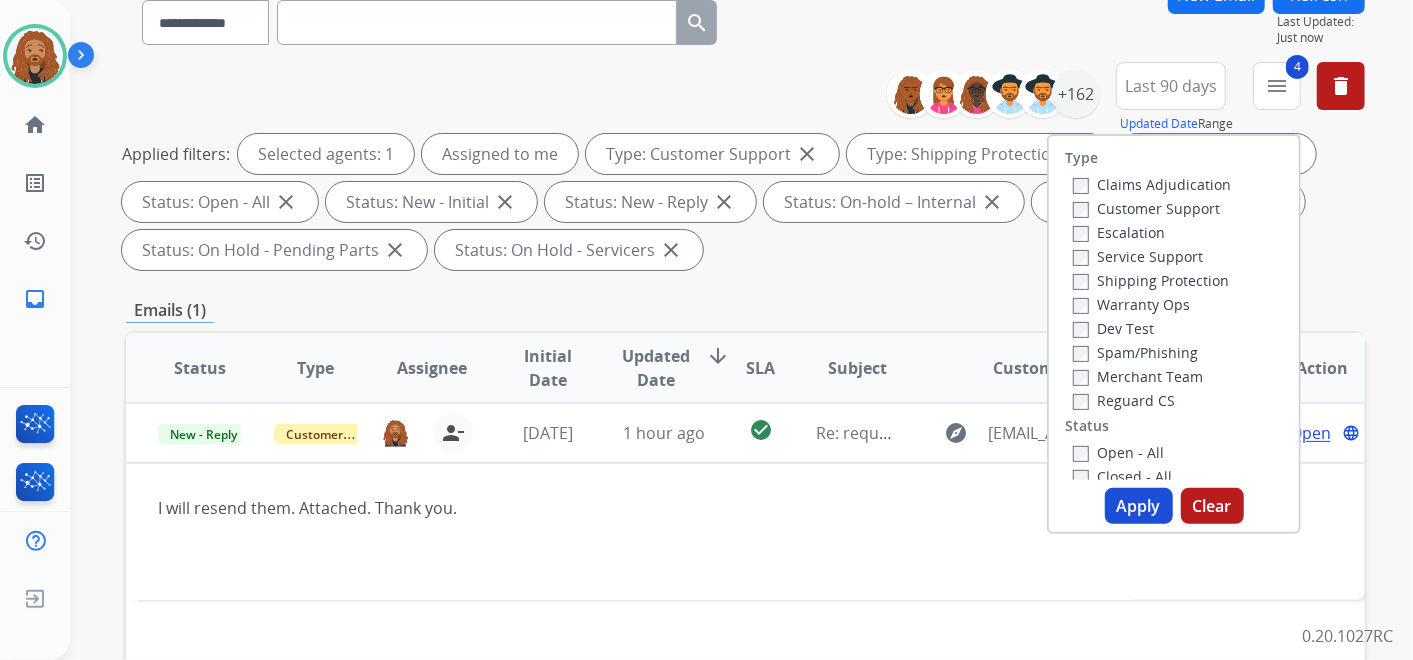click on "Apply" at bounding box center (1139, 506) 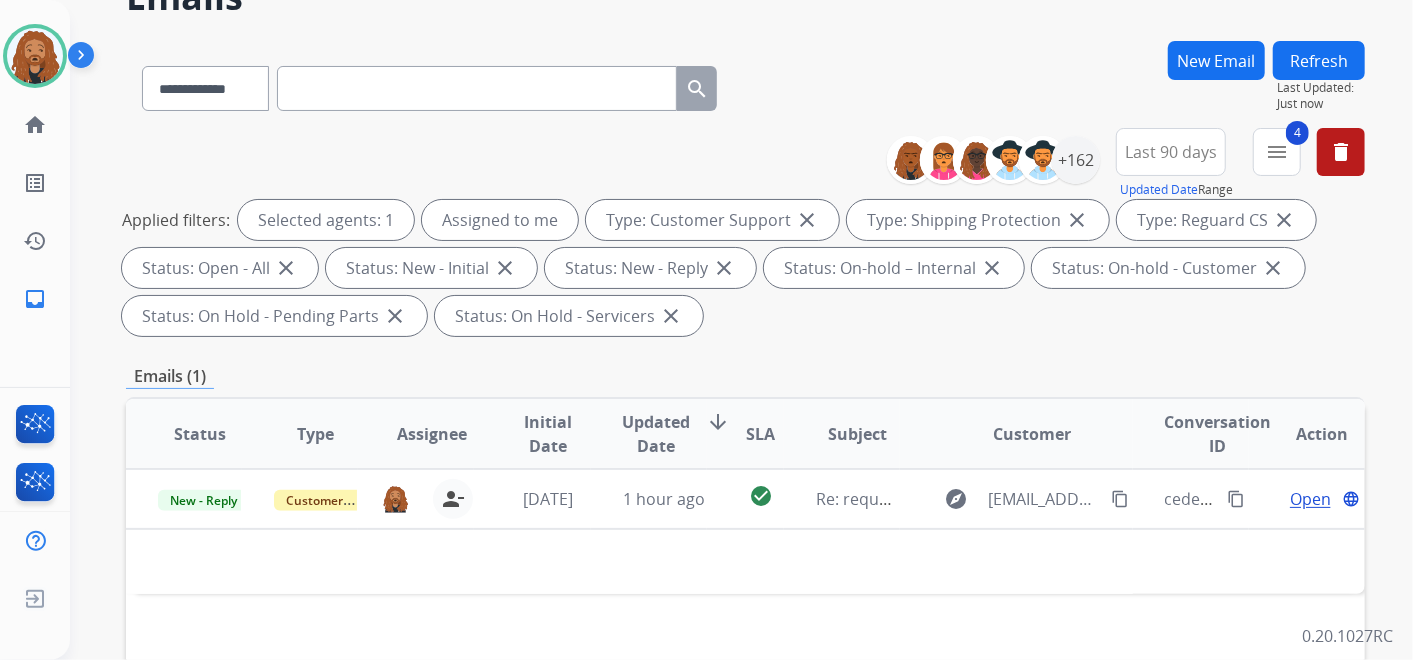 scroll, scrollTop: 111, scrollLeft: 0, axis: vertical 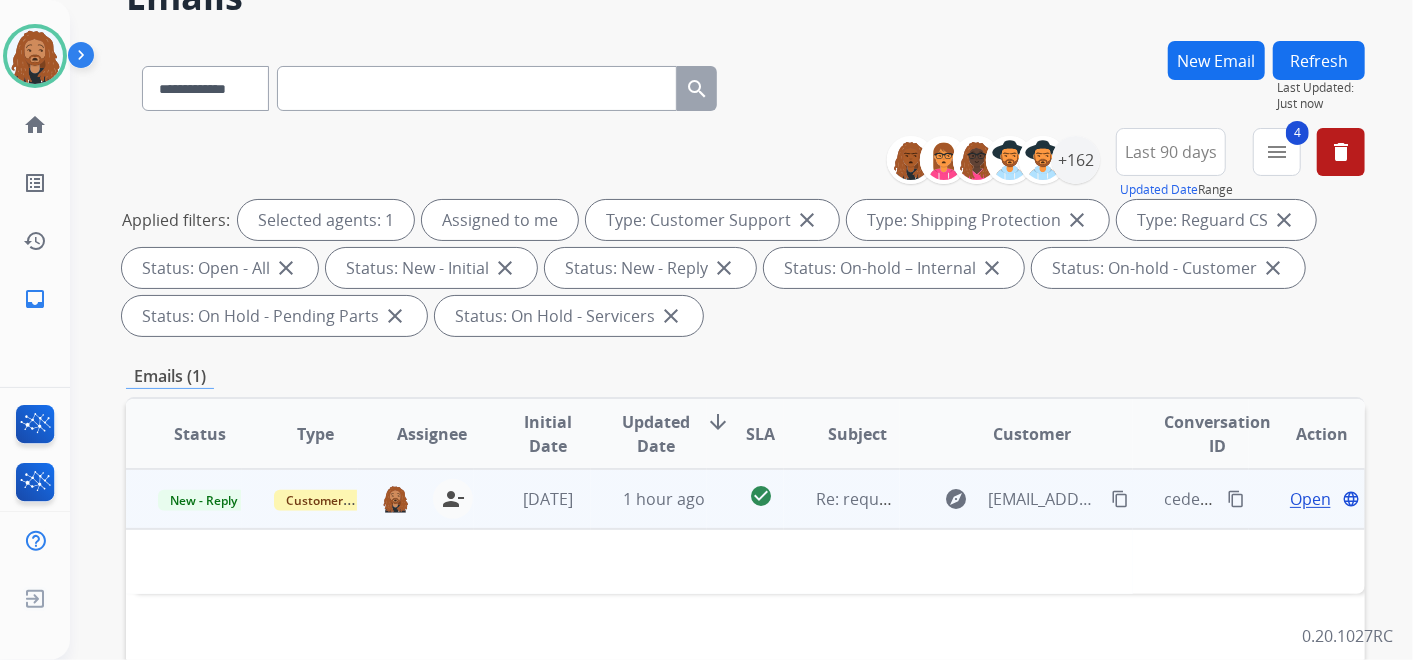 click on "Open" at bounding box center (1310, 499) 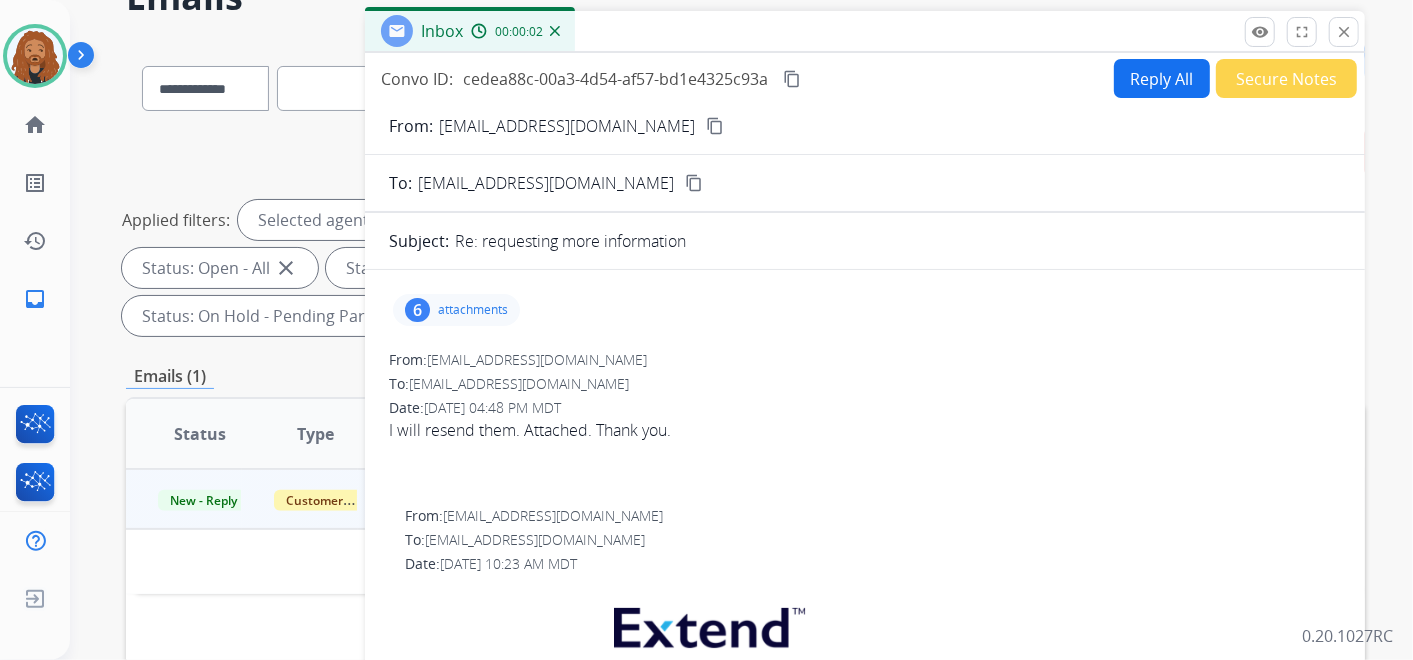 click on "attachments" at bounding box center [473, 310] 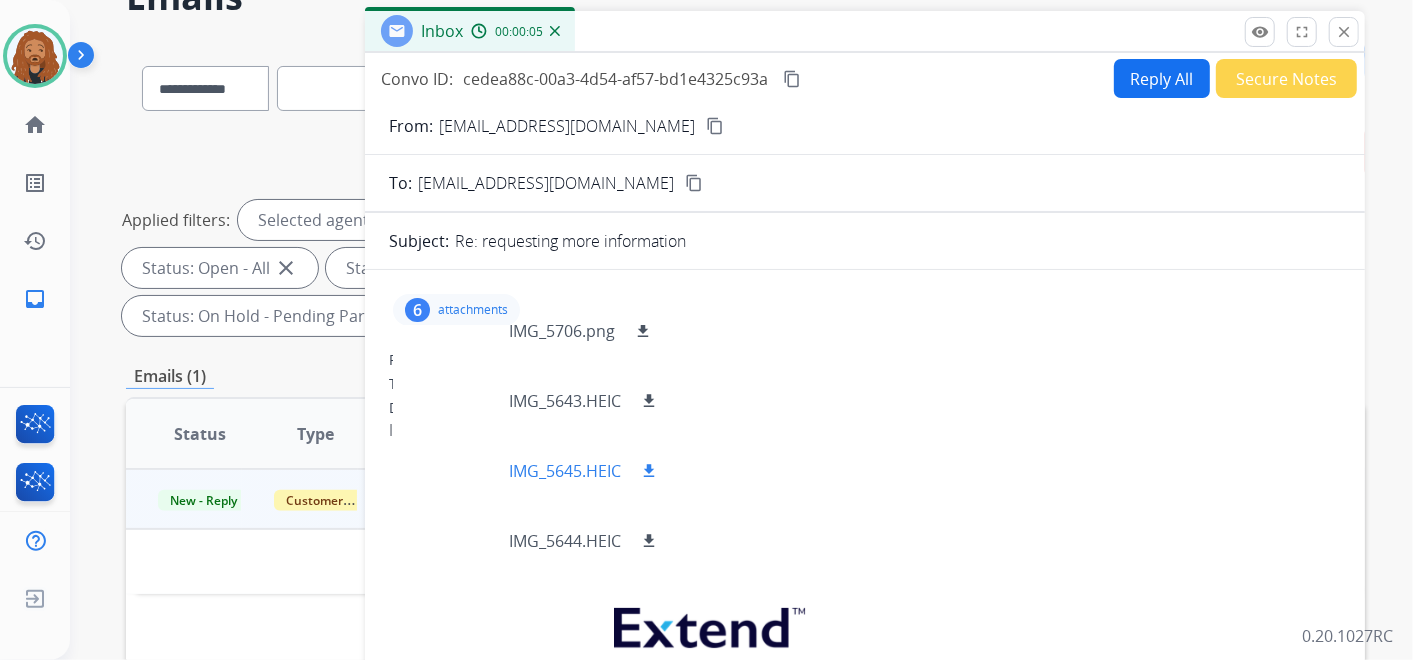 scroll, scrollTop: 0, scrollLeft: 0, axis: both 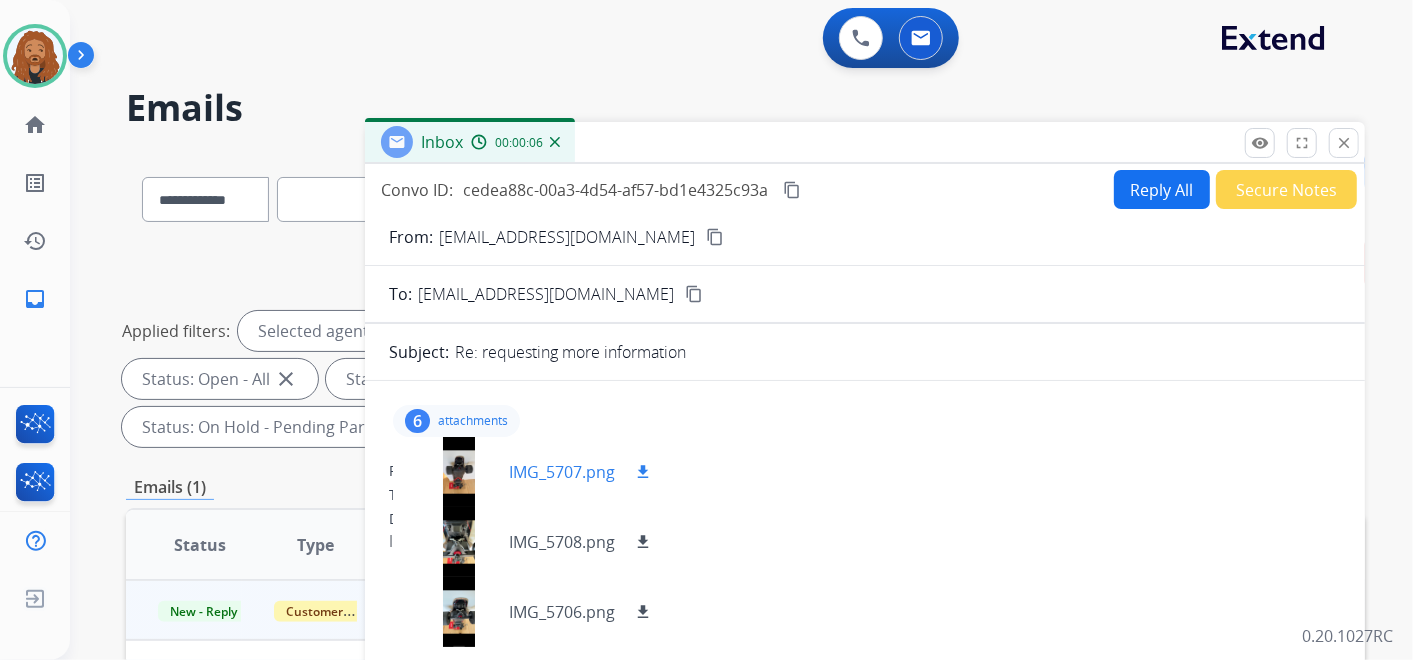 click on "download" at bounding box center (643, 472) 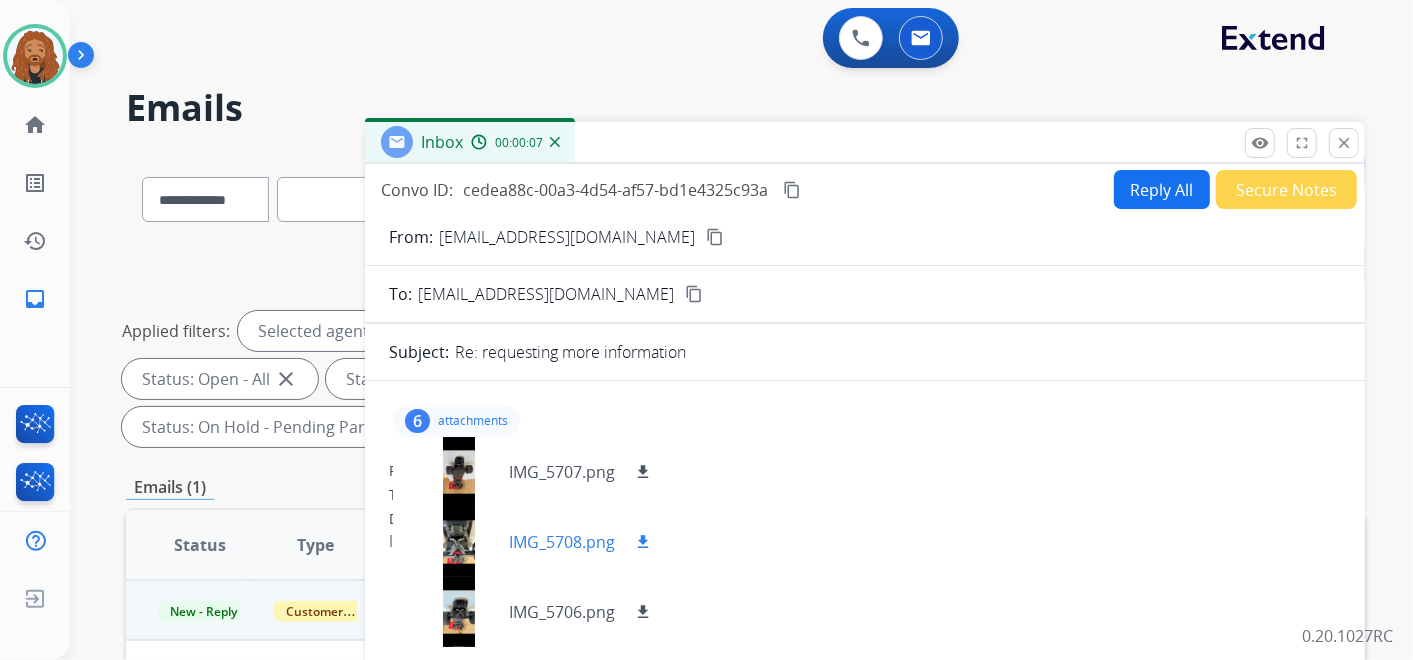 click on "download" at bounding box center (643, 542) 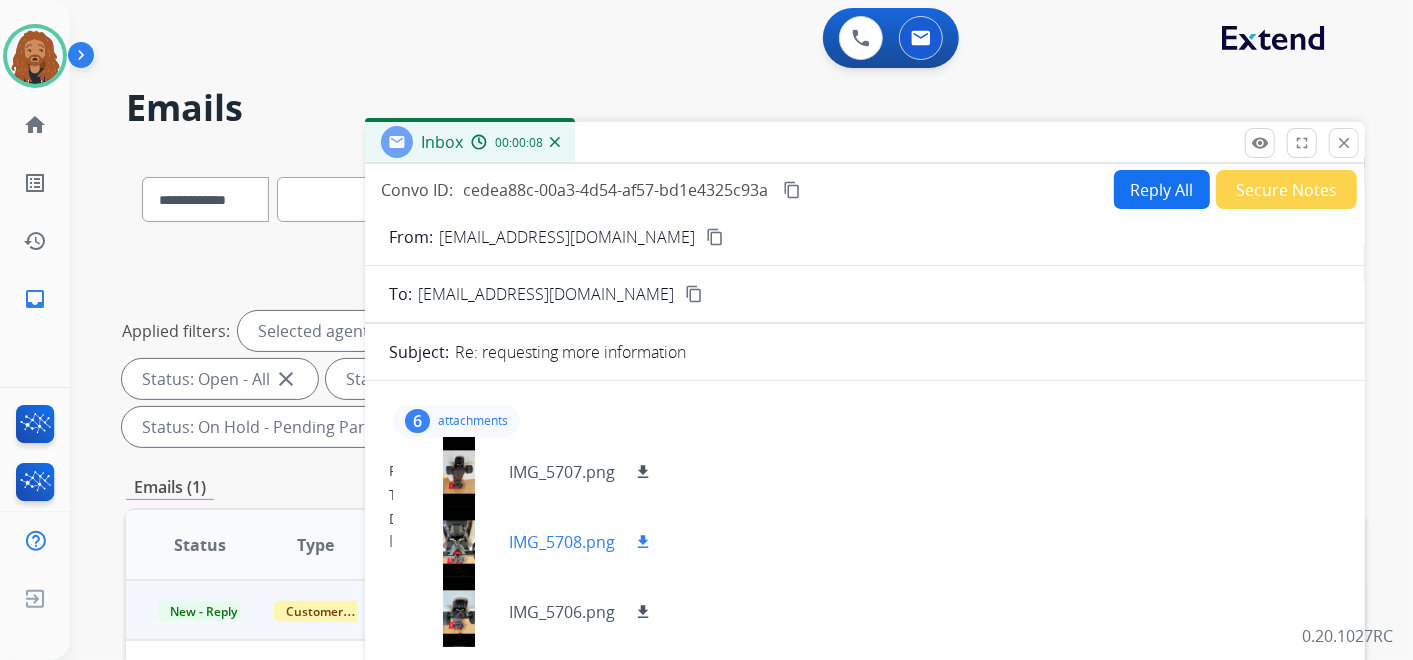 scroll, scrollTop: 170, scrollLeft: 0, axis: vertical 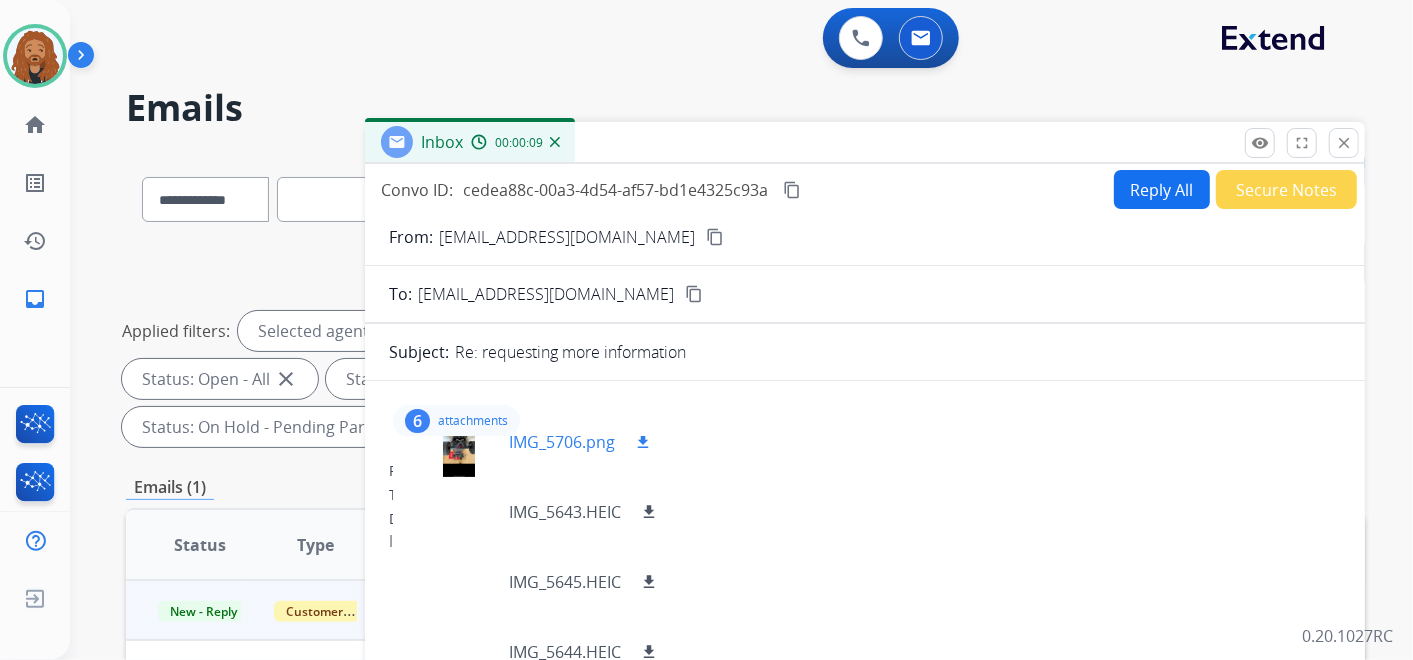 click on "download" at bounding box center (643, 442) 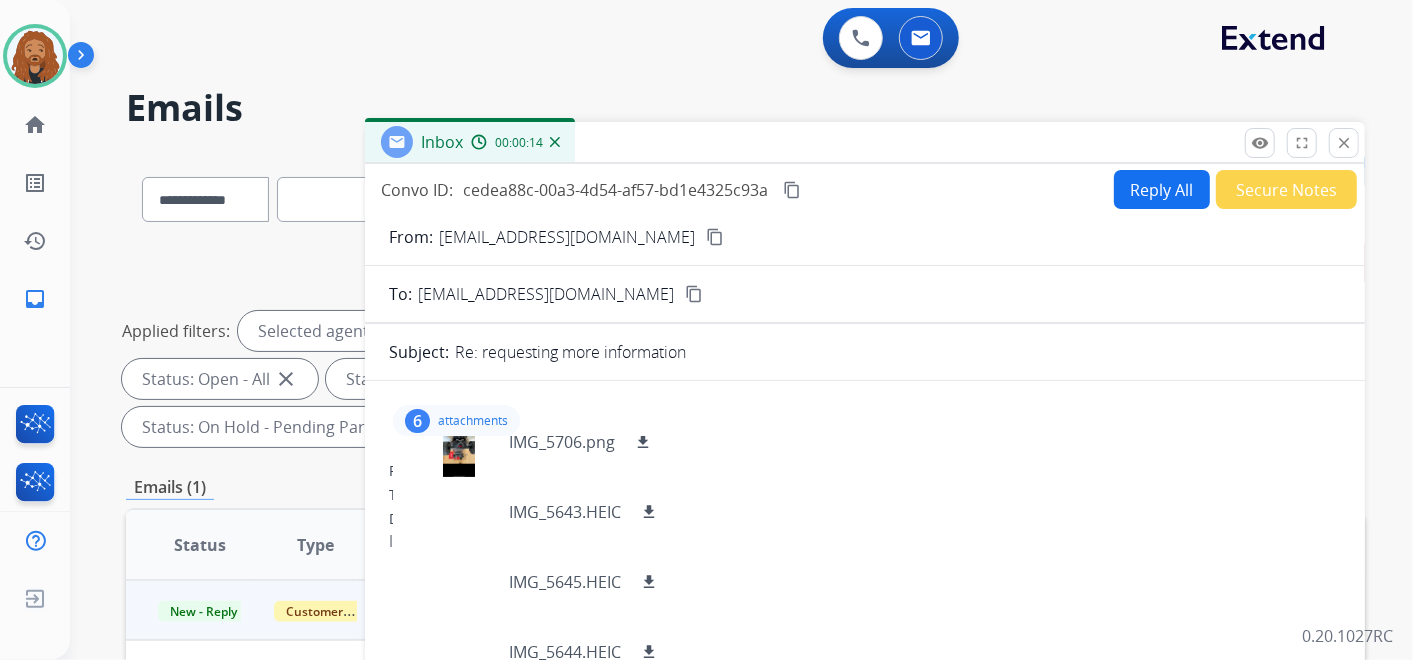 click on "content_copy" at bounding box center (715, 237) 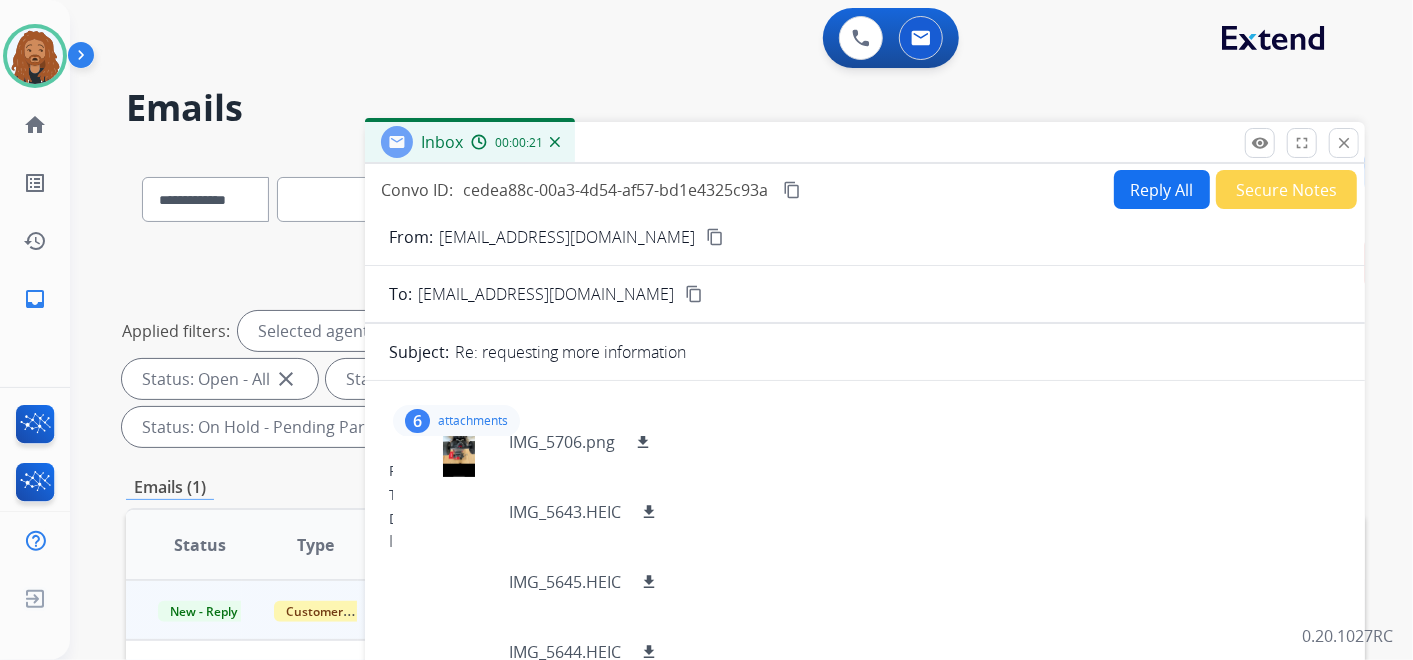 click on "close" at bounding box center [1344, 143] 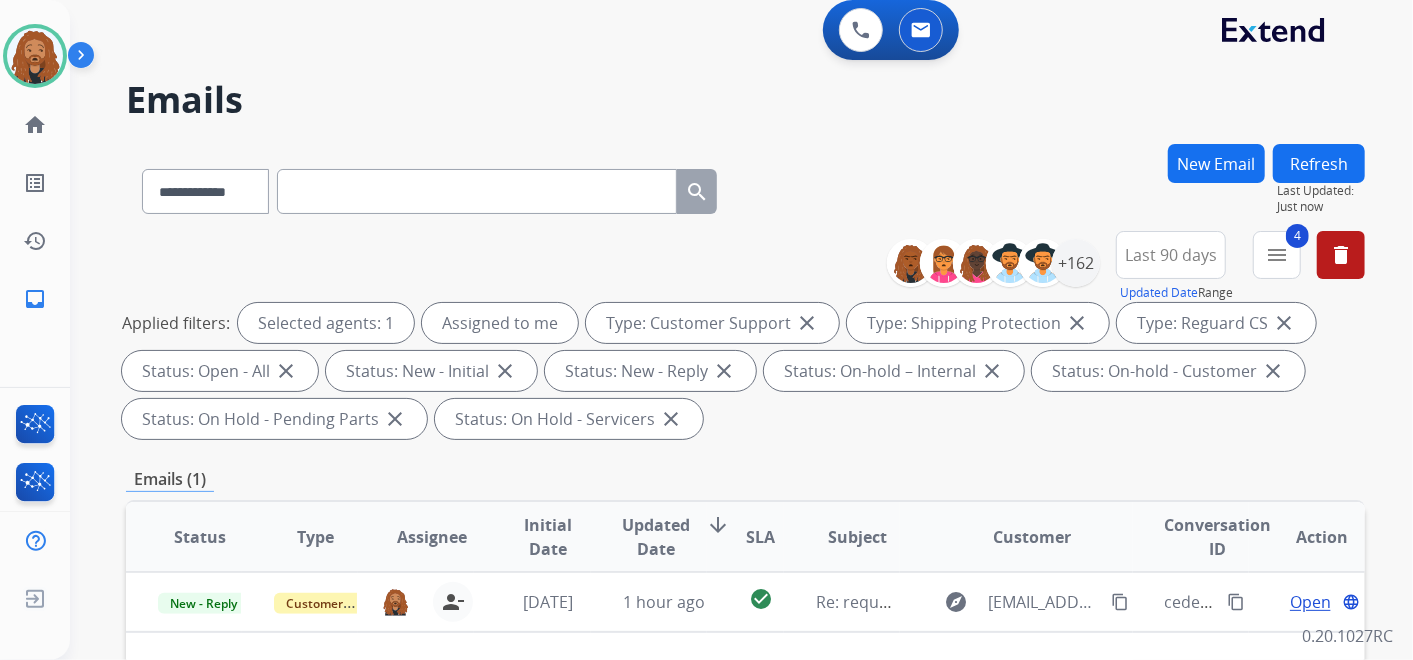 scroll, scrollTop: 0, scrollLeft: 0, axis: both 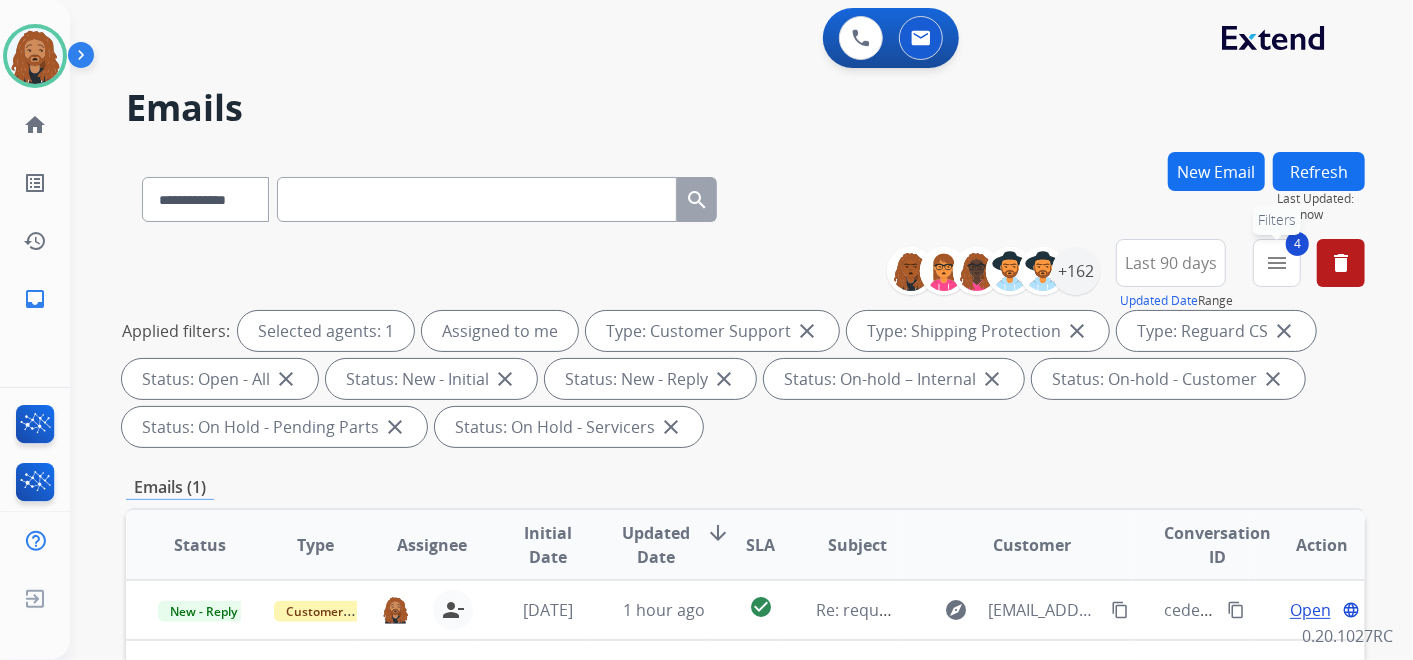 click on "4 menu  Filters" at bounding box center [1277, 263] 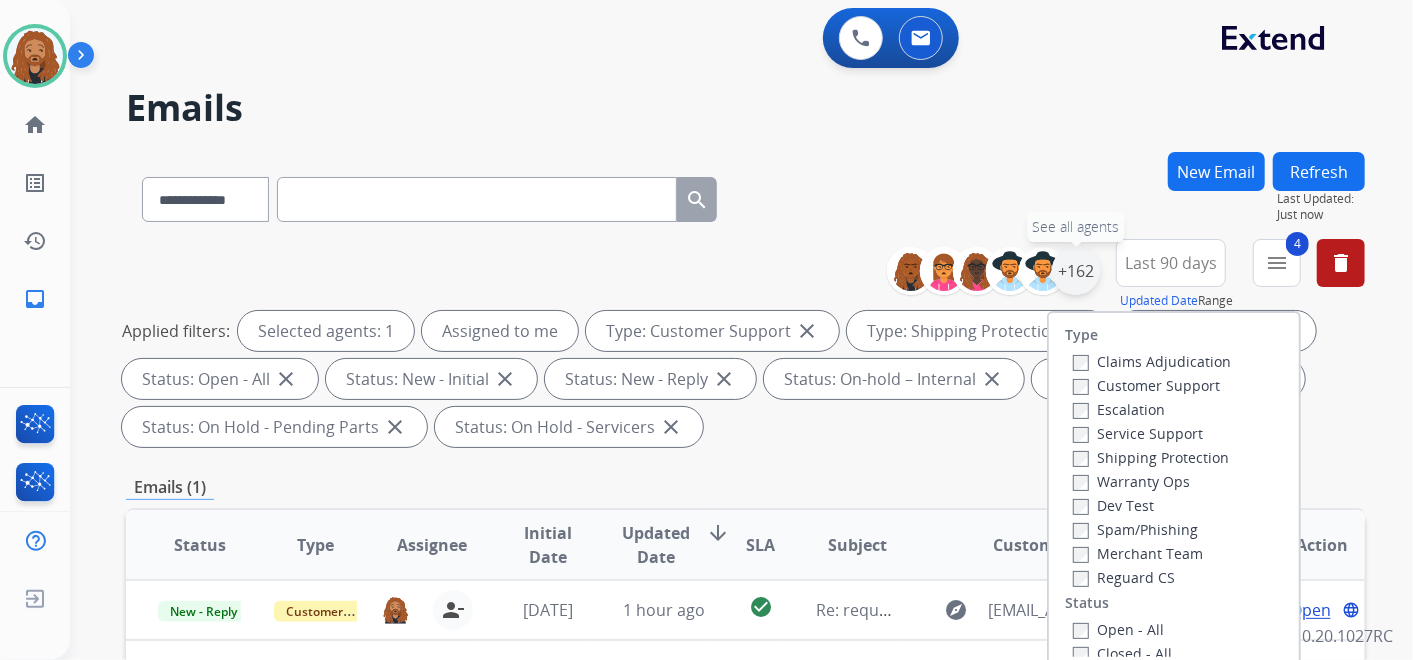 click on "+162" at bounding box center [1076, 271] 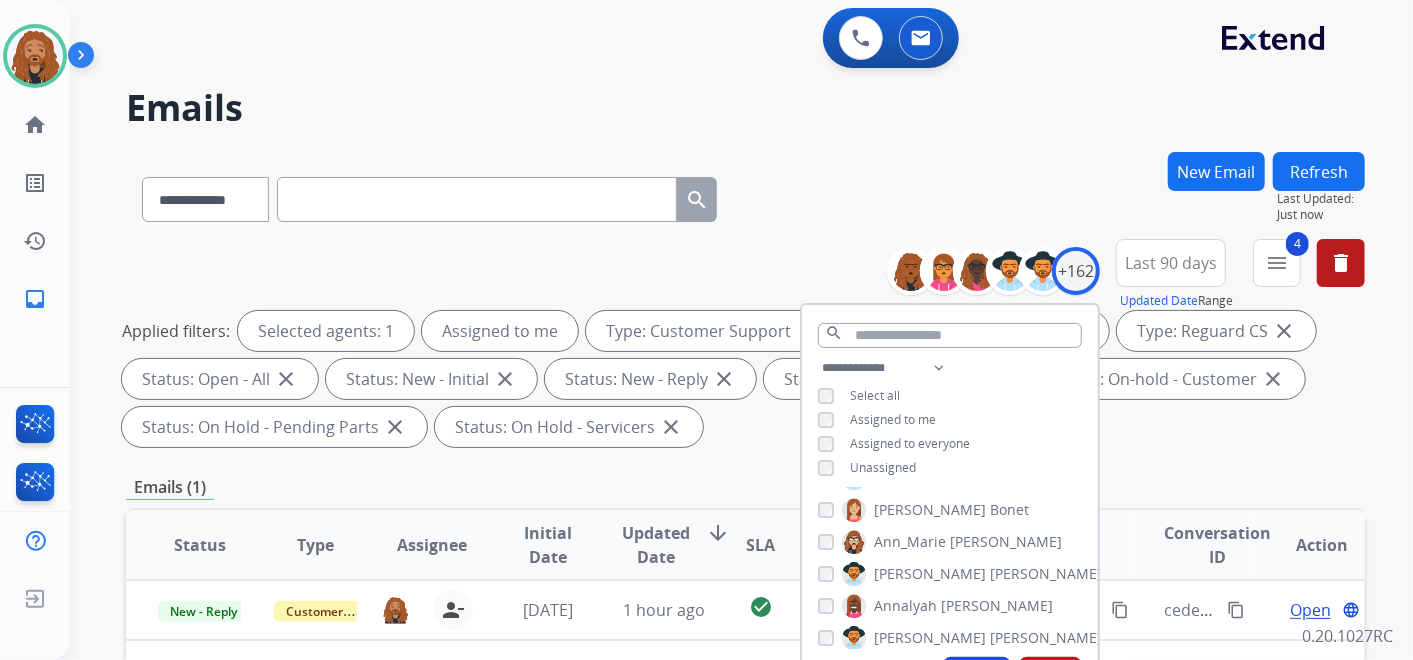 click on "Last 90 days" at bounding box center (1171, 263) 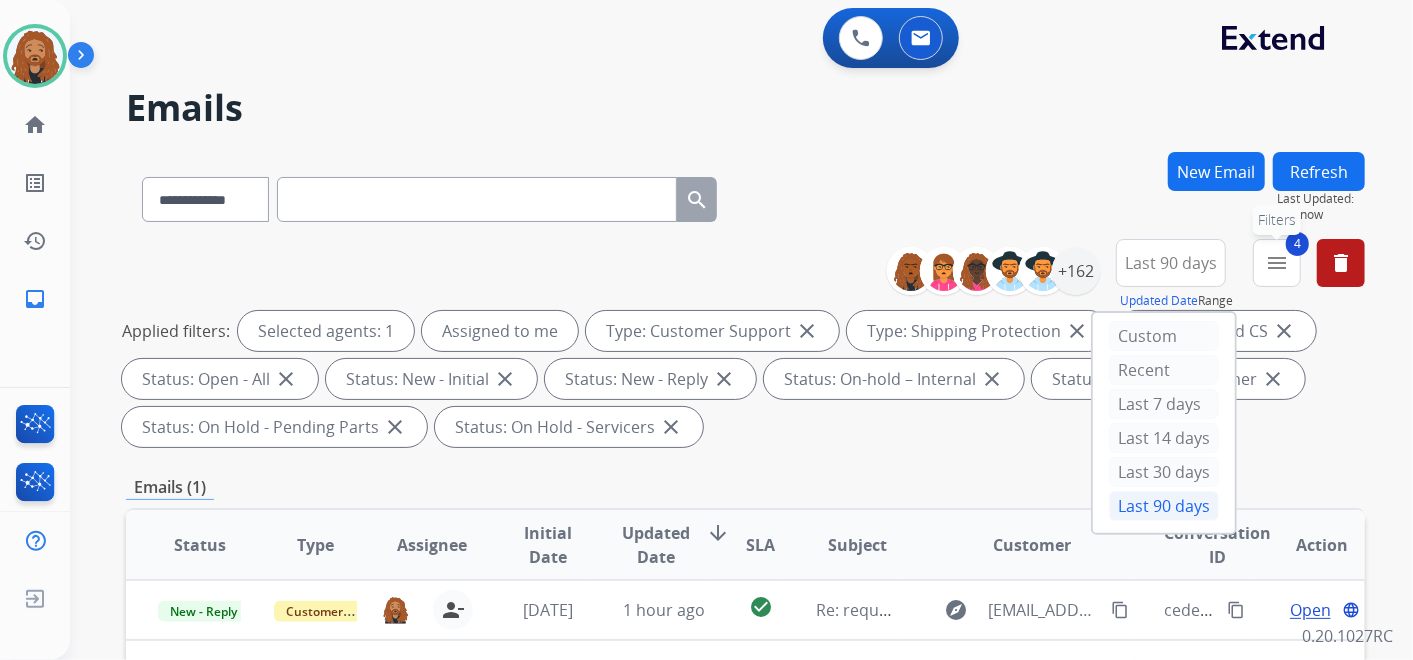 click on "4 menu  Filters" at bounding box center [1277, 263] 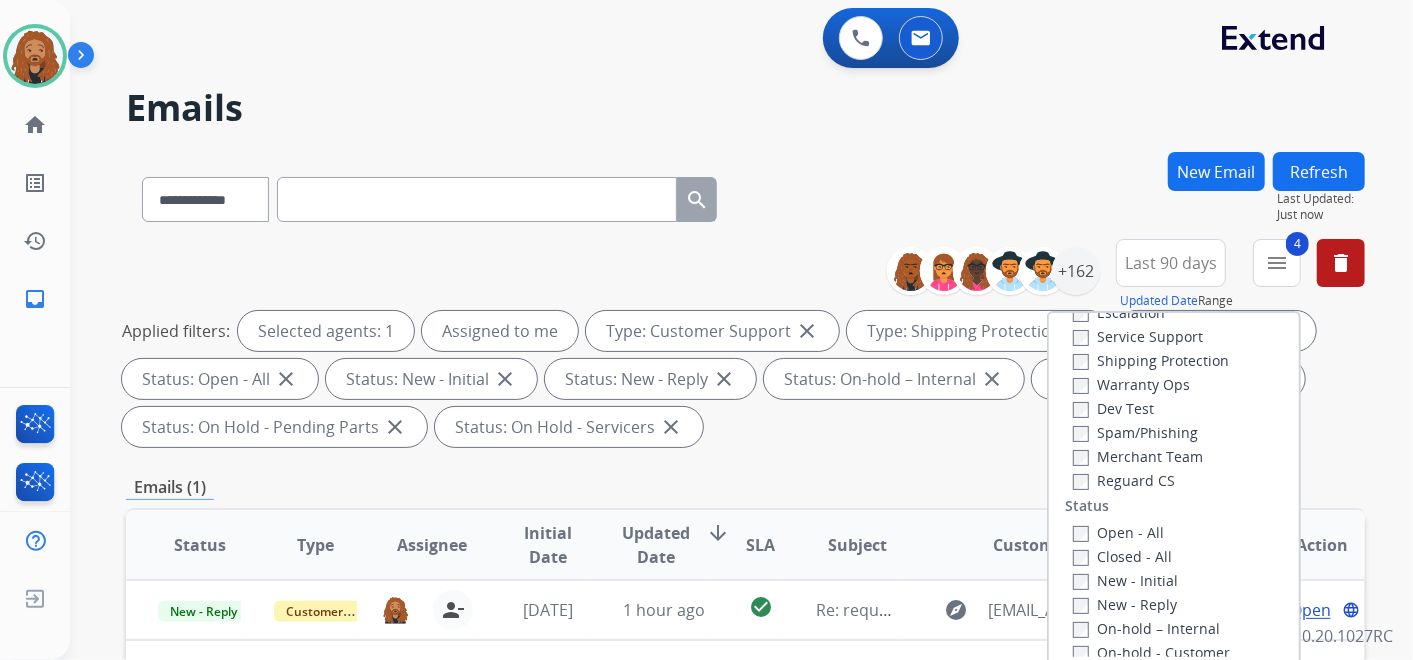 scroll, scrollTop: 222, scrollLeft: 0, axis: vertical 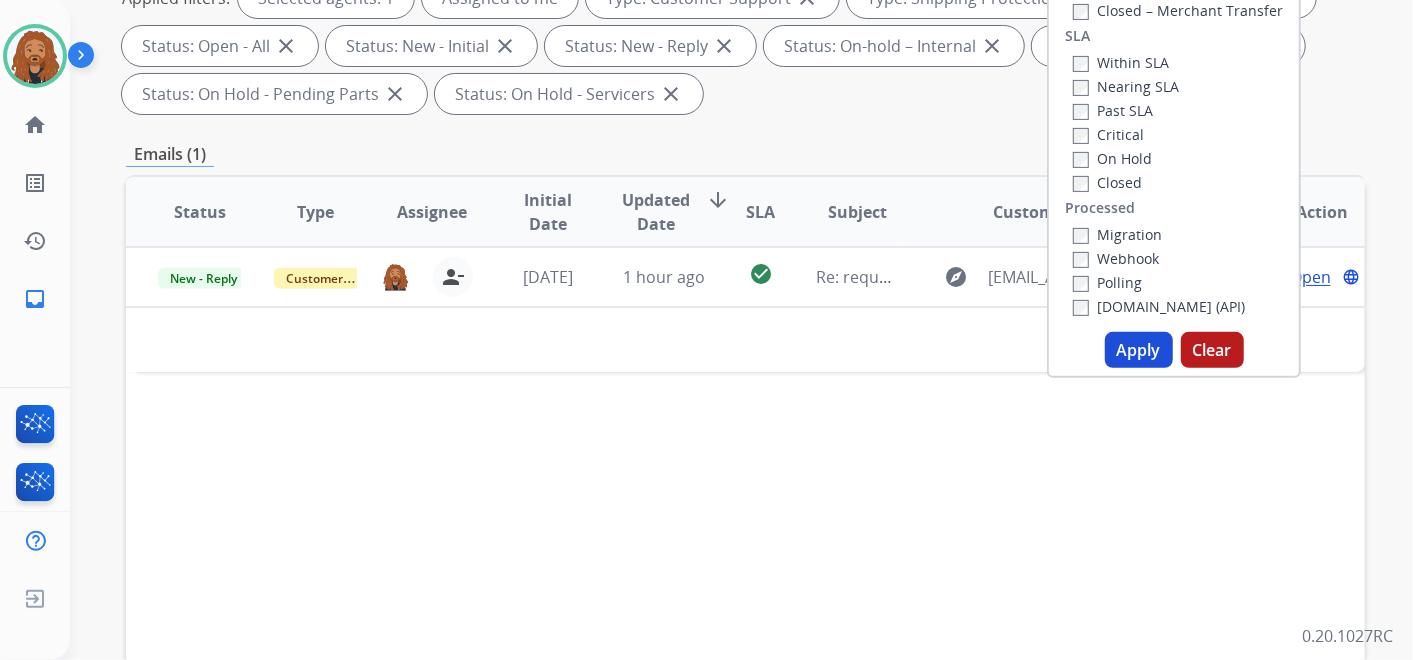 click on "Apply" at bounding box center (1139, 350) 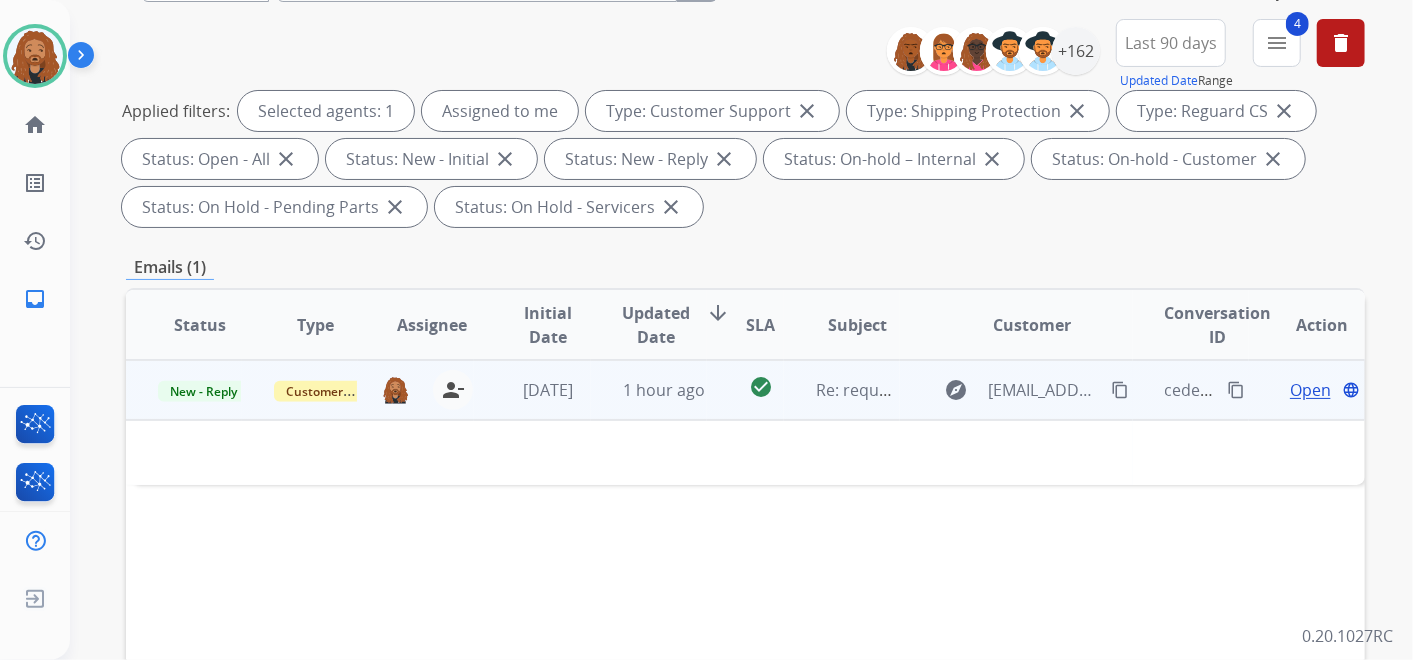 scroll, scrollTop: 222, scrollLeft: 0, axis: vertical 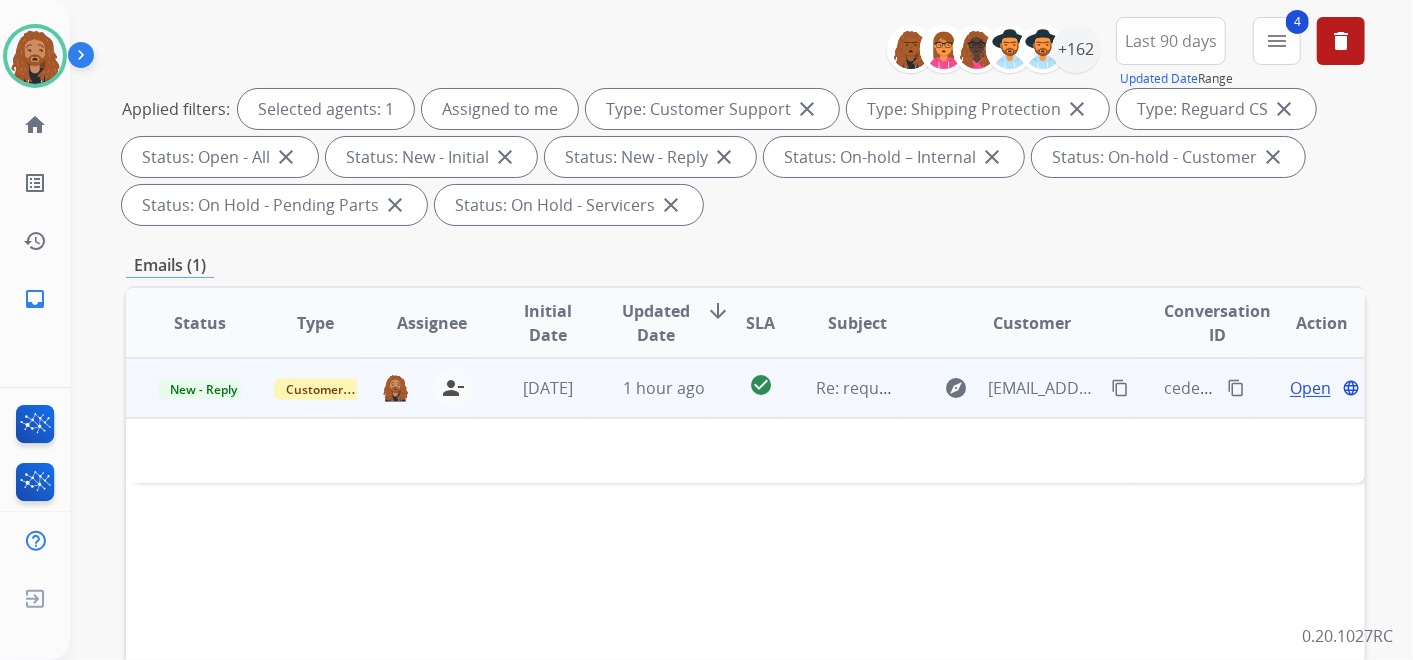 click on "Open language" at bounding box center [1307, 388] 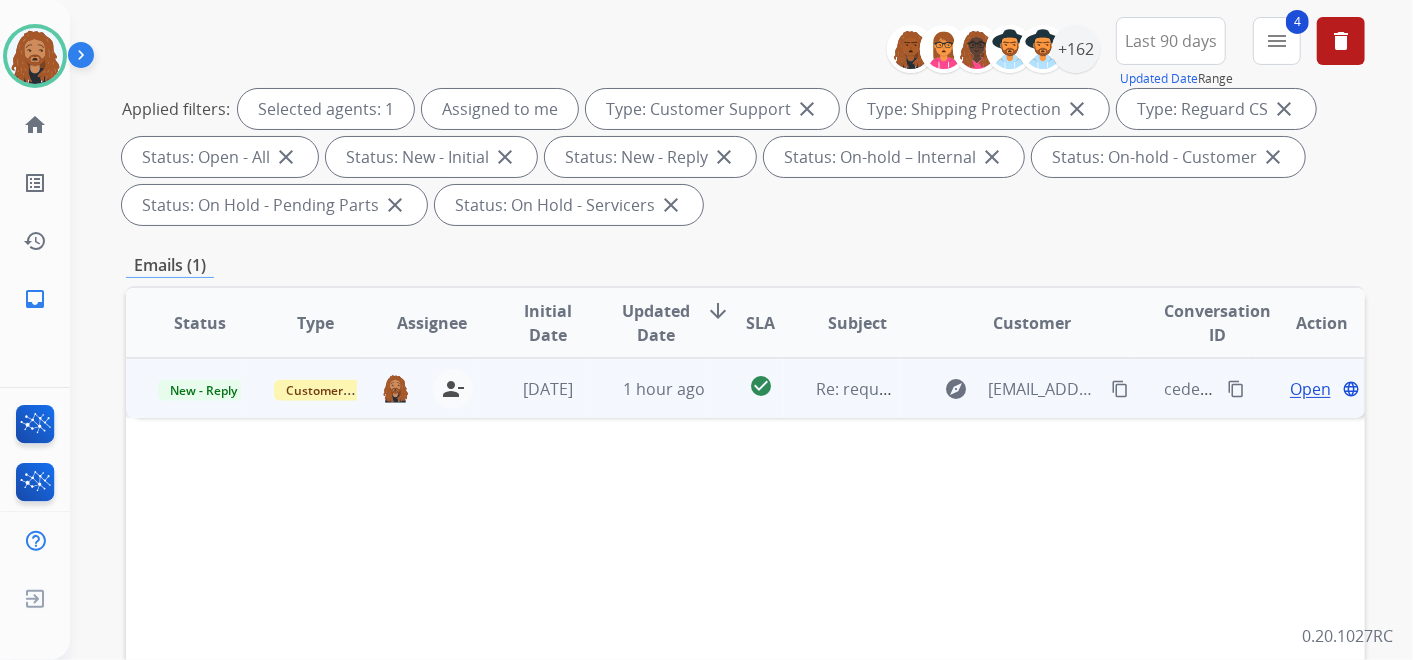 click on "Open" at bounding box center [1310, 389] 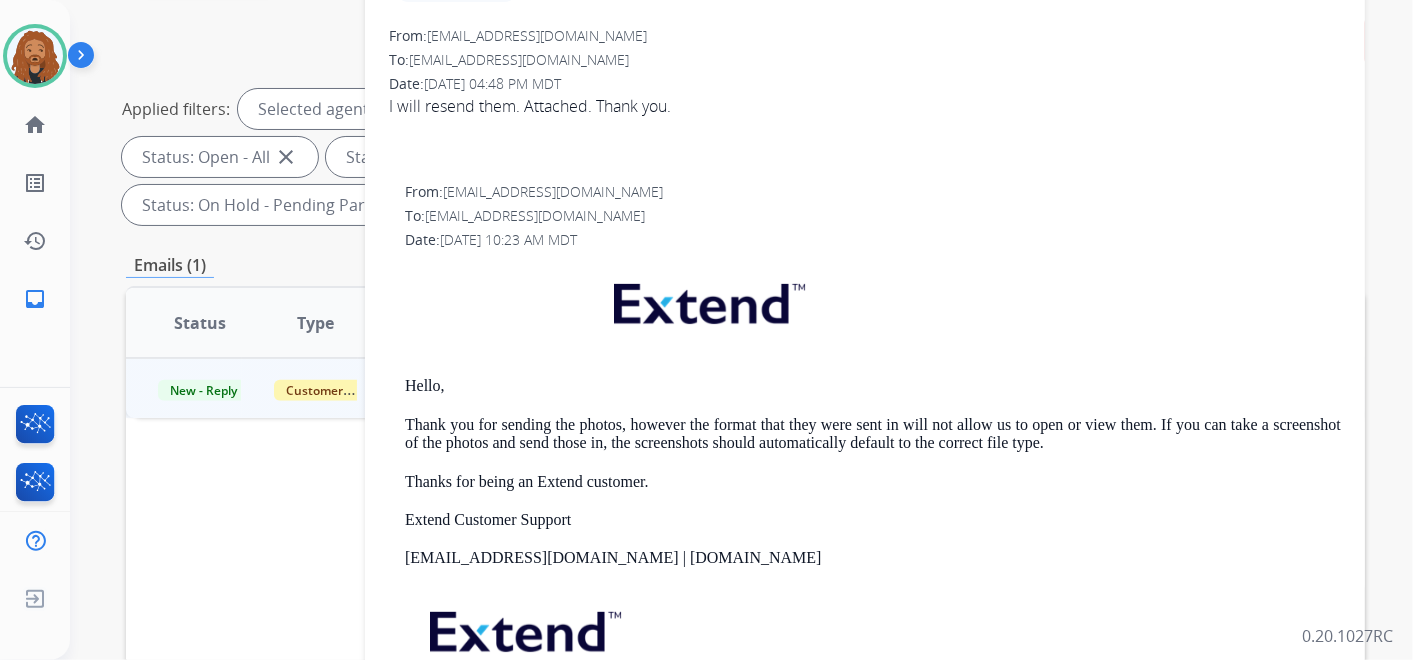 scroll, scrollTop: 222, scrollLeft: 0, axis: vertical 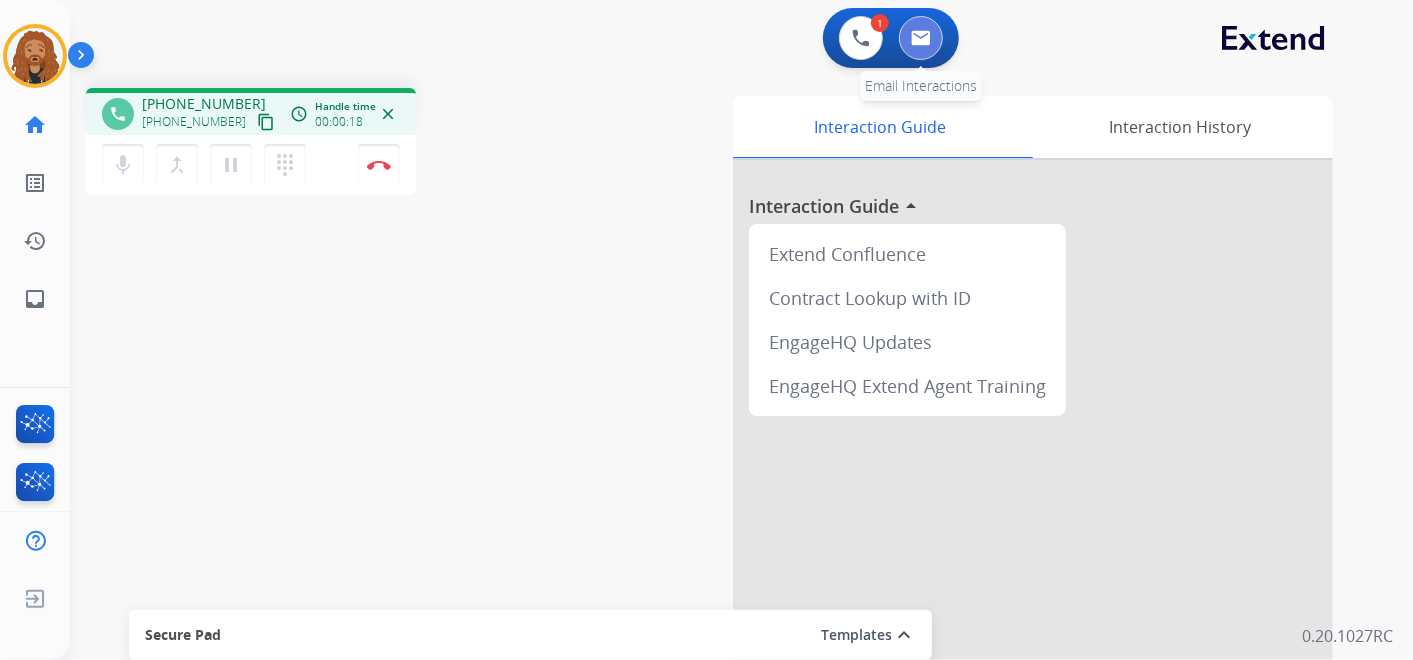 click at bounding box center [921, 38] 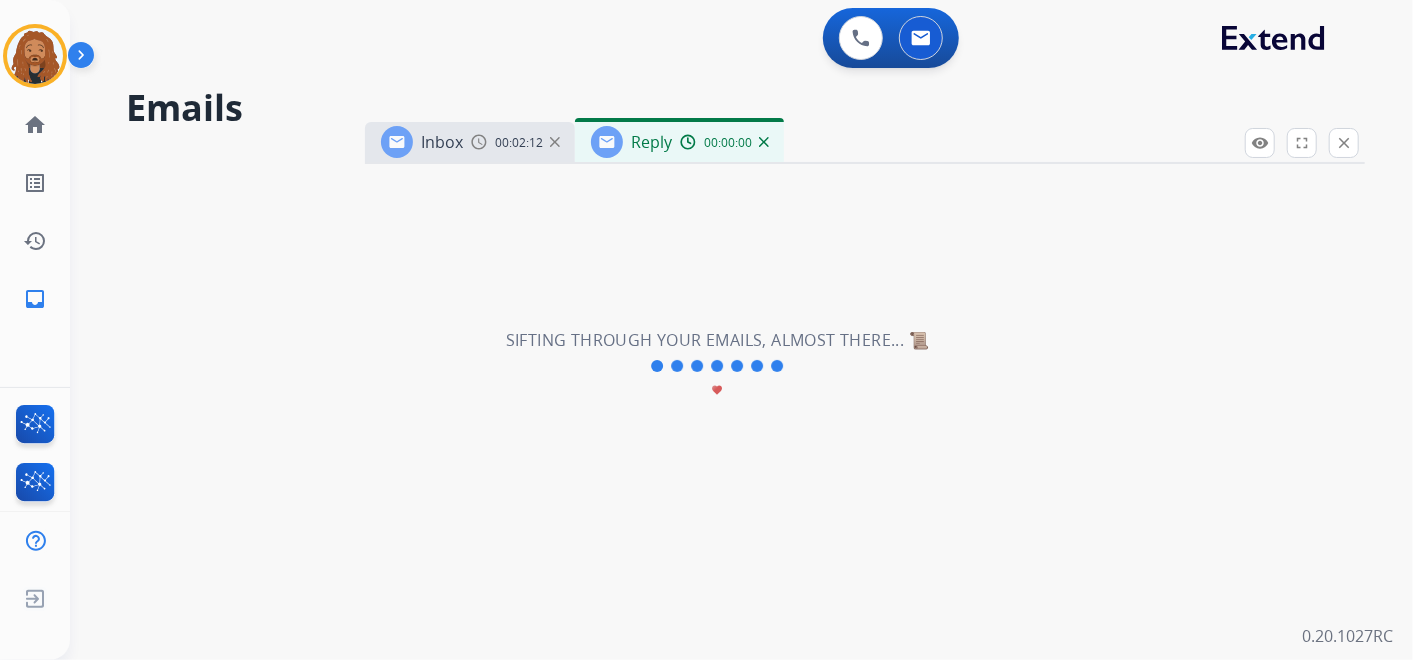 select on "**********" 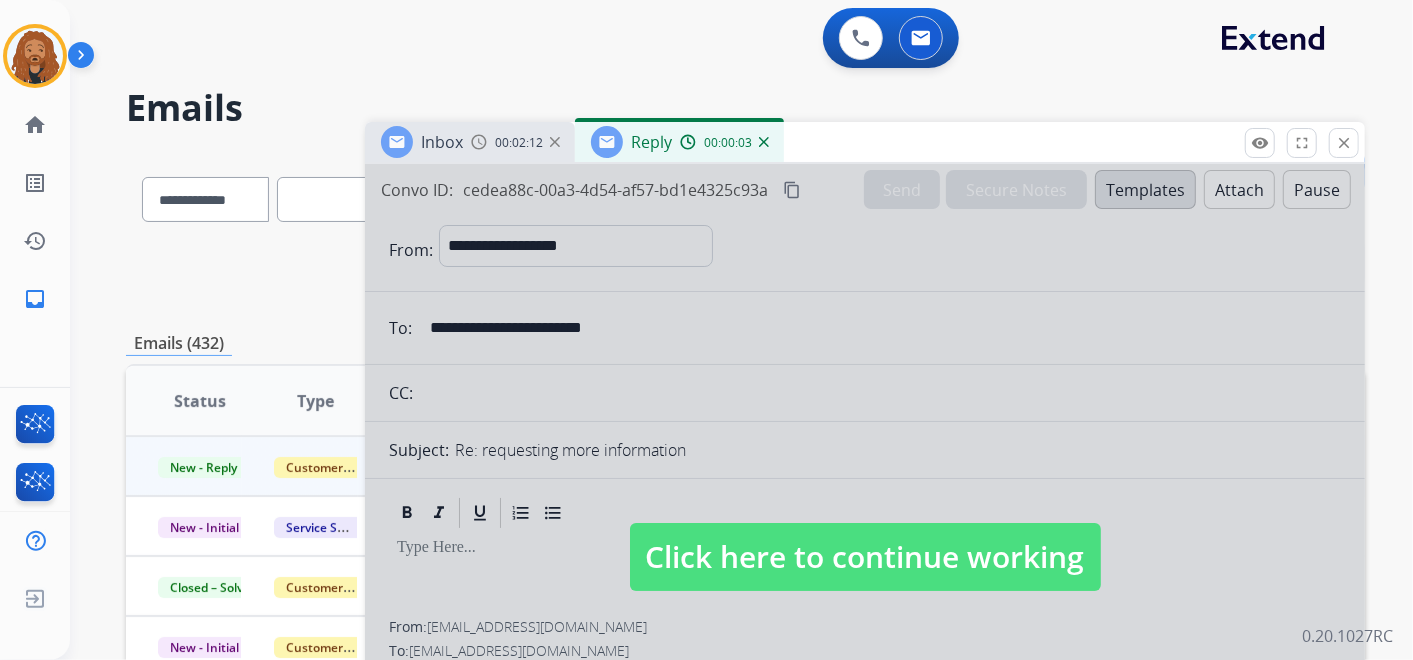 click at bounding box center (764, 142) 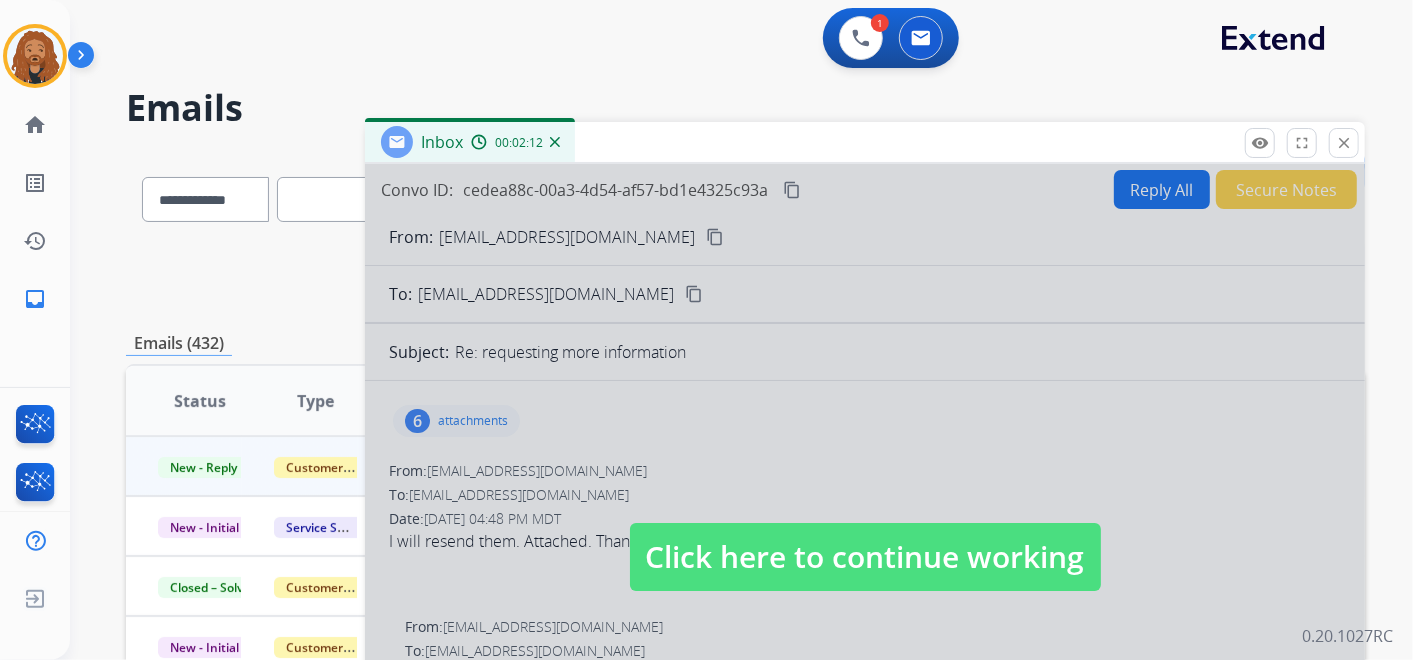 scroll, scrollTop: 0, scrollLeft: 0, axis: both 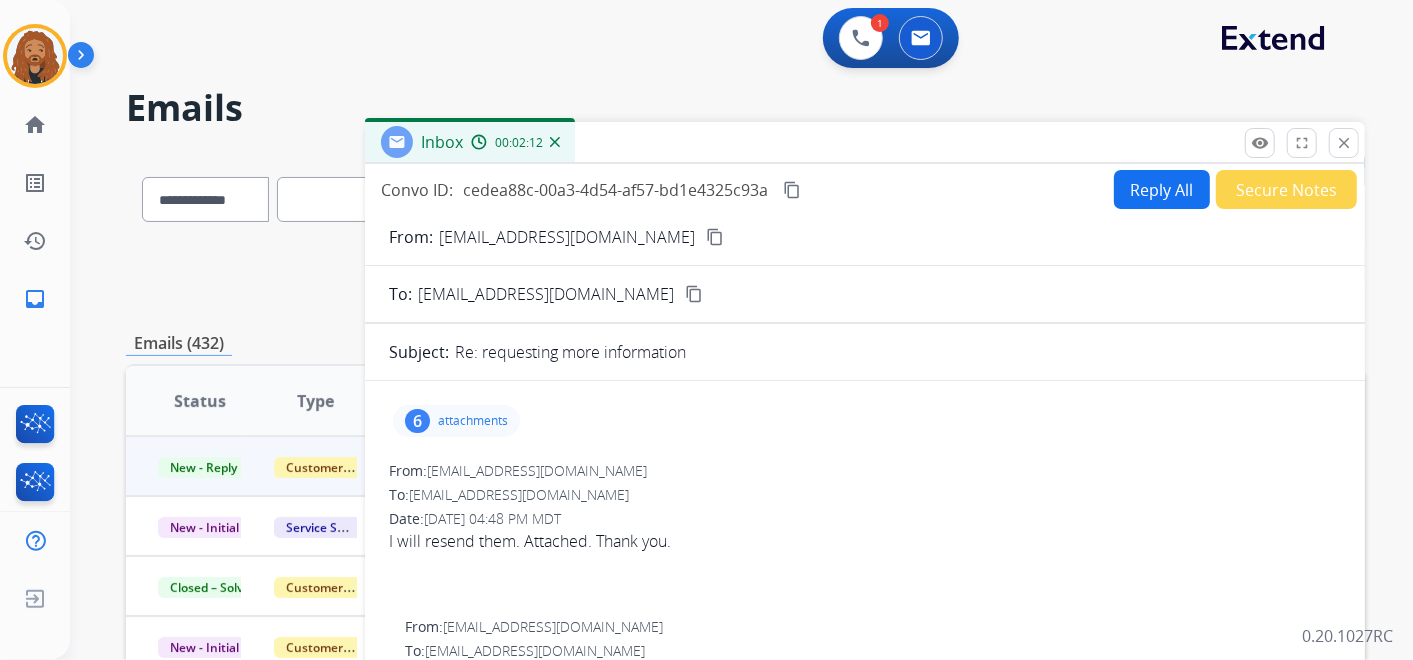 click at bounding box center [555, 142] 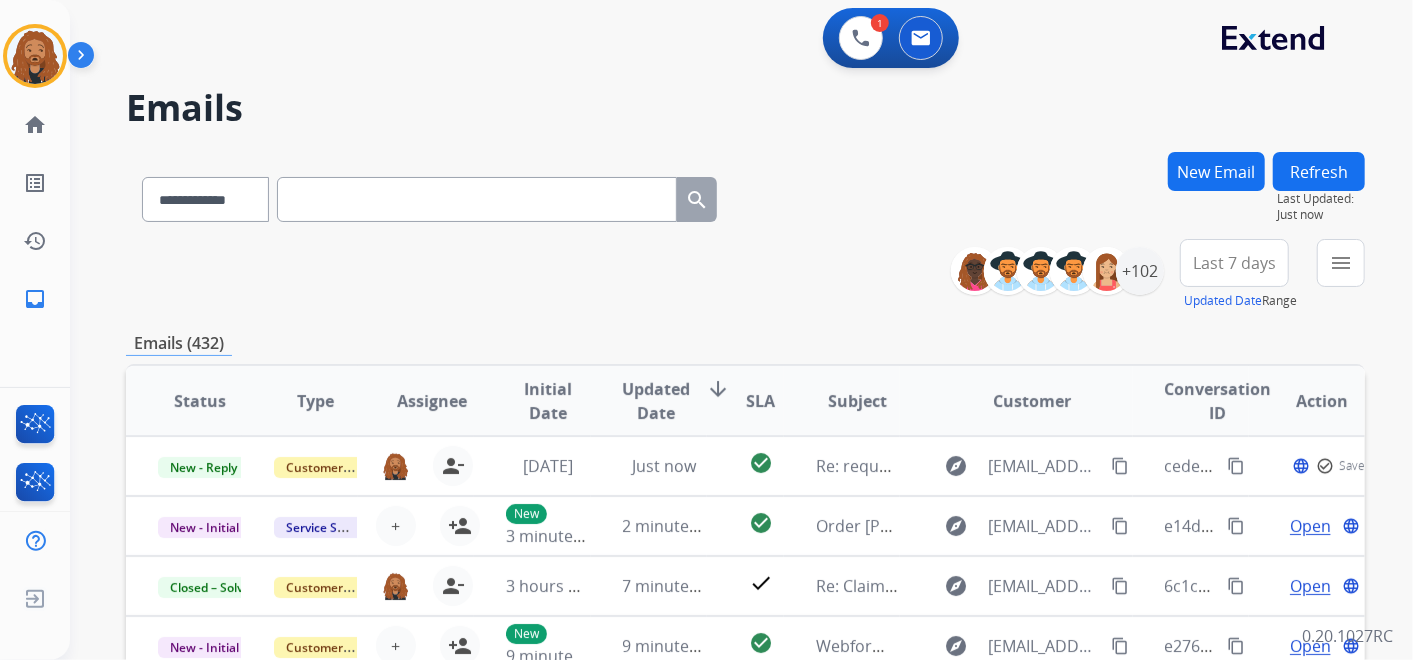 click at bounding box center [477, 199] 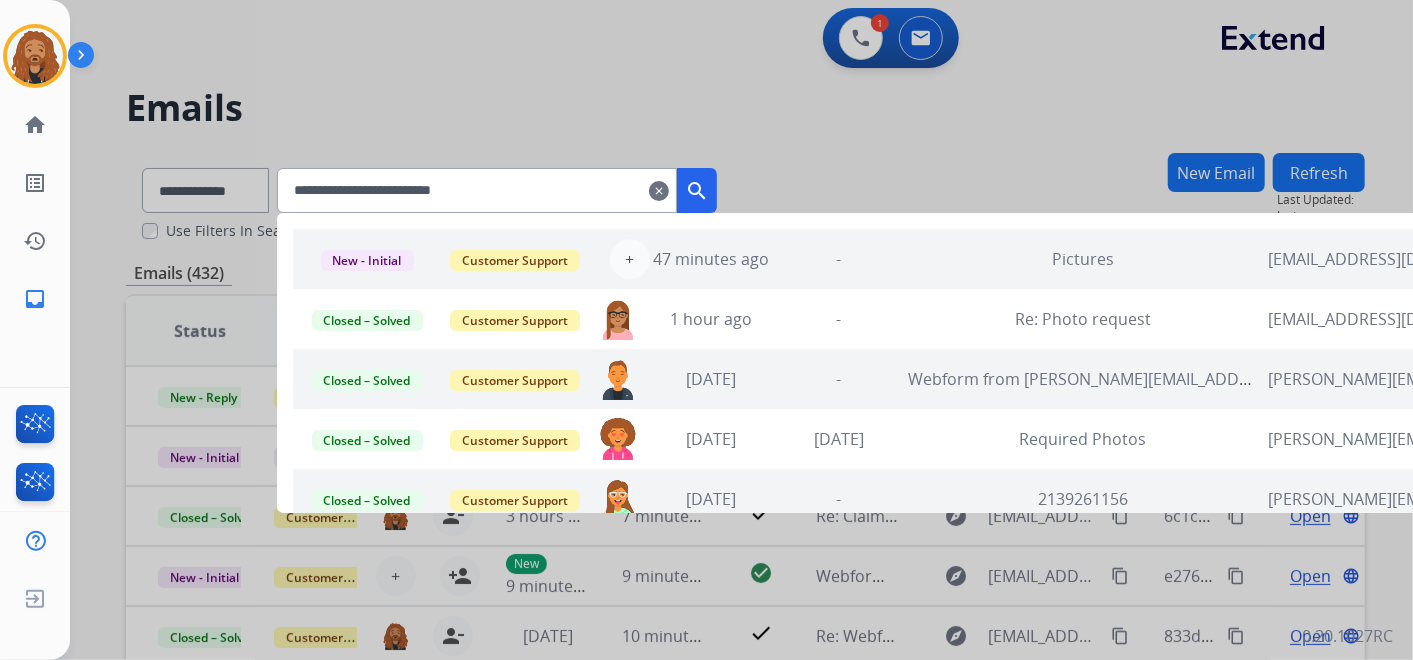 type on "**********" 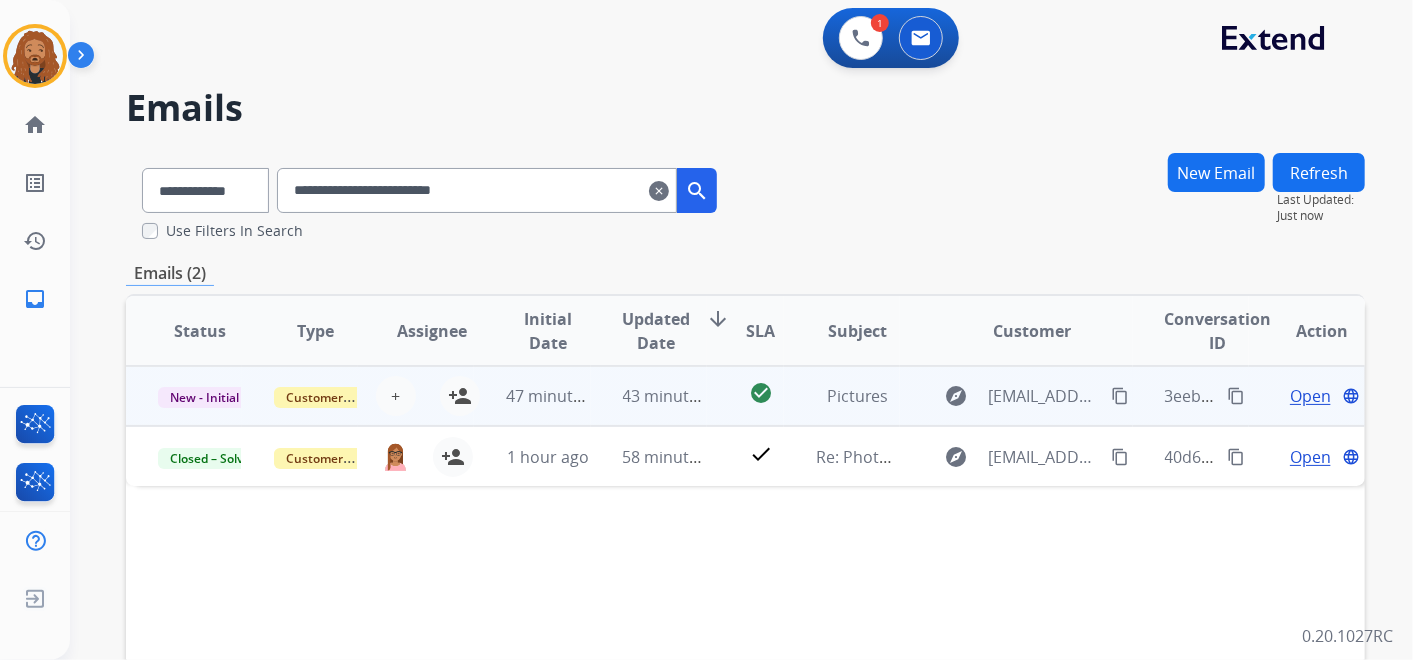drag, startPoint x: 1343, startPoint y: 156, endPoint x: 1292, endPoint y: 397, distance: 246.33717 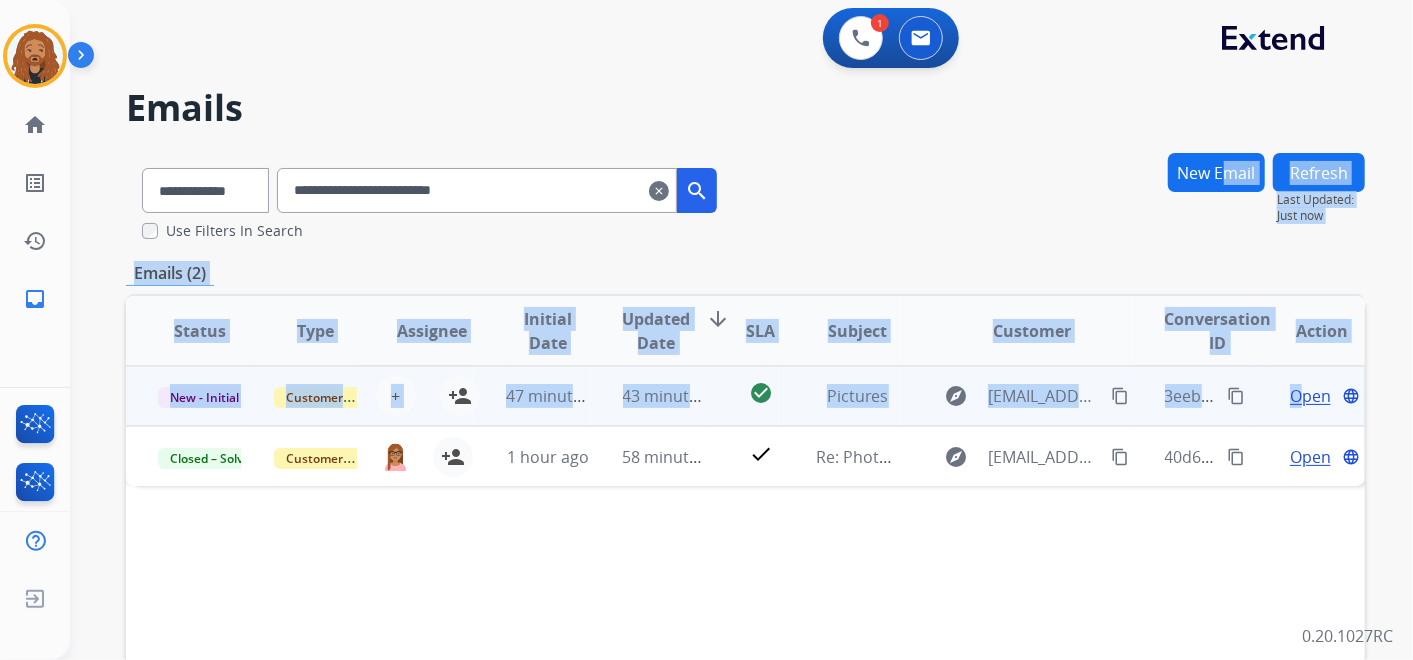 click on "Open" at bounding box center (1310, 396) 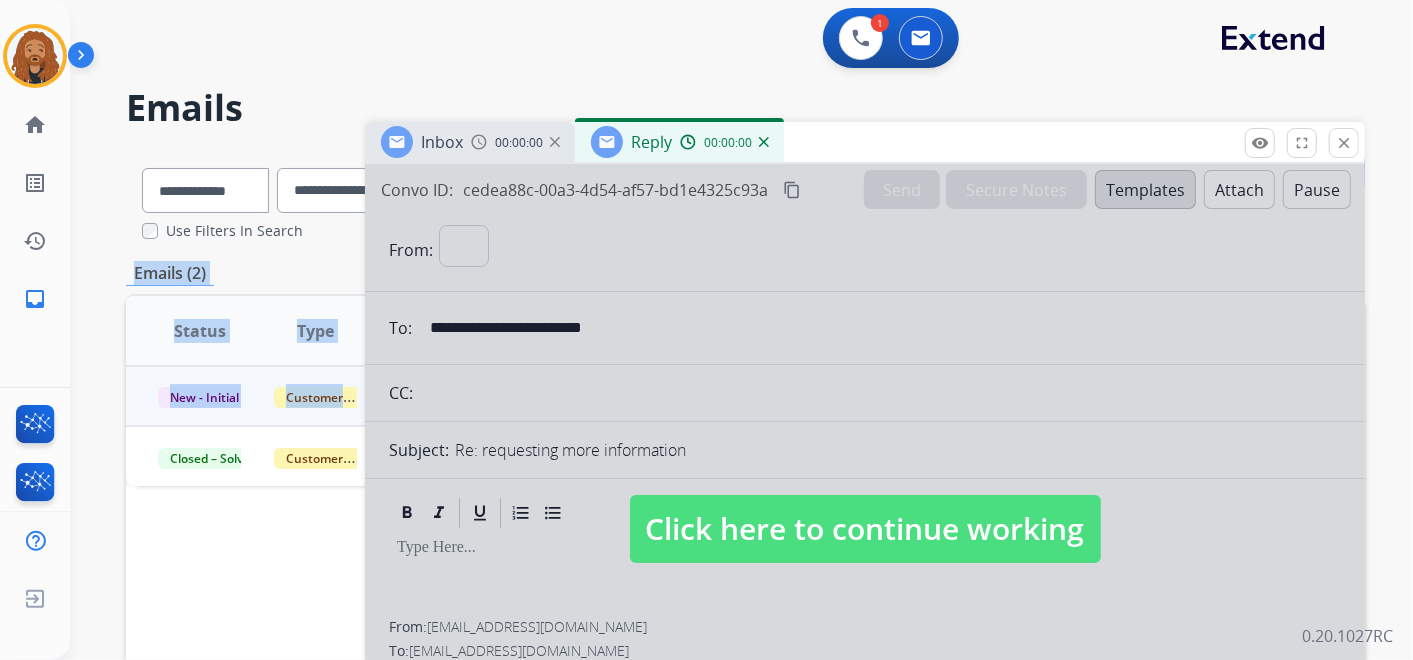 select on "**********" 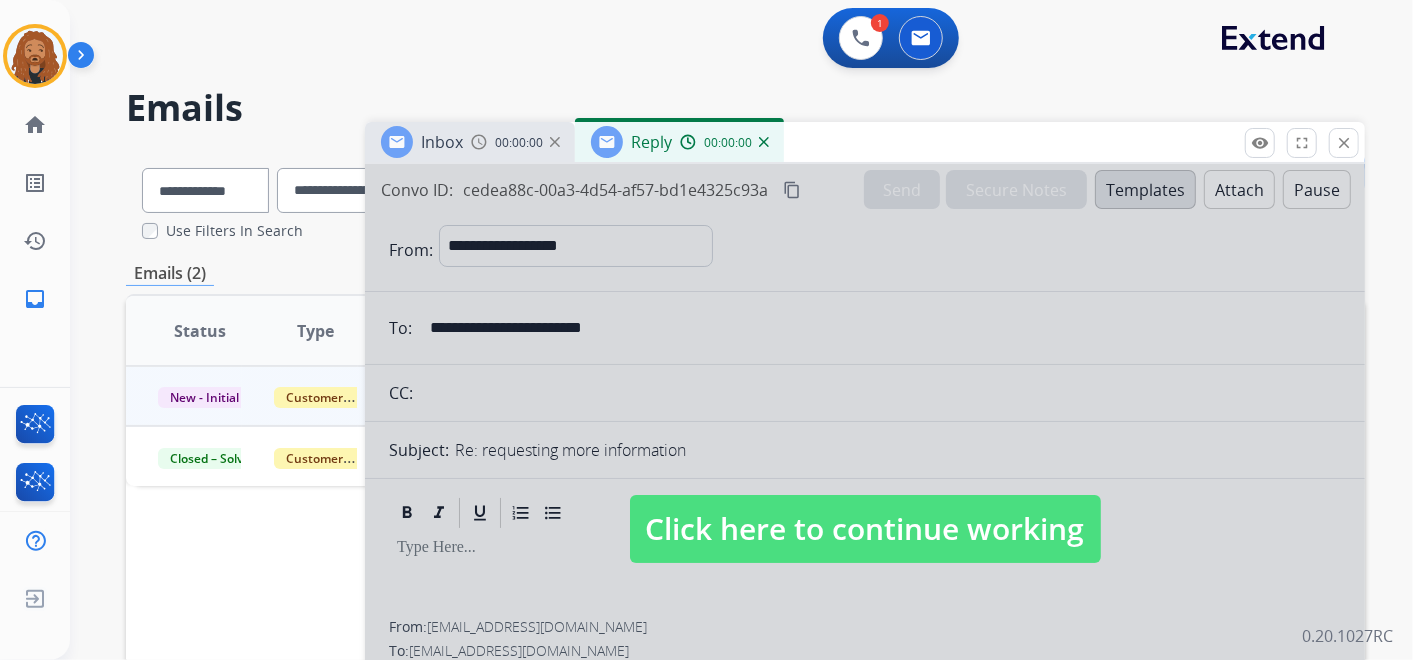 click on "Click here to continue working" at bounding box center (865, 529) 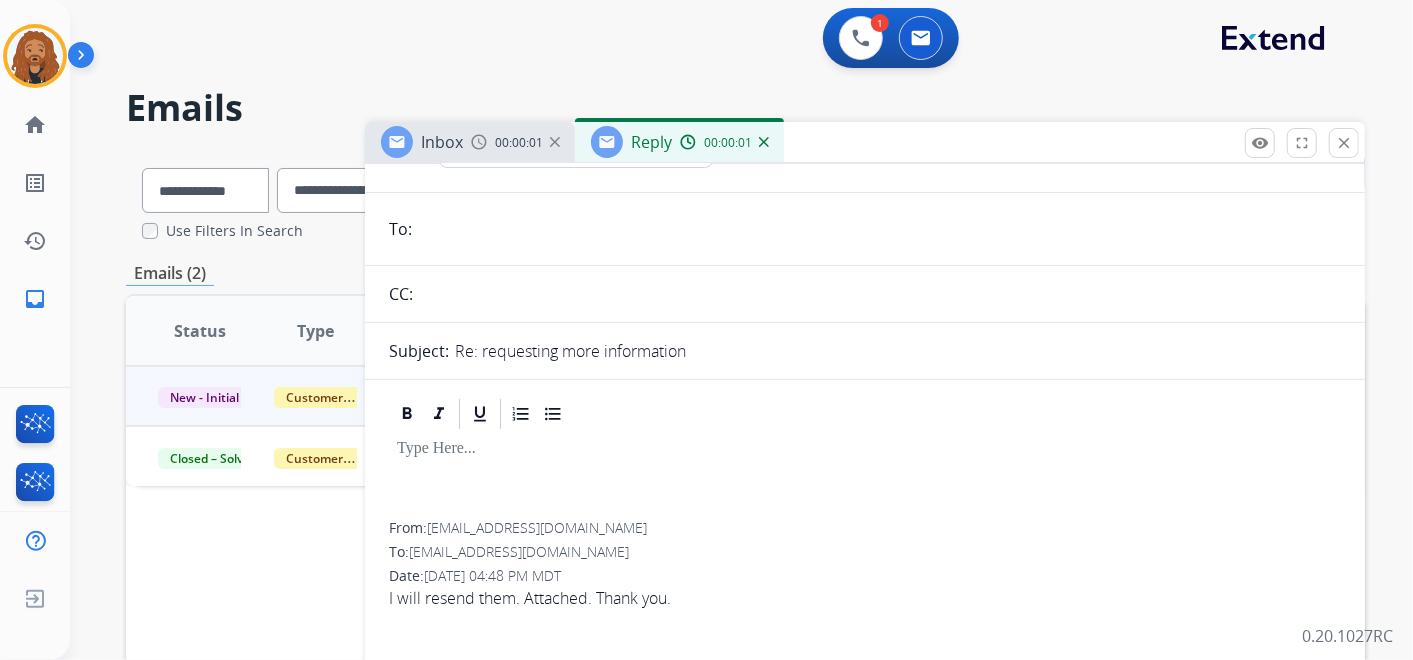 scroll, scrollTop: 222, scrollLeft: 0, axis: vertical 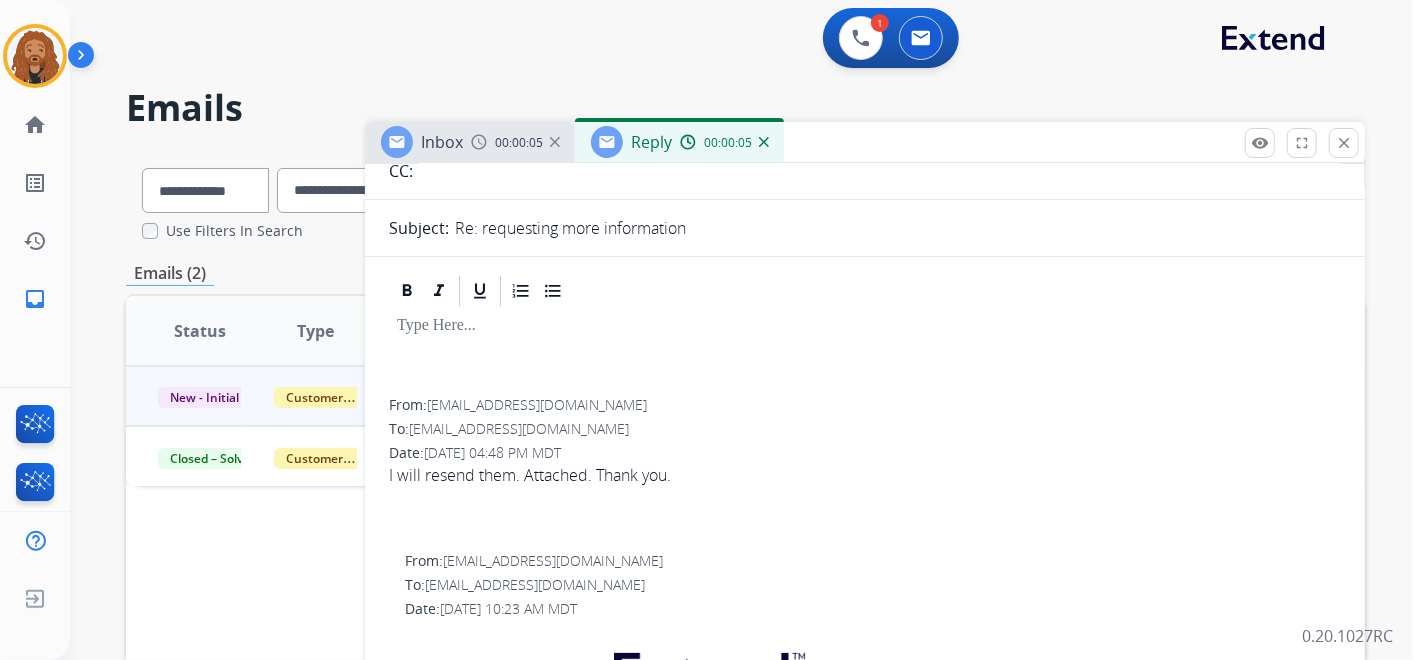 click at bounding box center [764, 142] 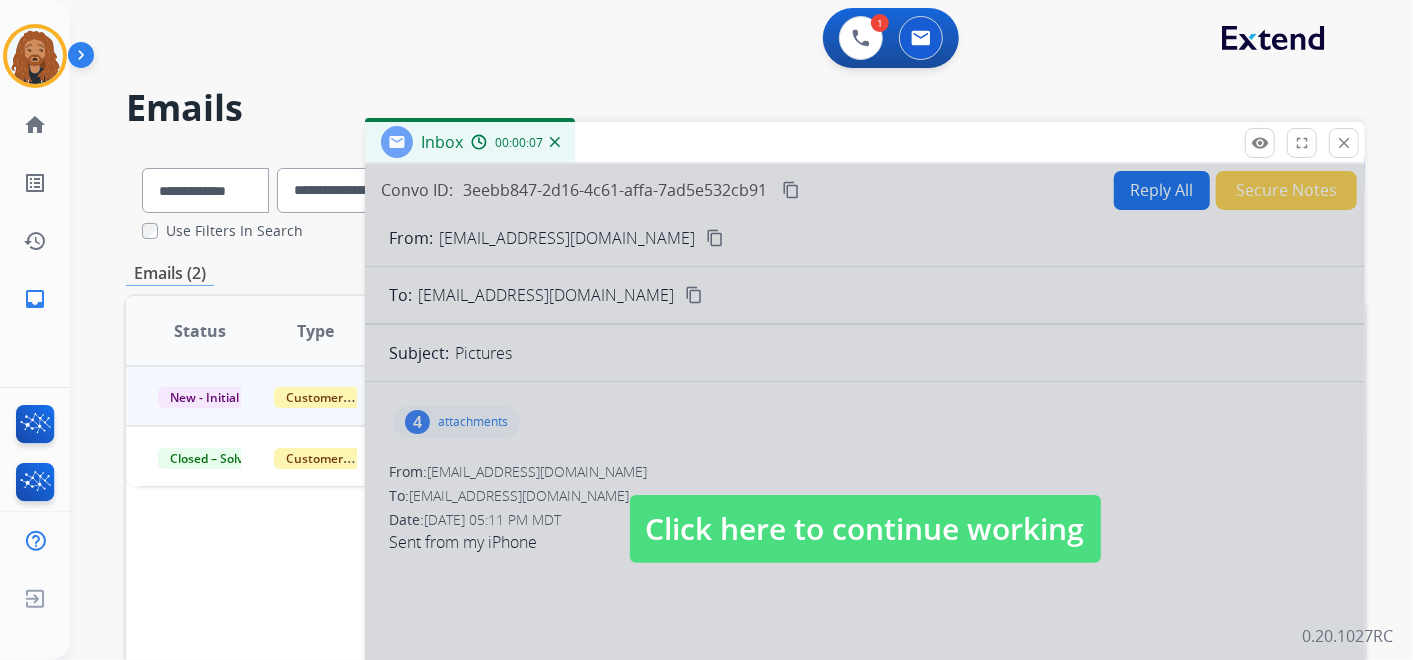 click on "Click here to continue working" at bounding box center [865, 529] 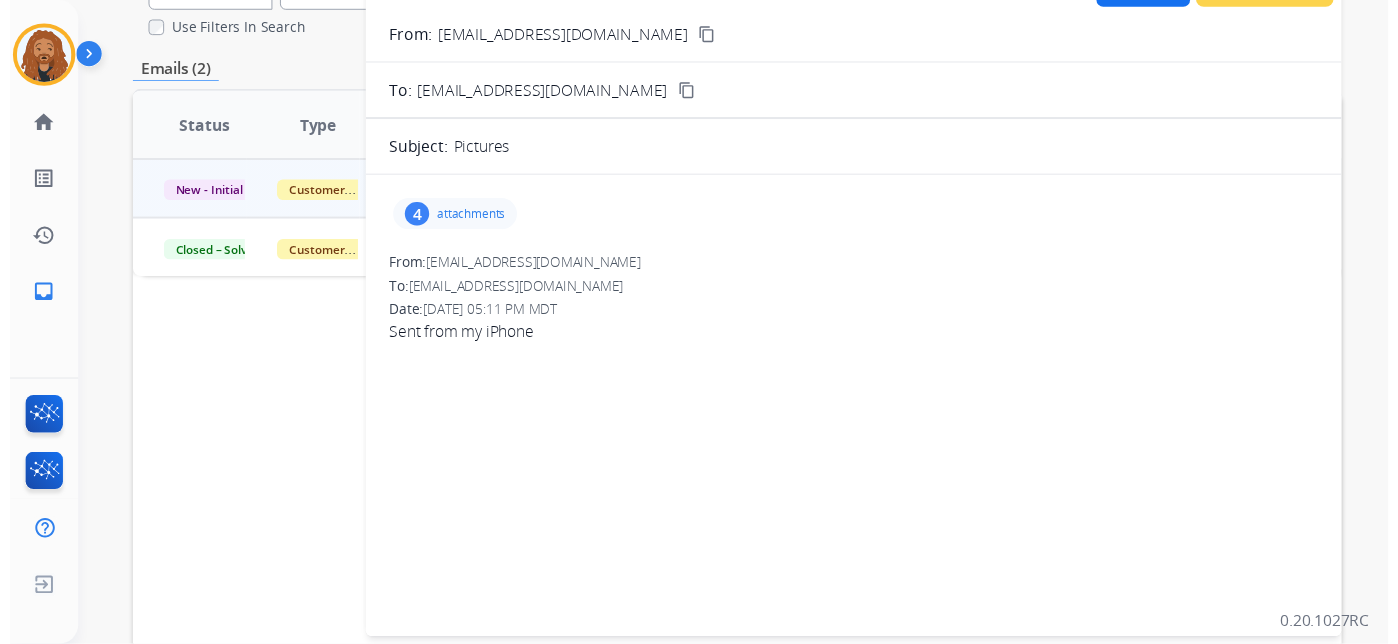 scroll, scrollTop: 0, scrollLeft: 0, axis: both 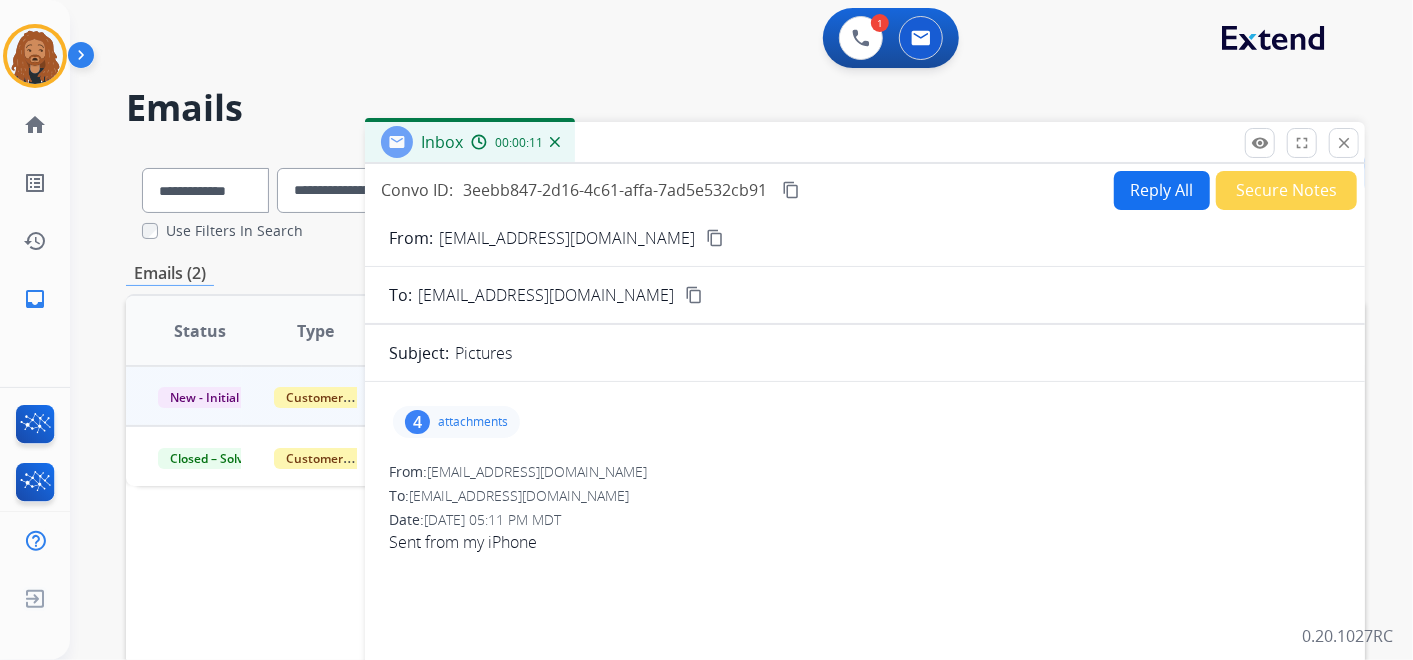 click on "4 attachments" at bounding box center [456, 422] 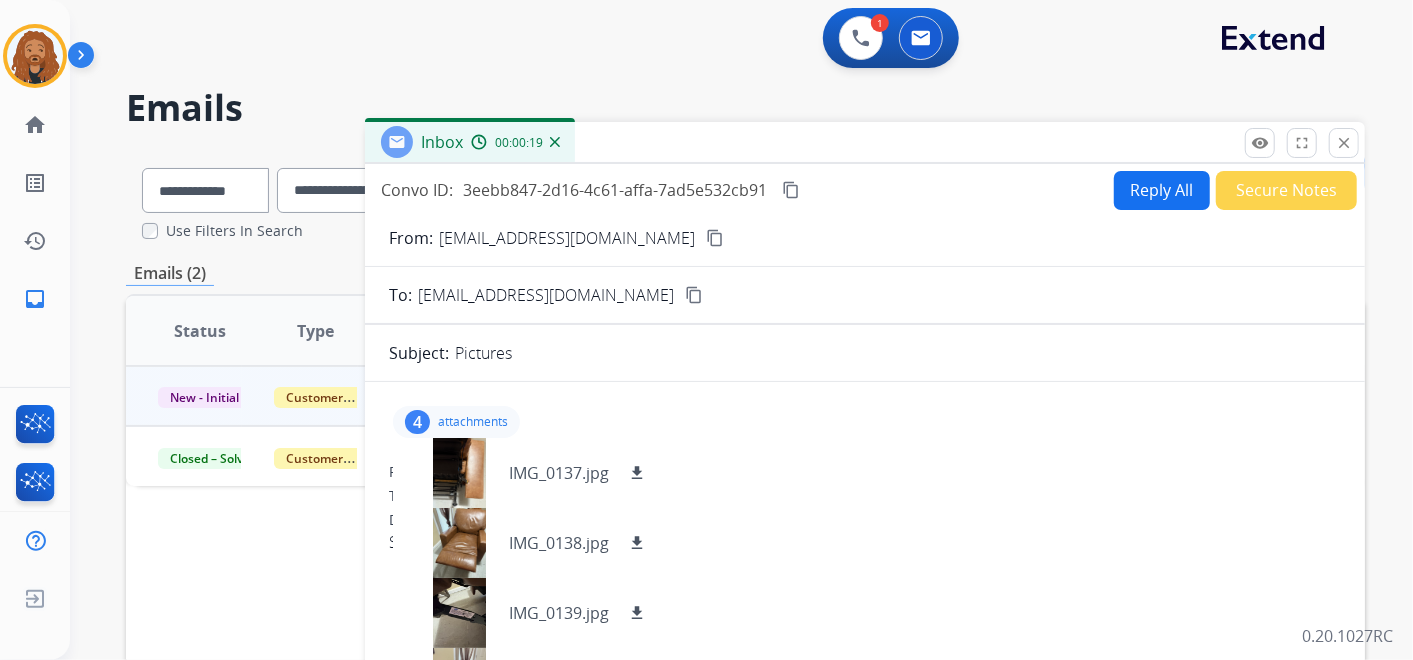 click at bounding box center [555, 142] 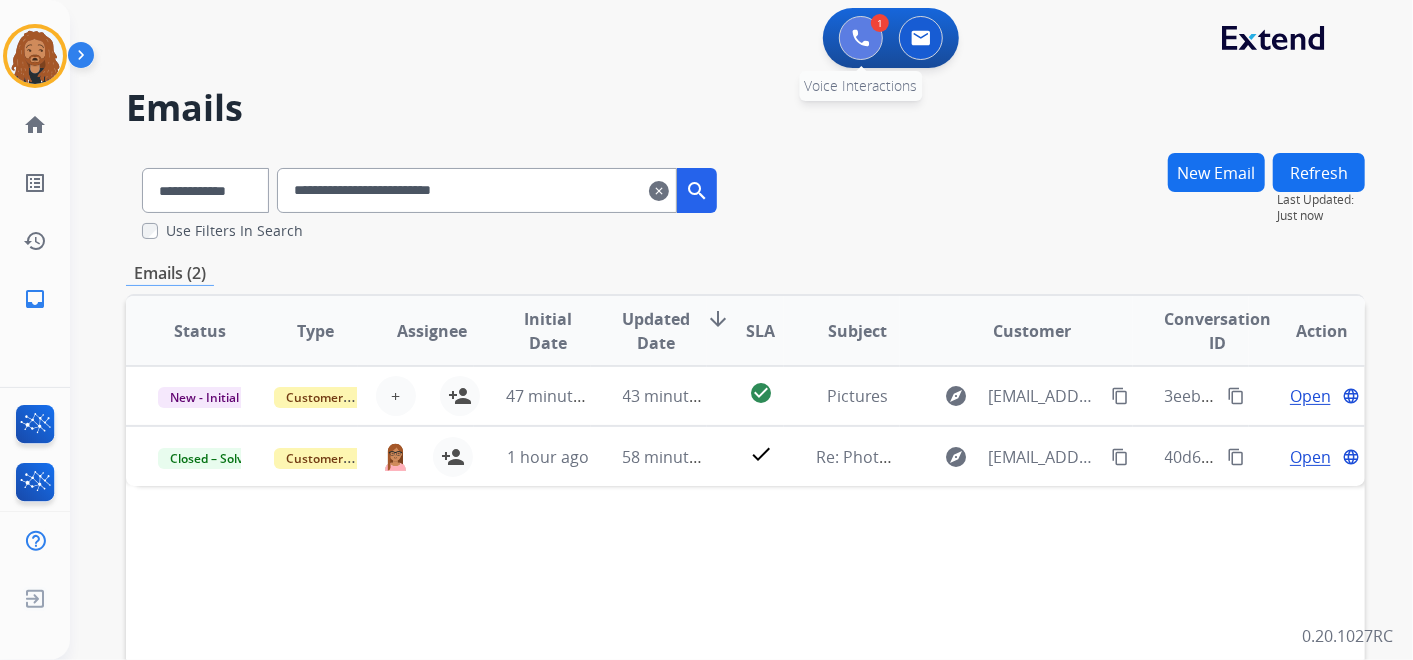 click at bounding box center [861, 38] 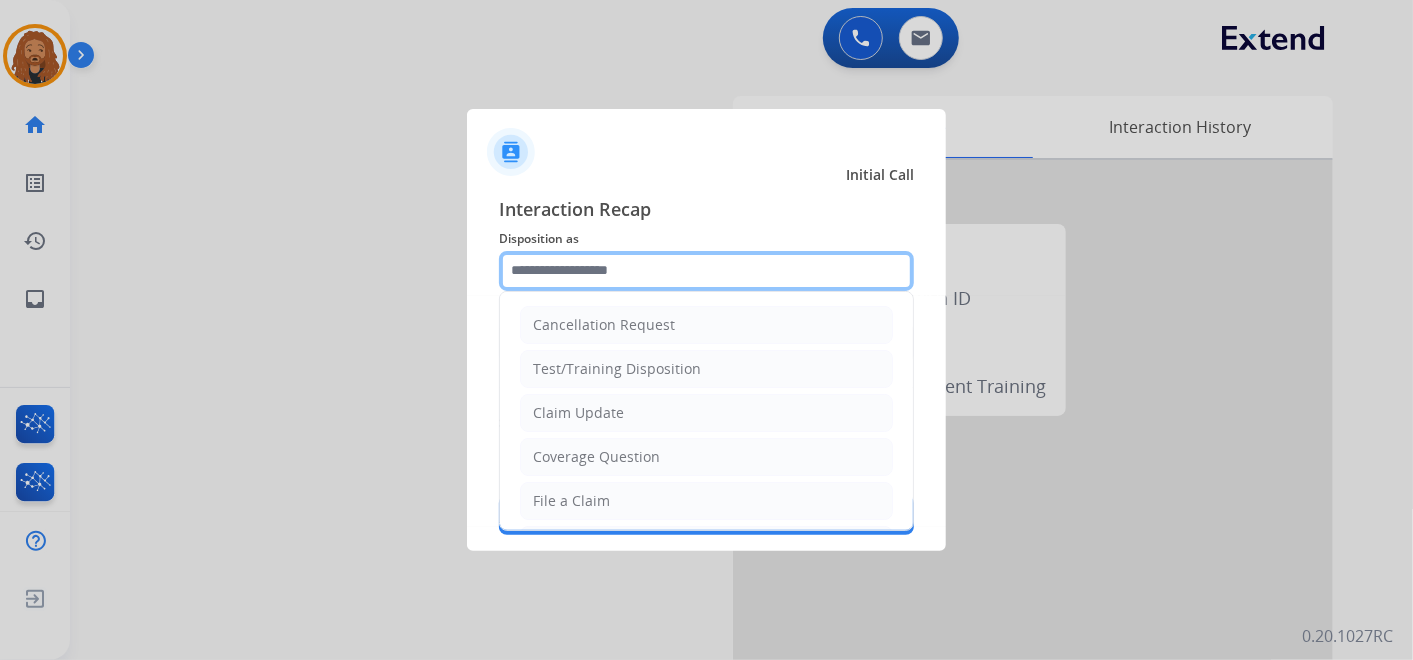 click 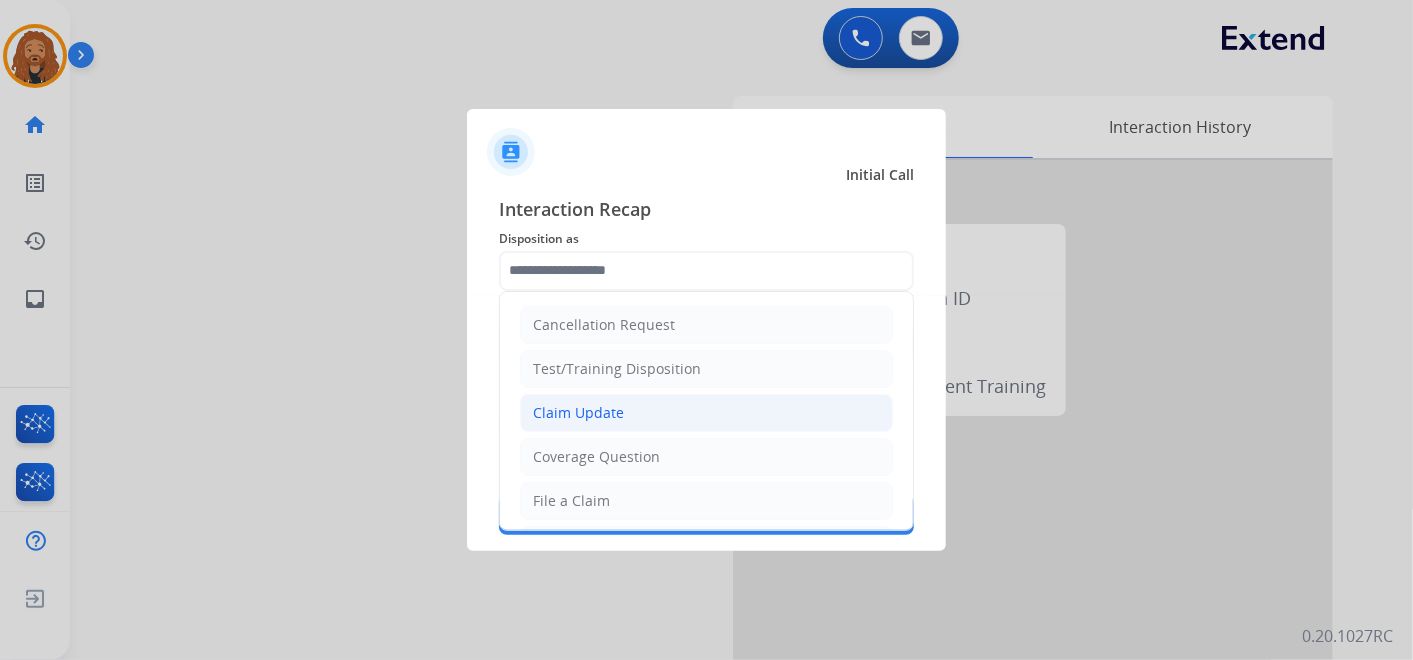 click on "Claim Update" 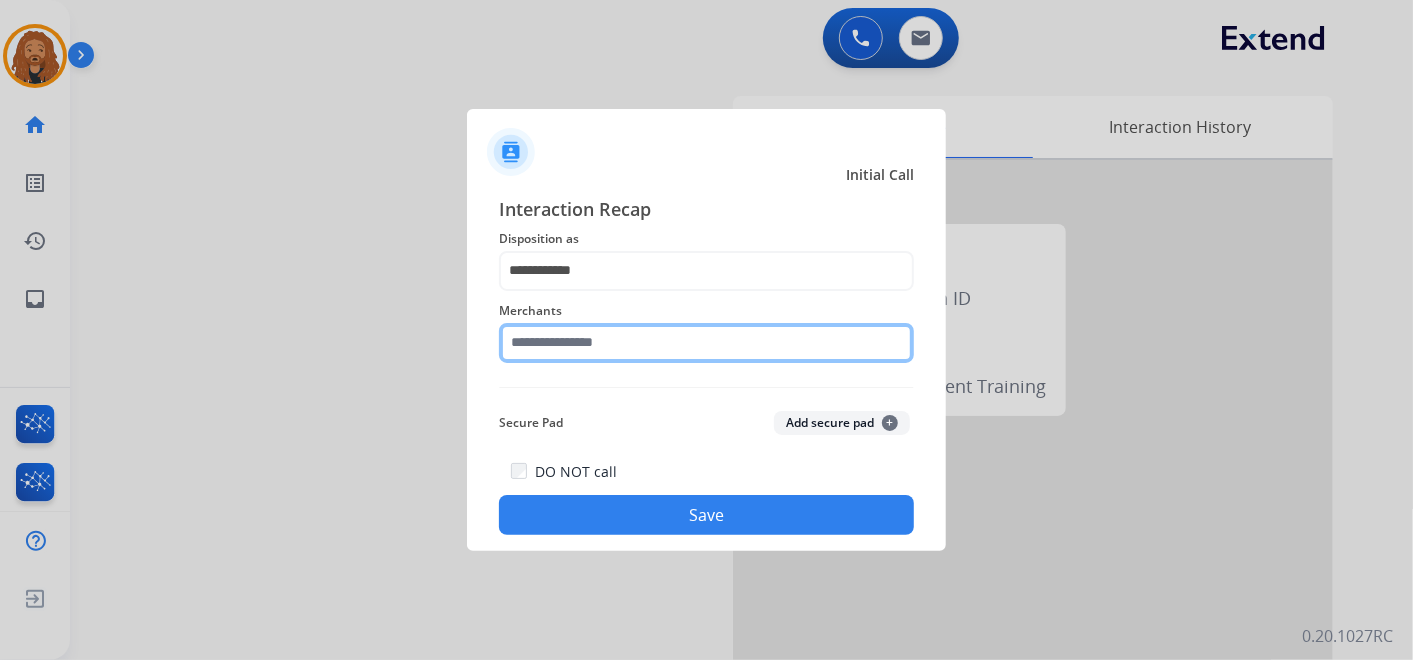 click on "Merchants" 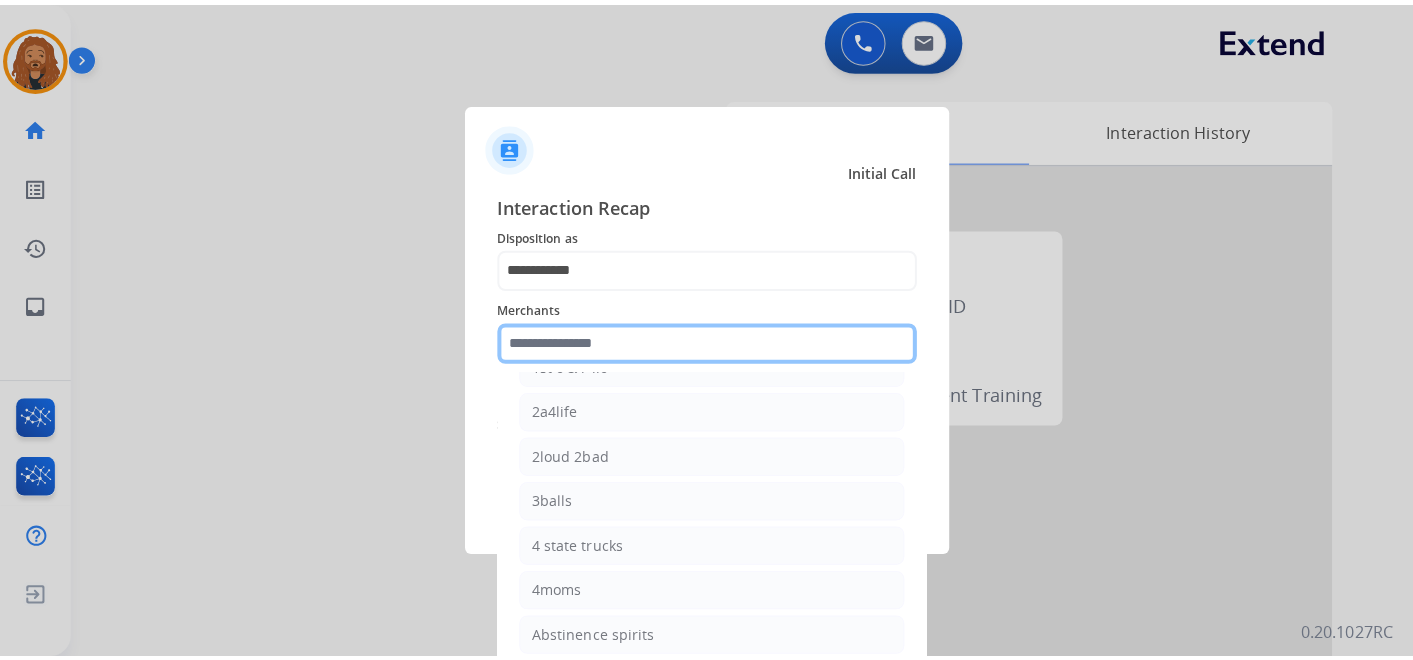 scroll, scrollTop: 333, scrollLeft: 0, axis: vertical 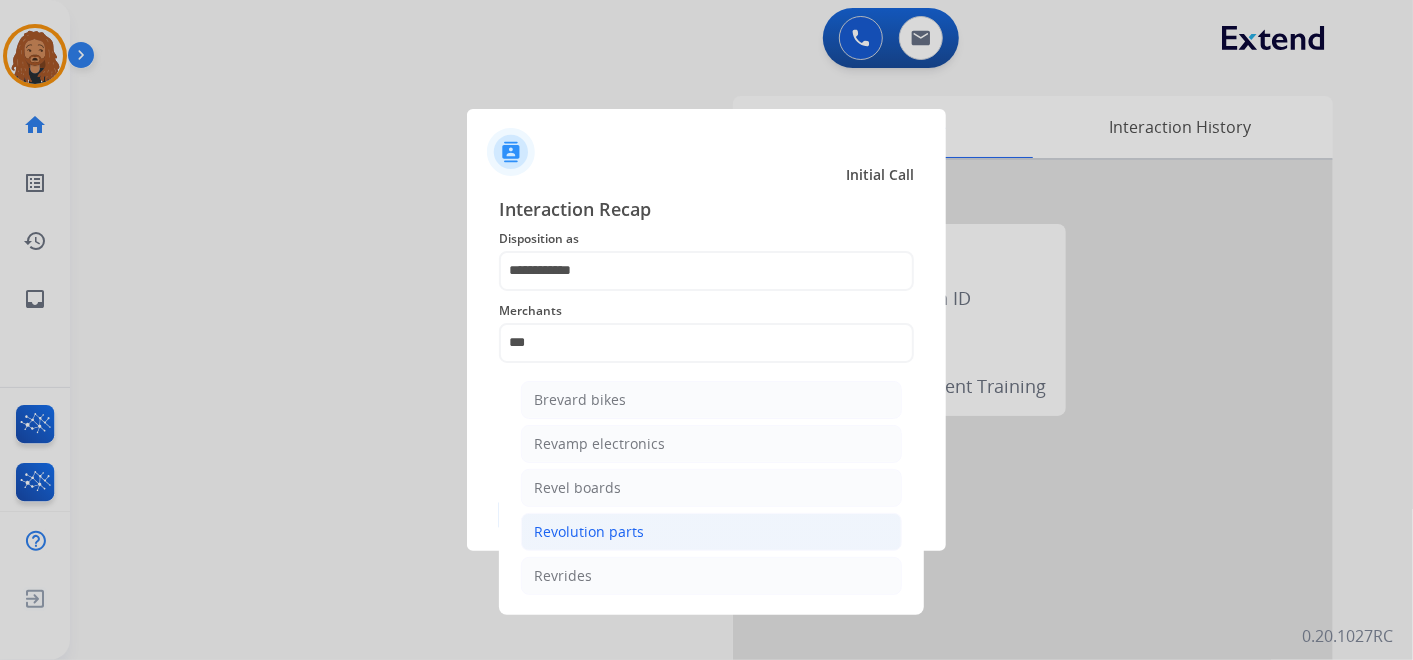 click on "Revolution parts" 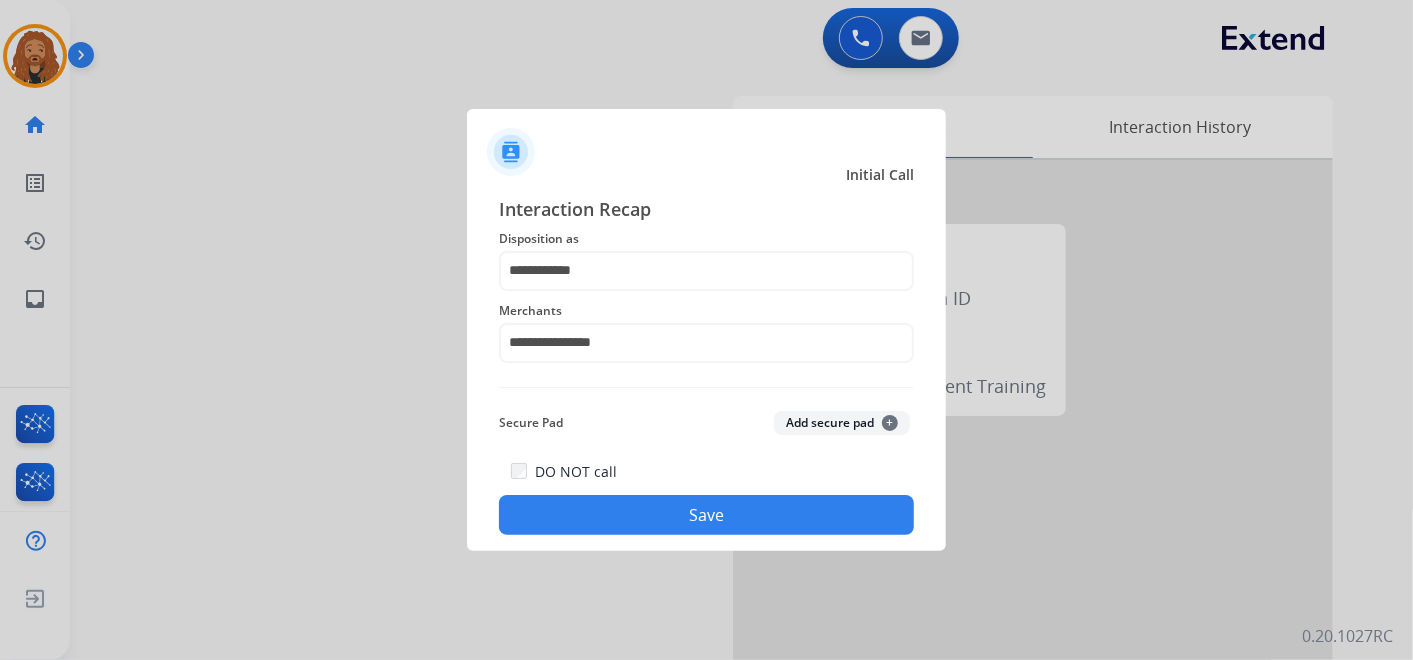 click on "Save" 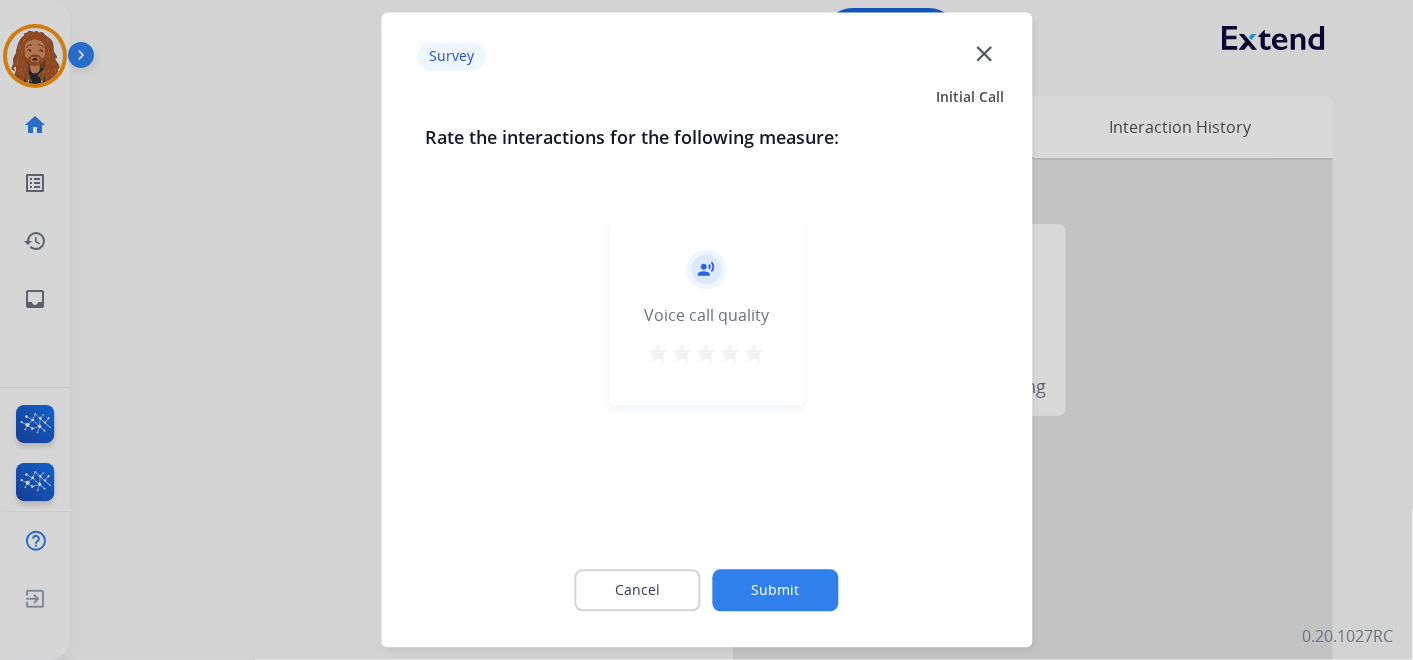 click on "star" at bounding box center [755, 354] 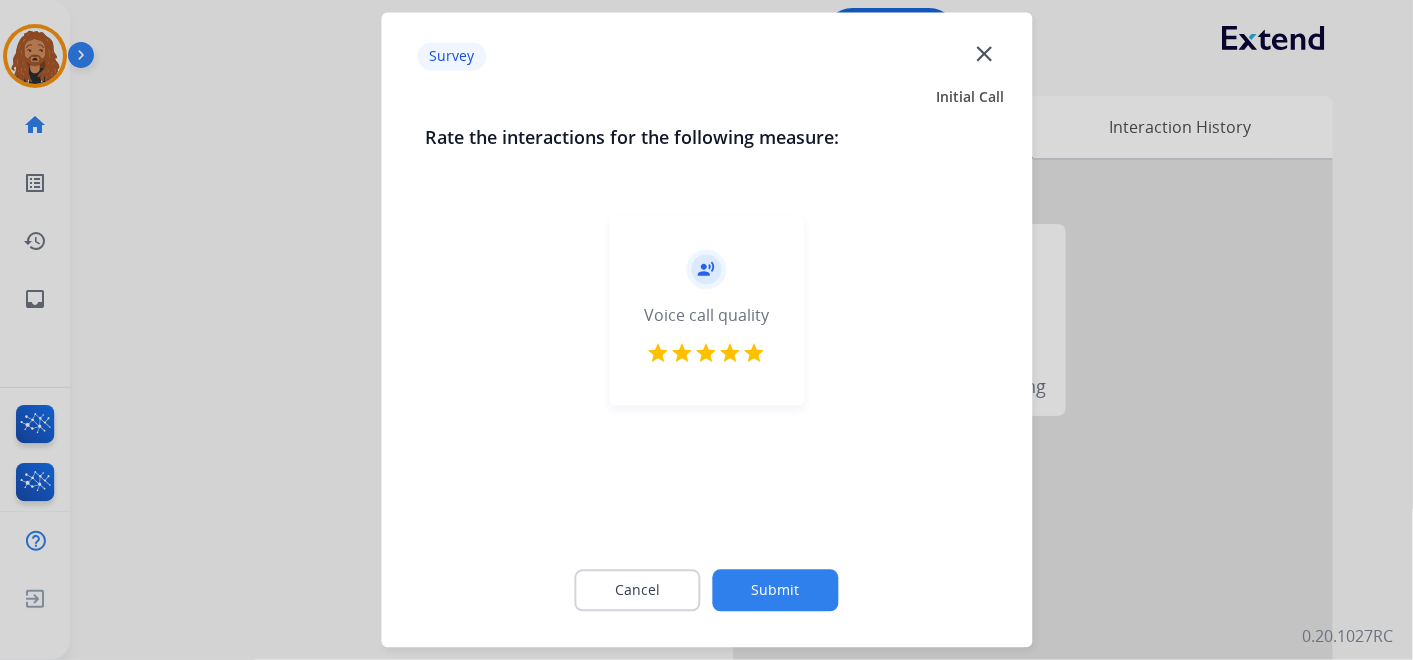 click on "Submit" 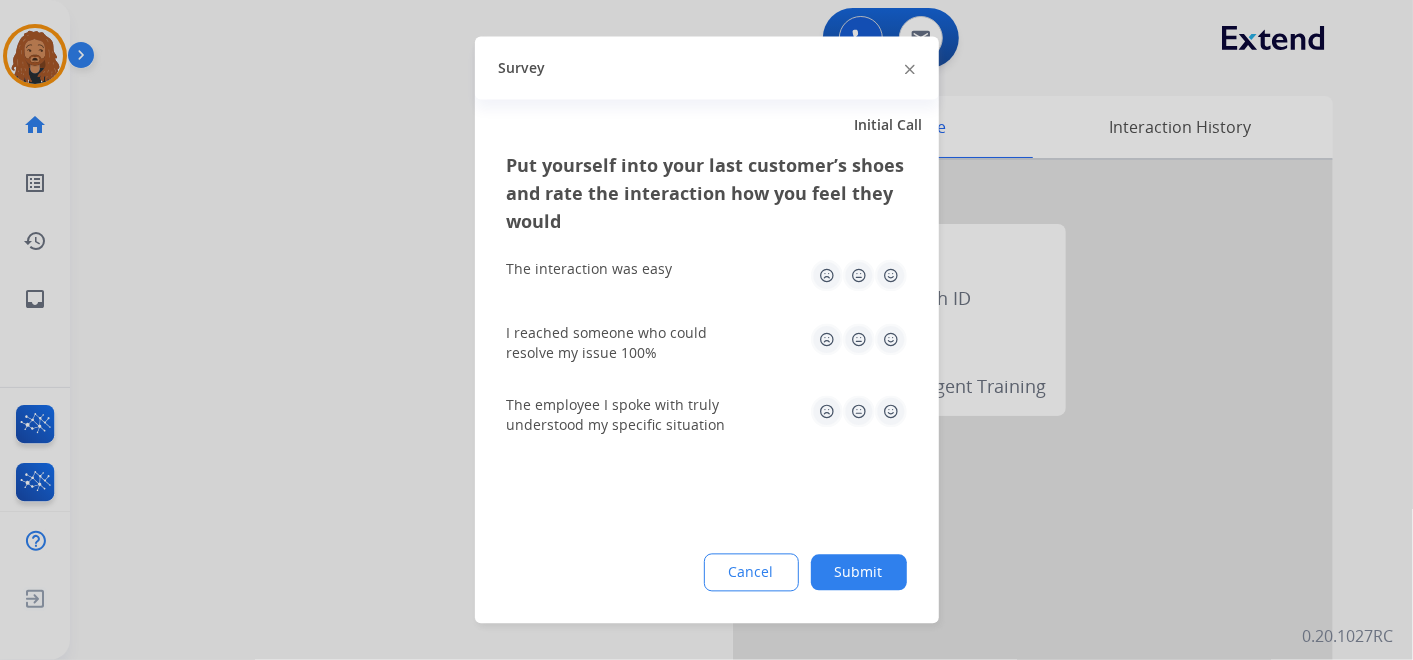 click 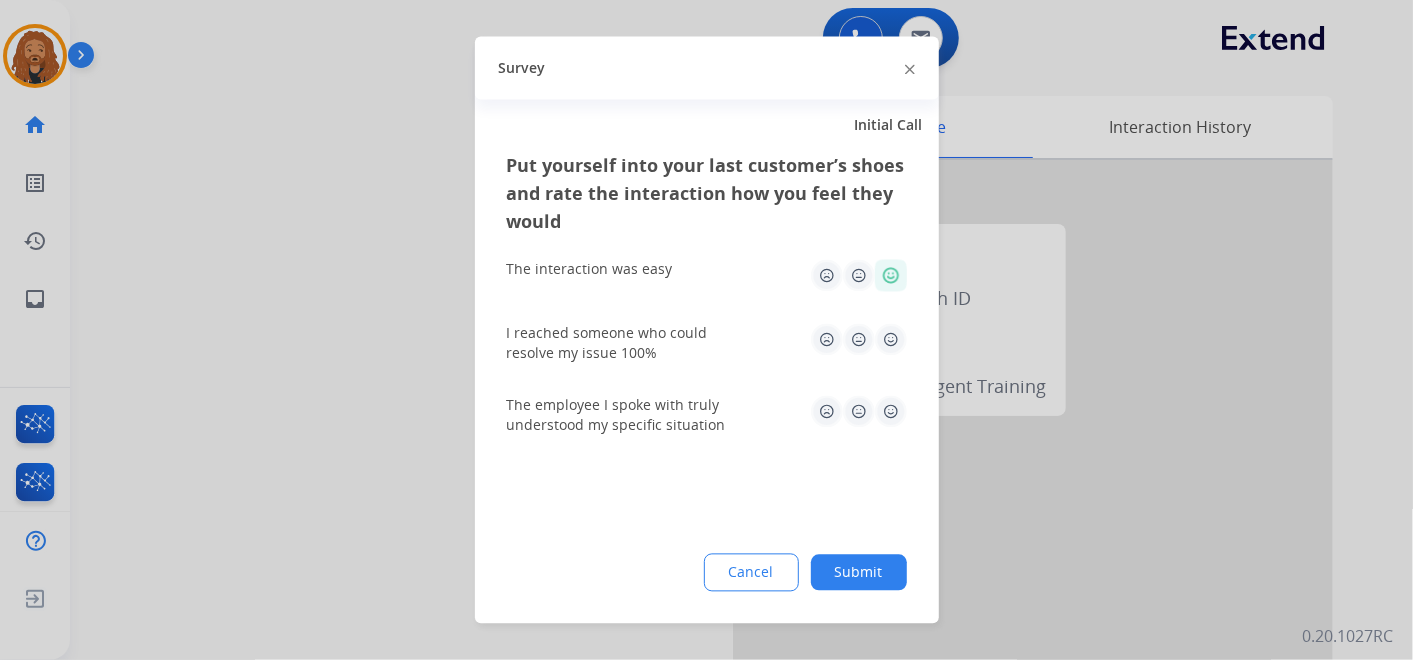 click 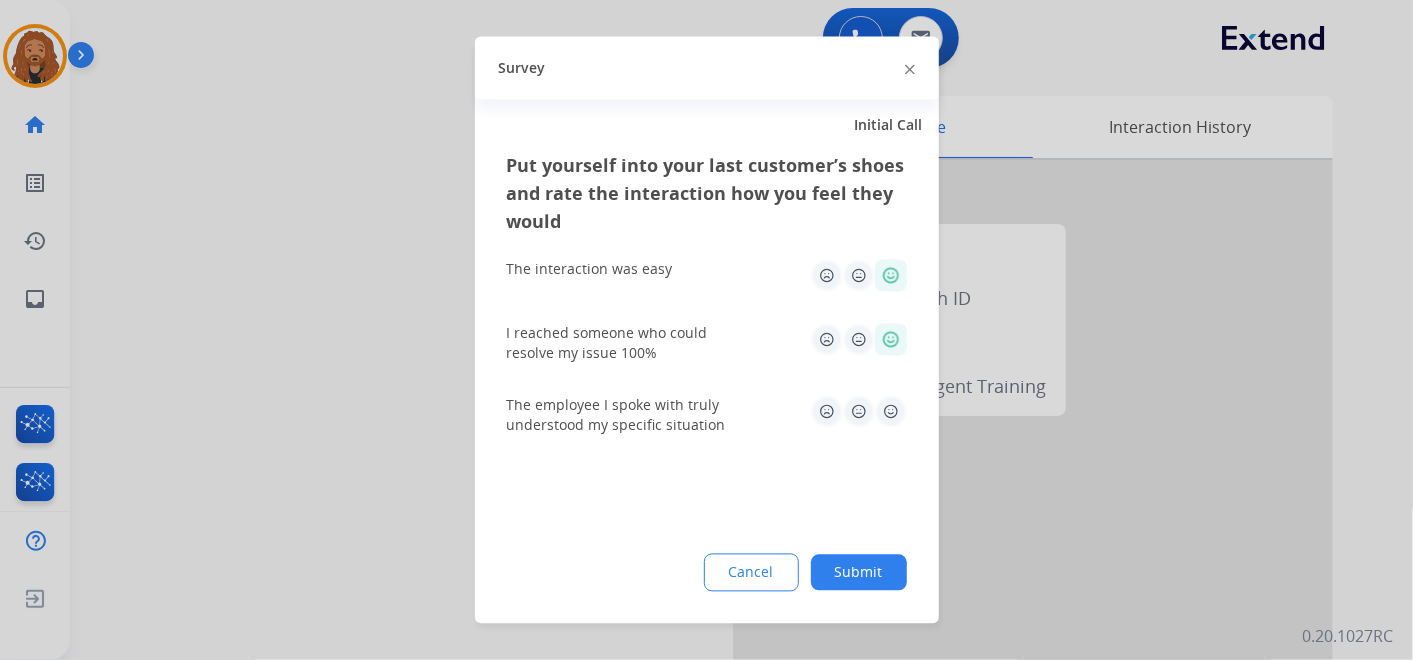 click 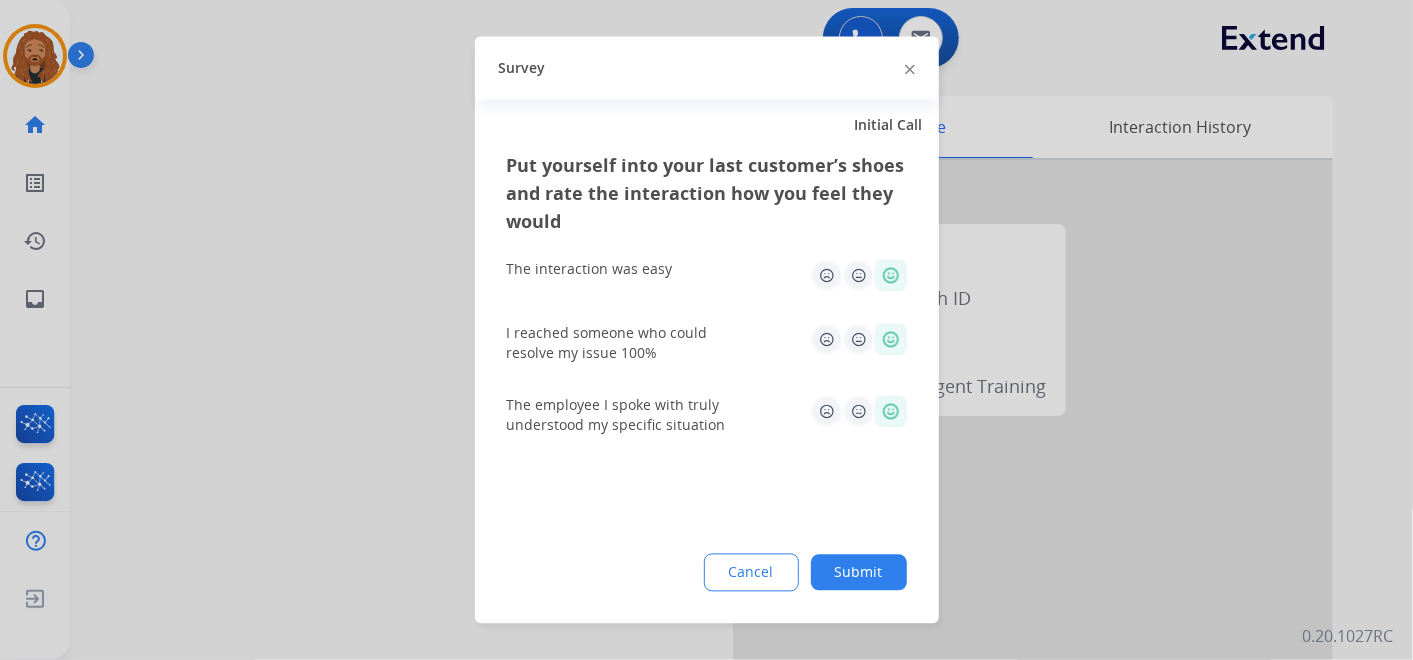 click on "Submit" 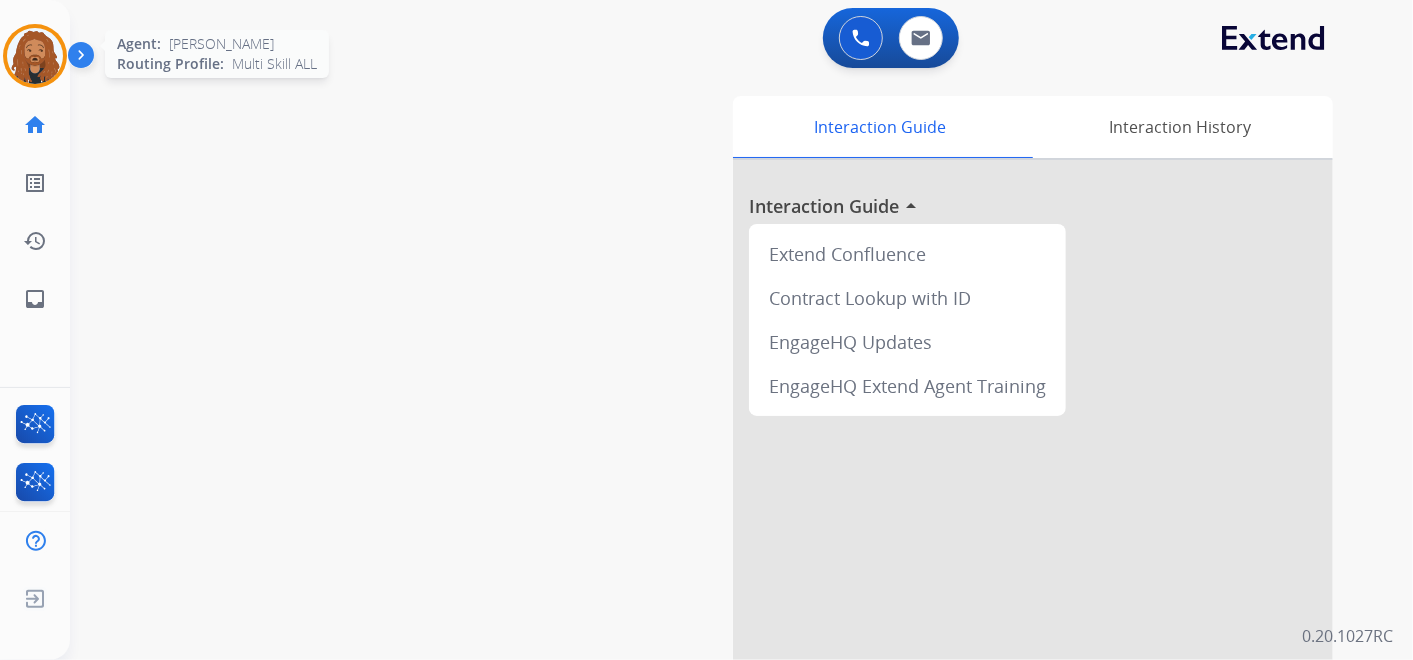 click at bounding box center [35, 56] 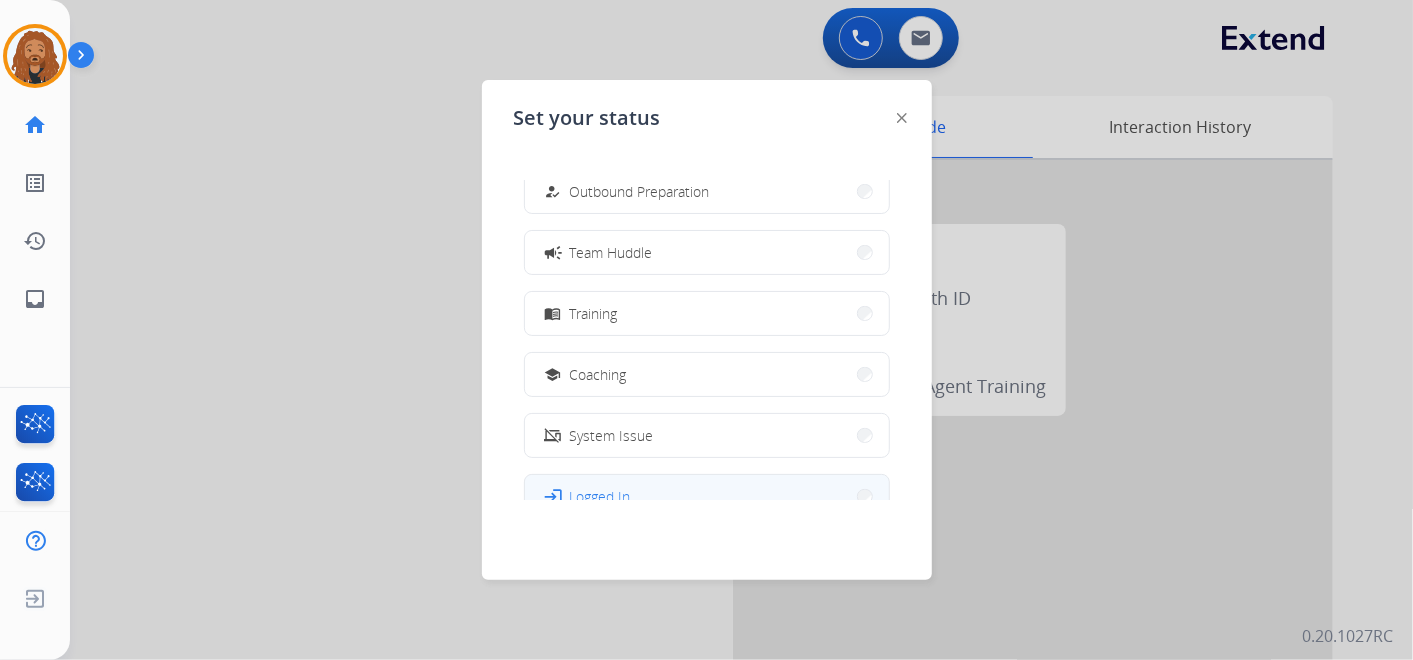 scroll, scrollTop: 377, scrollLeft: 0, axis: vertical 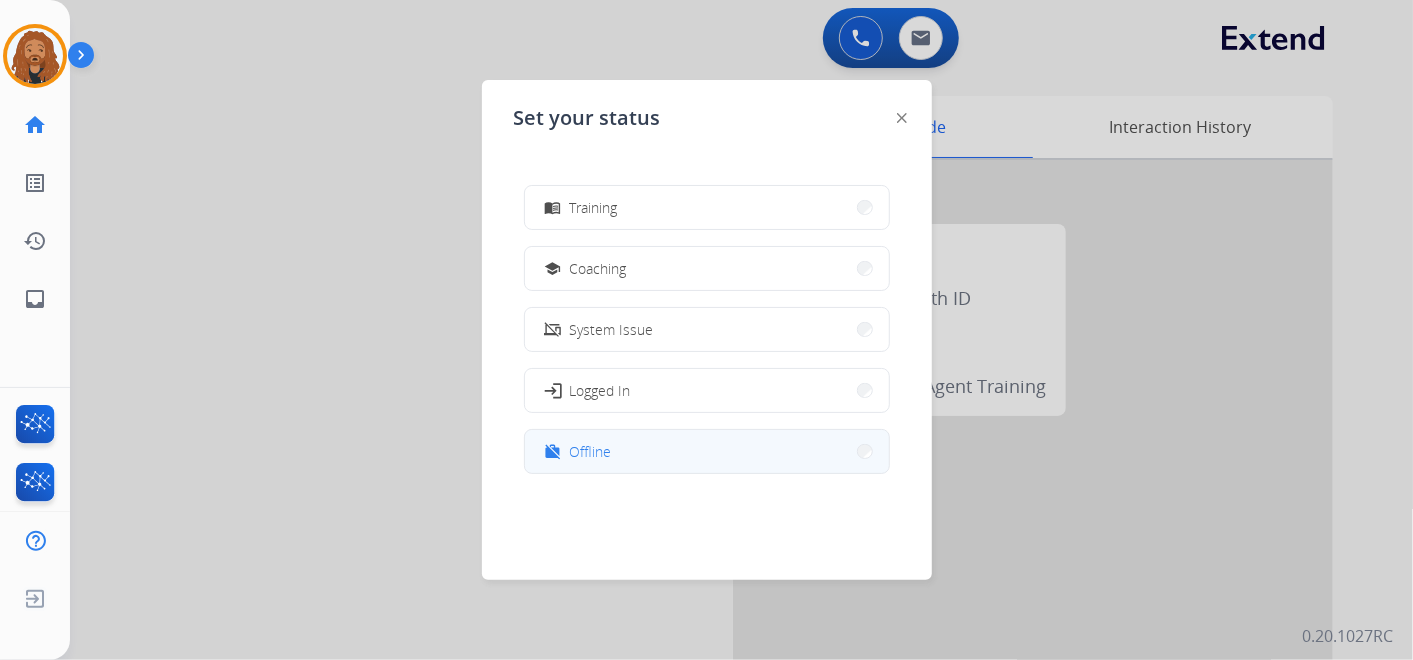 click on "work_off Offline" at bounding box center (707, 451) 